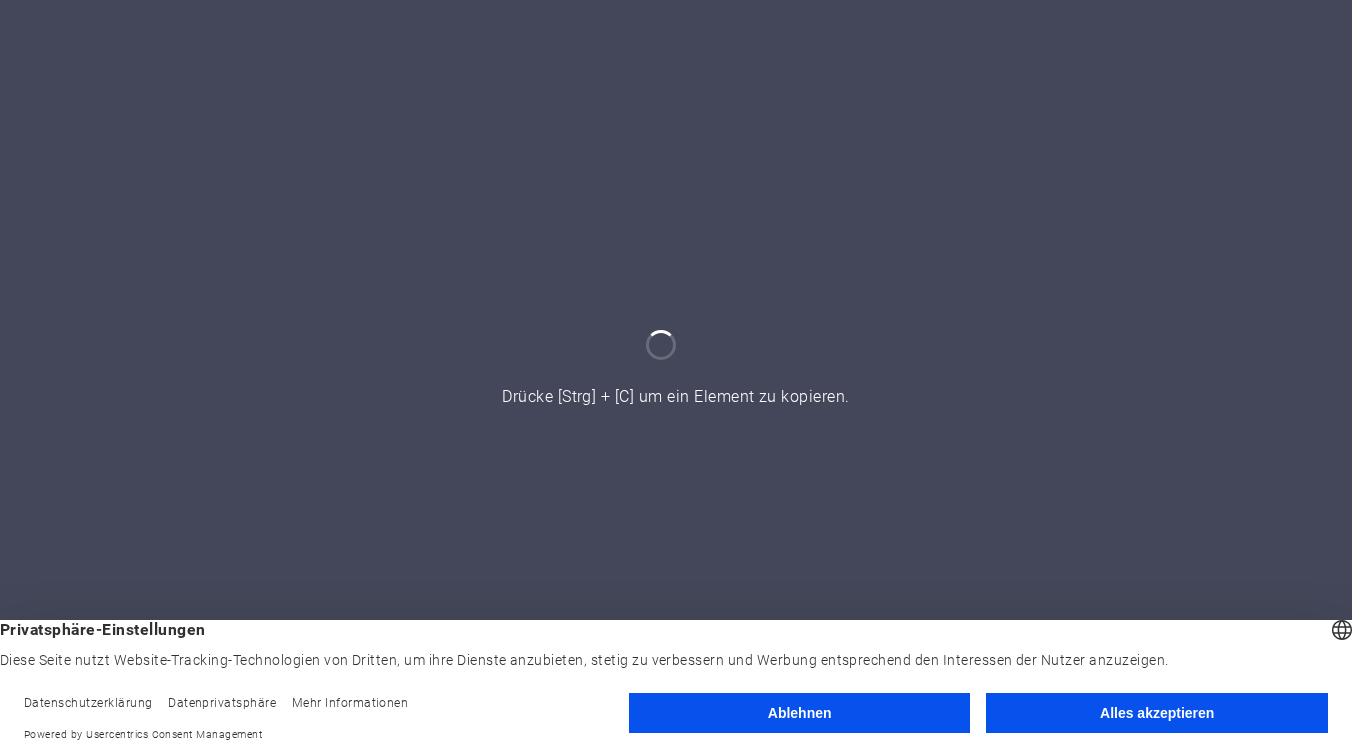 scroll, scrollTop: 0, scrollLeft: 0, axis: both 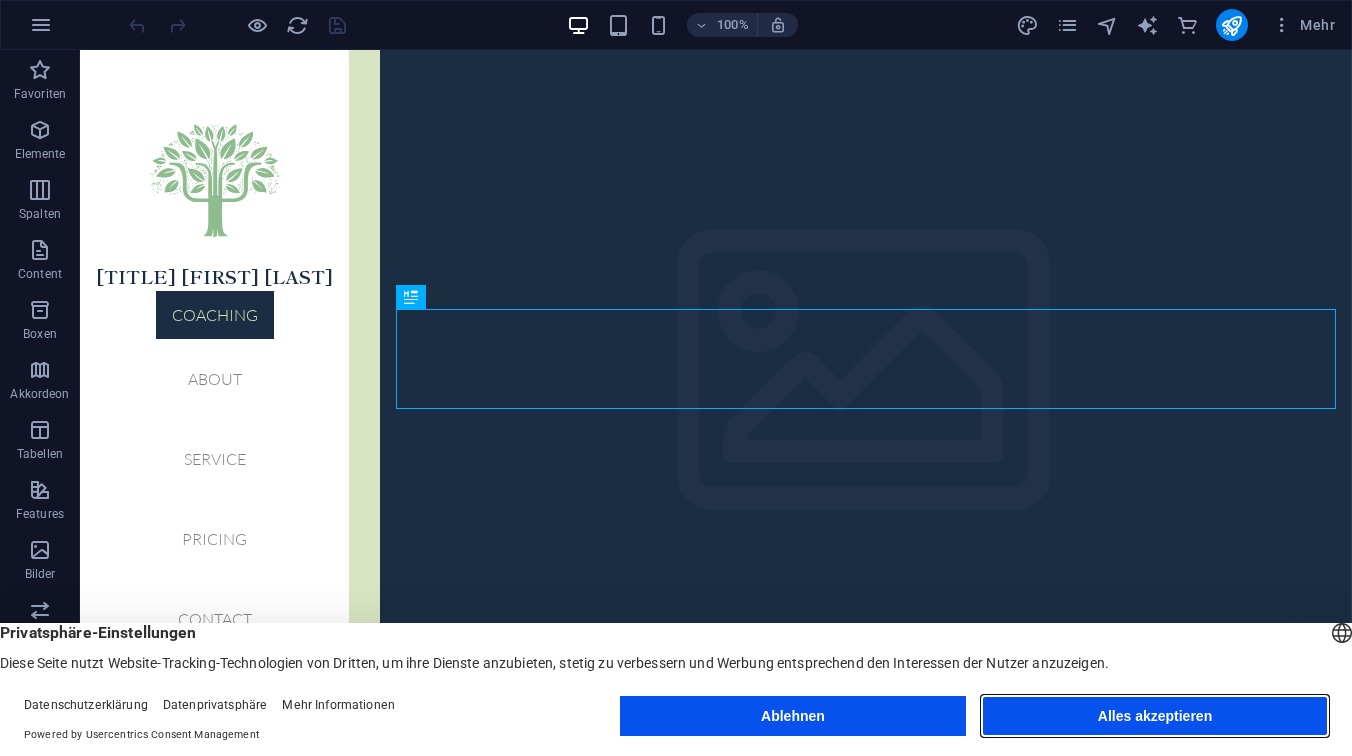 click on "Alles akzeptieren" at bounding box center (1155, 716) 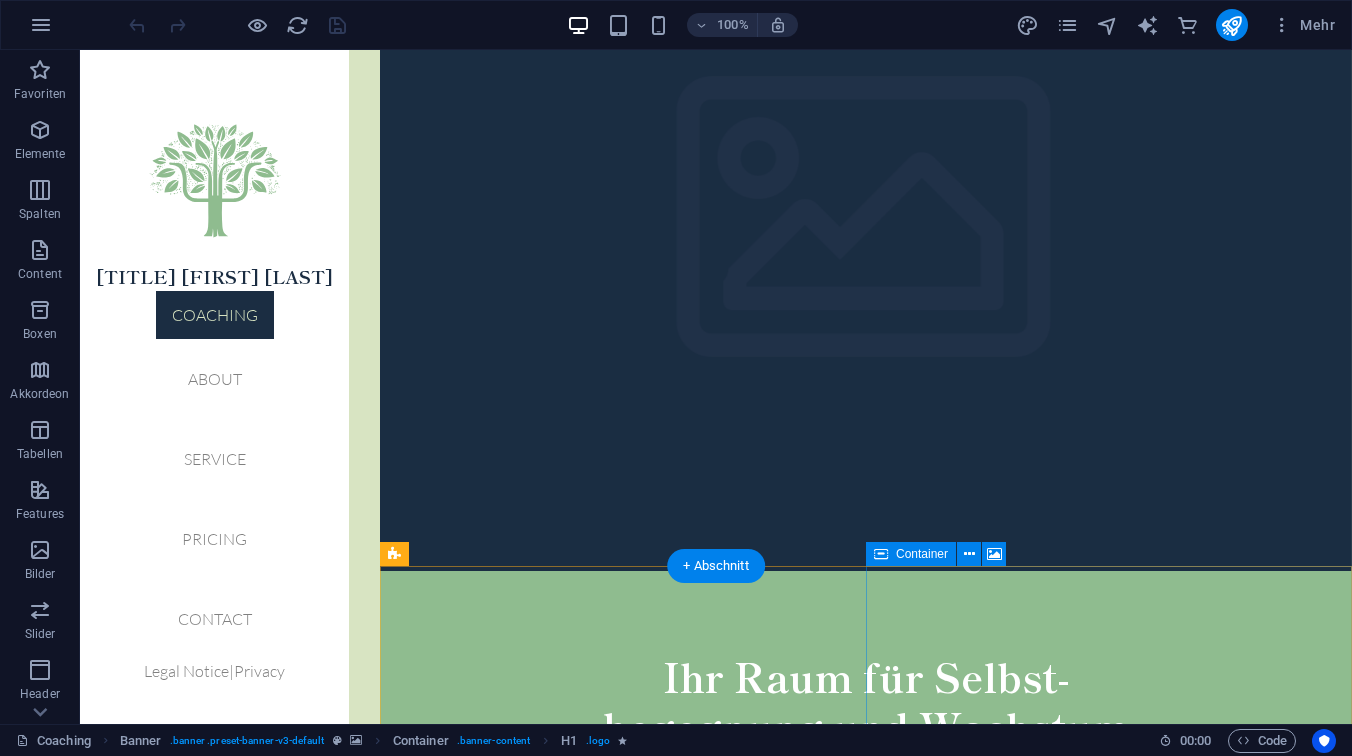 scroll, scrollTop: 0, scrollLeft: 0, axis: both 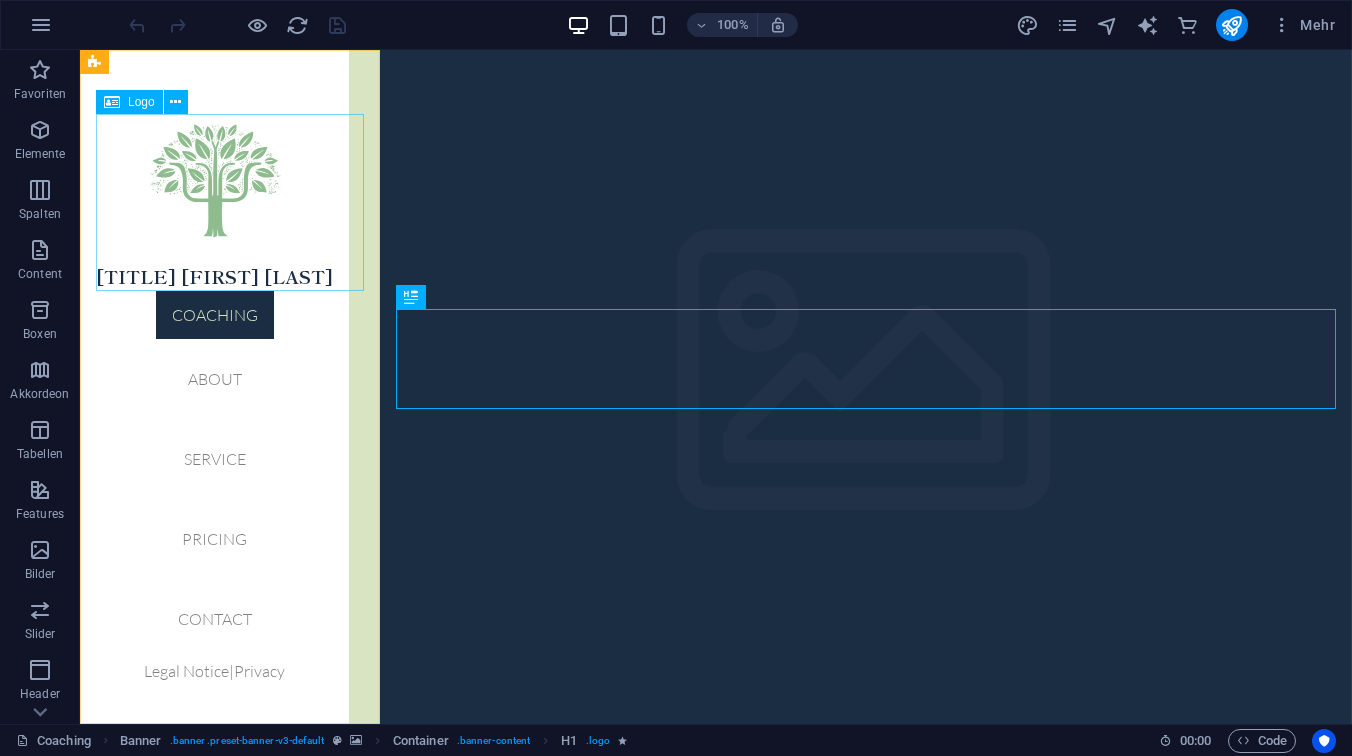 click on "[TITLE] [FIRST] [LAST]" at bounding box center (214, 202) 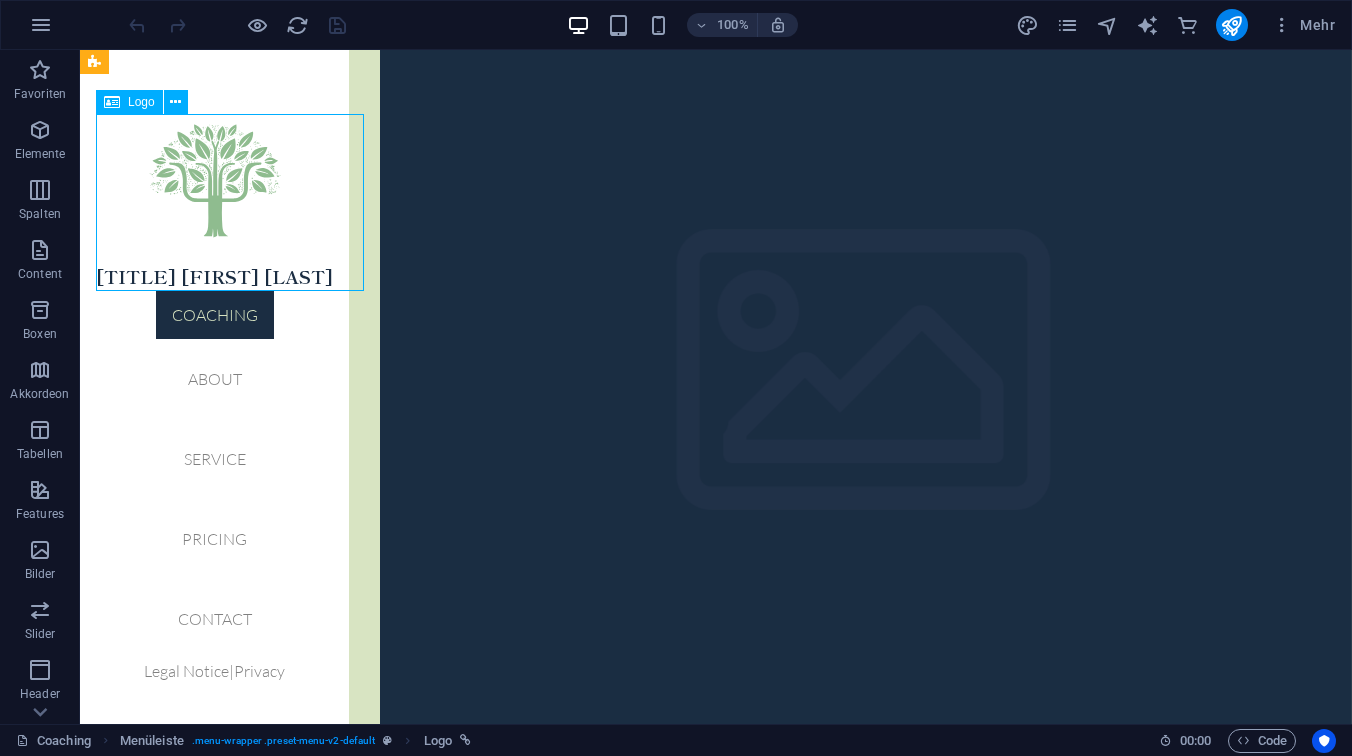 click on "[TITLE] [FIRST] [LAST]" at bounding box center (214, 202) 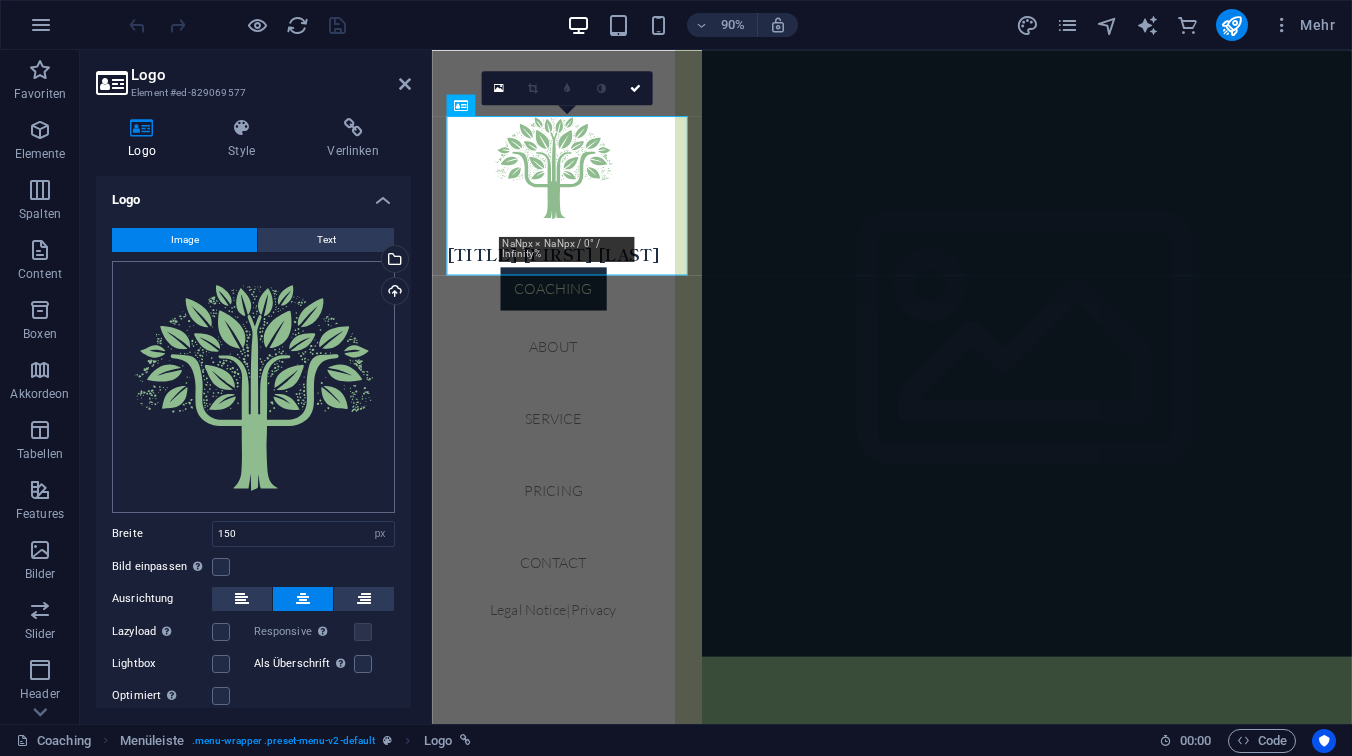 scroll, scrollTop: 60, scrollLeft: 0, axis: vertical 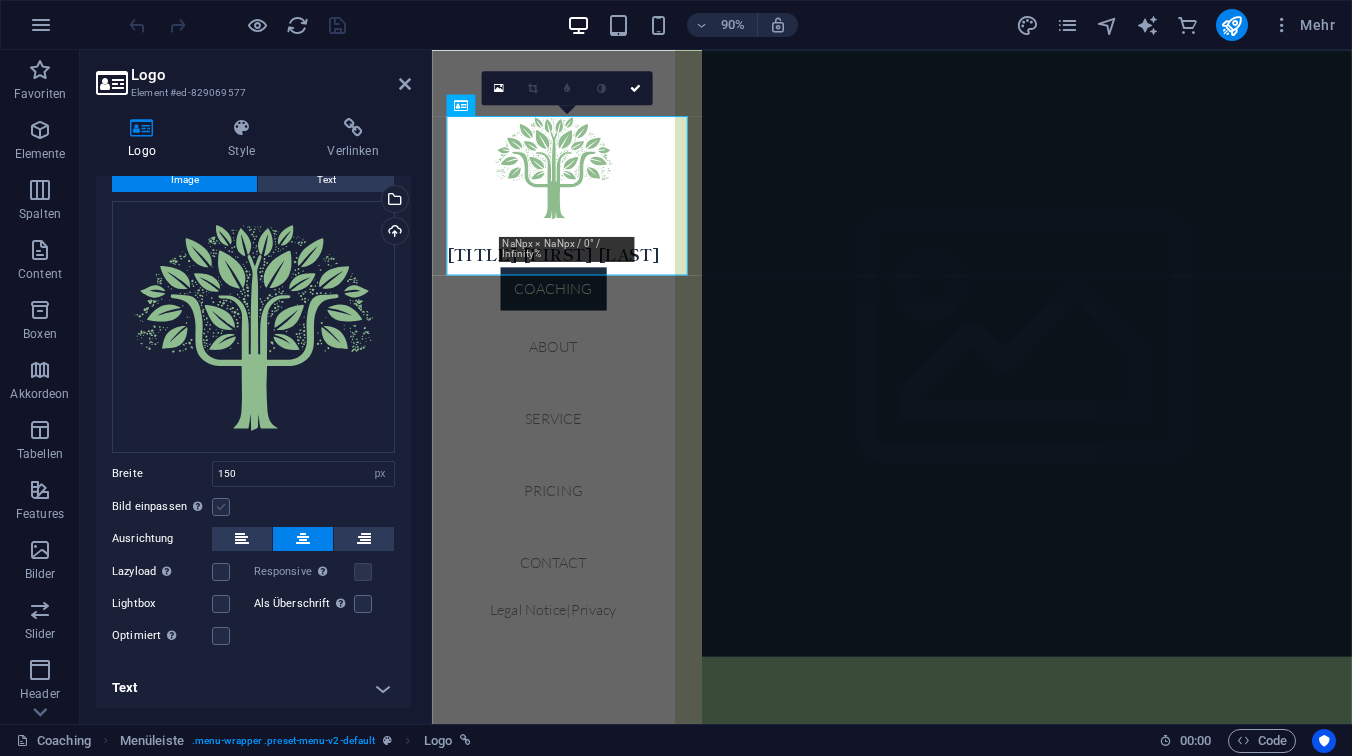 click at bounding box center [221, 507] 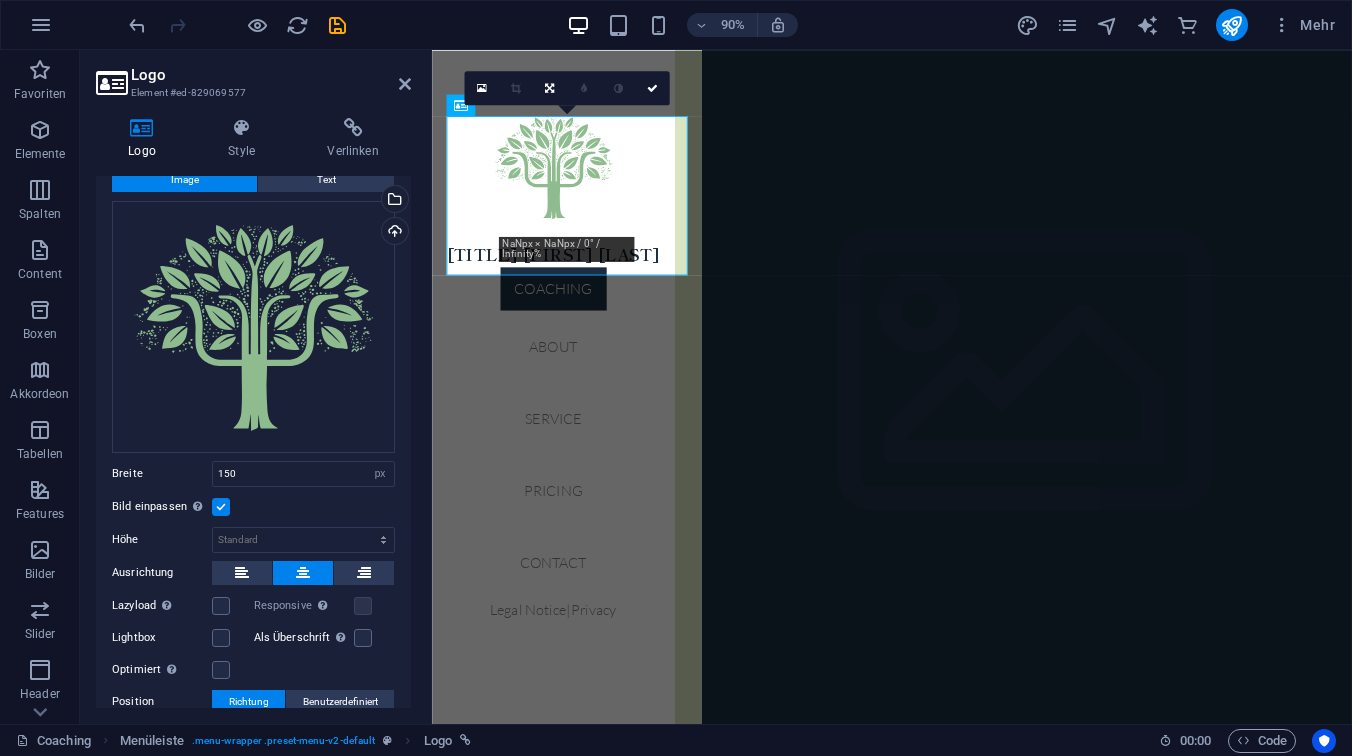 scroll, scrollTop: 195, scrollLeft: 0, axis: vertical 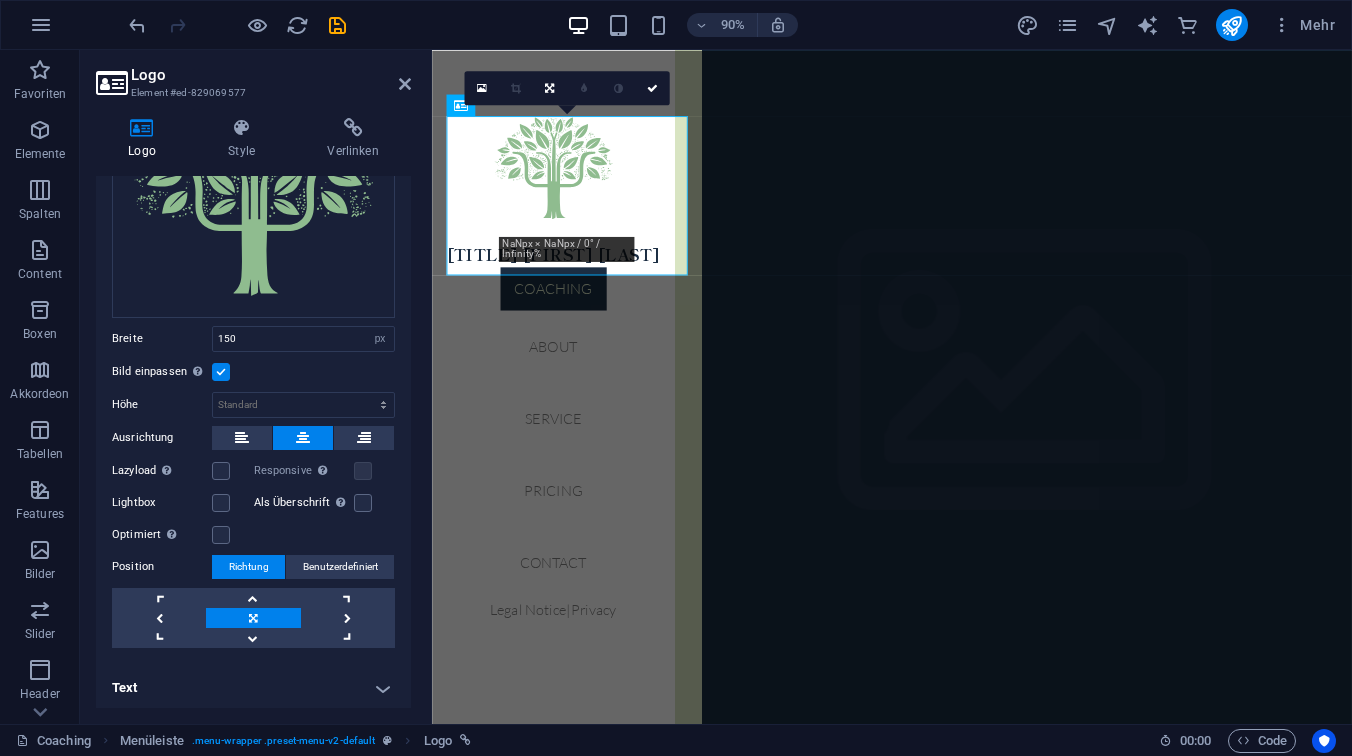 click on "Text" at bounding box center [253, 688] 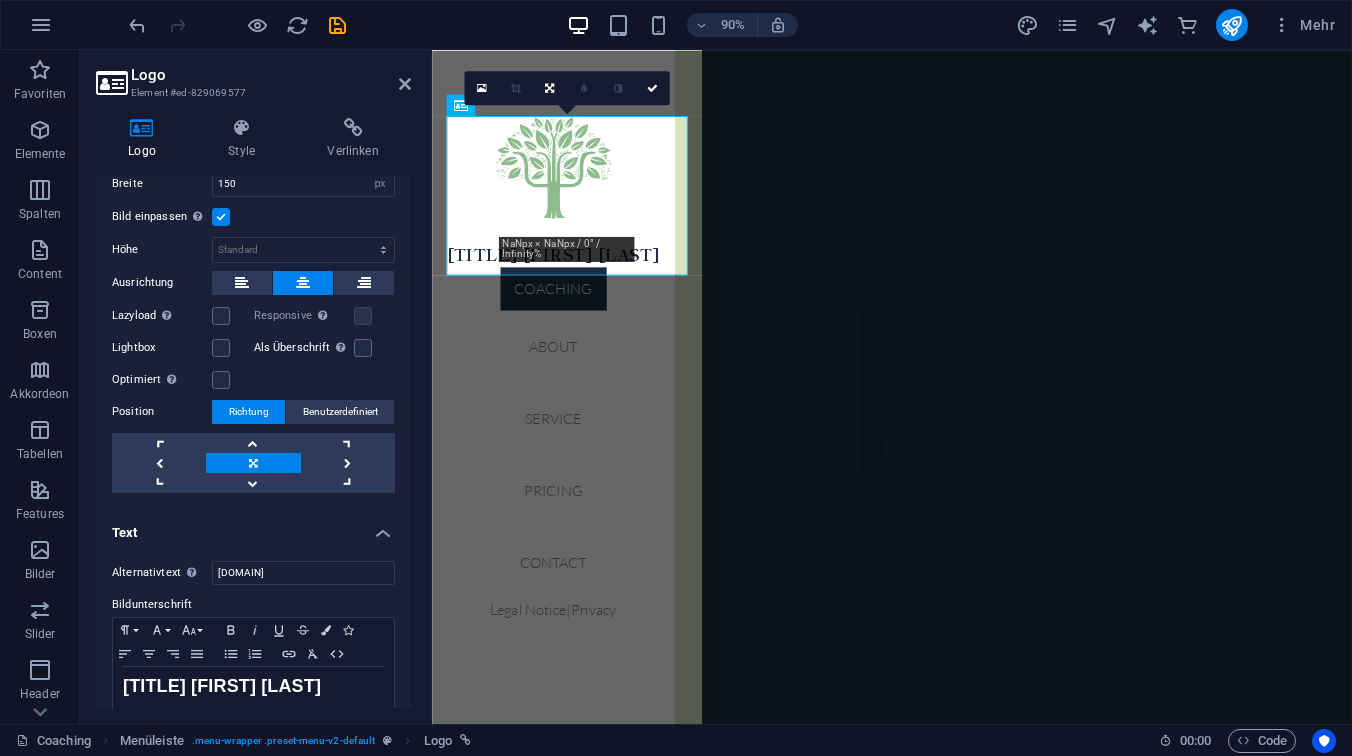 scroll, scrollTop: 383, scrollLeft: 0, axis: vertical 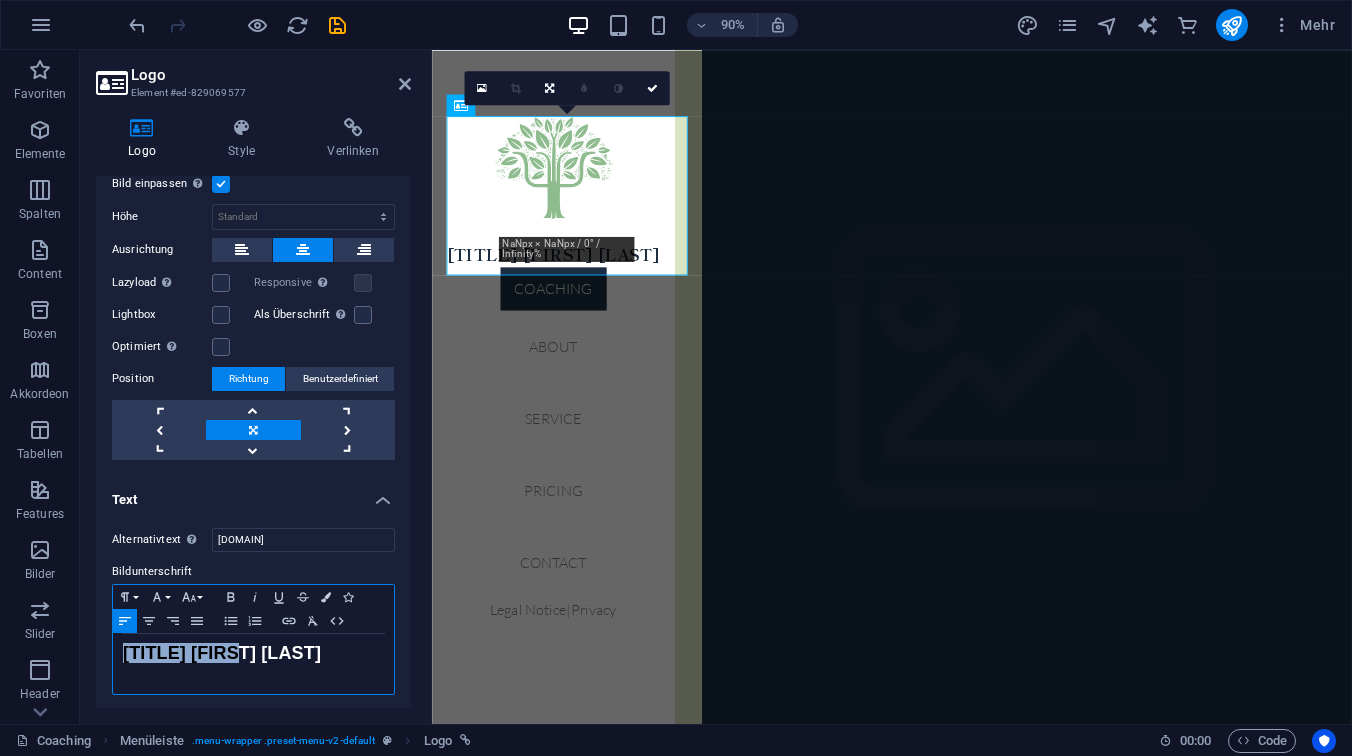 drag, startPoint x: 231, startPoint y: 648, endPoint x: 130, endPoint y: 636, distance: 101.71037 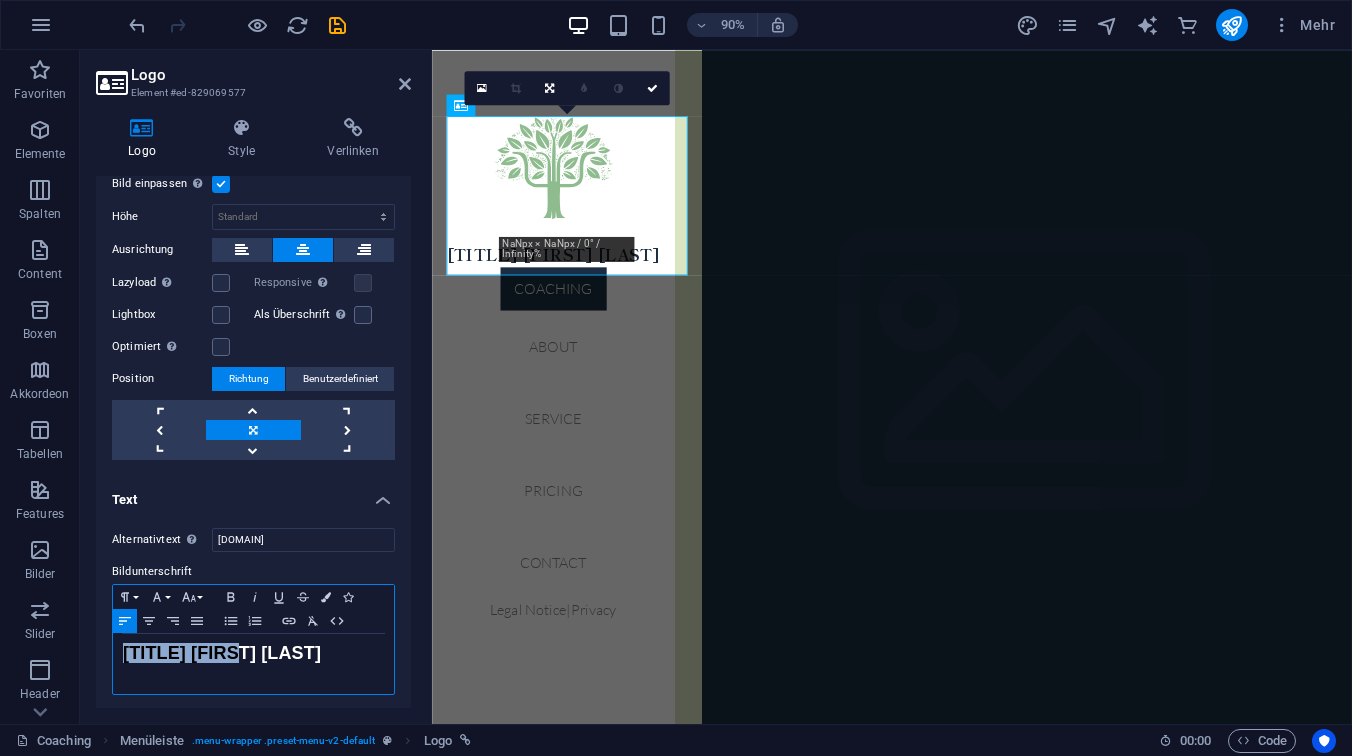 click on "[TITLE] [FIRST] [LAST]" at bounding box center (253, 664) 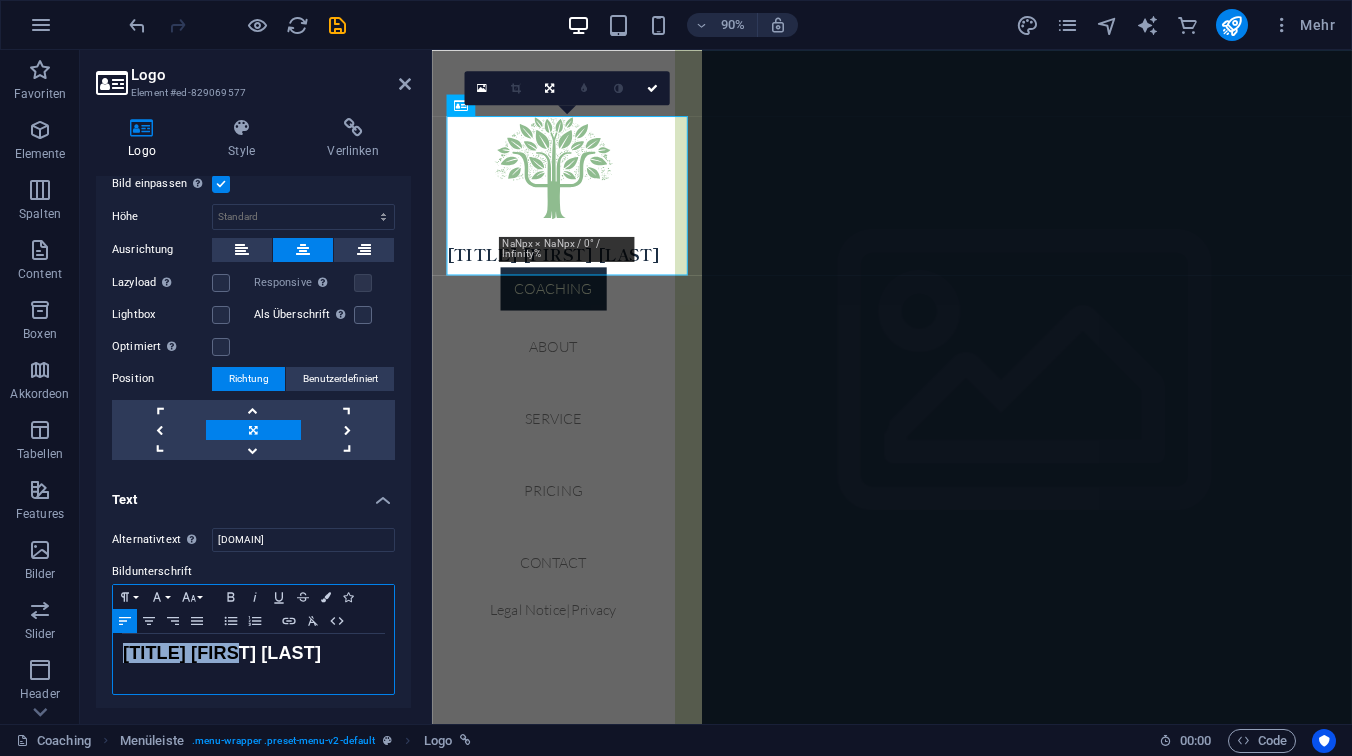 type 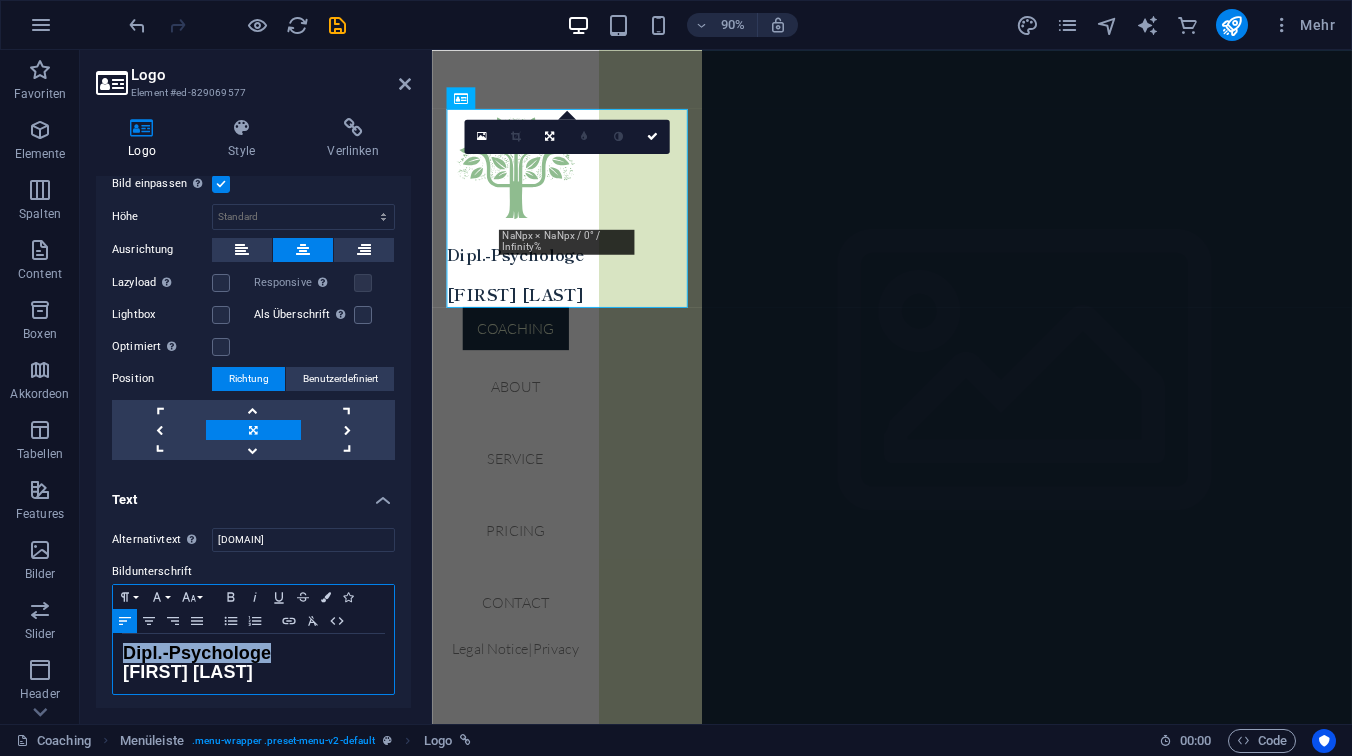 drag, startPoint x: 278, startPoint y: 649, endPoint x: 117, endPoint y: 639, distance: 161.31026 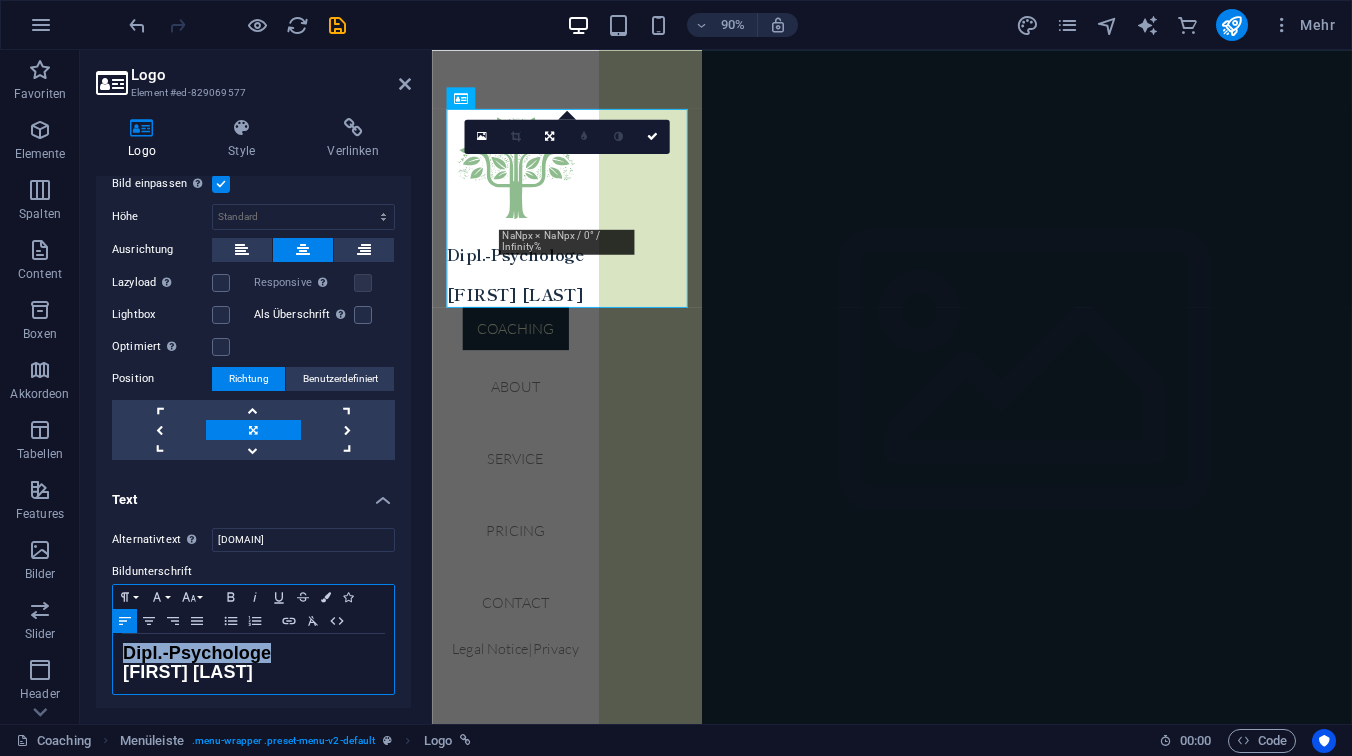 click on "Dipl.-Psychologe [FIRST] [LAST]" at bounding box center [253, 664] 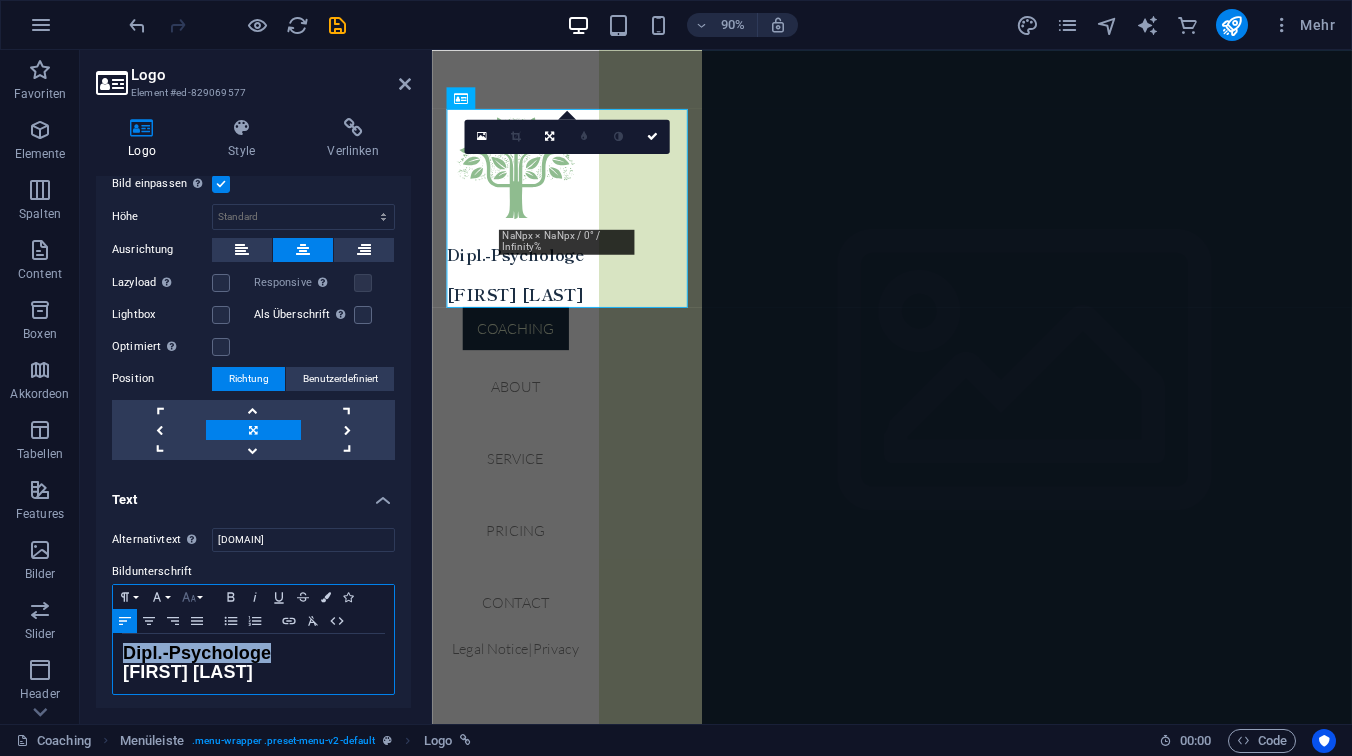 click on "Font Size" at bounding box center (193, 597) 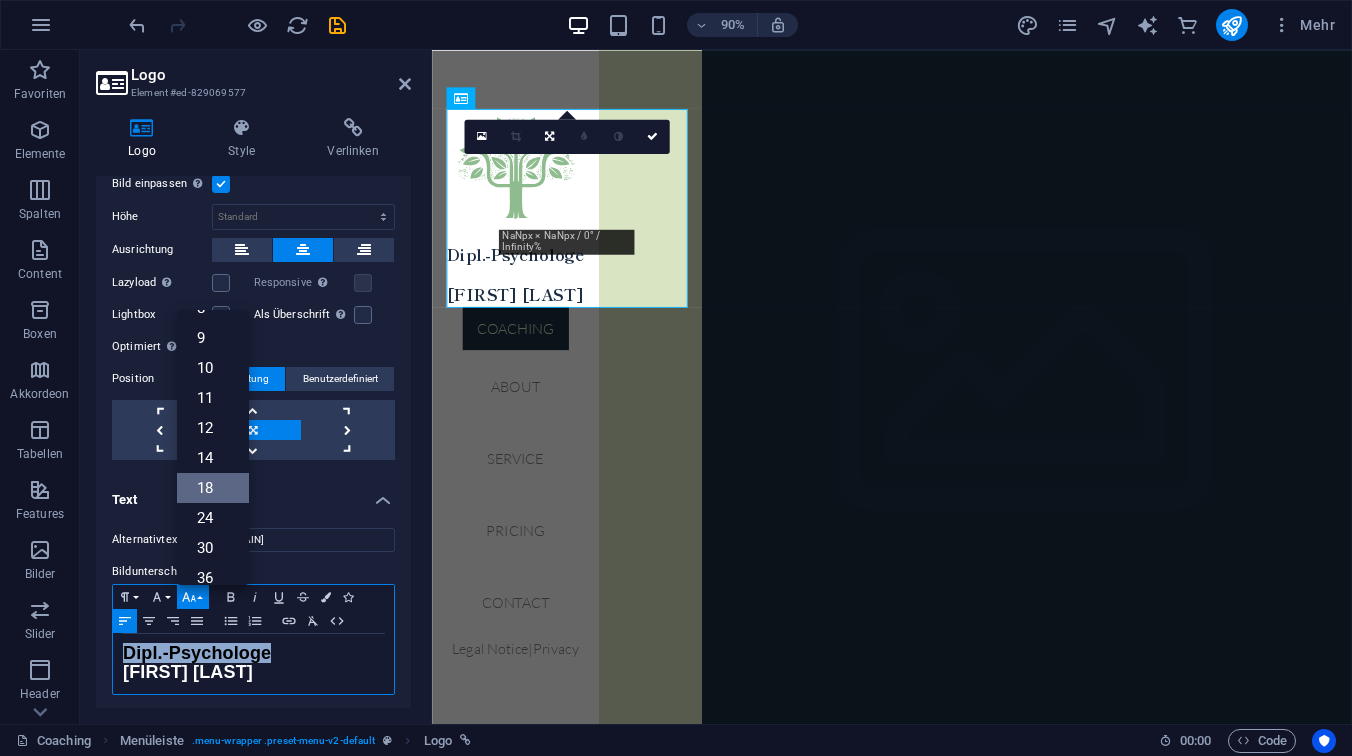scroll, scrollTop: 0, scrollLeft: 0, axis: both 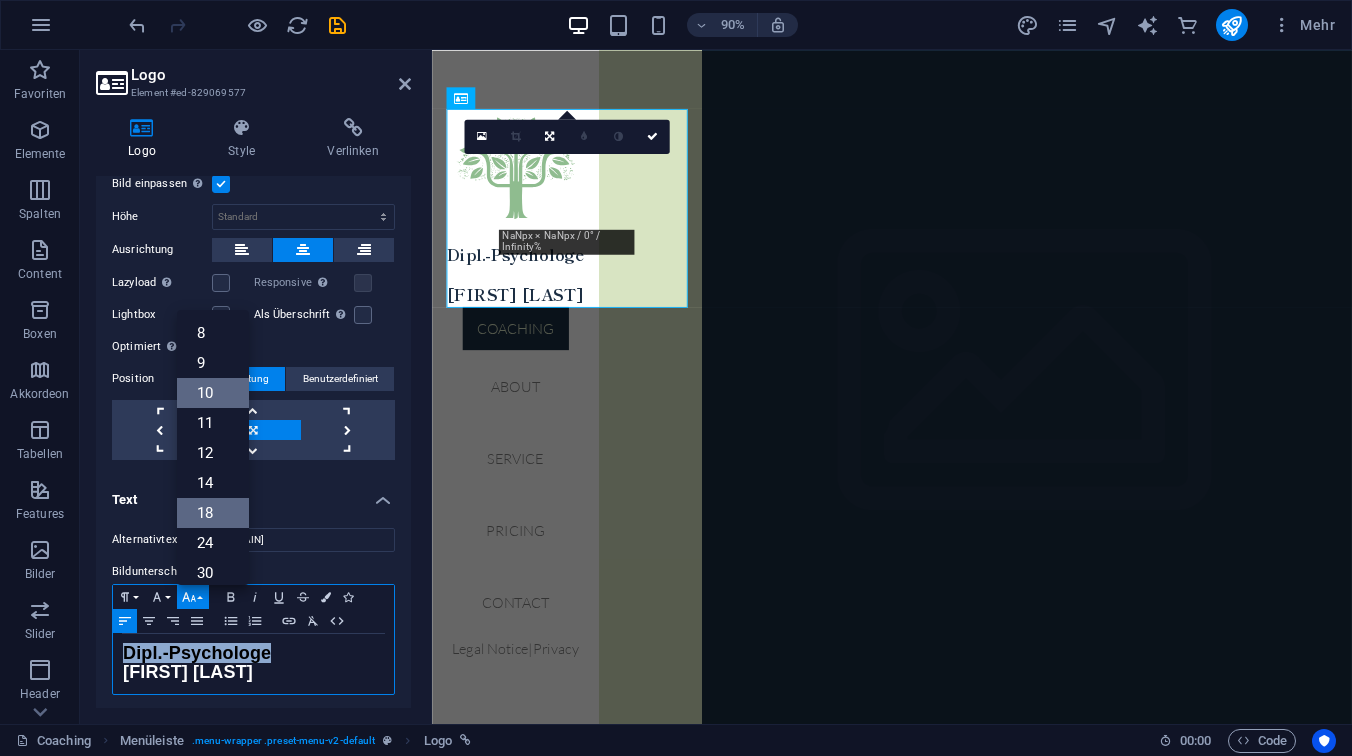 click on "10" at bounding box center [213, 393] 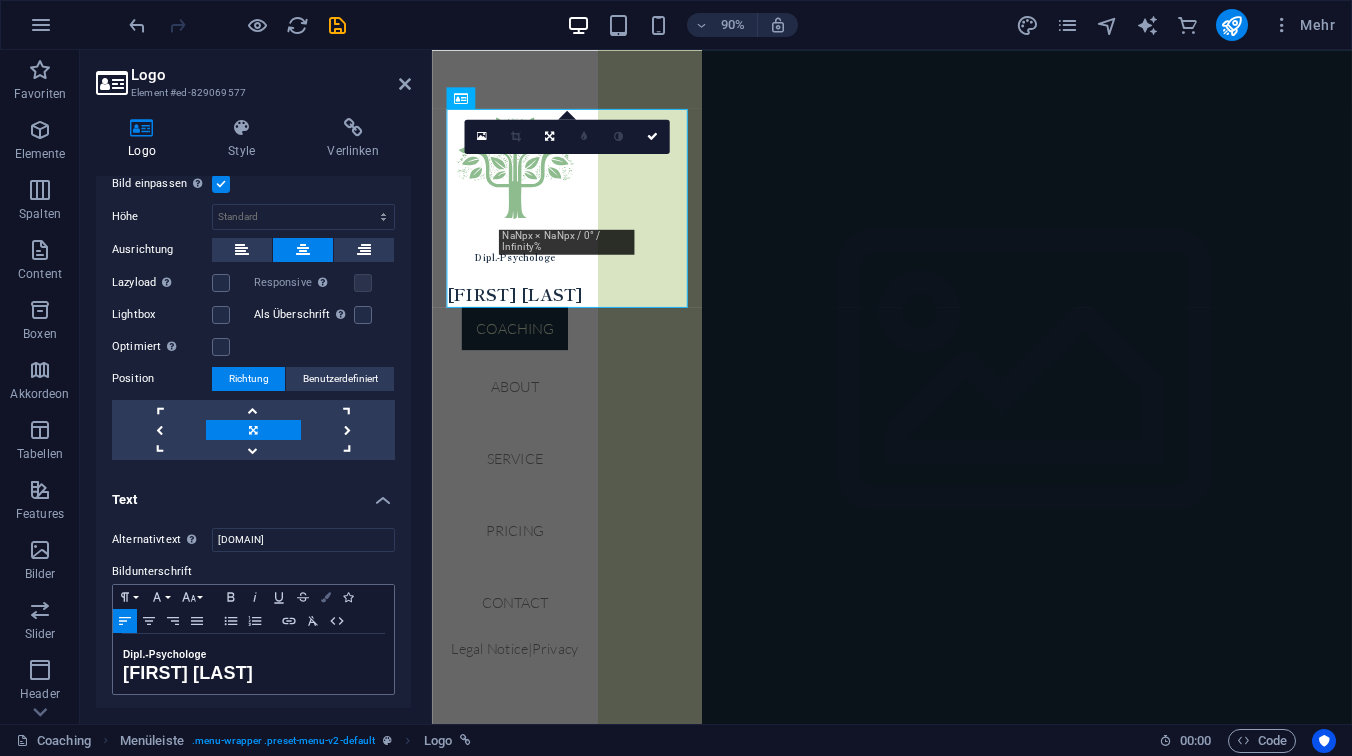 click at bounding box center [326, 597] 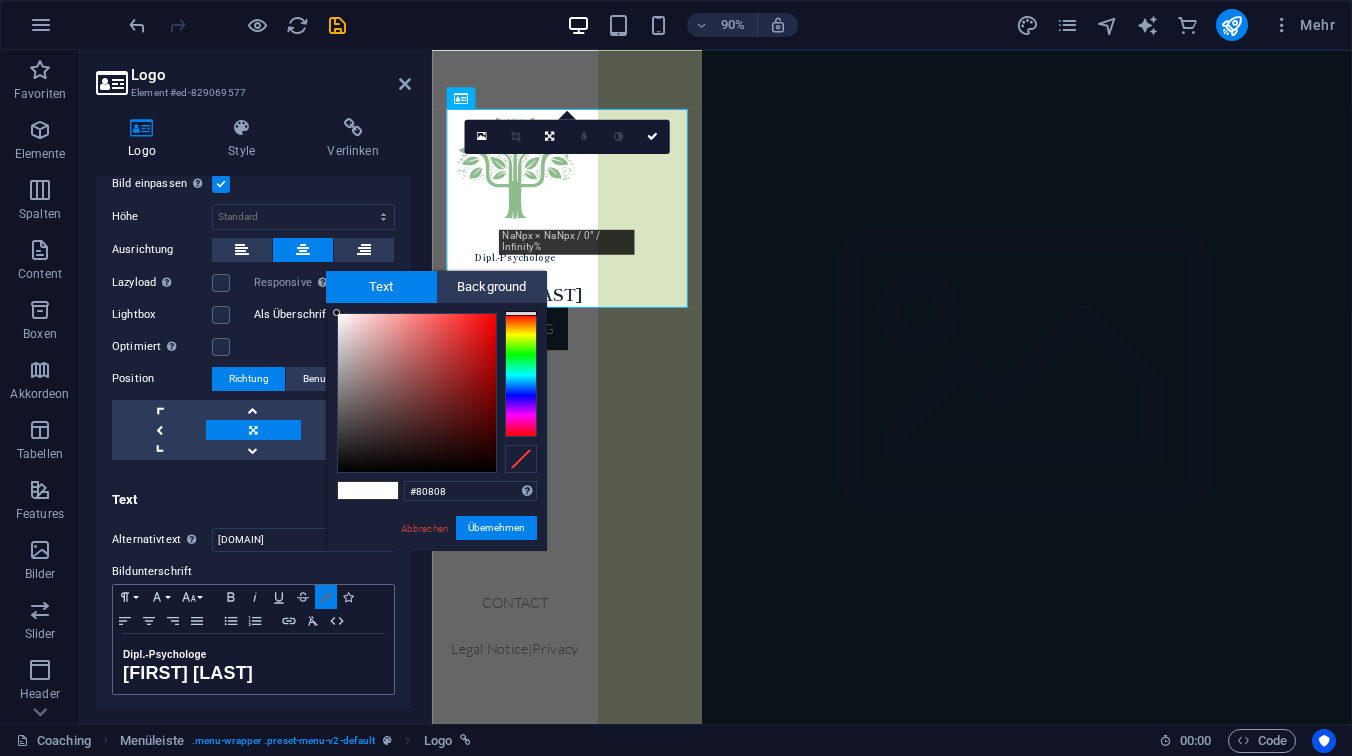type on "#808080" 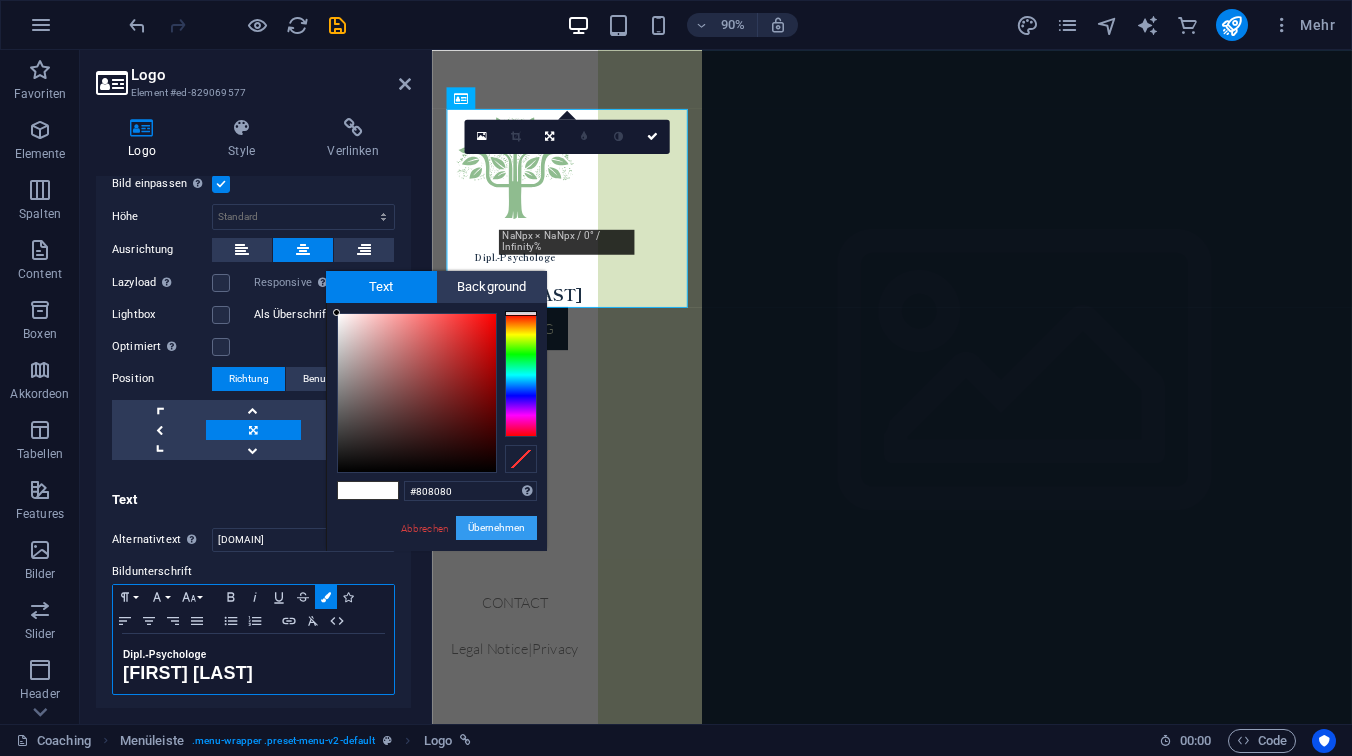 click on "Übernehmen" at bounding box center [496, 528] 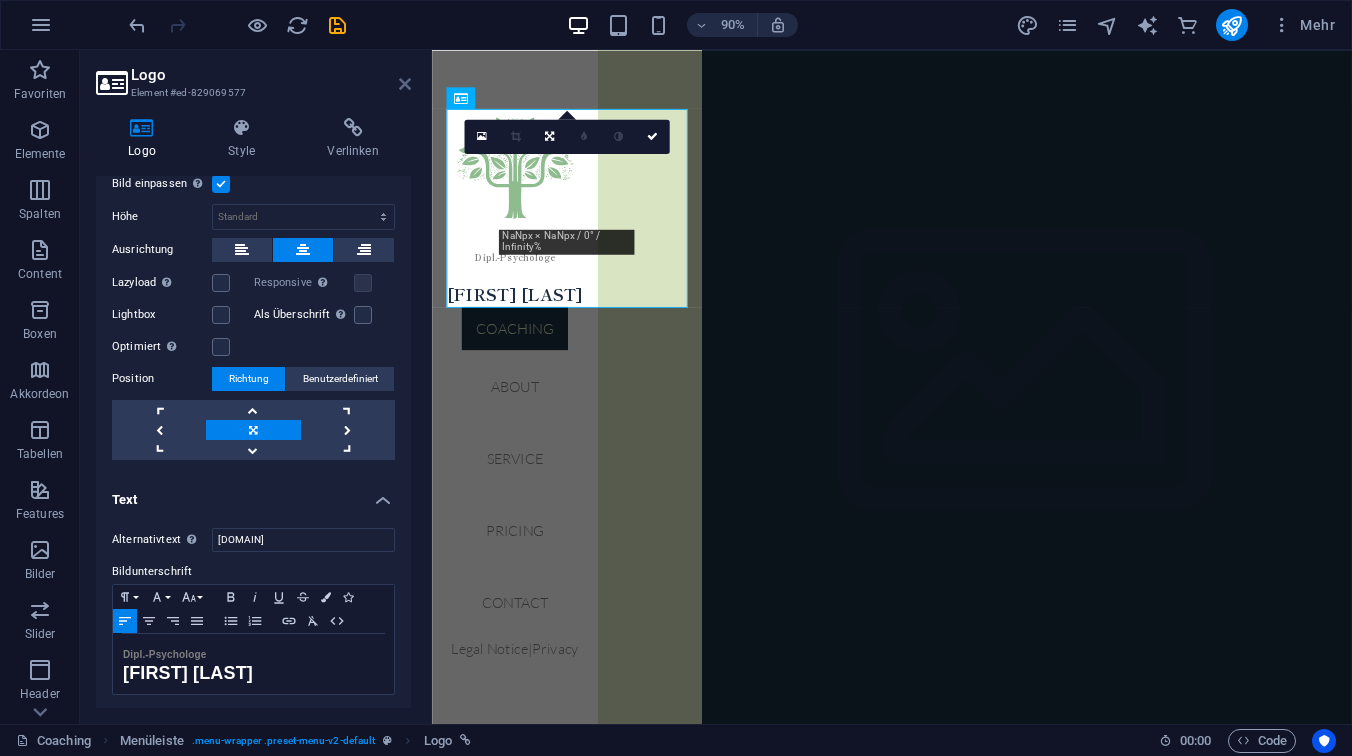 click at bounding box center (405, 84) 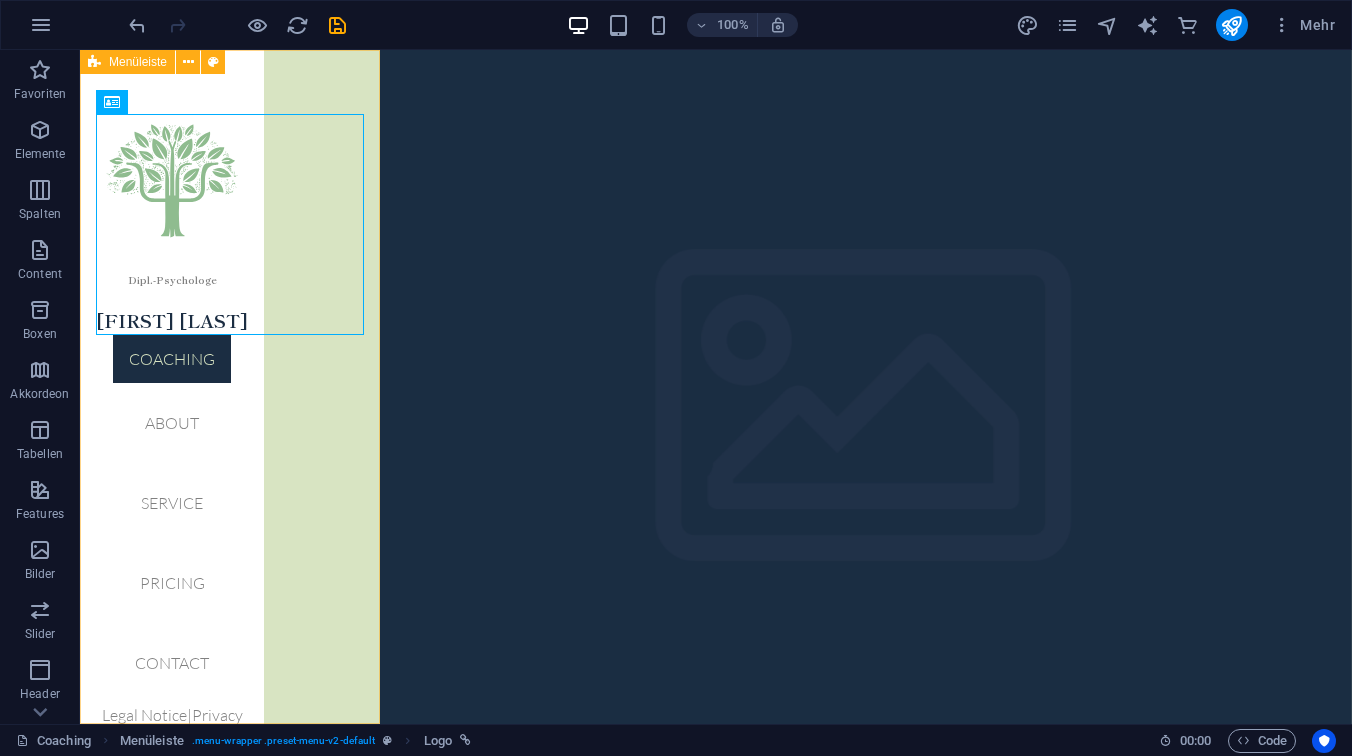 click on "Dipl.-Psychologe [FIRST] [LAST] Coaching About Service Pricing Contact Legal Notice | Privacy" at bounding box center (172, 387) 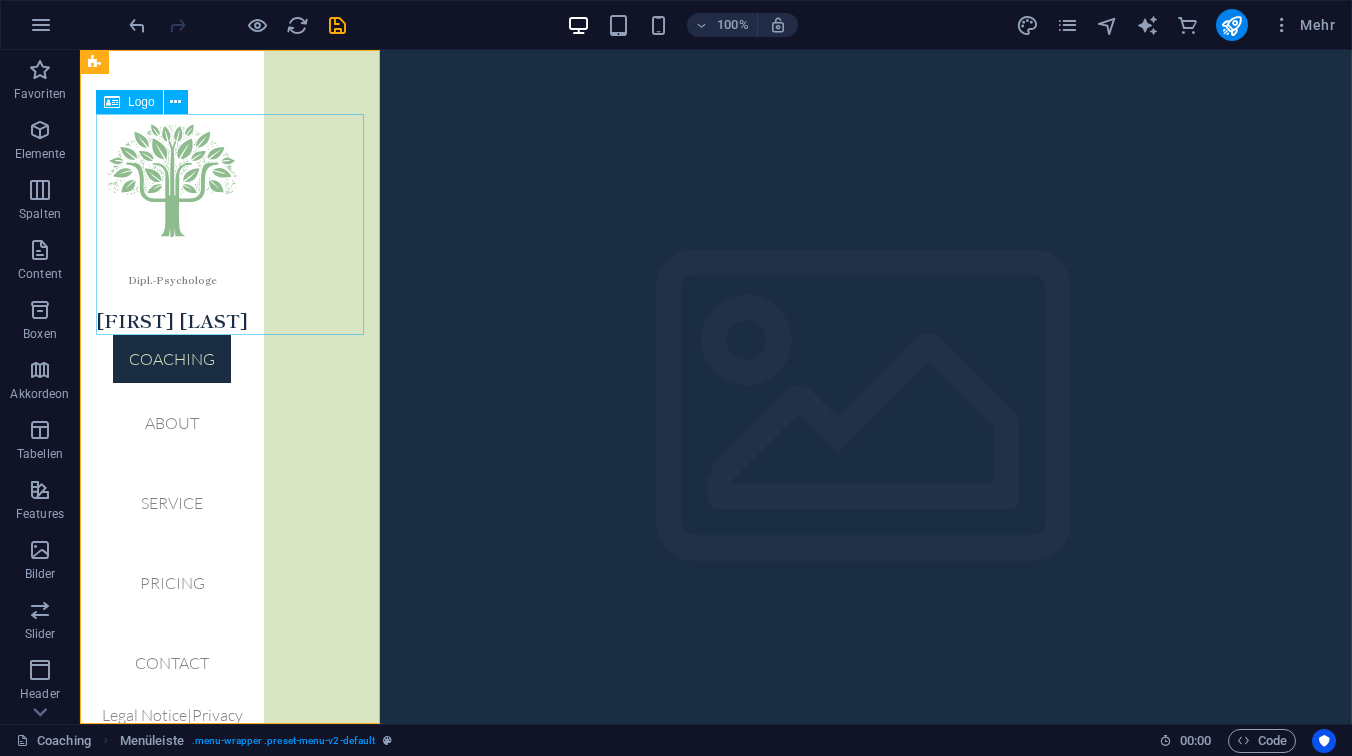 click on "Dipl.-Psychologe [FIRST] [LAST]" at bounding box center [172, 224] 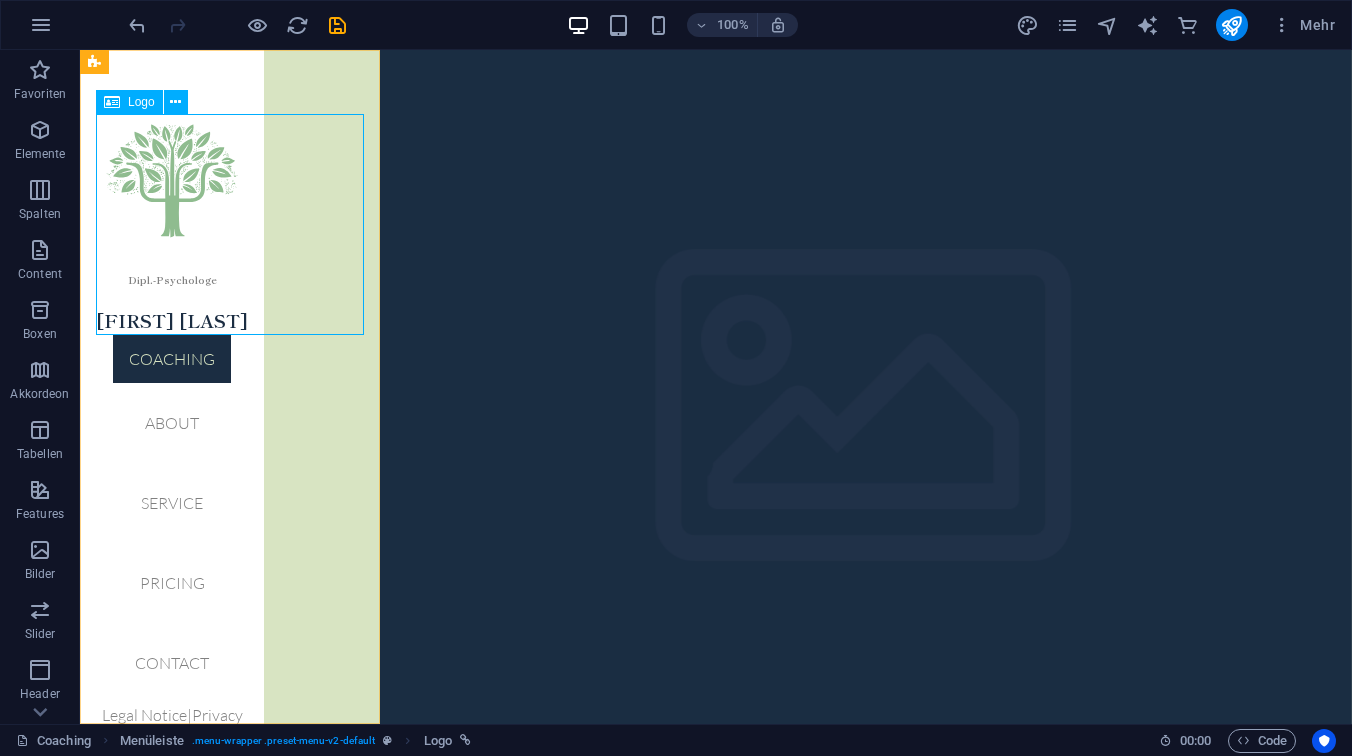 click on "Dipl.-Psychologe [FIRST] [LAST]" at bounding box center (172, 224) 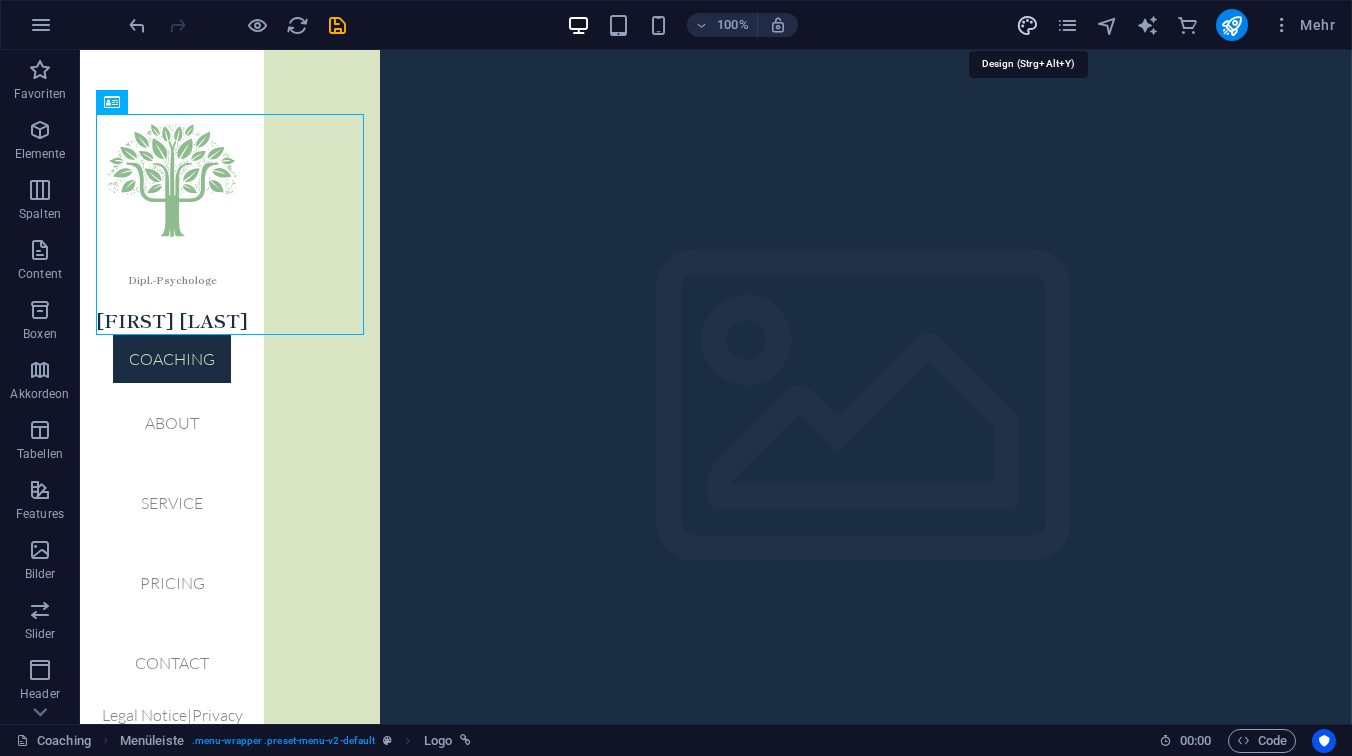 click at bounding box center [1027, 25] 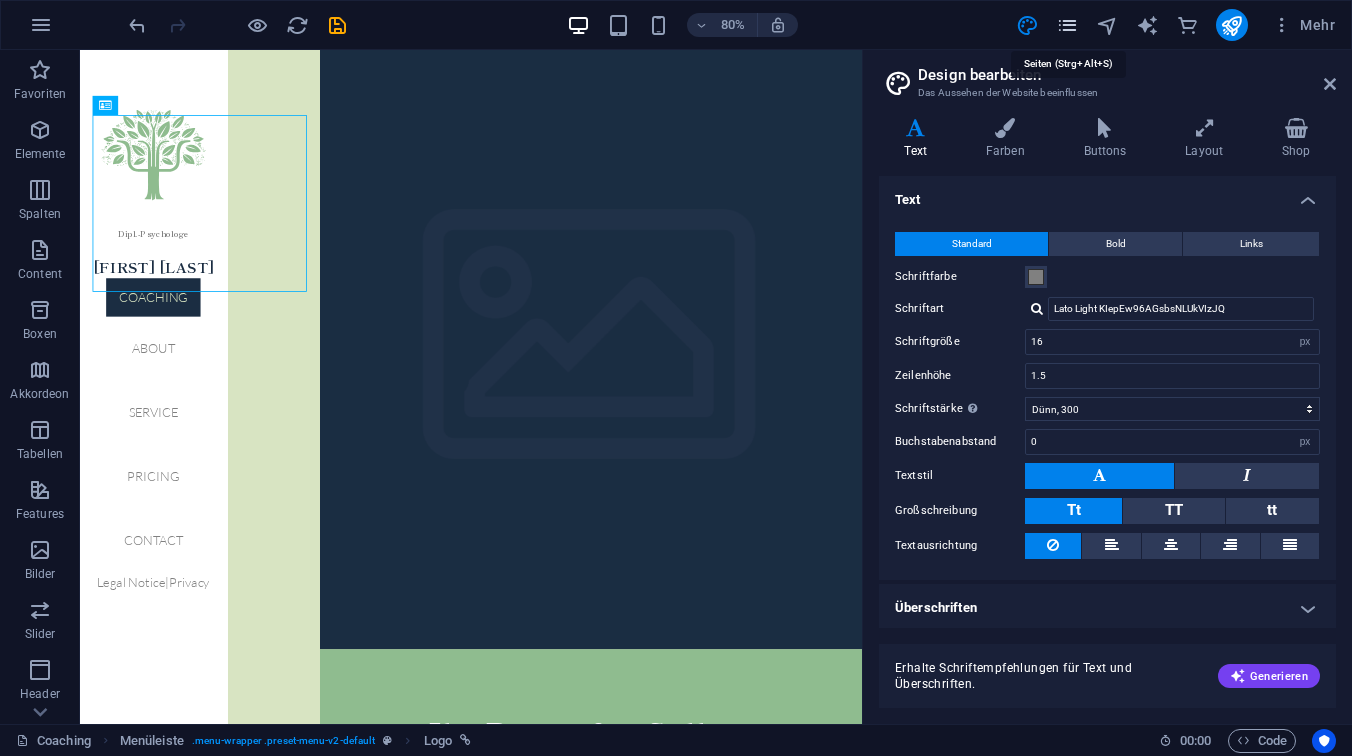 click at bounding box center [1067, 25] 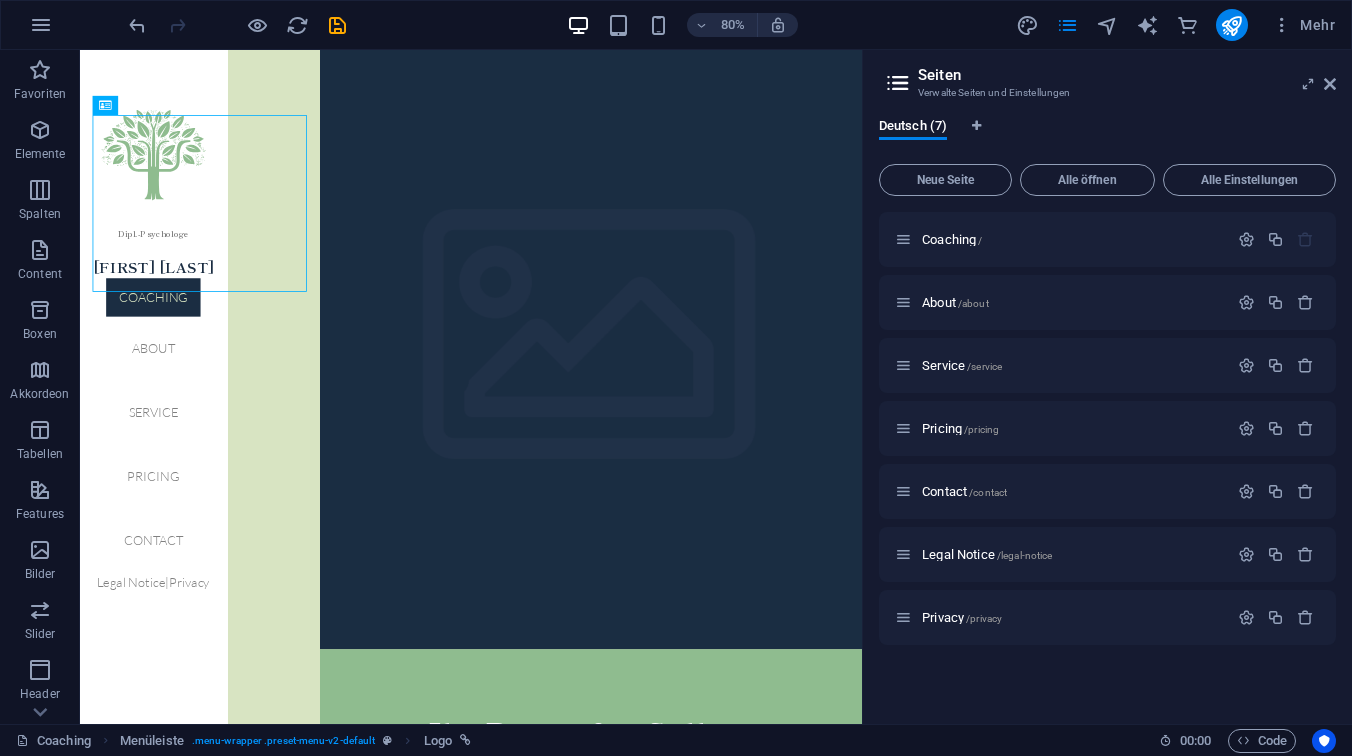 click on "Mehr" at bounding box center (1179, 25) 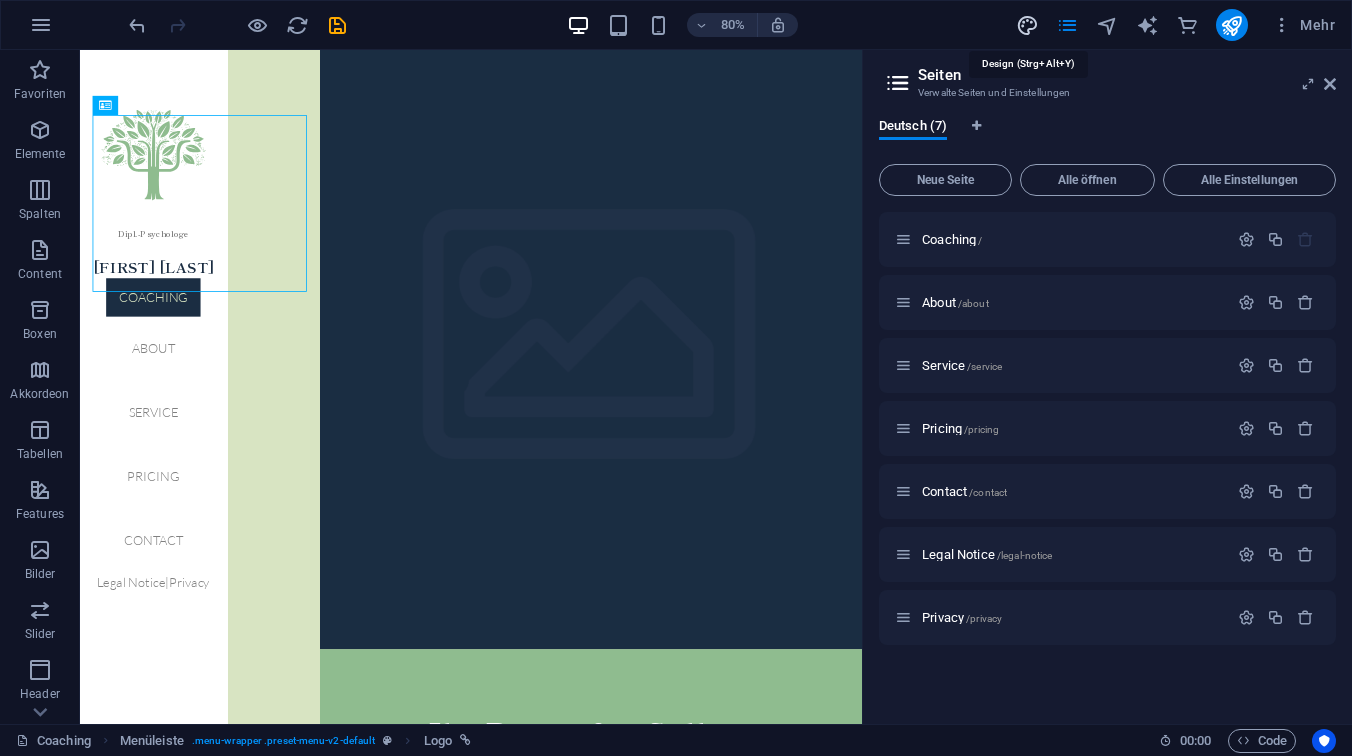click at bounding box center (1027, 25) 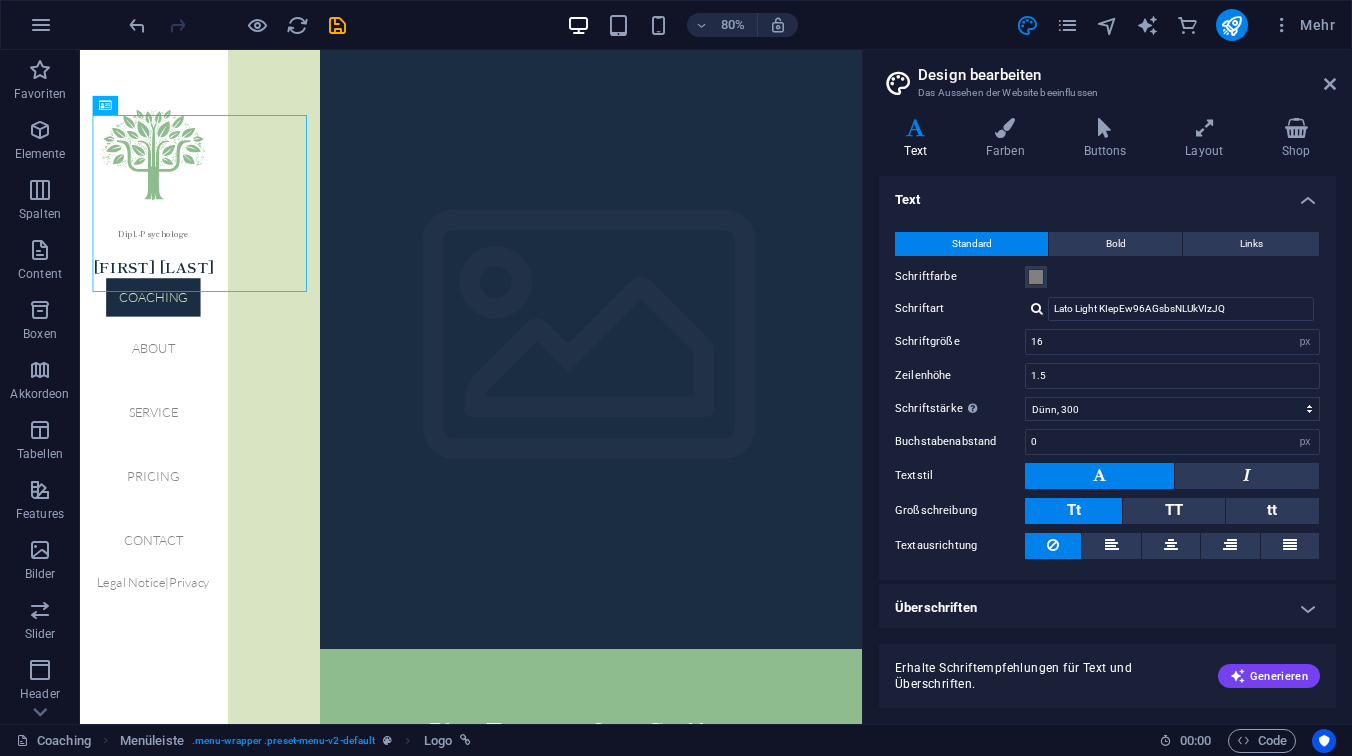 scroll, scrollTop: 2, scrollLeft: 0, axis: vertical 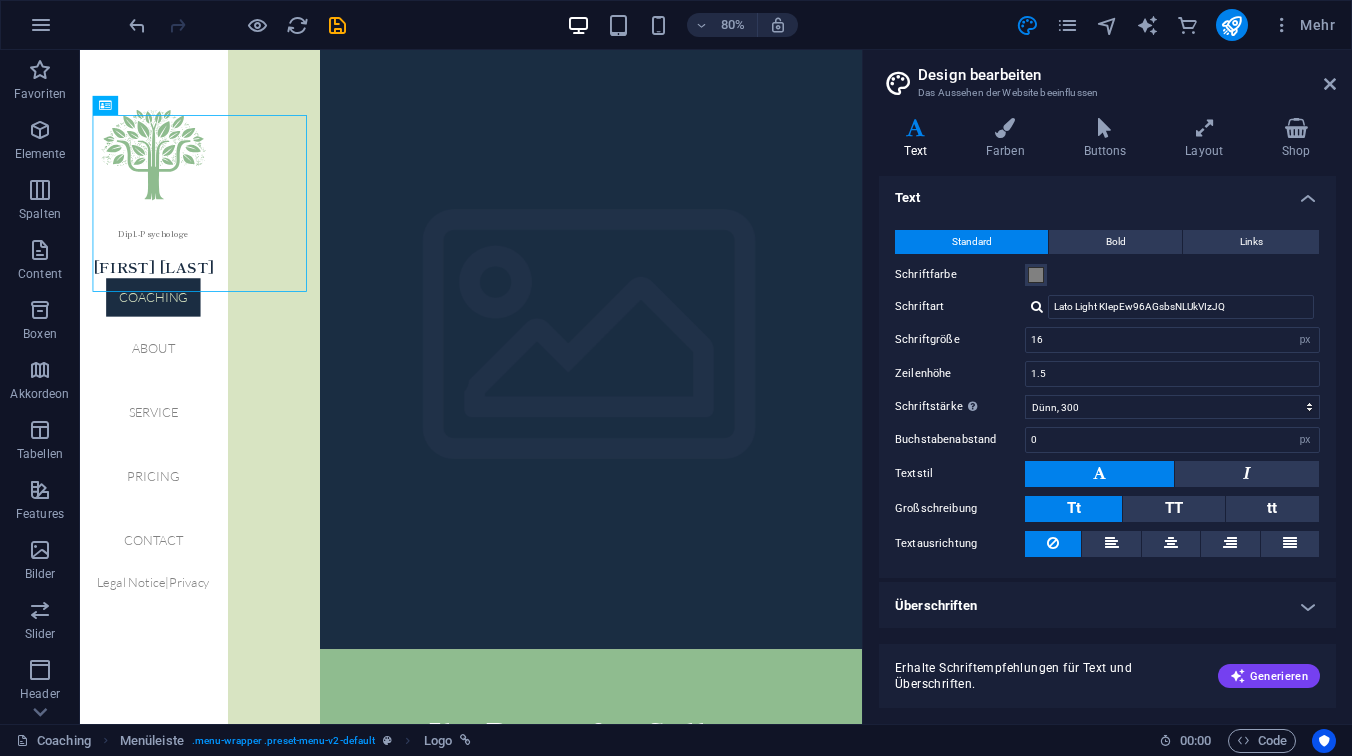 click on "Überschriften" at bounding box center (1107, 606) 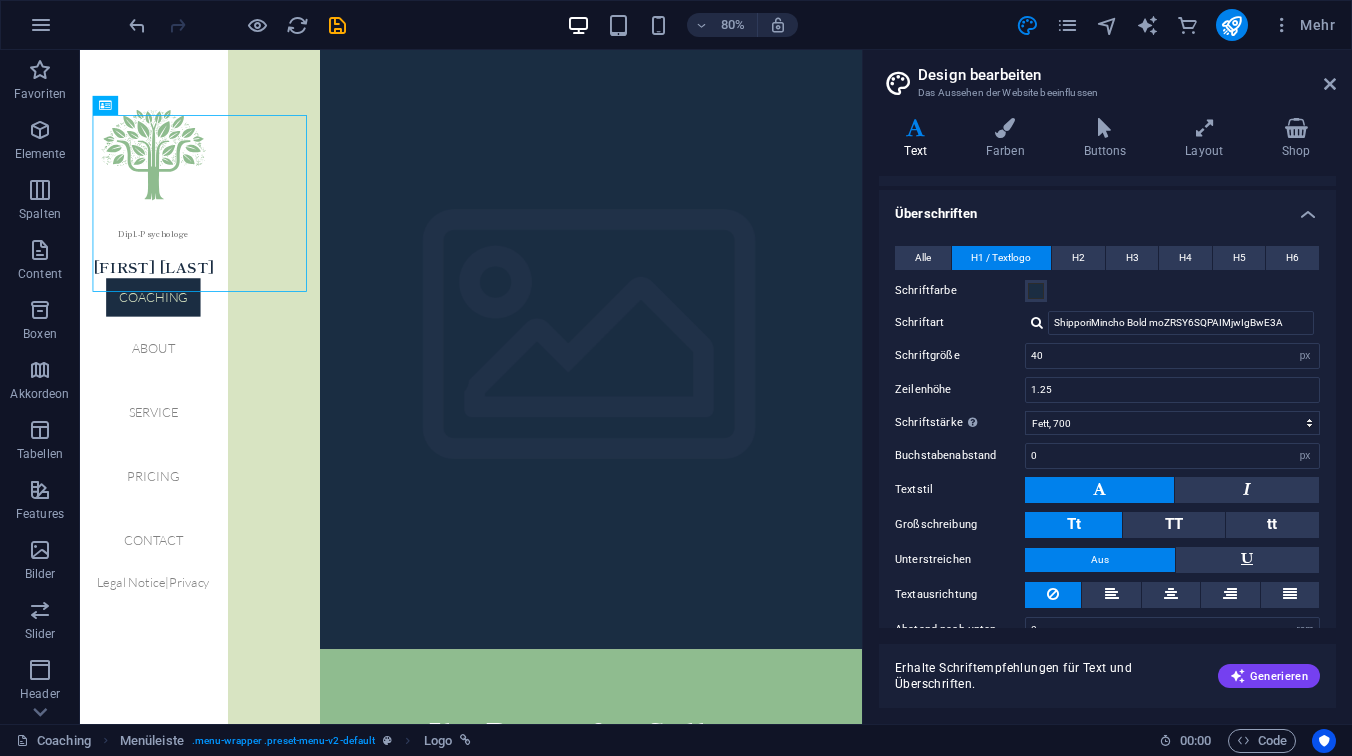 scroll, scrollTop: 425, scrollLeft: 0, axis: vertical 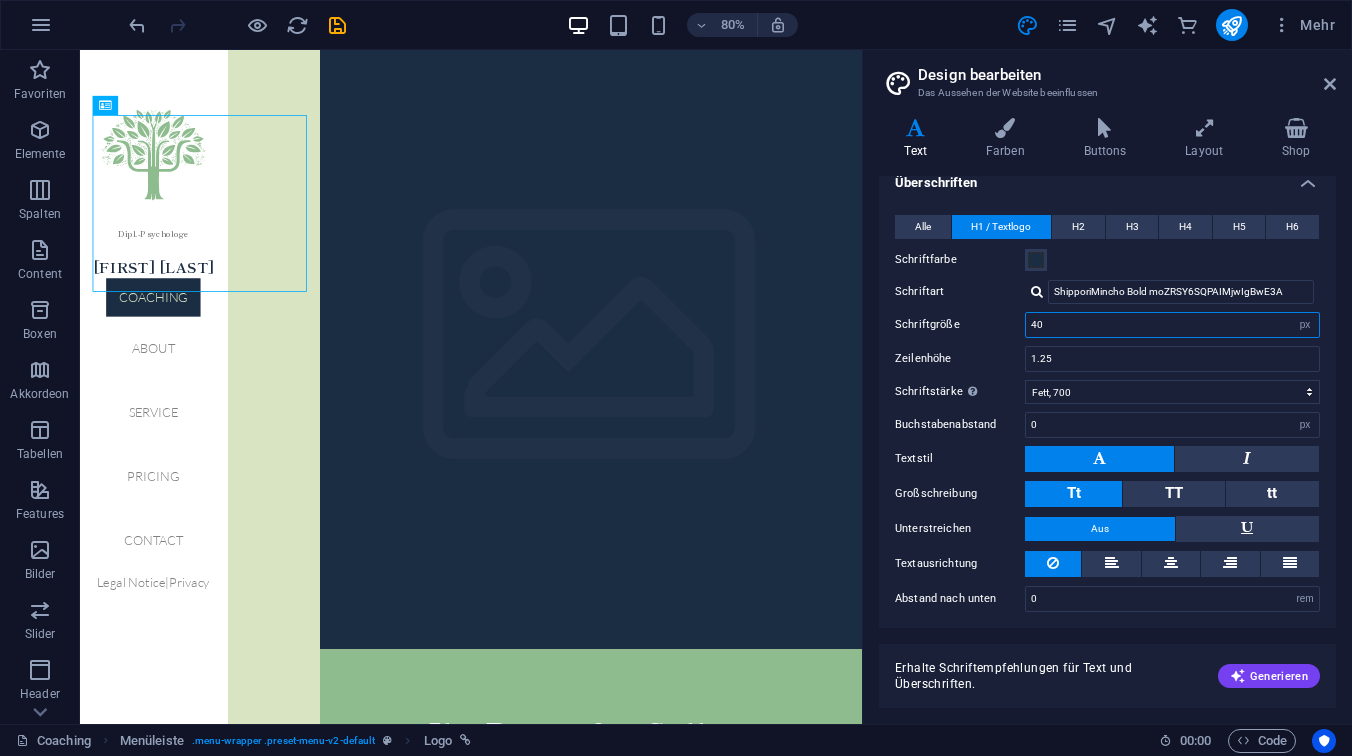 click on "40" at bounding box center (1172, 325) 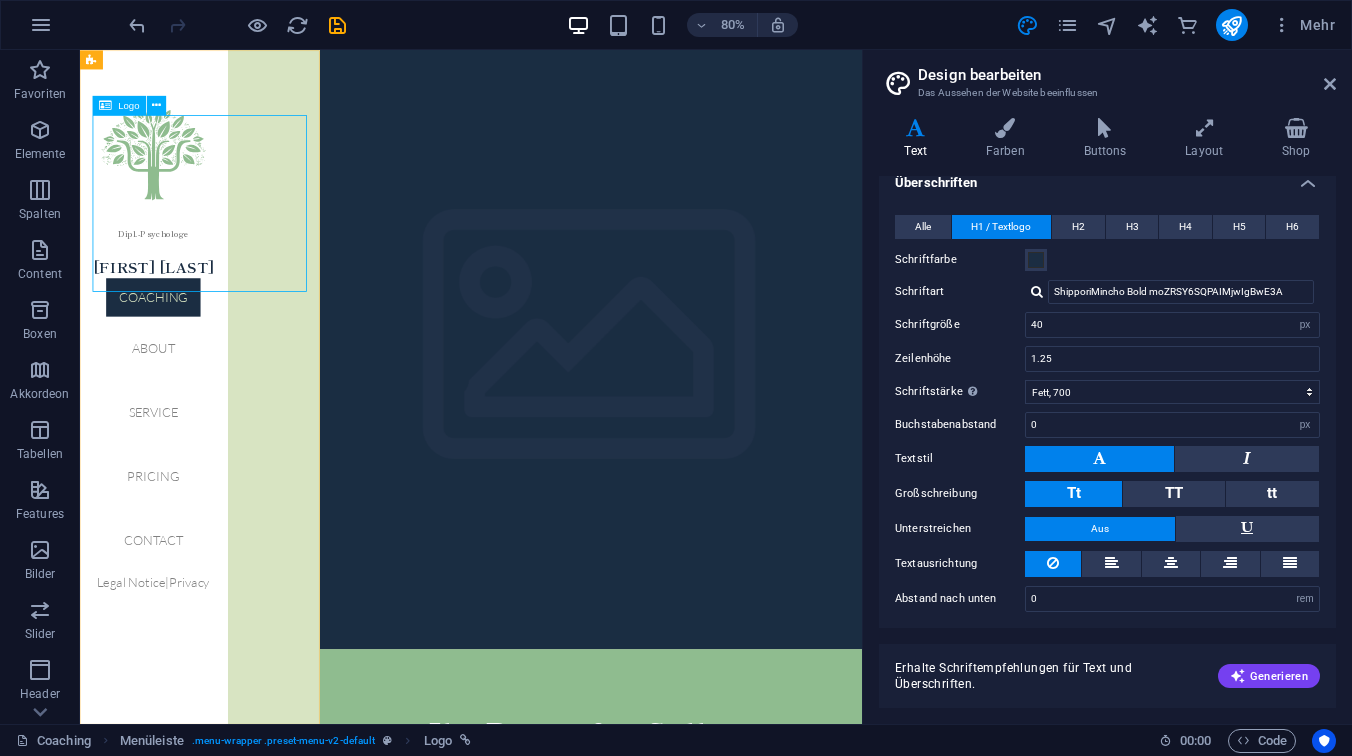 click on "Dipl.-Psychologe [FIRST] [LAST]" at bounding box center (172, 224) 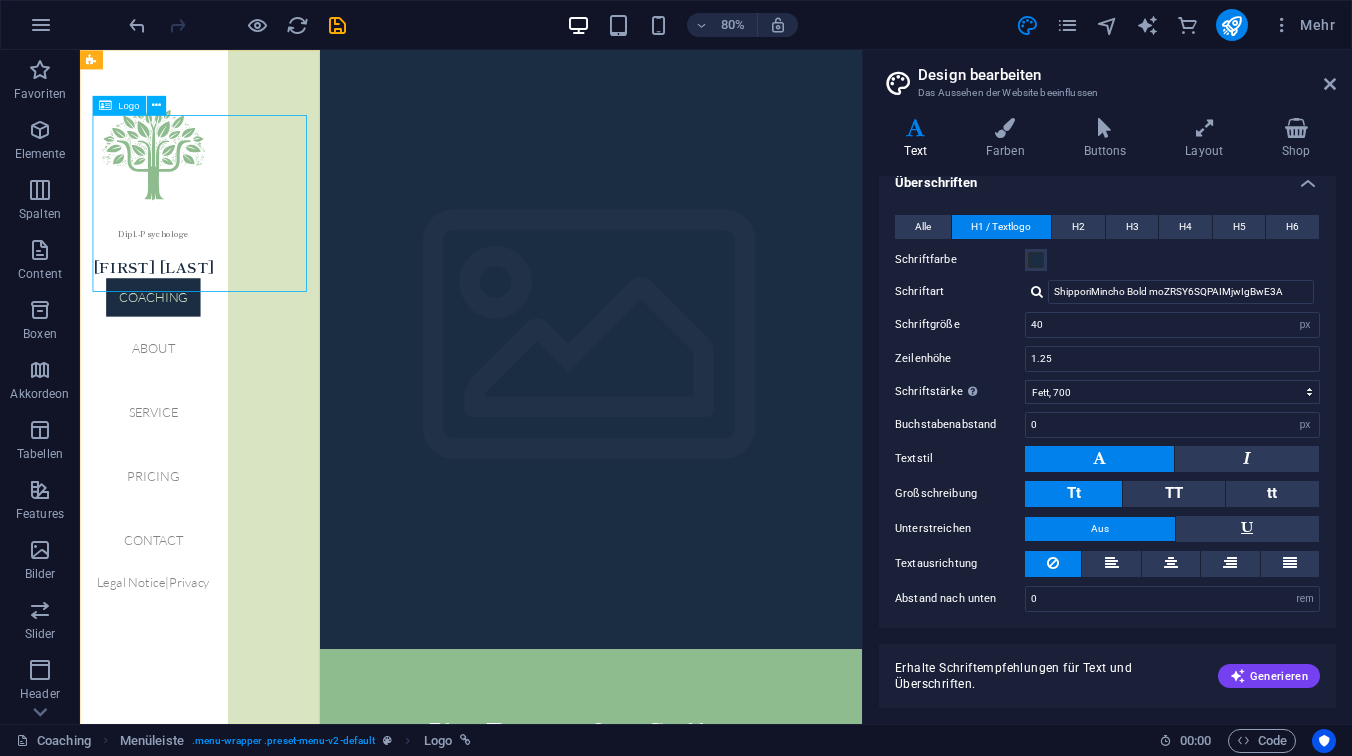 click on "Dipl.-Psychologe [FIRST] [LAST]" at bounding box center (172, 224) 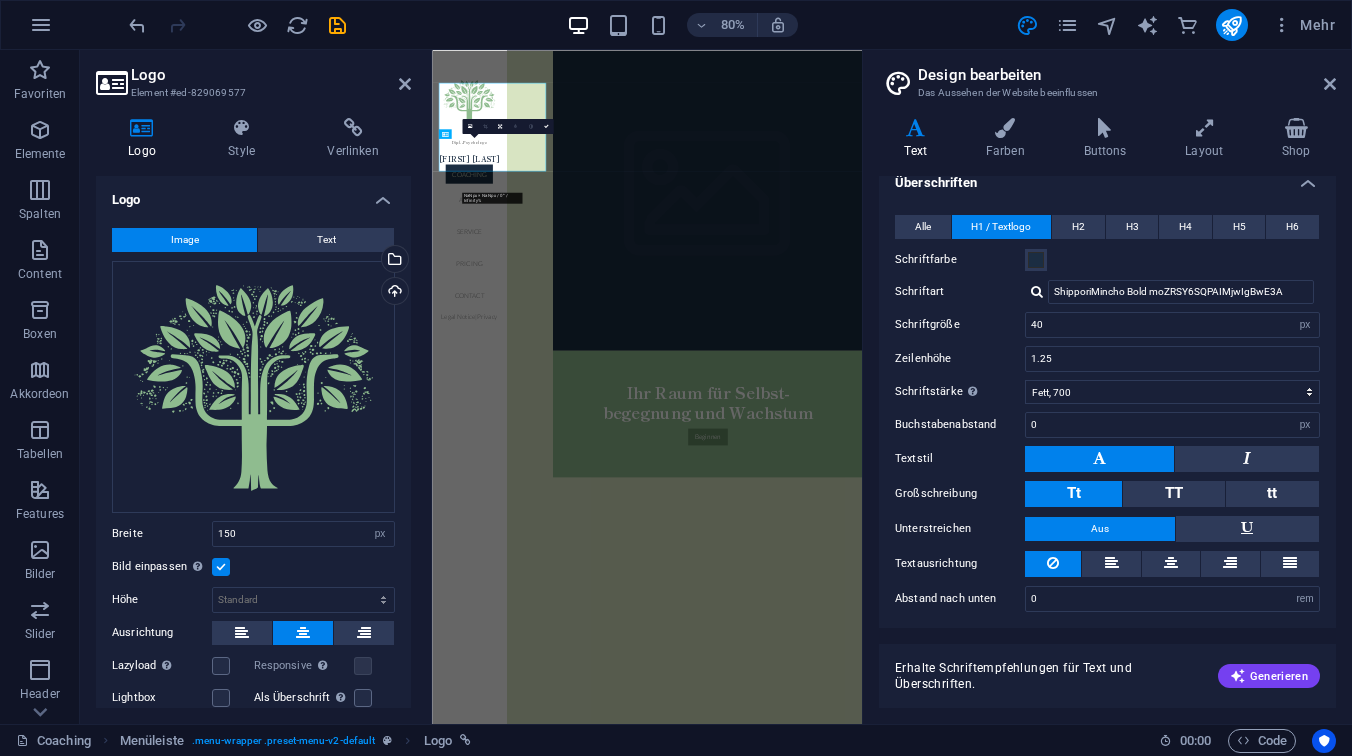 click on "Logo" at bounding box center [253, 194] 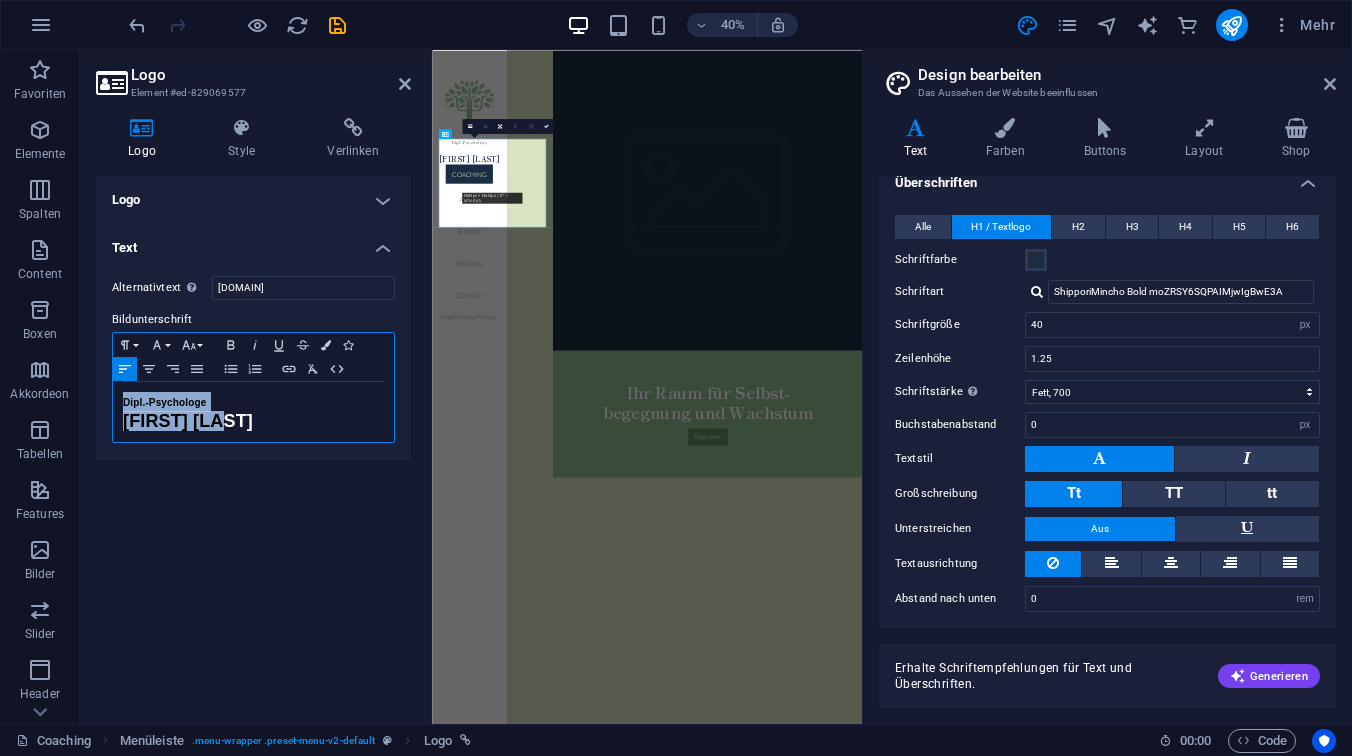 drag, startPoint x: 227, startPoint y: 424, endPoint x: 120, endPoint y: 407, distance: 108.34205 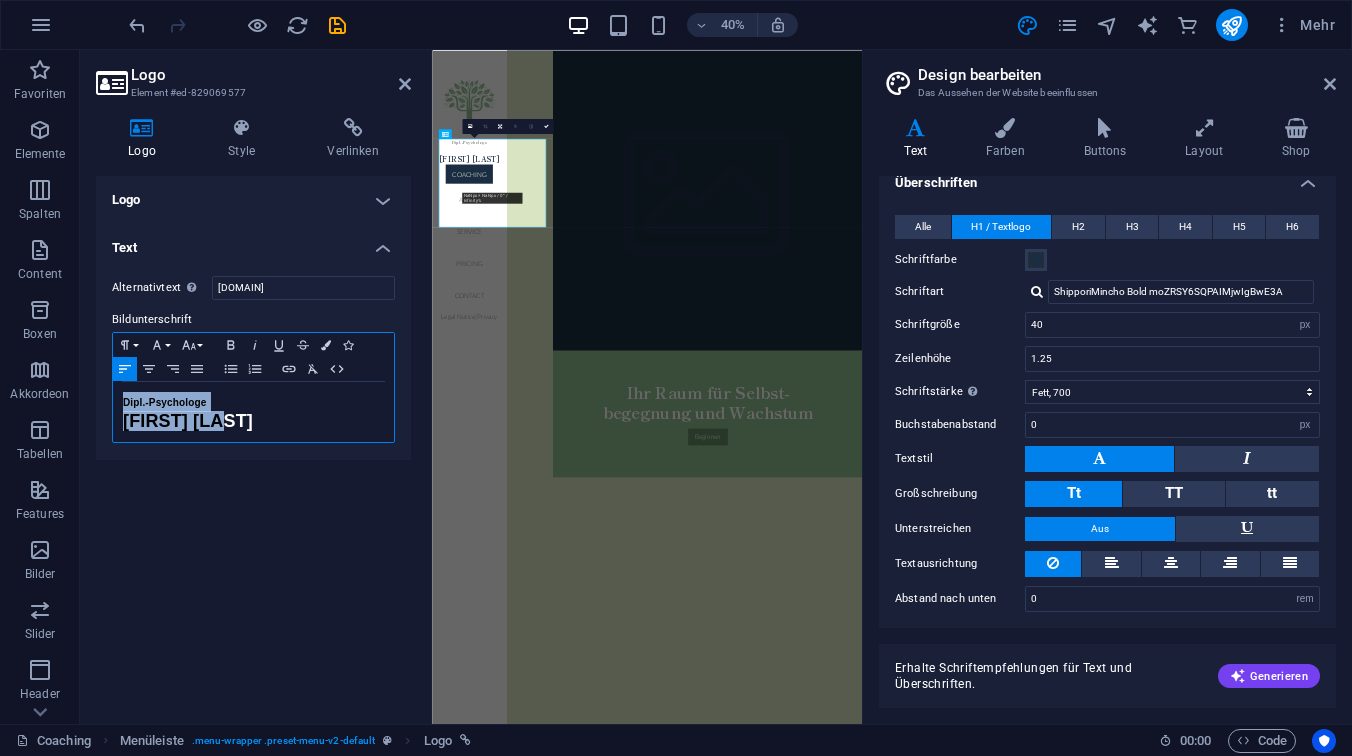 click on "Dipl.-Psychologe [FIRST] [LAST]" at bounding box center [253, 412] 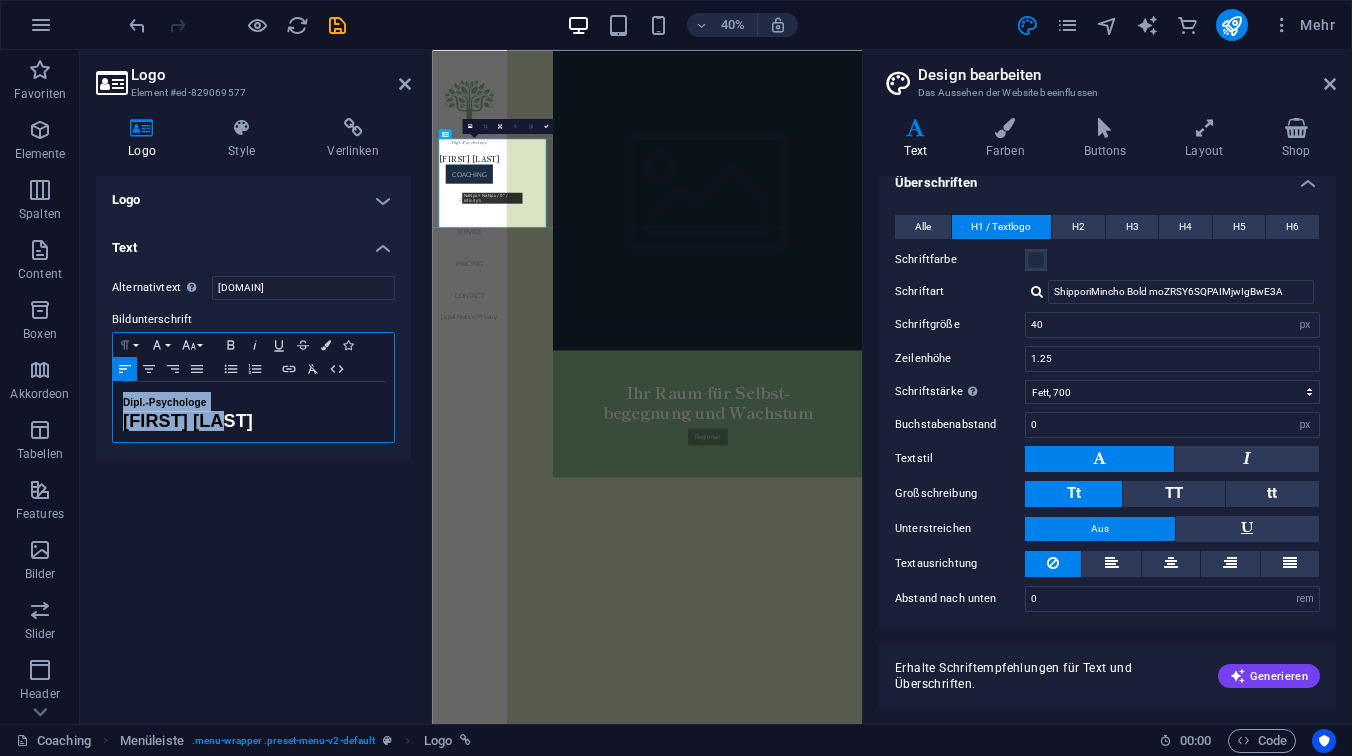 click 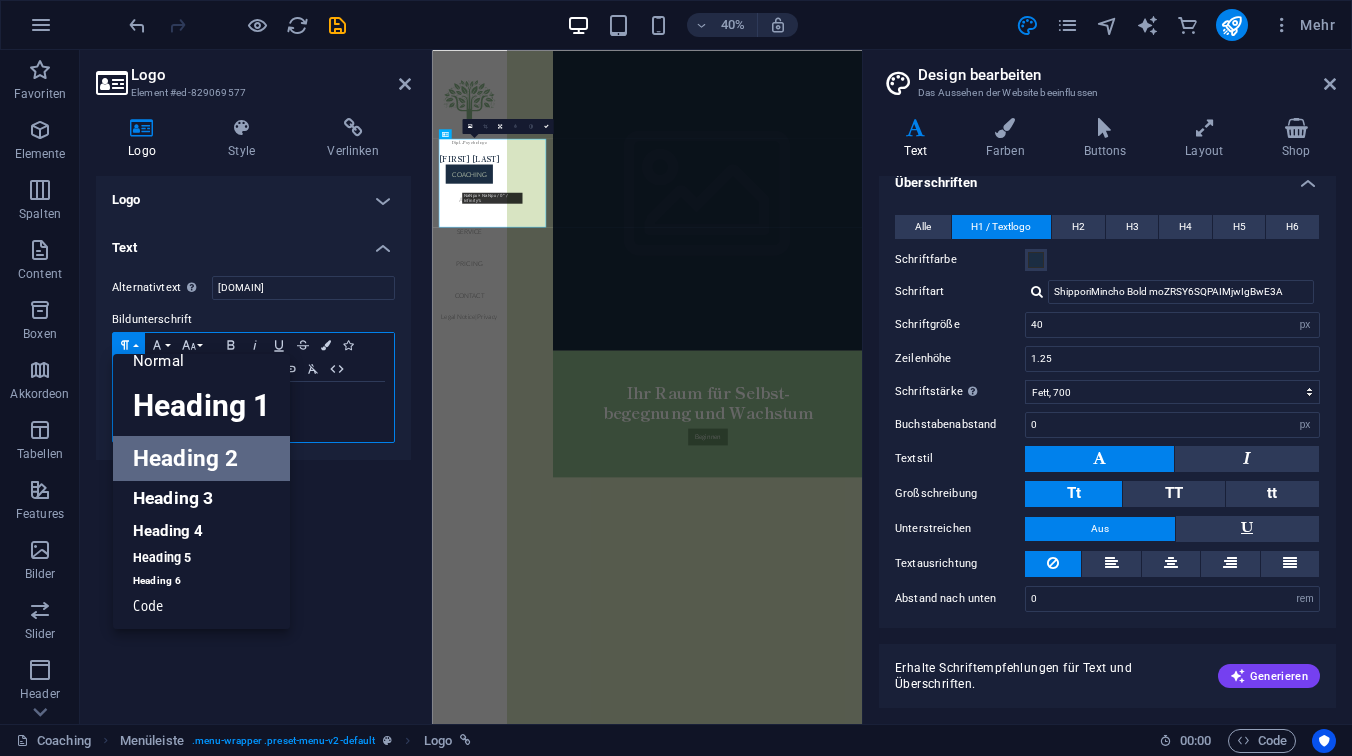 scroll, scrollTop: 16, scrollLeft: 0, axis: vertical 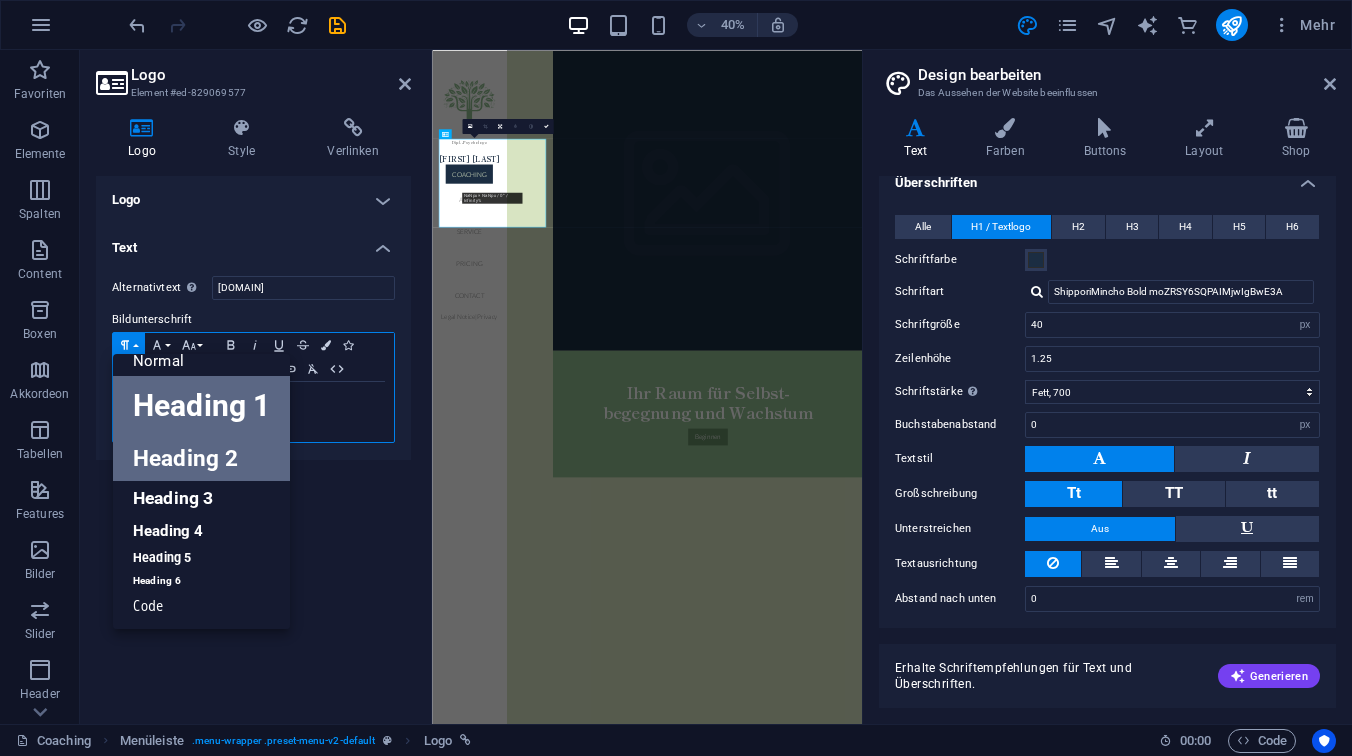 click on "Heading 1" at bounding box center [201, 406] 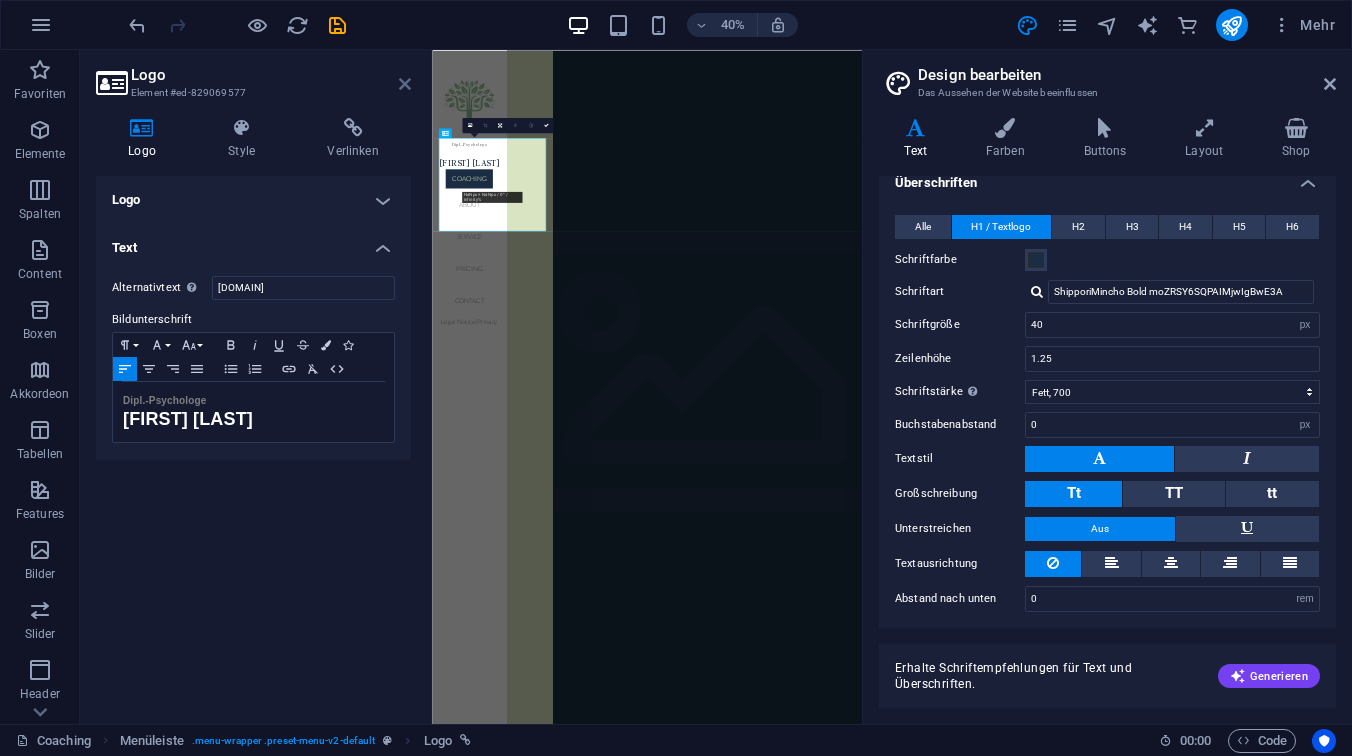 click at bounding box center [405, 84] 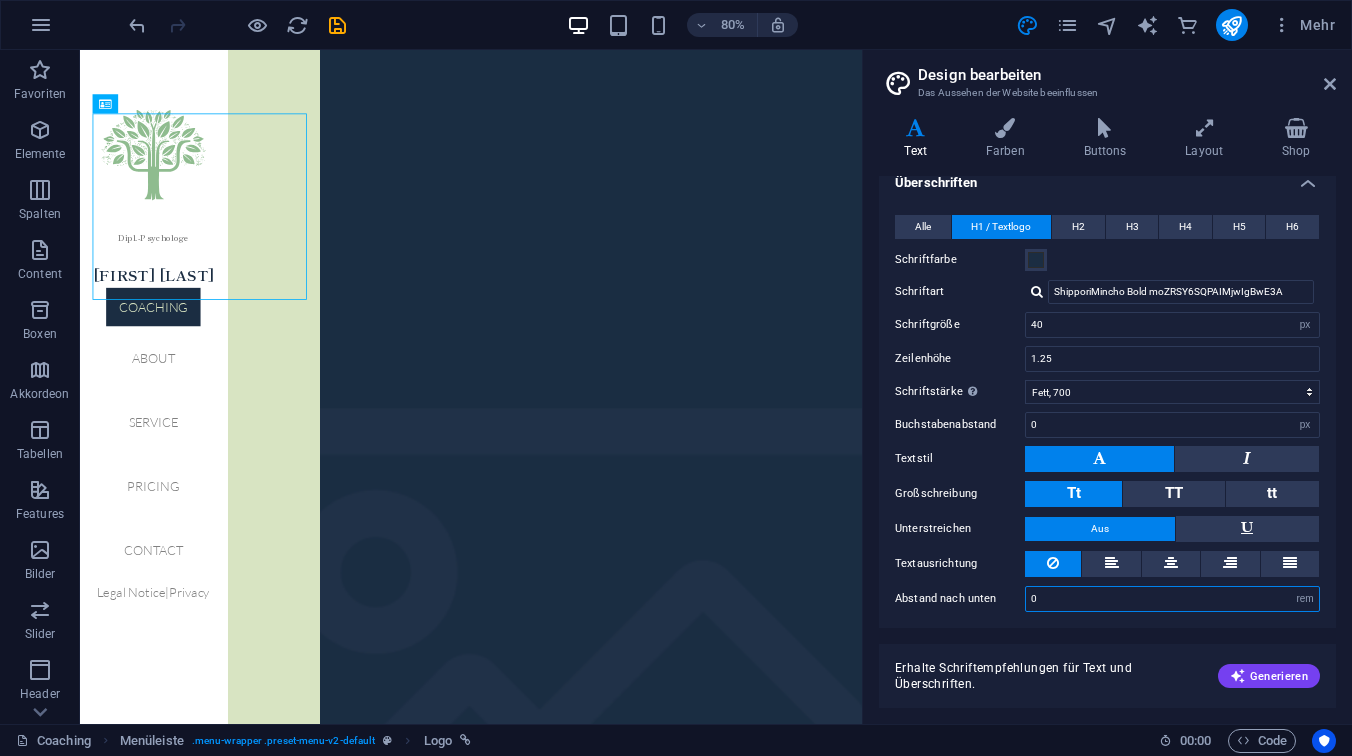 drag, startPoint x: 1042, startPoint y: 598, endPoint x: 1024, endPoint y: 599, distance: 18.027756 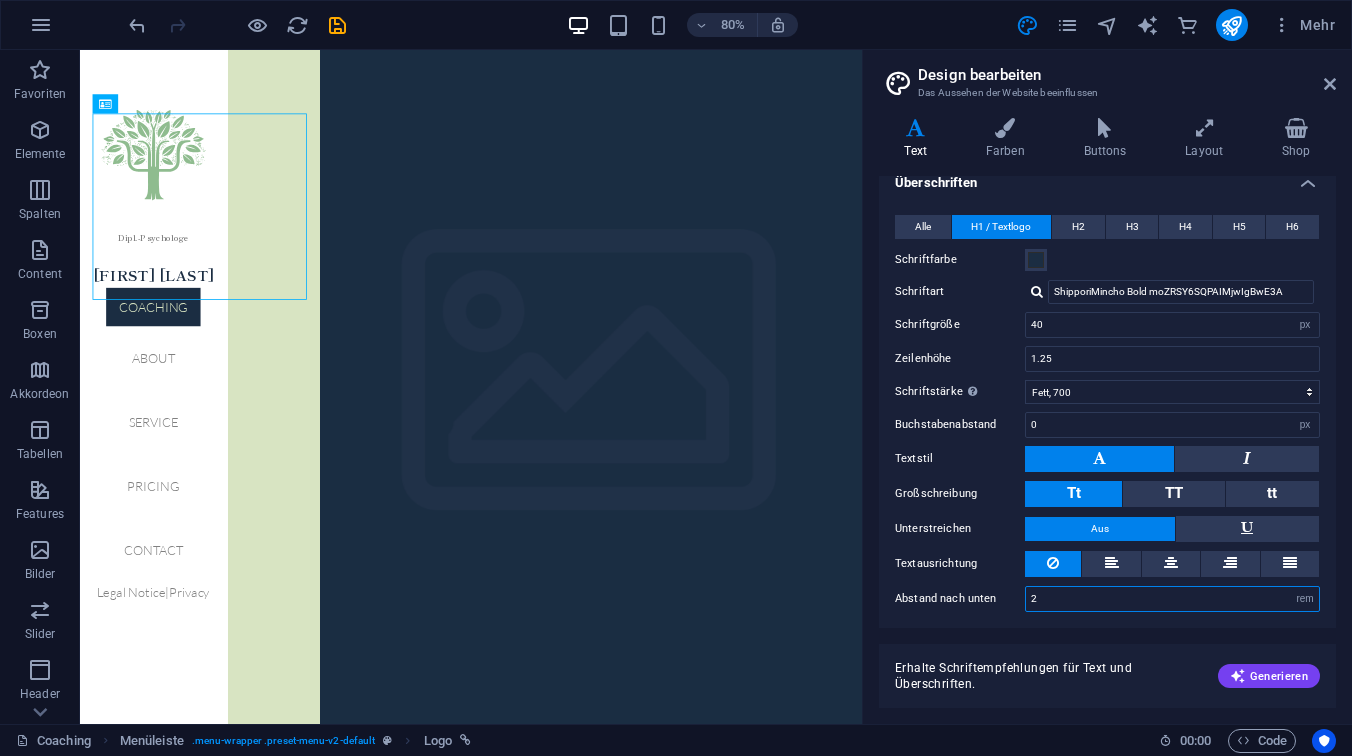 drag, startPoint x: 1043, startPoint y: 592, endPoint x: 1020, endPoint y: 594, distance: 23.086792 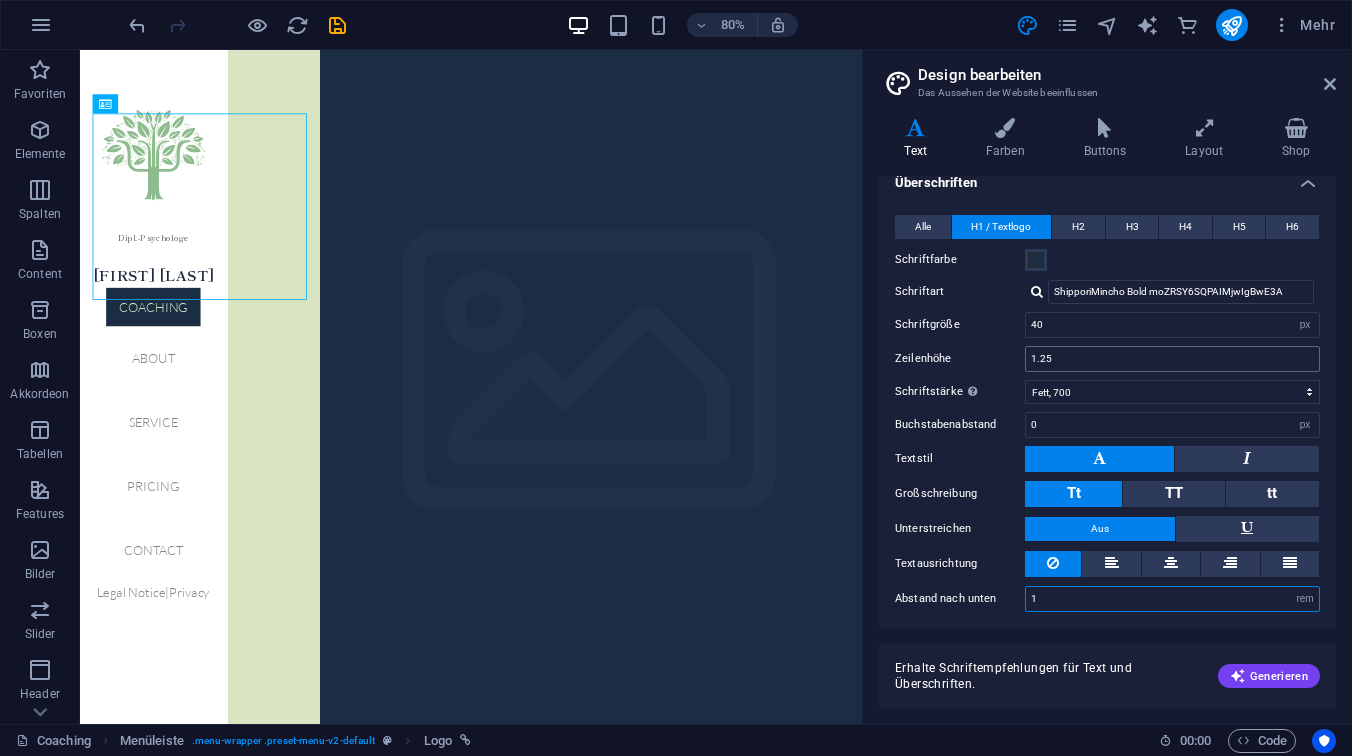 type on "1" 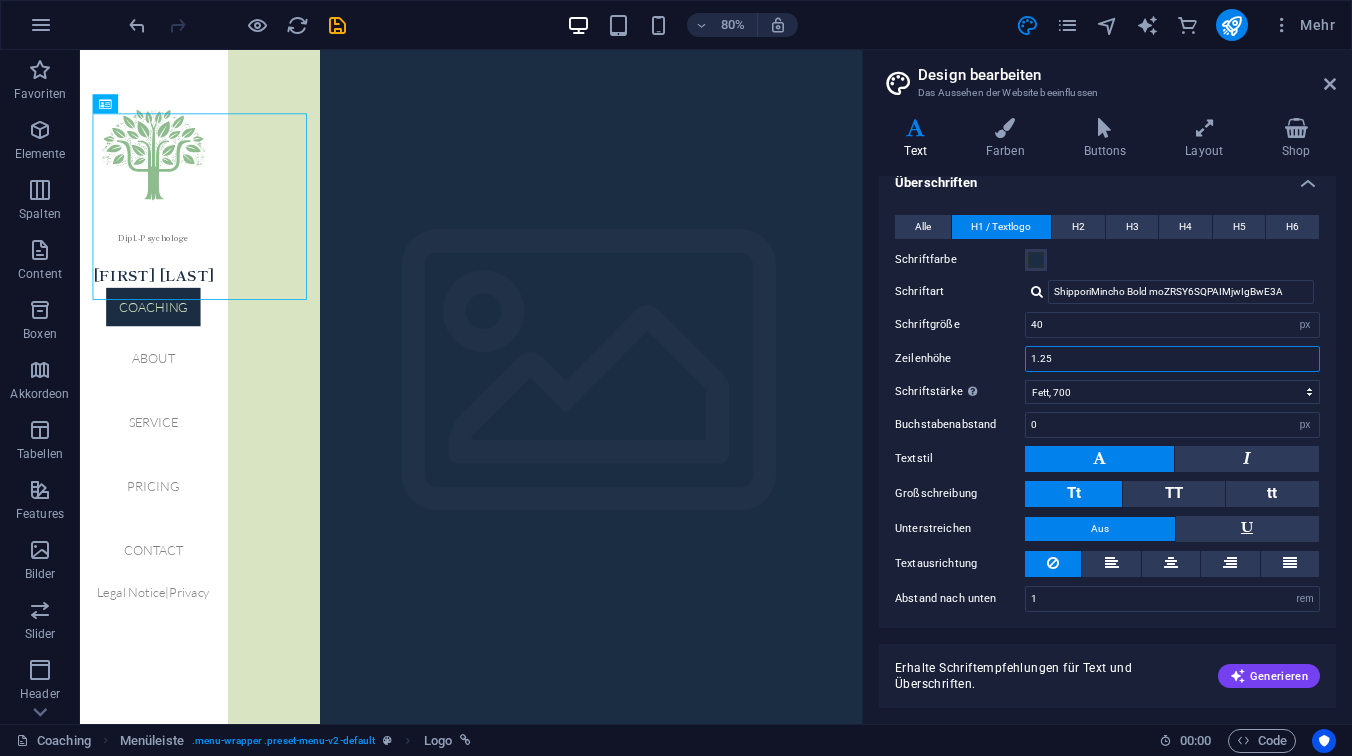 drag, startPoint x: 1064, startPoint y: 353, endPoint x: 1024, endPoint y: 350, distance: 40.112343 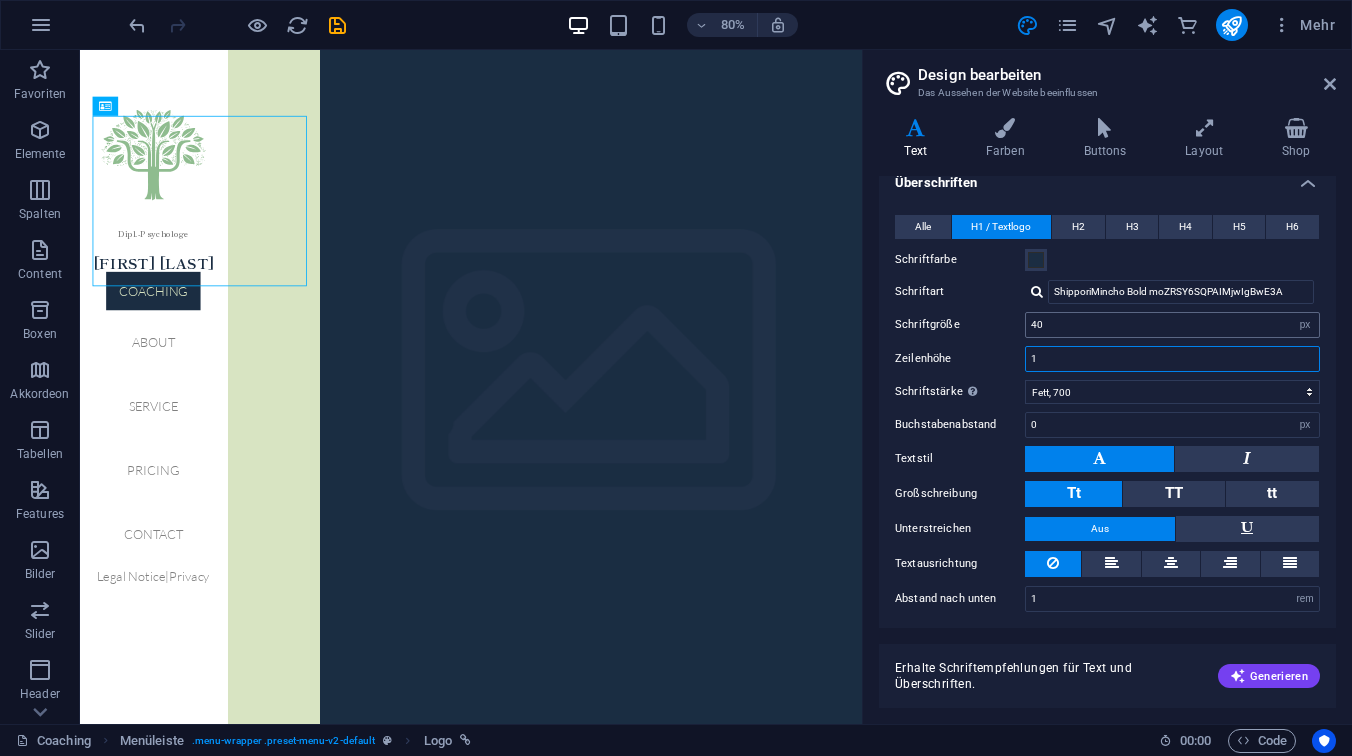 type on "1" 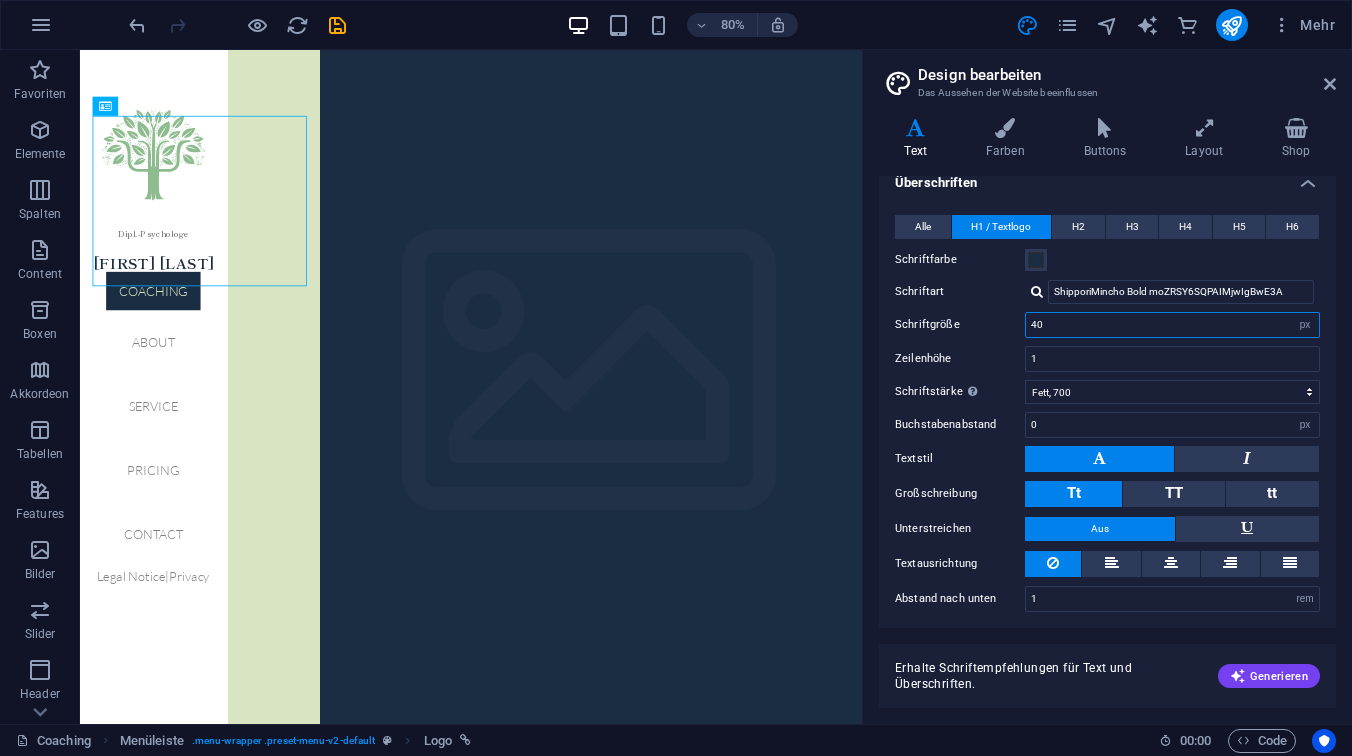 click on "40" at bounding box center [1172, 325] 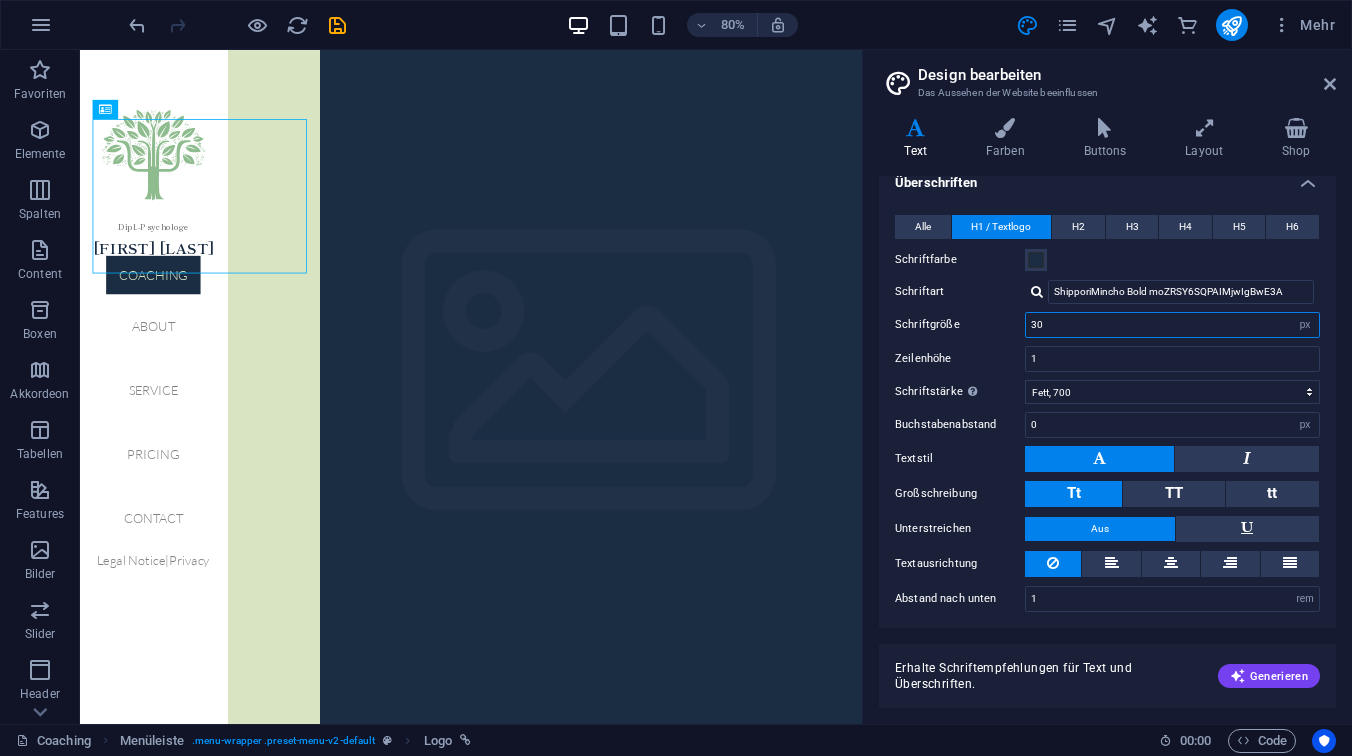 drag, startPoint x: 1073, startPoint y: 325, endPoint x: 1030, endPoint y: 325, distance: 43 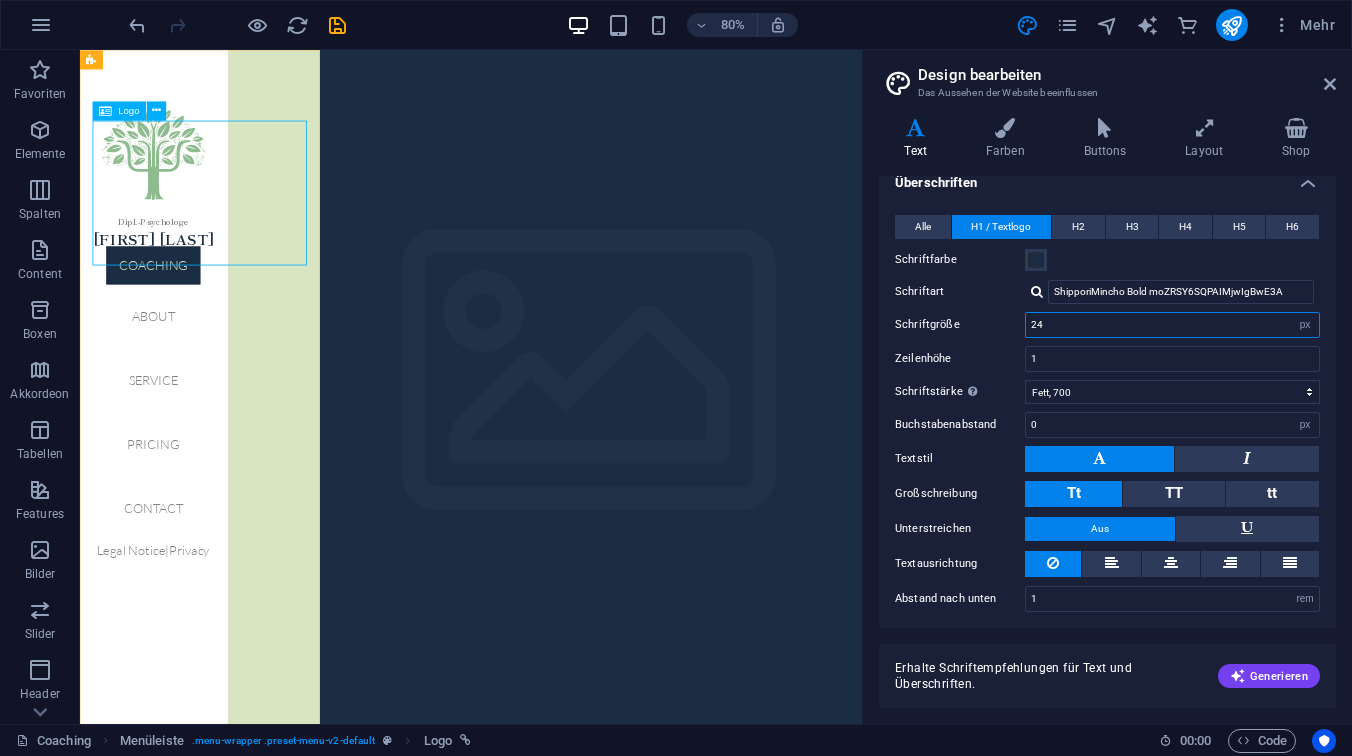 type on "24" 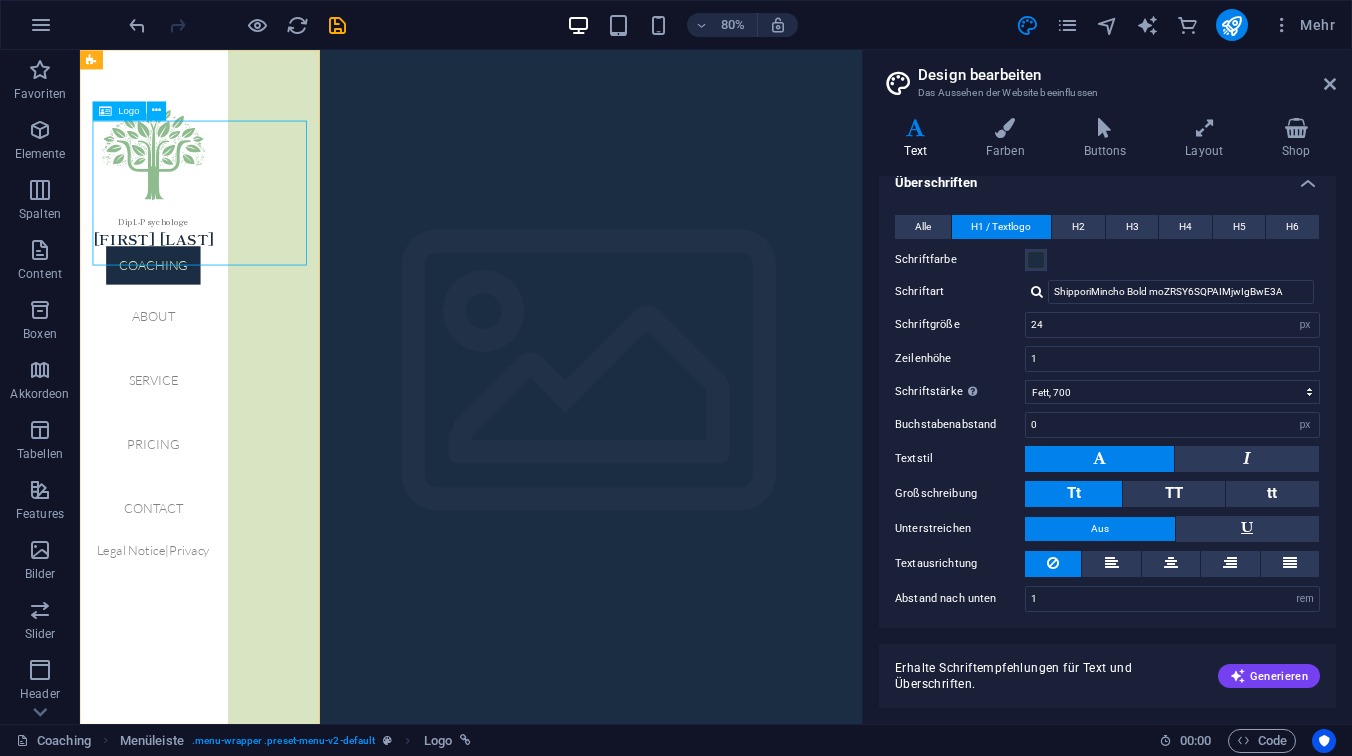click on "Dipl.-Psychologe [FIRST] [LAST]" at bounding box center [172, 204] 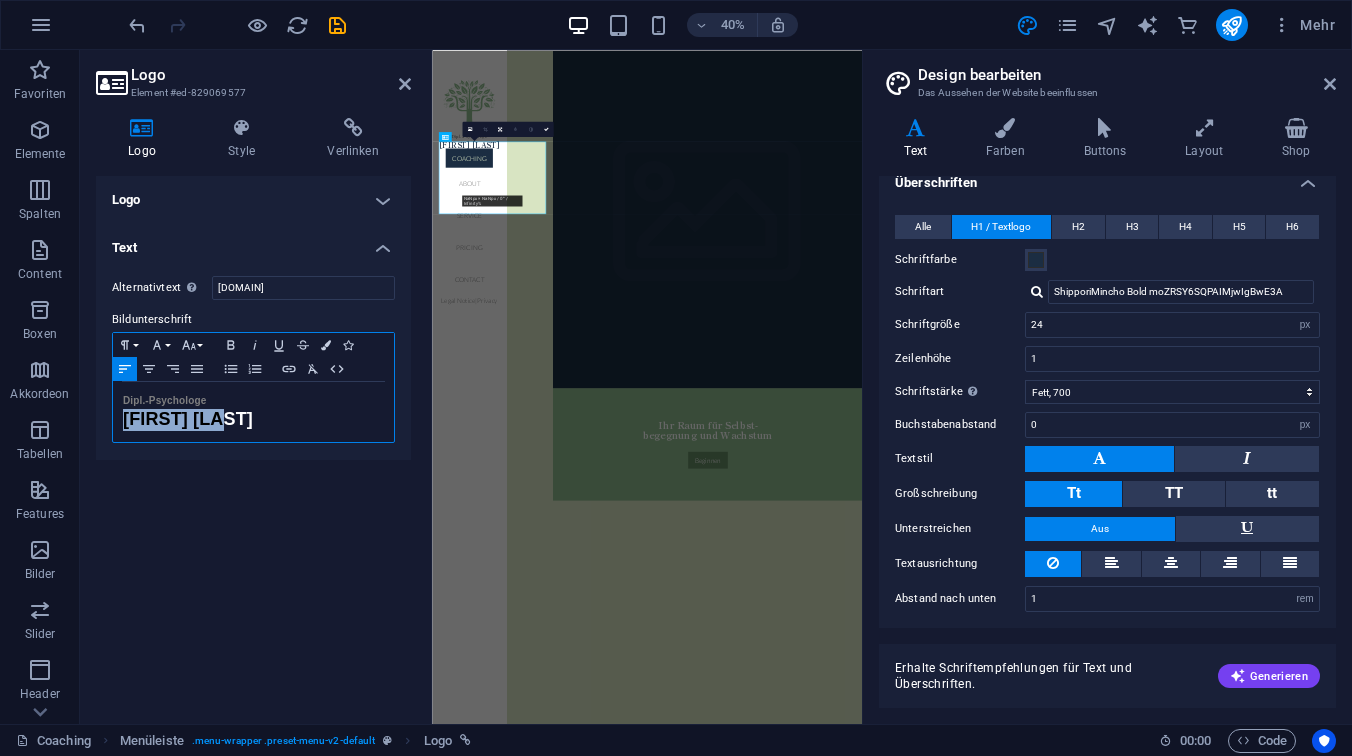 drag, startPoint x: 236, startPoint y: 419, endPoint x: 119, endPoint y: 426, distance: 117.20921 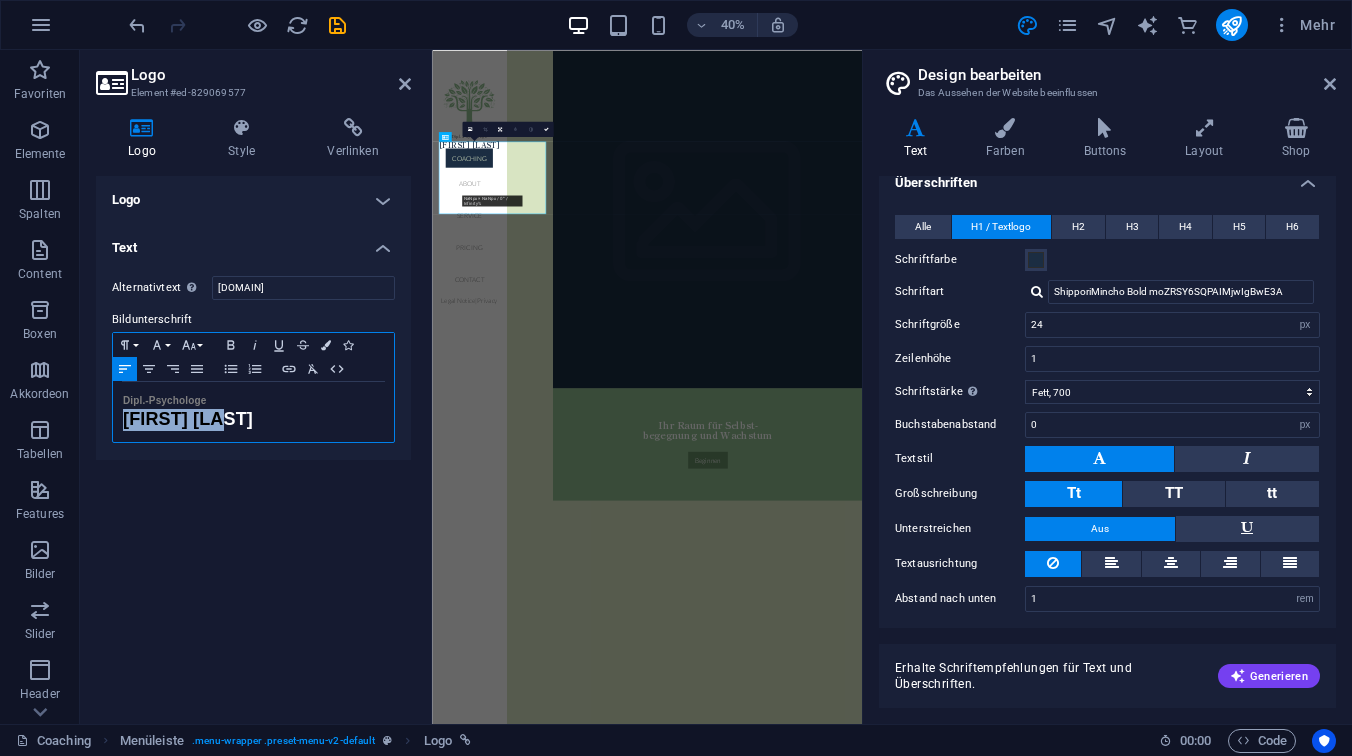 click on "Dipl.-Psychologe [FIRST] [LAST]" at bounding box center [253, 412] 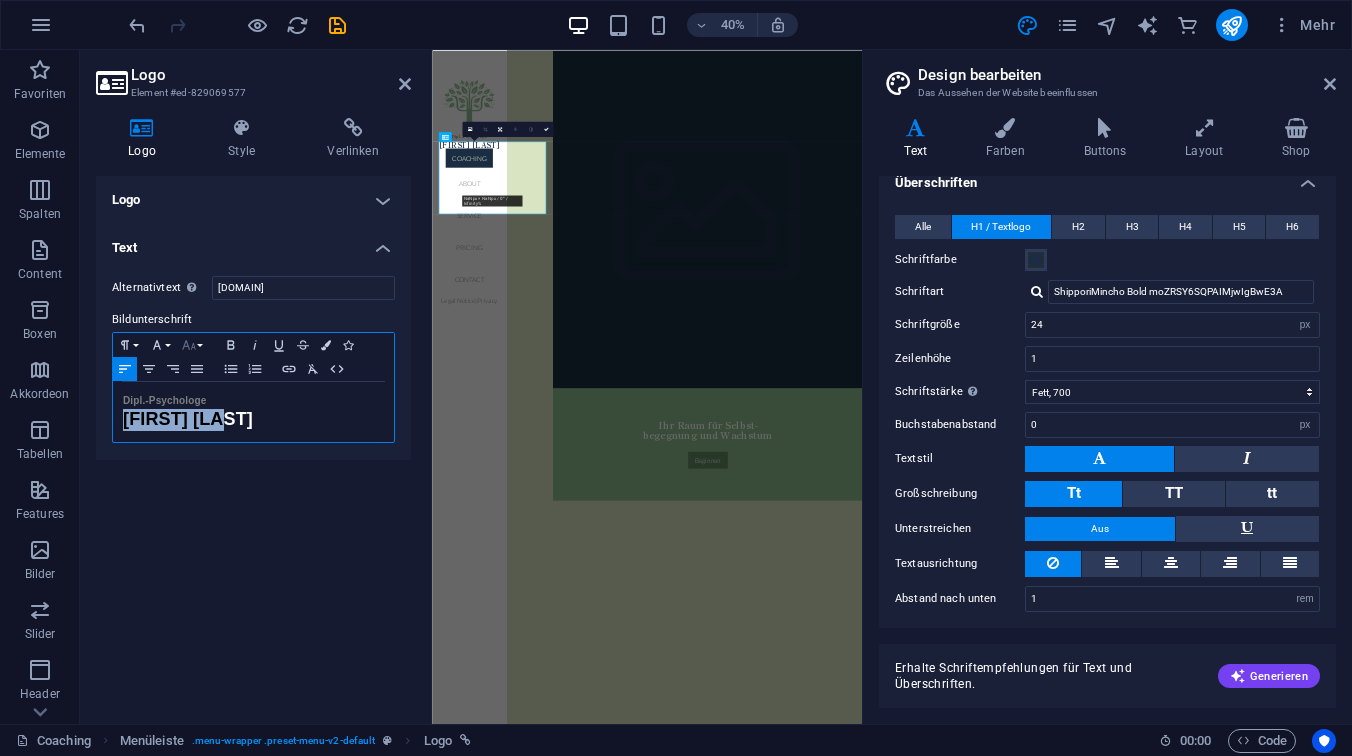 click on "Font Size" at bounding box center [193, 345] 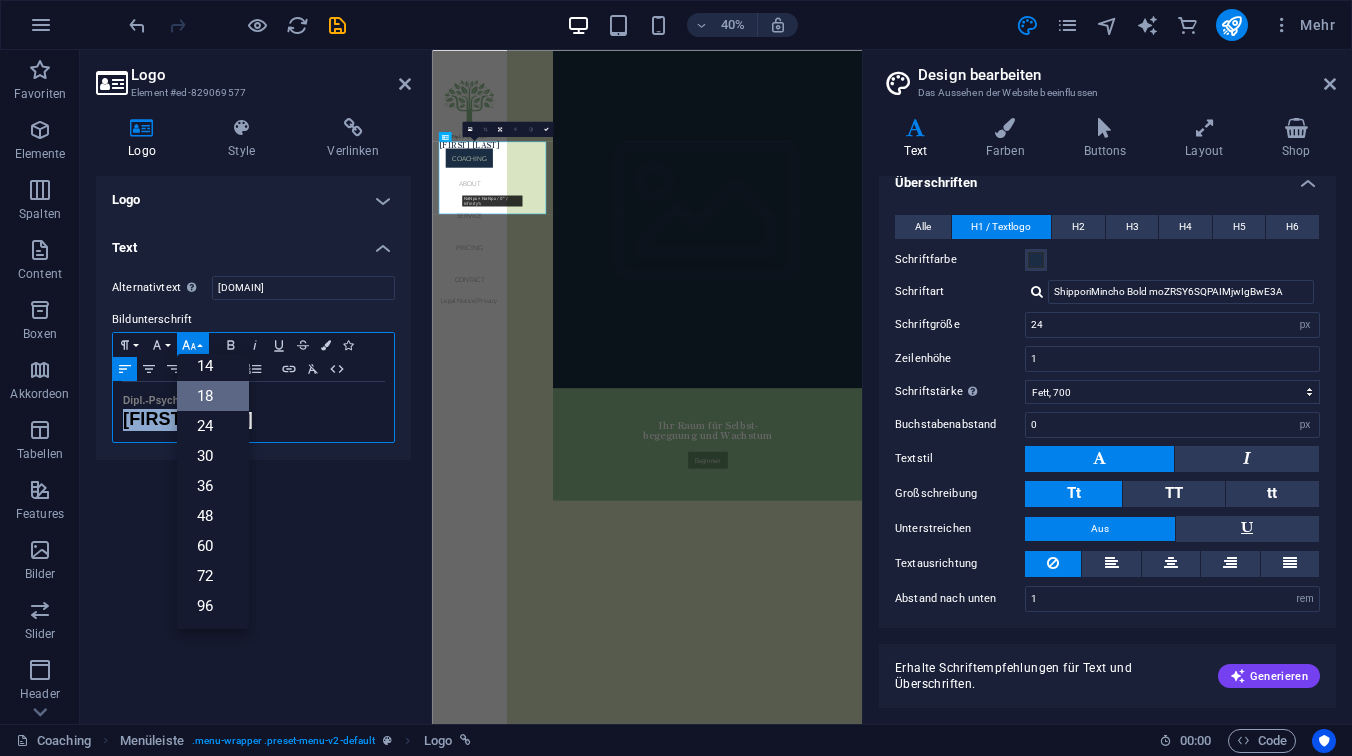 scroll, scrollTop: 161, scrollLeft: 0, axis: vertical 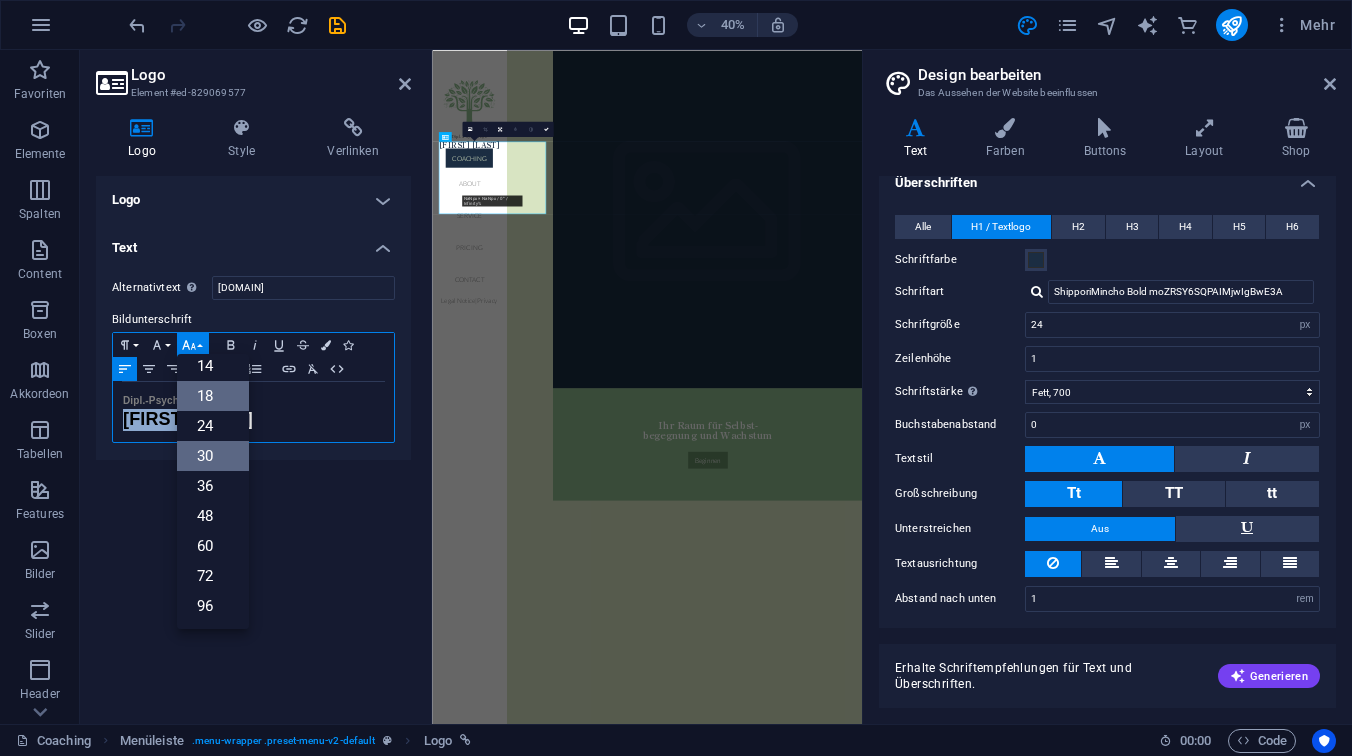 click on "30" at bounding box center [213, 456] 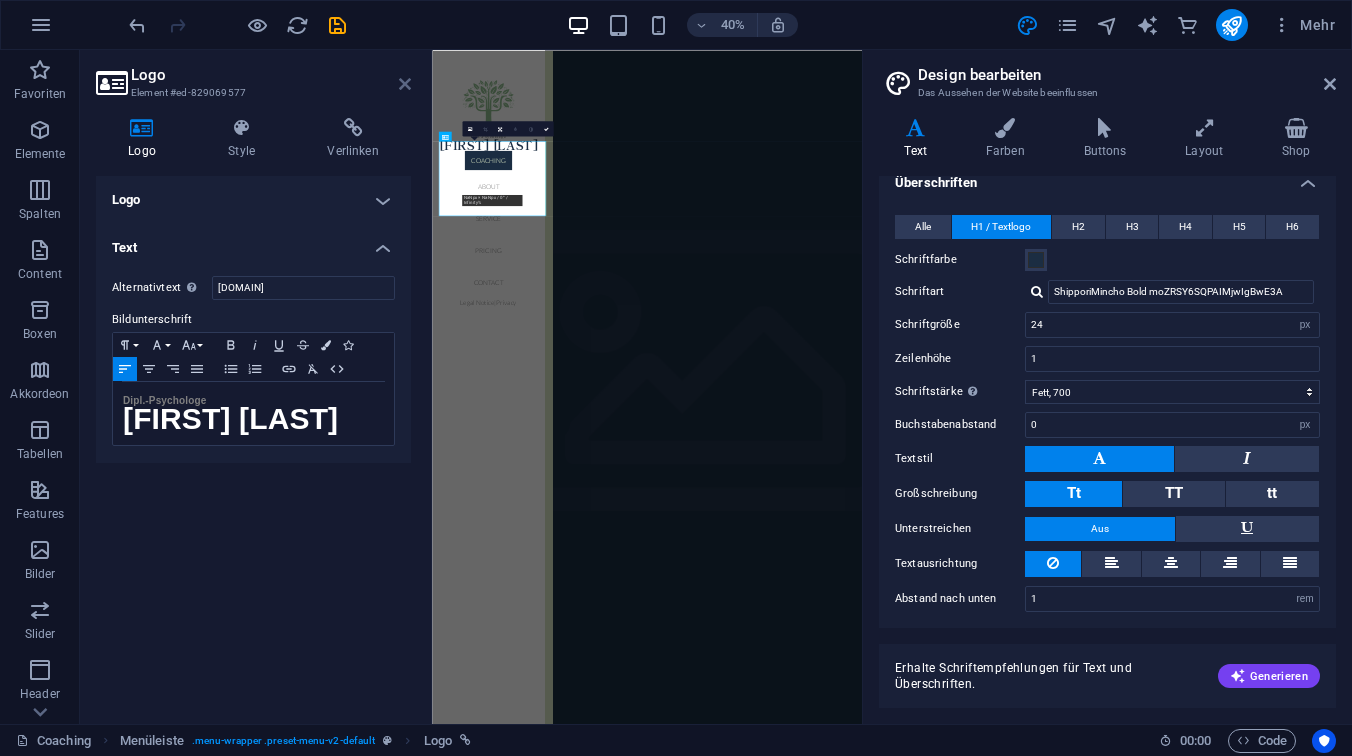 click at bounding box center [405, 84] 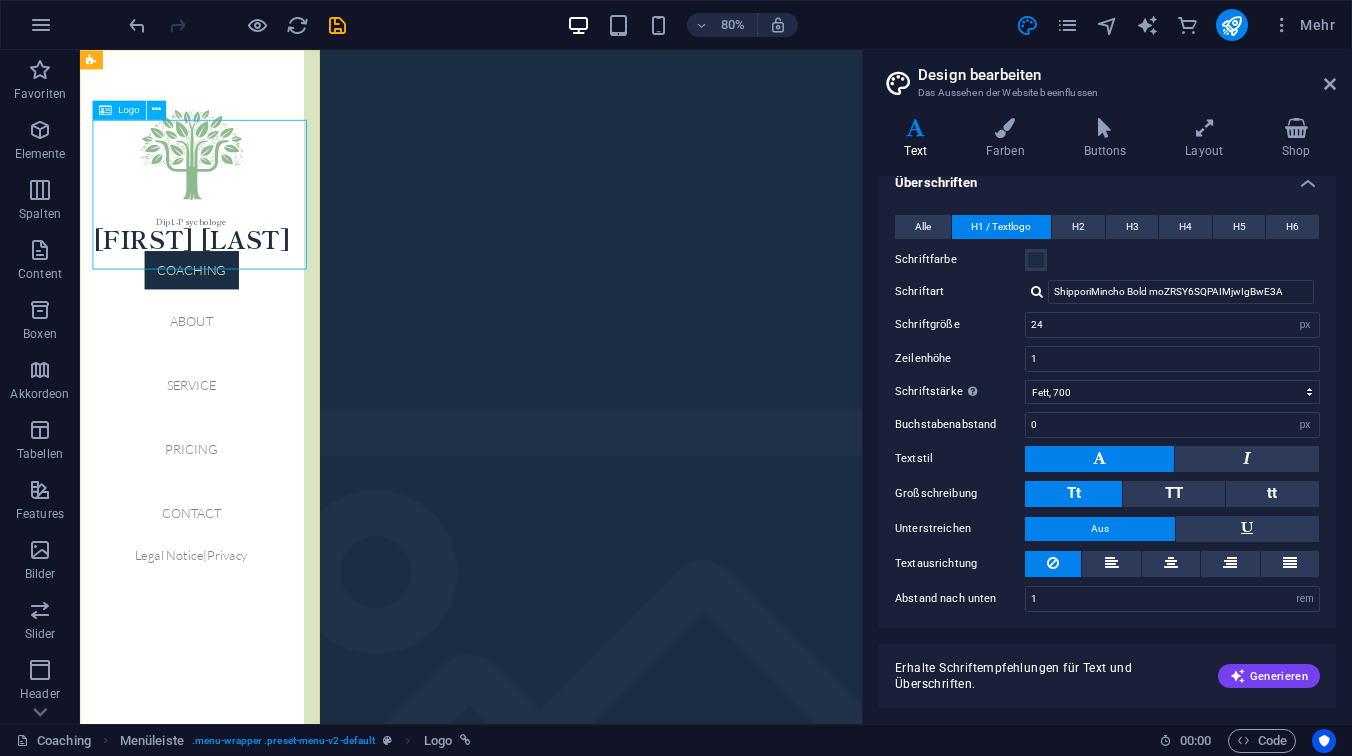 click on "Dipl.-Psychologe [FIRST] [LAST]" at bounding box center [219, 207] 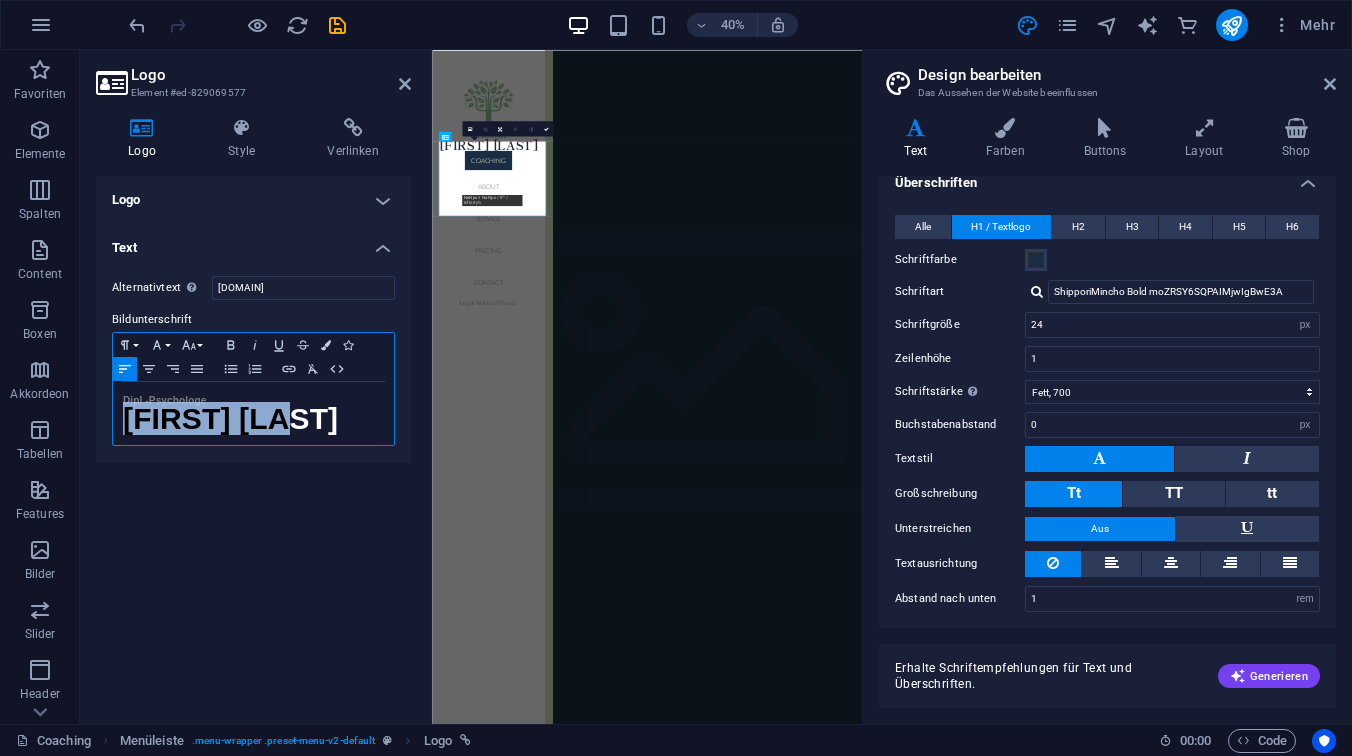 drag, startPoint x: 294, startPoint y: 418, endPoint x: 128, endPoint y: 434, distance: 166.7693 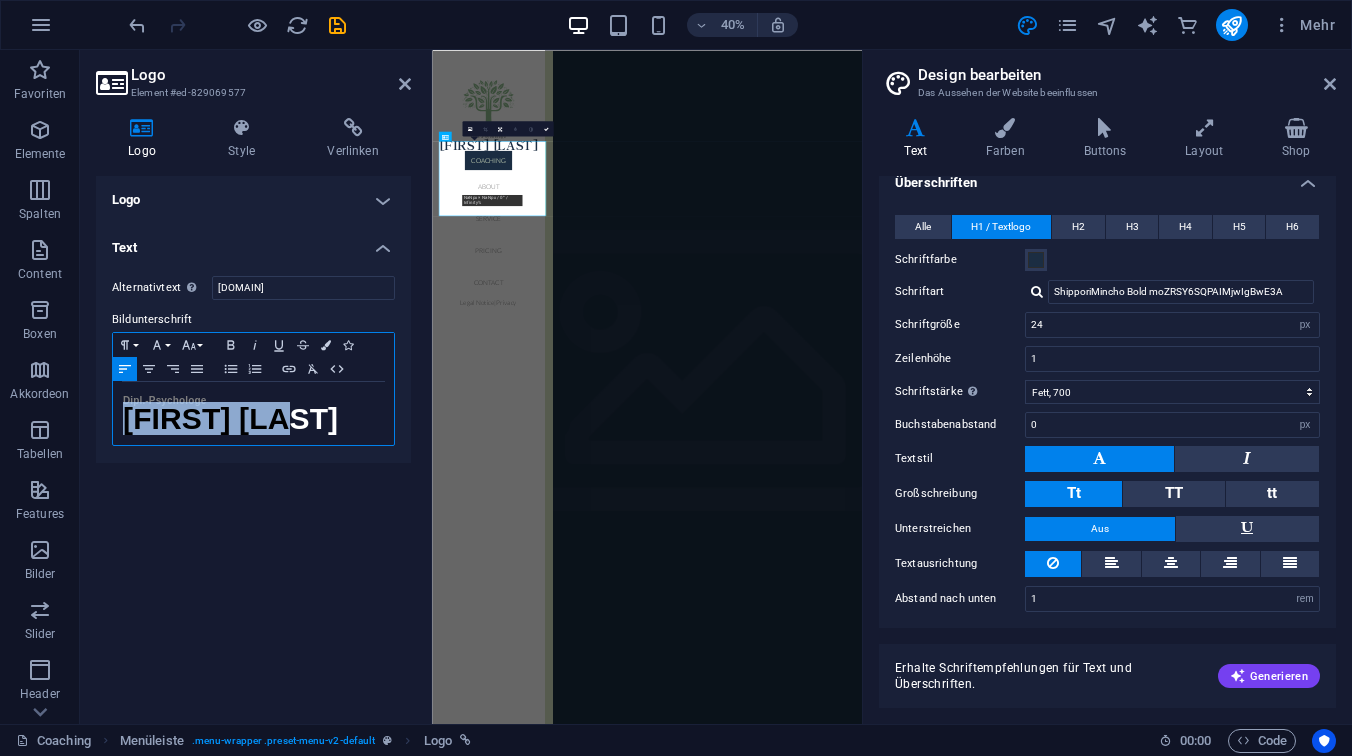 click on "Dipl.-Psychologe [FIRST] [LAST]" at bounding box center (253, 413) 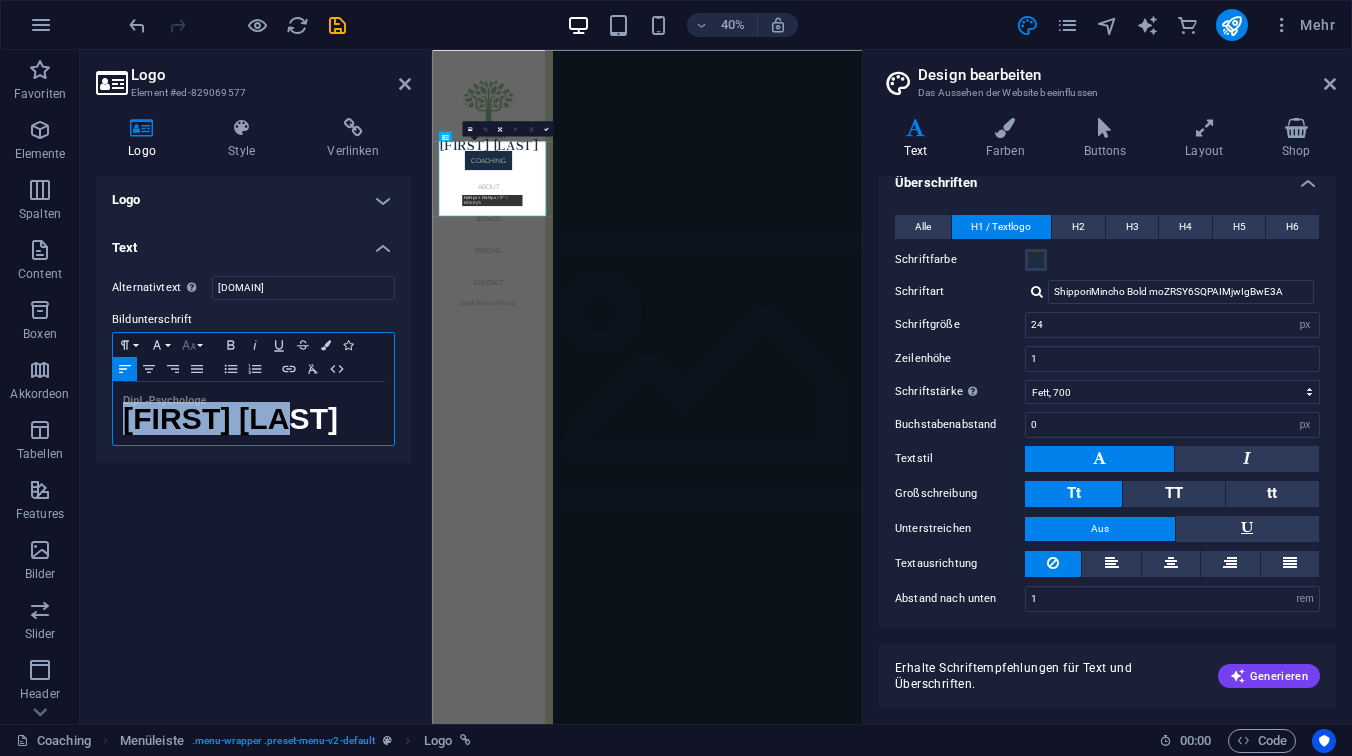click on "Font Size" at bounding box center (193, 345) 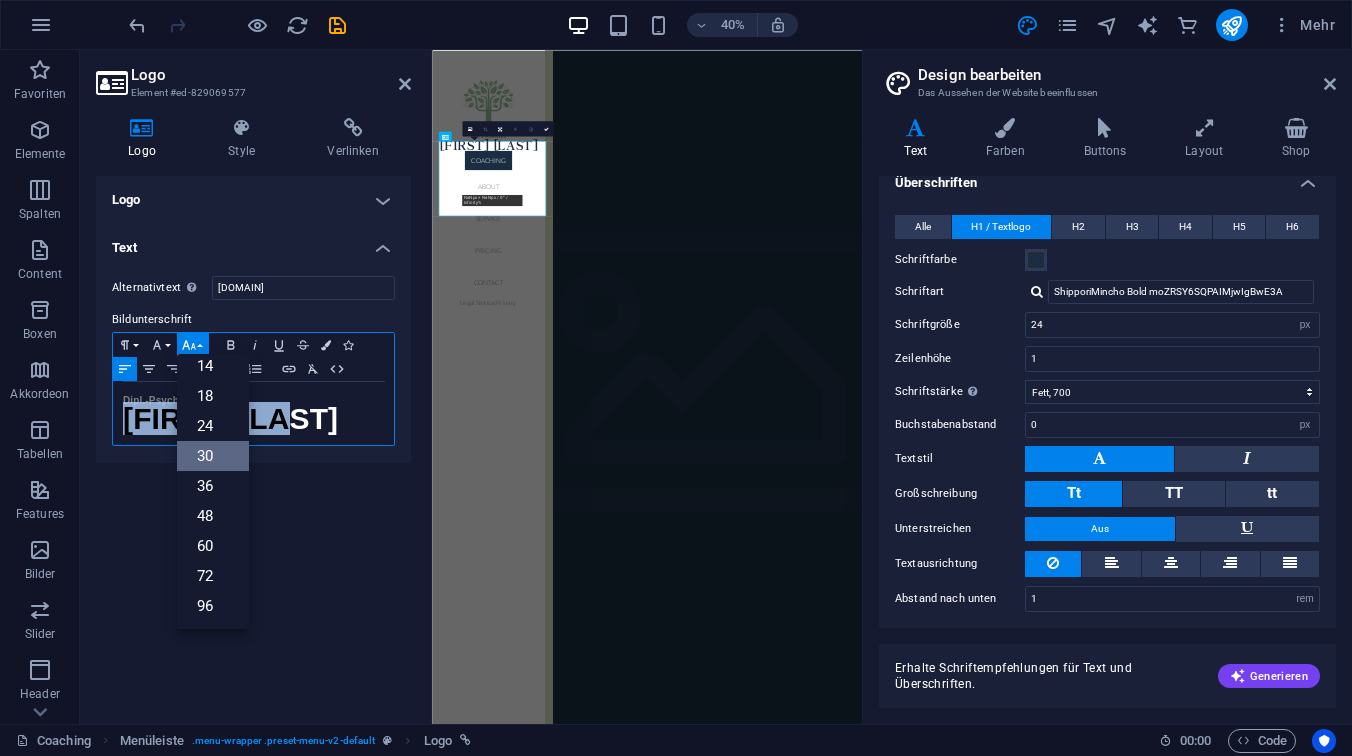 scroll, scrollTop: 161, scrollLeft: 0, axis: vertical 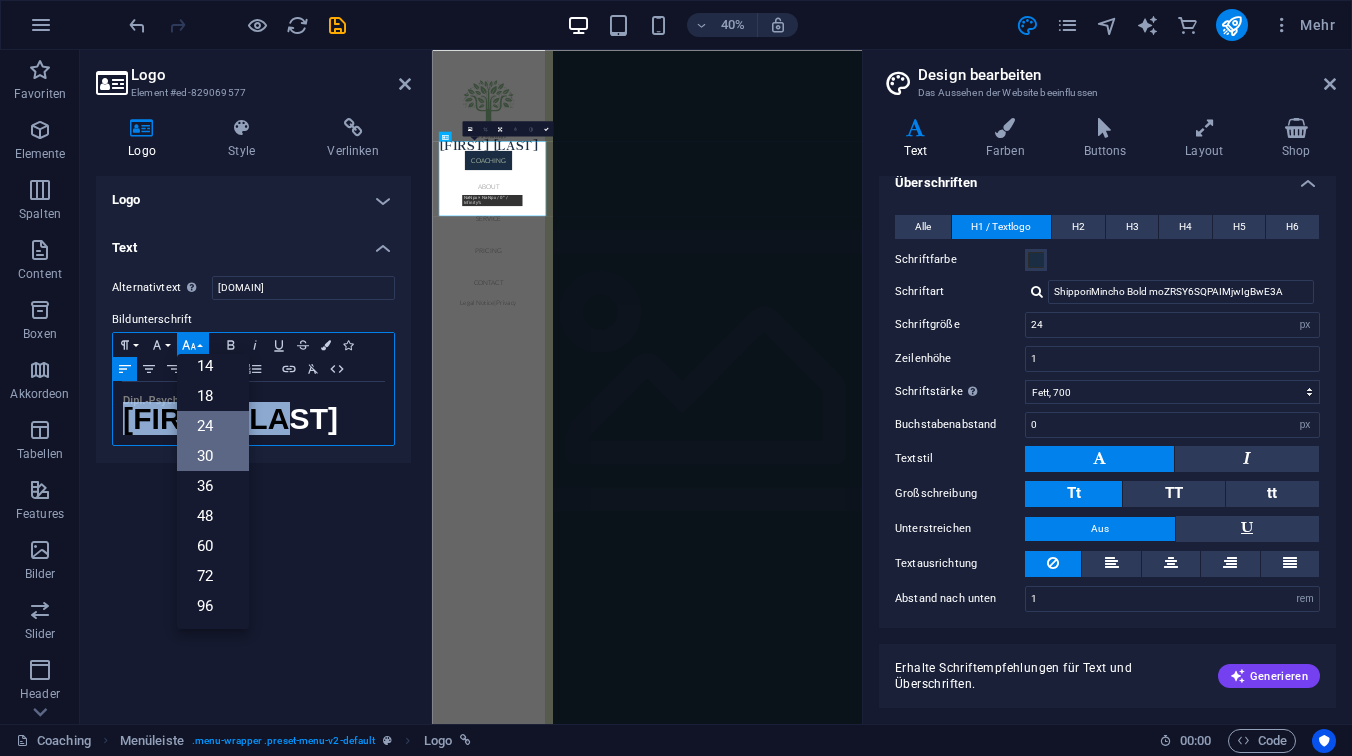 click on "24" at bounding box center (213, 426) 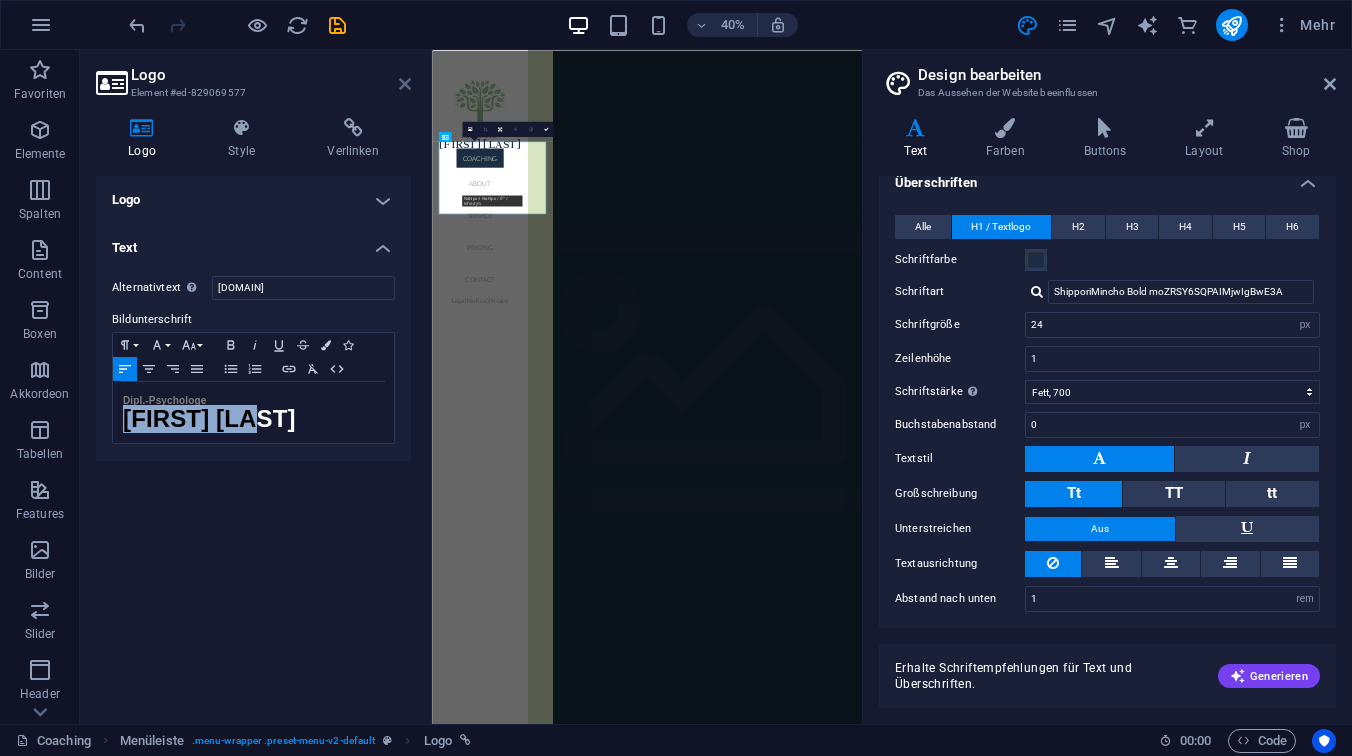 click at bounding box center [405, 84] 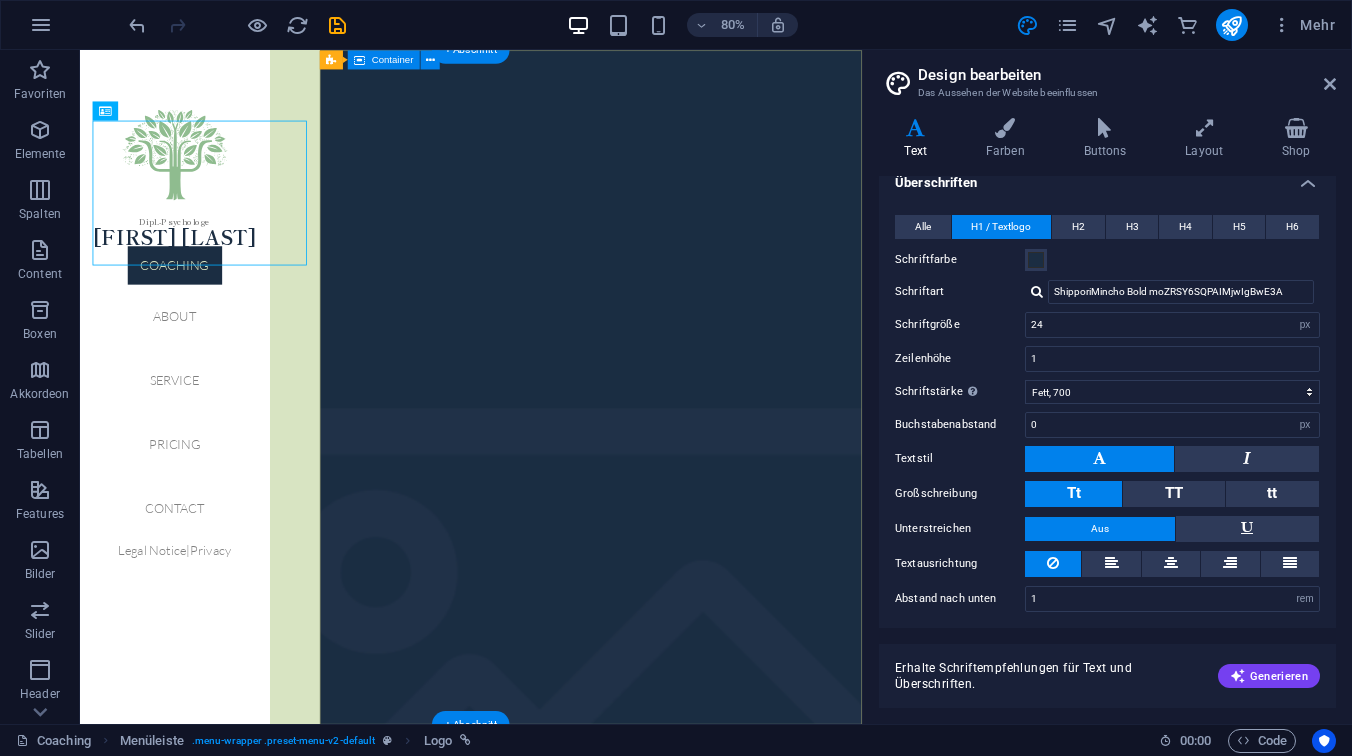 click on "Ihr Raum für Selbst-  begegnung und Wachstum Beginnen" at bounding box center [719, 1875] 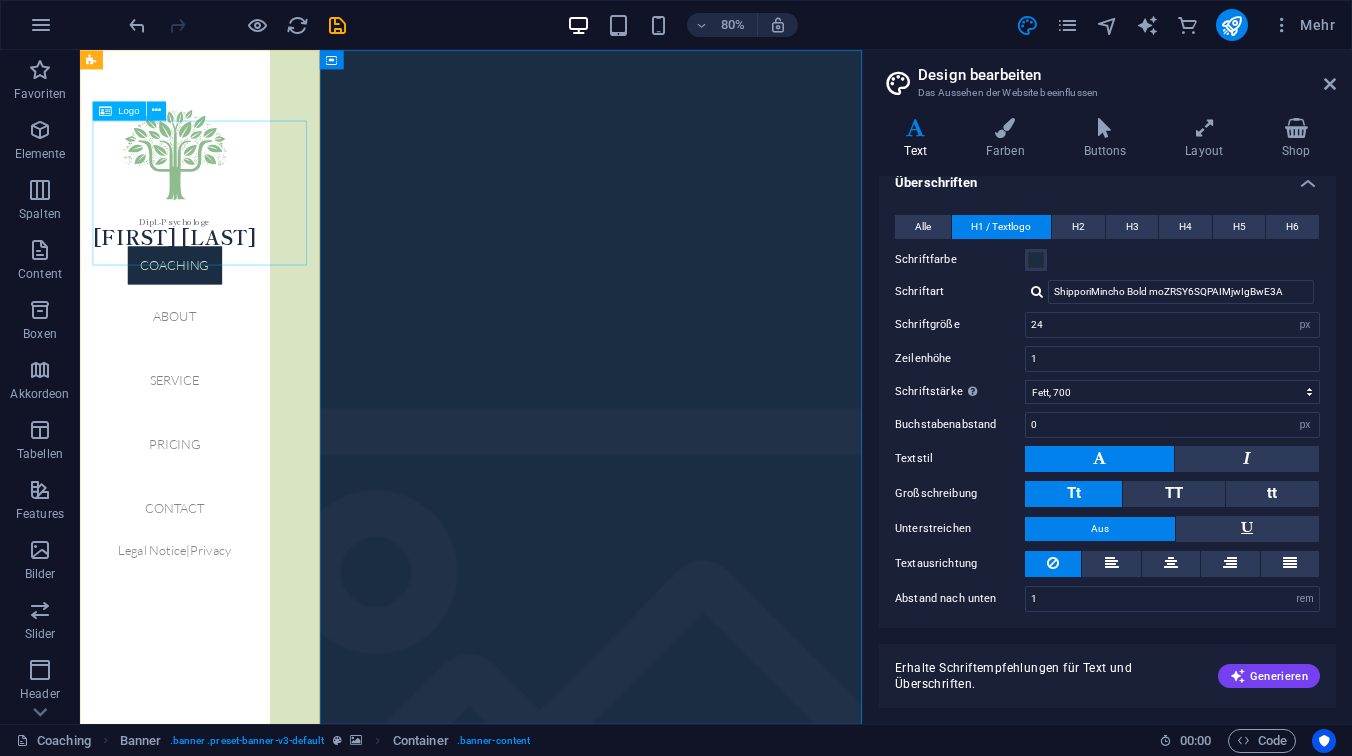 click on "Dipl.-Psychologe [FIRST] [LAST]" at bounding box center (198, 204) 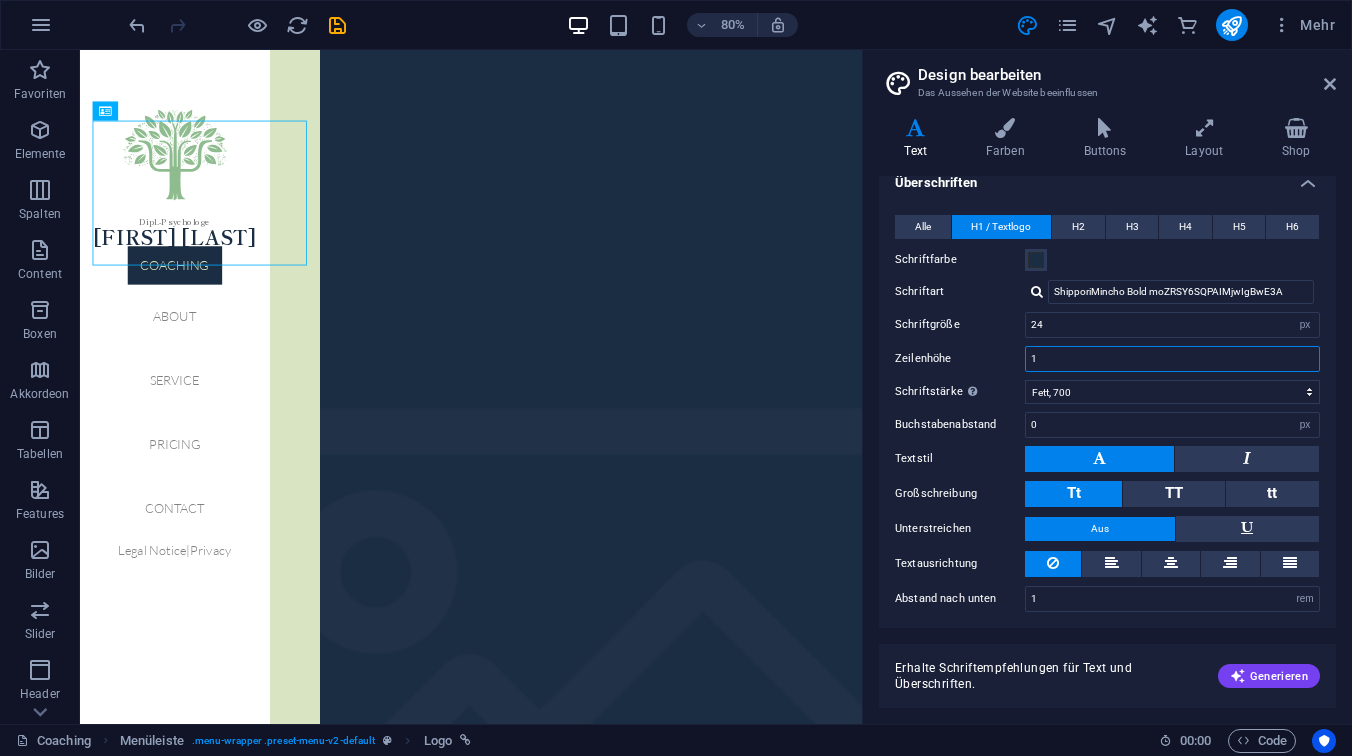 click on "1" at bounding box center (1172, 359) 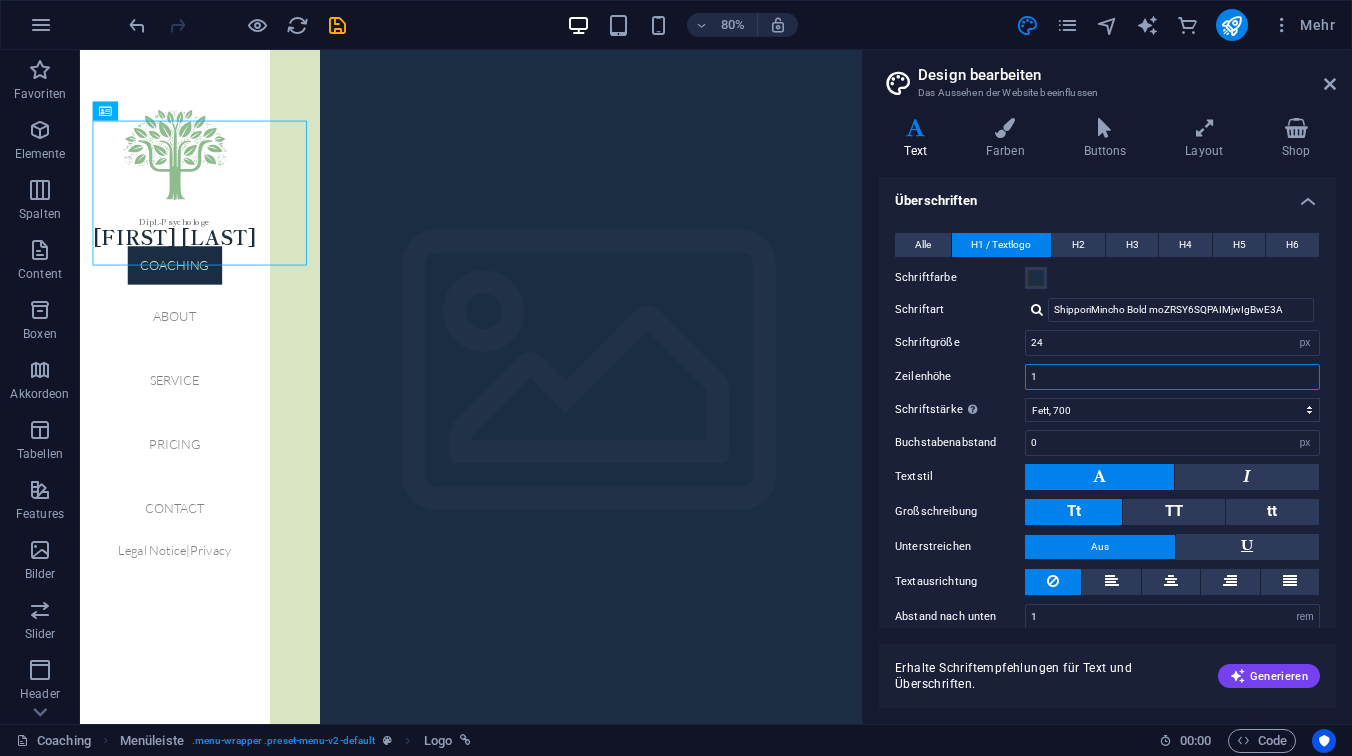 scroll, scrollTop: 411, scrollLeft: 0, axis: vertical 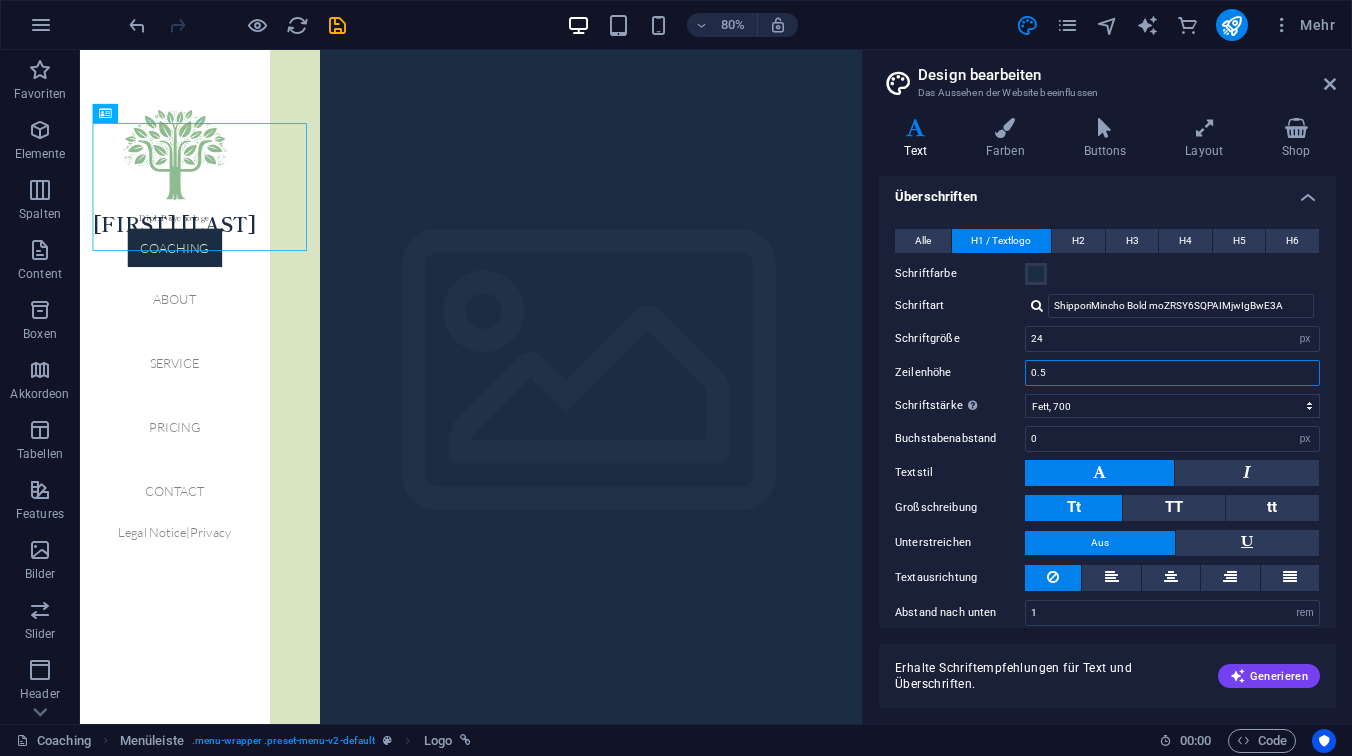 type on "0" 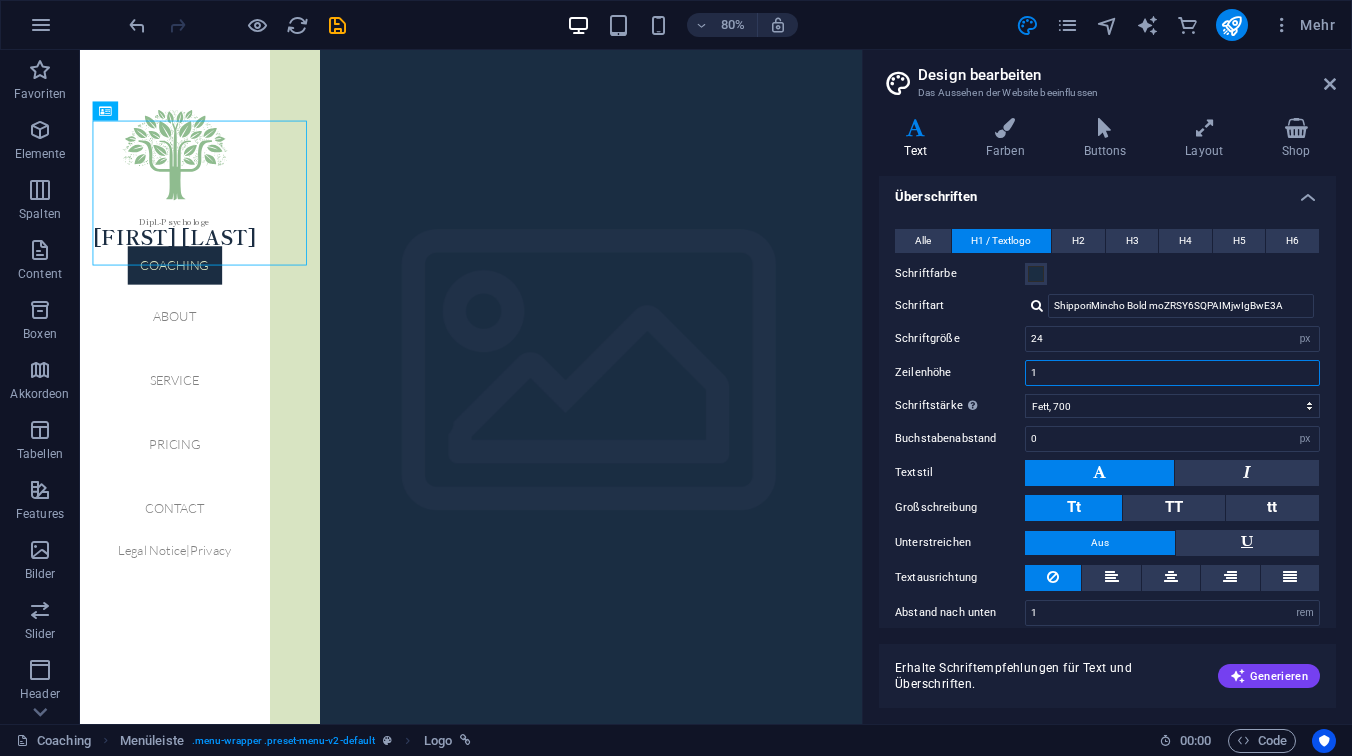 type on "1.2" 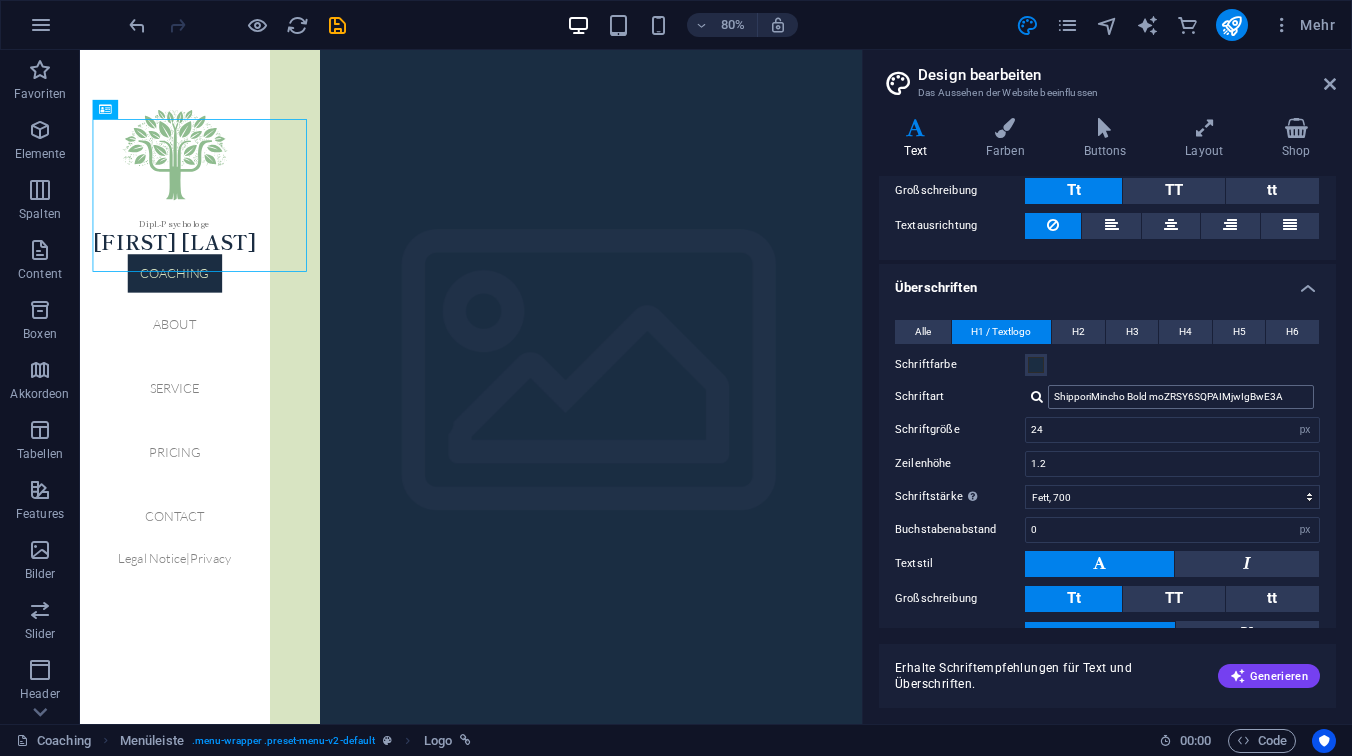 click on "Überschriften" at bounding box center (1107, 282) 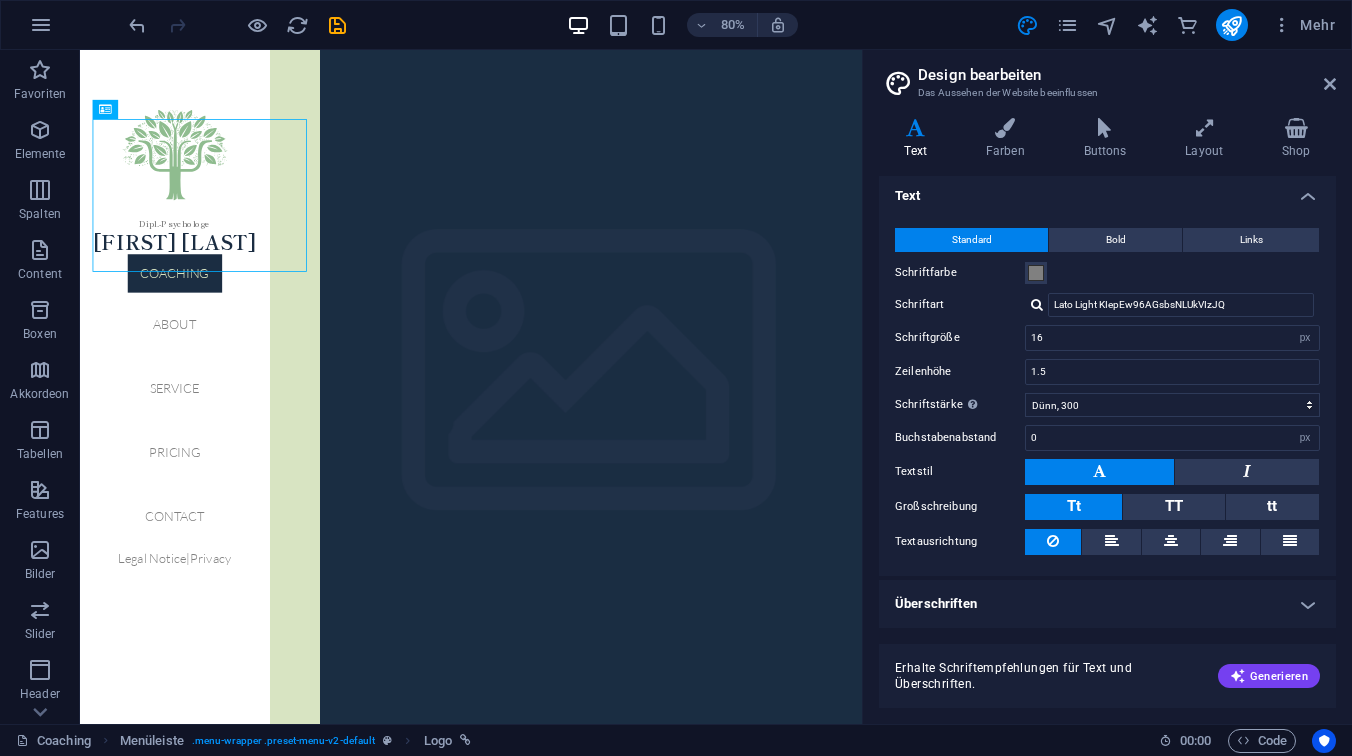 scroll, scrollTop: 2, scrollLeft: 0, axis: vertical 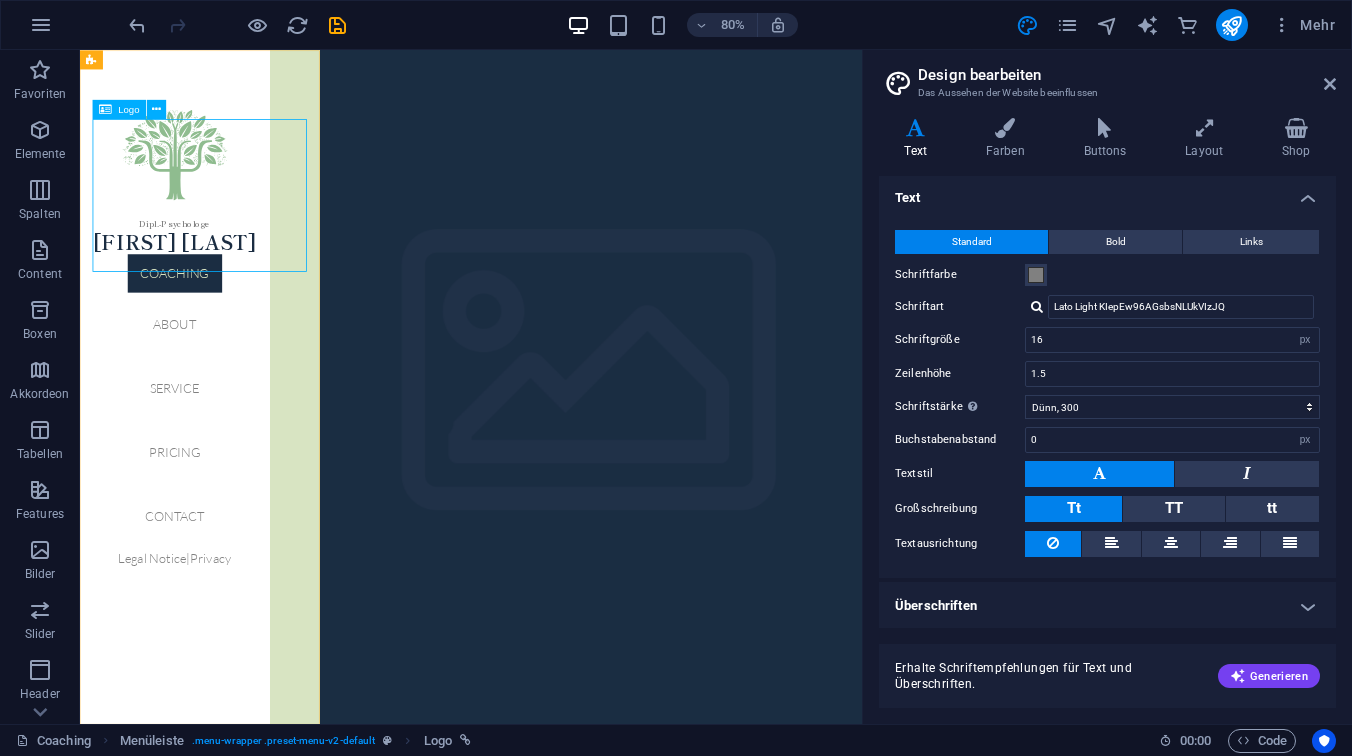click on "Dipl.-Psychologe [FIRST] [LAST]" at bounding box center [198, 209] 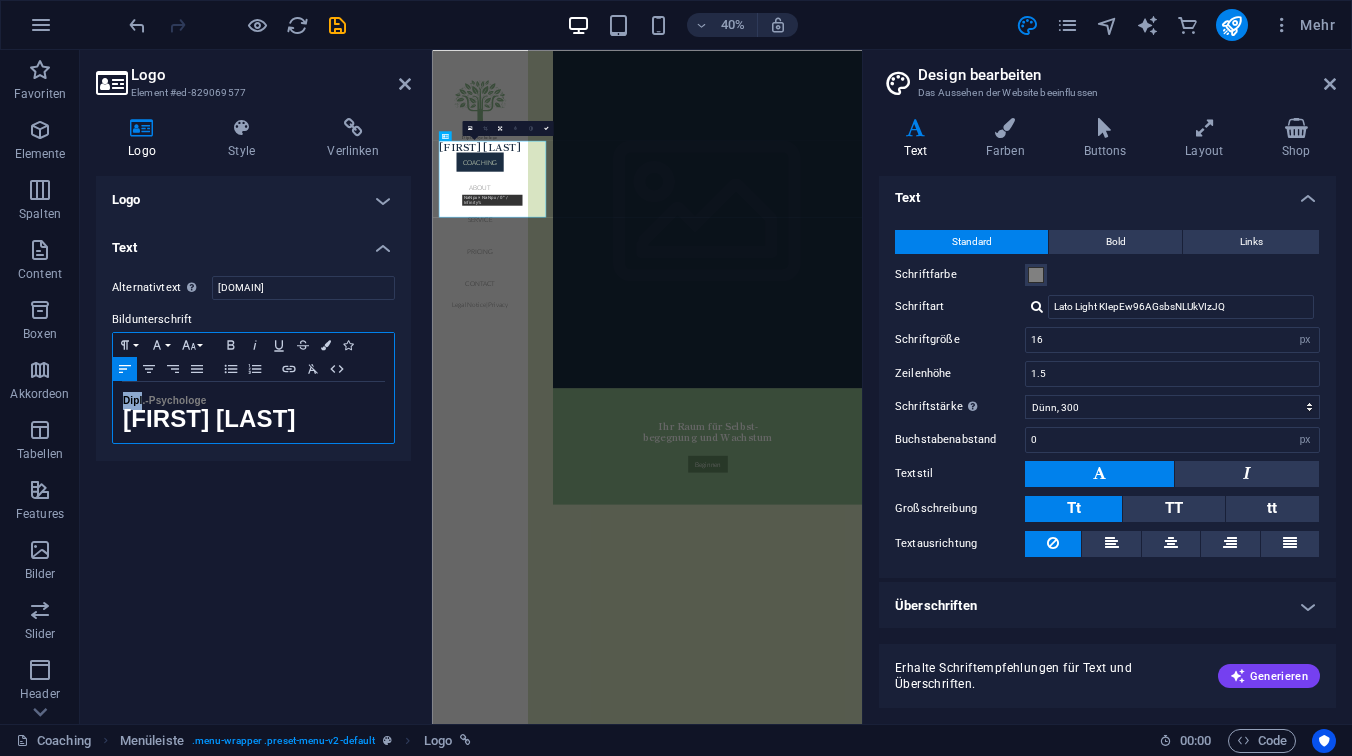drag, startPoint x: 143, startPoint y: 401, endPoint x: 120, endPoint y: 403, distance: 23.086792 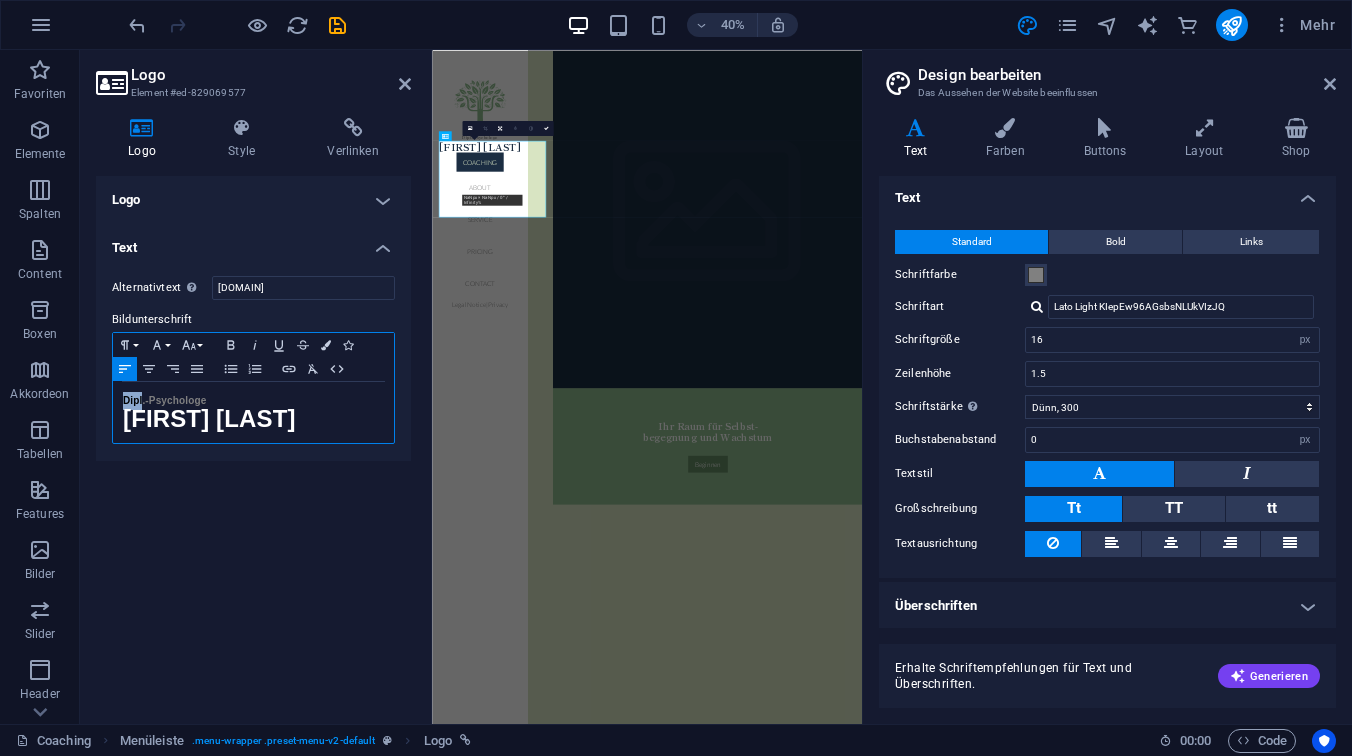 click on "Dipl.-Psychologe [FIRST] [LAST]" at bounding box center [253, 412] 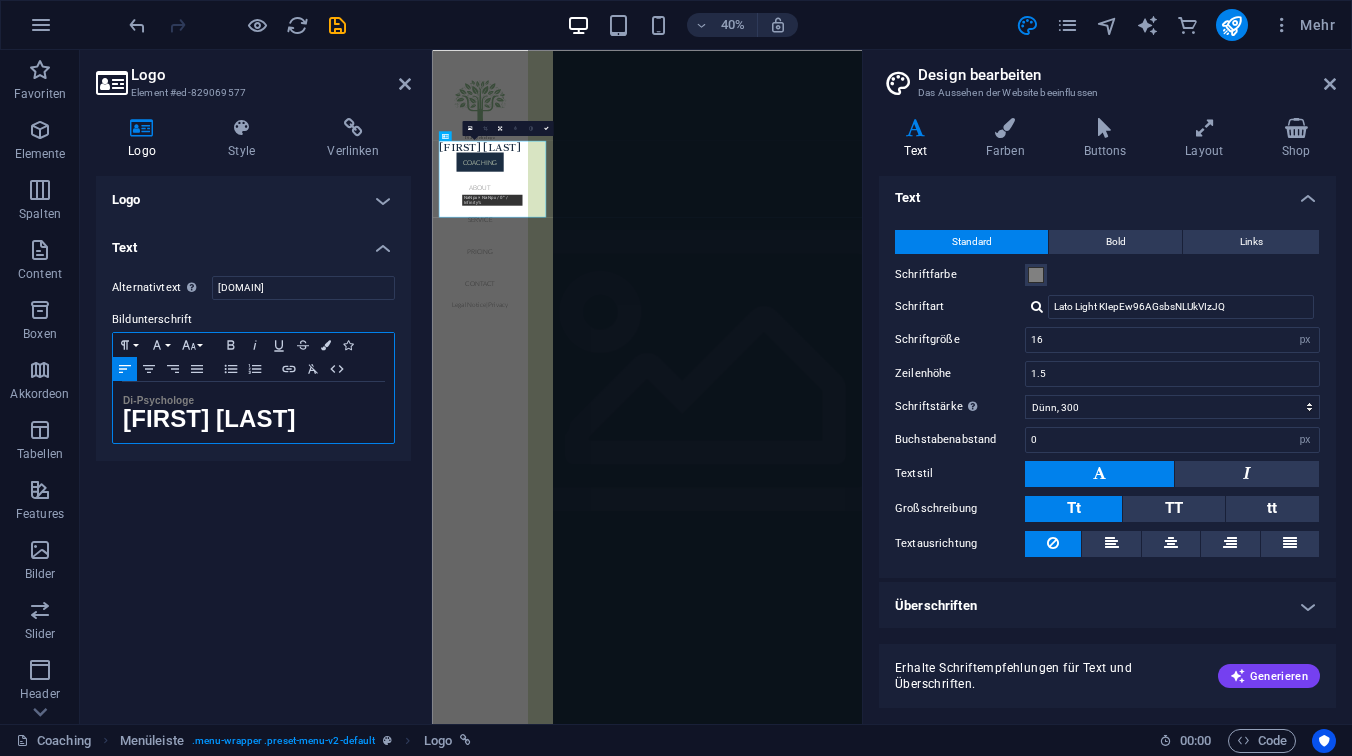 type 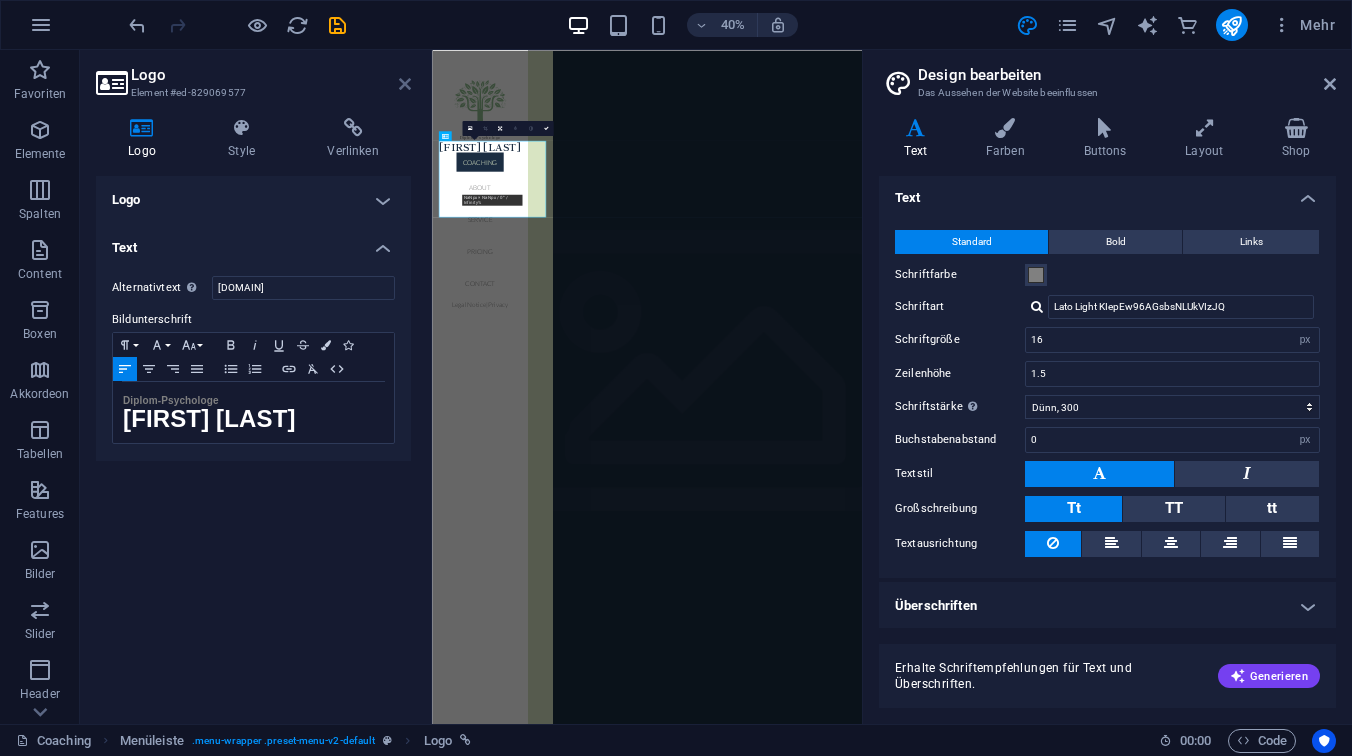 click at bounding box center [405, 84] 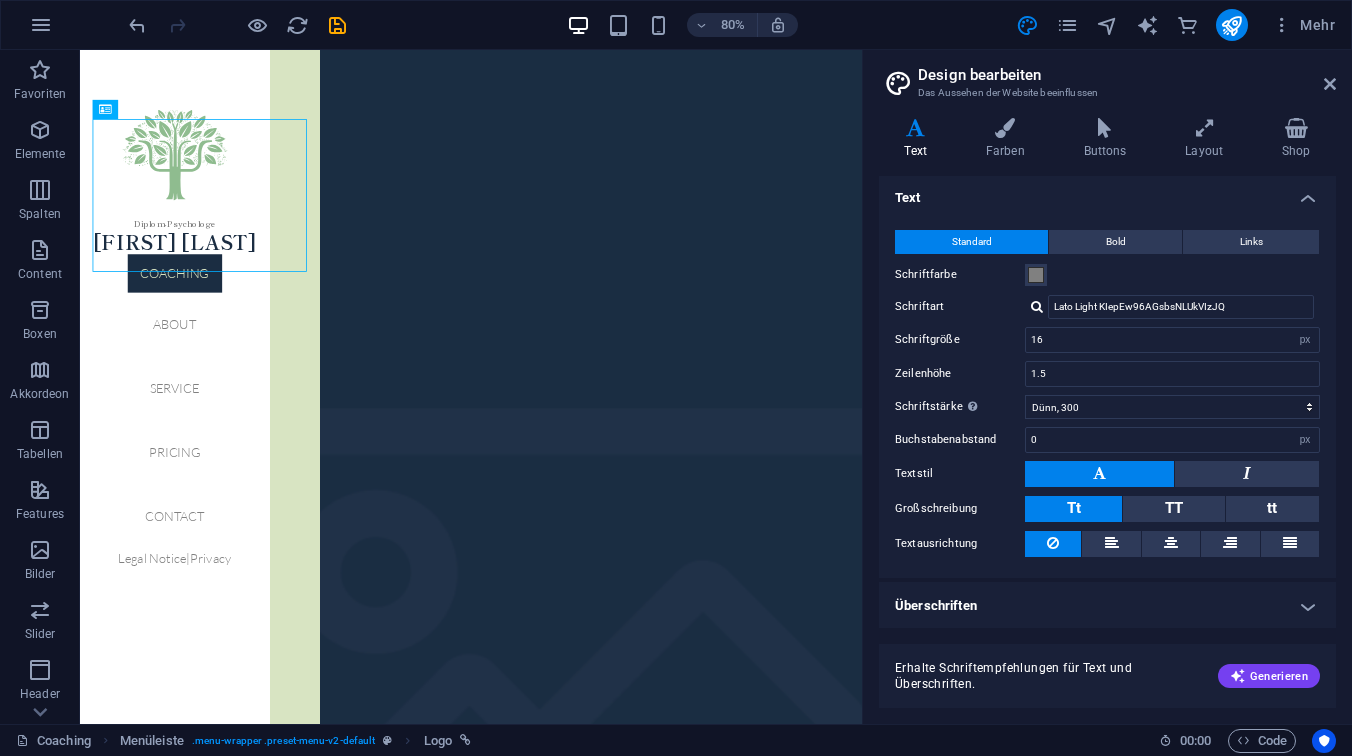 click on "Überschriften" at bounding box center (1107, 606) 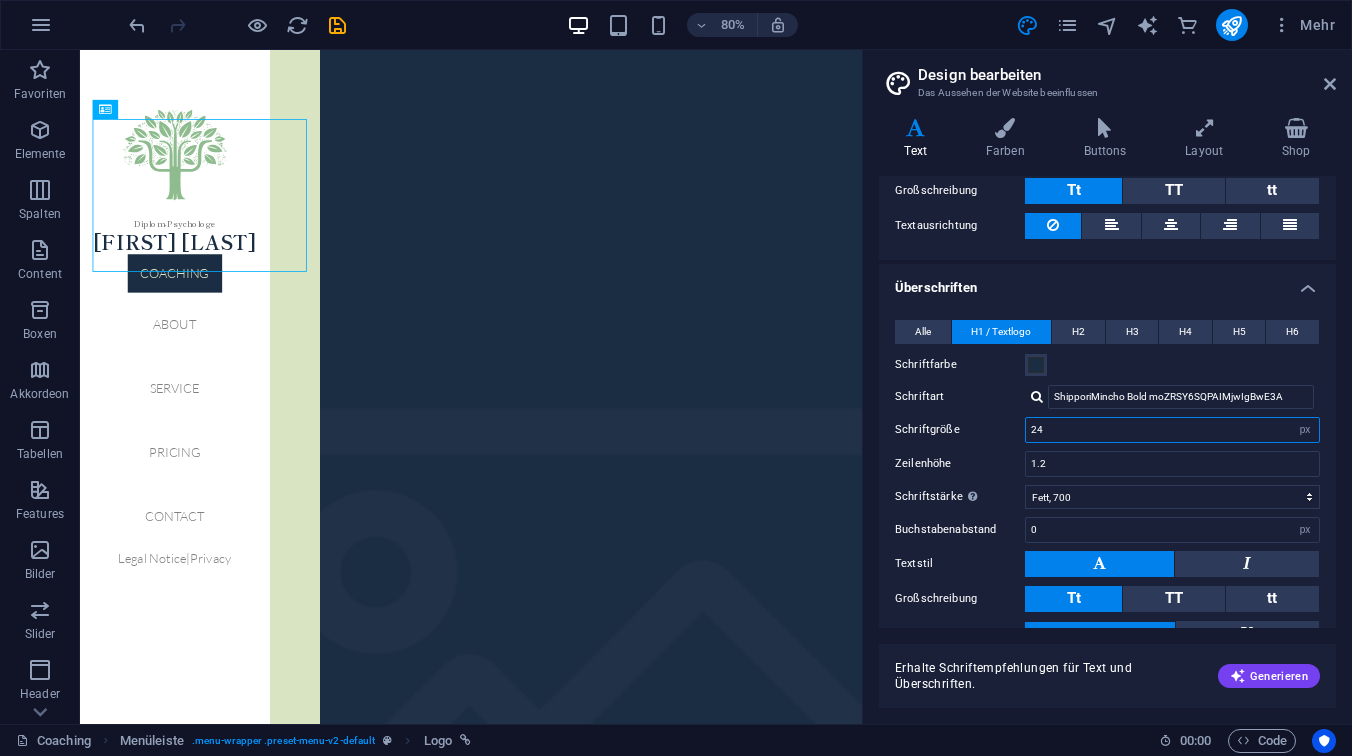 click on "24" at bounding box center [1172, 430] 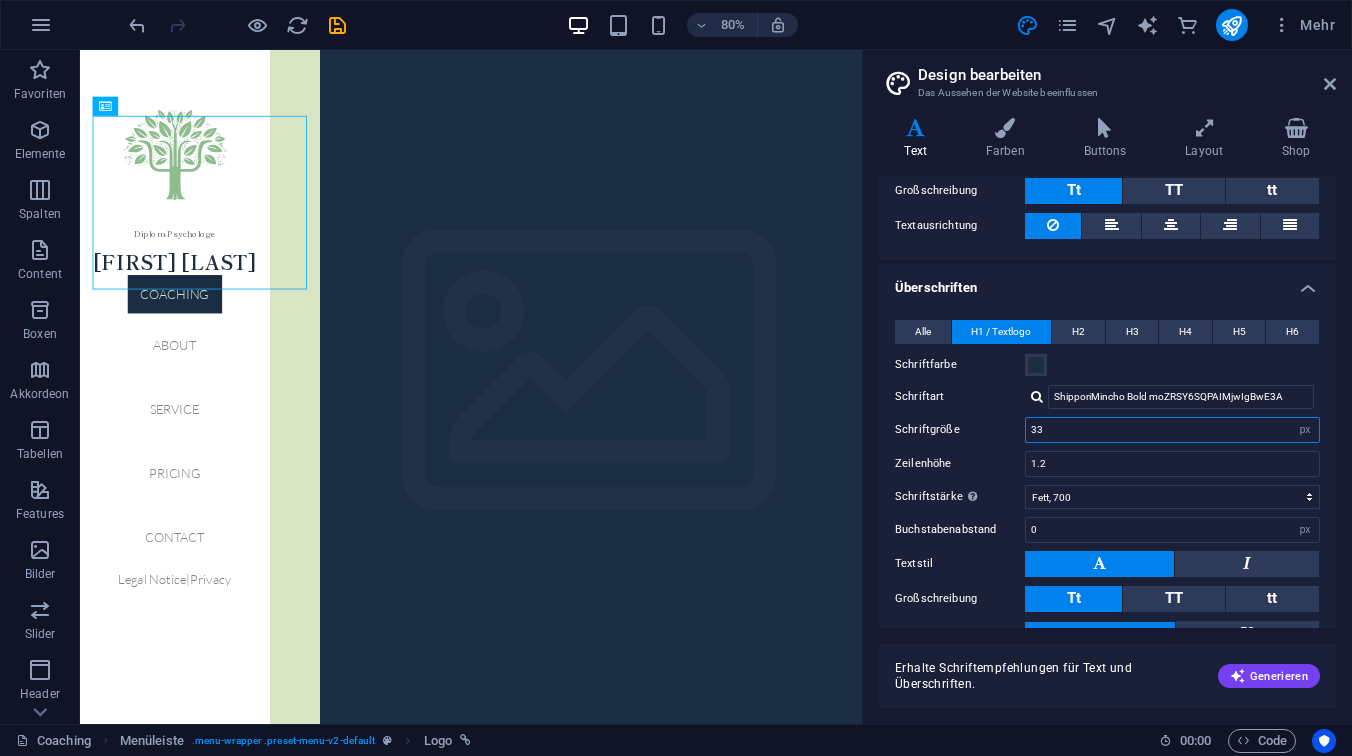 type on "32" 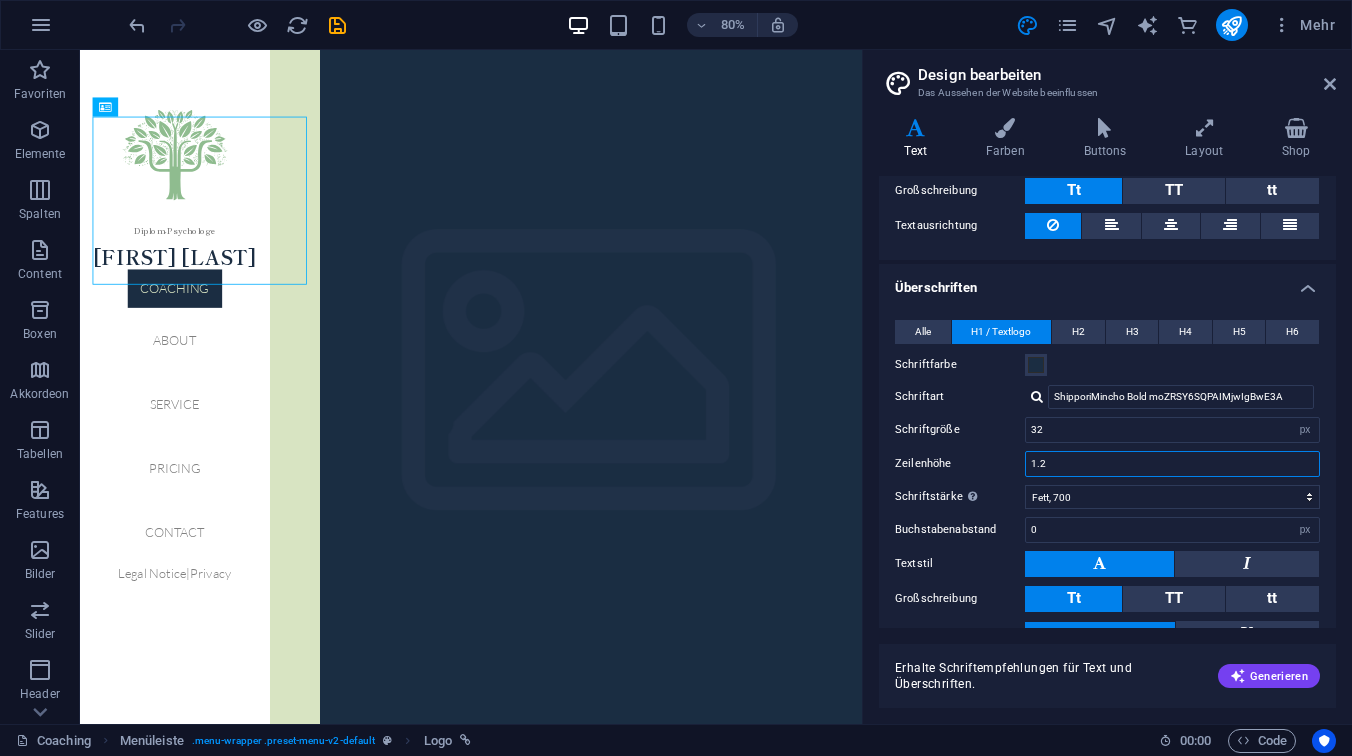 drag, startPoint x: 1061, startPoint y: 467, endPoint x: 1022, endPoint y: 466, distance: 39.012817 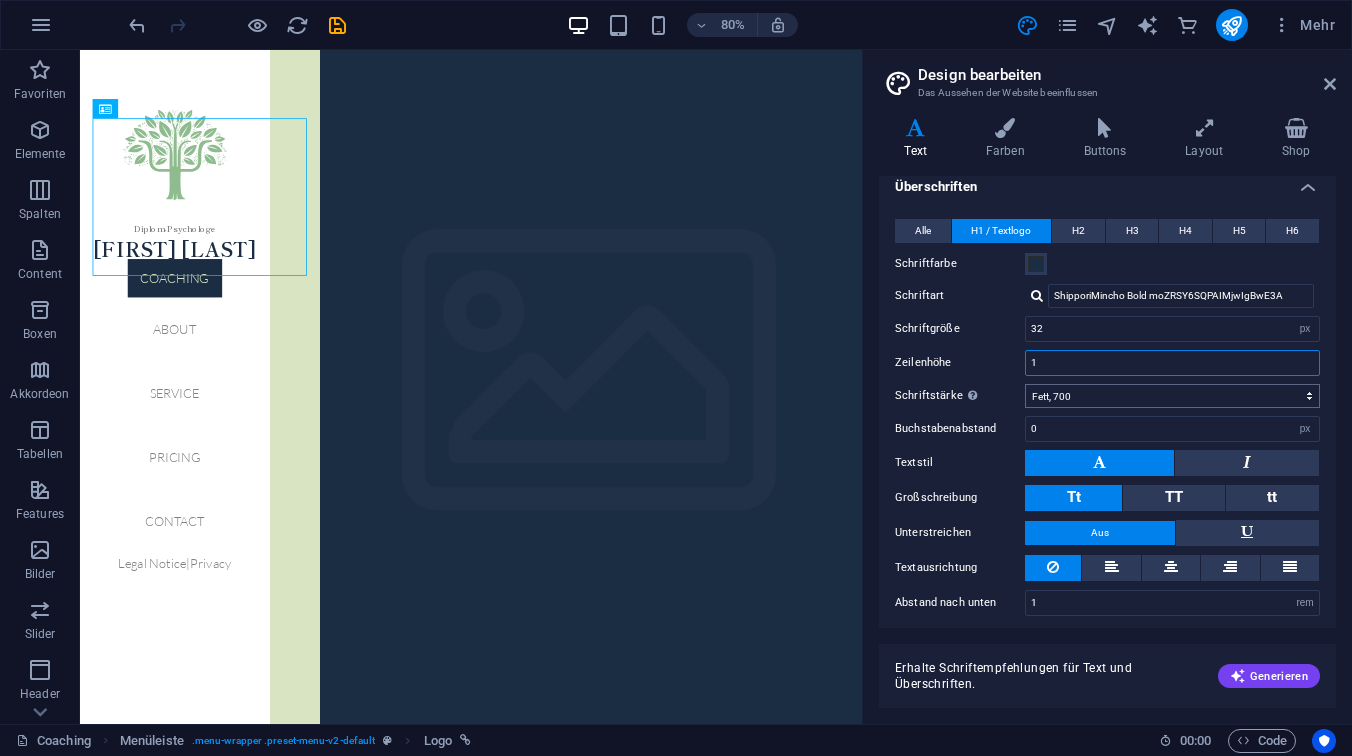 scroll, scrollTop: 425, scrollLeft: 0, axis: vertical 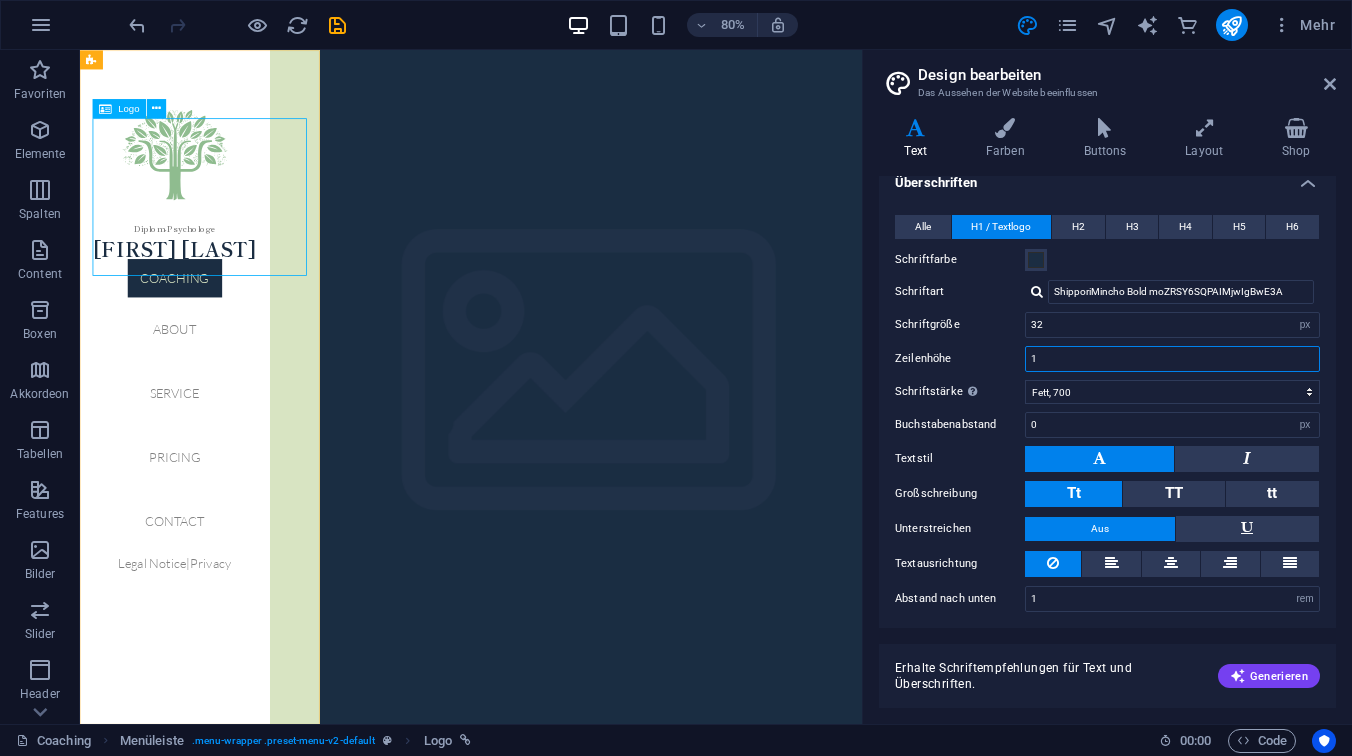 type on "1" 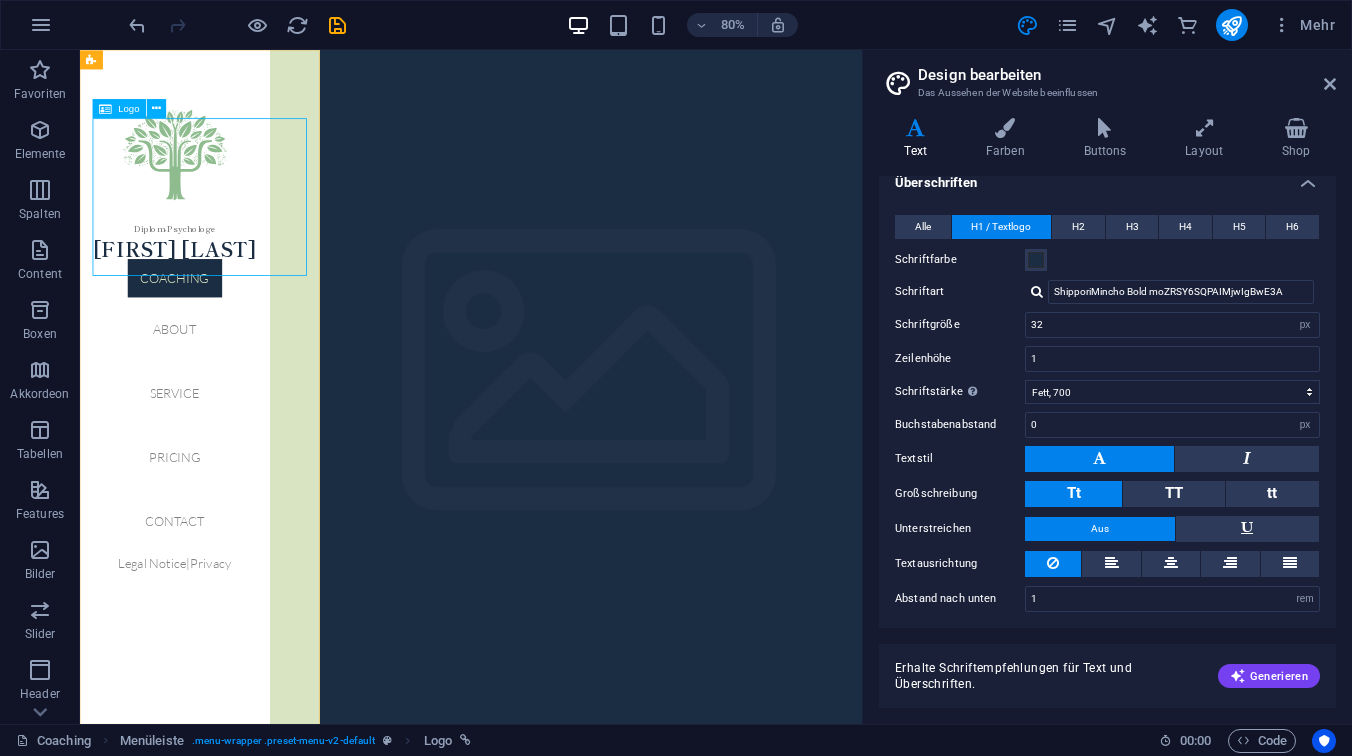 click on "[TITLE] [FIRST] [LAST]" at bounding box center [198, 212] 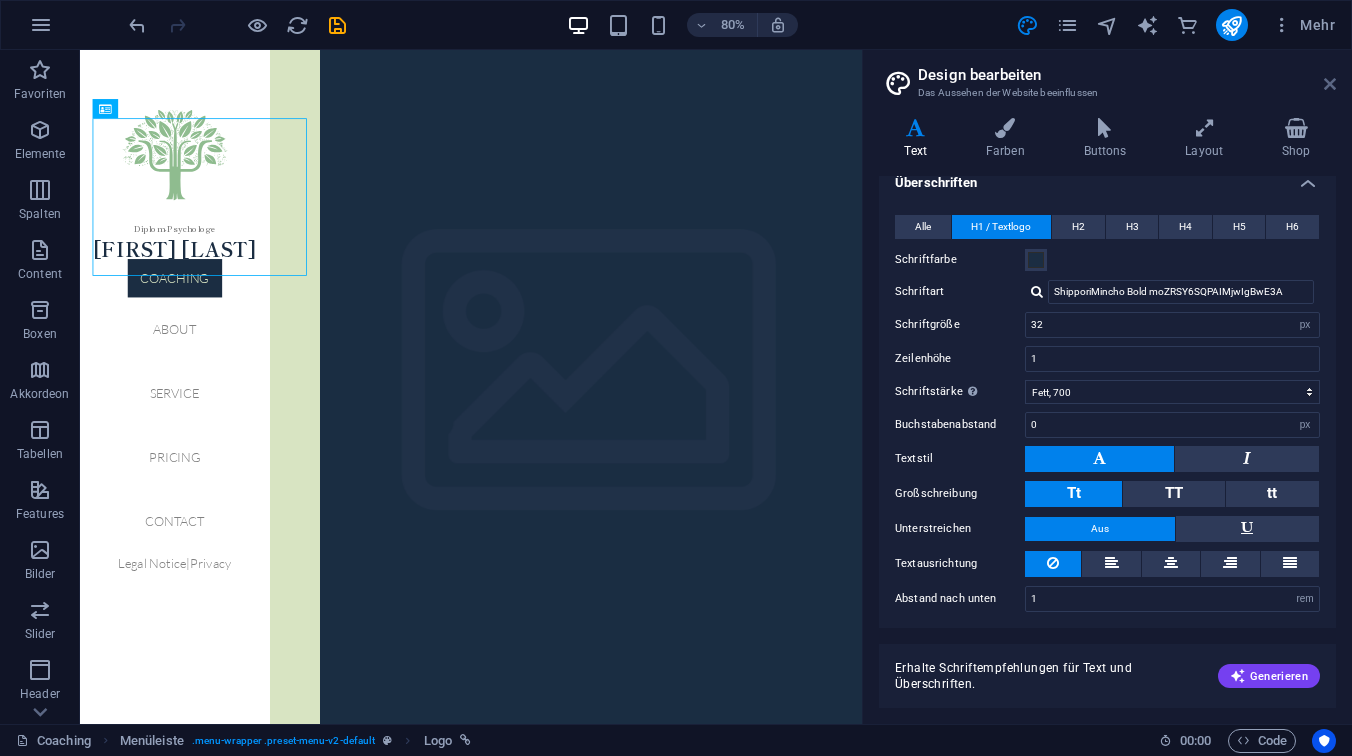 click at bounding box center (1330, 84) 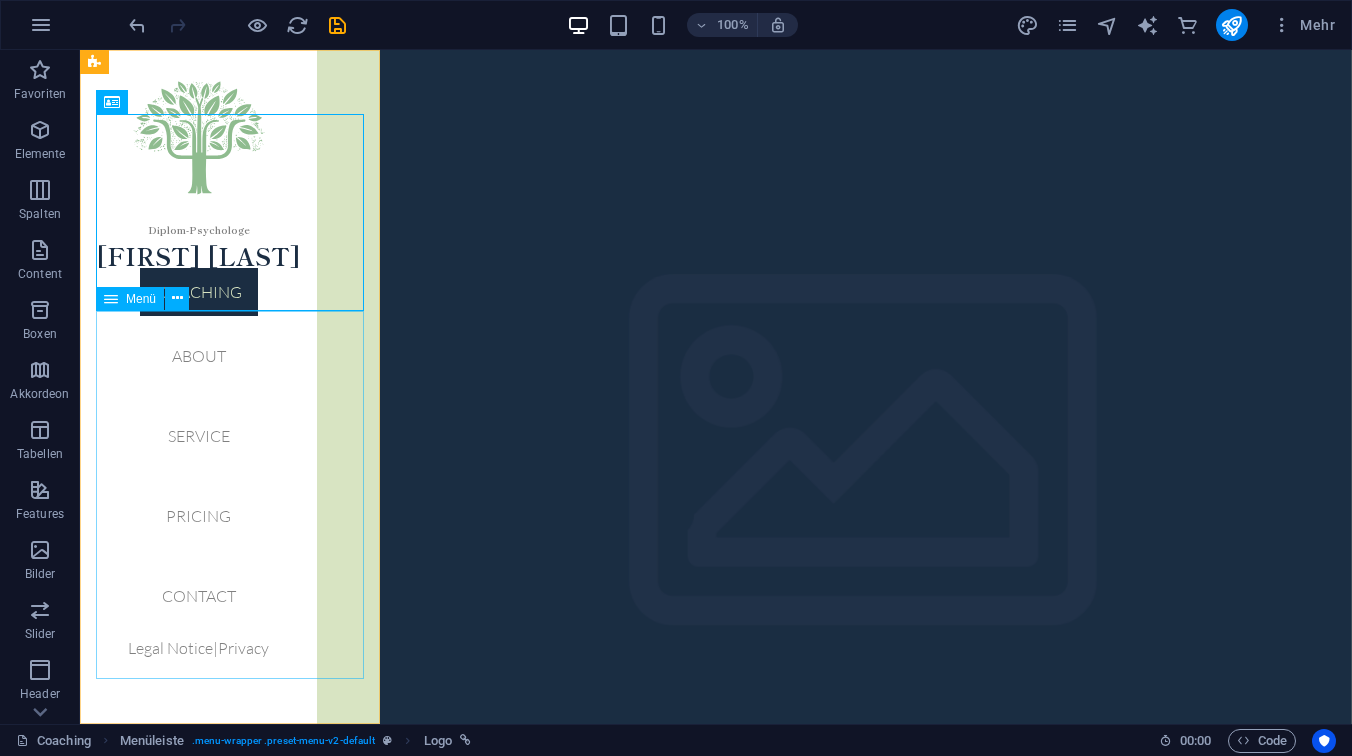 scroll, scrollTop: 0, scrollLeft: 0, axis: both 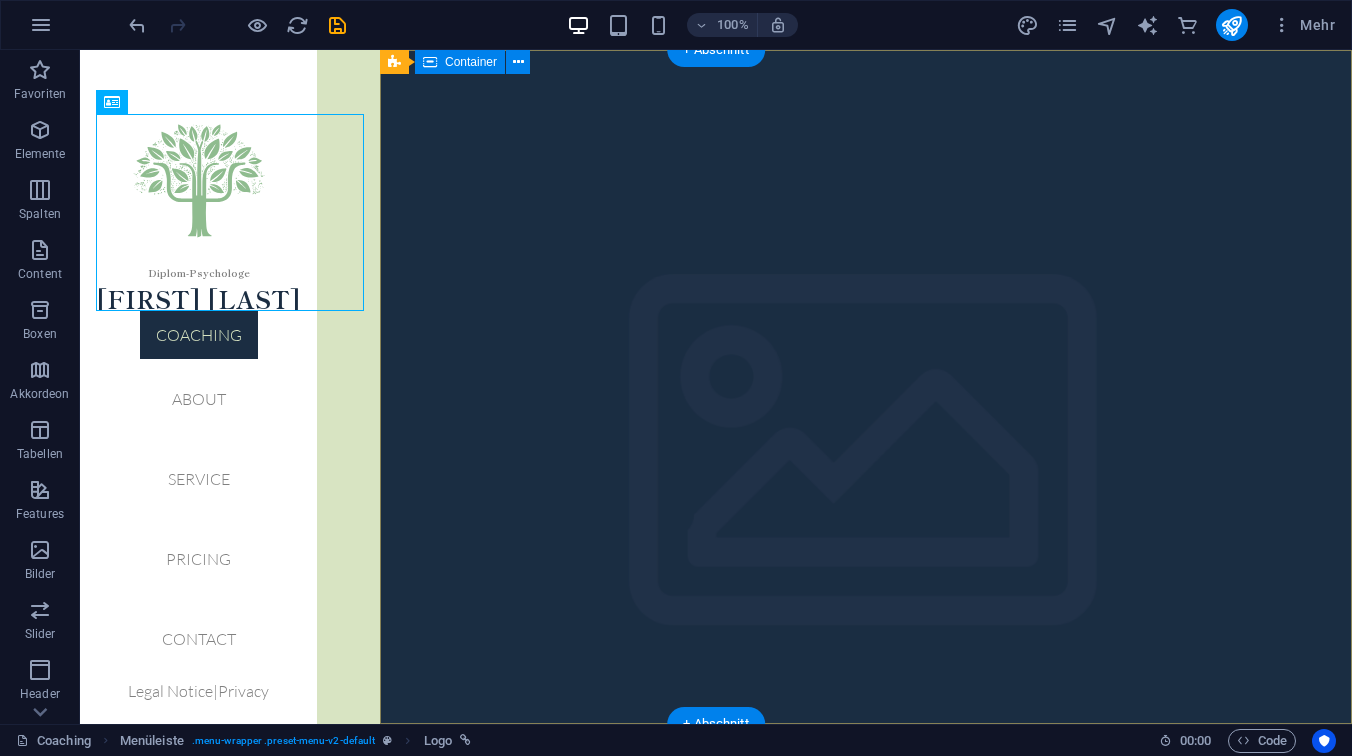 click on "Ihr Raum für Selbst-  begegnung und Wachstum Beginnen" at bounding box center [866, 1041] 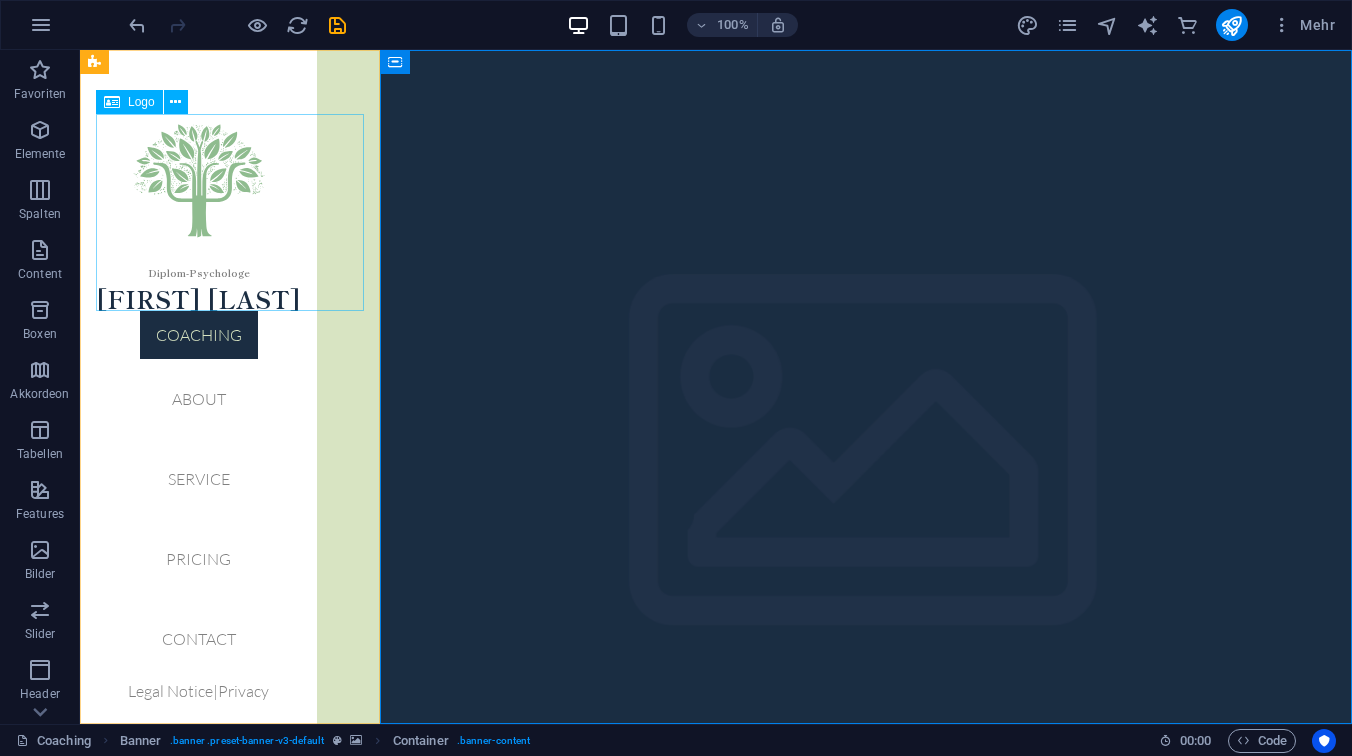 click on "[TITLE] [FIRST] [LAST]" at bounding box center (198, 212) 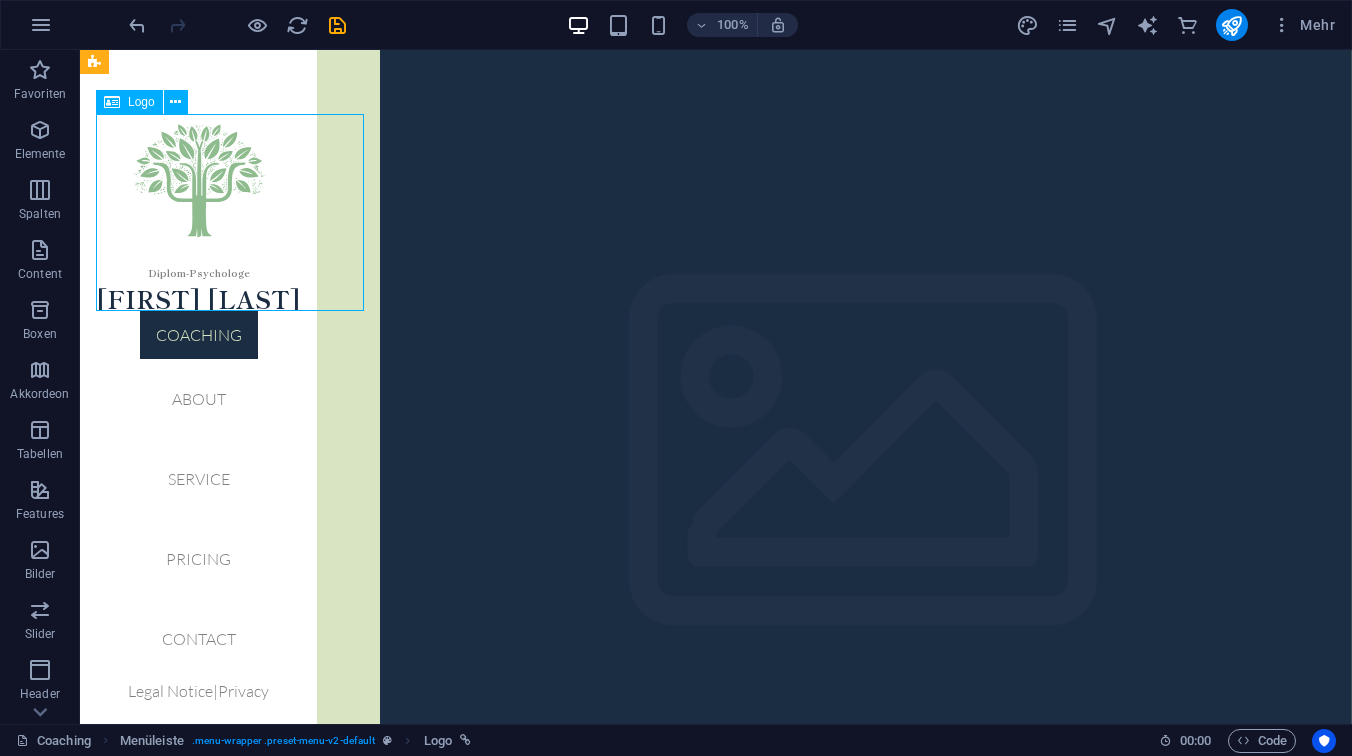 click on "[TITLE] [FIRST] [LAST]" at bounding box center (198, 212) 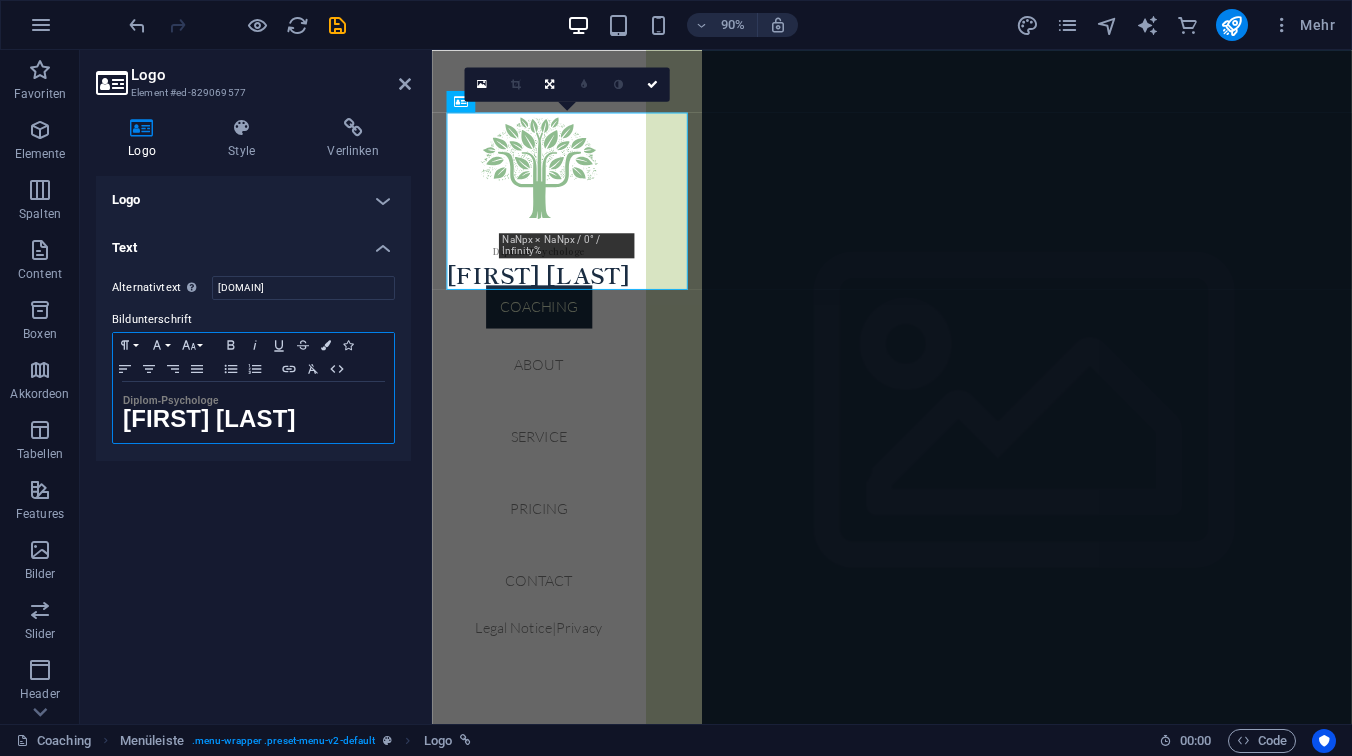 click on "[TITLE] [FIRST] [LAST]" at bounding box center [253, 412] 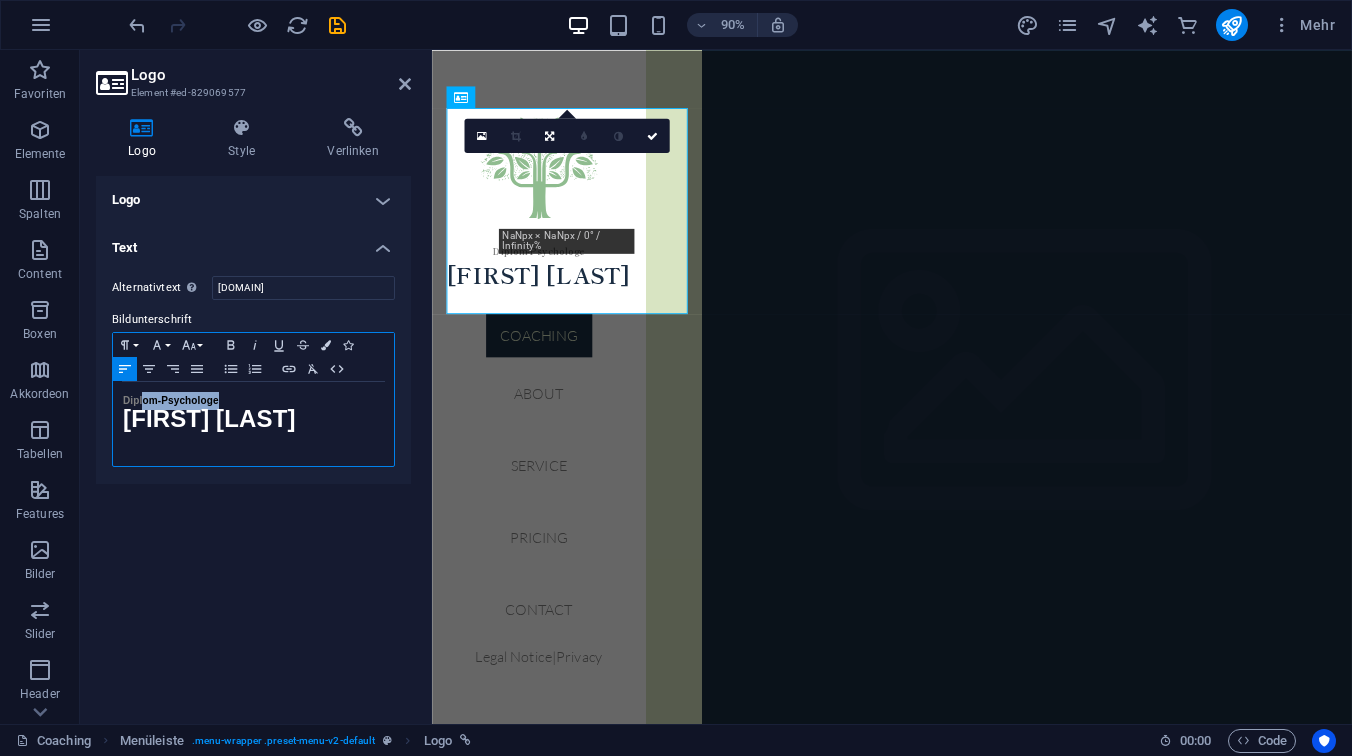 drag, startPoint x: 221, startPoint y: 403, endPoint x: 141, endPoint y: 398, distance: 80.1561 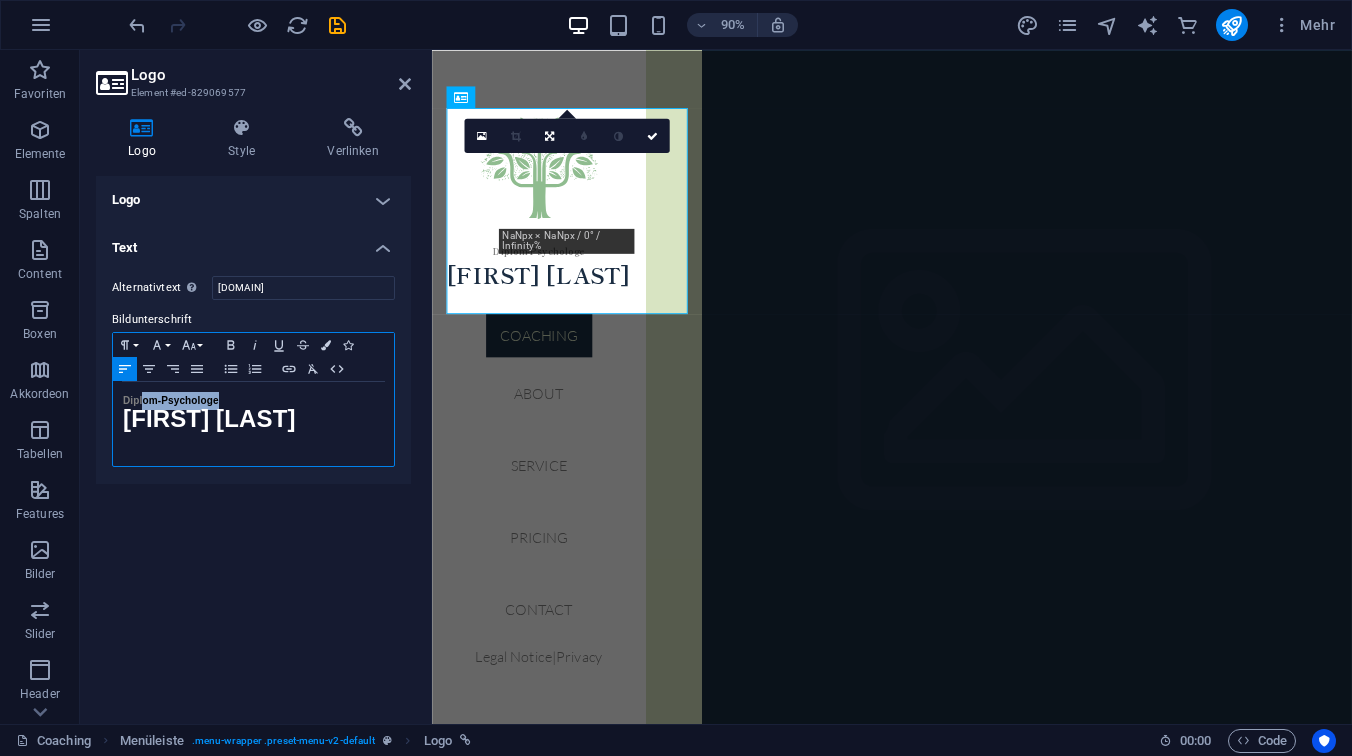 click on "[TITLE] [FIRST] [LAST] ​" at bounding box center [253, 424] 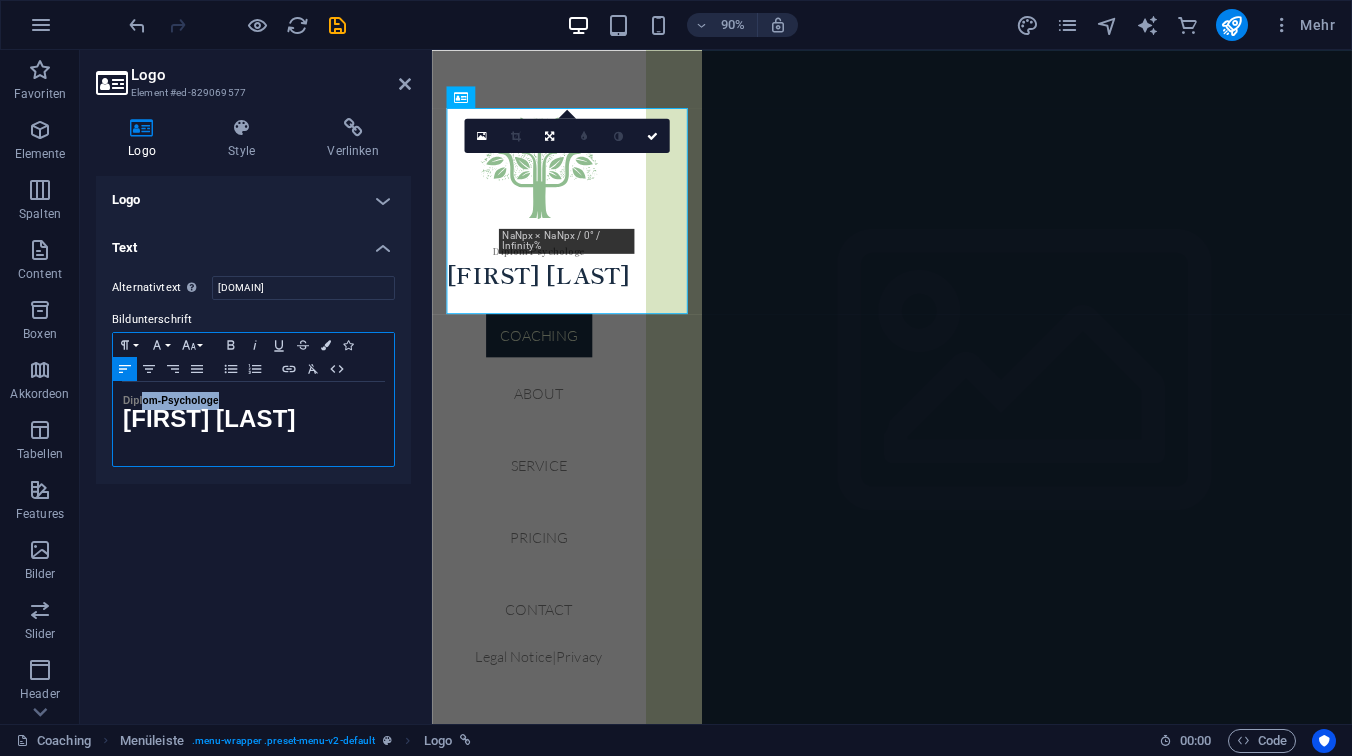 type 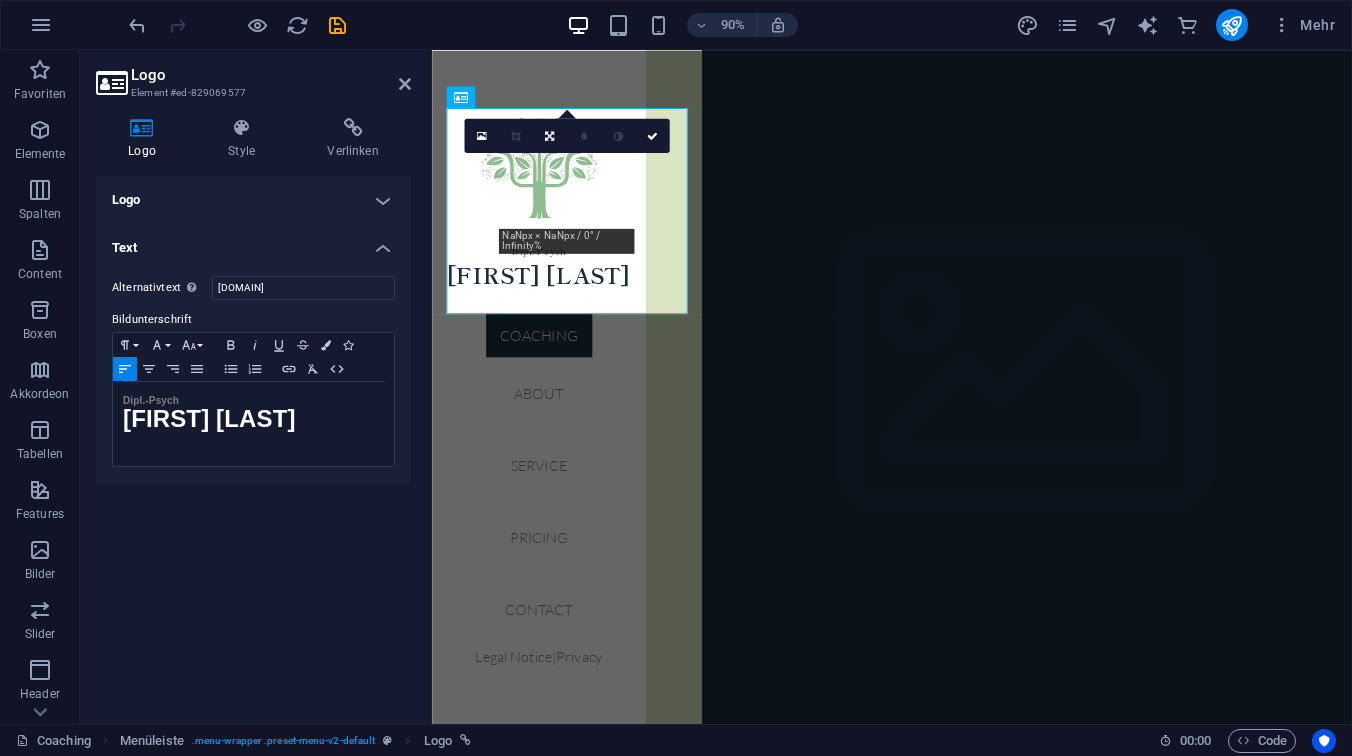 click on "Logo Image Text Ziehe Dateien zum Hochladen hierher oder klicke hier, um aus Dateien oder kostenlosen Stockfotos & -videos zu wählen Wähle aus deinen Dateien, Stockfotos oder lade Dateien hoch Hochladen Breite 150 Standard auto px rem % em vh vw Bild einpassen Bild automatisch anhand einer fixen Breite und Höhe einpassen Höhe Standard auto px Ausrichtung Lazyload Bilder auf Seite nachträglich laden. Verbessert Ladezeit (Pagespeed). Responsive Automatisch Retina-Bilder und kleinere Bilder auf Smartphones laden Lightbox Als Überschrift Das Bild in eine H1-Überschrift einfügen. Nützlich, um dem Alternativtext die Gewichtung einer H1-Überschrift zu geben, z.B. für das Logo. Deaktiviert lassen, wenn unklar. Optimiert Bilder werden komprimiert für eine bessere Ladegeschwindigkeit der Website. Position Richtung Benutzerdefiniert X-Versatz 50 px rem % vh vw Y-Versatz 50 px rem % vh vw Design Textfluss Kein Bild links Bild rechts Lege fest wie sich Text um das Bild verhalten soll. Text Alternativtext Code" at bounding box center [253, 442] 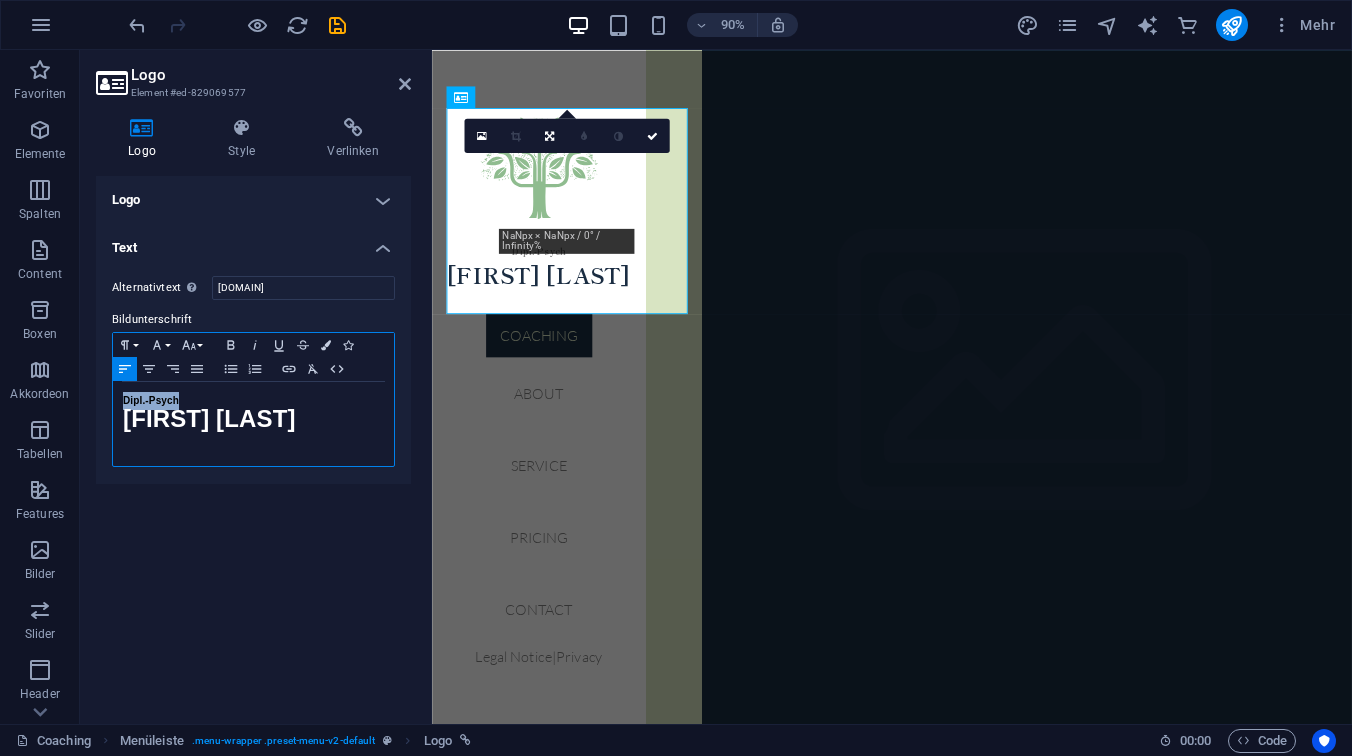 drag, startPoint x: 186, startPoint y: 399, endPoint x: 119, endPoint y: 400, distance: 67.00746 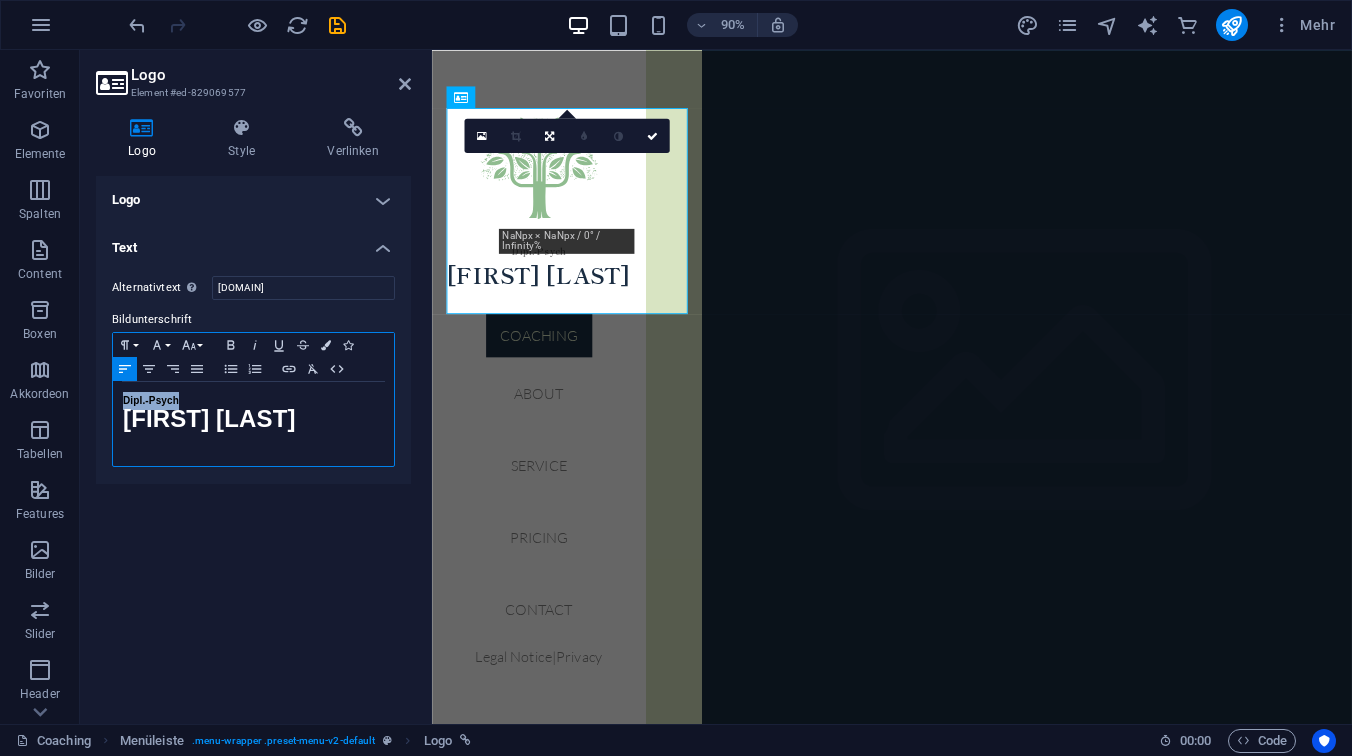 click on "[TITLE] [FIRST] [LAST] ​" at bounding box center [253, 424] 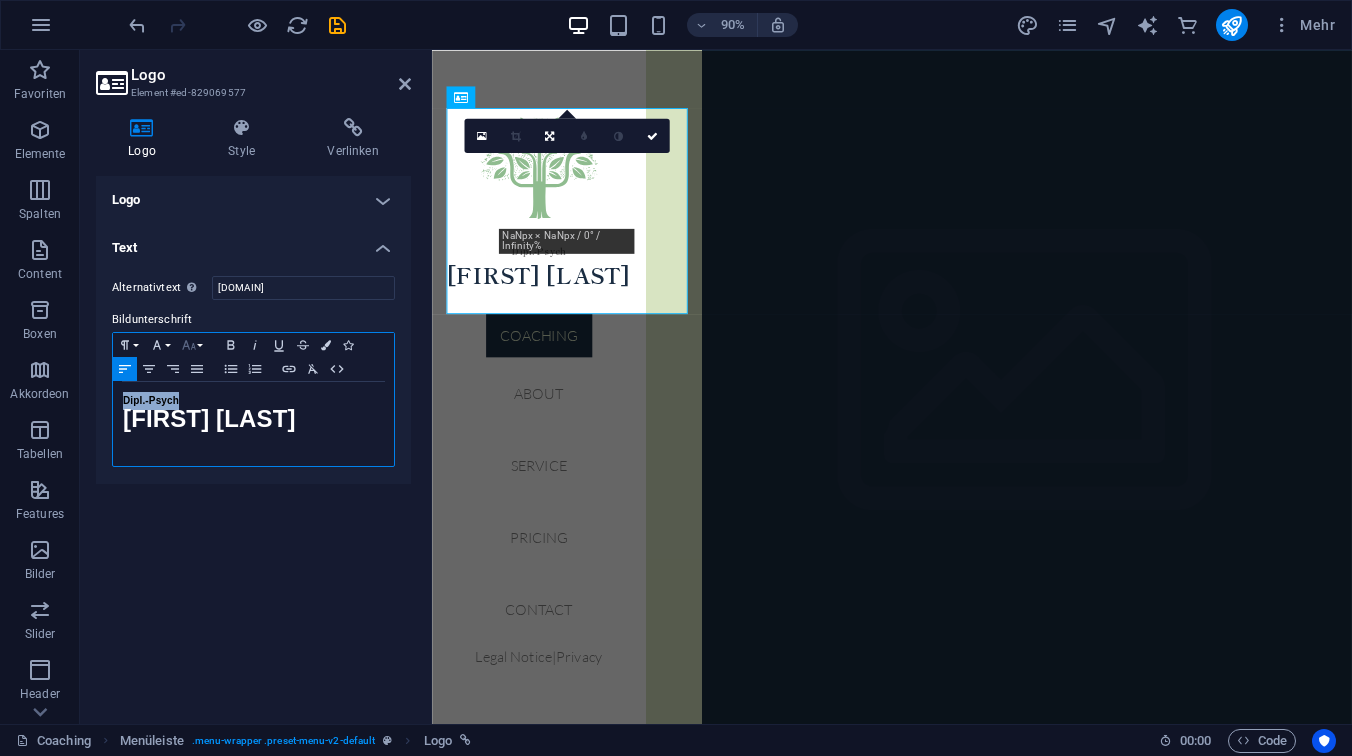 click 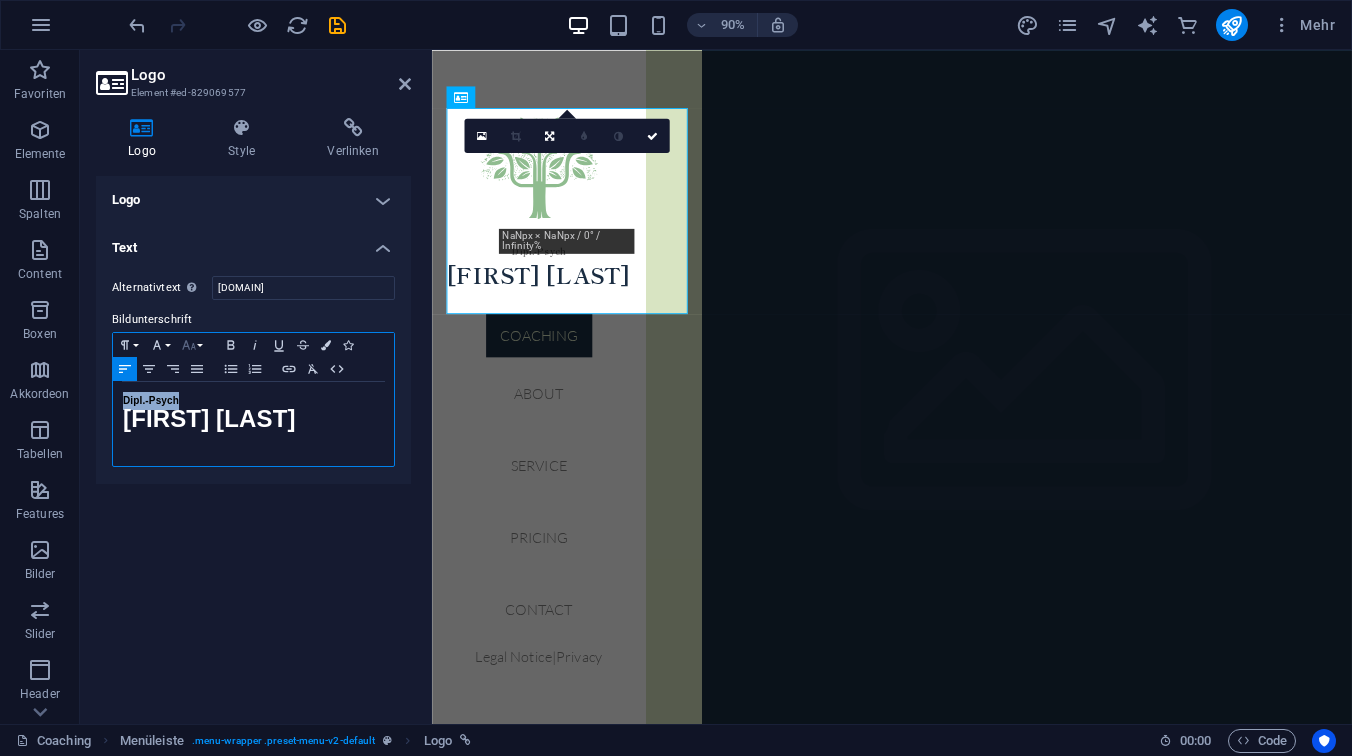 scroll, scrollTop: 83, scrollLeft: 0, axis: vertical 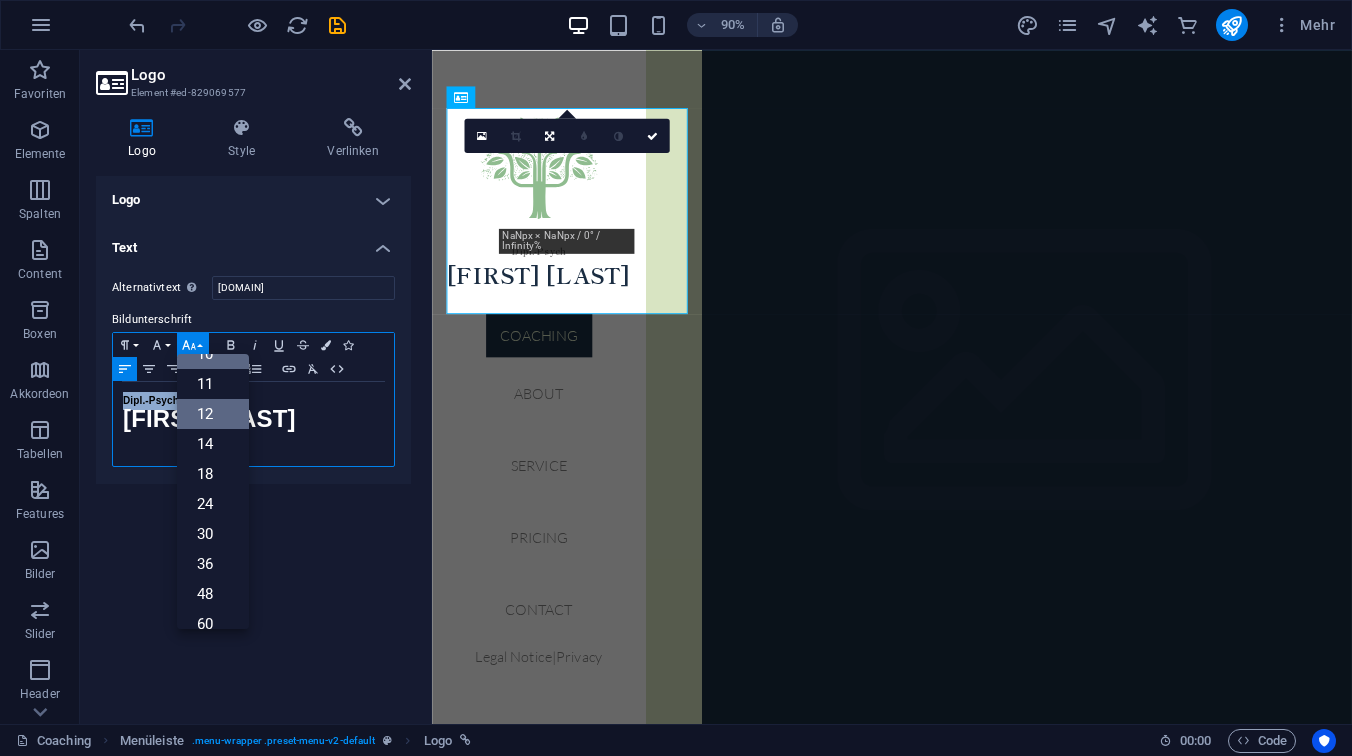 click on "12" at bounding box center (213, 414) 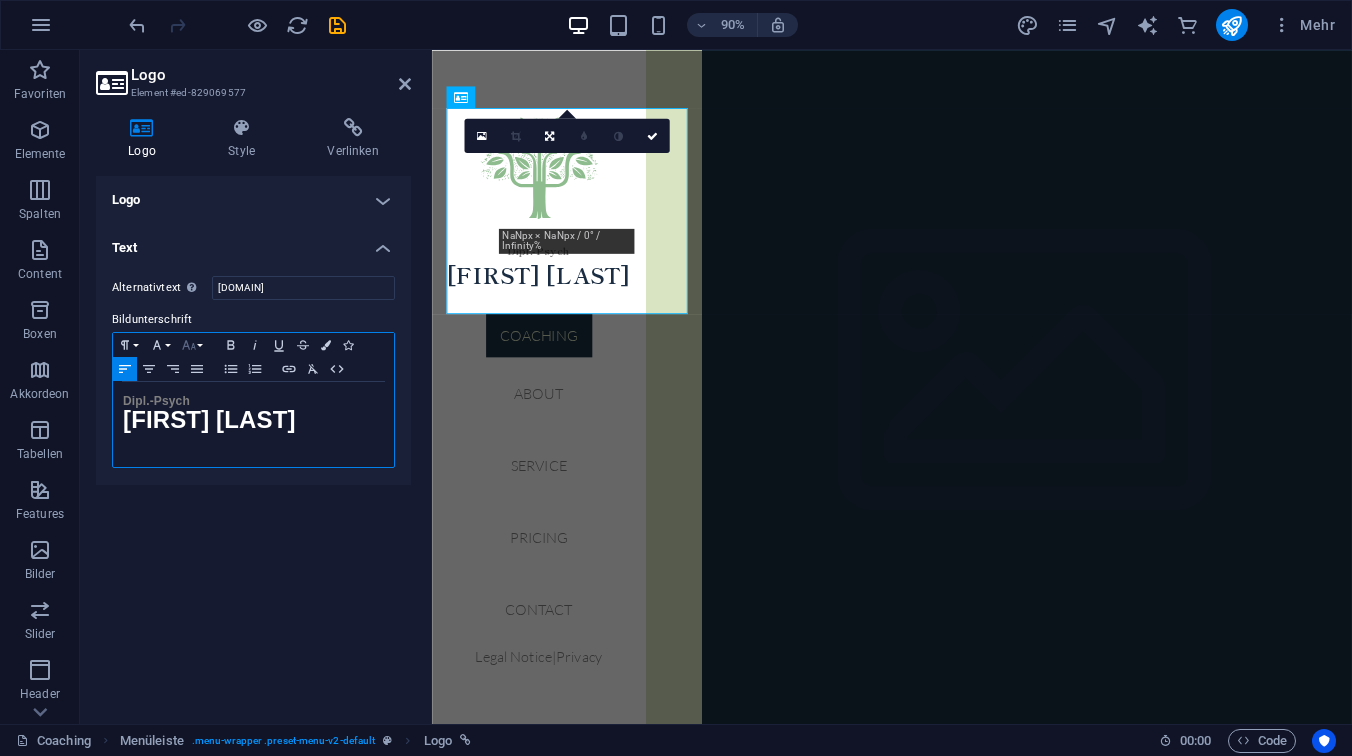 click 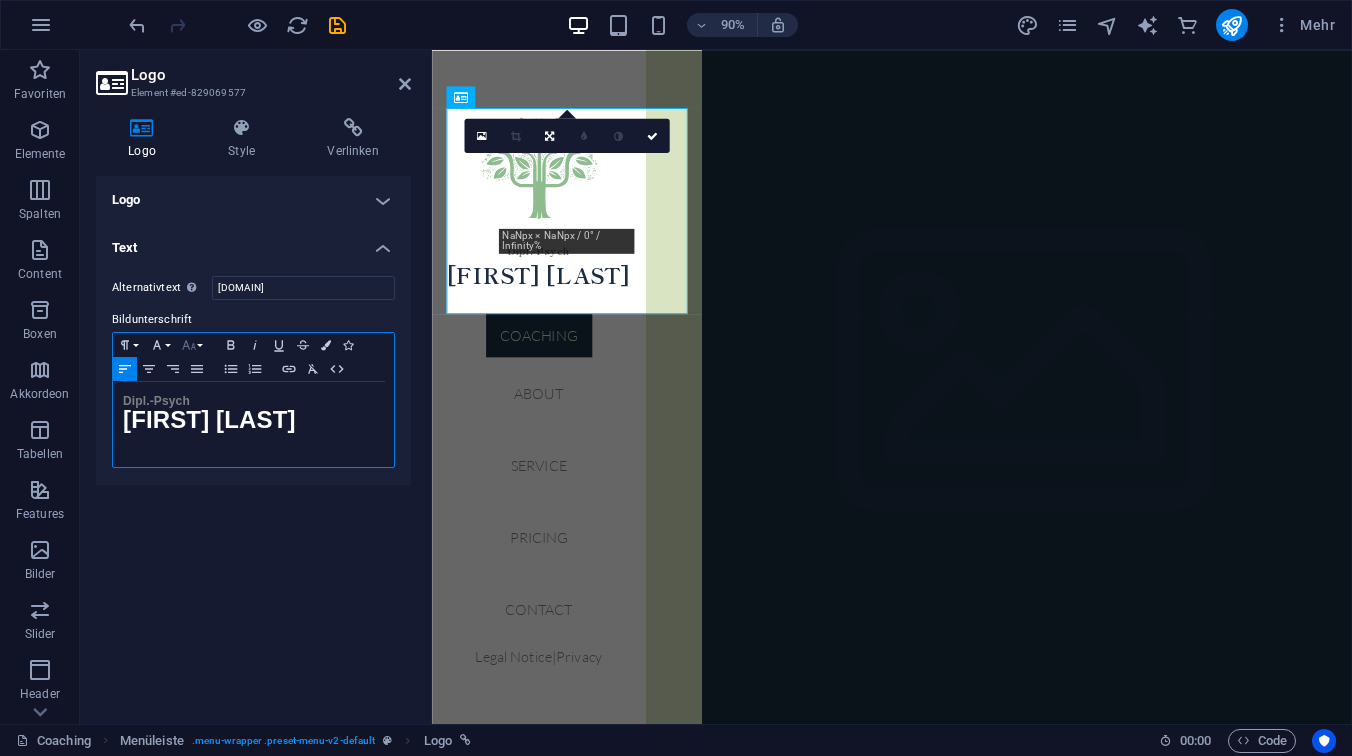 scroll, scrollTop: 143, scrollLeft: 0, axis: vertical 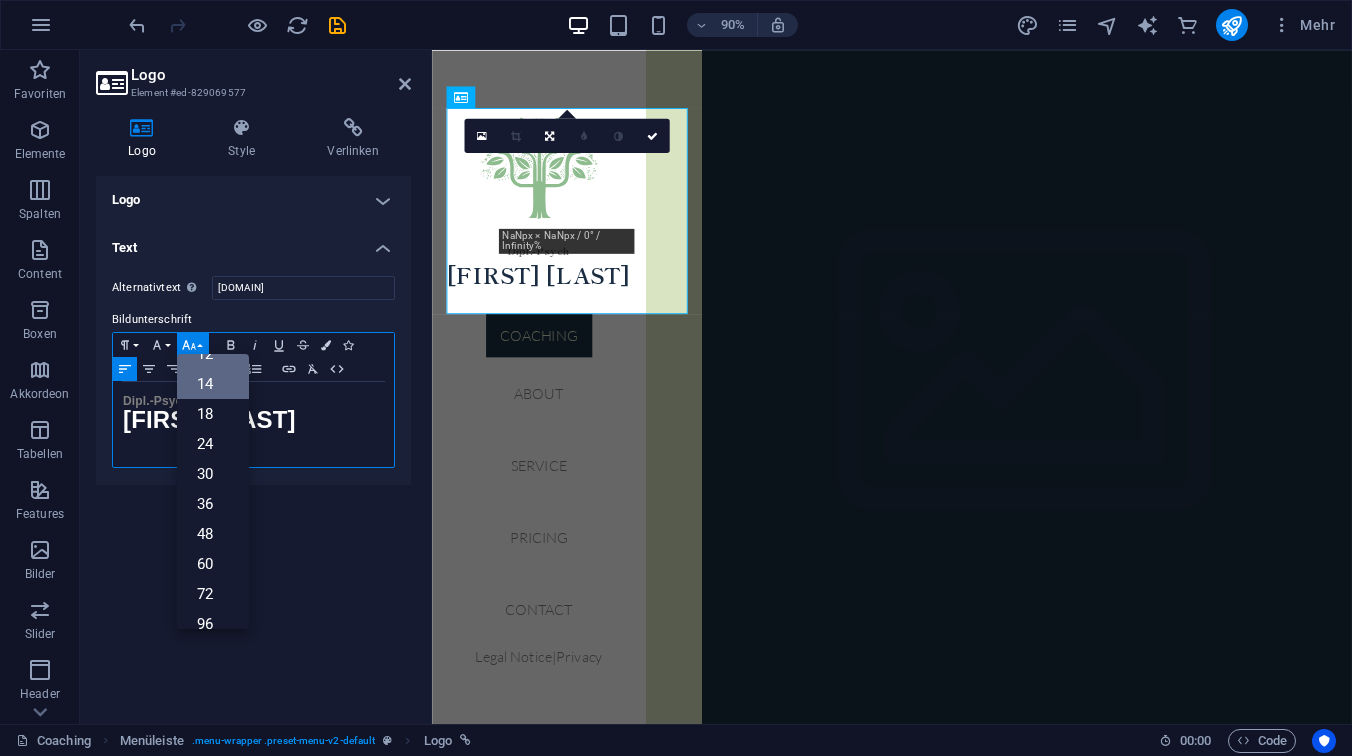 click on "14" at bounding box center [213, 384] 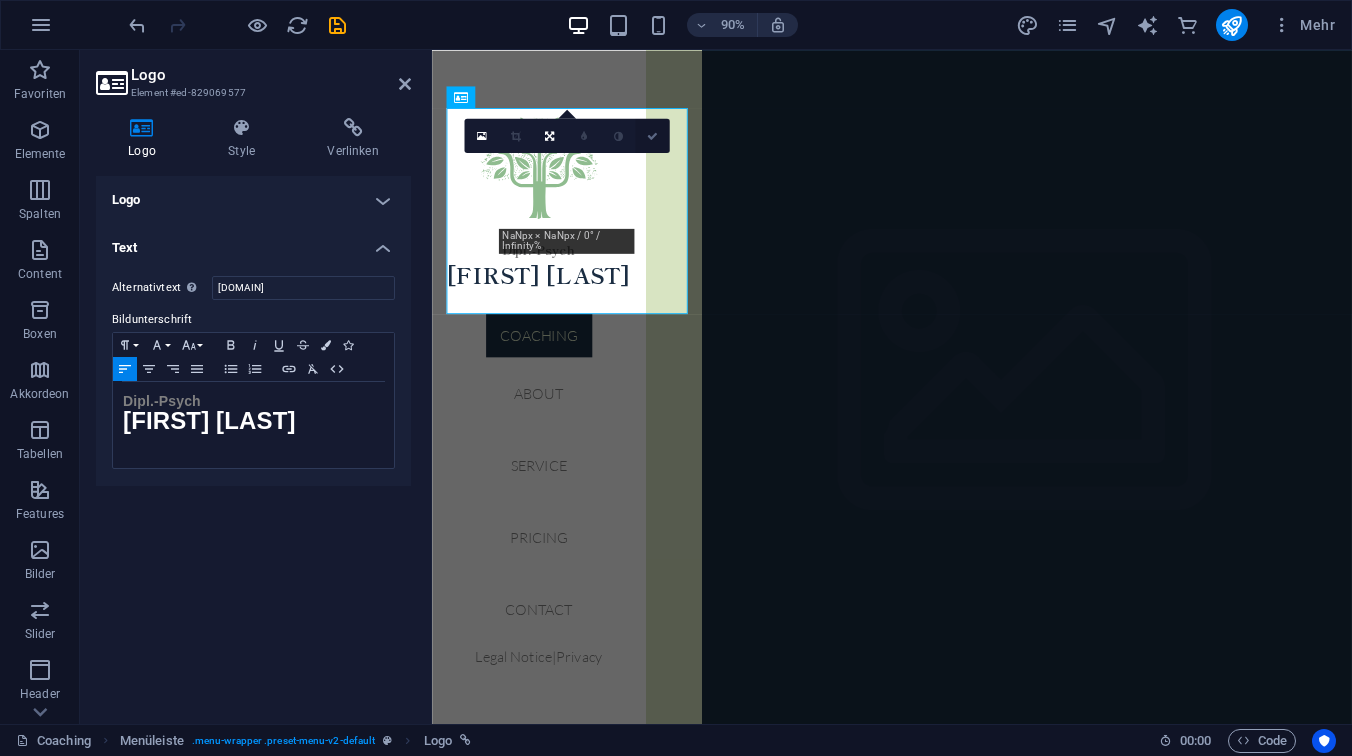 click at bounding box center (652, 135) 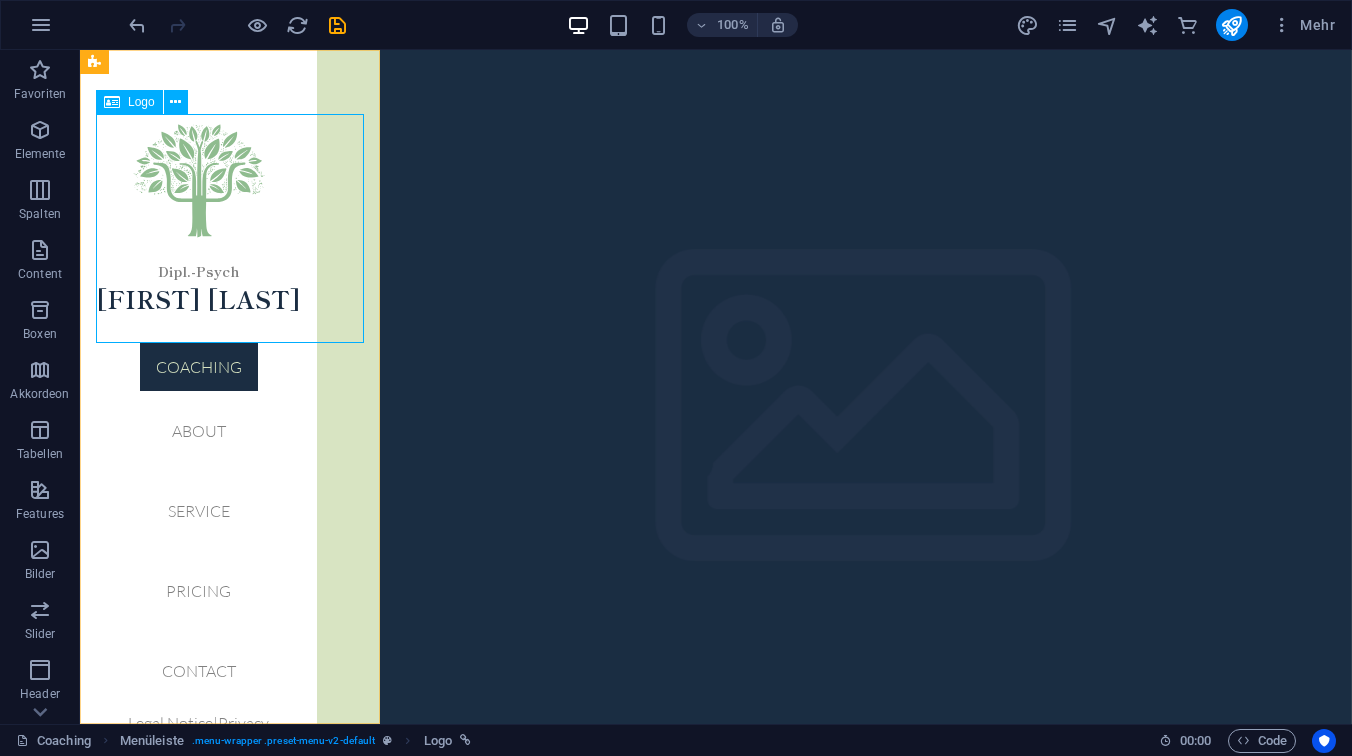 click on "Dipl.-Psych [FIRST] [LAST]" at bounding box center (198, 228) 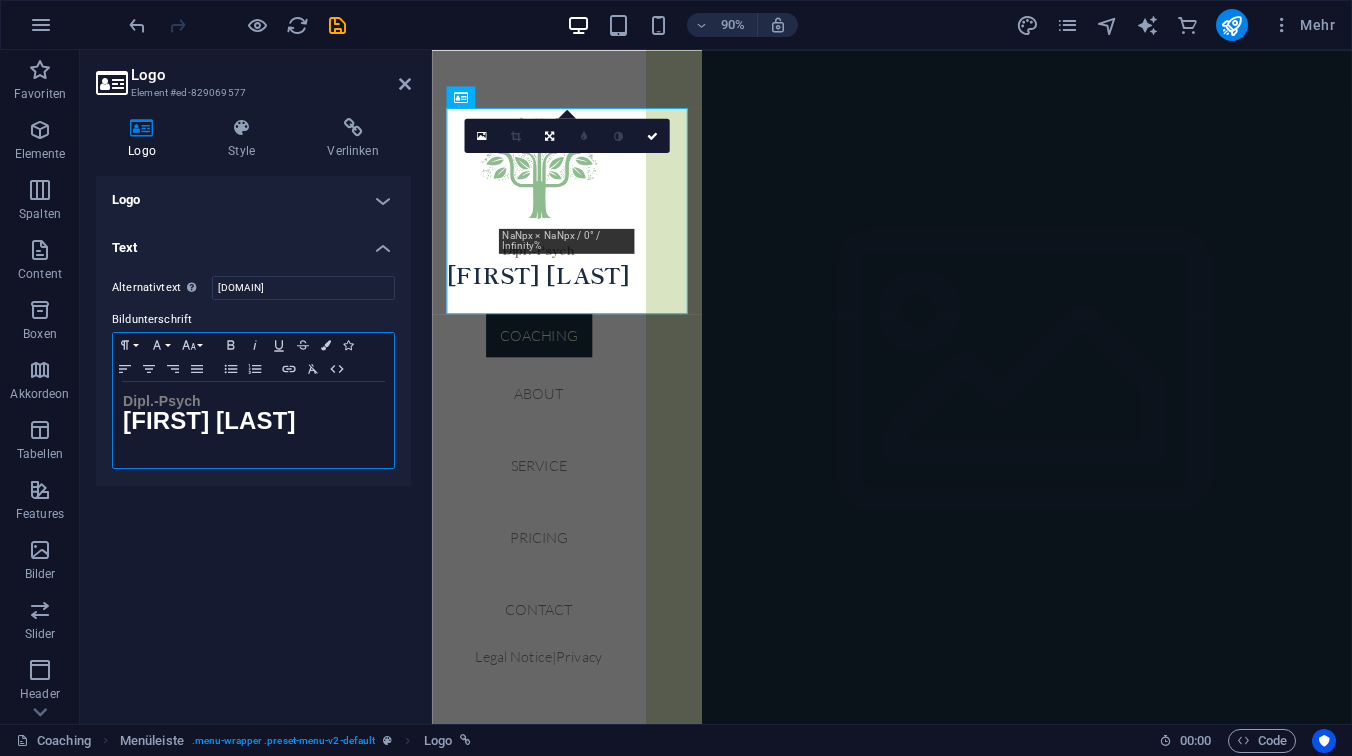 click on "[TITLE] [FIRST] [LAST] ​" at bounding box center (253, 425) 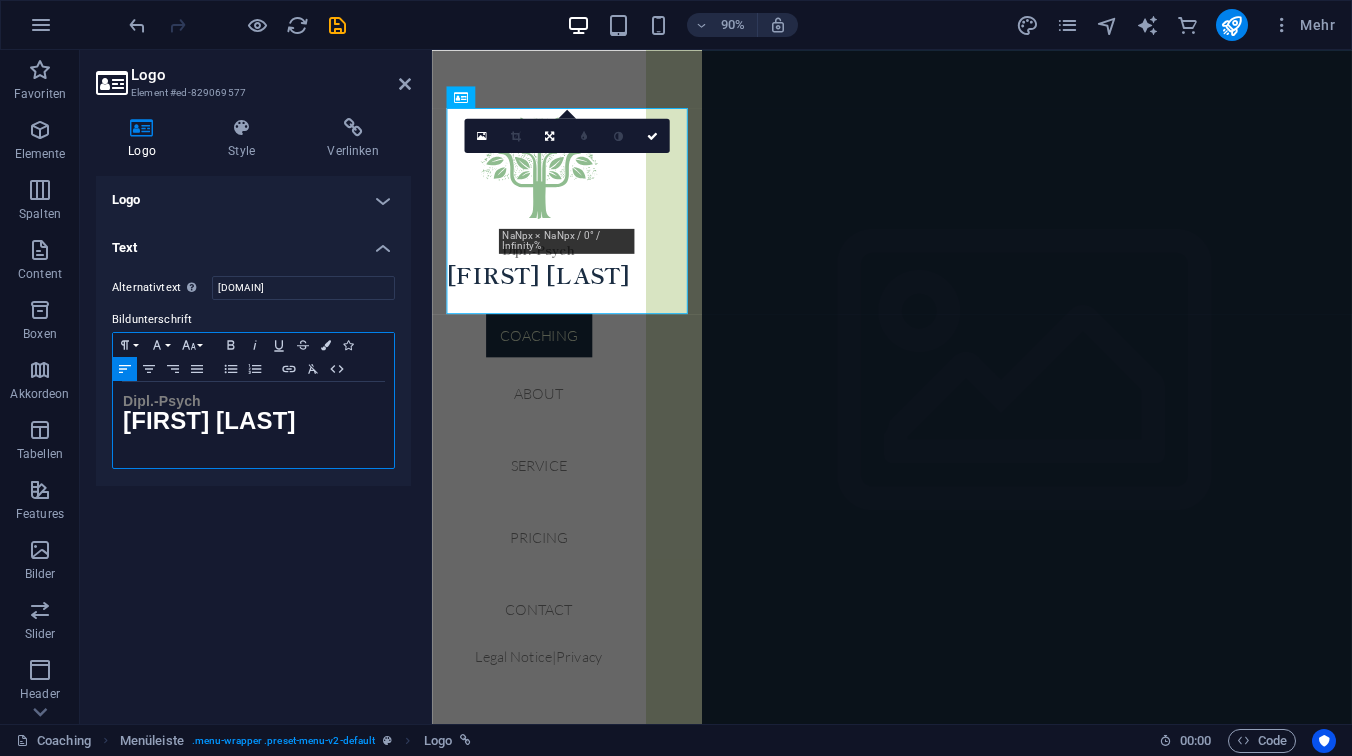 type 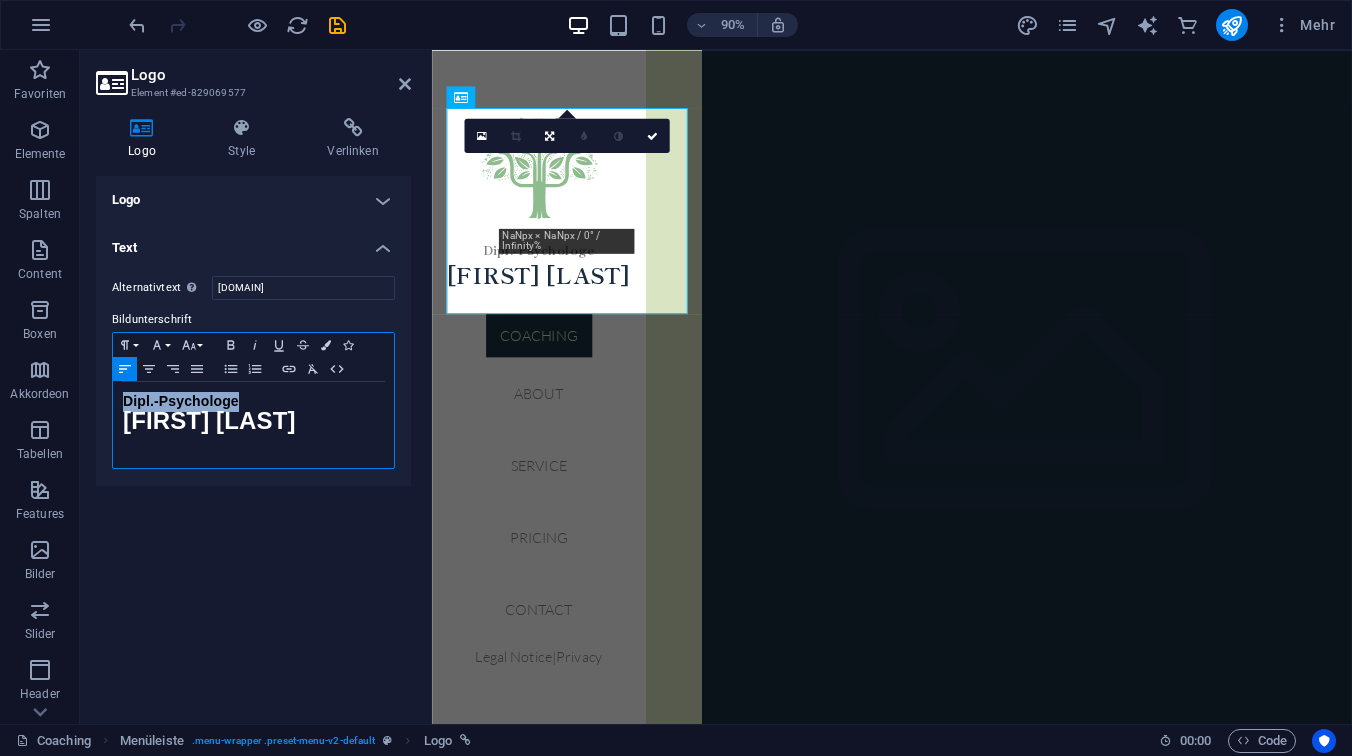 drag, startPoint x: 244, startPoint y: 399, endPoint x: 123, endPoint y: 398, distance: 121.004135 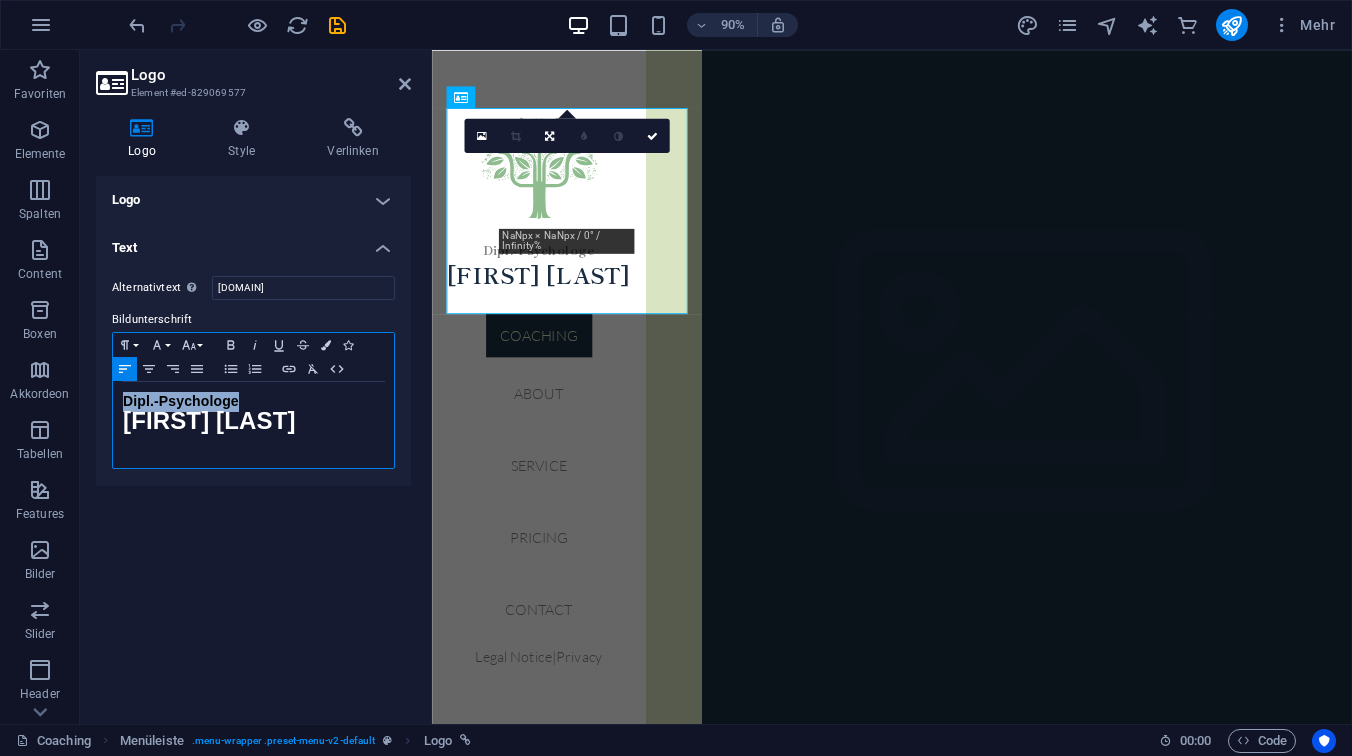 click on "Dipl.-Psychologe [FIRST] [LAST] ​" at bounding box center [253, 425] 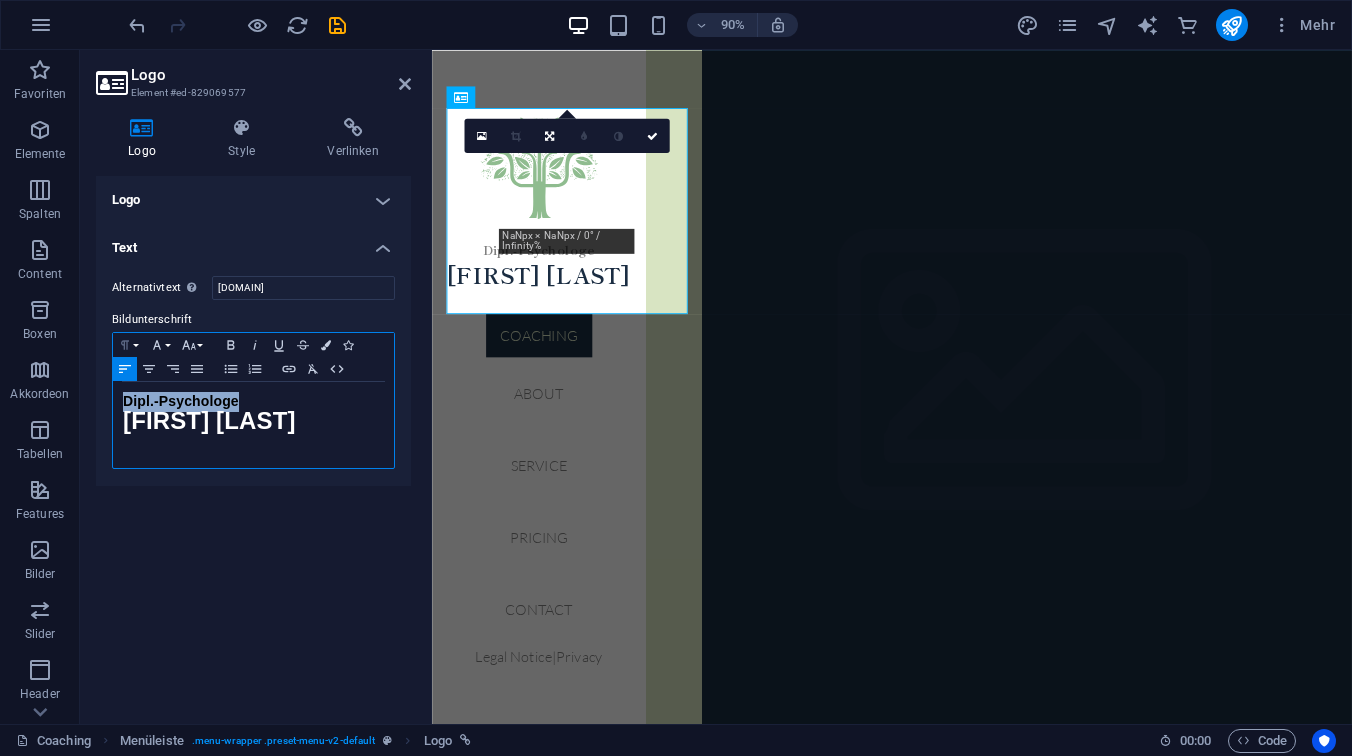 click on "Paragraph Format" at bounding box center [129, 345] 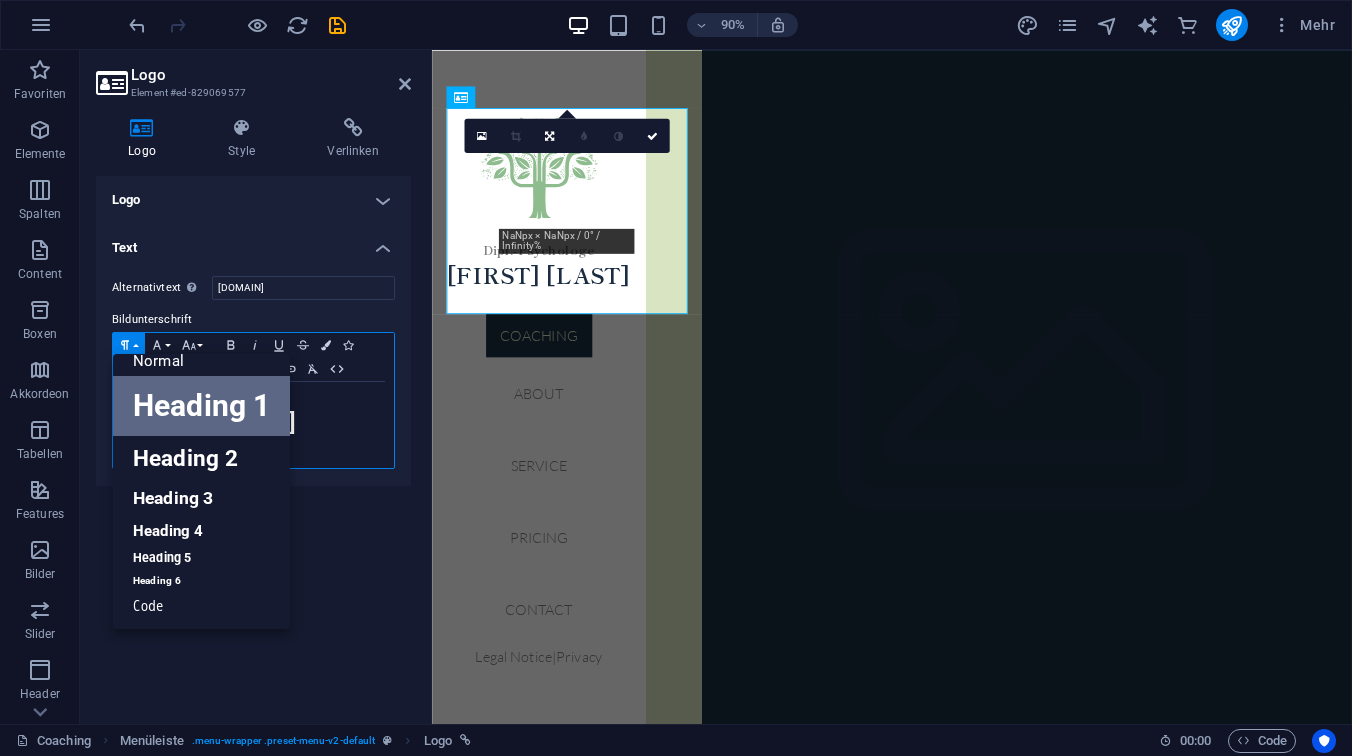 scroll, scrollTop: 16, scrollLeft: 0, axis: vertical 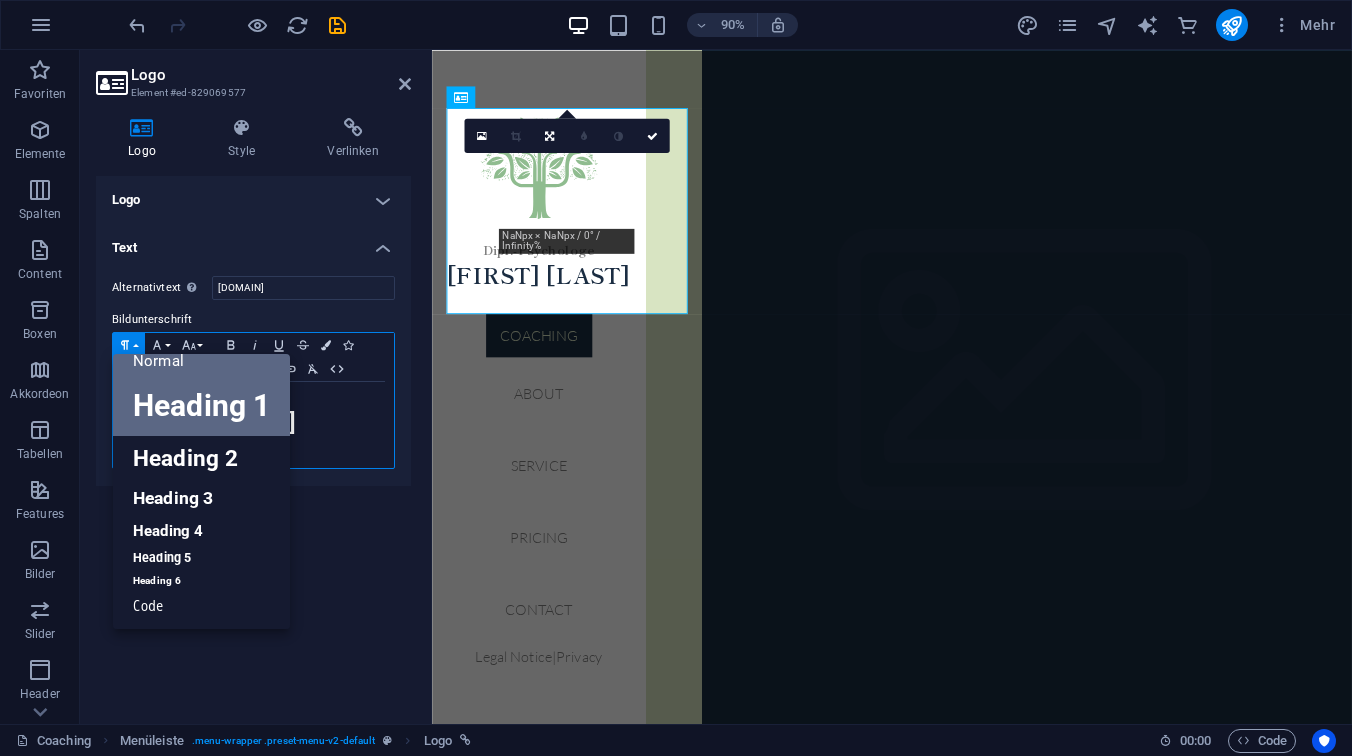 click on "Normal" at bounding box center (201, 361) 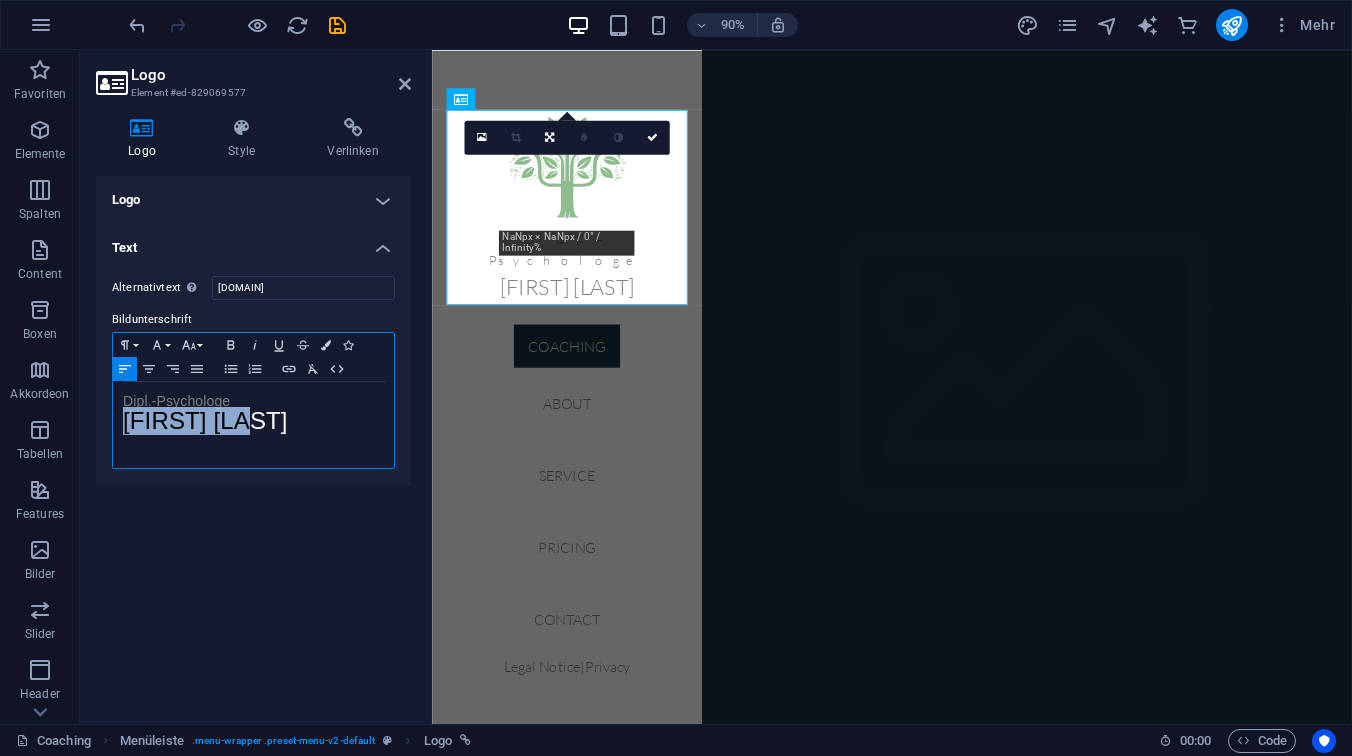 drag, startPoint x: 257, startPoint y: 420, endPoint x: 121, endPoint y: 425, distance: 136.09187 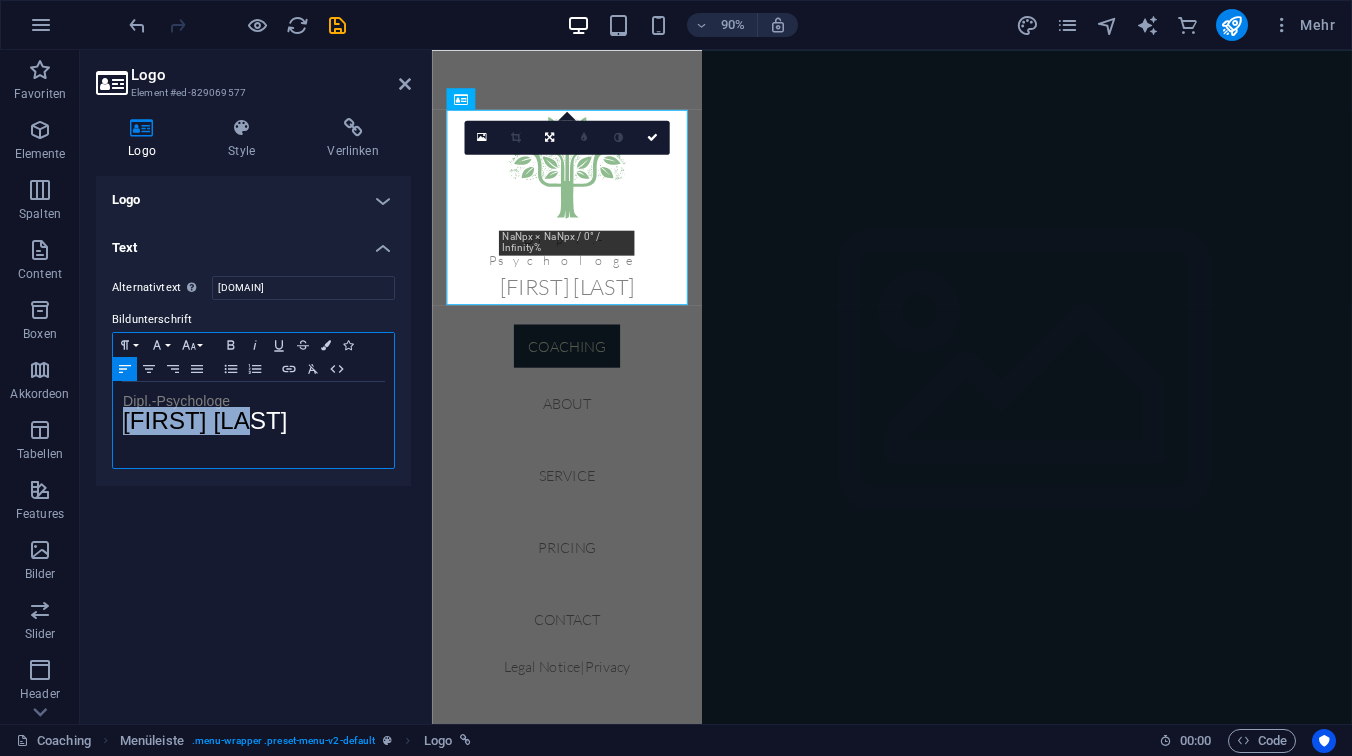 click on "Dipl.-Psychologe [FIRST] [LAST] ​" at bounding box center (253, 425) 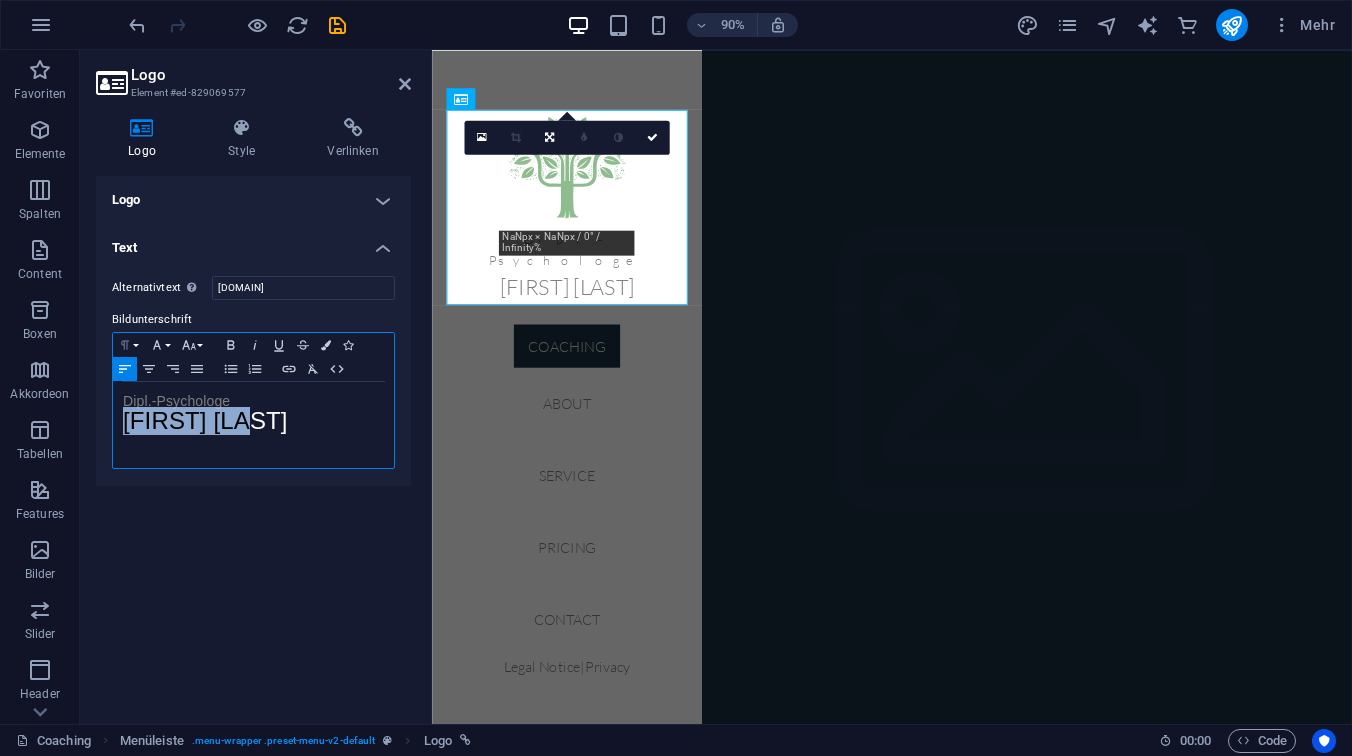 click 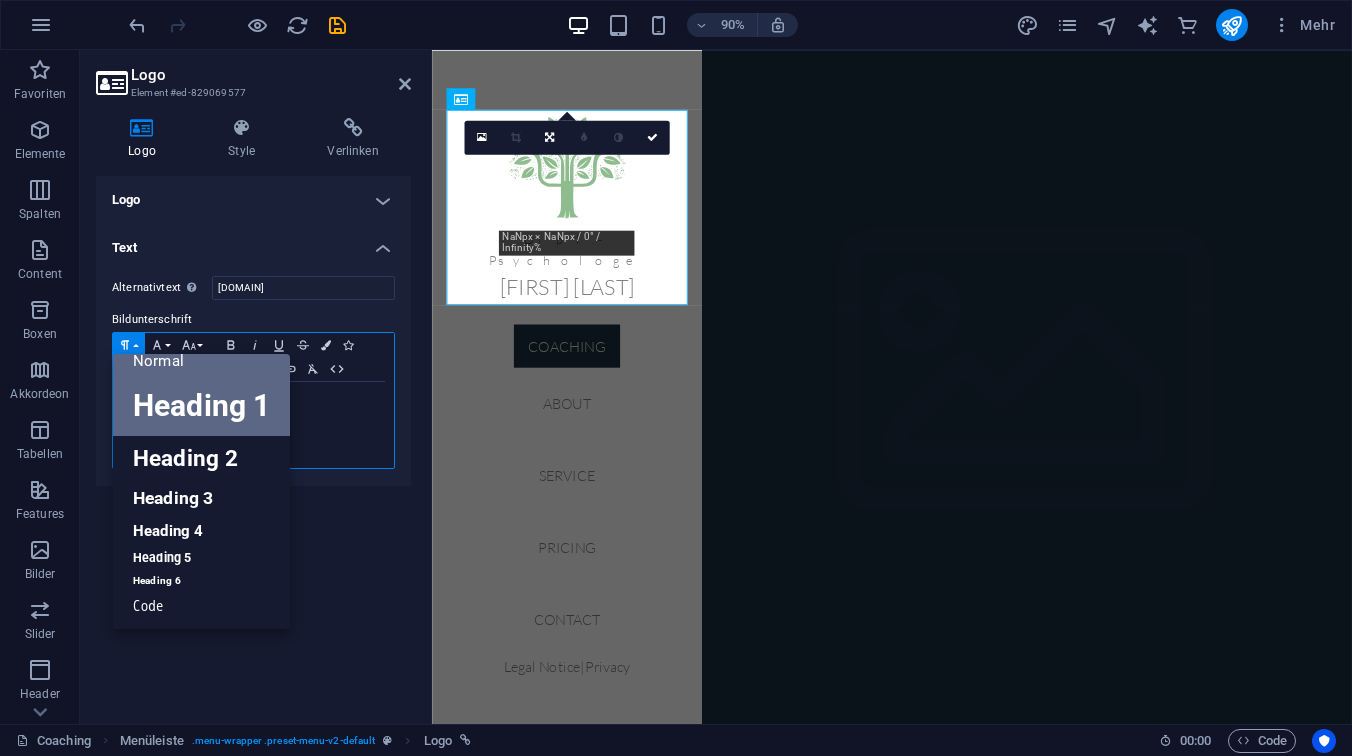 click on "Heading 1" at bounding box center (201, 406) 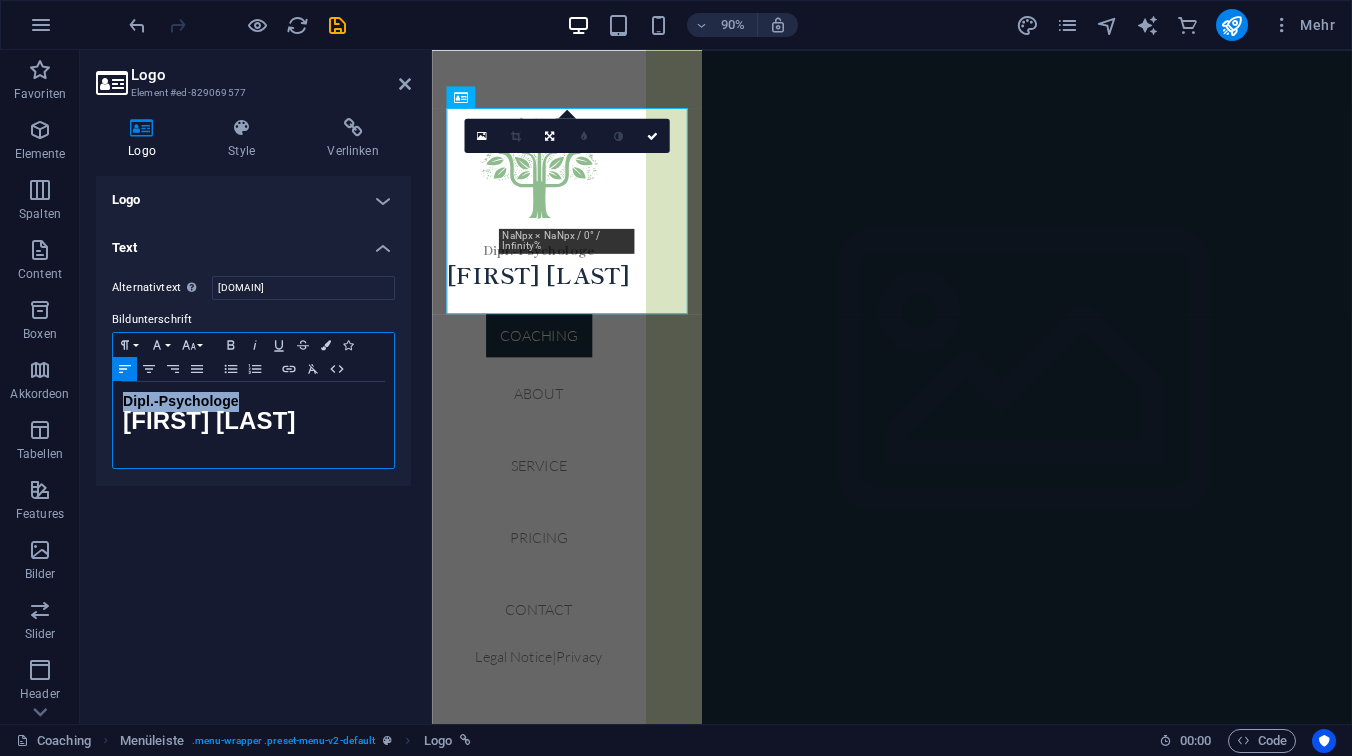 drag, startPoint x: 243, startPoint y: 401, endPoint x: 119, endPoint y: 392, distance: 124.32619 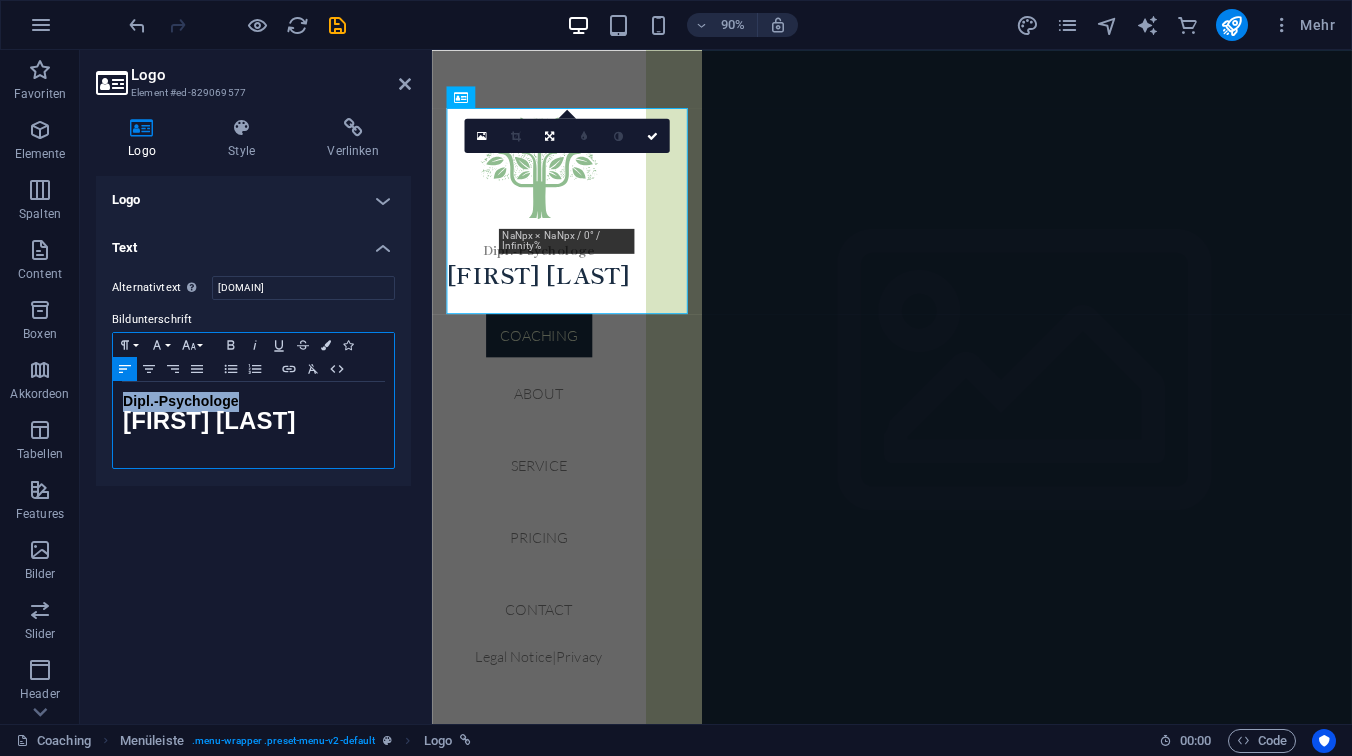 click on "Dipl.-Psychologe [FIRST] [LAST] ​" at bounding box center [253, 425] 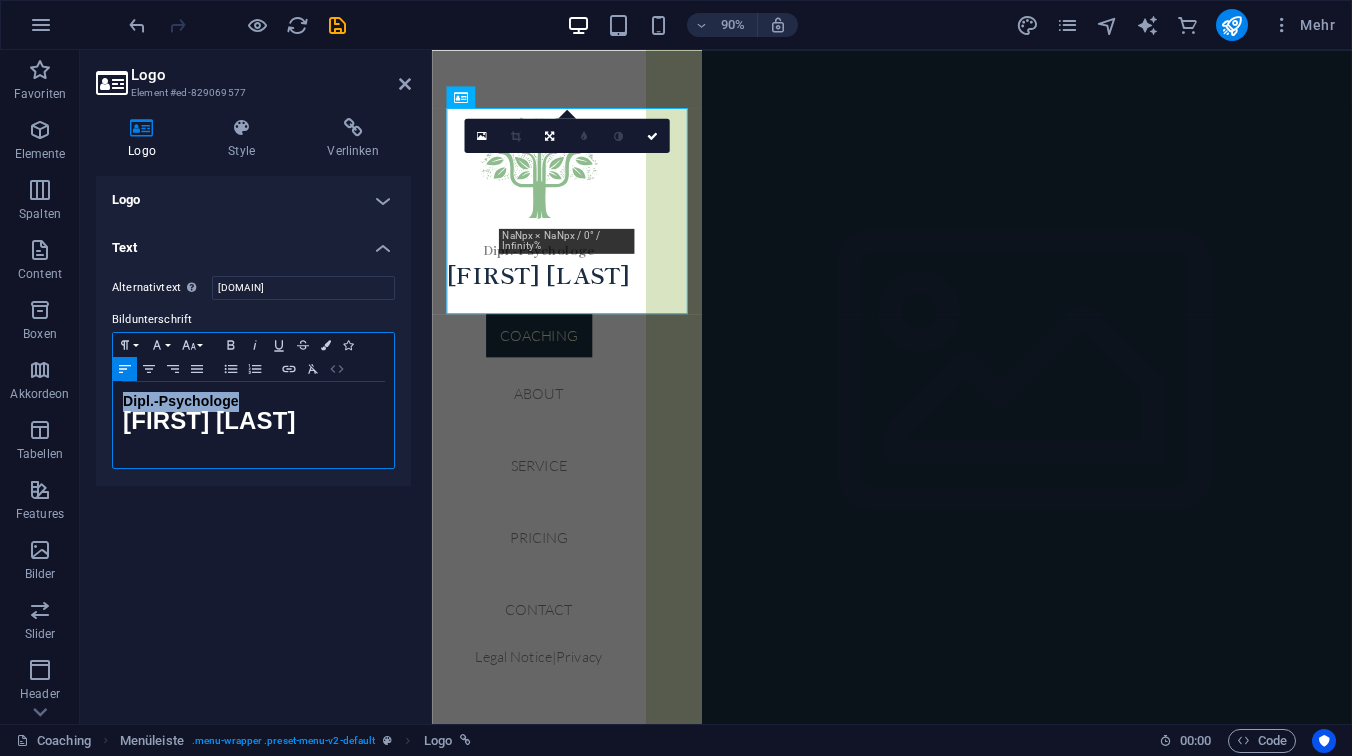 click 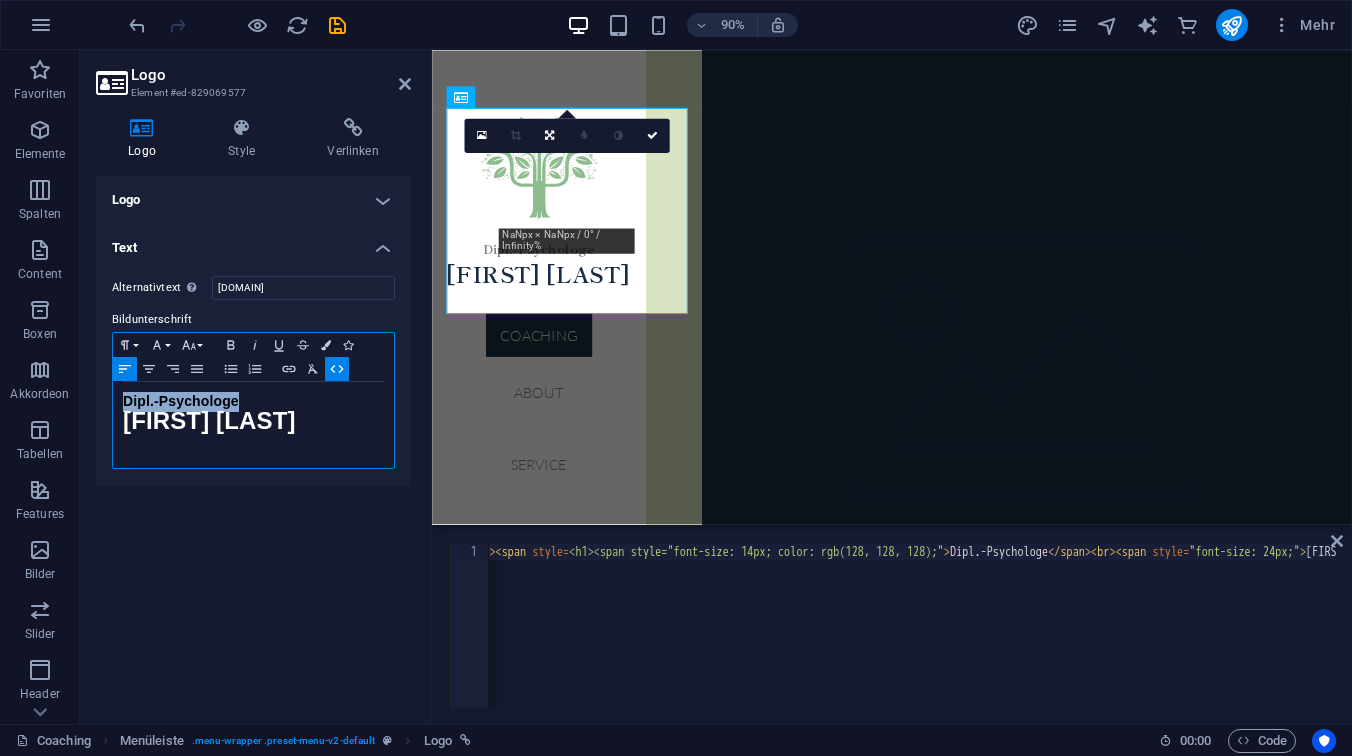 scroll, scrollTop: 0, scrollLeft: 0, axis: both 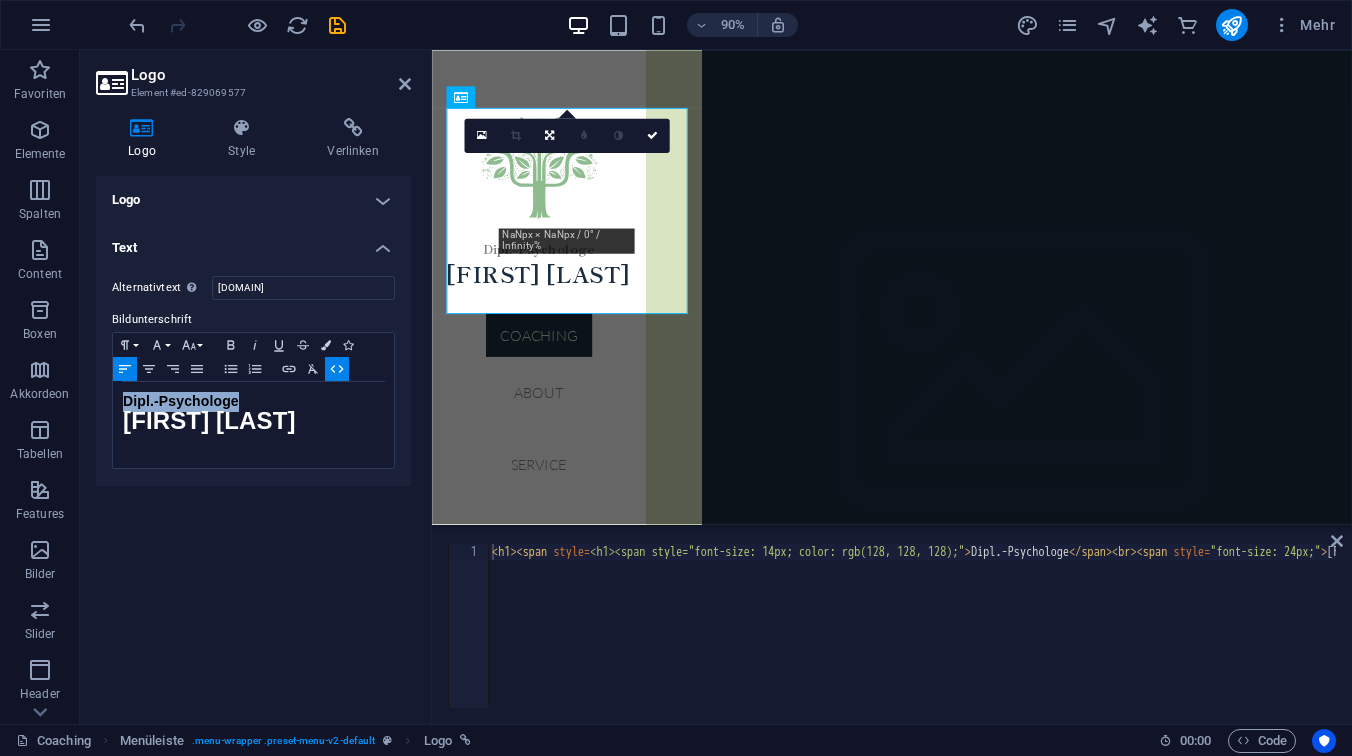 click on "Logo Image Text Ziehe Dateien zum Hochladen hierher oder klicke hier, um aus Dateien oder kostenlosen Stockfotos & -videos zu wählen Wähle aus deinen Dateien, Stockfotos oder lade Dateien hoch Hochladen Breite 150 Standard auto px rem % em vh vw Bild einpassen Bild automatisch anhand einer fixen Breite und Höhe einpassen Höhe Standard auto px Ausrichtung Lazyload Bilder auf Seite nachträglich laden. Verbessert Ladezeit (Pagespeed). Responsive Automatisch Retina-Bilder und kleinere Bilder auf Smartphones laden Lightbox Als Überschrift Das Bild in eine H1-Überschrift einfügen. Nützlich, um dem Alternativtext die Gewichtung einer H1-Überschrift zu geben, z.B. für das Logo. Deaktiviert lassen, wenn unklar. Optimiert Bilder werden komprimiert für eine bessere Ladegeschwindigkeit der Website. Position Richtung Benutzerdefiniert X-Versatz 50 px rem % vh vw Y-Versatz 50 px rem % vh vw Design Textfluss Kein Bild links Bild rechts Lege fest wie sich Text um das Bild verhalten soll. Text Alternativtext Code" at bounding box center [253, 442] 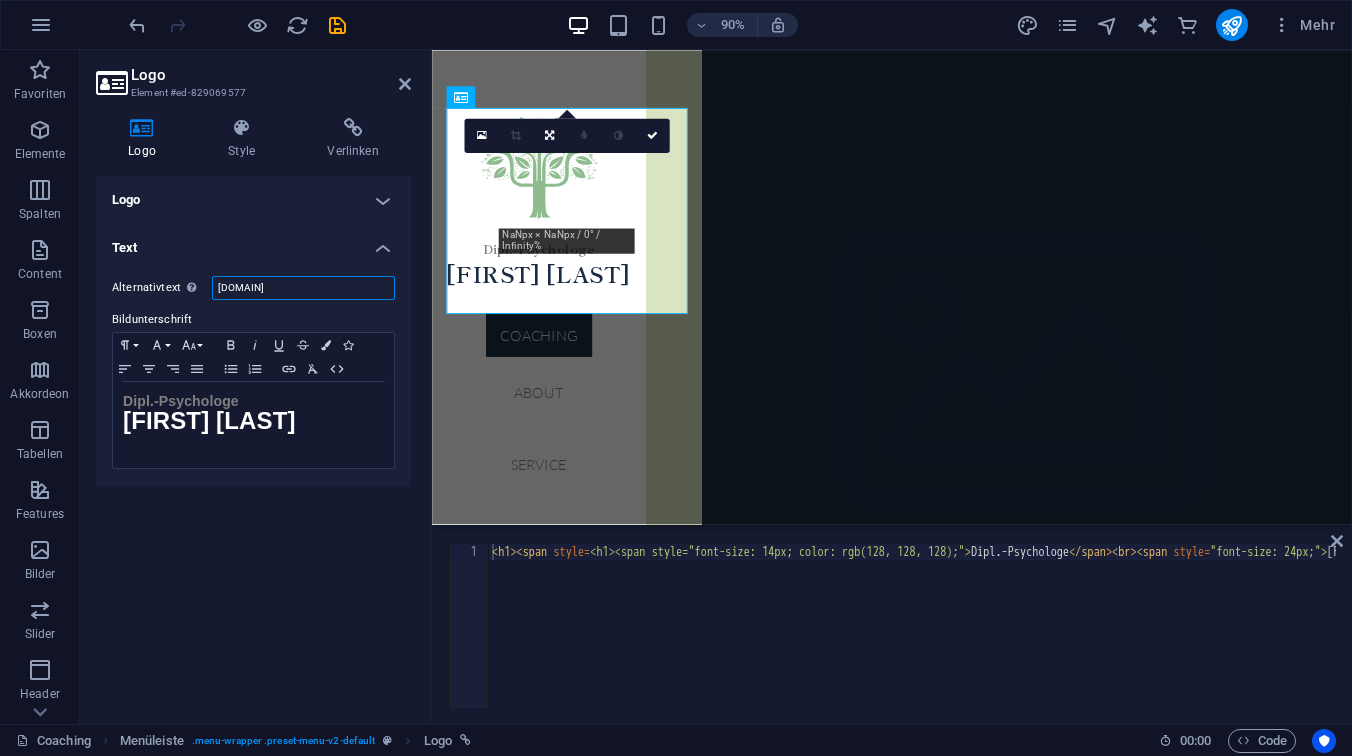 drag, startPoint x: 297, startPoint y: 287, endPoint x: 216, endPoint y: 288, distance: 81.00617 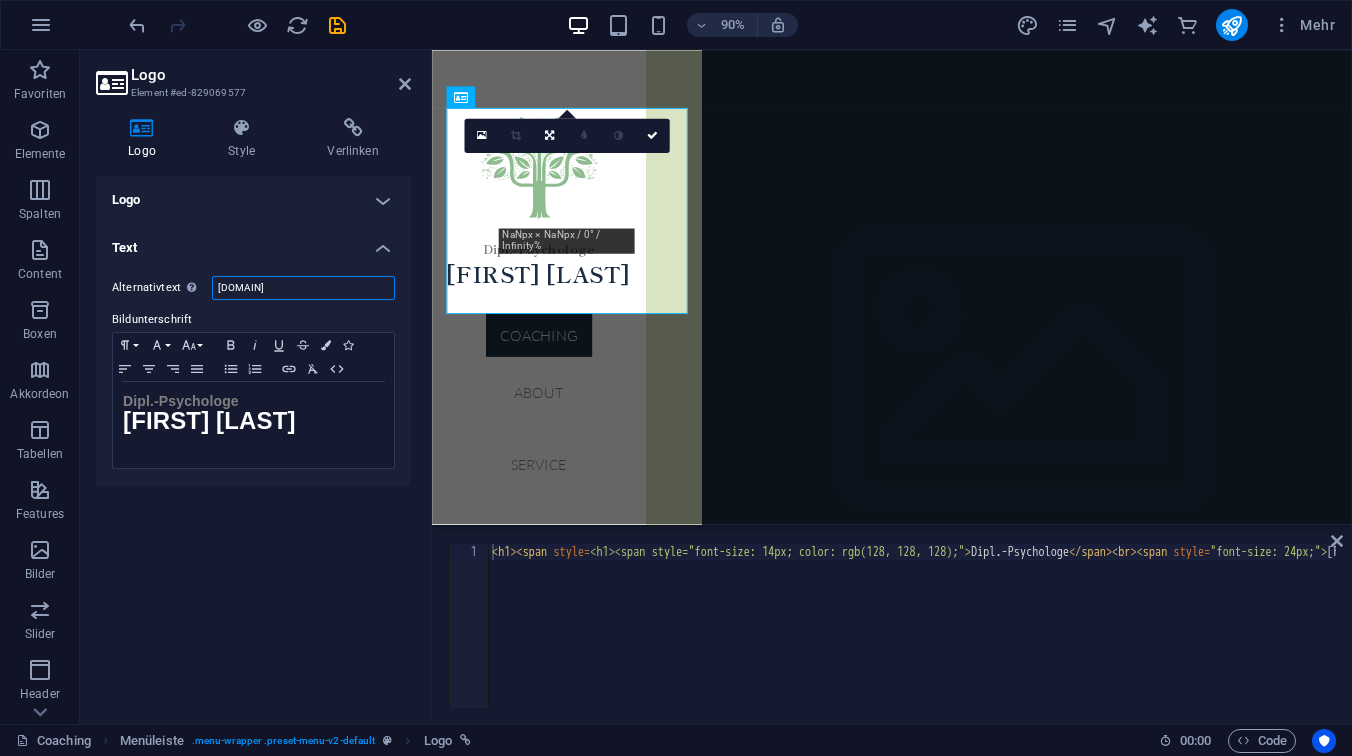 click on "[DOMAIN]" at bounding box center (303, 288) 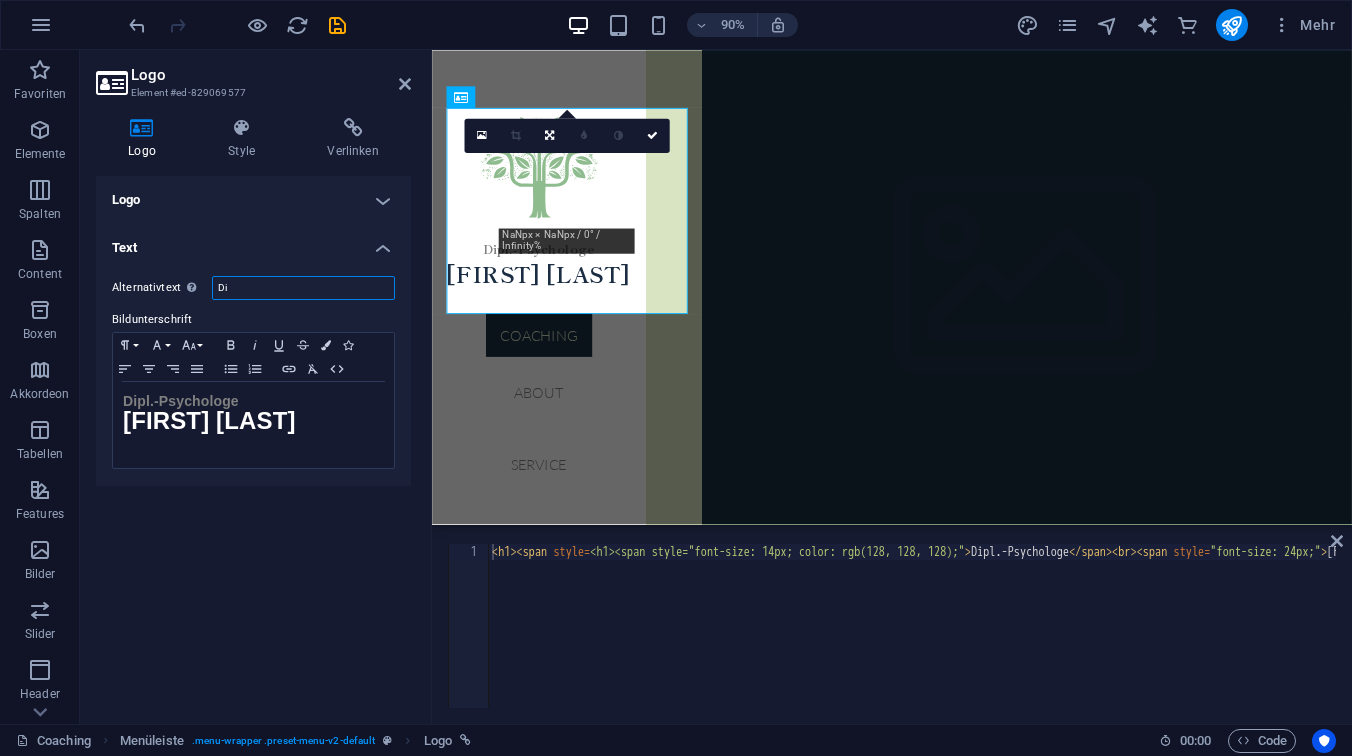 type on "D" 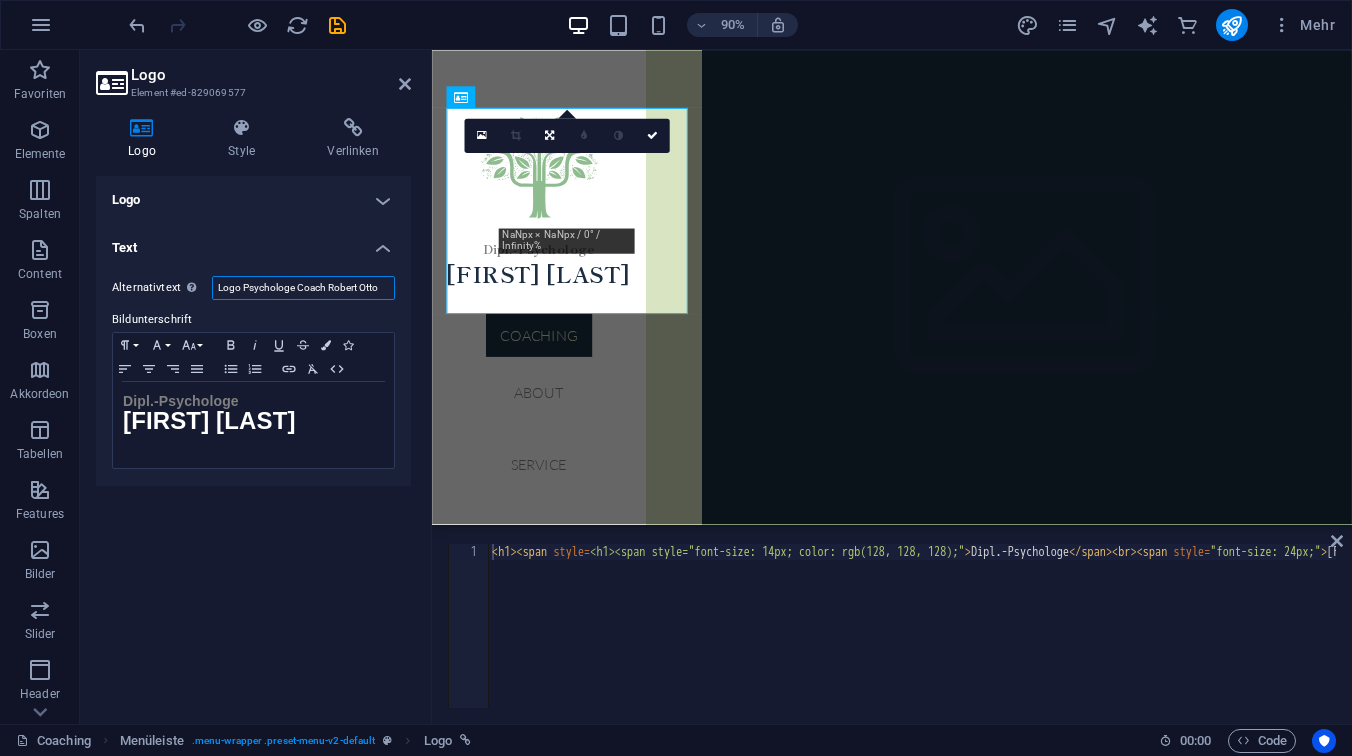 type on "Logo Psychologe Coach Robert Otto" 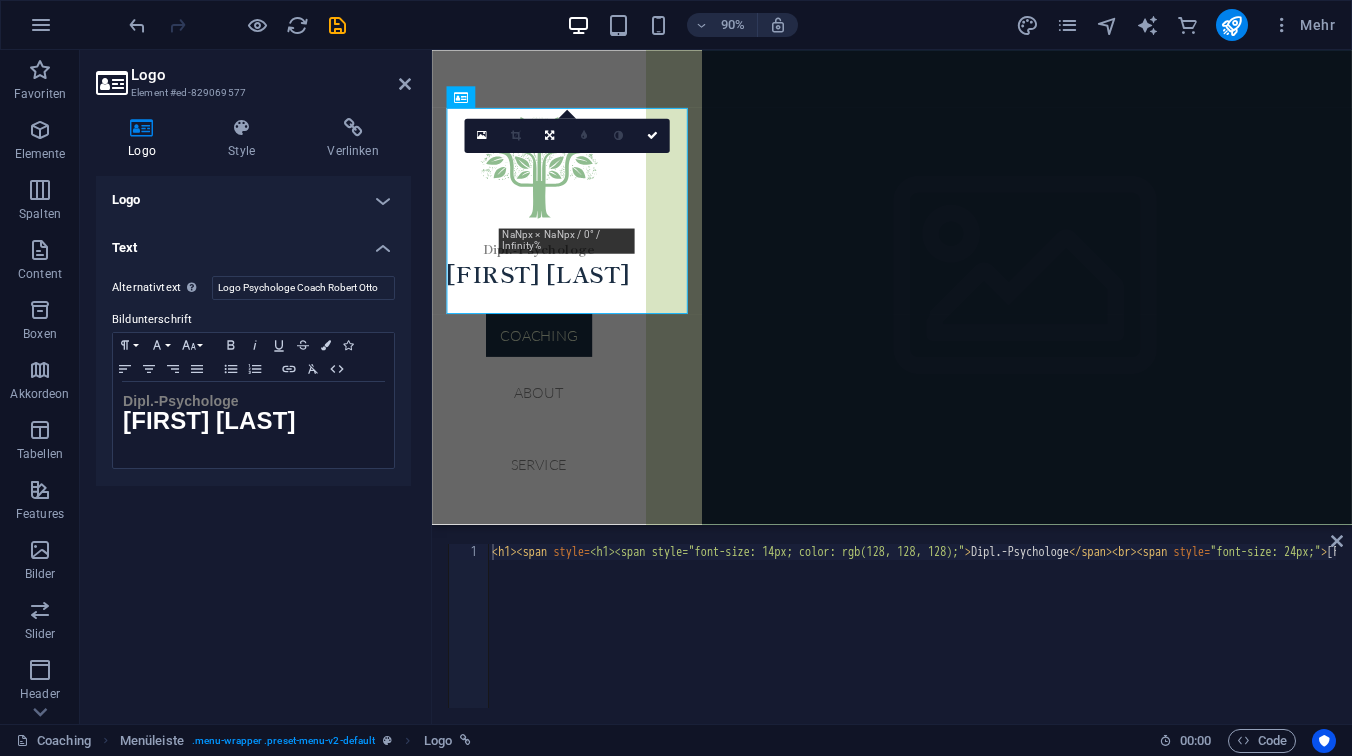 click on "Logo Image Text Ziehe Dateien zum Hochladen hierher oder klicke hier, um aus Dateien oder kostenlosen Stockfotos & -videos zu wählen Wähle aus deinen Dateien, Stockfotos oder lade Dateien hoch Hochladen Breite 150 Standard auto px rem % em vh vw Bild einpassen Bild automatisch anhand einer fixen Breite und Höhe einpassen Höhe Standard auto px Ausrichtung Lazyload Bilder auf Seite nachträglich laden. Verbessert Ladezeit (Pagespeed). Responsive Automatisch Retina-Bilder und kleinere Bilder auf Smartphones laden Lightbox Als Überschrift Das Bild in eine H1-Überschrift einfügen. Nützlich, um dem Alternativtext die Gewichtung einer H1-Überschrift zu geben, z.B. für das Logo. Deaktiviert lassen, wenn unklar. Optimiert Bilder werden komprimiert für eine bessere Ladegeschwindigkeit der Website. Position Richtung Benutzerdefiniert X-Versatz 50 px rem % vh vw Y-Versatz 50 px rem % vh vw Design Textfluss Kein Bild links Bild rechts Lege fest wie sich Text um das Bild verhalten soll. Text Alternativtext Code" at bounding box center (253, 442) 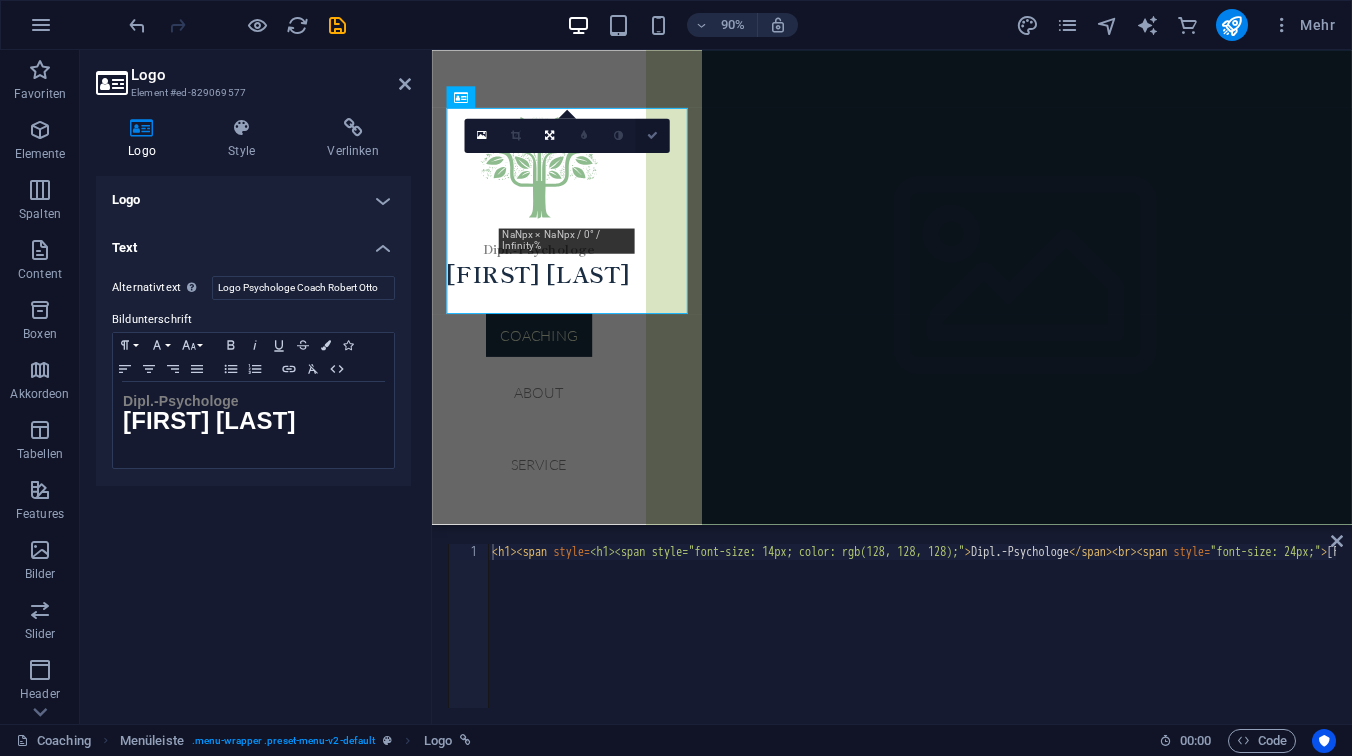 click at bounding box center (652, 135) 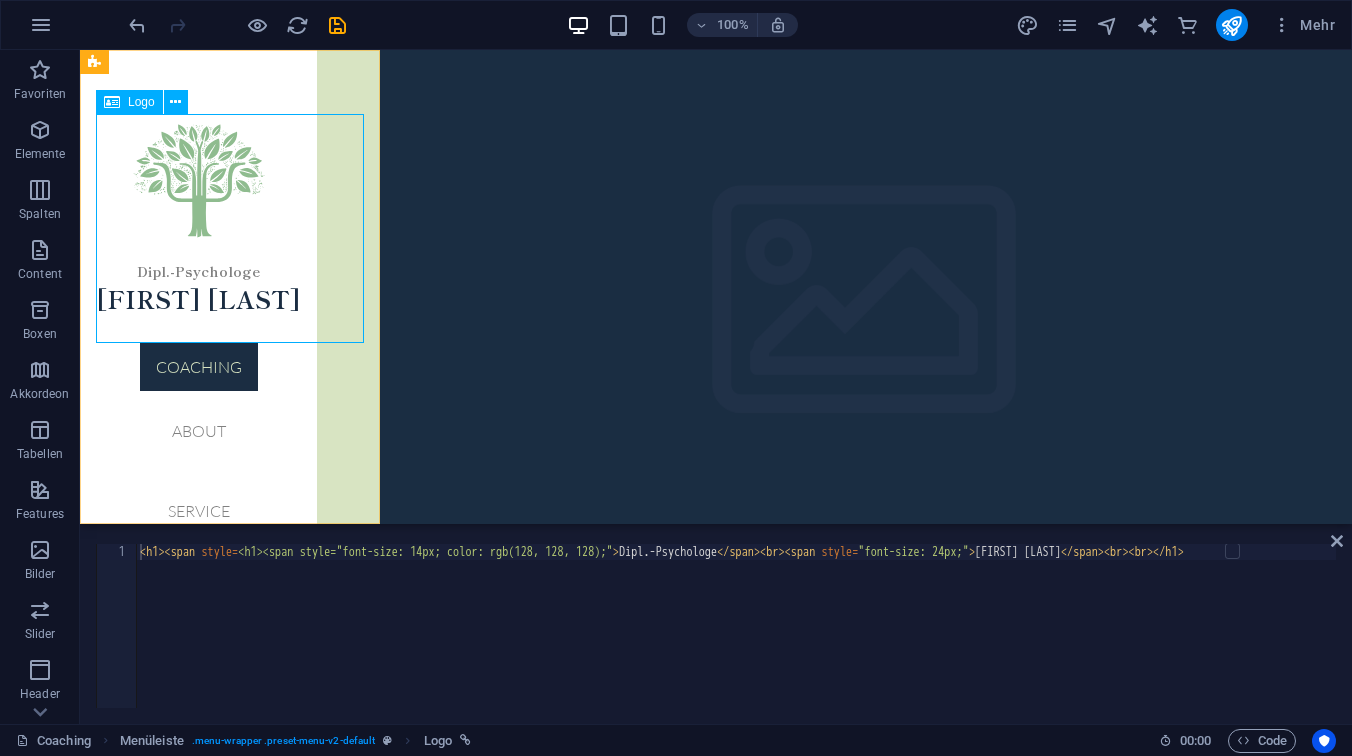 click on "Dipl.-Psychologe [FIRST] [LAST]" at bounding box center (198, 228) 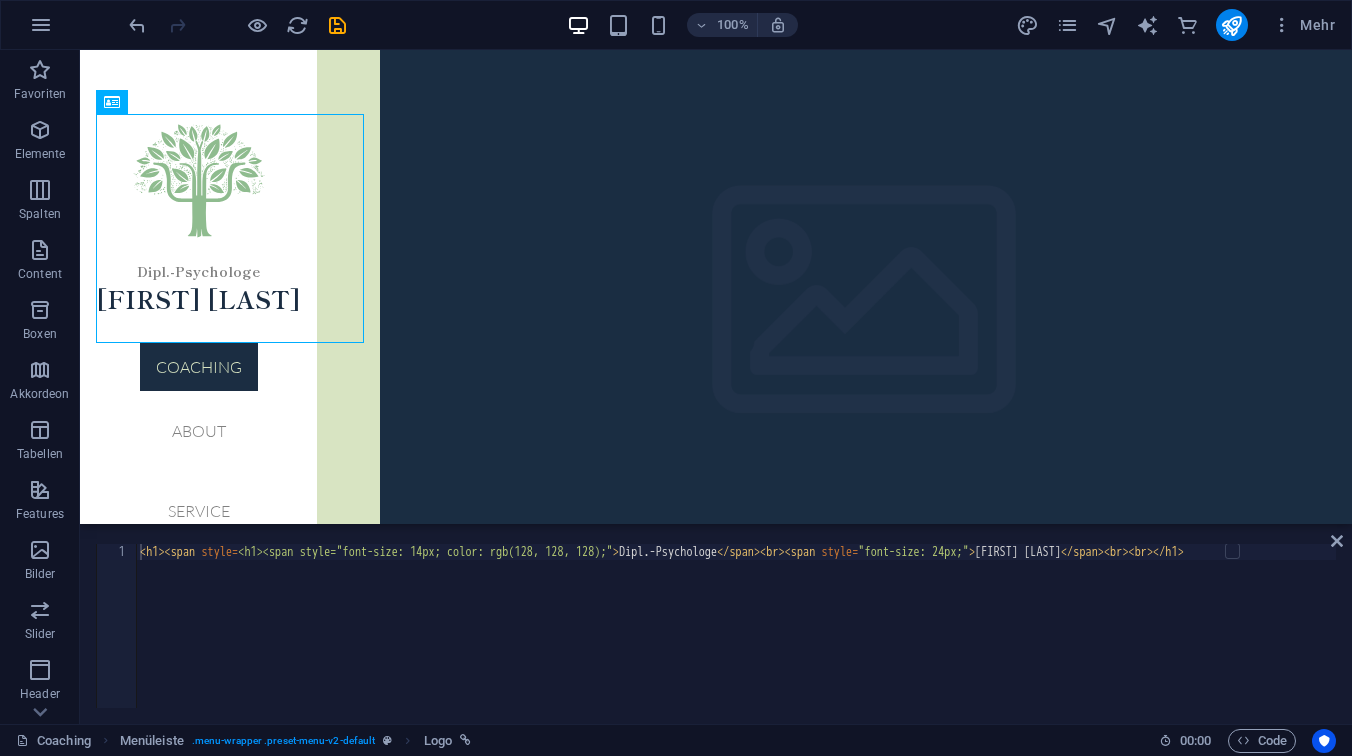 click on "<h1> <span style="font-size: 14px; color: rgb(128, 128, 128);" > Dipl.-Psychologe </span><br><span style="font-size: 24px;">[FIRST] [LAST]</span><br><br></h1>" at bounding box center (736, 640) 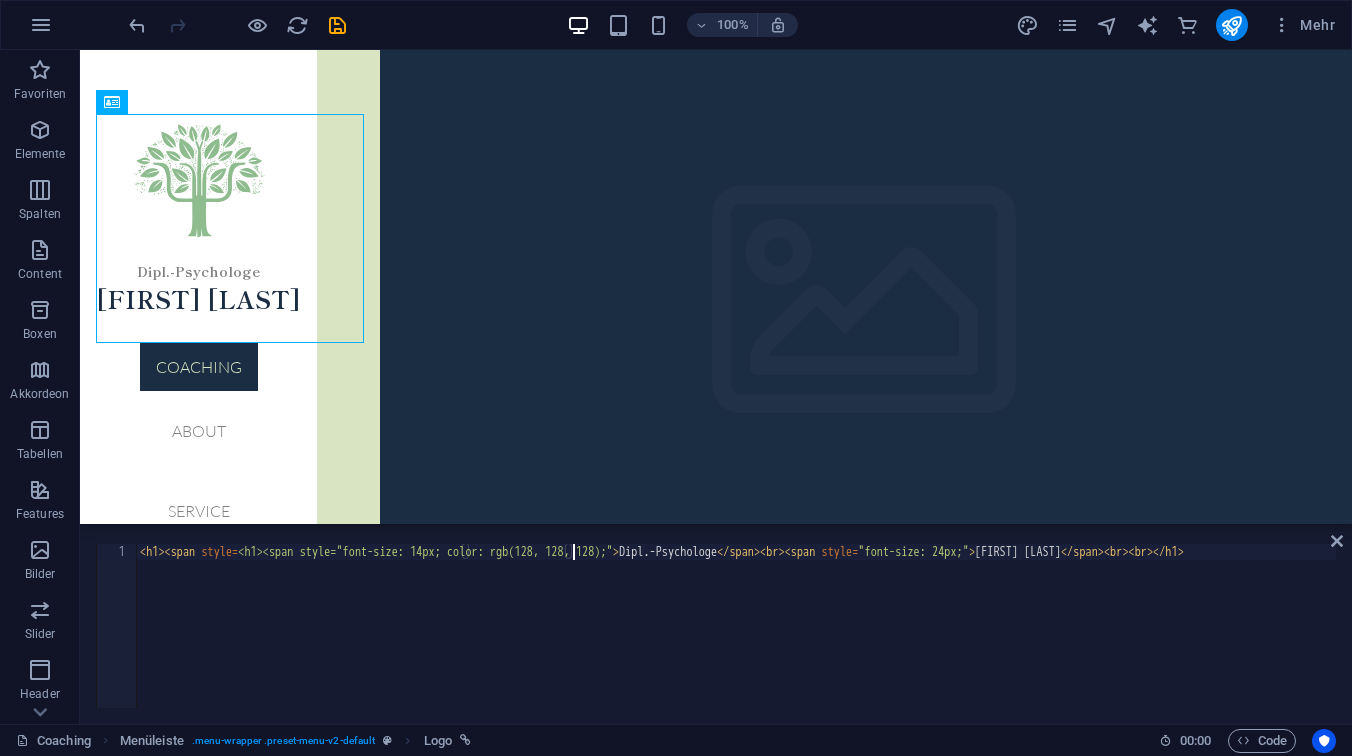 click on "<h1> <span style="font-size: 14px; color: rgb(128, 128, 128);" > Dipl.-Psychologe </span><br><span style="font-size: 24px;">[FIRST] [LAST]</span><br><br></h1>" at bounding box center [736, 640] 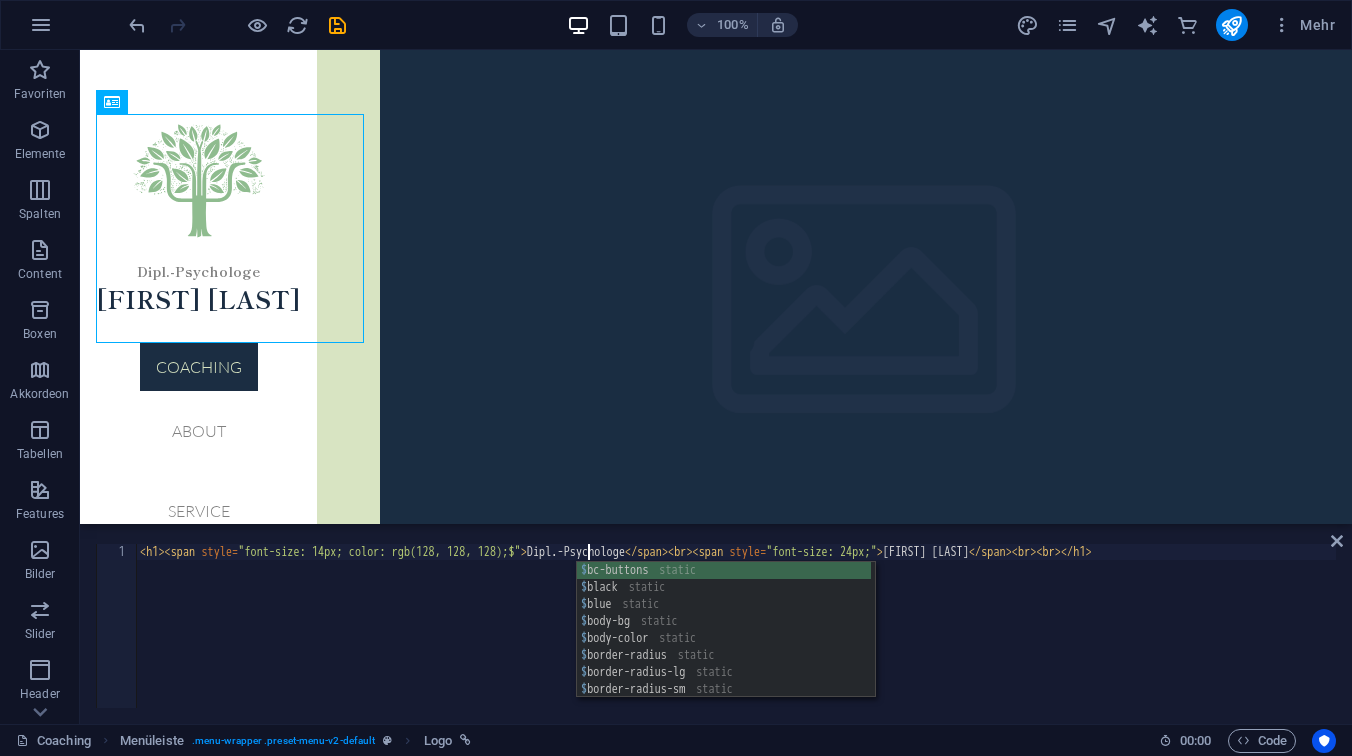 scroll, scrollTop: 0, scrollLeft: 37, axis: horizontal 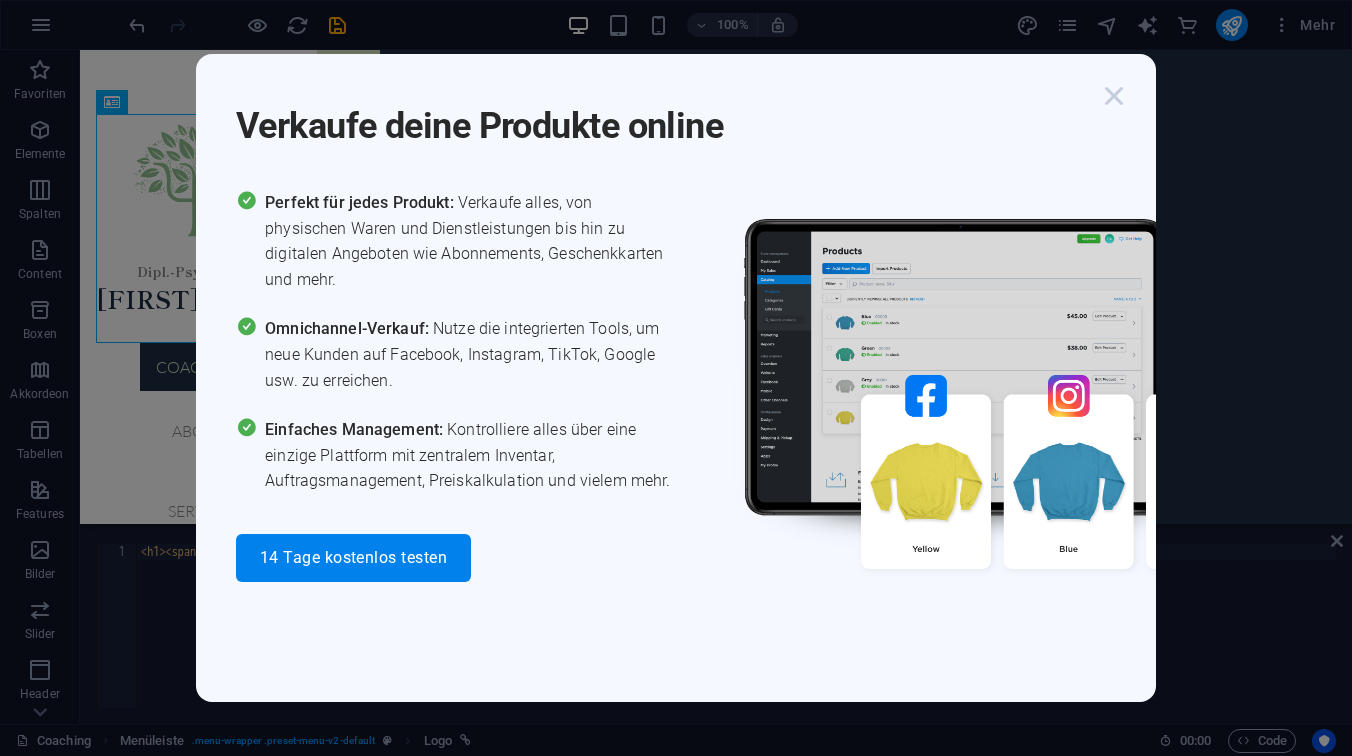 click at bounding box center (1114, 96) 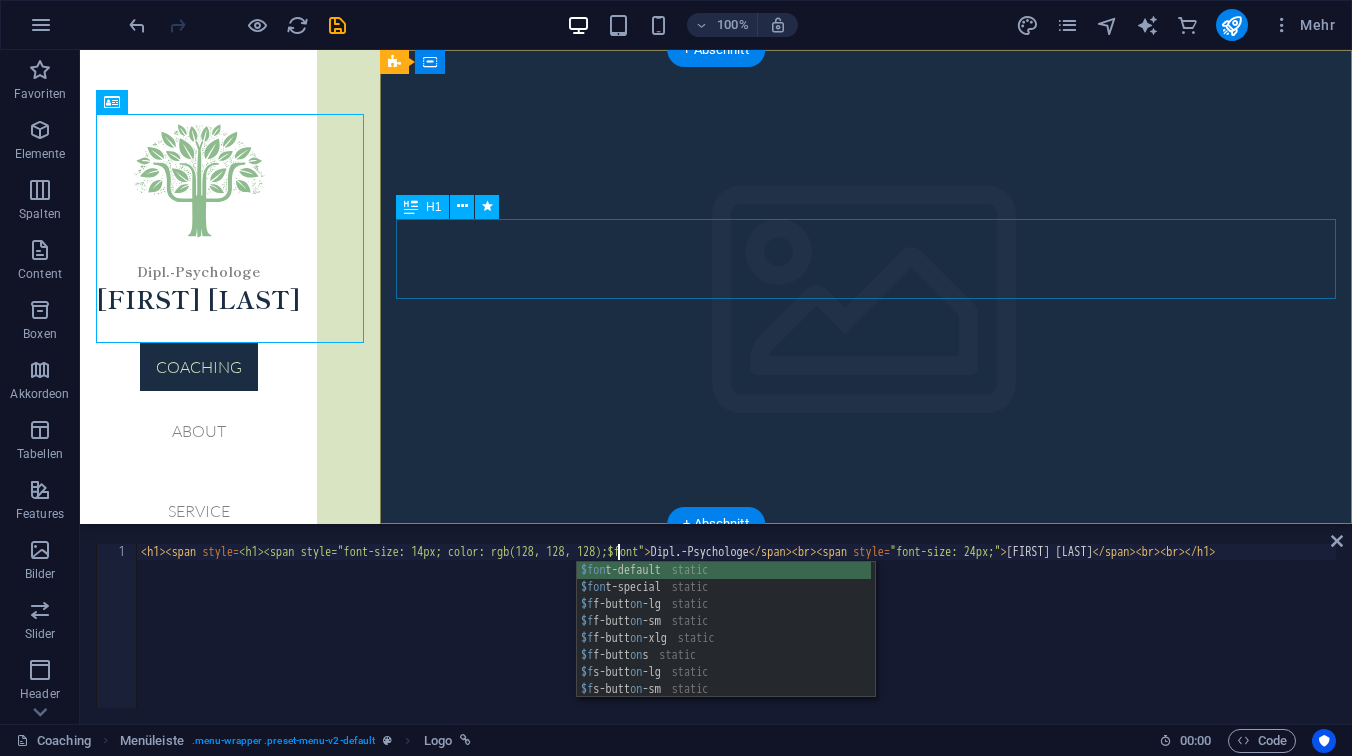 scroll, scrollTop: 0, scrollLeft: 38, axis: horizontal 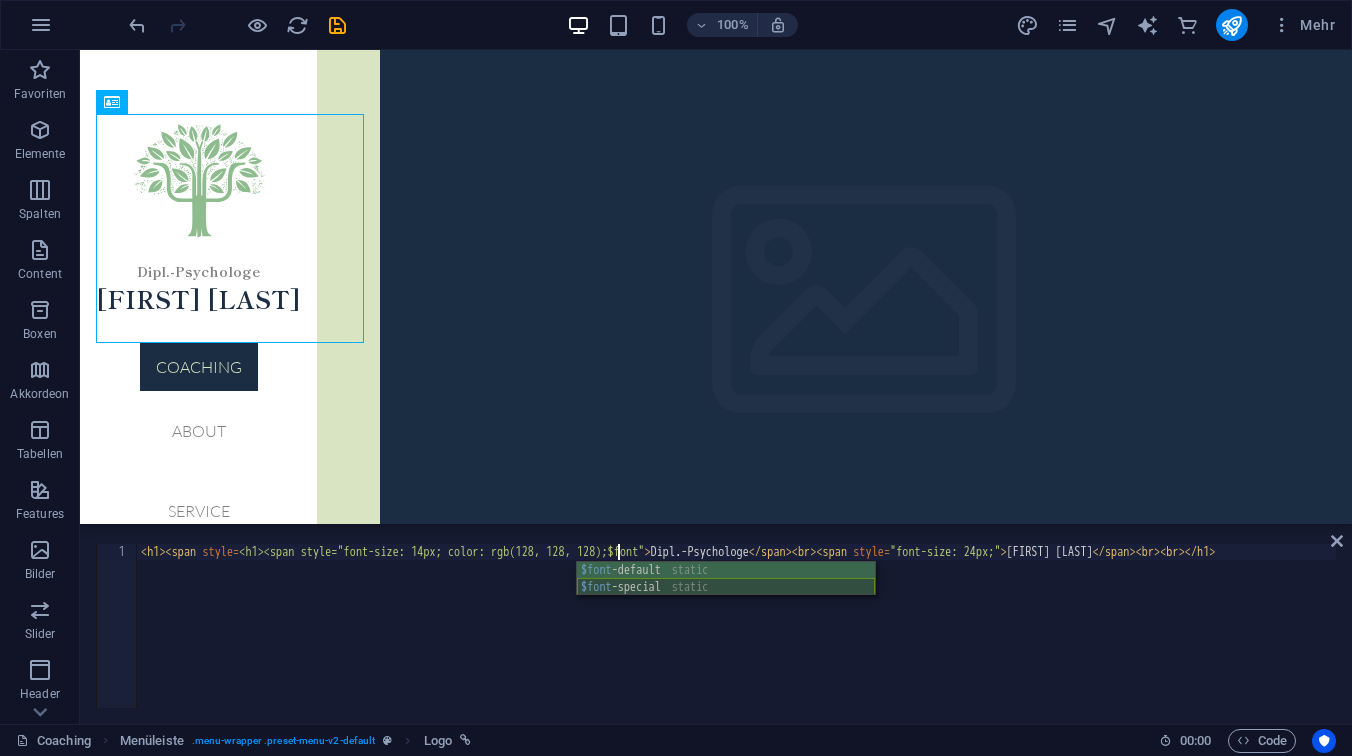 click on "$font -default static $font -special static" at bounding box center (726, 596) 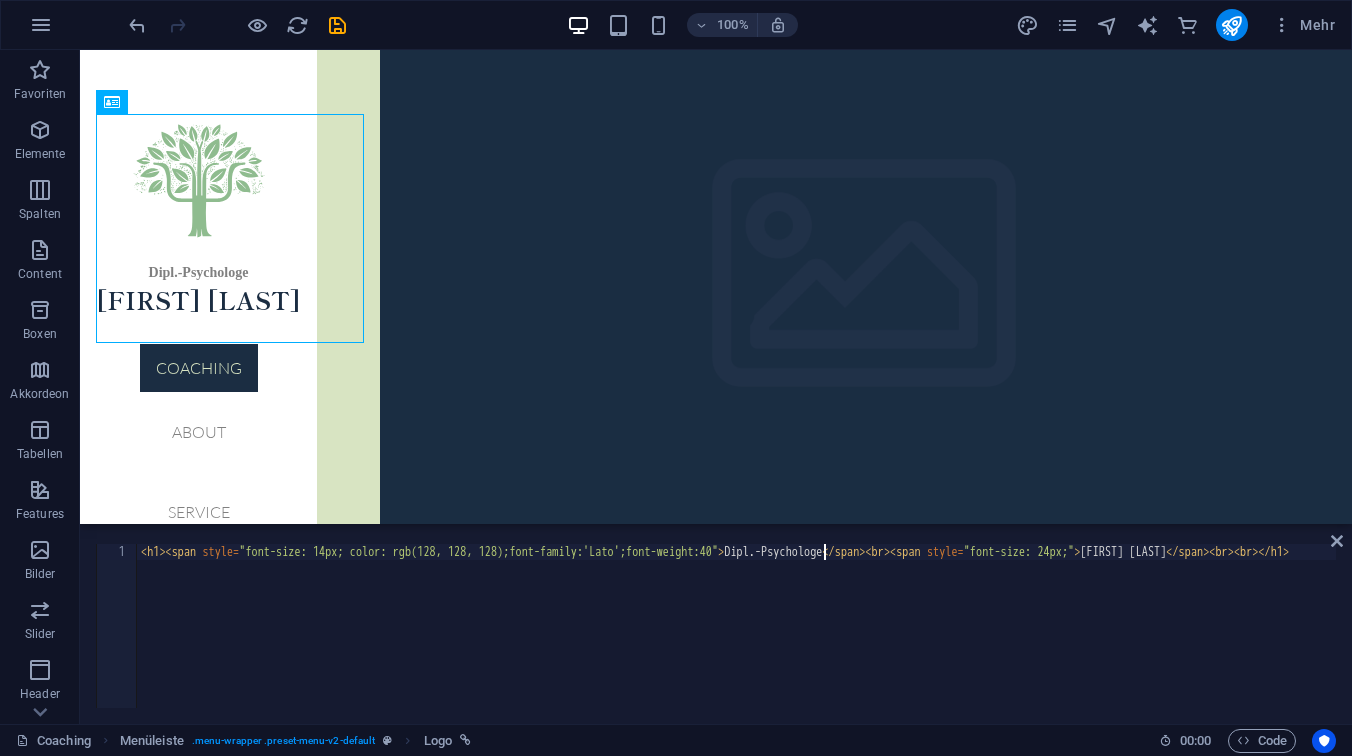 scroll, scrollTop: 0, scrollLeft: 56, axis: horizontal 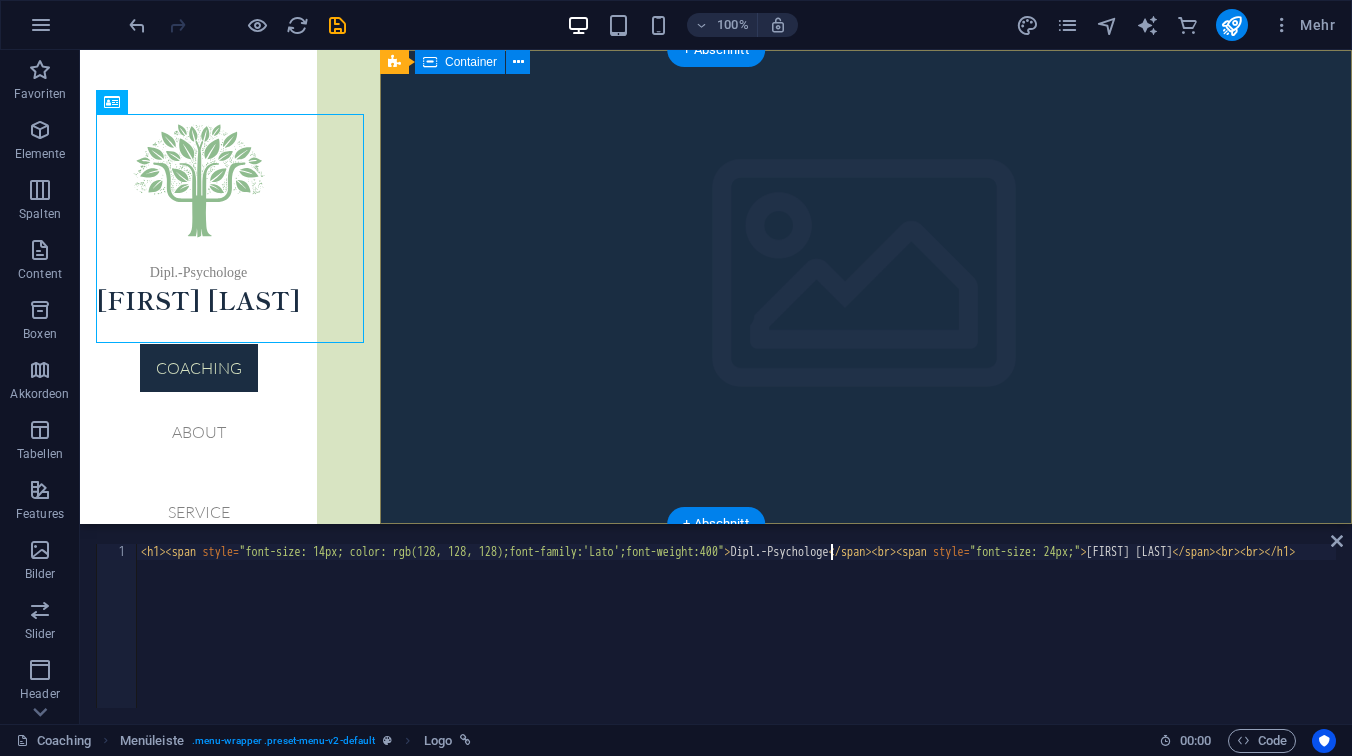 type on "<h1><span style="font-size: 14px; color: rgb(128, 128, 128);font-family:'Lato';font-weight:400">Dipl.-Psychologe</span><br><span style="font-size: 24px;">[FIRST] [LAST]</span><br><br></h1>" 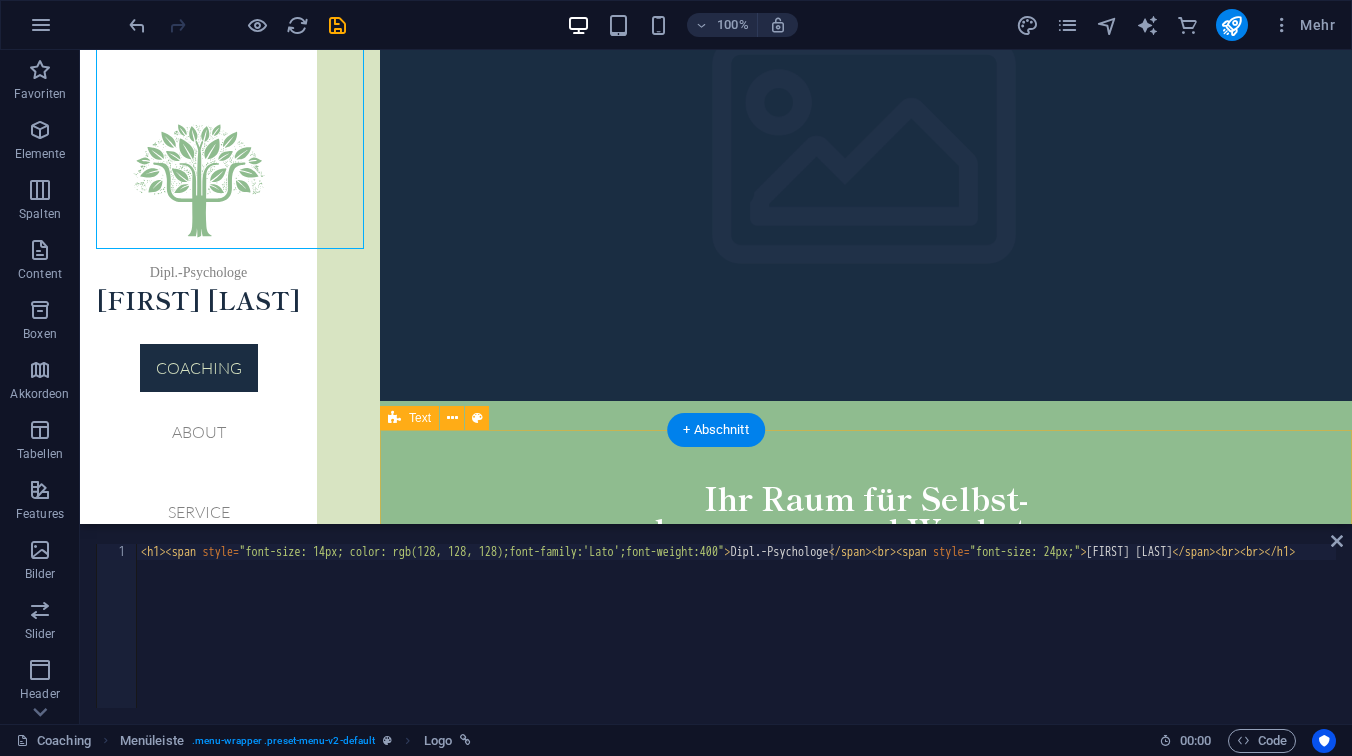 scroll, scrollTop: 137, scrollLeft: 0, axis: vertical 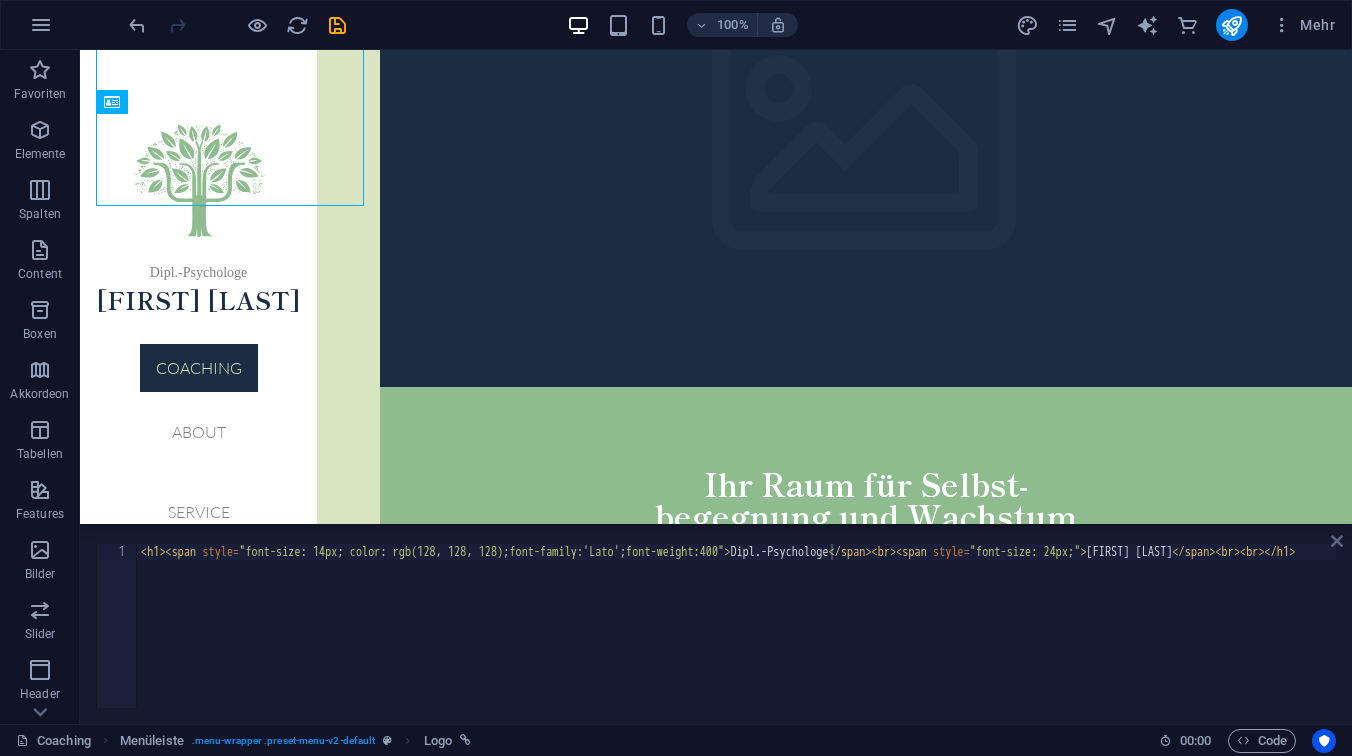 click at bounding box center (1337, 541) 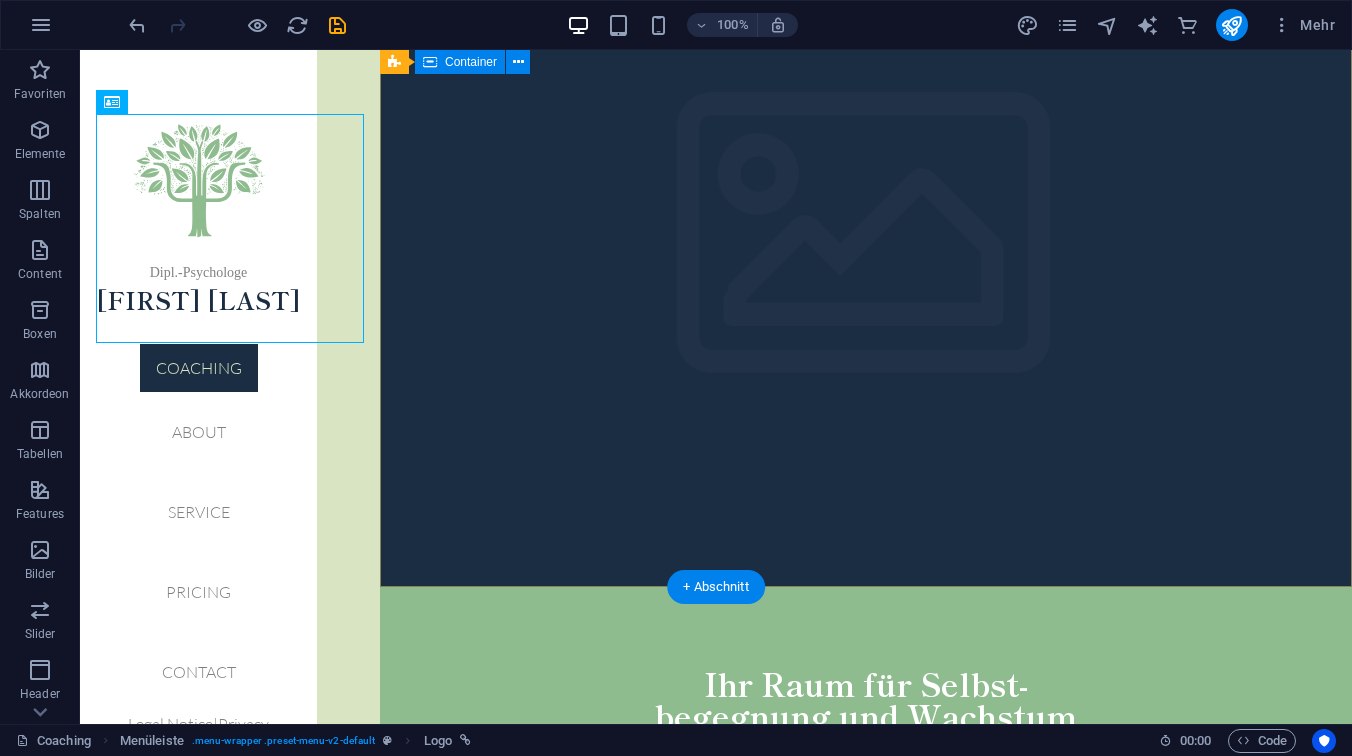 scroll, scrollTop: 0, scrollLeft: 0, axis: both 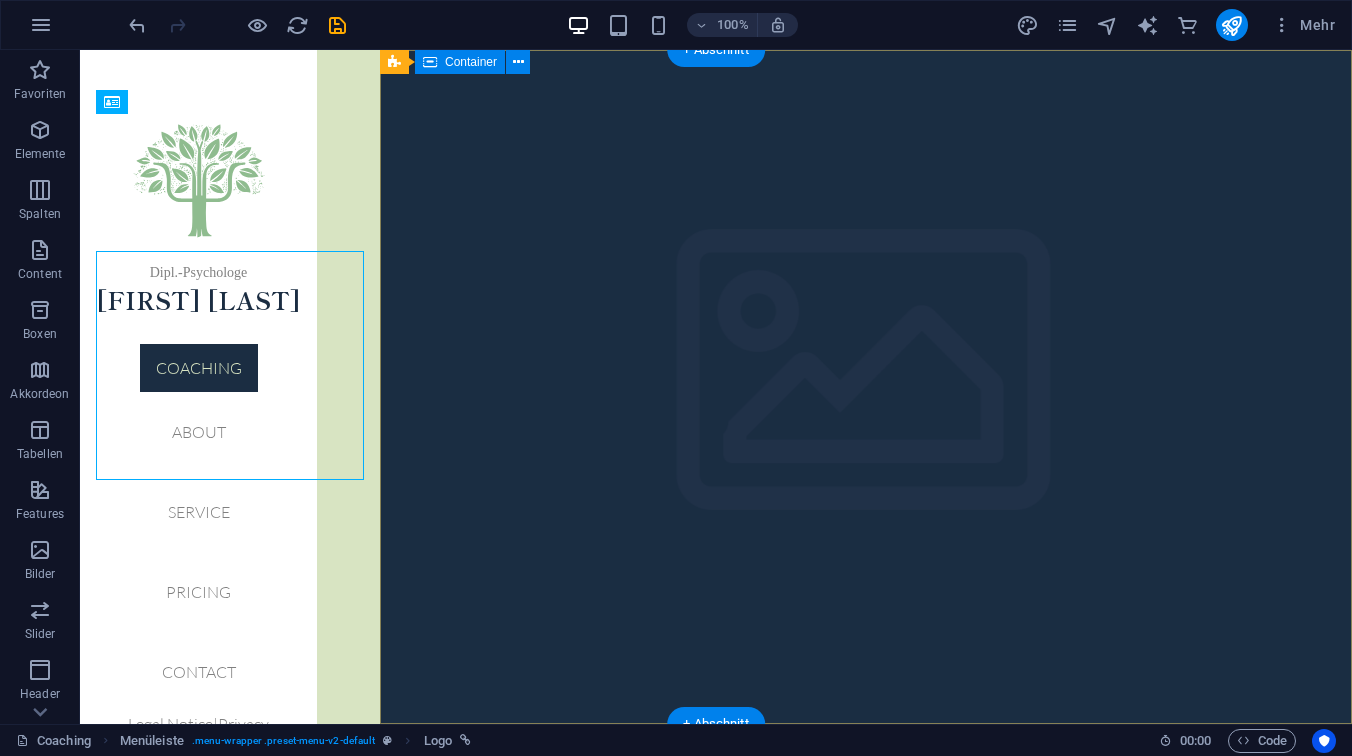 click on "Ihr Raum für Selbst-  begegnung und Wachstum Beginnen" at bounding box center (866, 872) 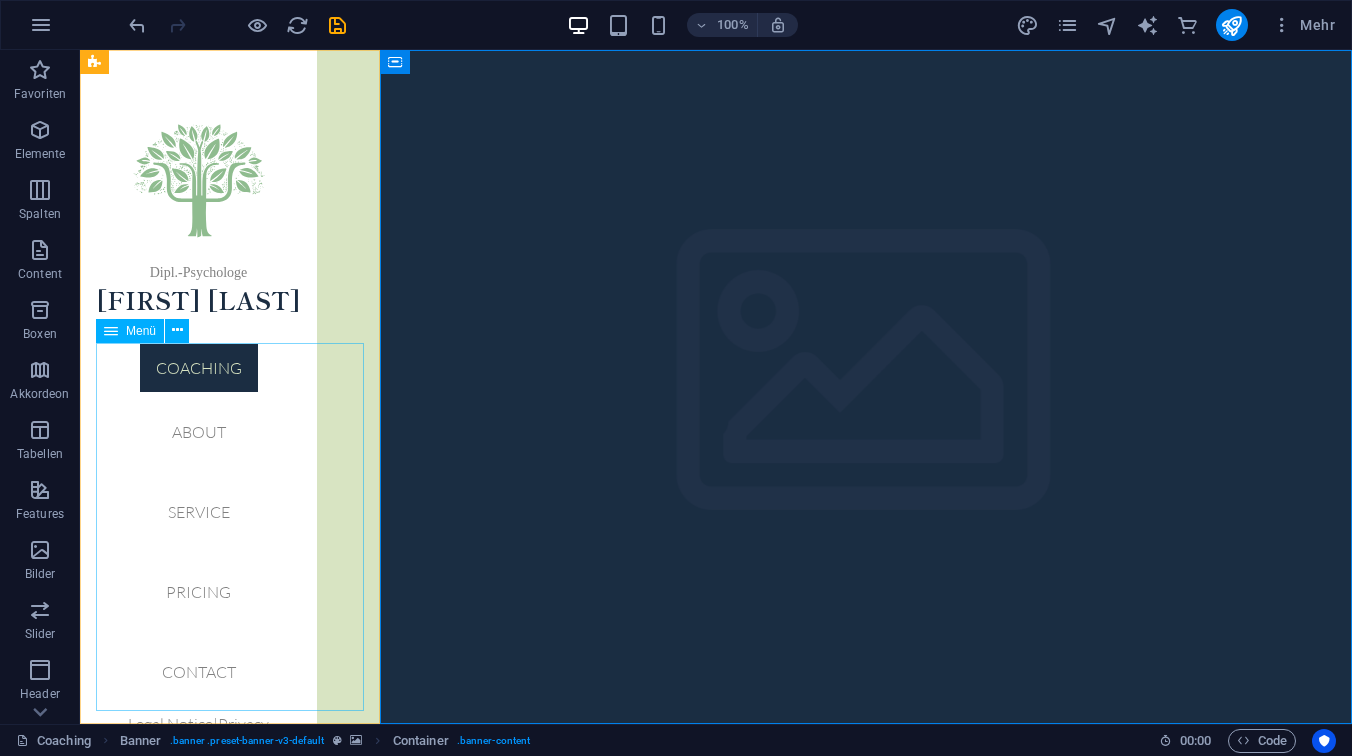 click on "Coaching About Service Pricing Contact" at bounding box center (198, 528) 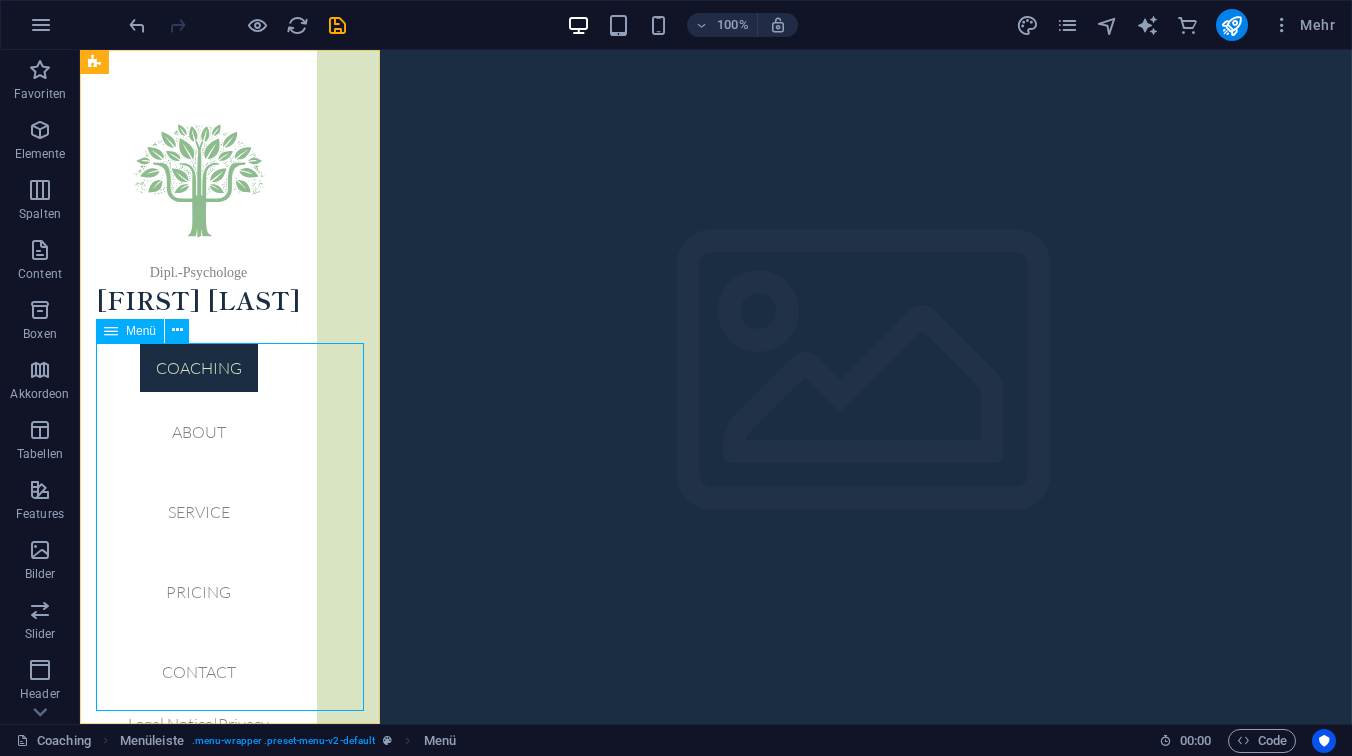 click on "Menü" at bounding box center (141, 331) 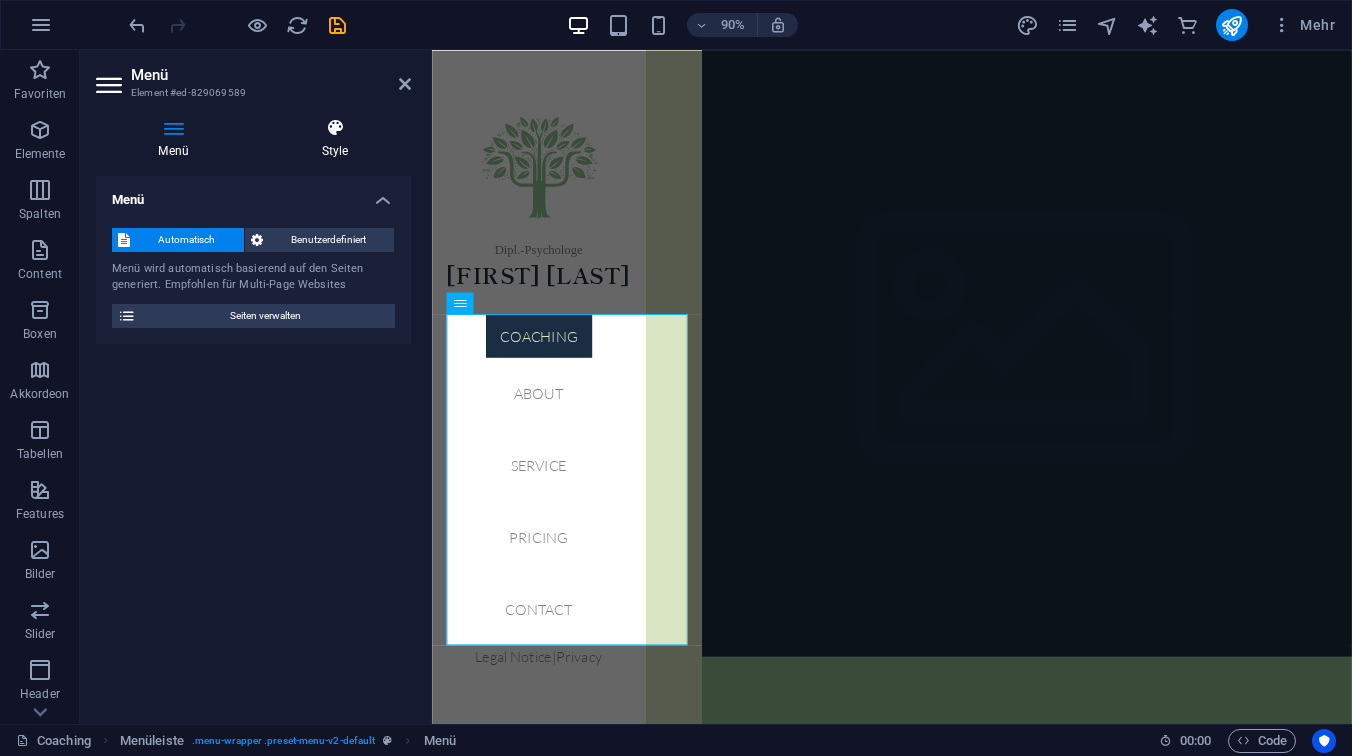 click on "Style" at bounding box center (335, 139) 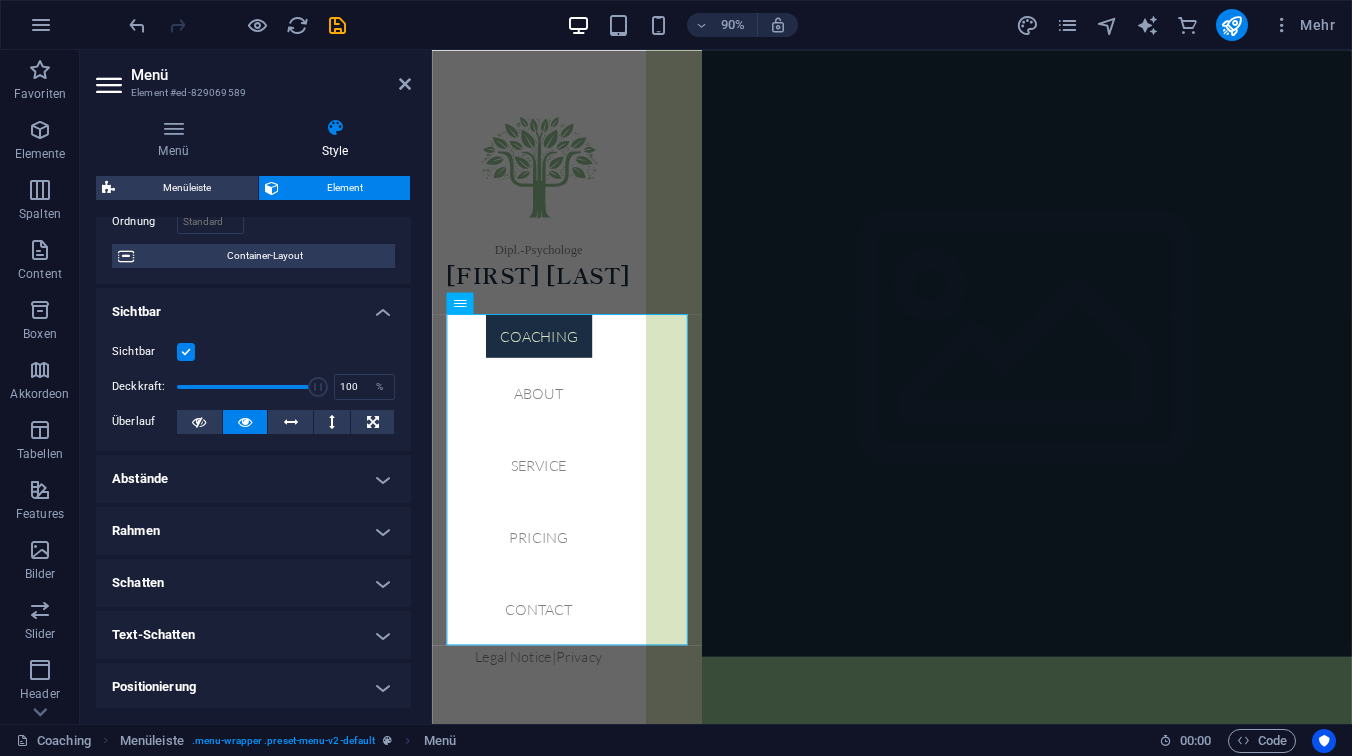 scroll, scrollTop: 174, scrollLeft: 0, axis: vertical 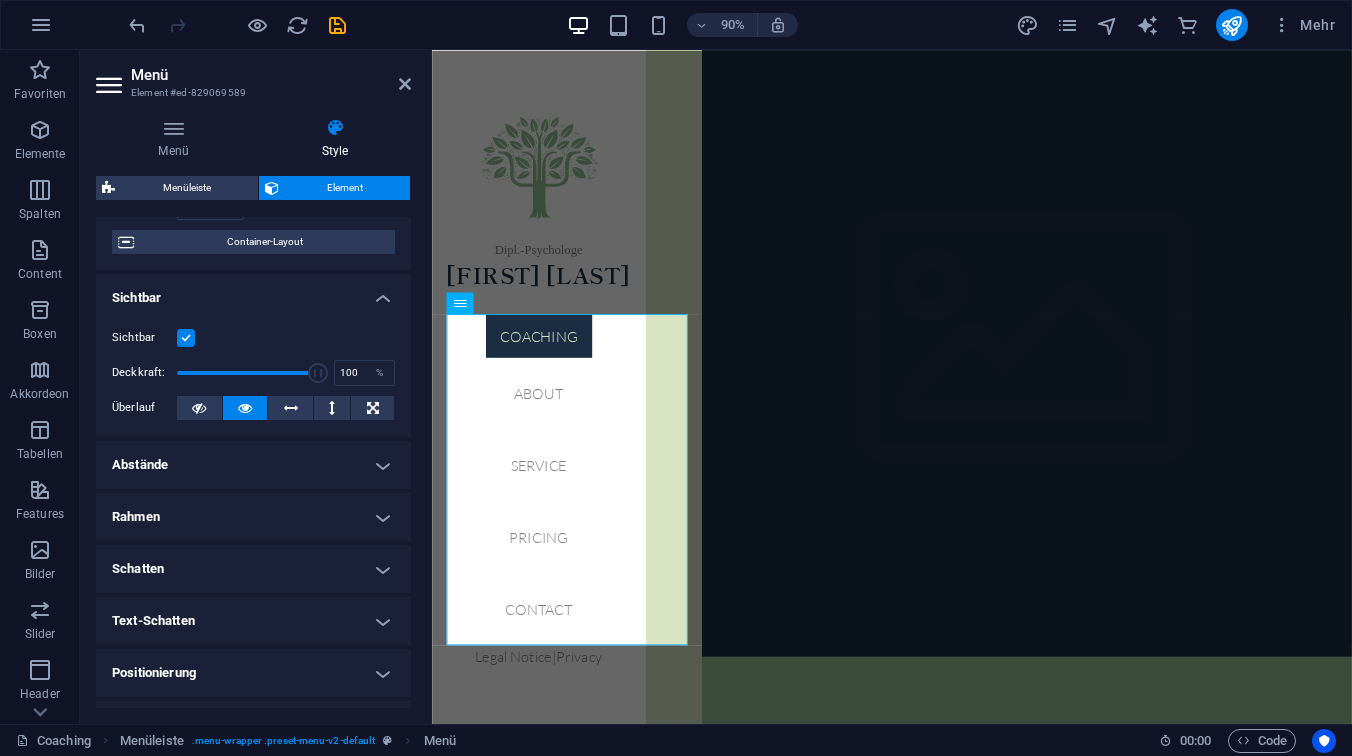 click on "Abstände" at bounding box center (253, 465) 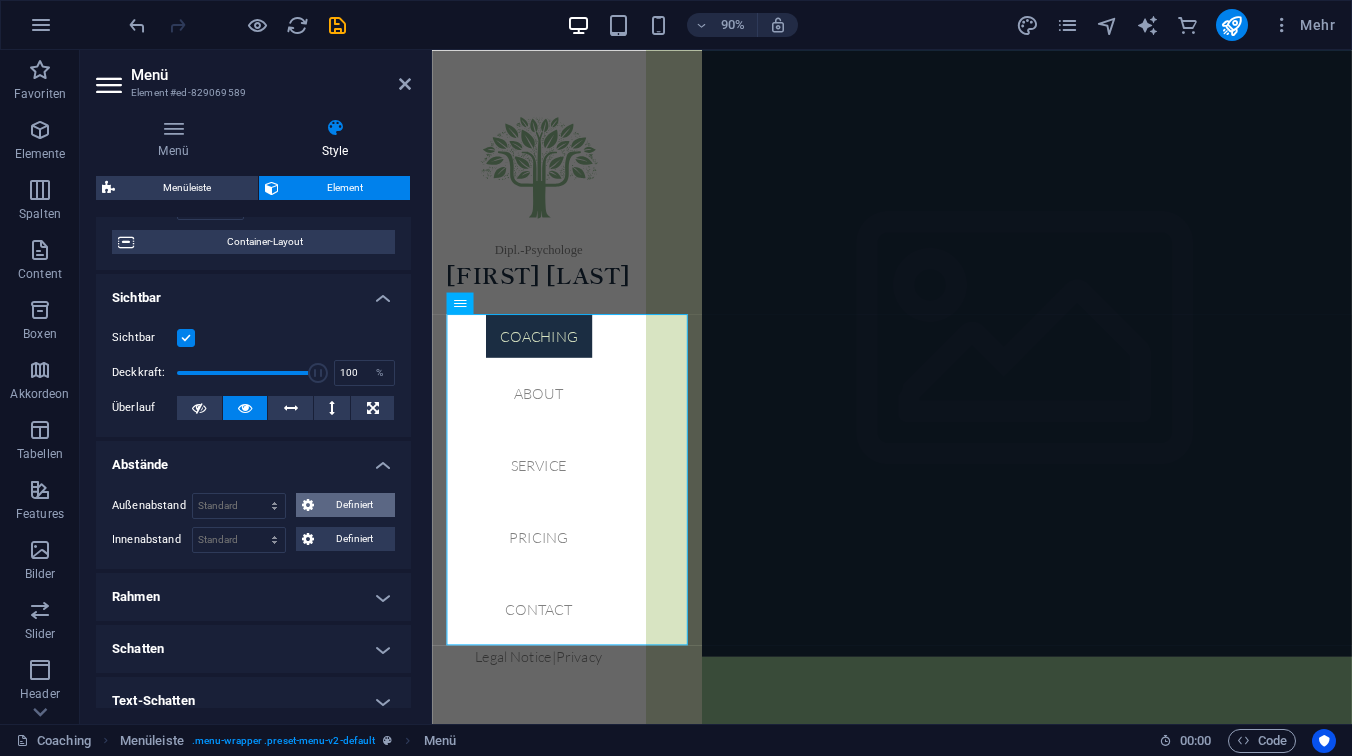 click at bounding box center [308, 505] 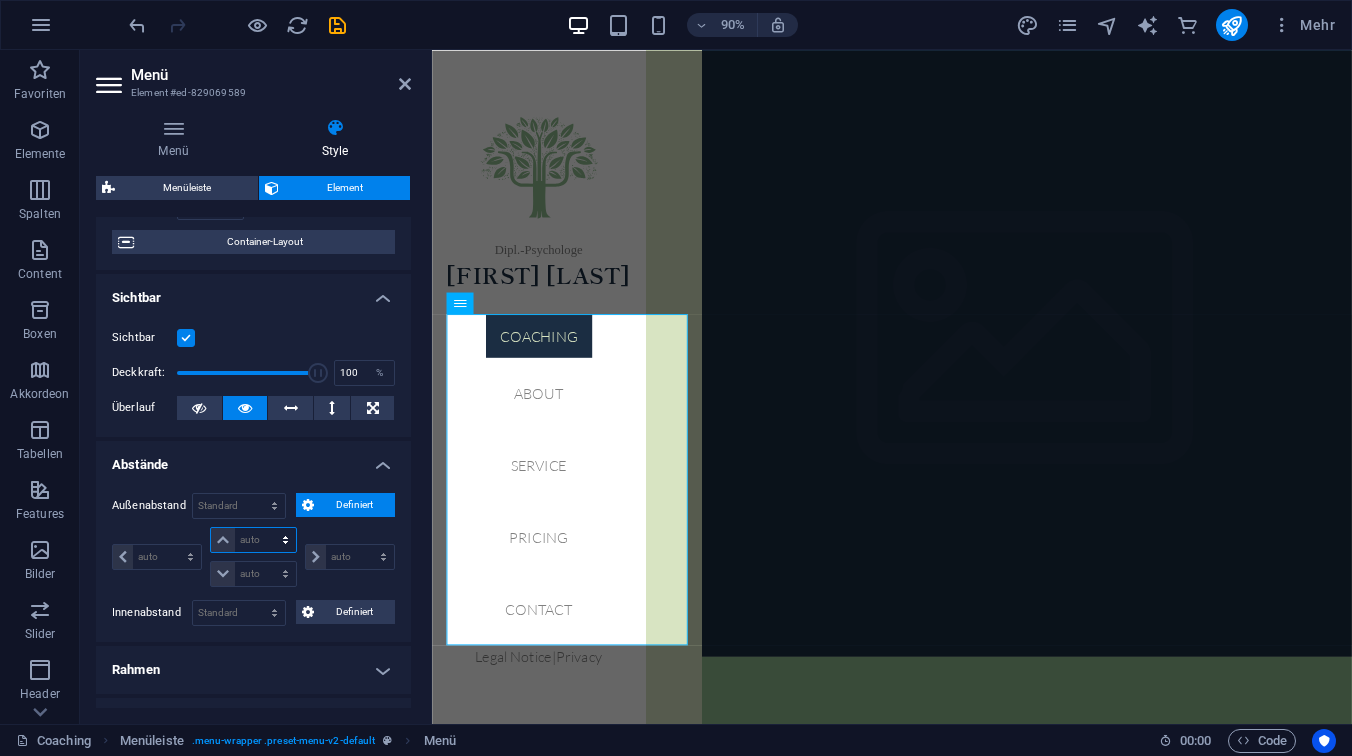 click on "auto px % rem vw vh" at bounding box center [253, 540] 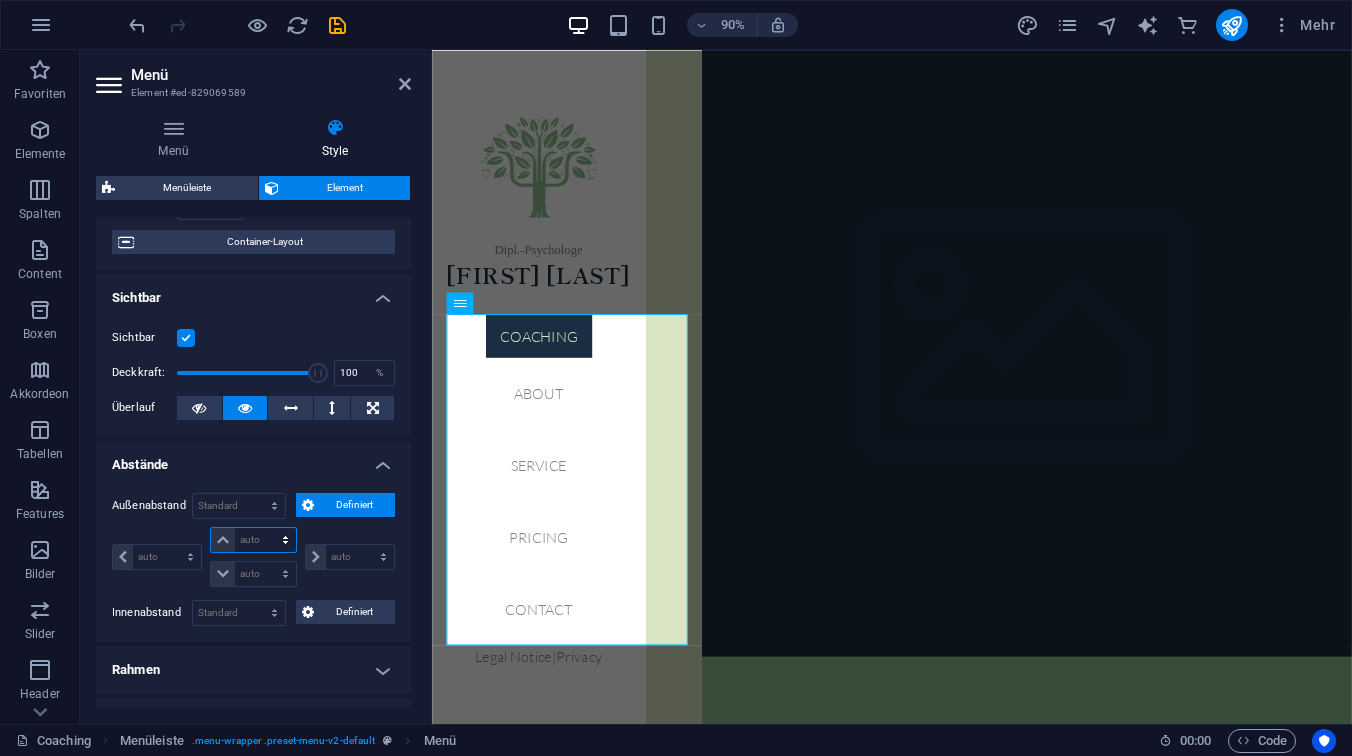 select on "rem" 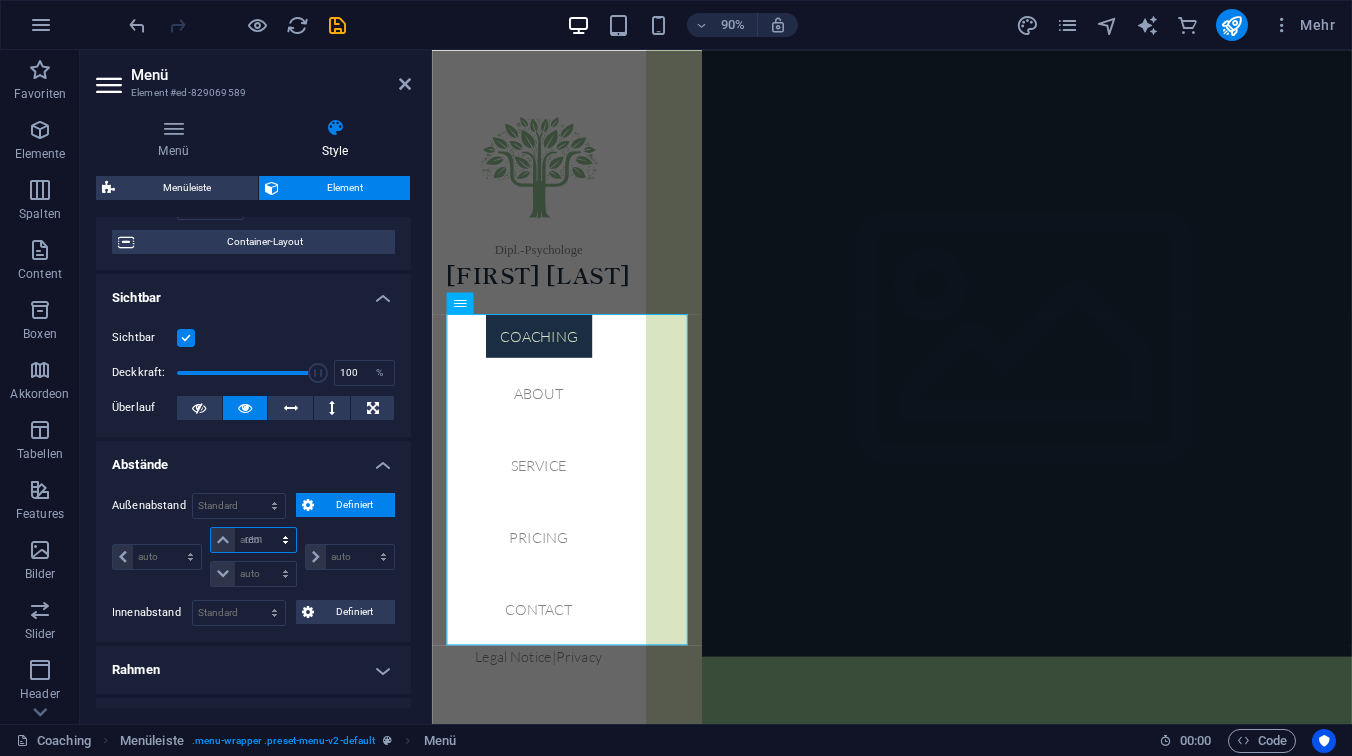 type on "0" 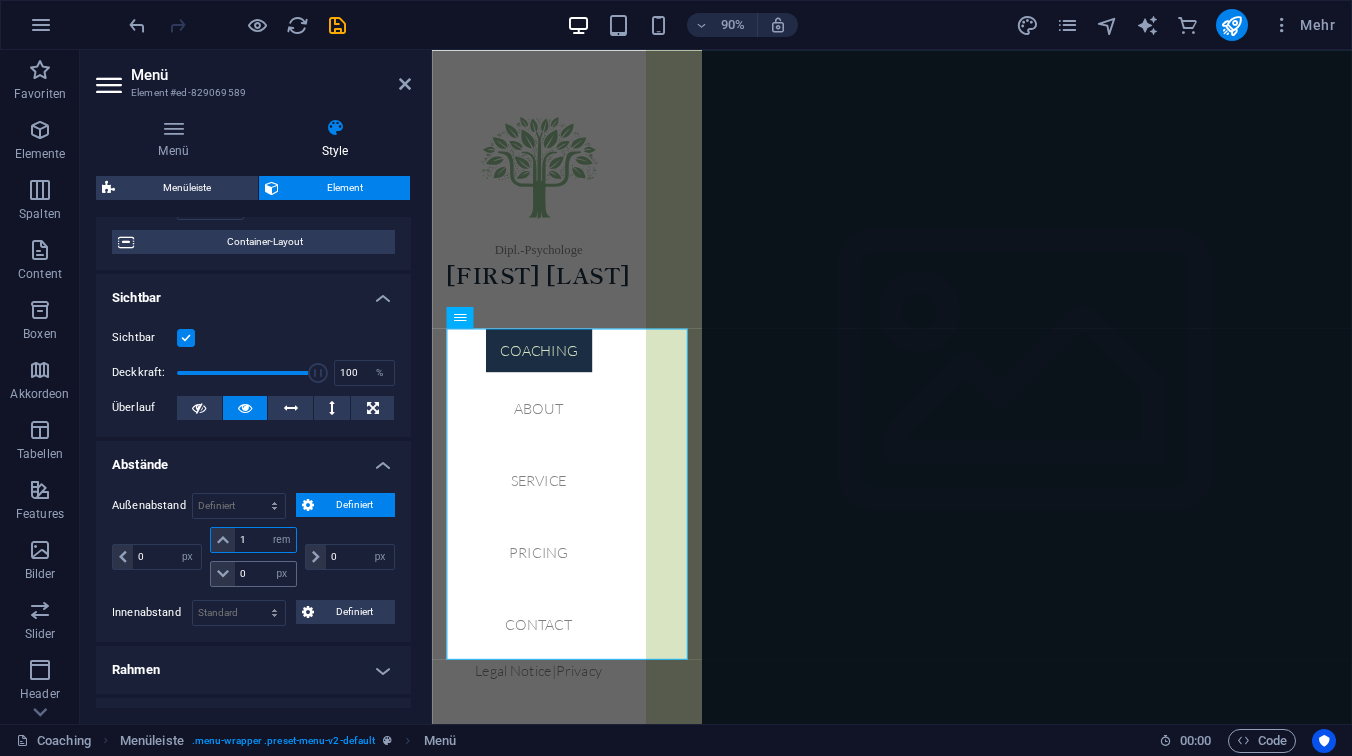 type on "1" 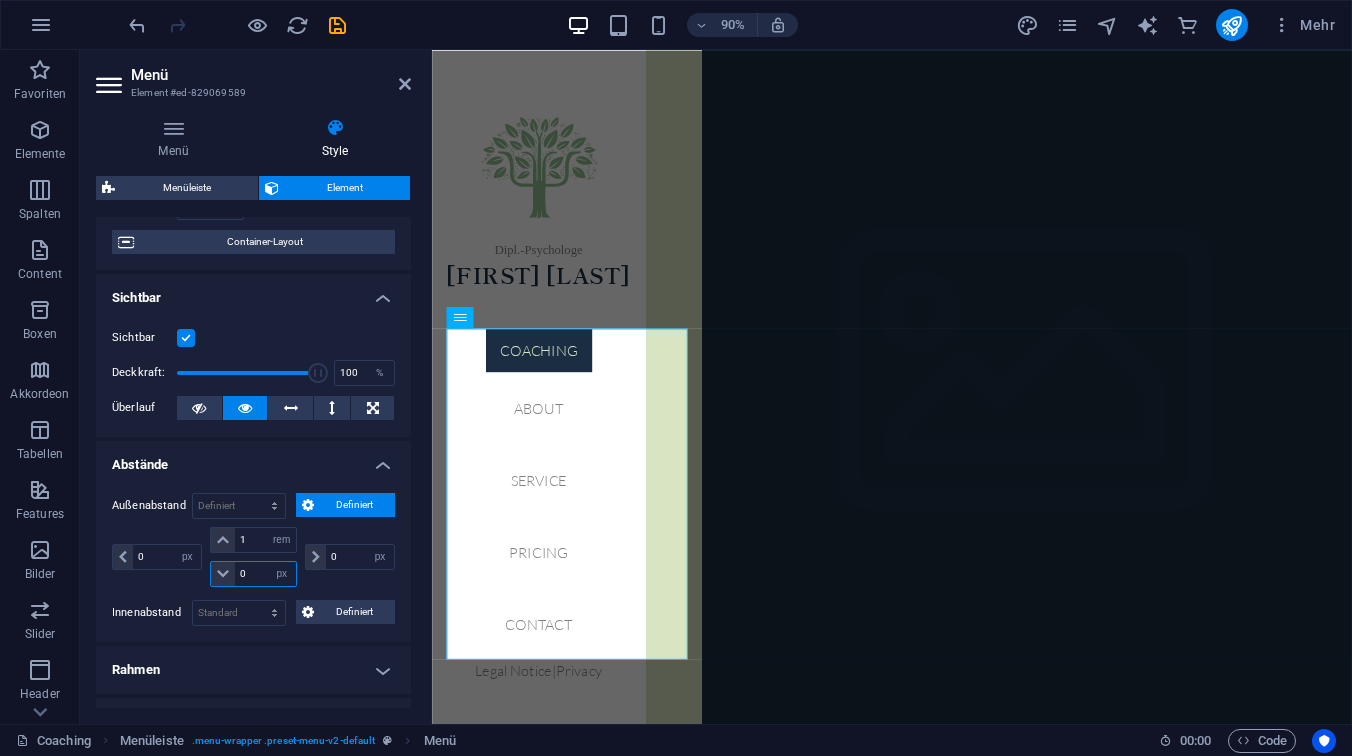 click on "0" at bounding box center [265, 574] 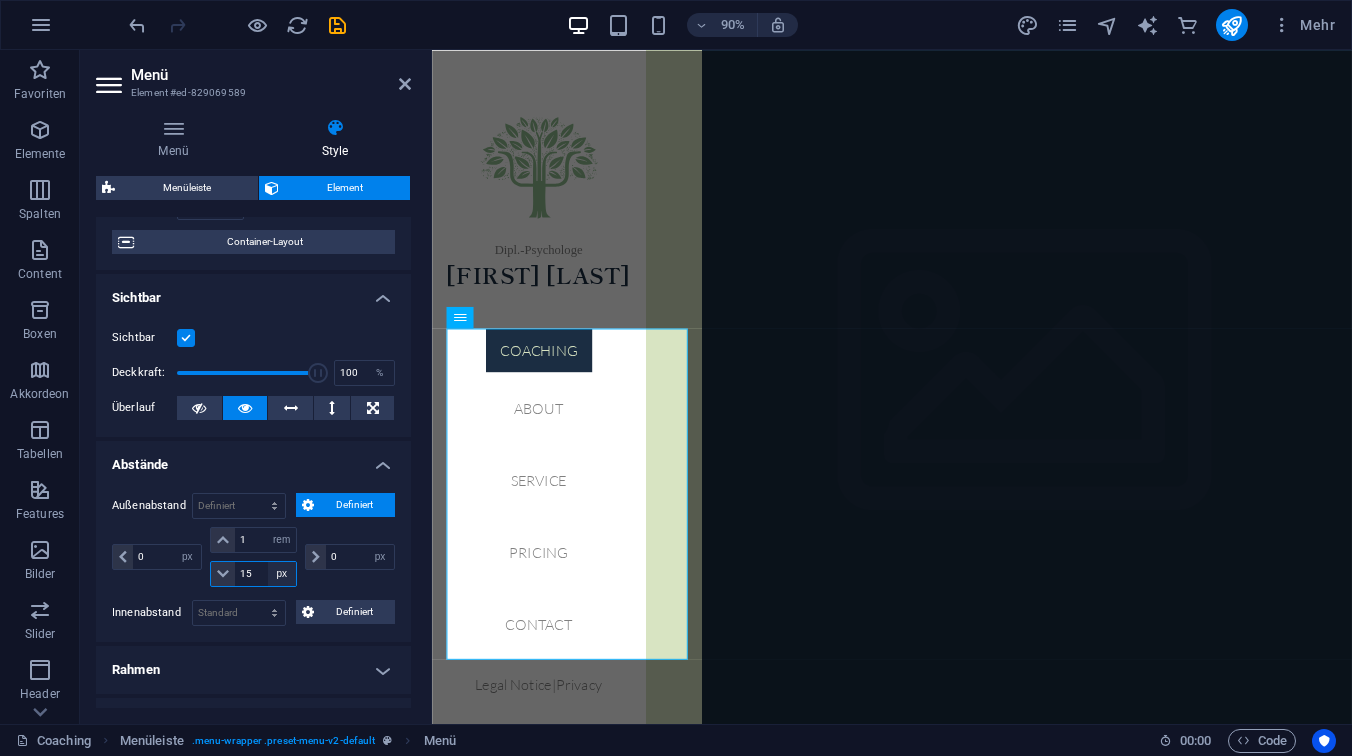 type on "1" 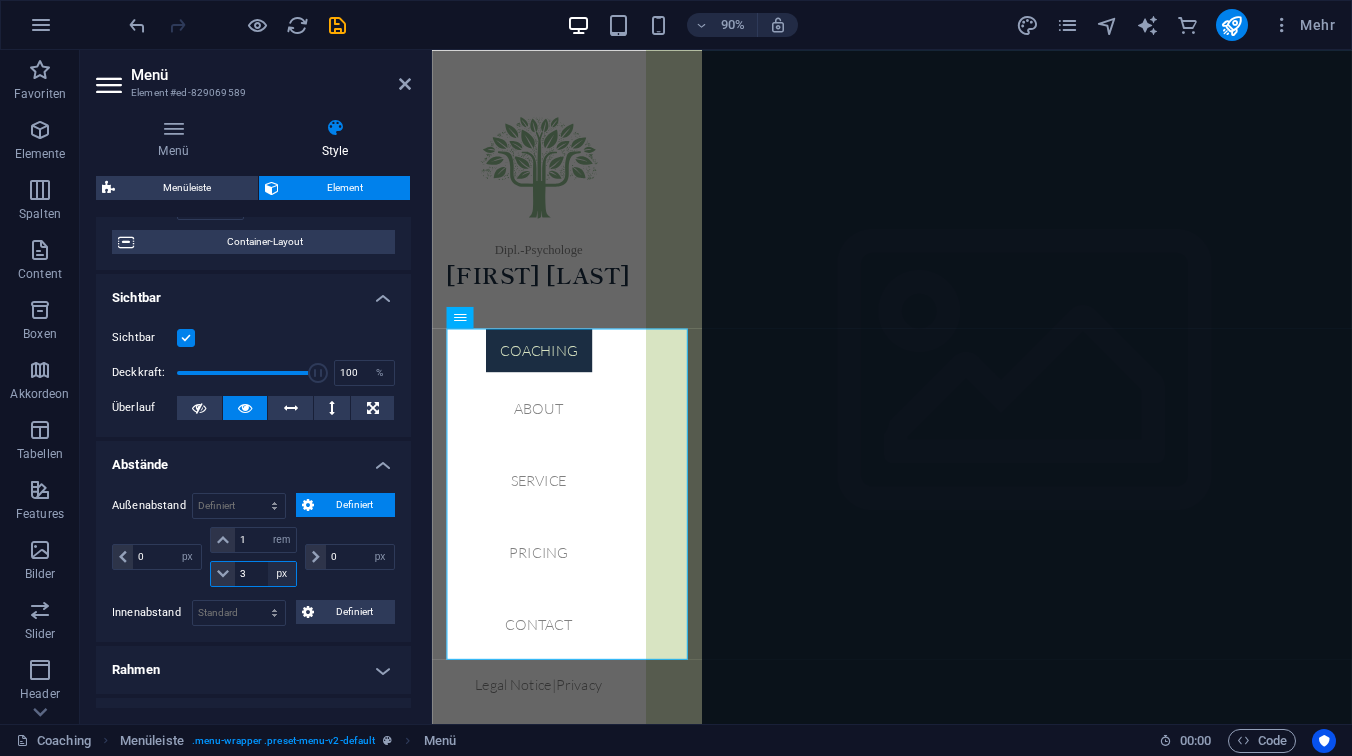 type on "30" 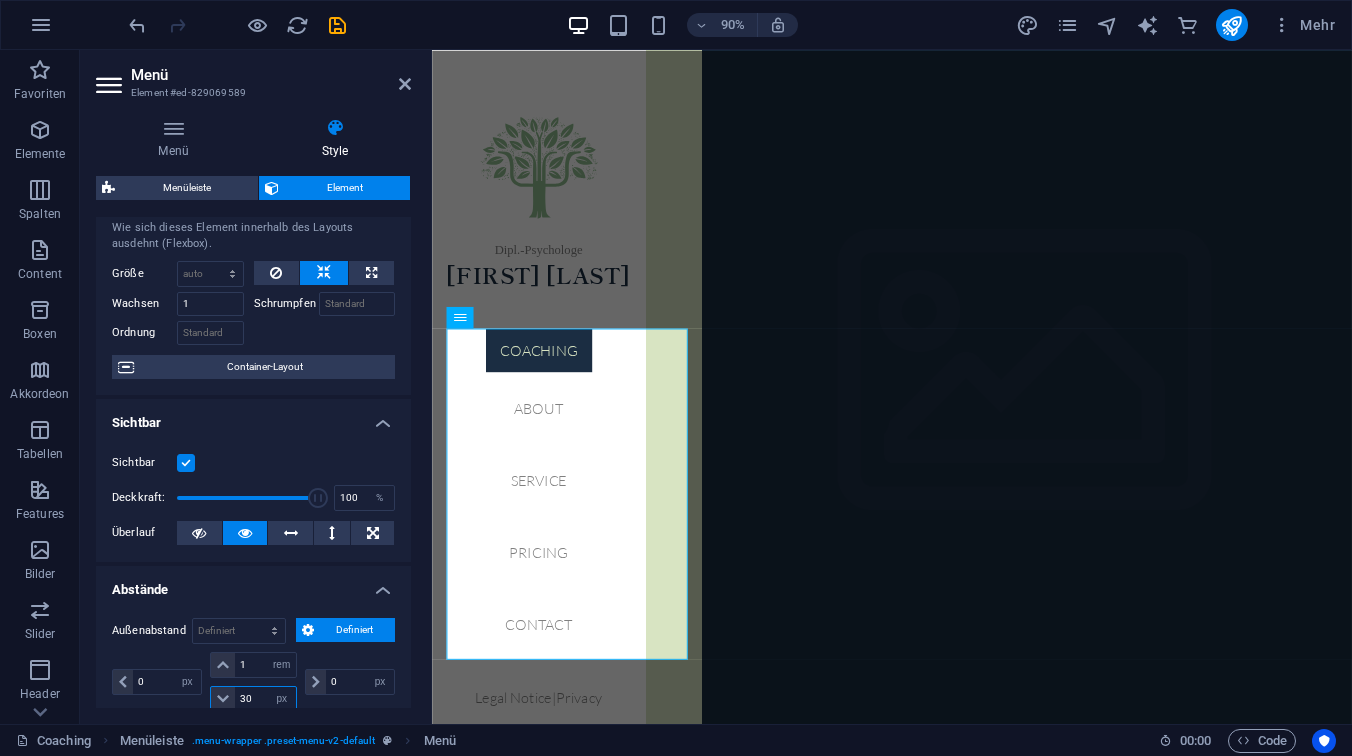 scroll, scrollTop: 0, scrollLeft: 0, axis: both 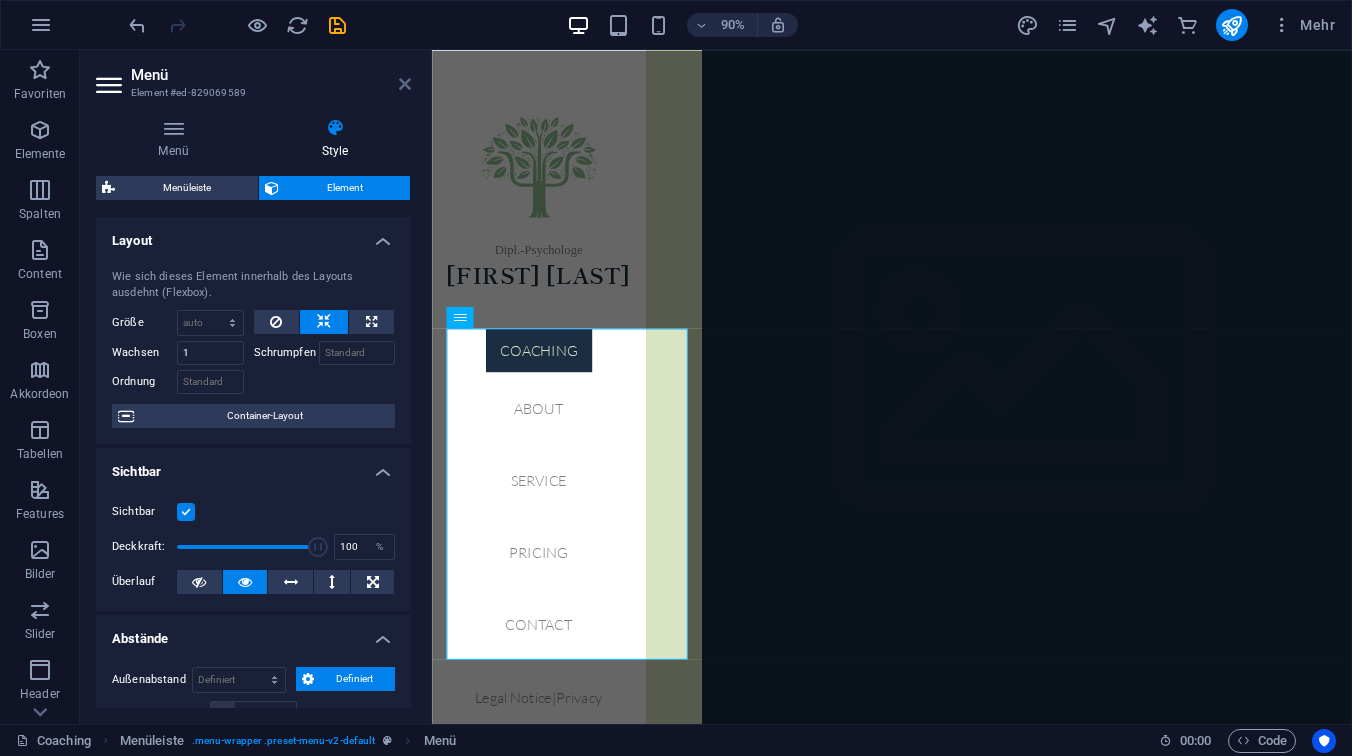 click at bounding box center (405, 84) 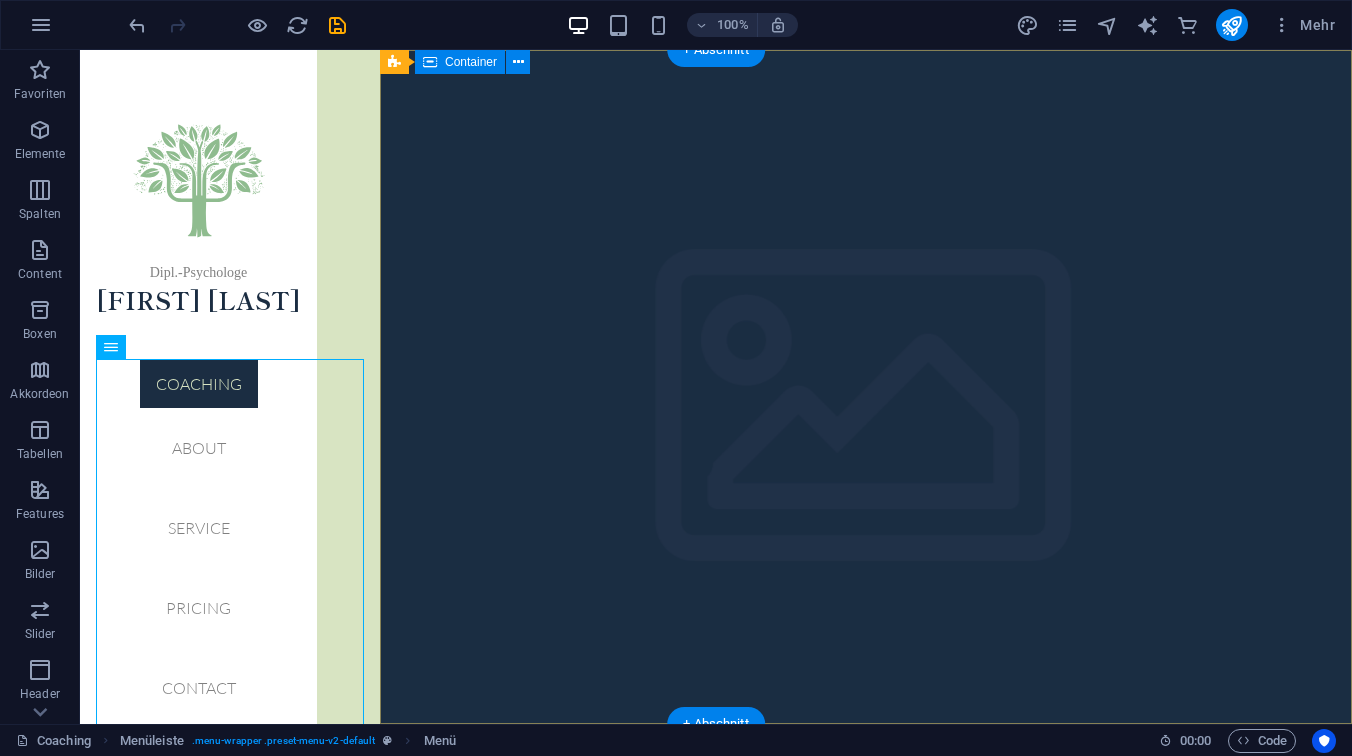 click on "Ihr Raum für Selbst-  begegnung und Wachstum Beginnen" at bounding box center (866, 947) 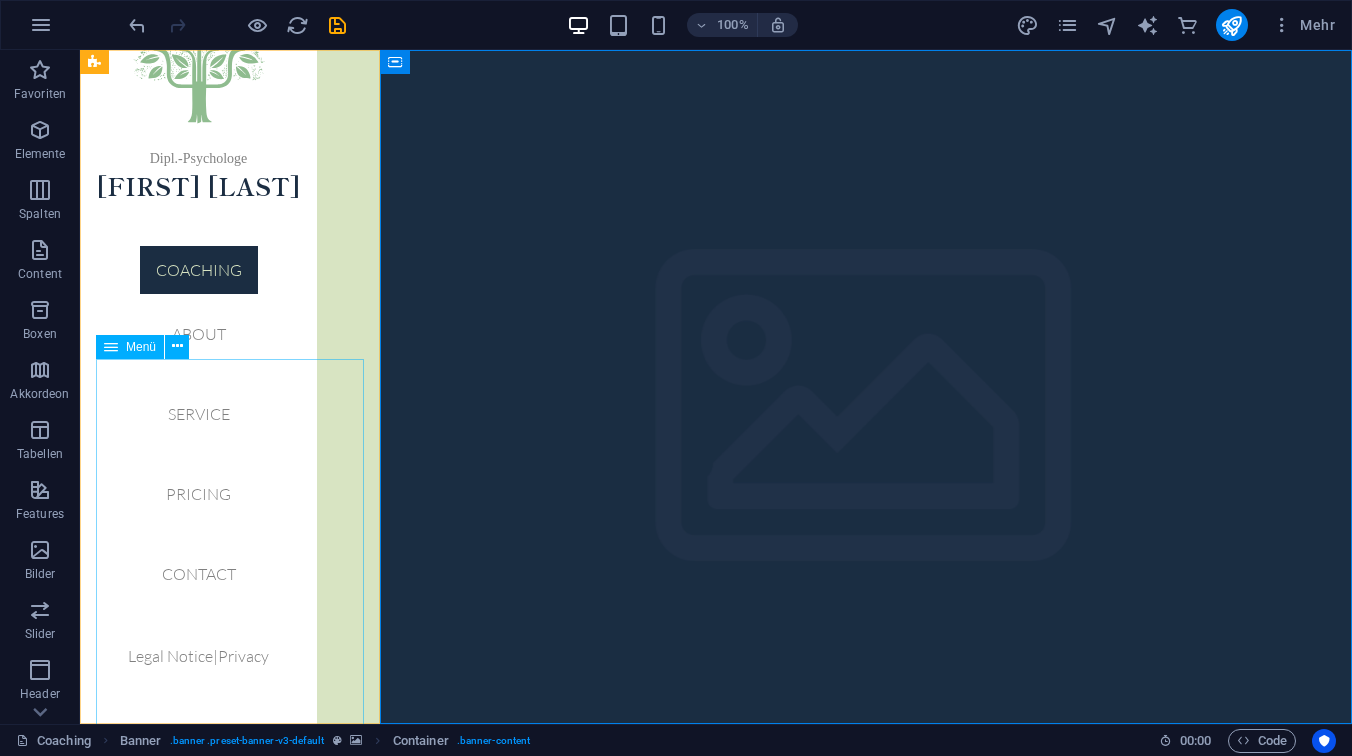 scroll, scrollTop: 121, scrollLeft: 0, axis: vertical 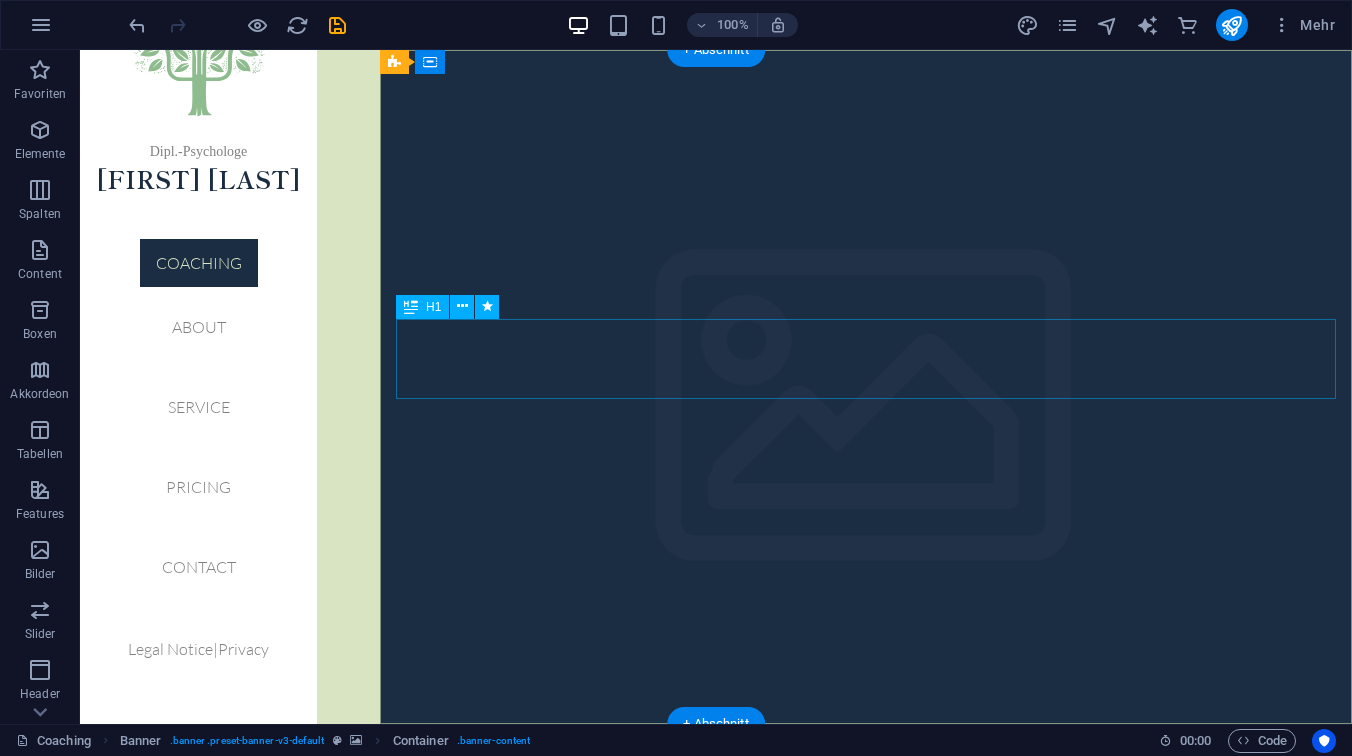 click on "Ihr Raum für Selbst-  begegnung und Wachstum" at bounding box center (866, 911) 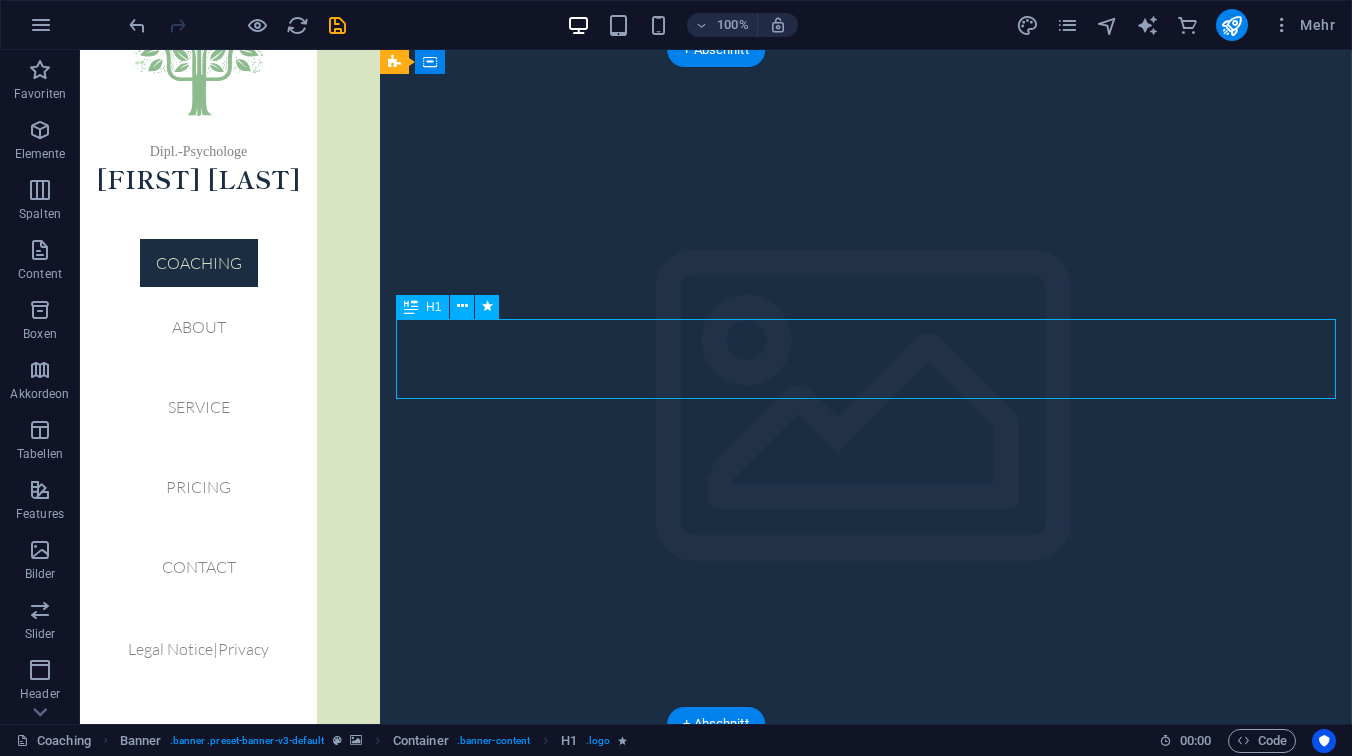 click on "Ihr Raum für Selbst-  begegnung und Wachstum" at bounding box center (866, 911) 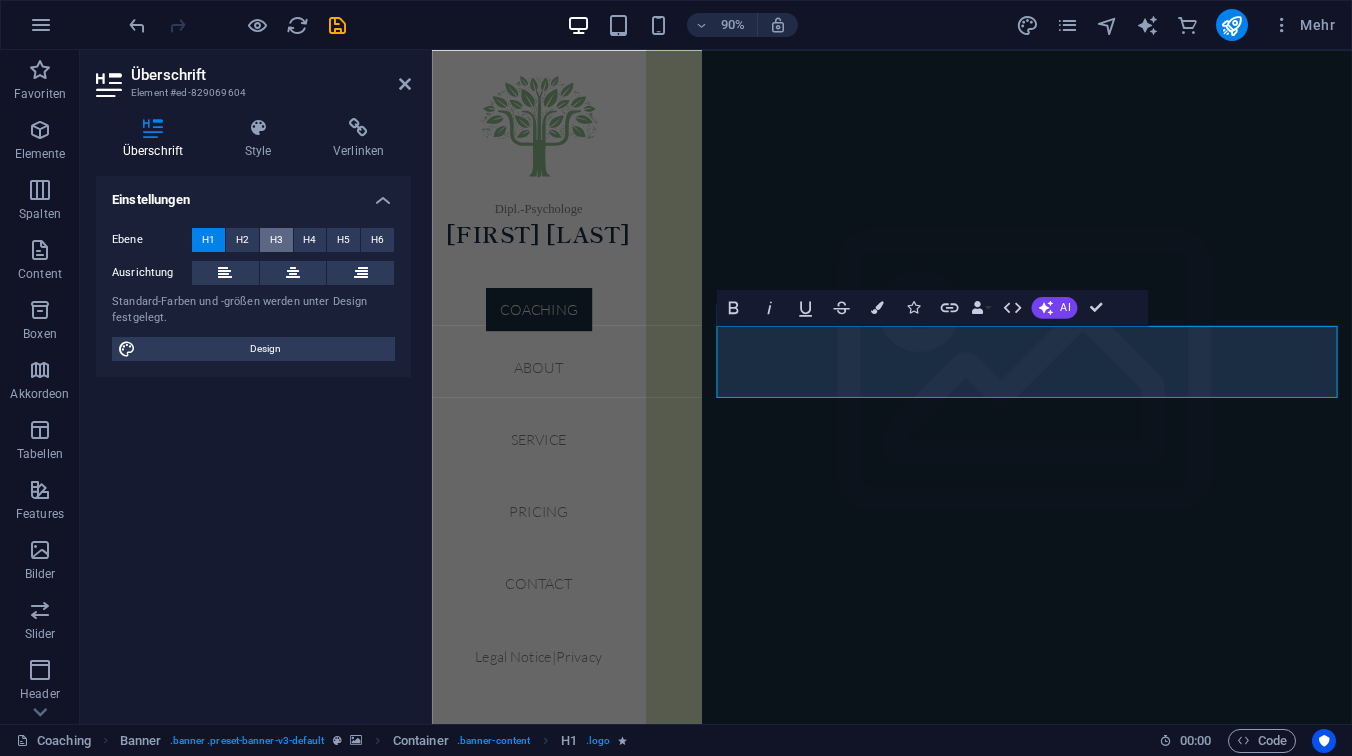 click on "H3" at bounding box center [276, 240] 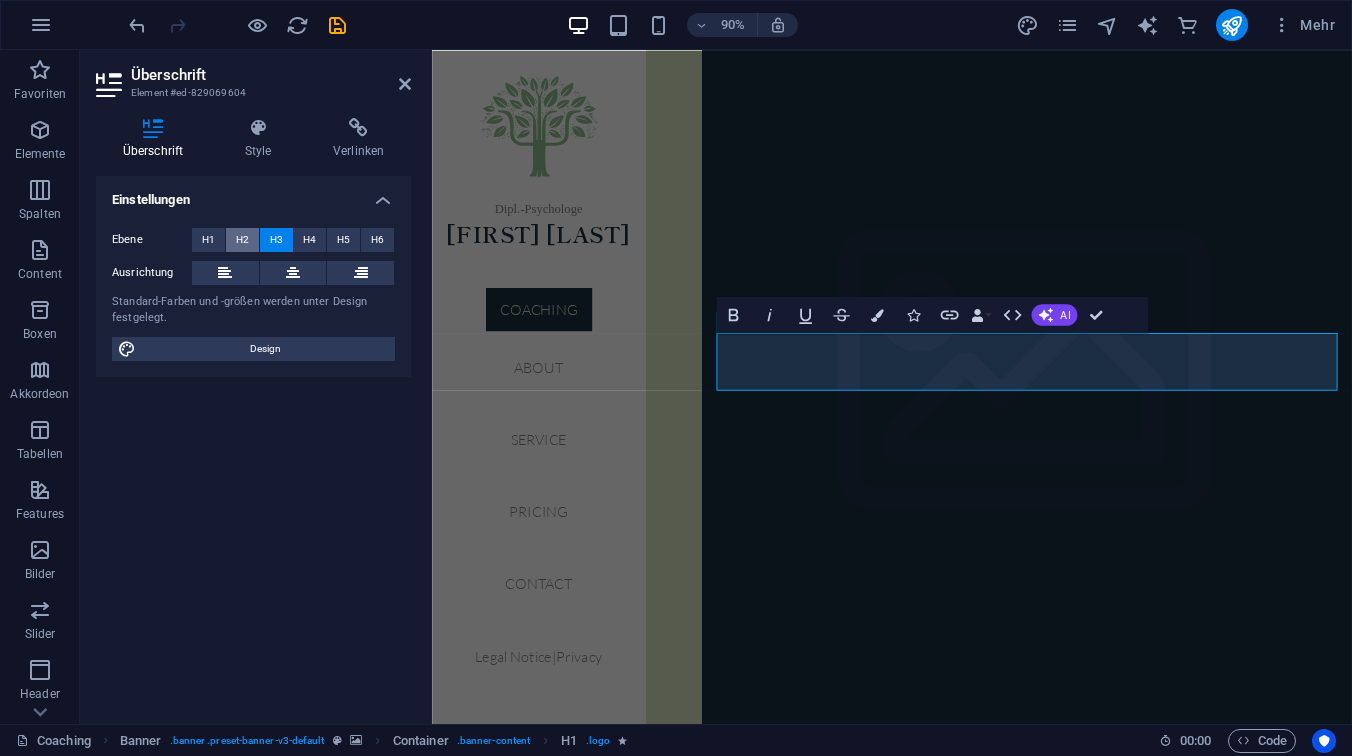 click on "H2" at bounding box center [242, 240] 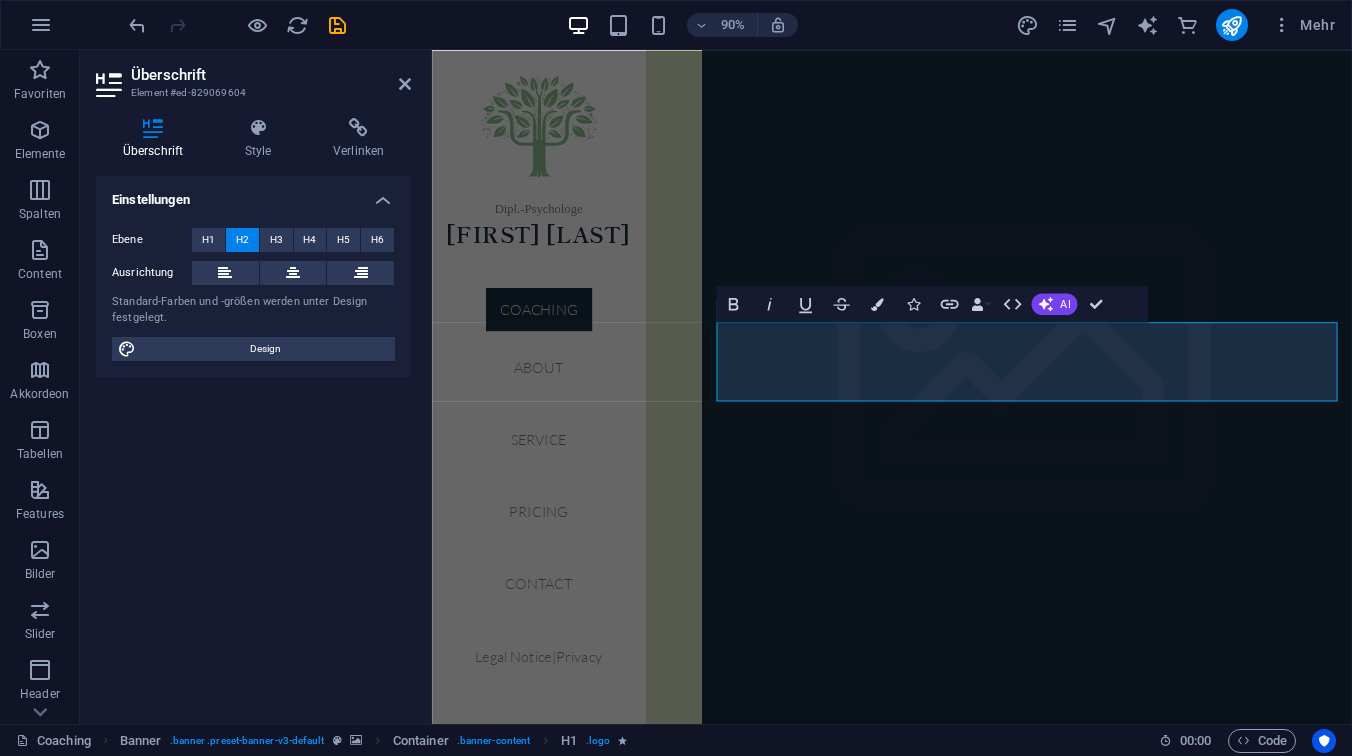 click on "Einstellungen Ebene H1 H2 H3 H4 H5 H6 Ausrichtung Standard-Farben und -größen werden unter Design festgelegt. Design" at bounding box center (253, 442) 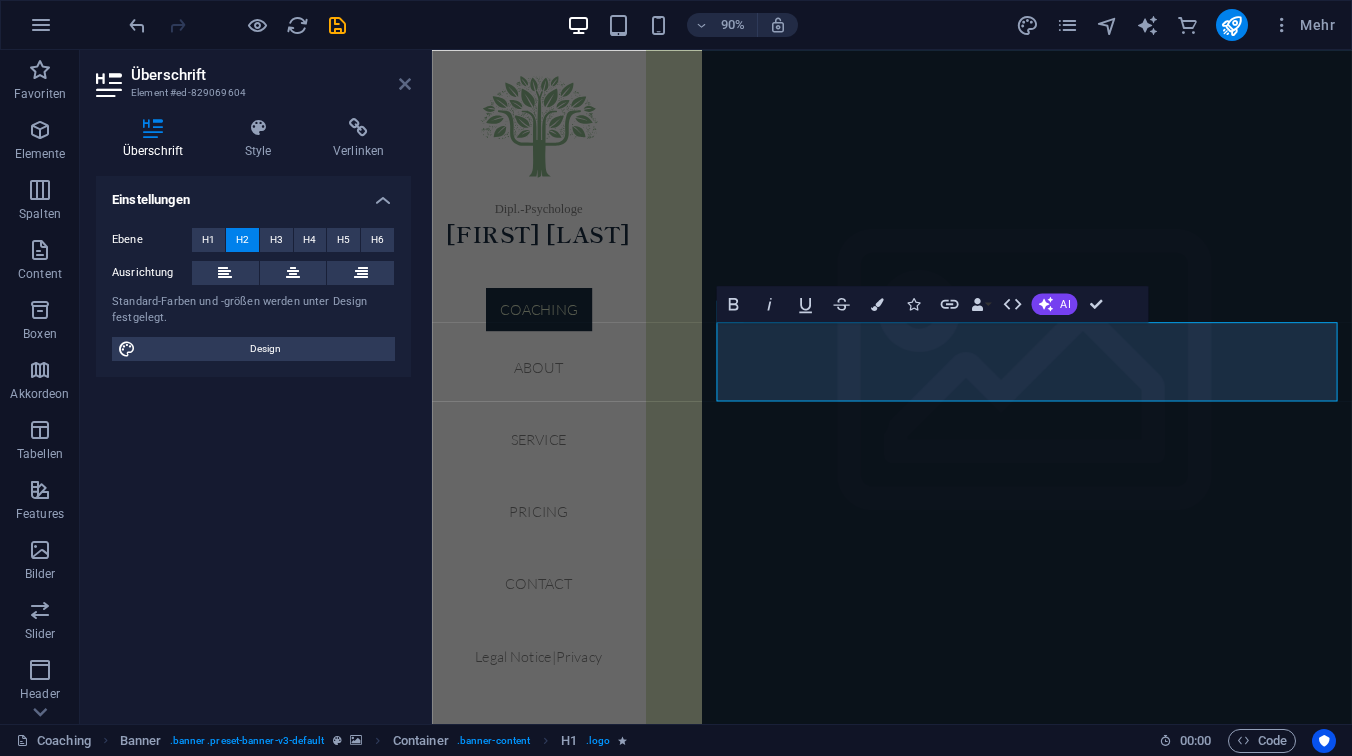 click at bounding box center [405, 84] 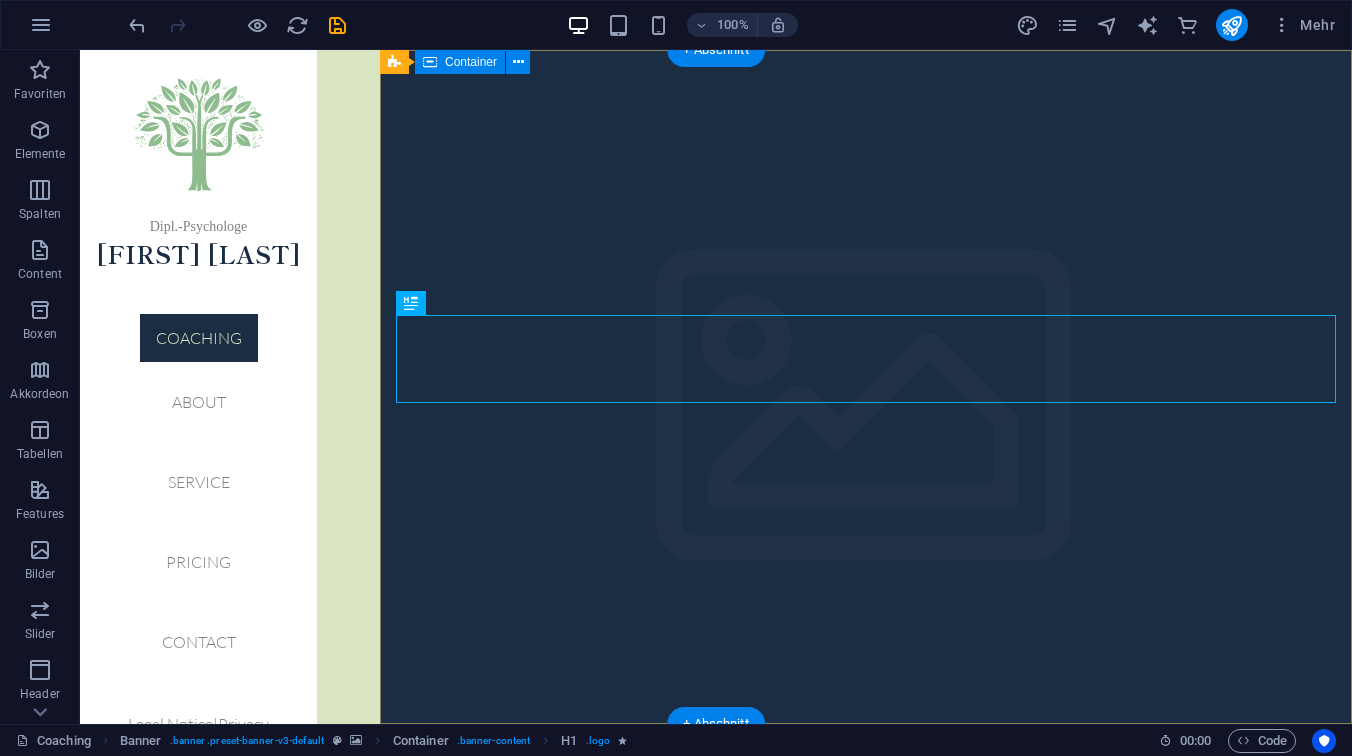 click on "Ihr Raum für Selbst-  begegnung und Wachstum Beginnen" at bounding box center (866, 951) 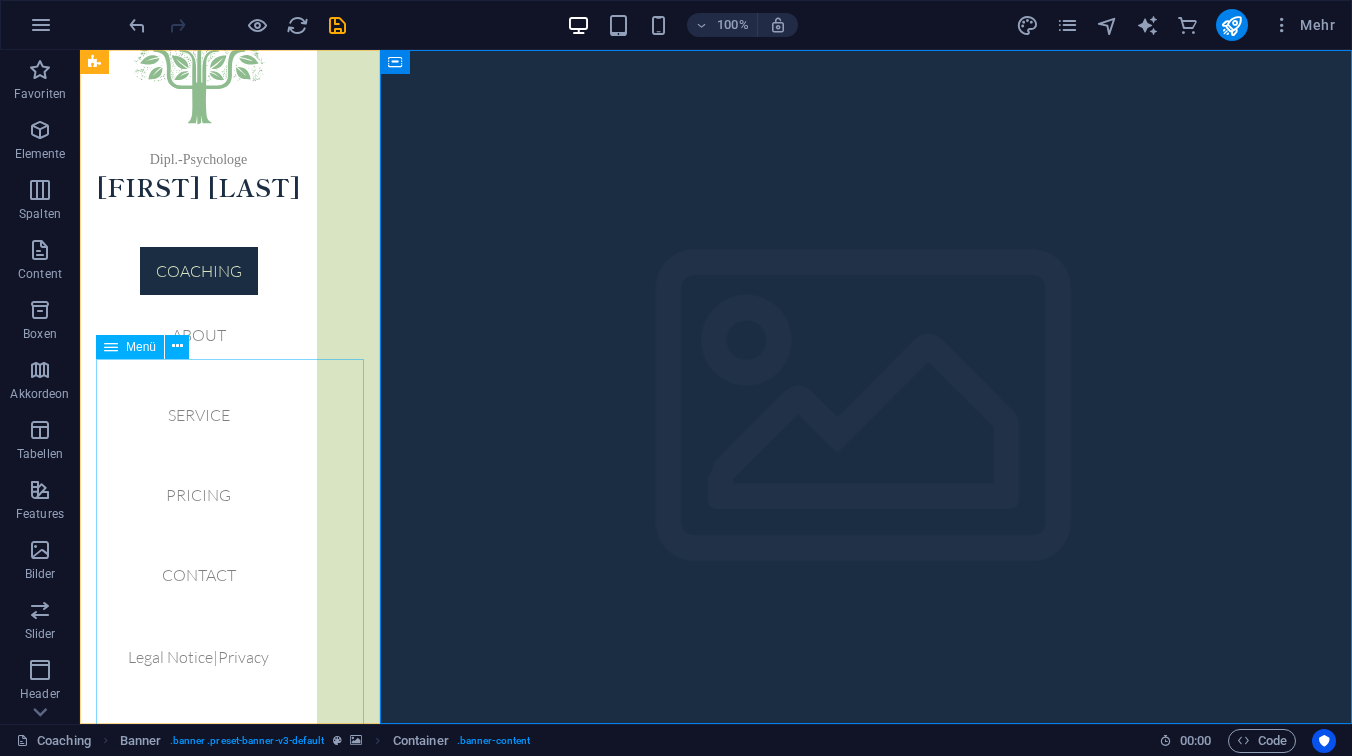 scroll, scrollTop: 121, scrollLeft: 0, axis: vertical 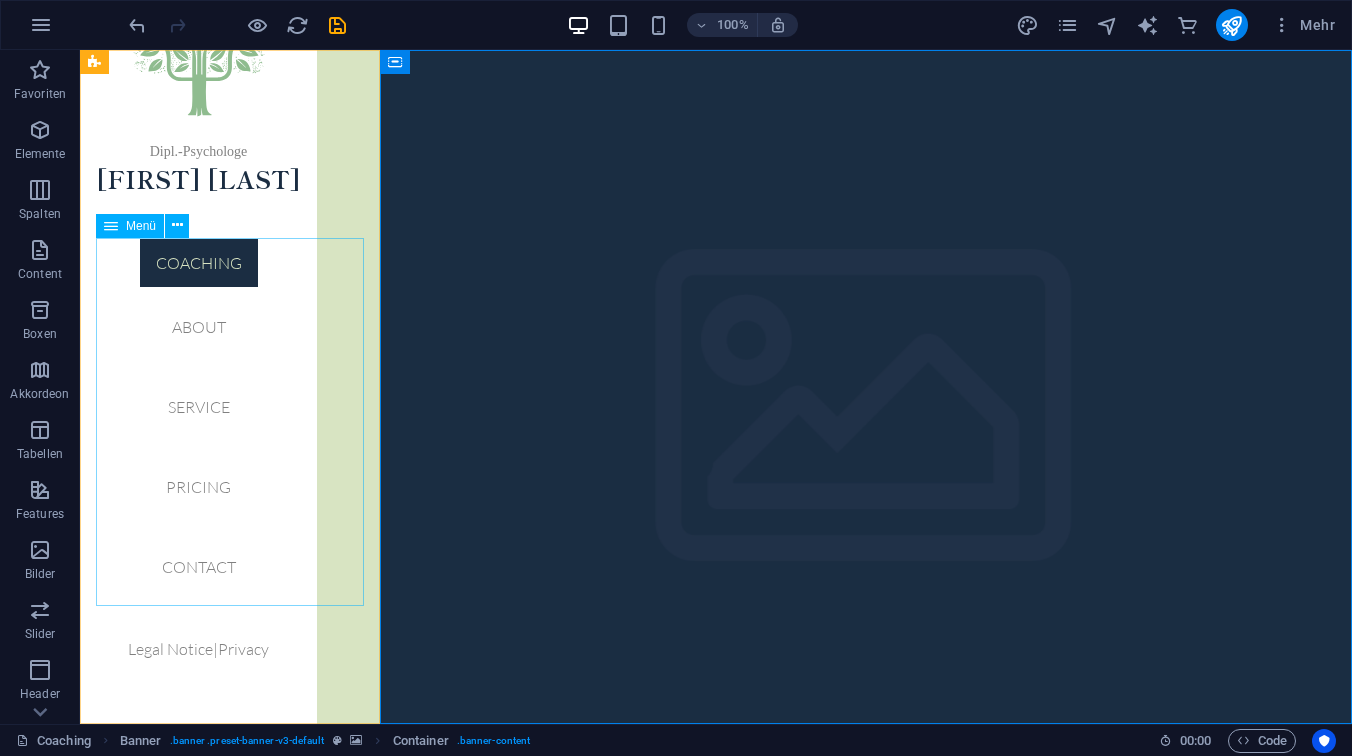 click on "Menü" at bounding box center [141, 226] 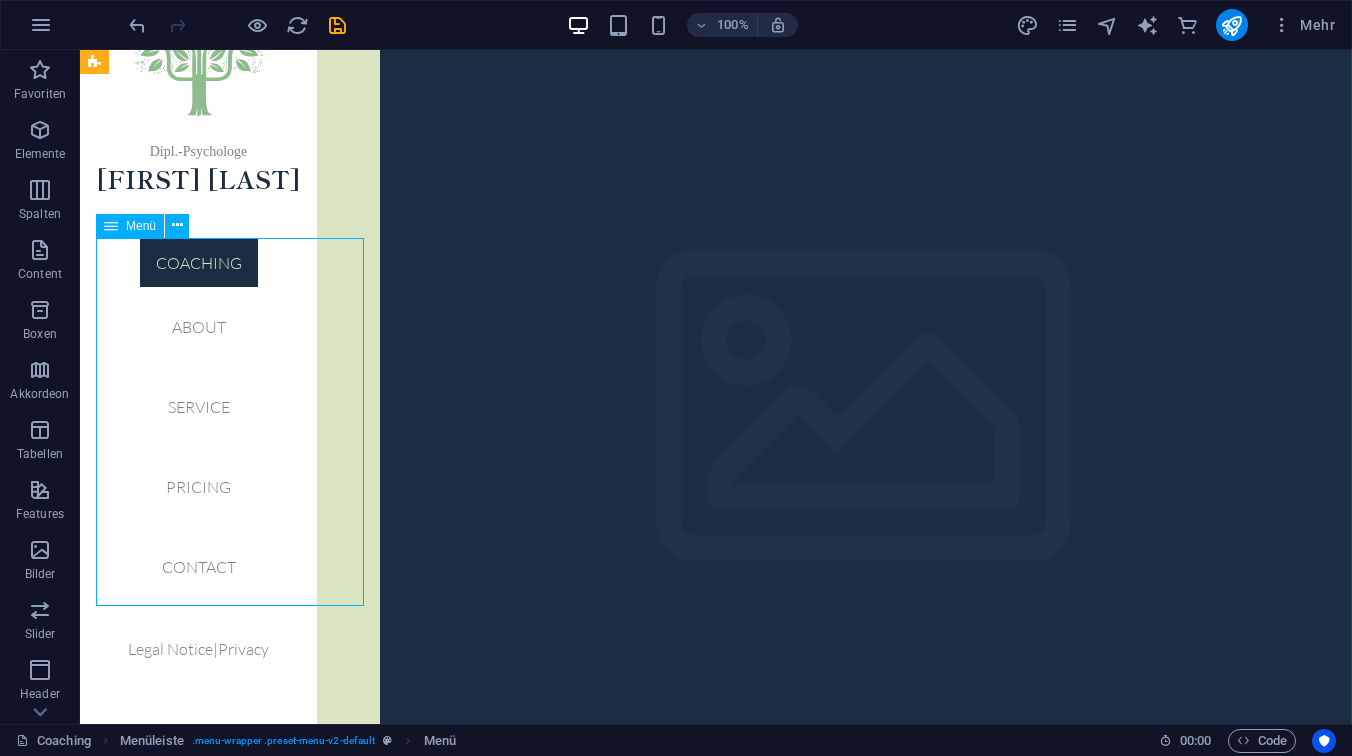 click on "Menü" at bounding box center [141, 226] 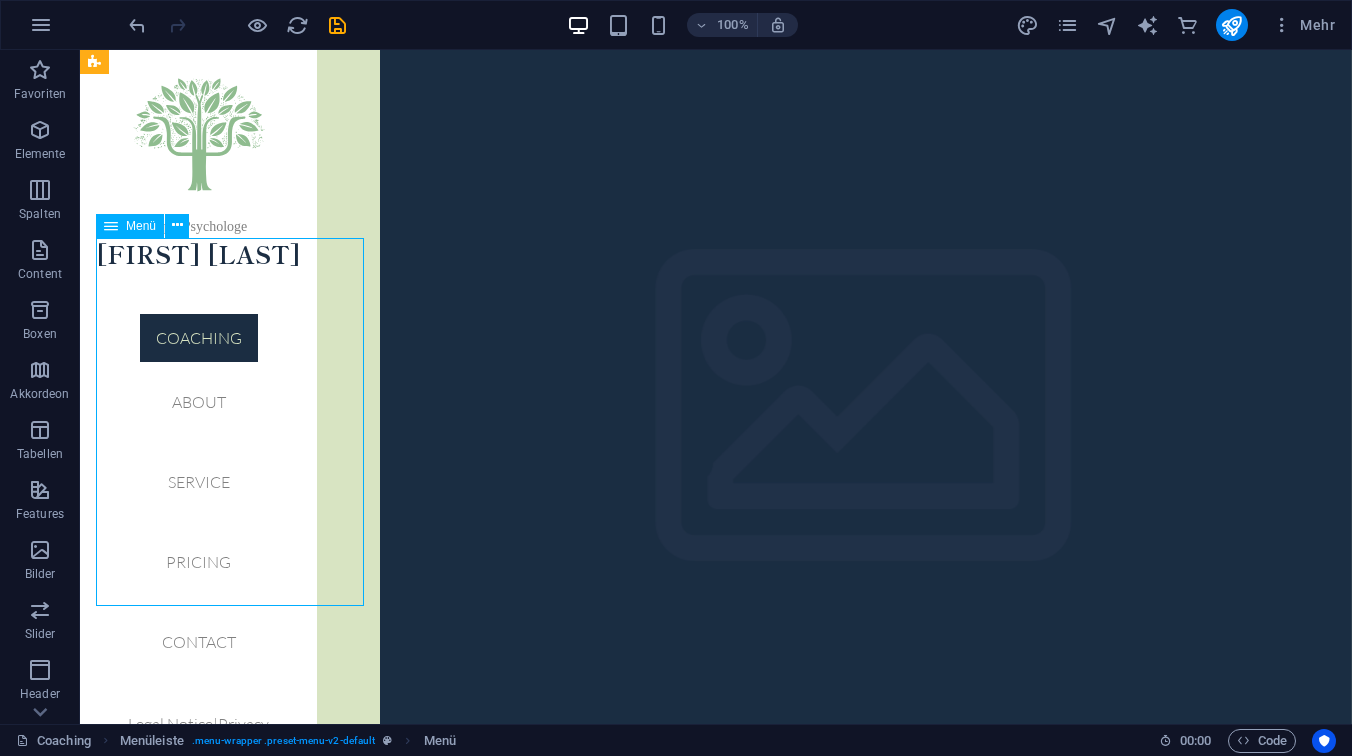 select on "px" 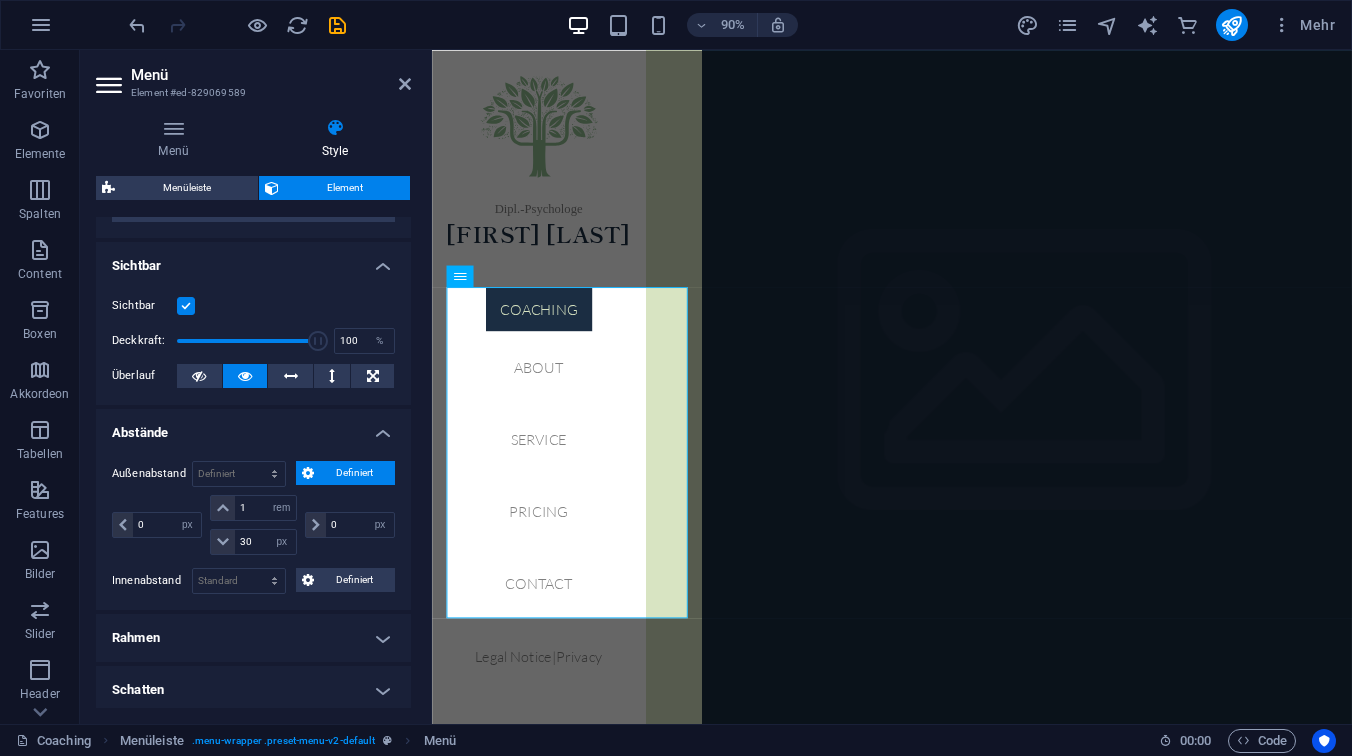 scroll, scrollTop: 130, scrollLeft: 0, axis: vertical 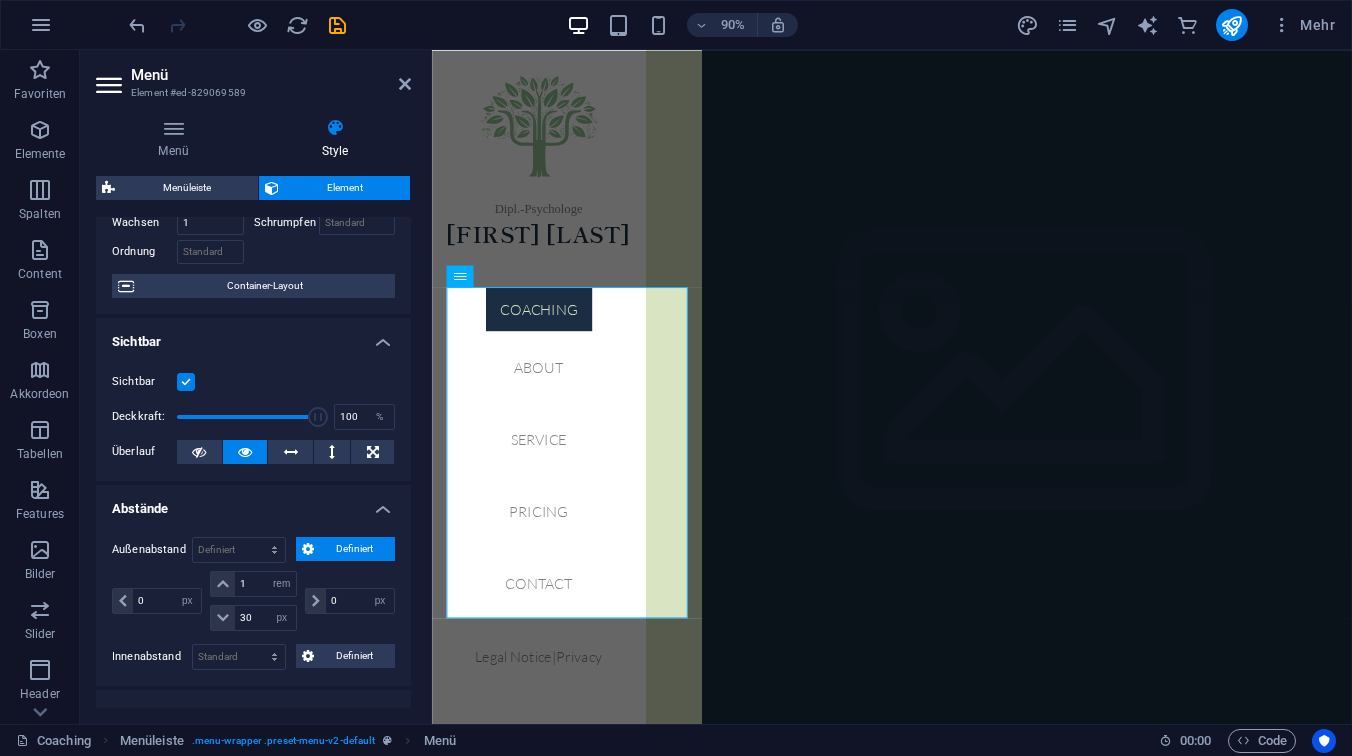 click at bounding box center [335, 128] 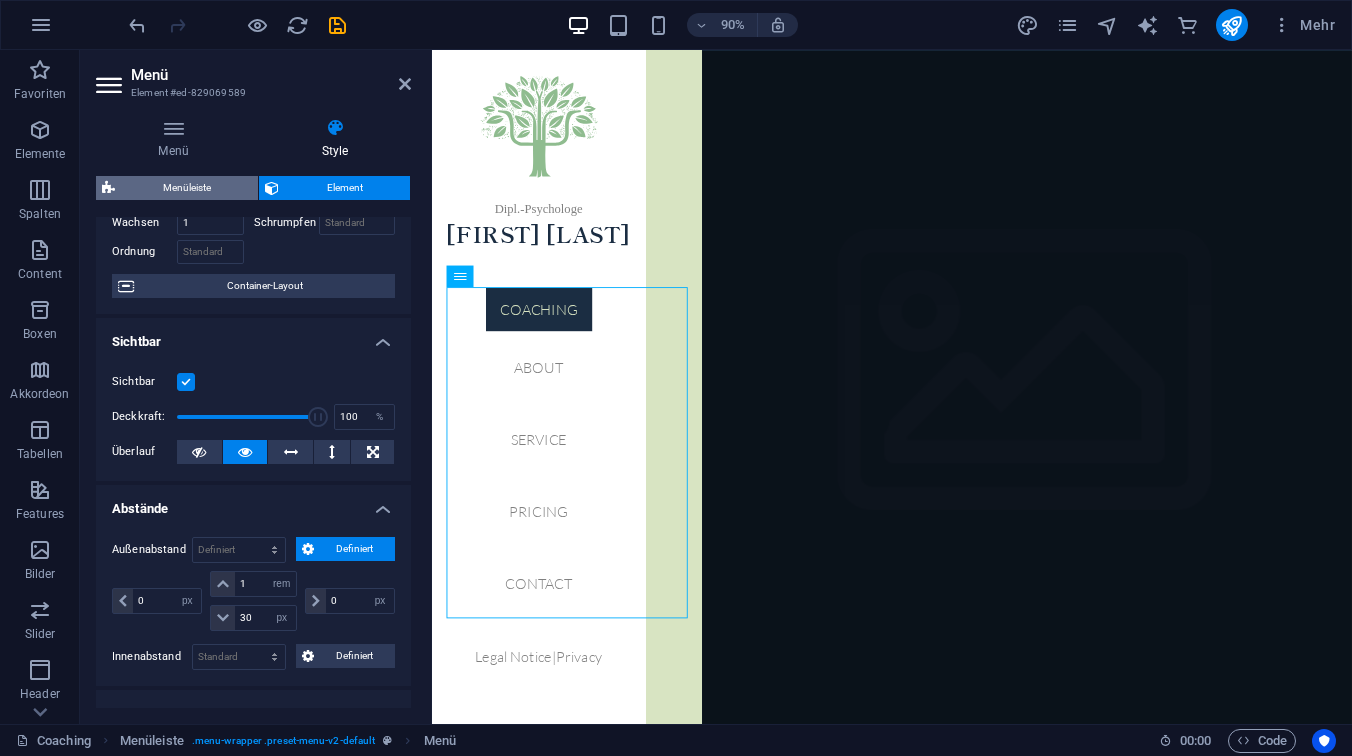 click on "Menüleiste" at bounding box center [186, 188] 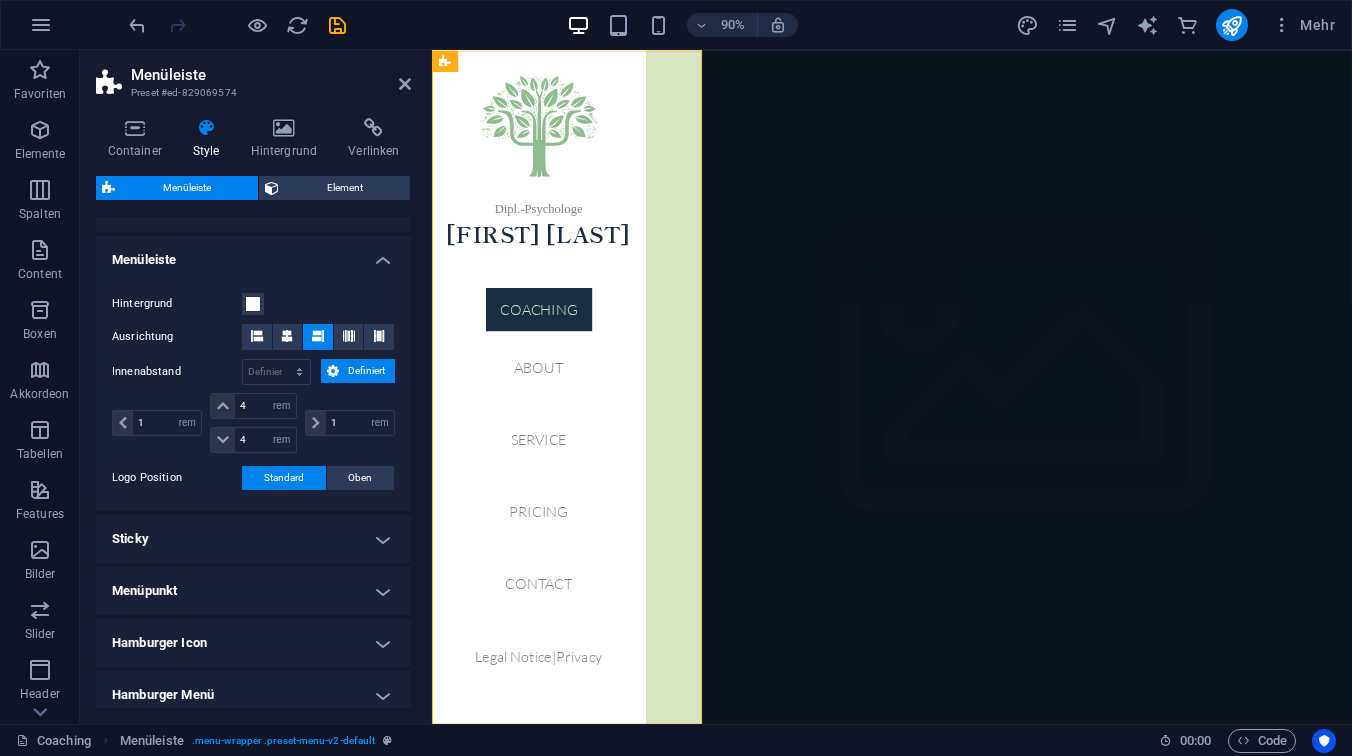 scroll, scrollTop: 322, scrollLeft: 0, axis: vertical 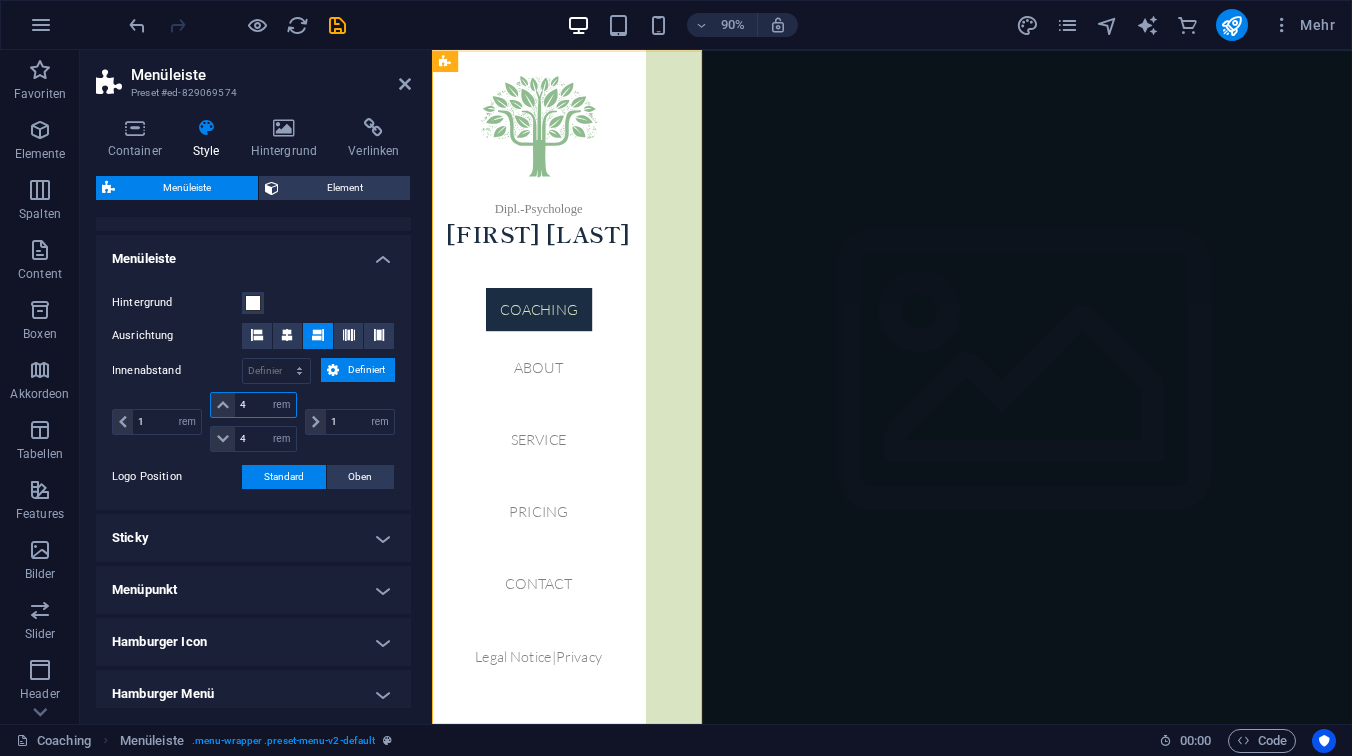 click on "4" at bounding box center [265, 405] 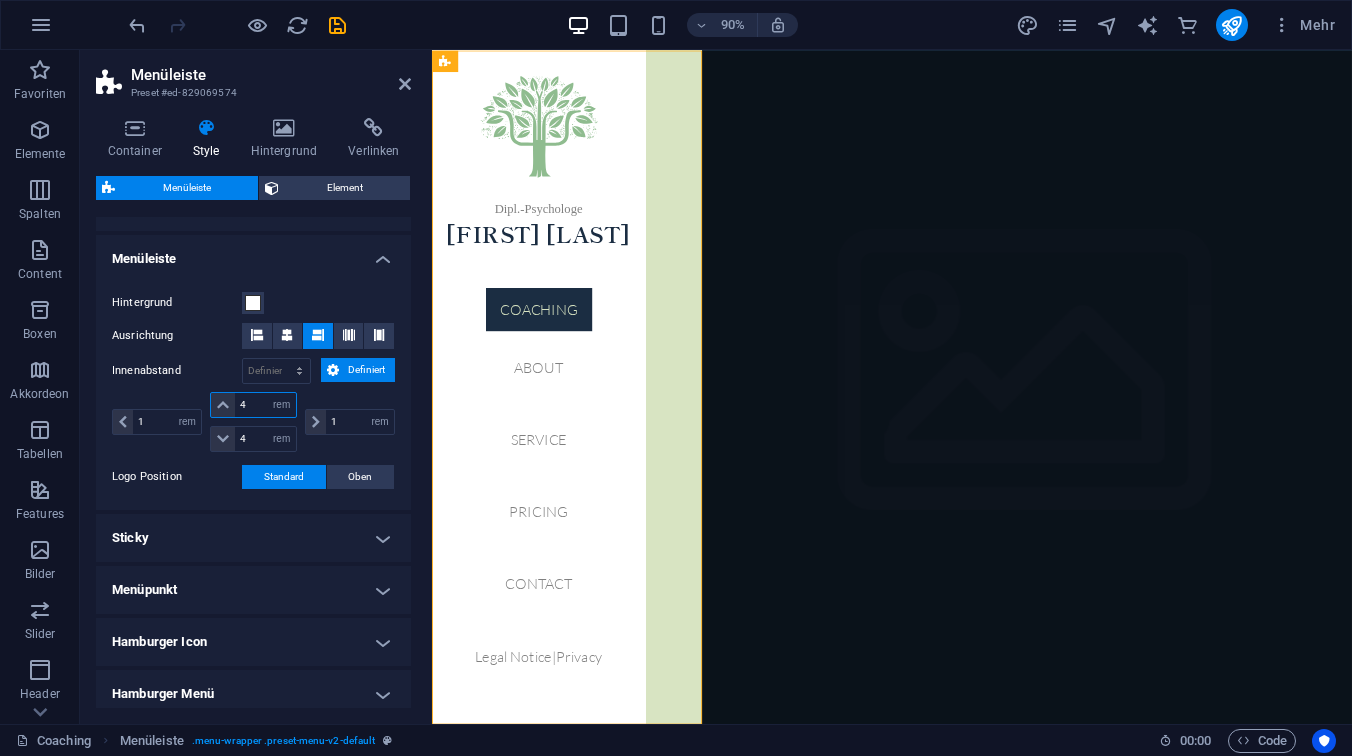 click on "4" at bounding box center [265, 405] 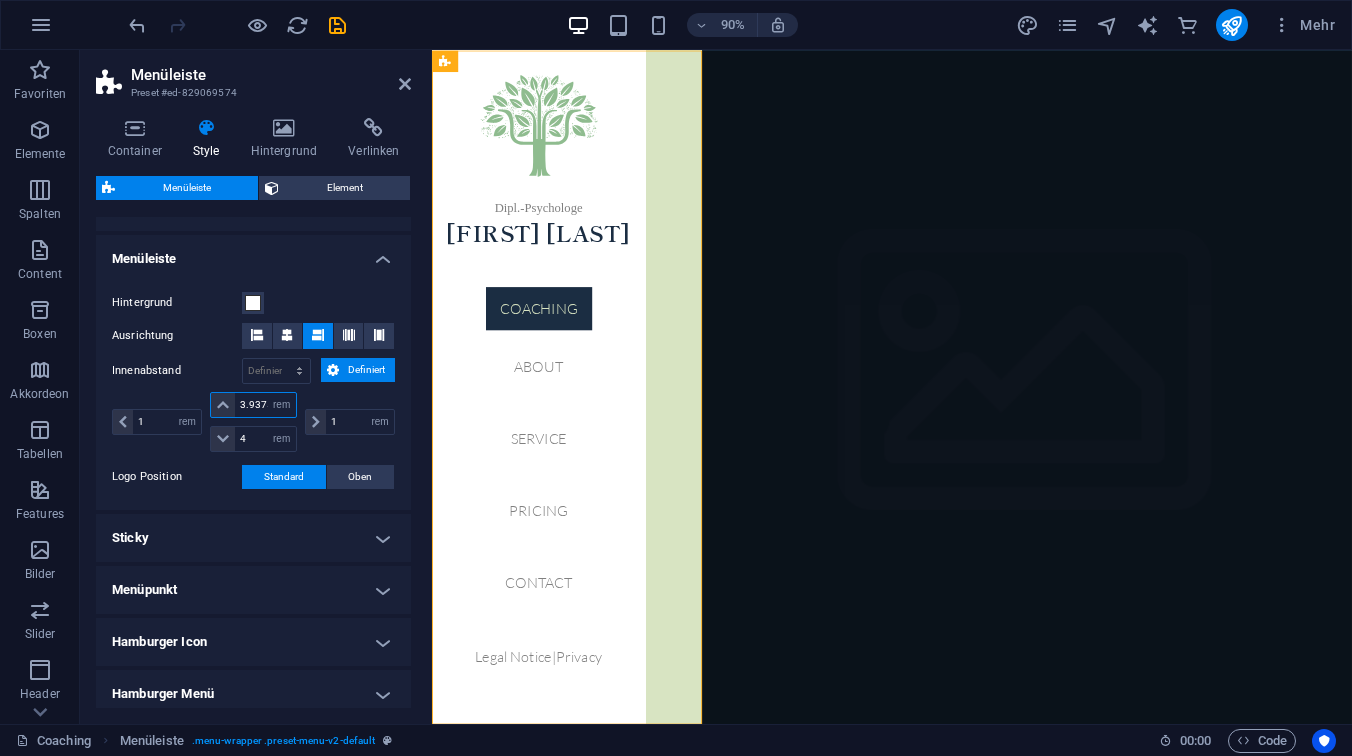 scroll, scrollTop: 45, scrollLeft: 0, axis: vertical 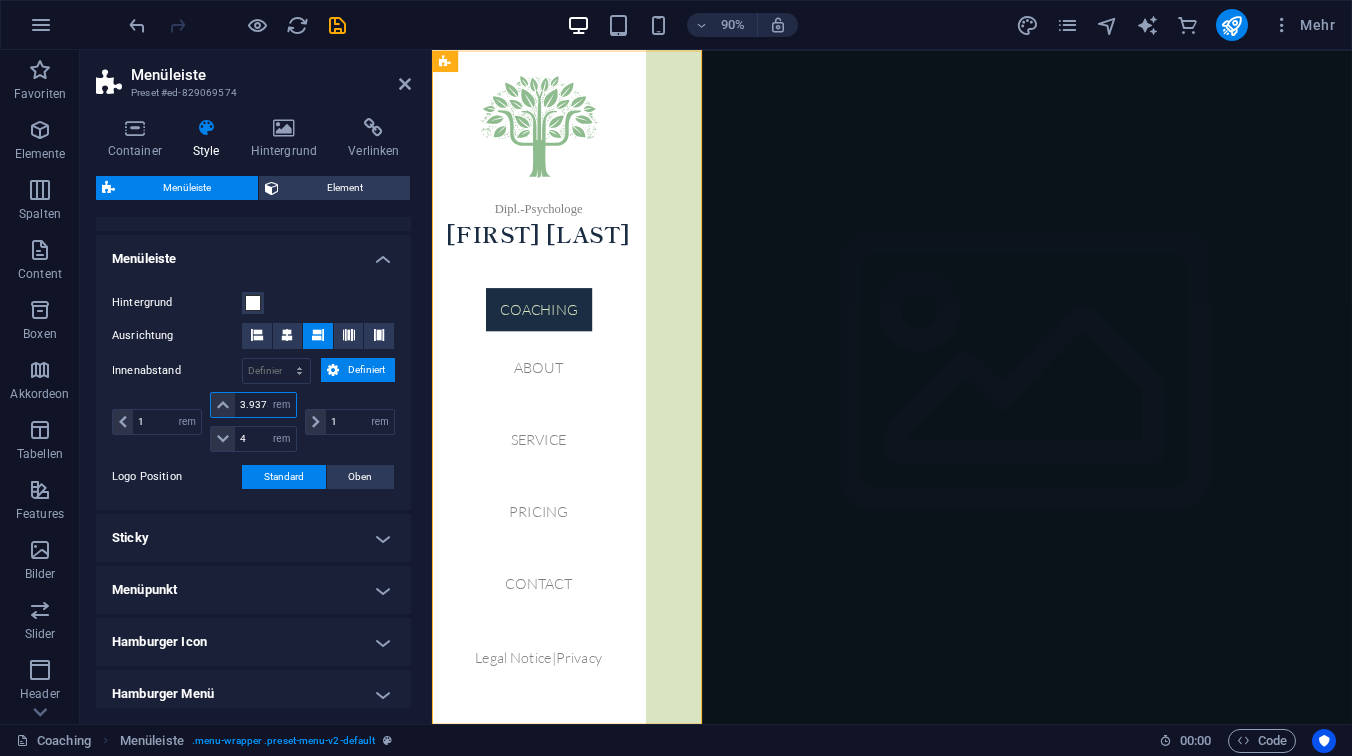 click on "3.9375" at bounding box center (265, 405) 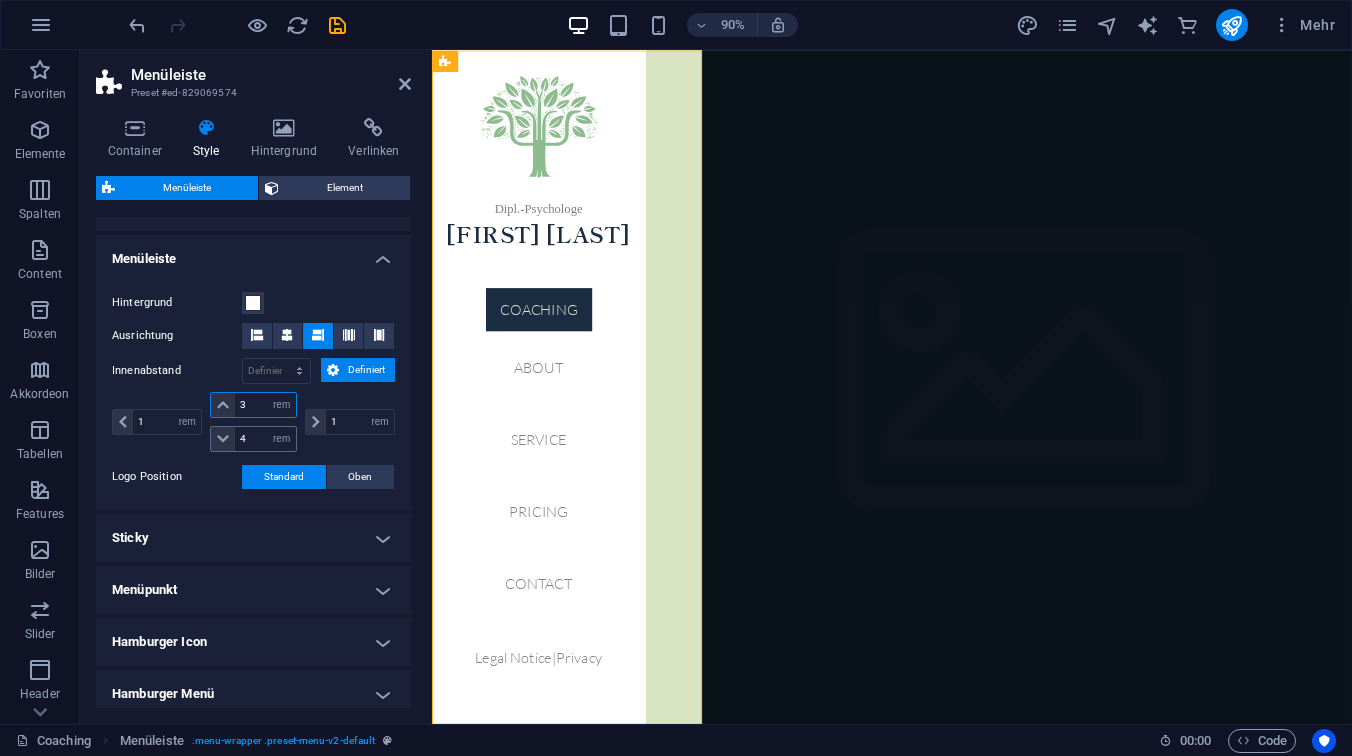 type on "3" 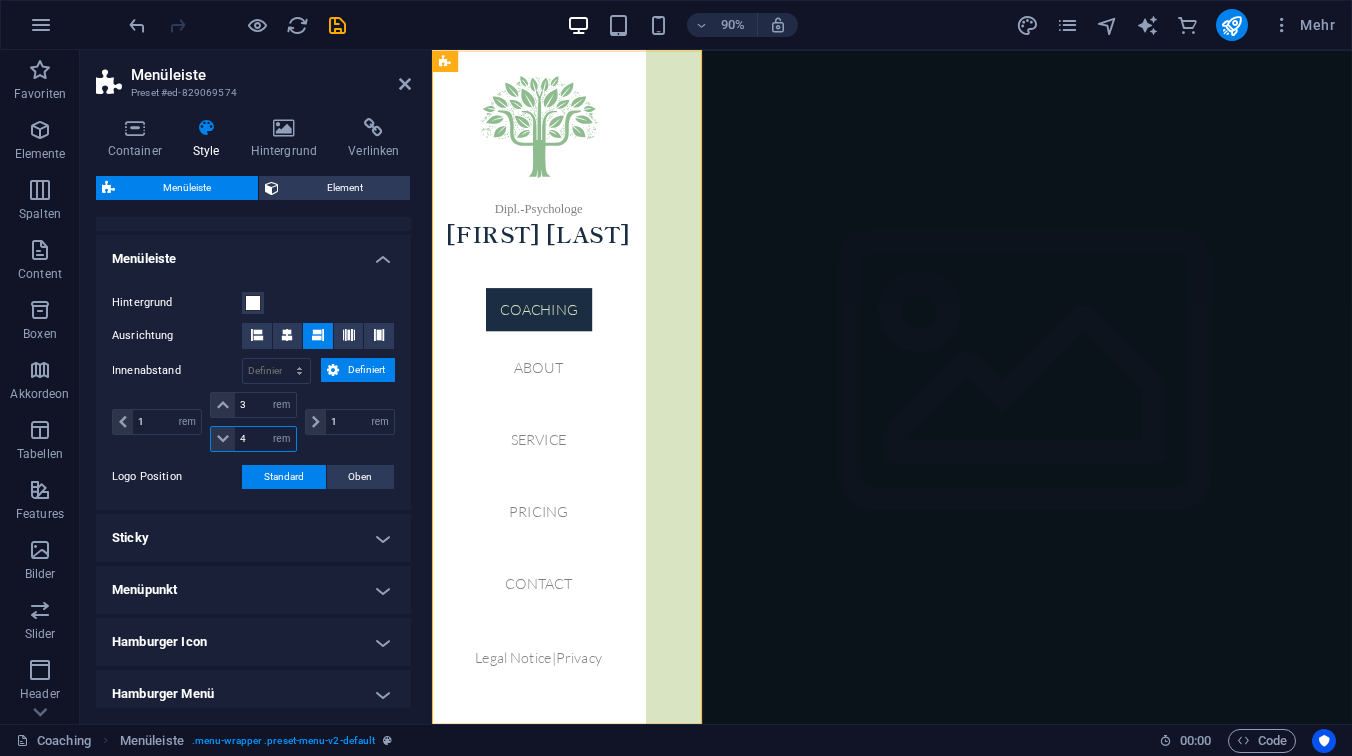 click on "4" at bounding box center (265, 439) 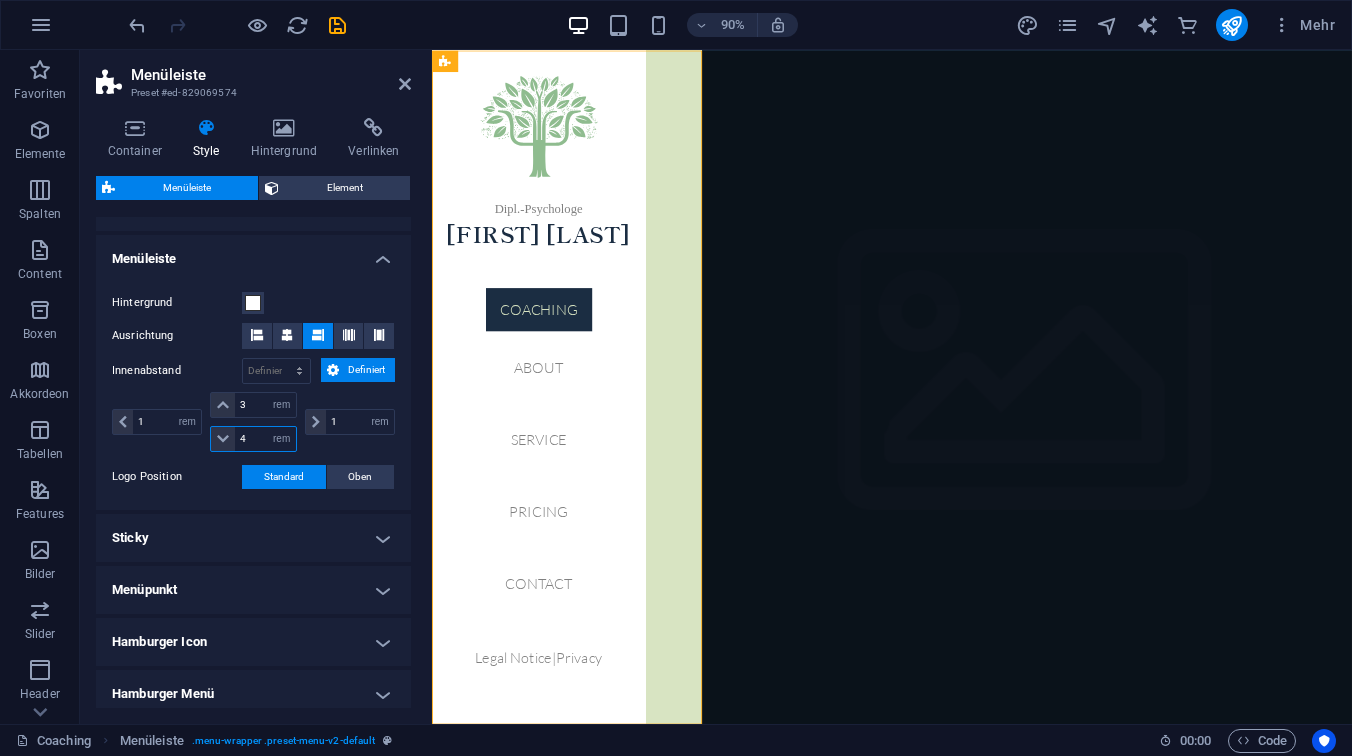 click on "4" at bounding box center [265, 439] 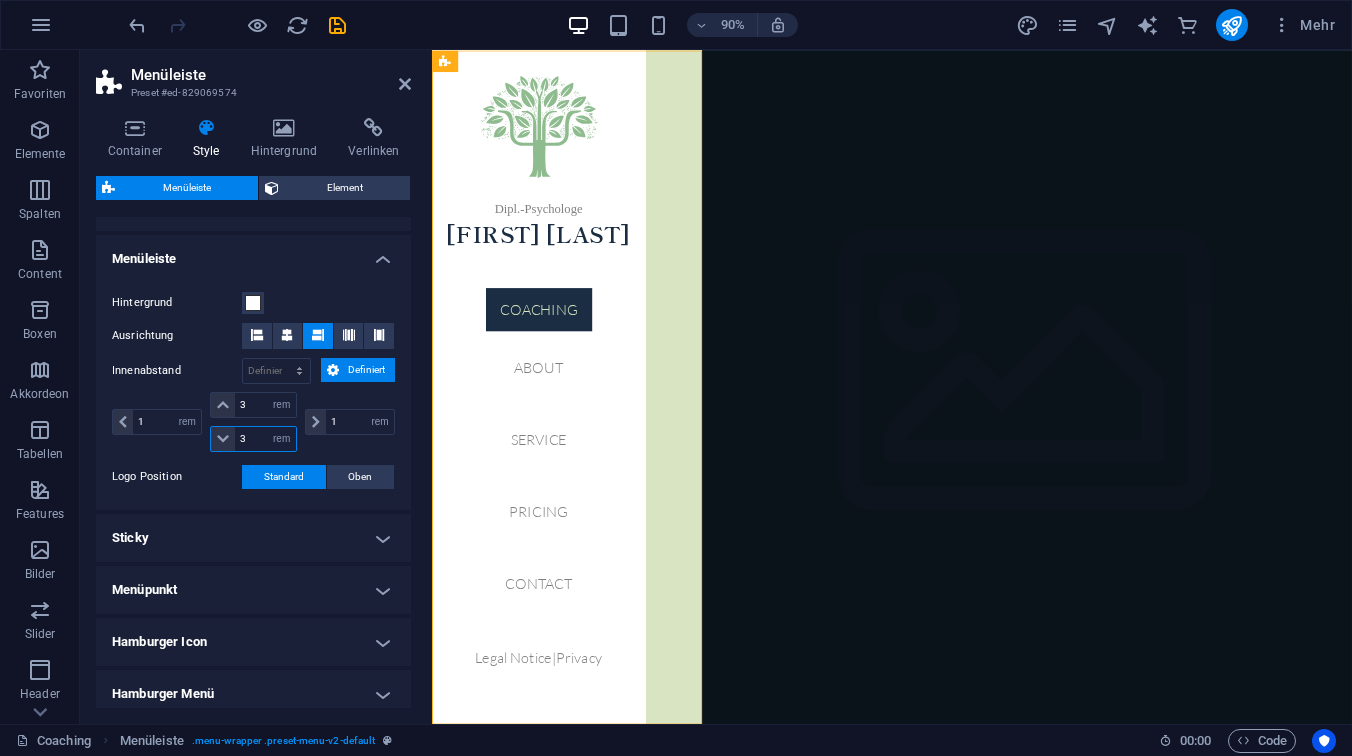 type on "4" 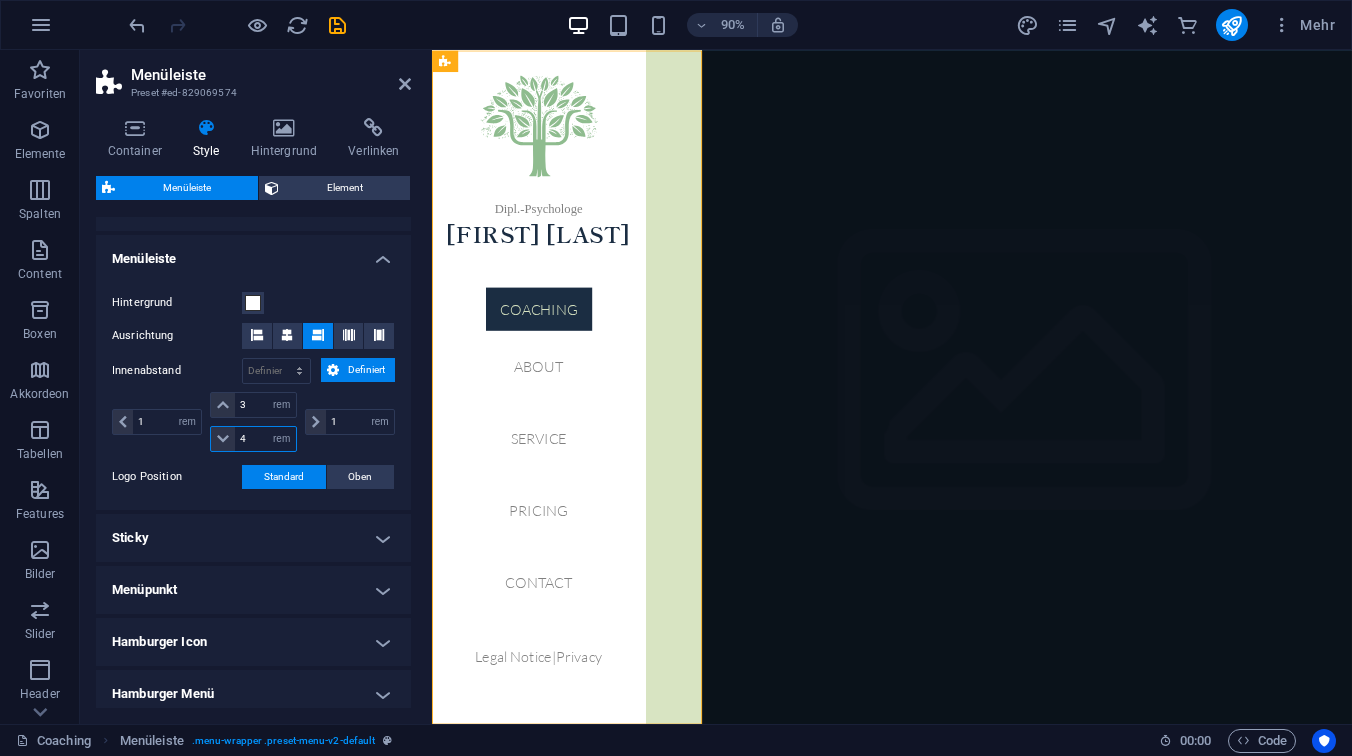 scroll, scrollTop: 30, scrollLeft: 0, axis: vertical 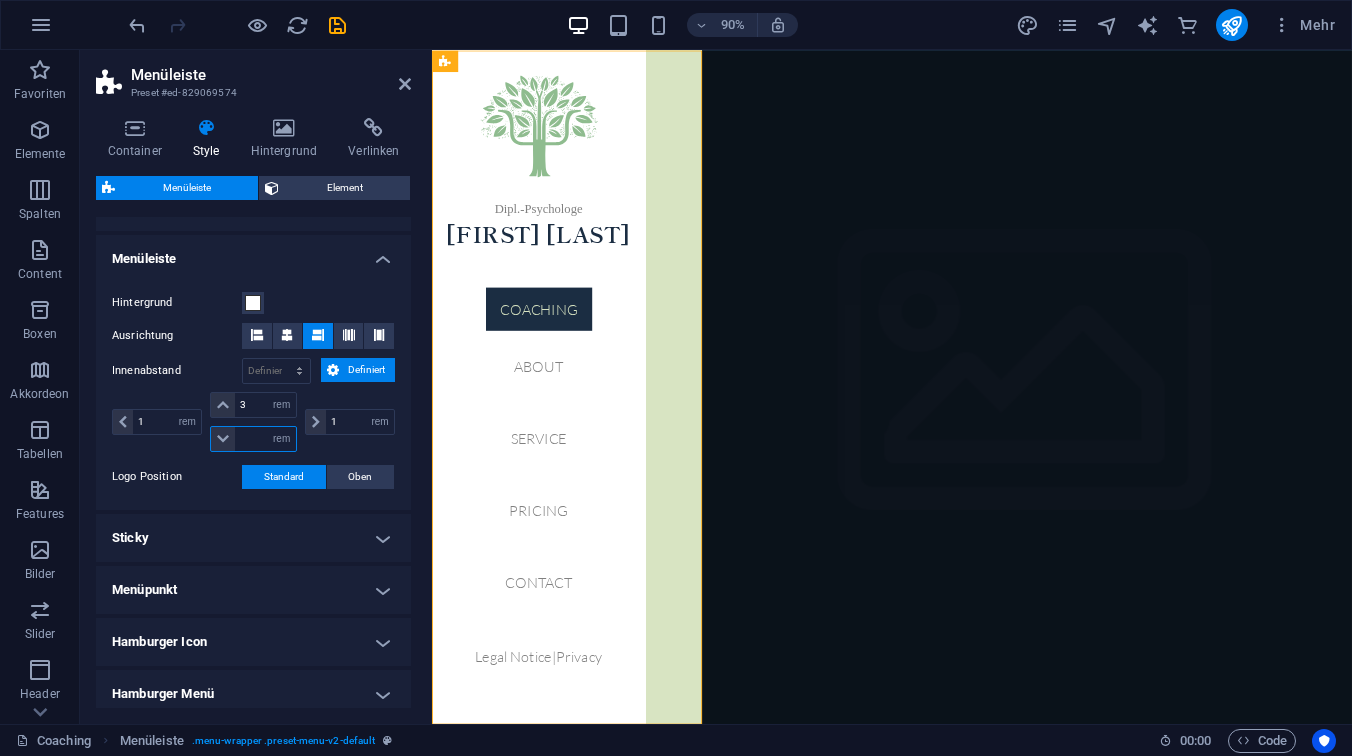 type on "3" 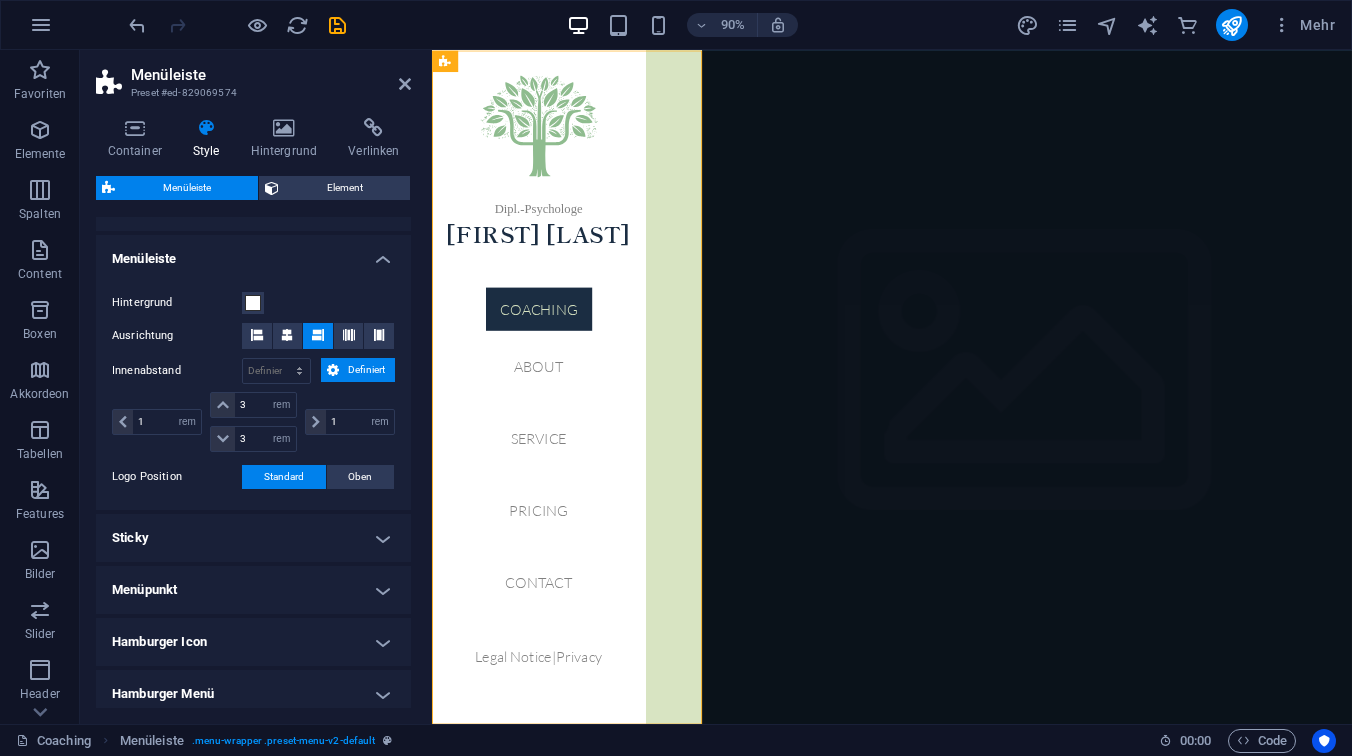 click on "Menüleiste" at bounding box center [253, 253] 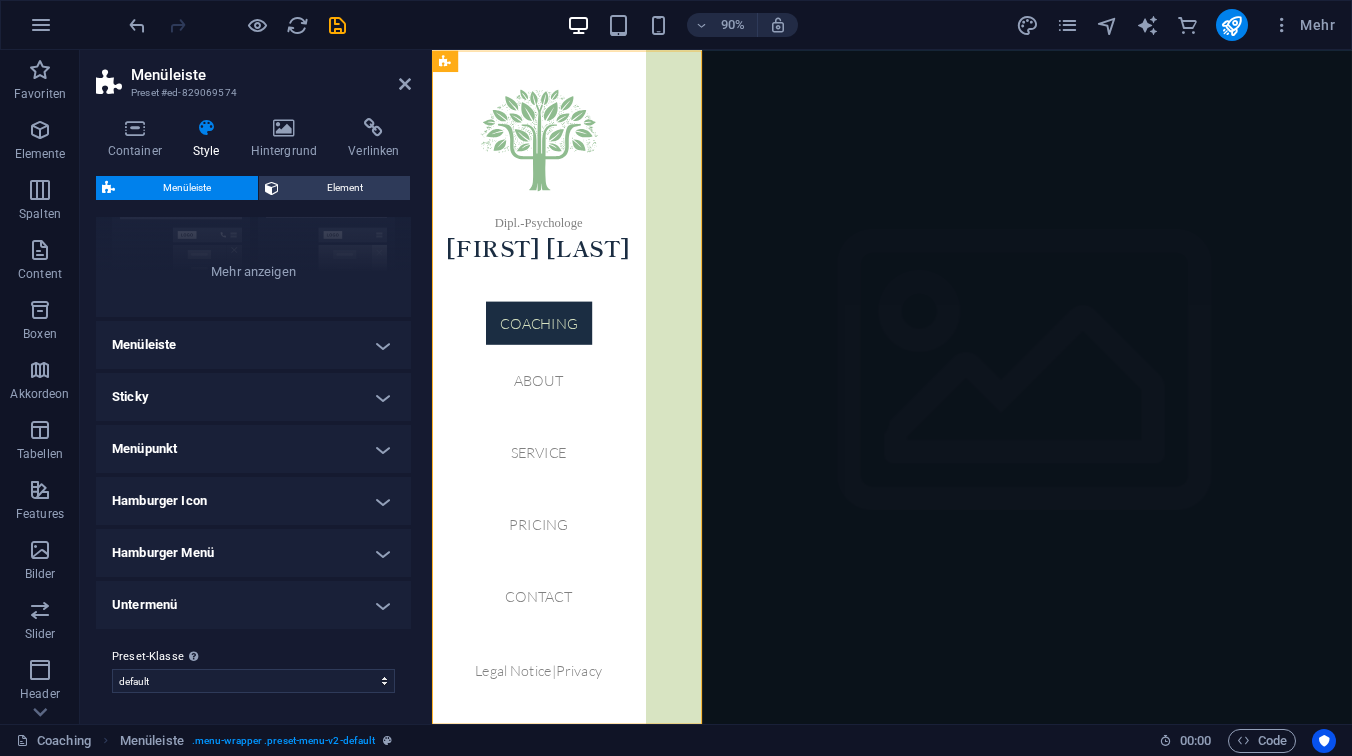 scroll, scrollTop: 14, scrollLeft: 0, axis: vertical 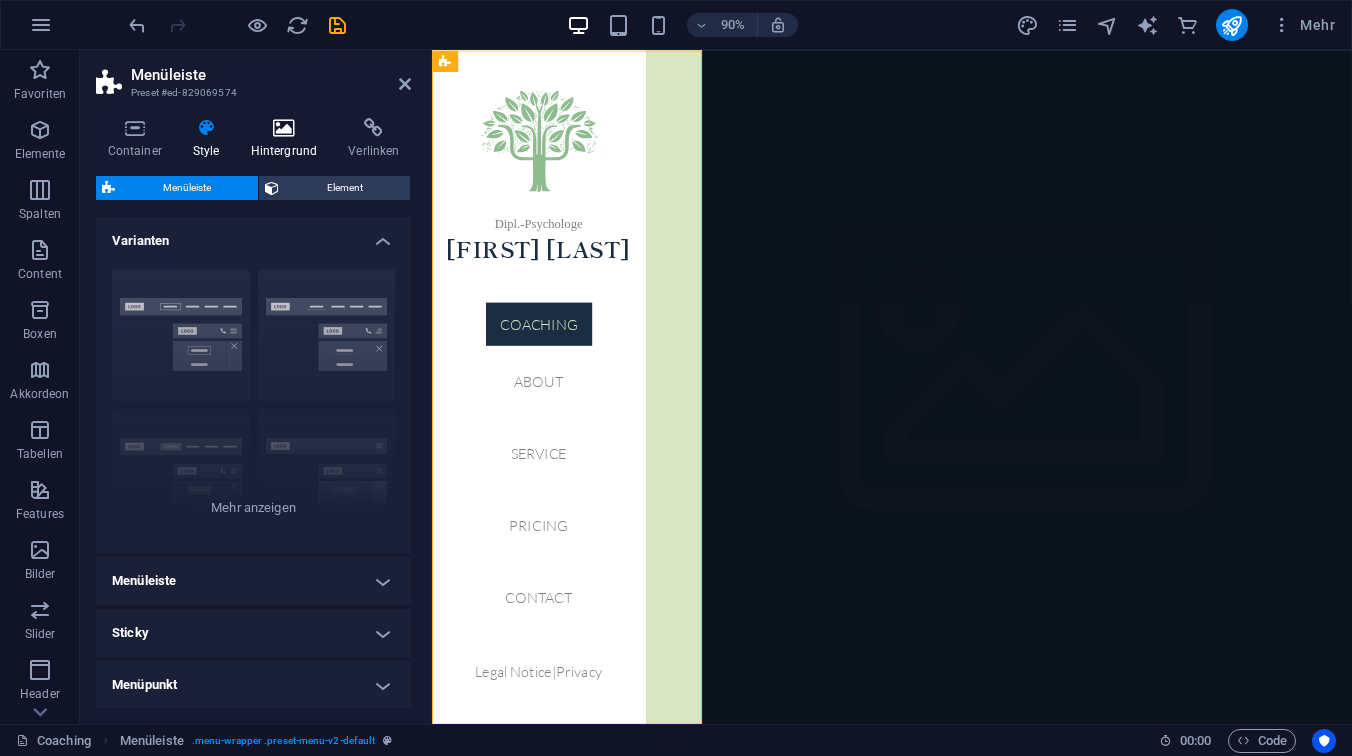 click at bounding box center (284, 128) 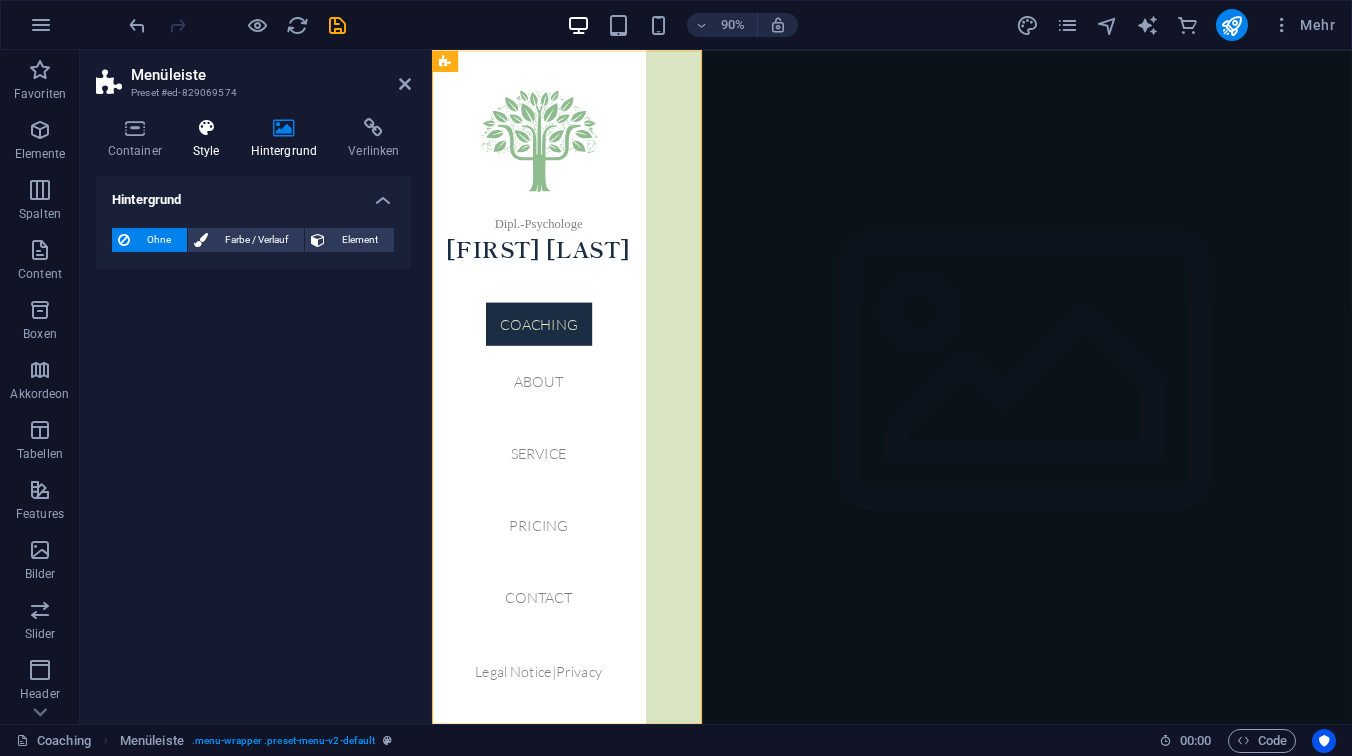 click on "Style" at bounding box center [210, 139] 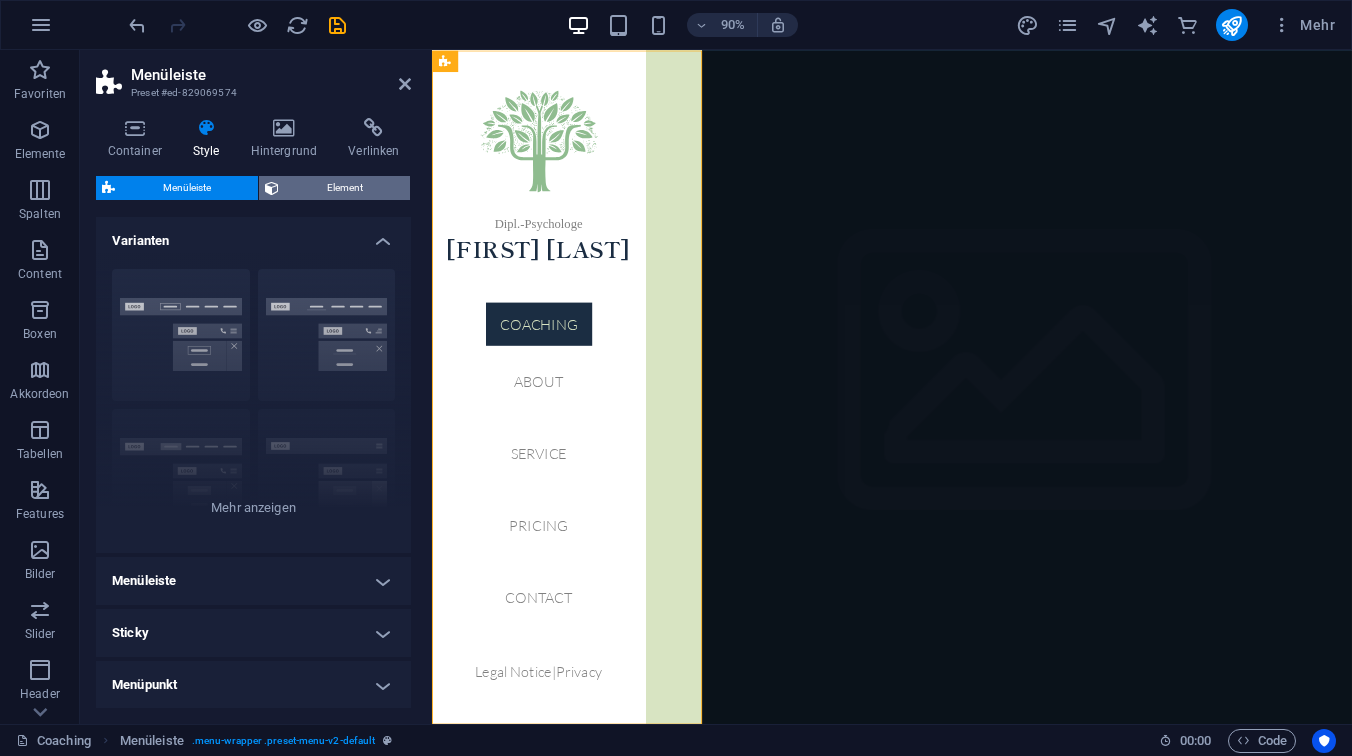 click on "Element" at bounding box center (344, 188) 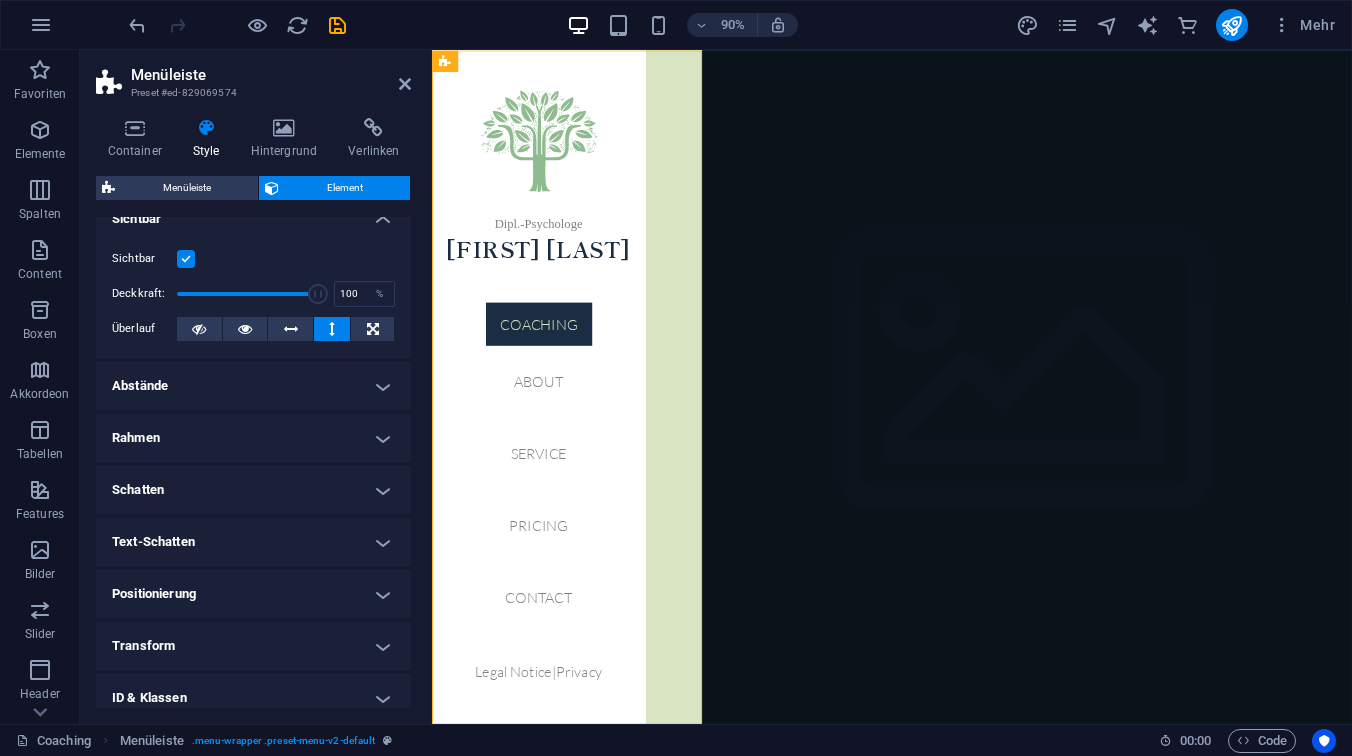 scroll, scrollTop: 0, scrollLeft: 0, axis: both 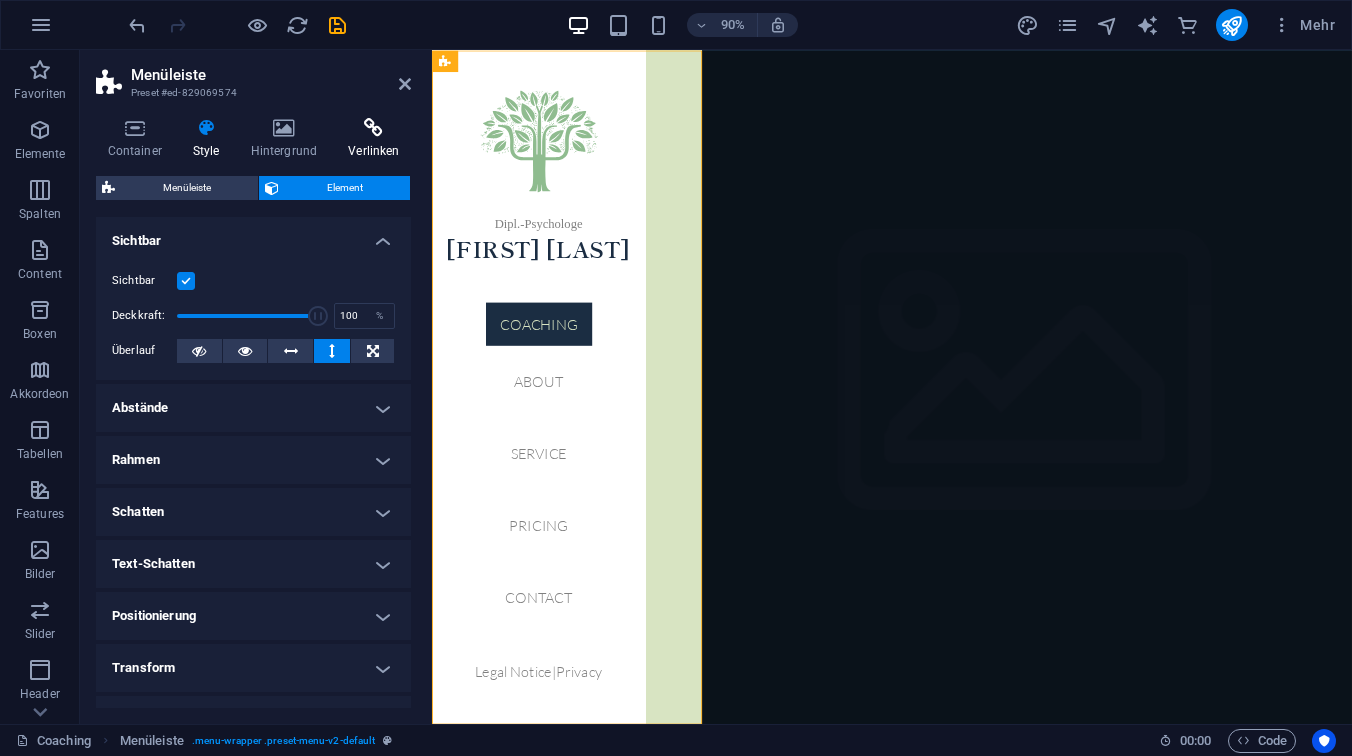 click on "Verlinken" at bounding box center [374, 139] 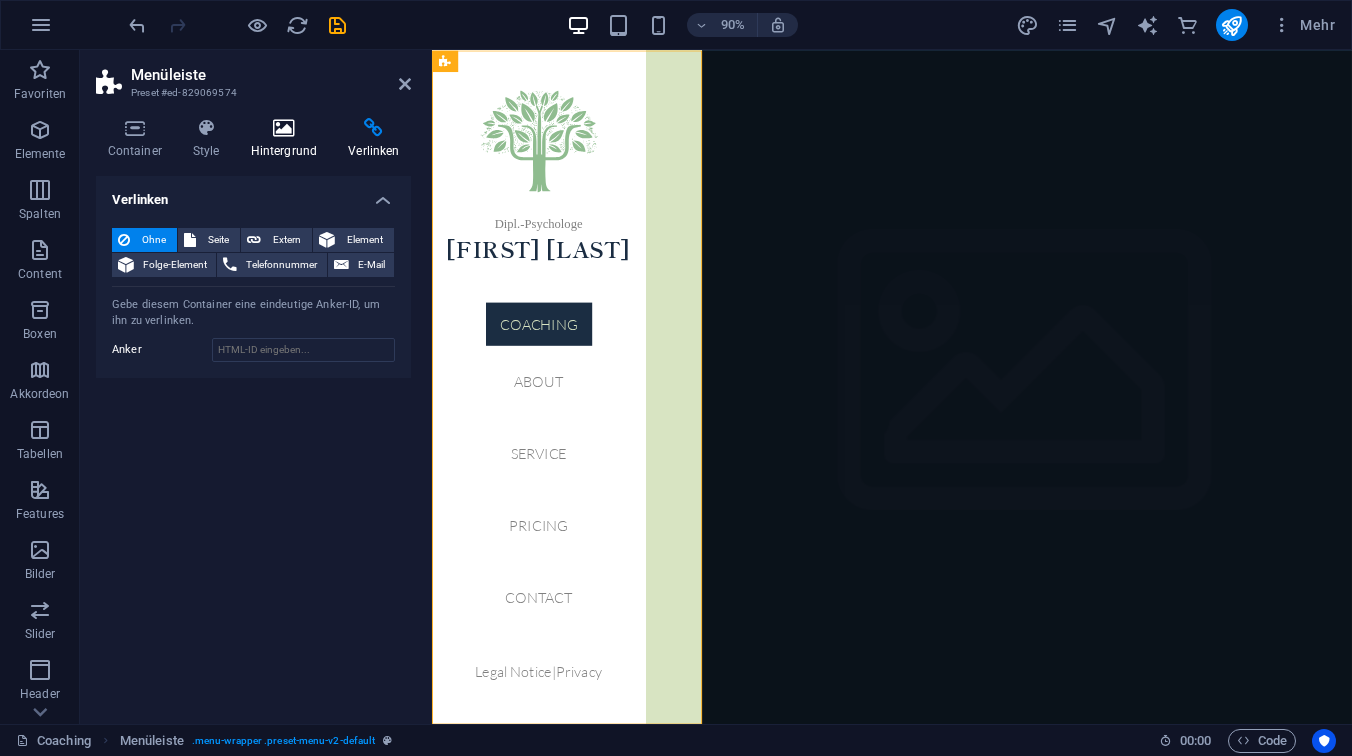 click on "Hintergrund" at bounding box center (288, 139) 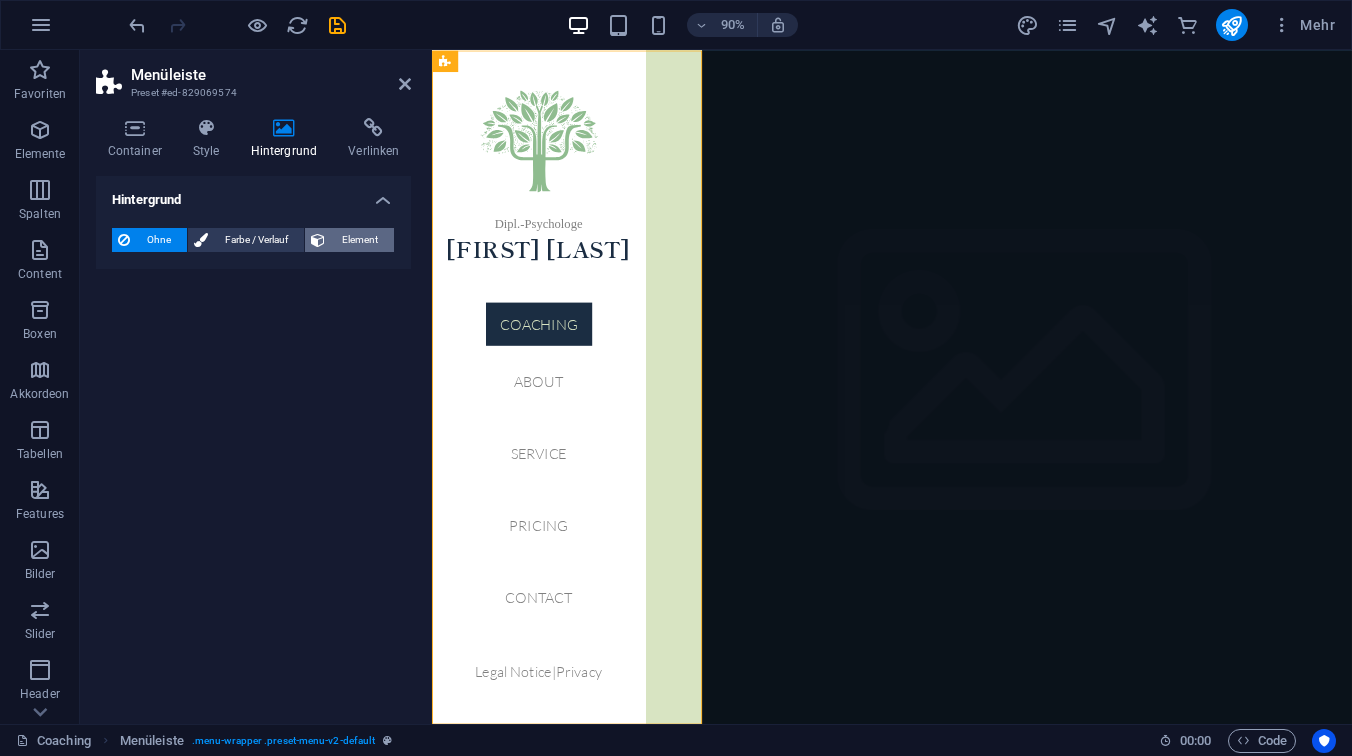 click on "Element" at bounding box center [359, 240] 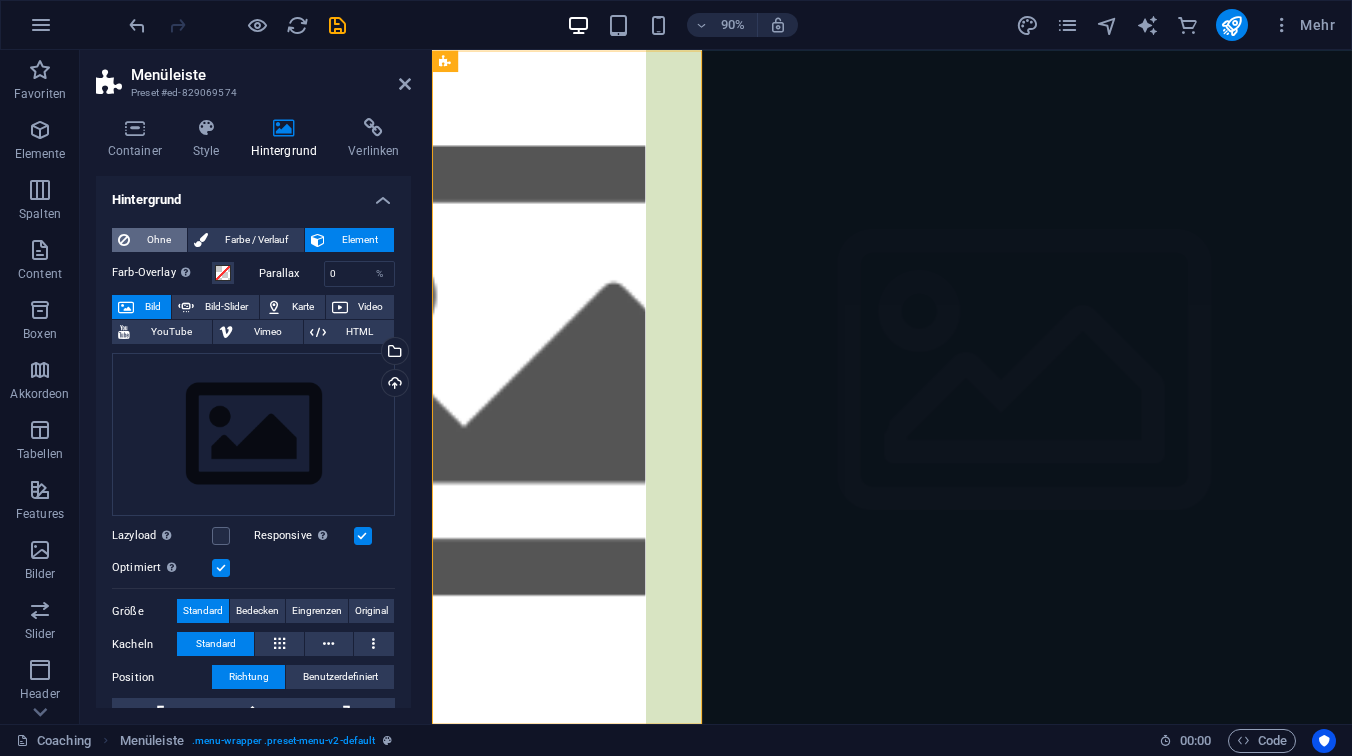 click on "Ohne" at bounding box center [158, 240] 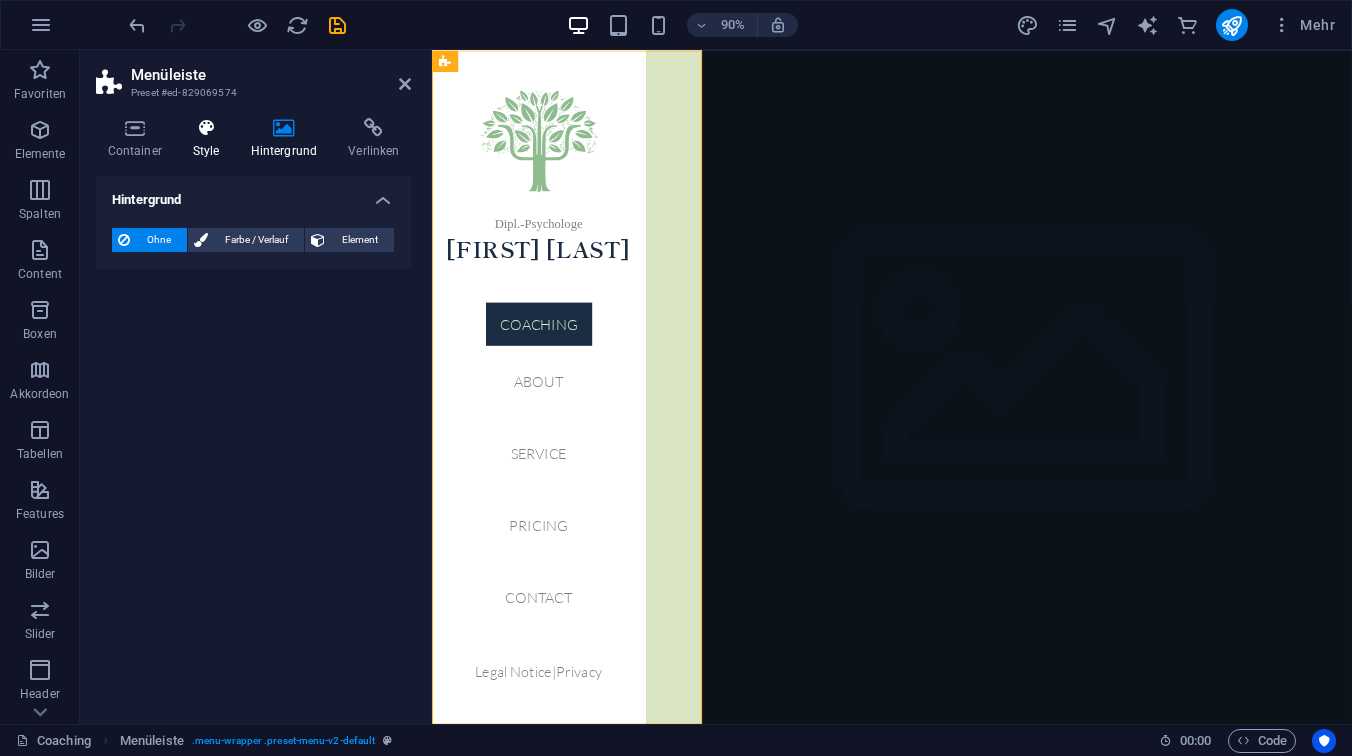 click on "Style" at bounding box center [210, 139] 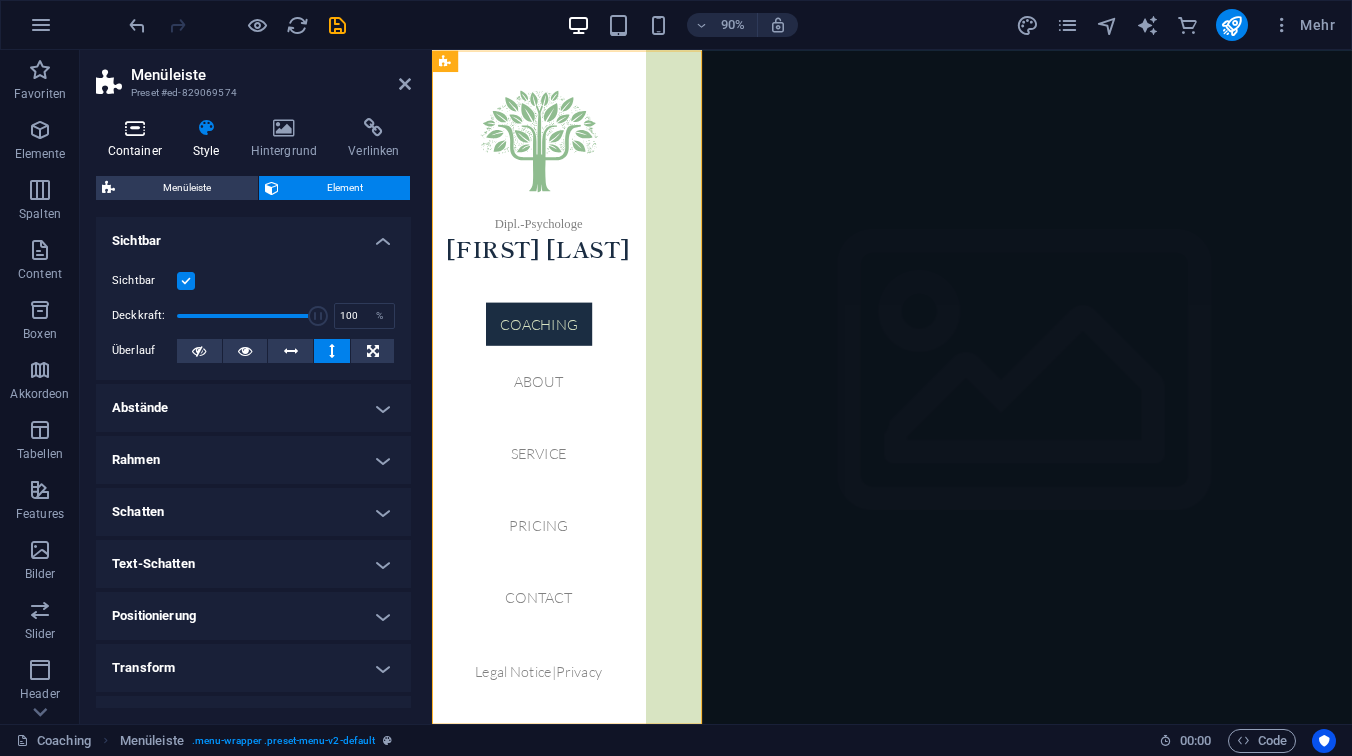 click on "Container" at bounding box center [138, 139] 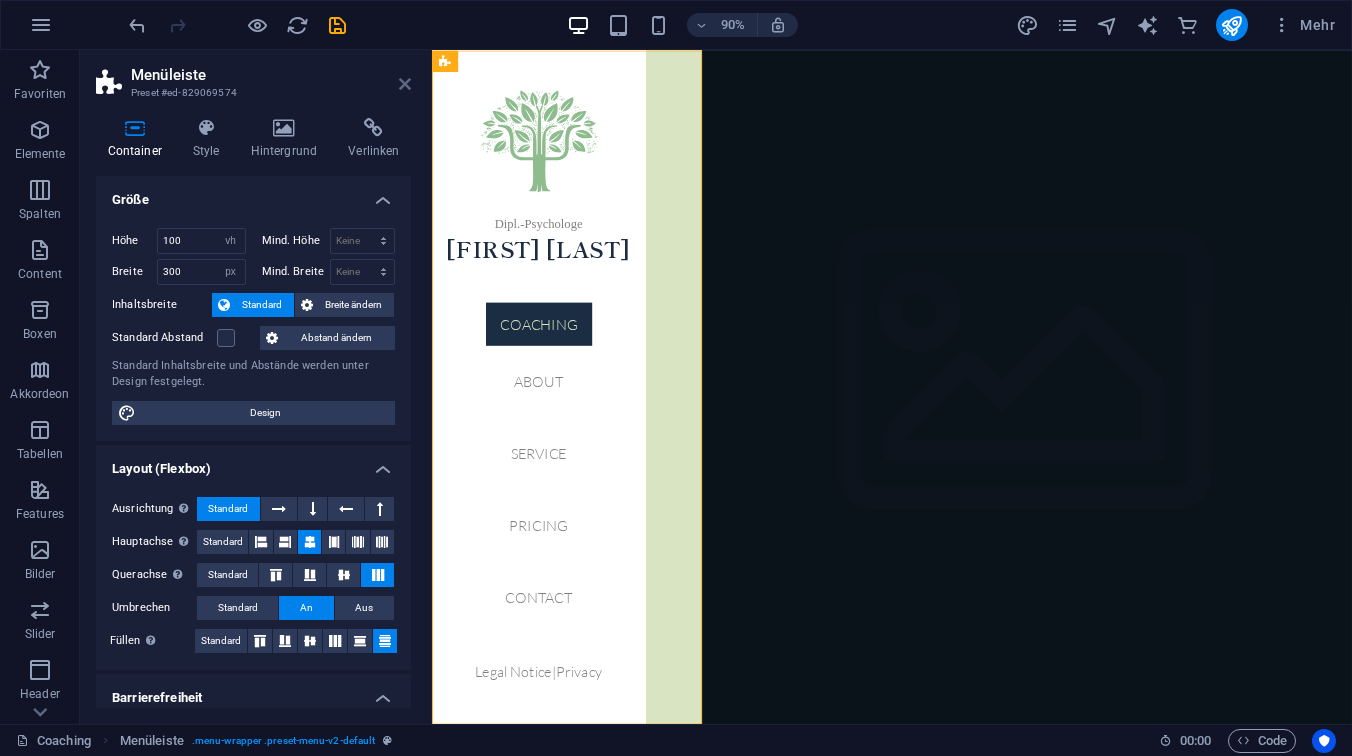 click at bounding box center (405, 84) 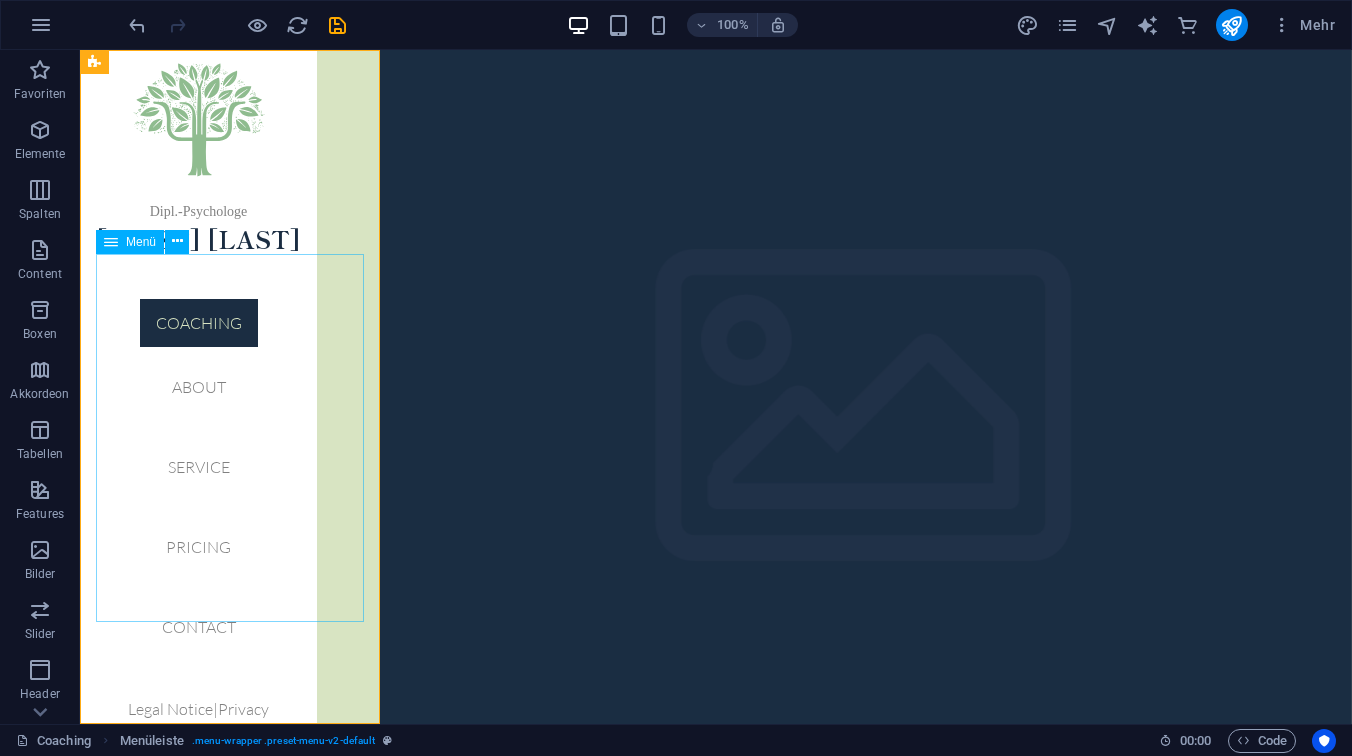 scroll, scrollTop: 0, scrollLeft: 0, axis: both 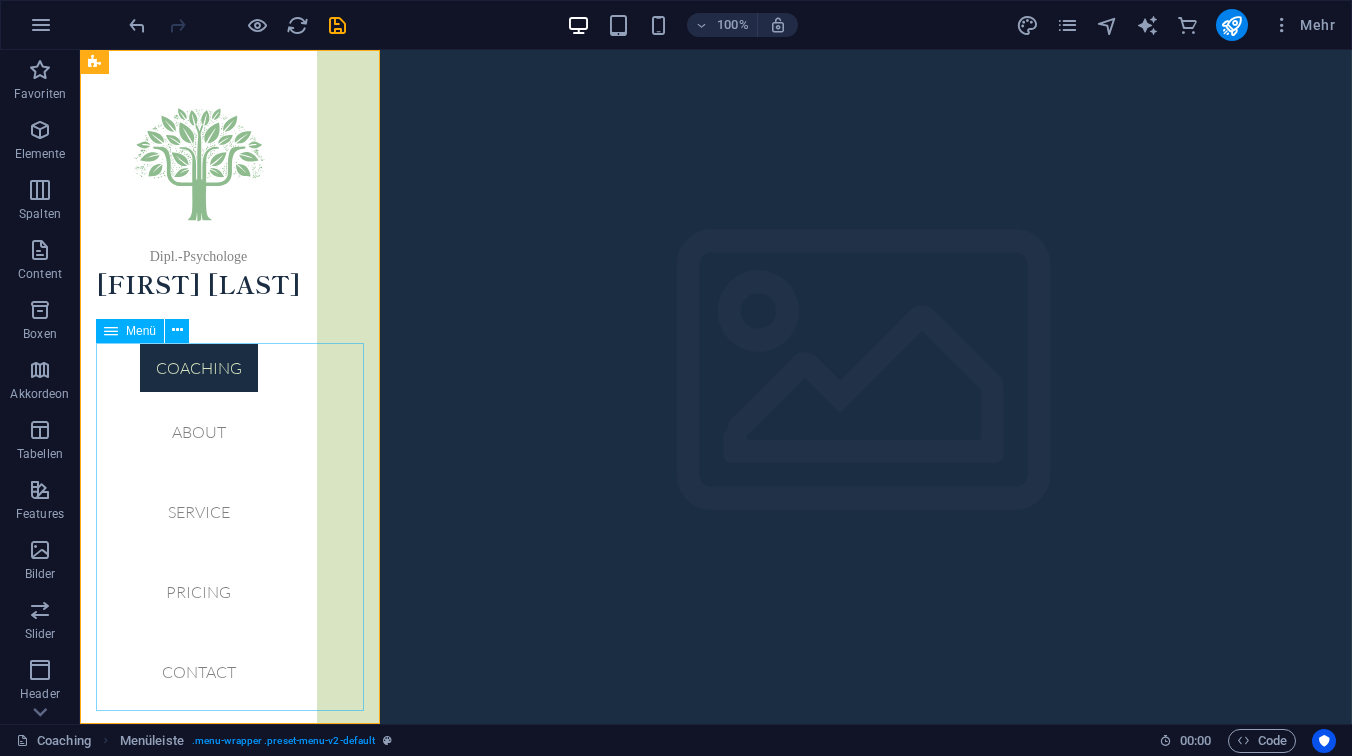 click on "Coaching About Service Pricing Contact" at bounding box center [198, 528] 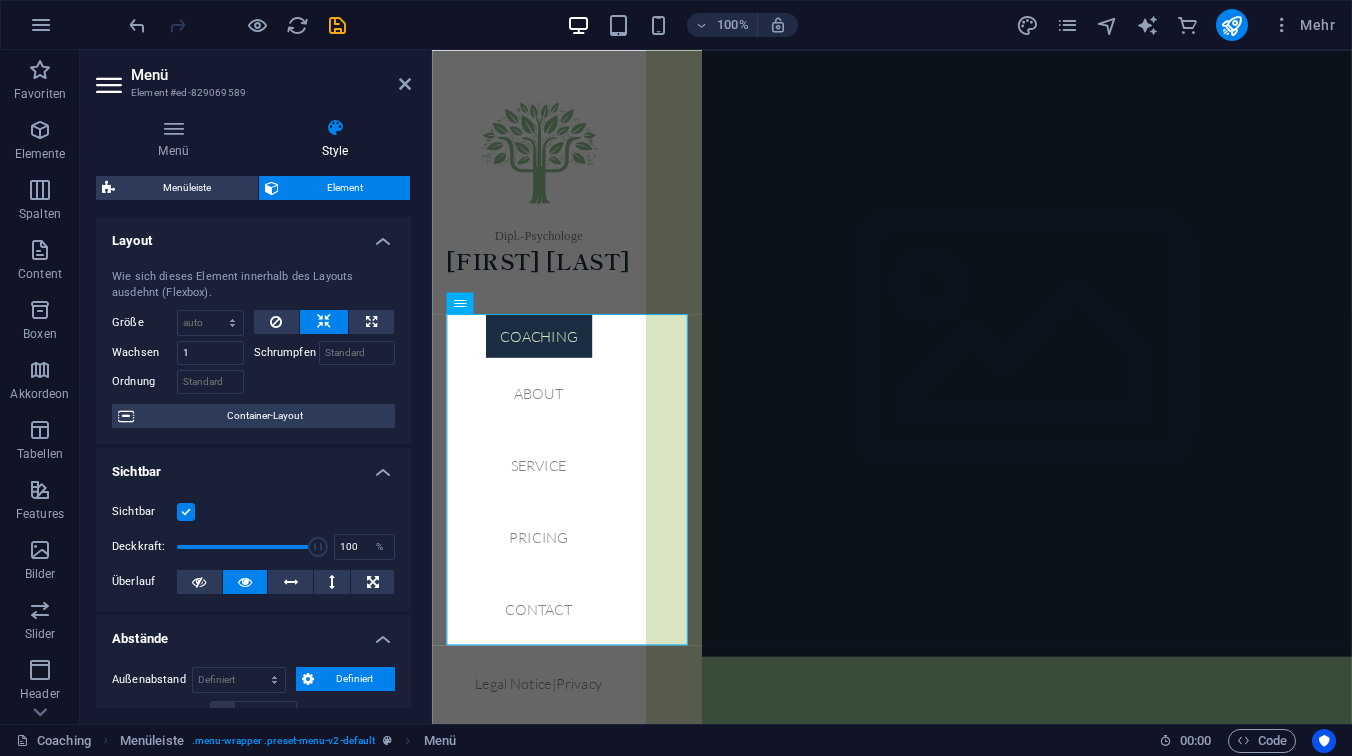click on "Wie sich dieses Element innerhalb des Layouts ausdehnt (Flexbox). Größe Standard auto px % 1/1 1/2 1/3 1/4 1/5 1/6 1/7 1/8 1/9 1/10 Wachsen 1 Schrumpfen Ordnung Container-Layout" at bounding box center [253, 348] 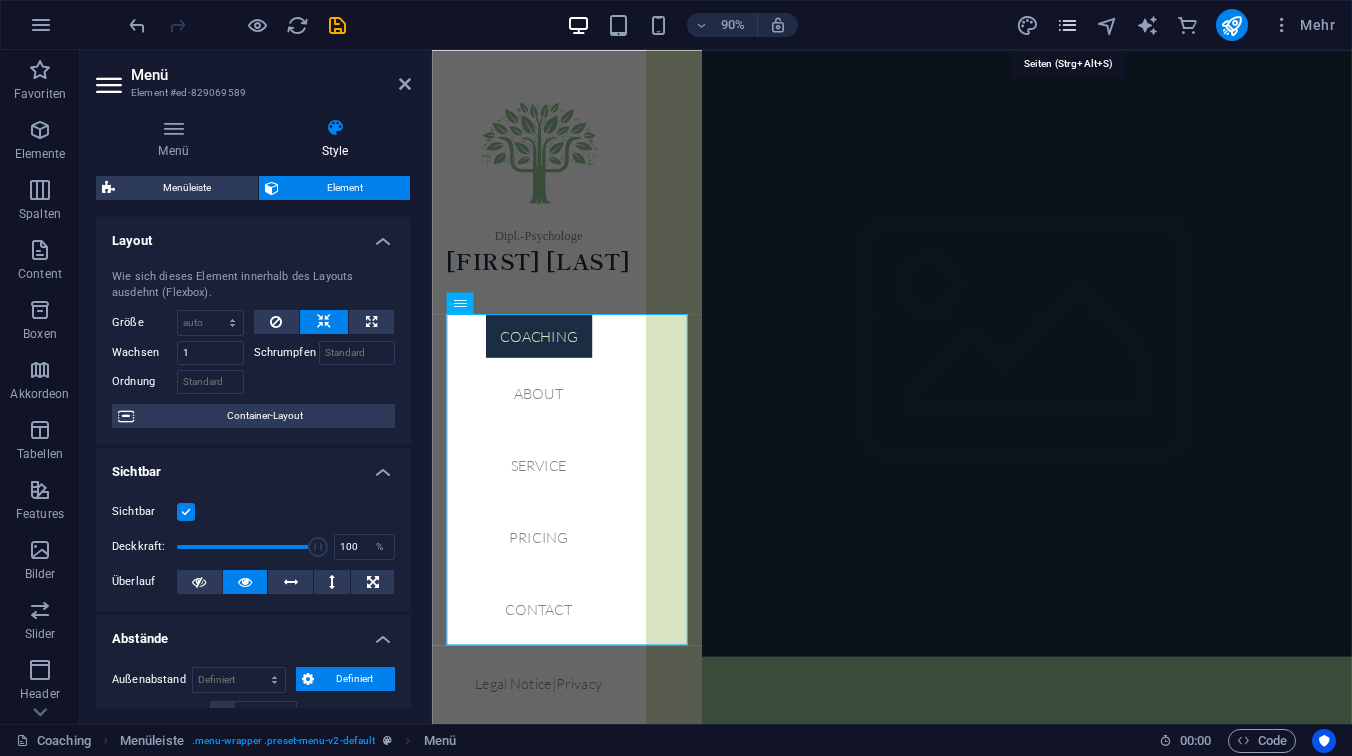 click at bounding box center [1067, 25] 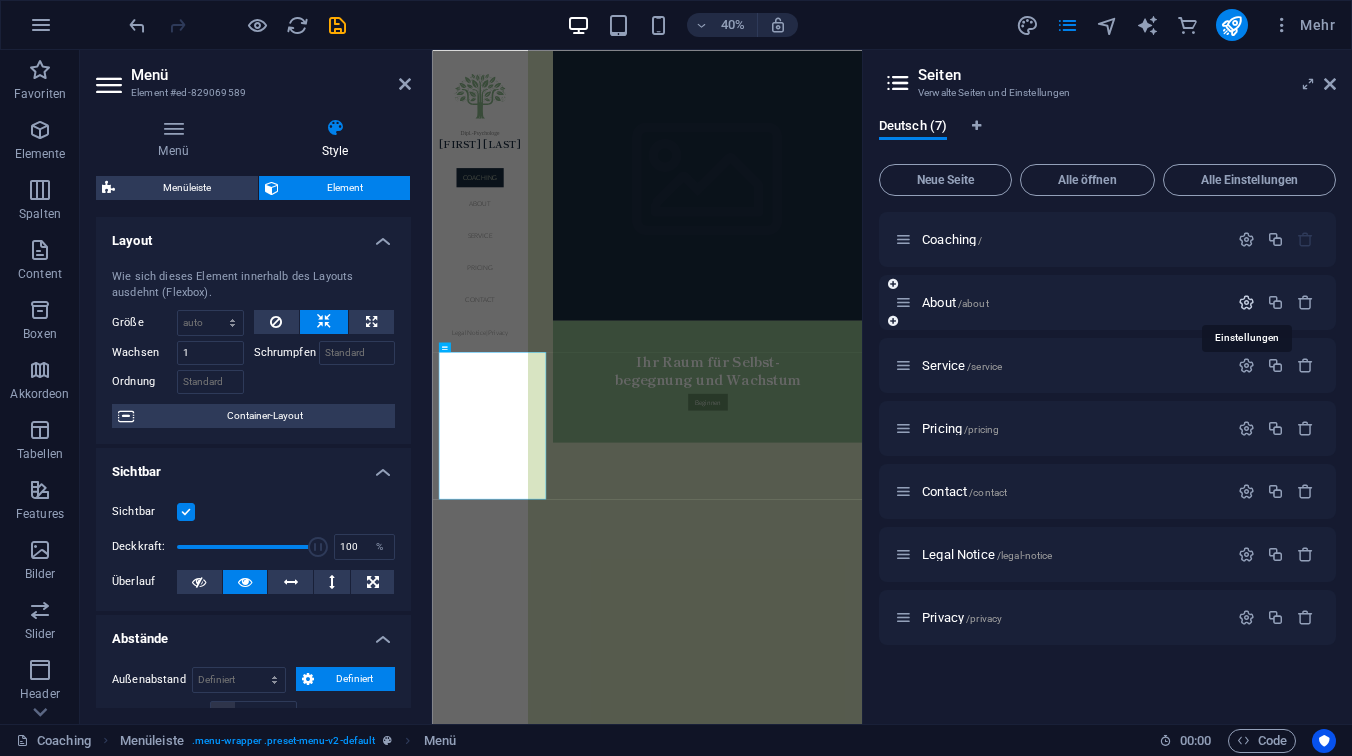 click at bounding box center [1246, 302] 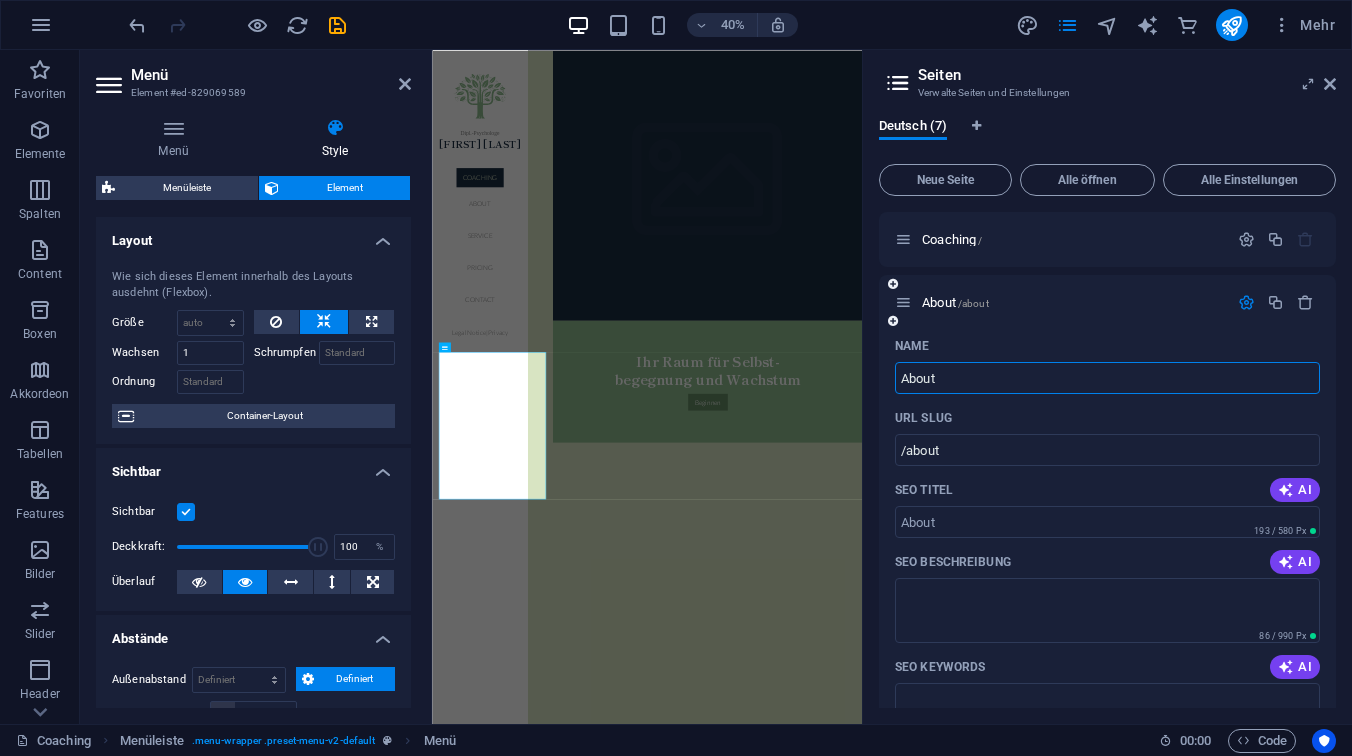 drag, startPoint x: 964, startPoint y: 377, endPoint x: 883, endPoint y: 371, distance: 81.22192 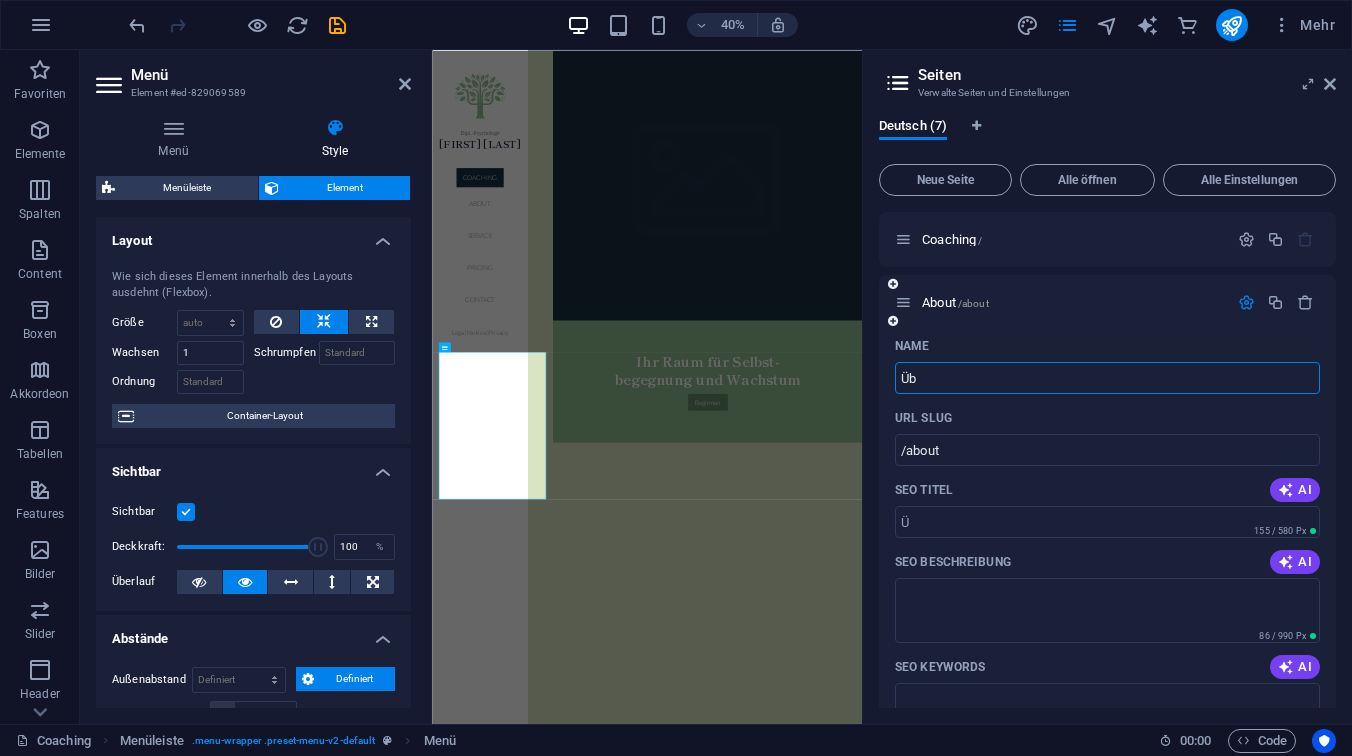 type on "Übe" 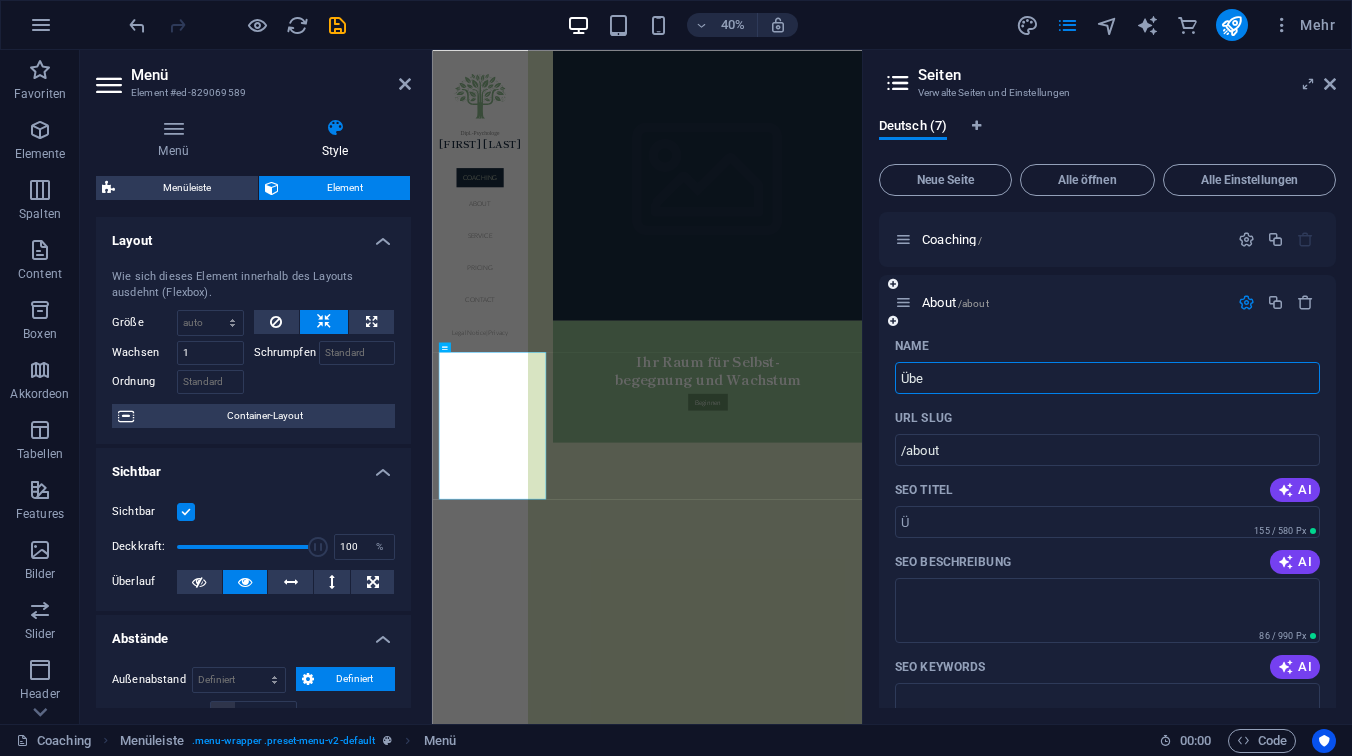 type on "/ue" 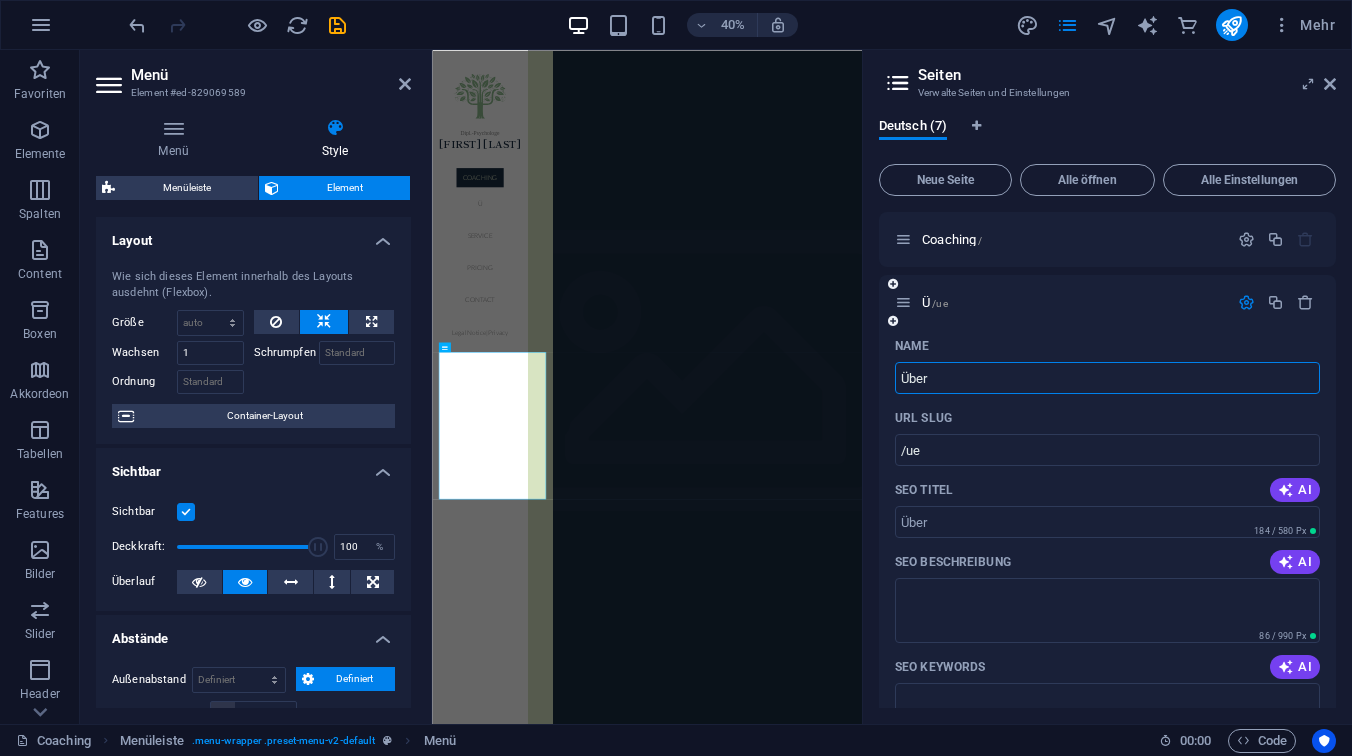 type on "Über" 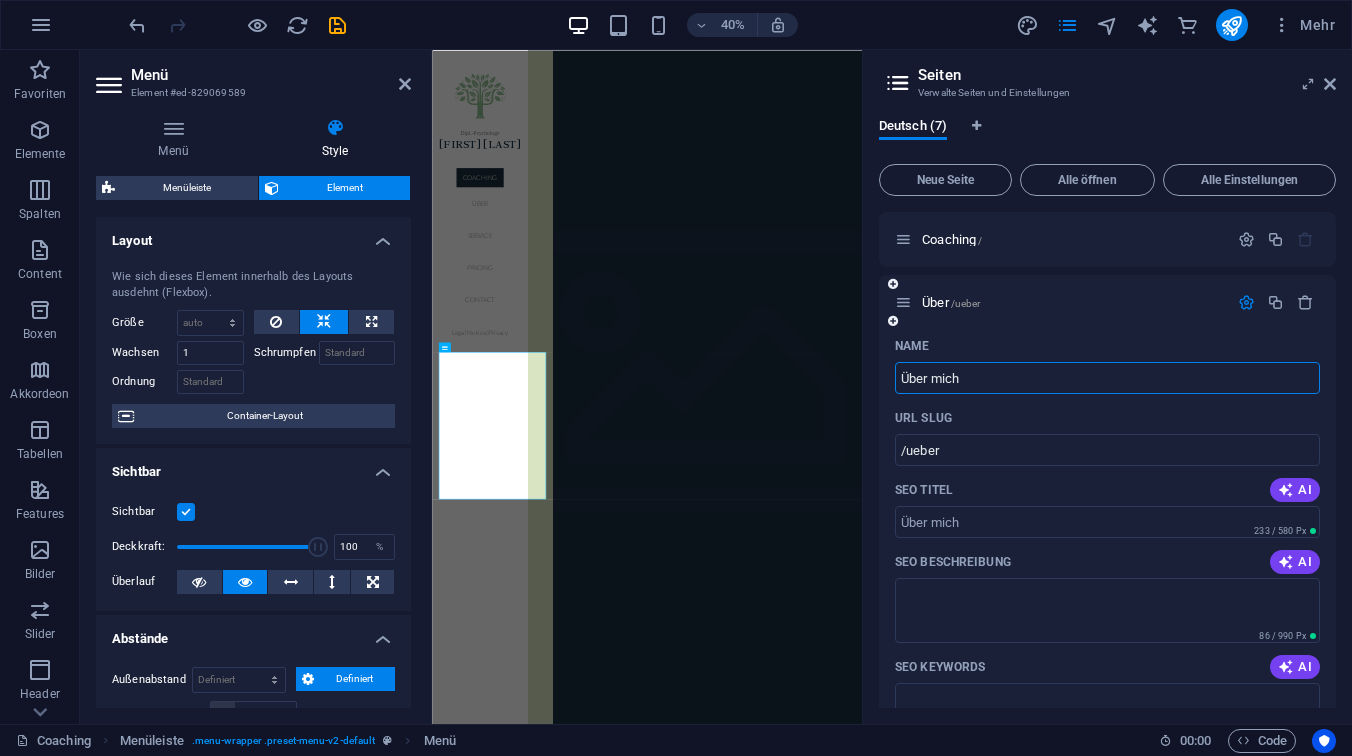 type on "Über mich" 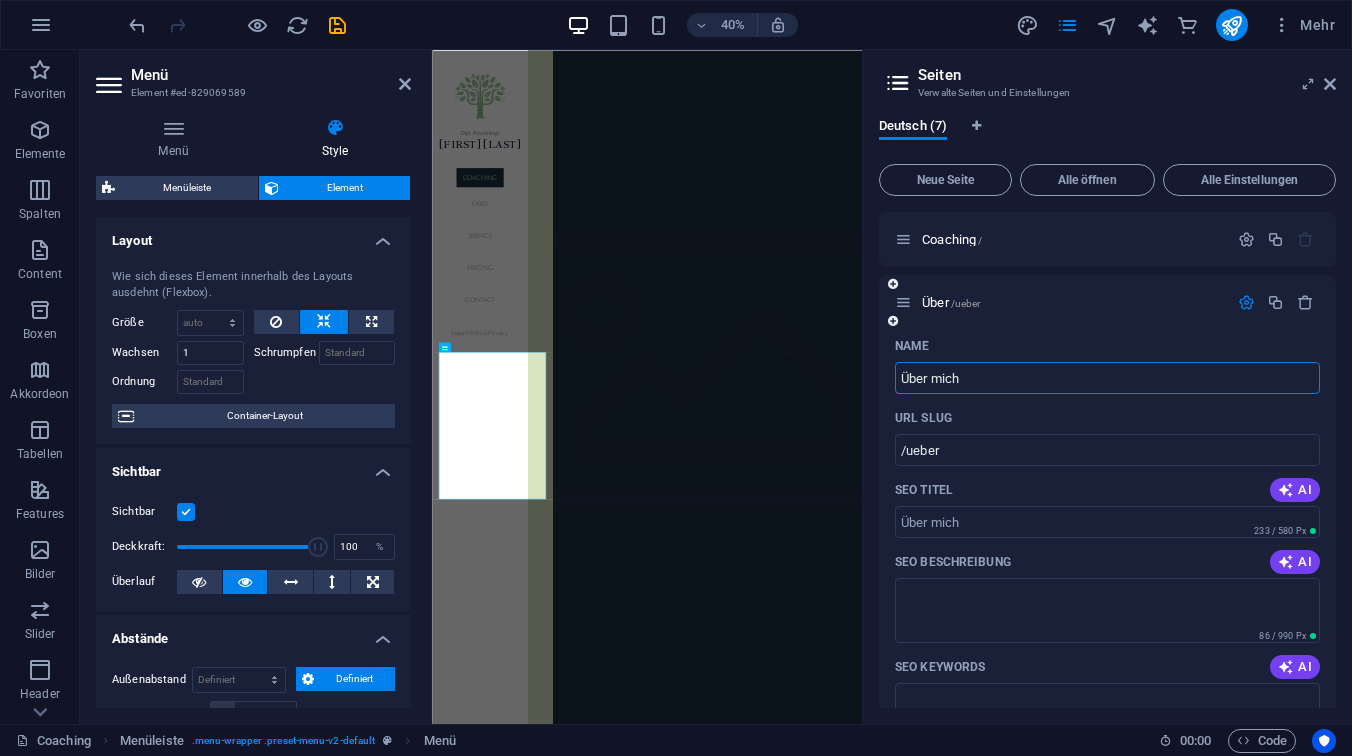 type on "/ueber-mich" 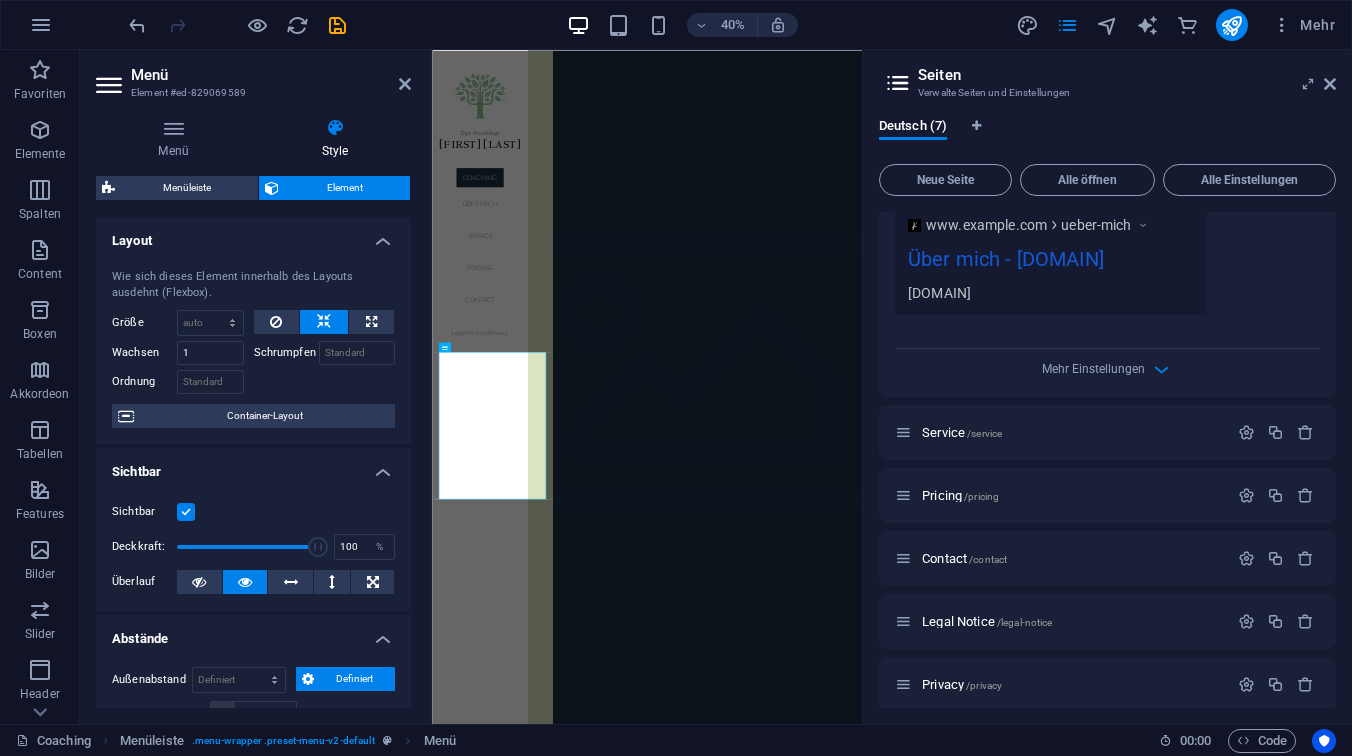 scroll, scrollTop: 690, scrollLeft: 0, axis: vertical 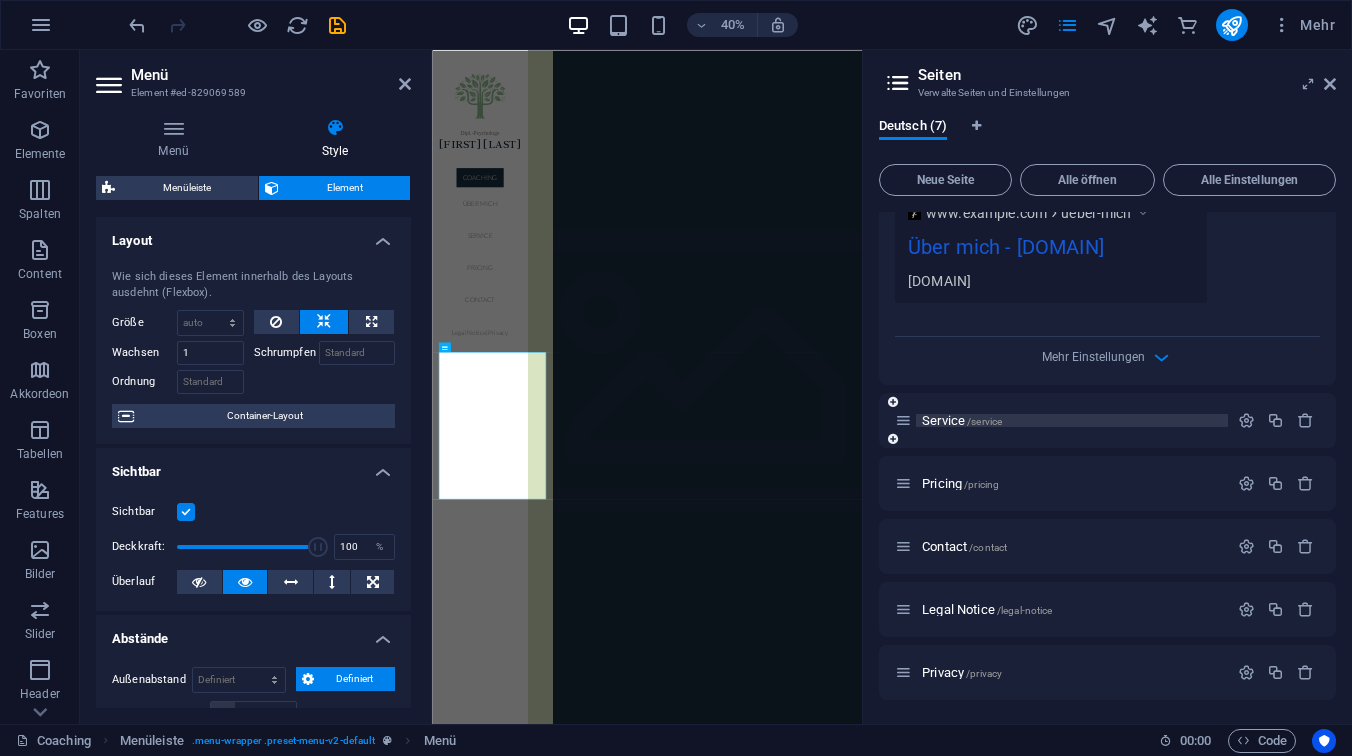 type on "Über mich" 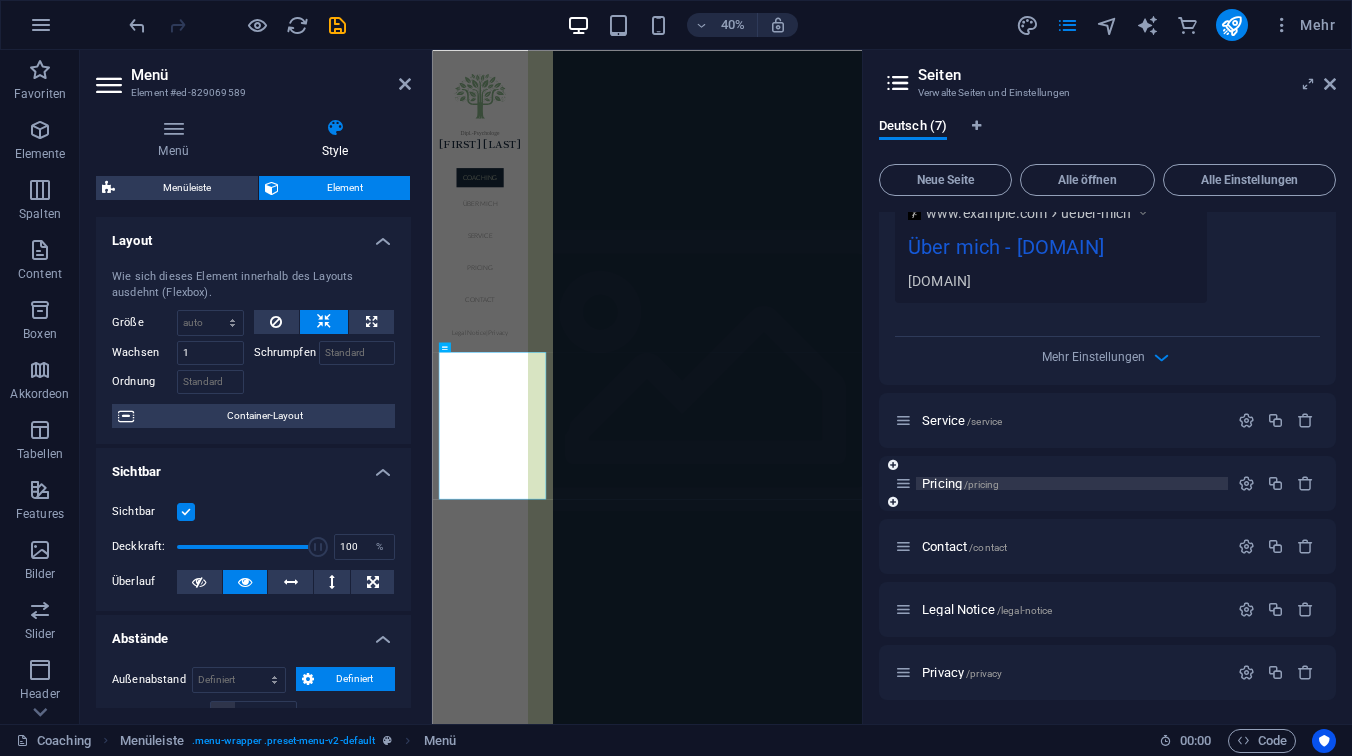 click on "Pricing /pricing" at bounding box center (960, 483) 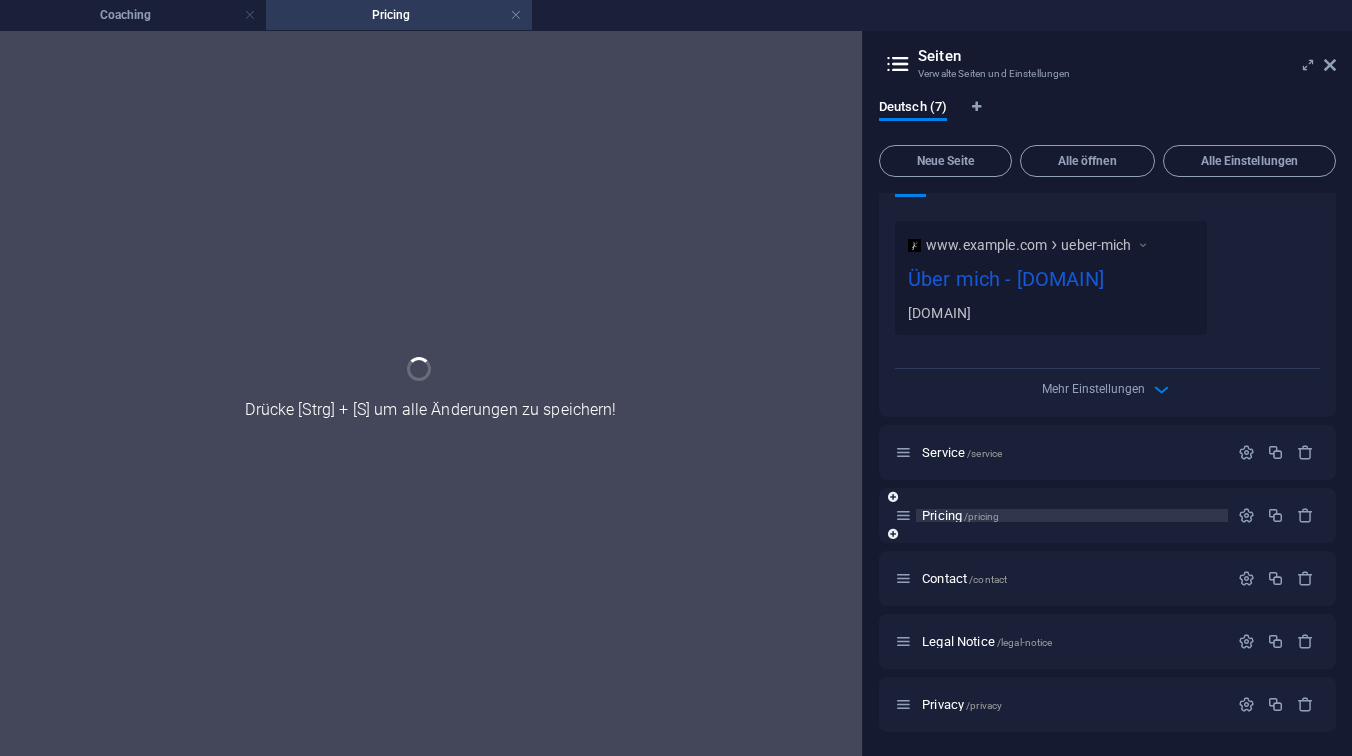 scroll, scrollTop: 639, scrollLeft: 0, axis: vertical 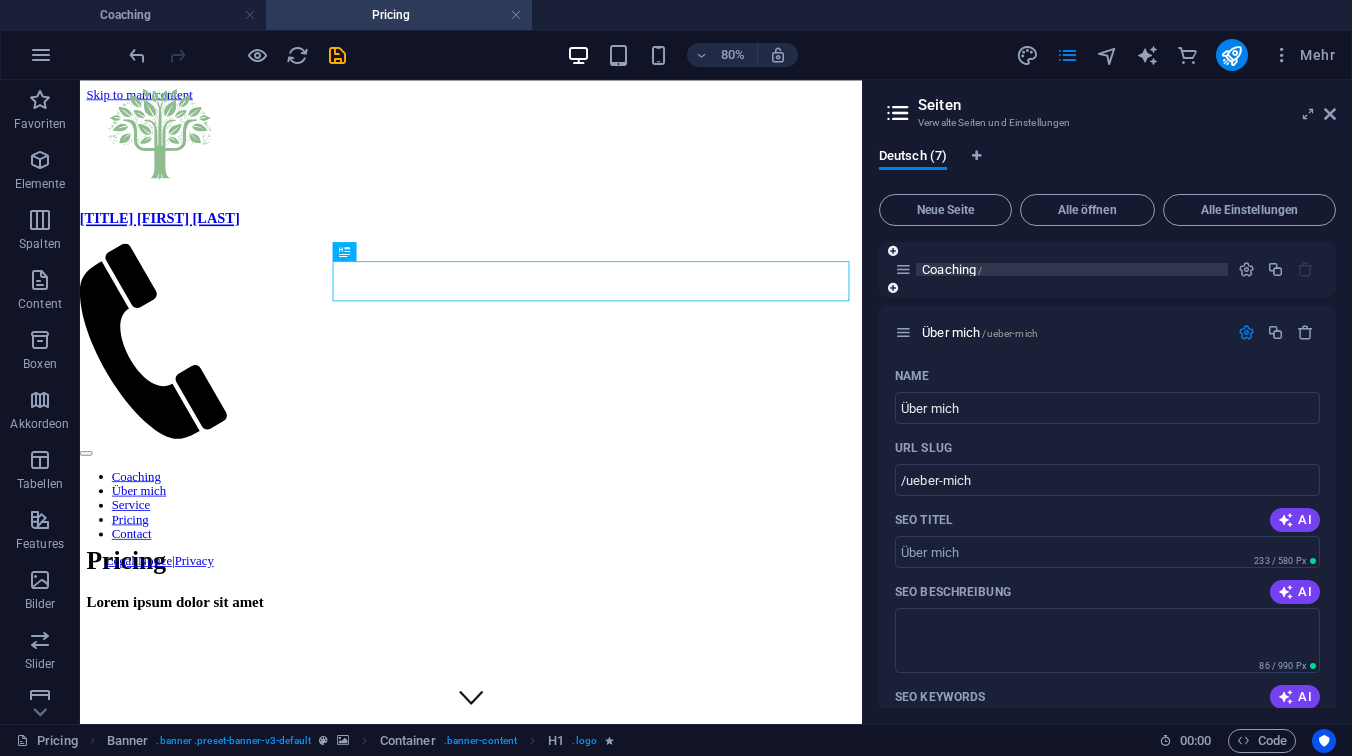click on "Coaching /" at bounding box center [952, 269] 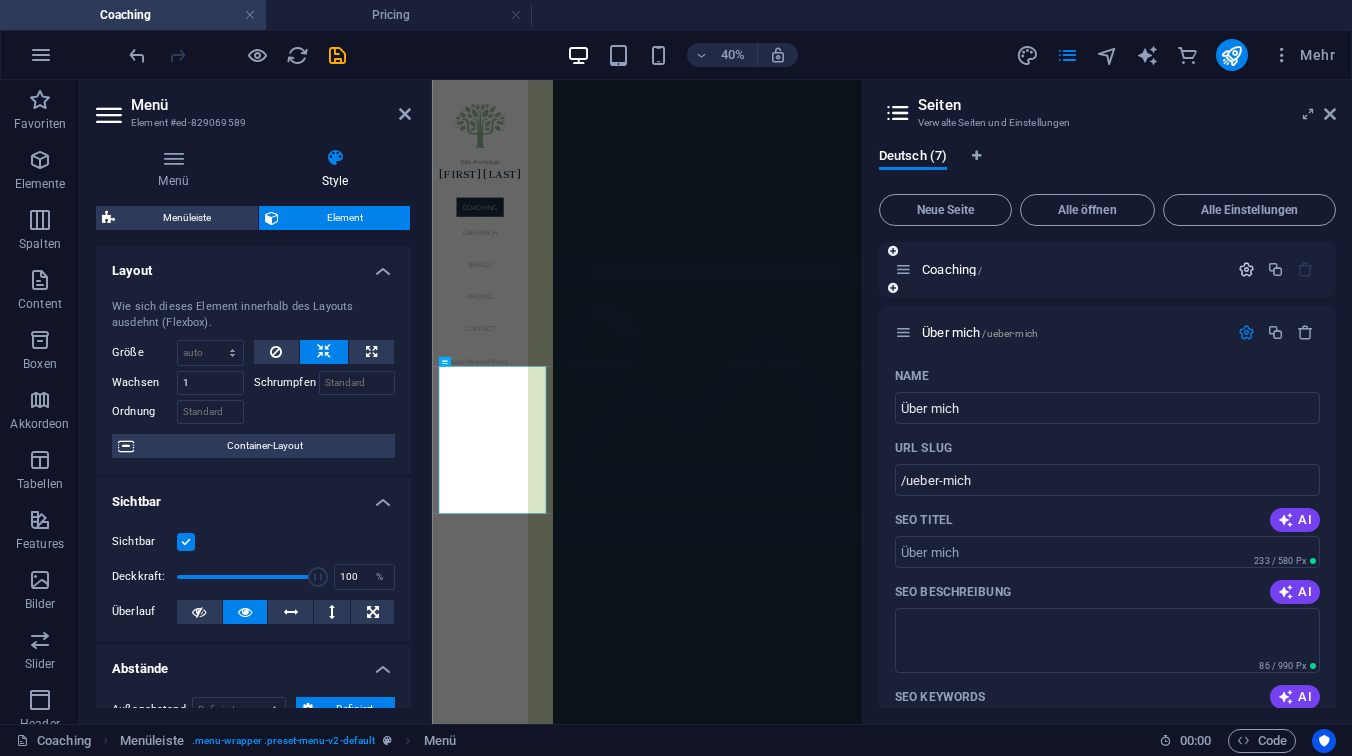 click at bounding box center [1246, 269] 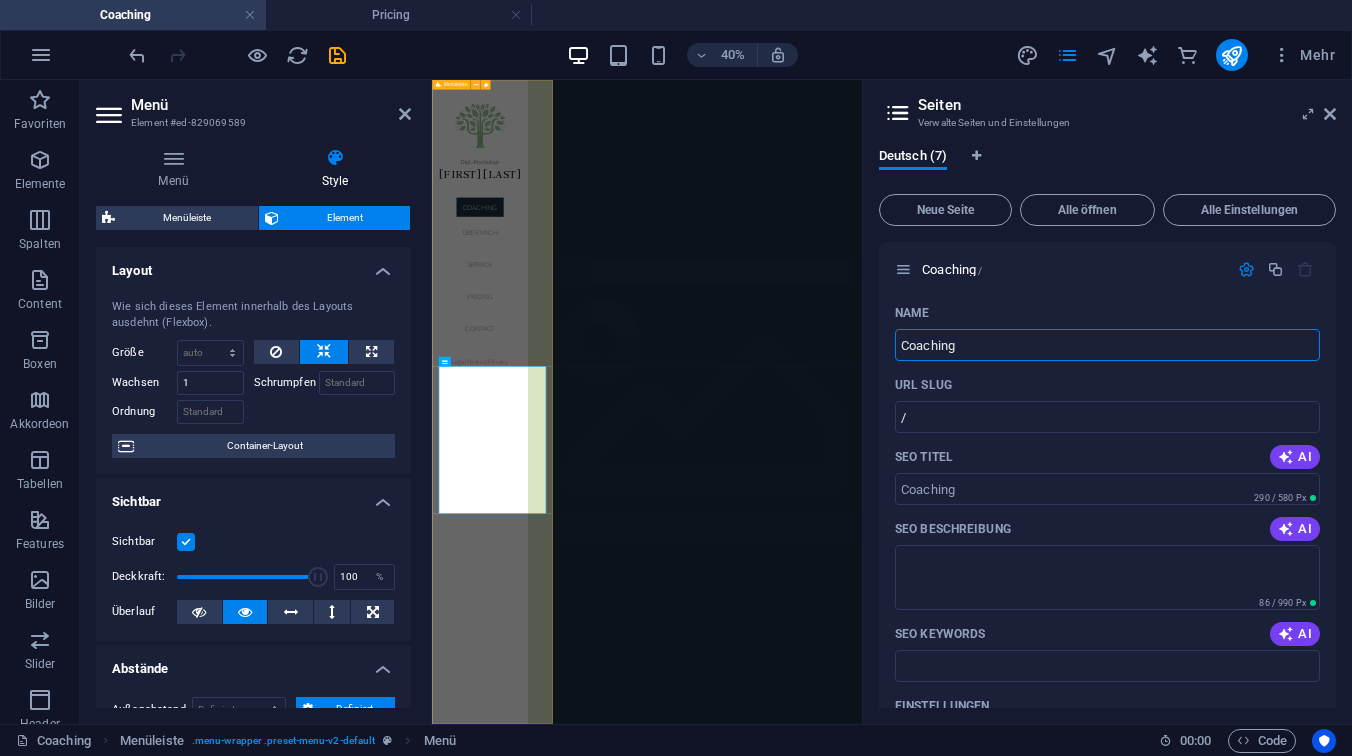 click on "[TITLE] [FIRST] [LAST] Coaching Über mich Service Pricing Contact Legal Notice  |  Privacy" at bounding box center (550, 885) 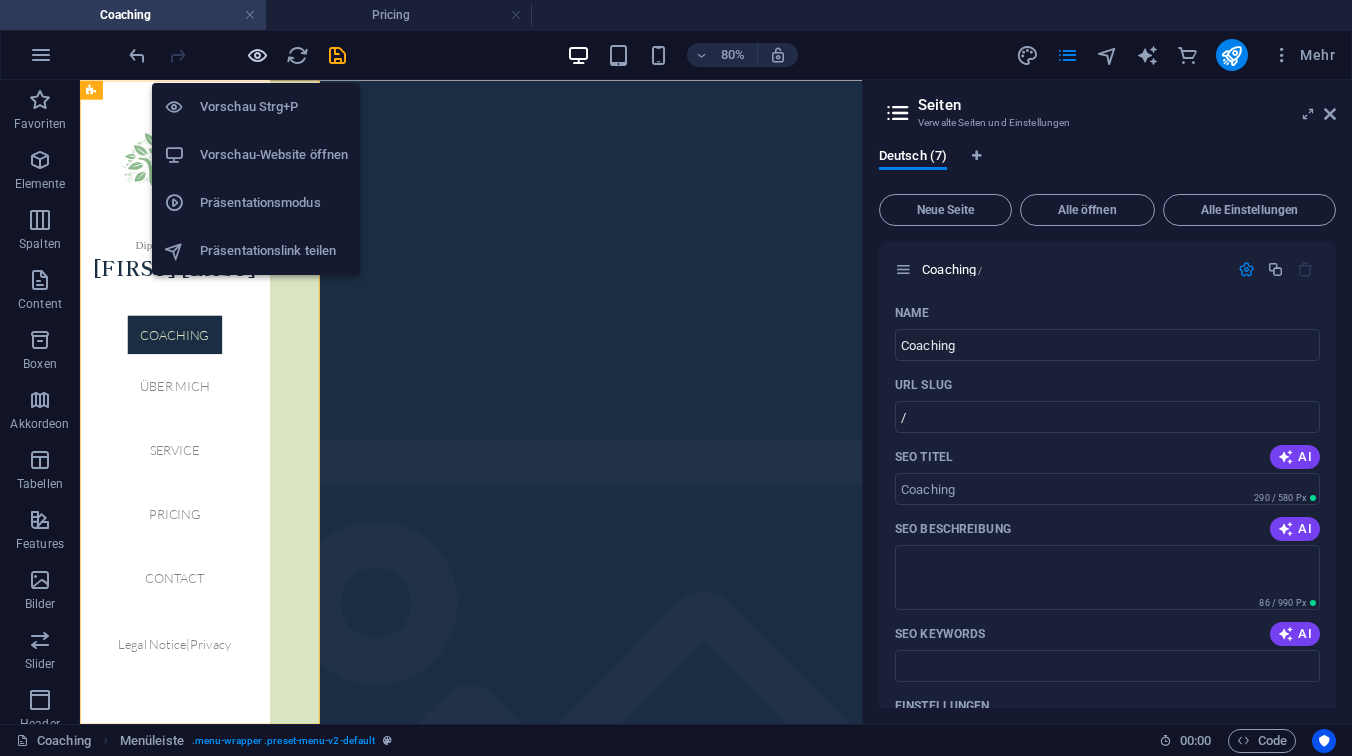 click at bounding box center (257, 55) 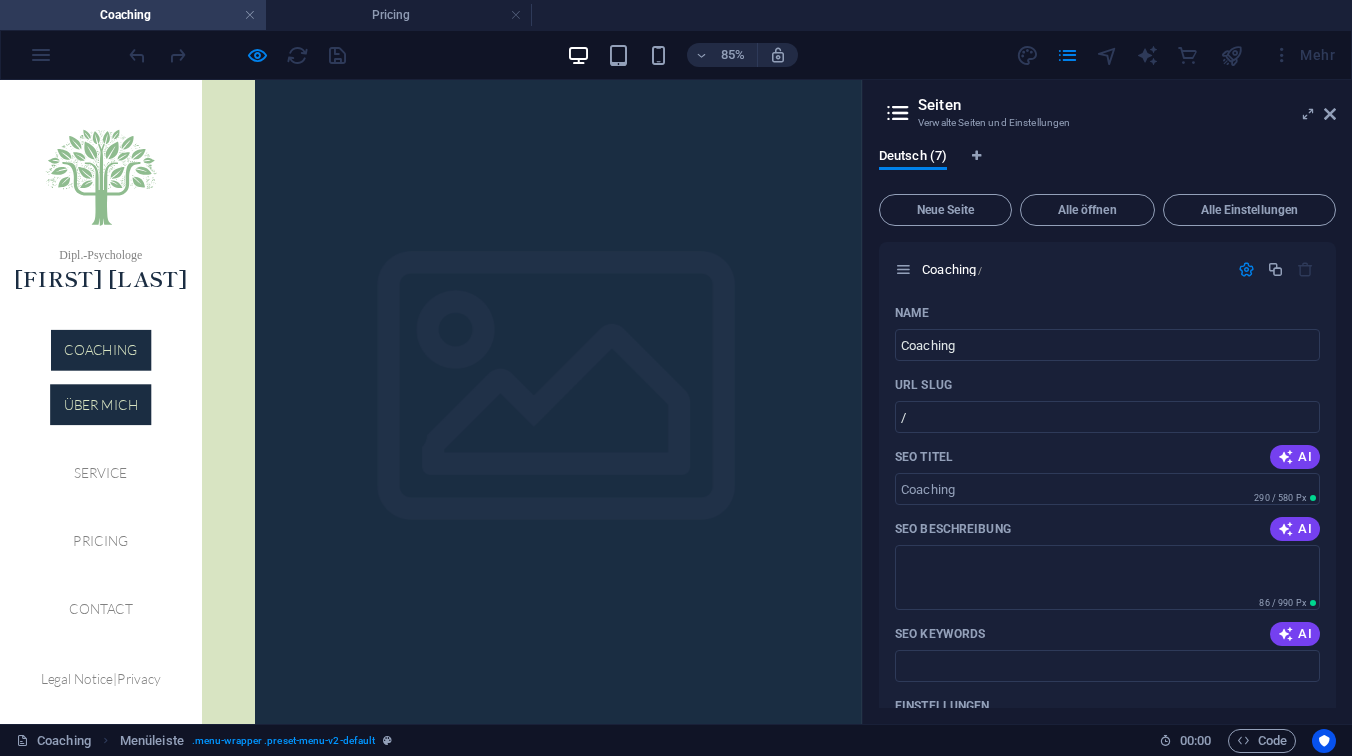 click on "Über mich" at bounding box center [118, 462] 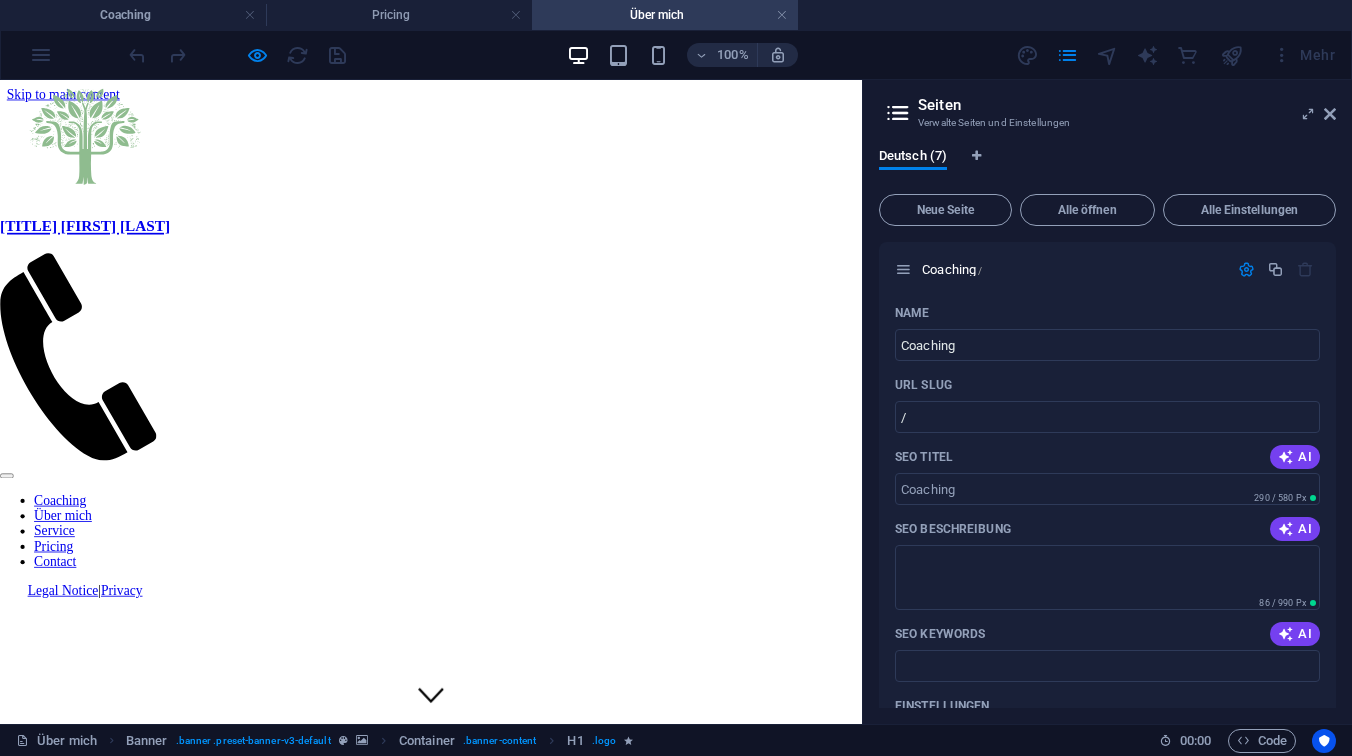 scroll, scrollTop: 0, scrollLeft: 0, axis: both 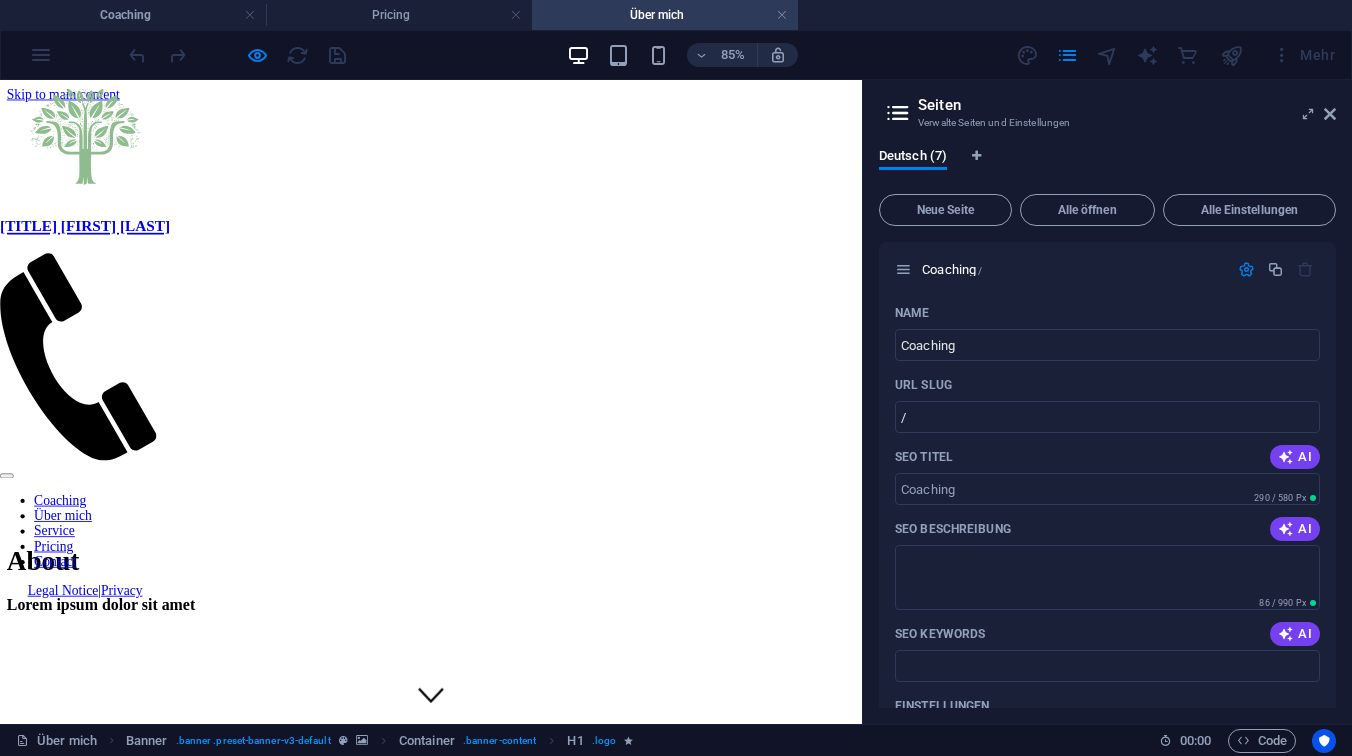 click on "Coaching Über mich Service Pricing Contact" at bounding box center [100, 611] 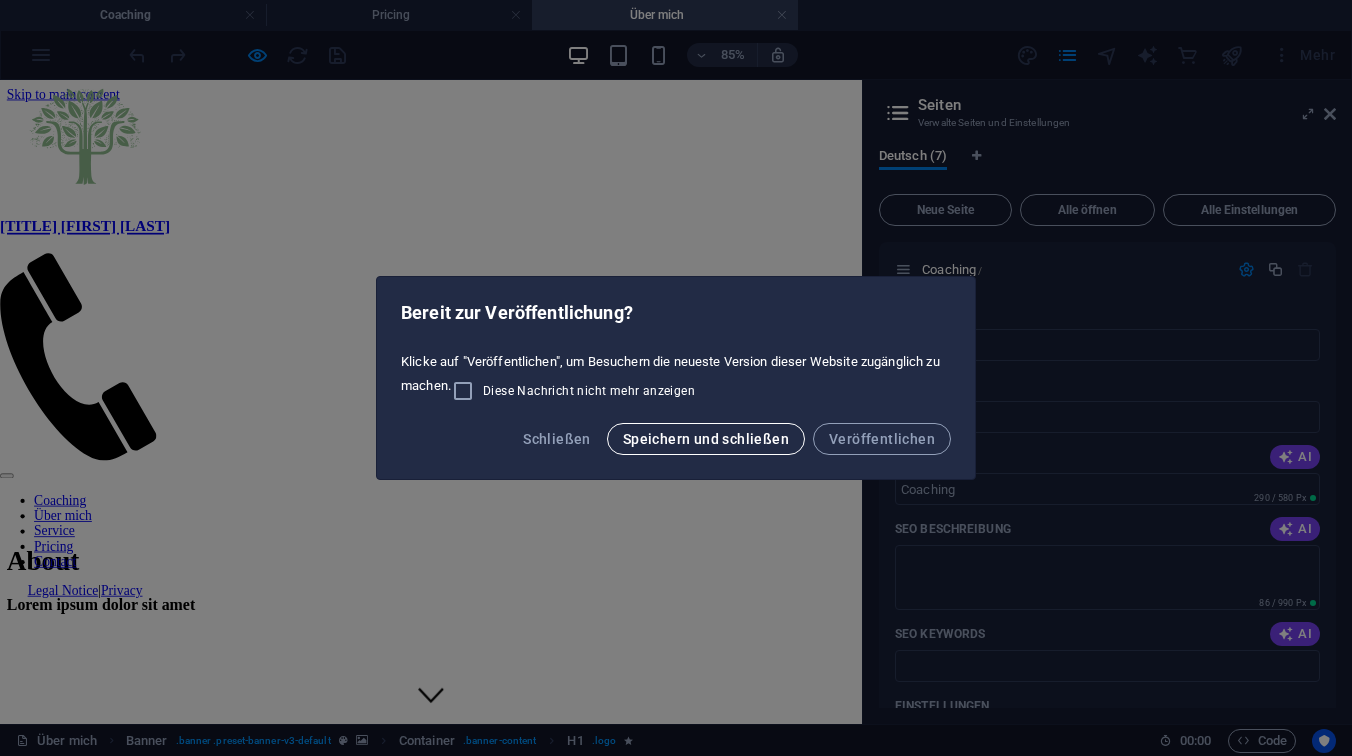 click on "Speichern und schließen" at bounding box center (706, 439) 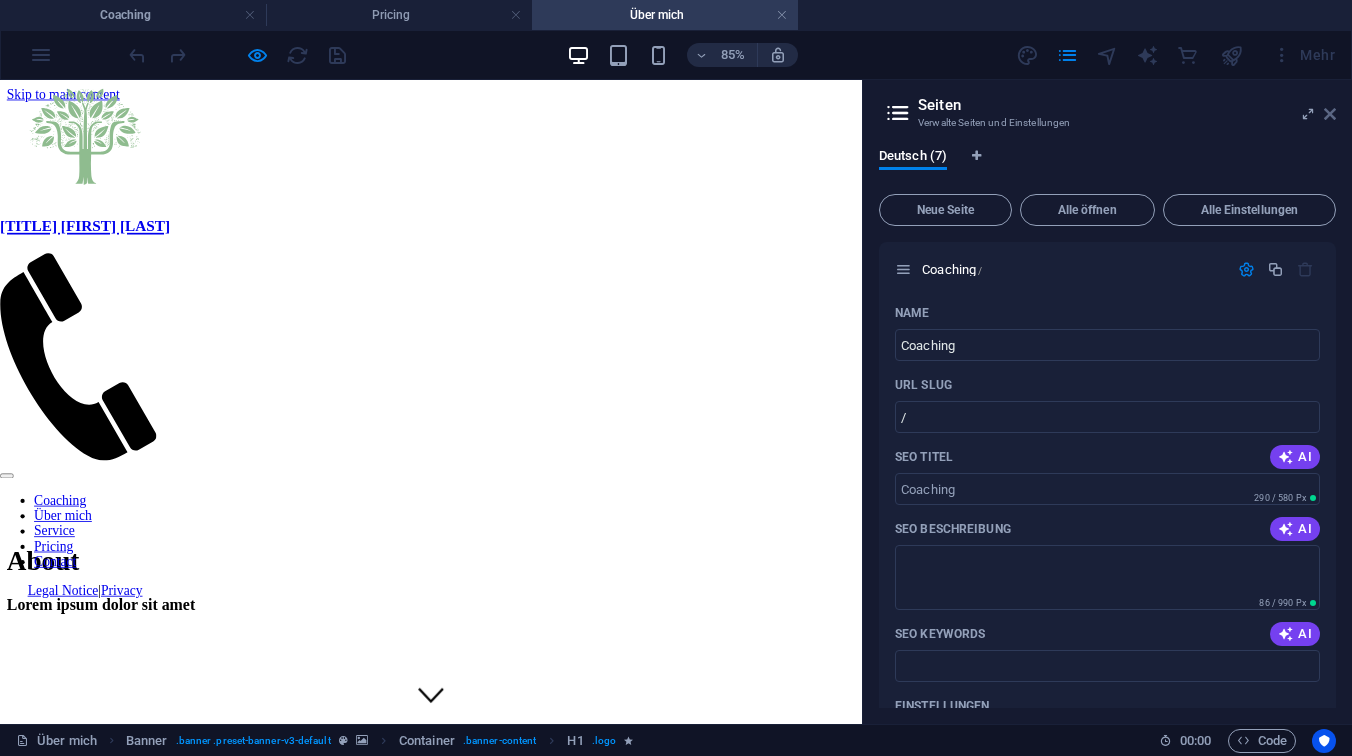click at bounding box center (1330, 114) 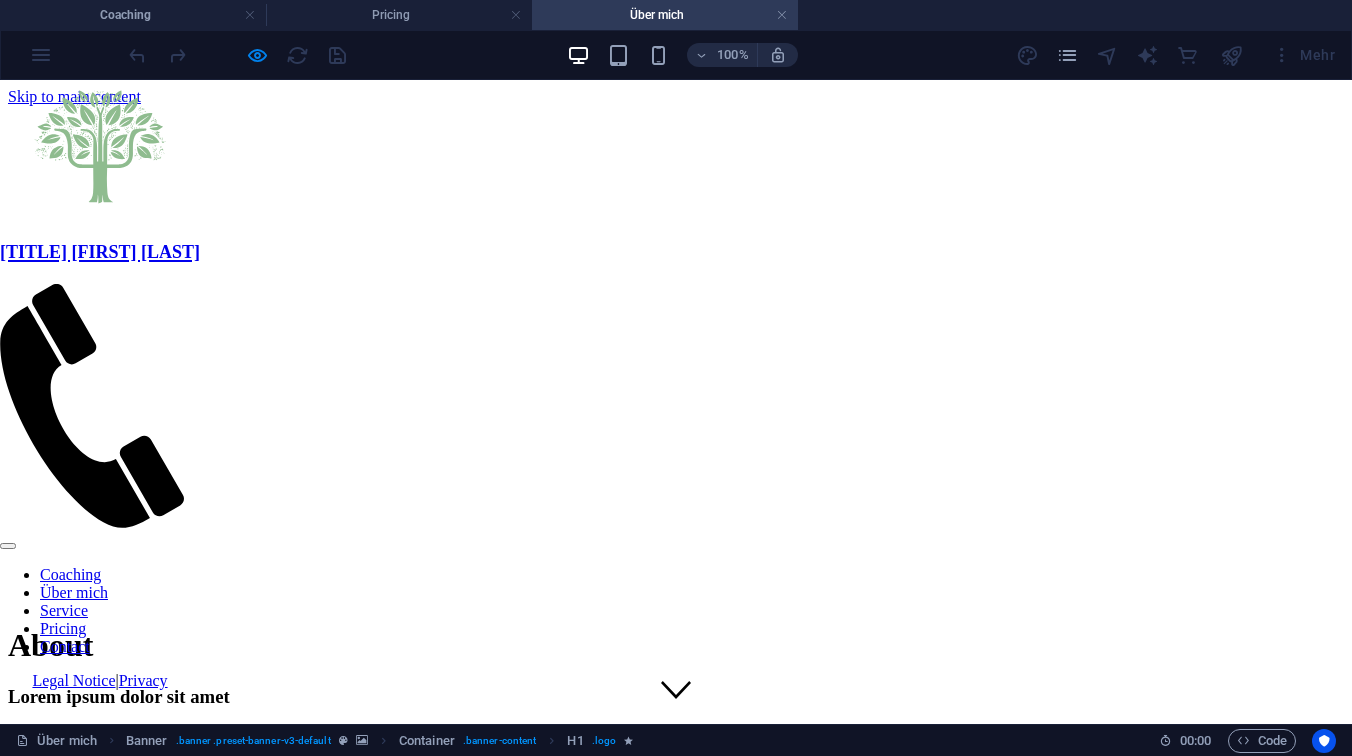 click on "[TITLE] [FIRST] [LAST]" at bounding box center (100, 172) 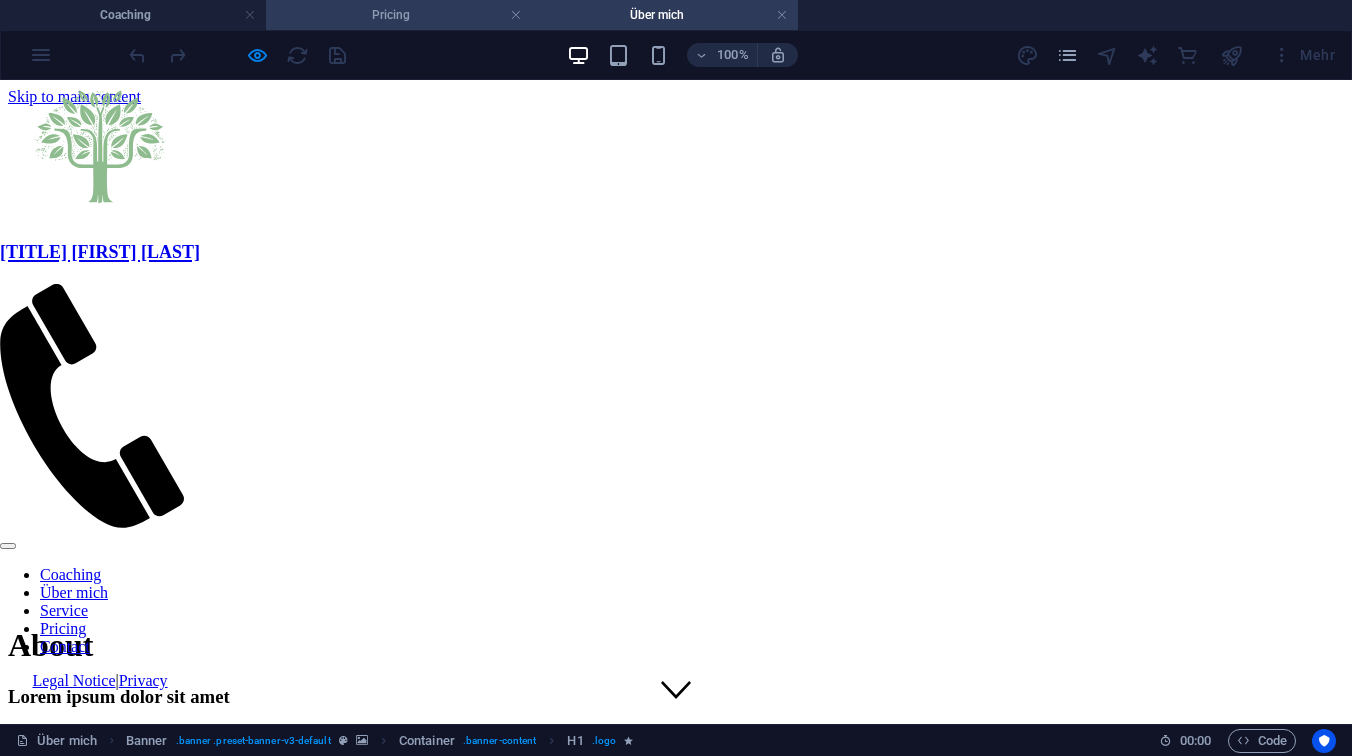 click on "Pricing" at bounding box center [399, 15] 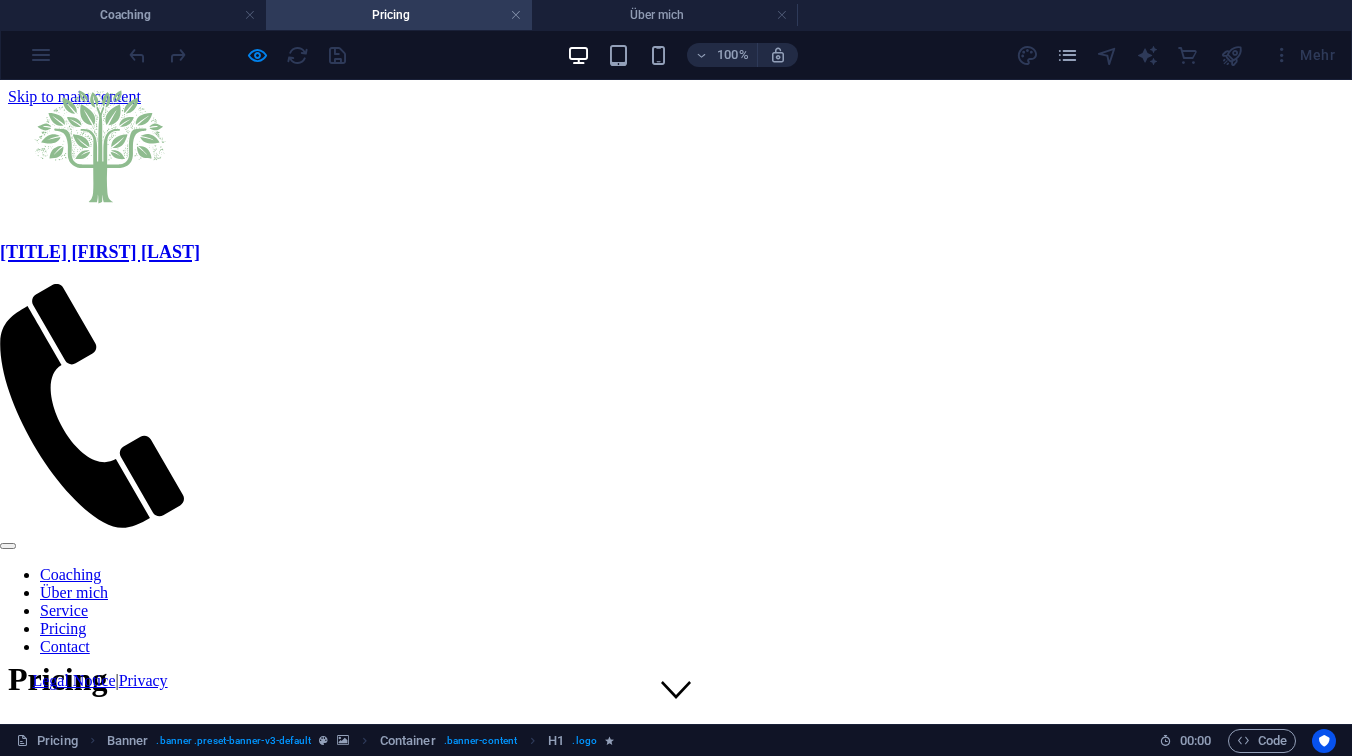 click at bounding box center (100, 146) 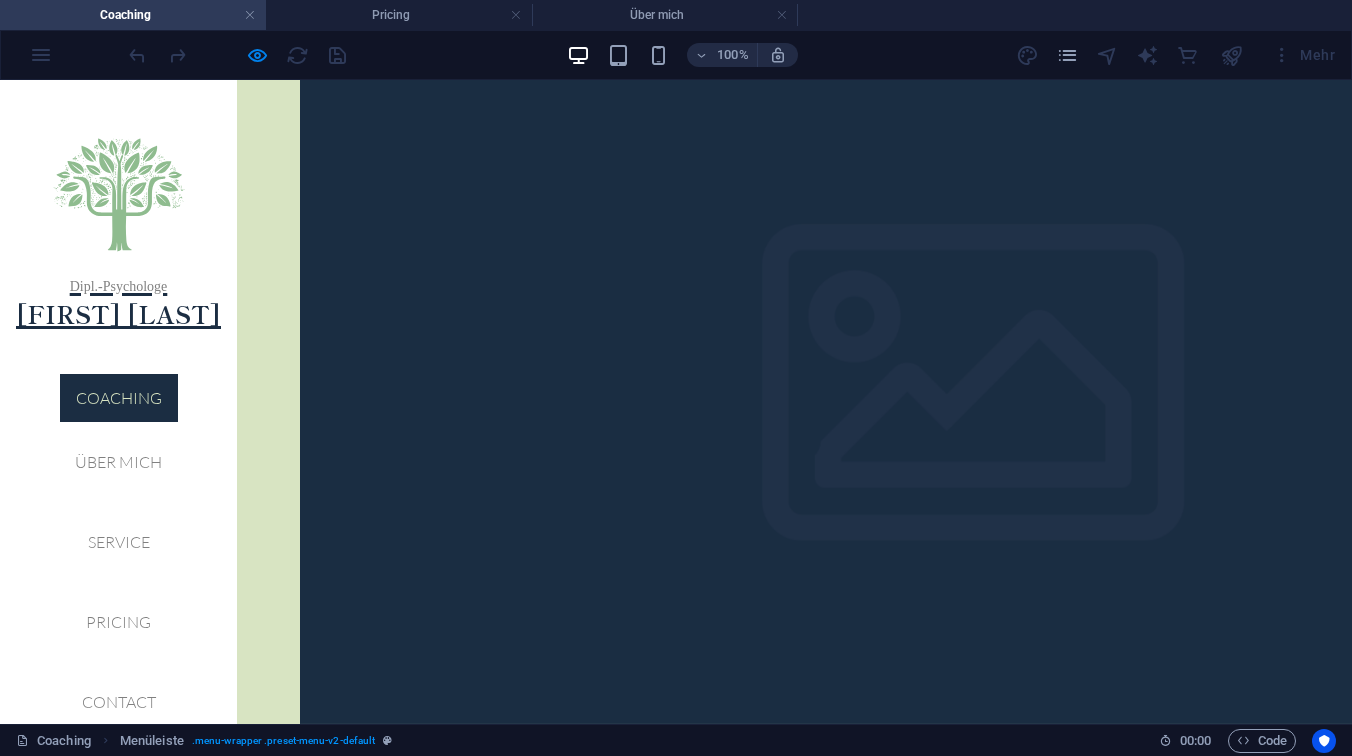 click at bounding box center [119, 194] 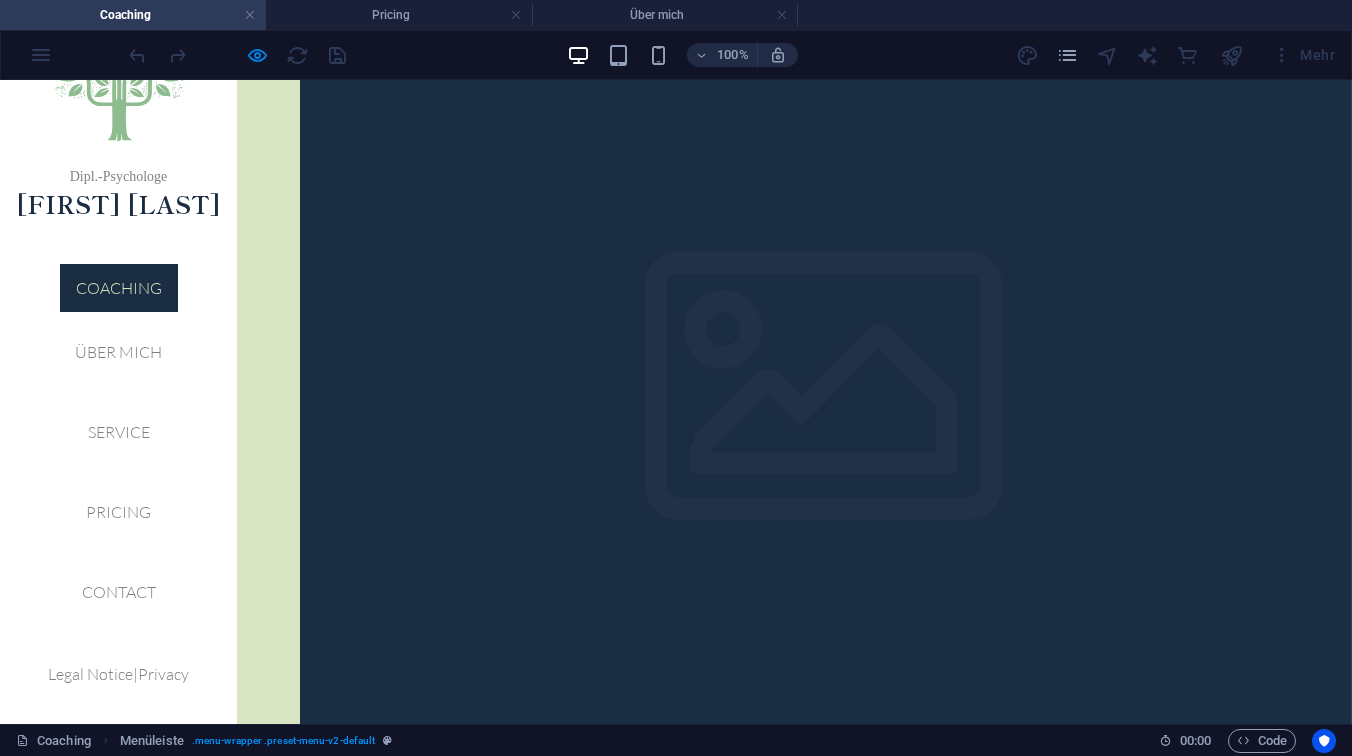 scroll, scrollTop: 119, scrollLeft: 0, axis: vertical 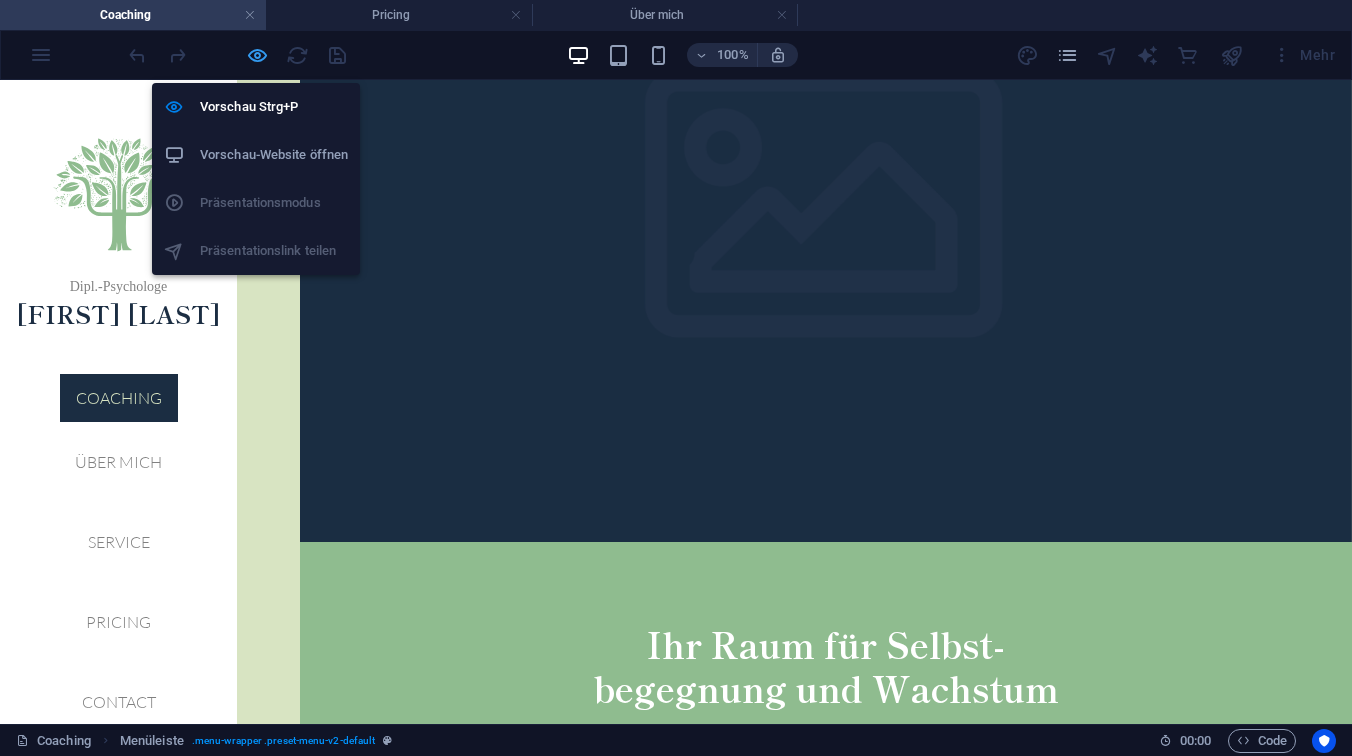 click at bounding box center [257, 55] 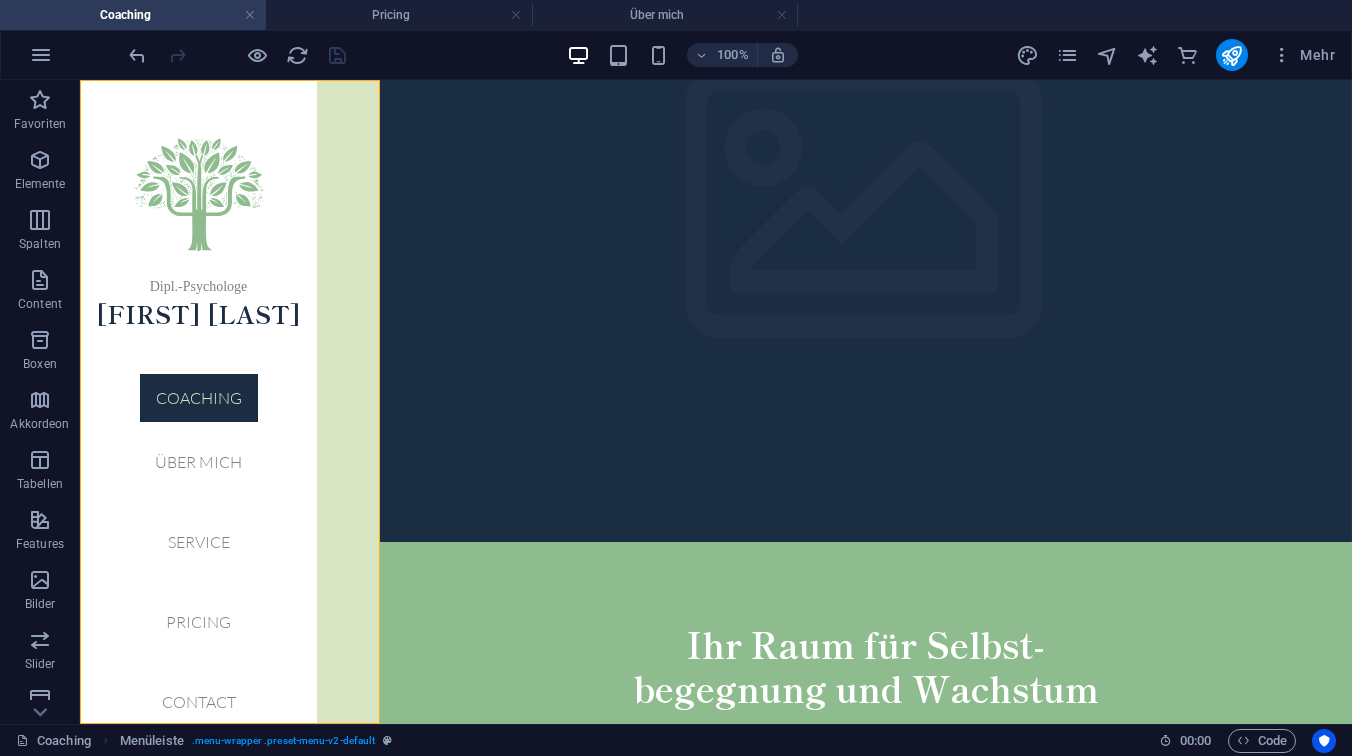 click on "[TITLE] [FIRST] [LAST] Coaching Über mich Service Pricing Contact Legal Notice  |  Privacy" at bounding box center [198, 402] 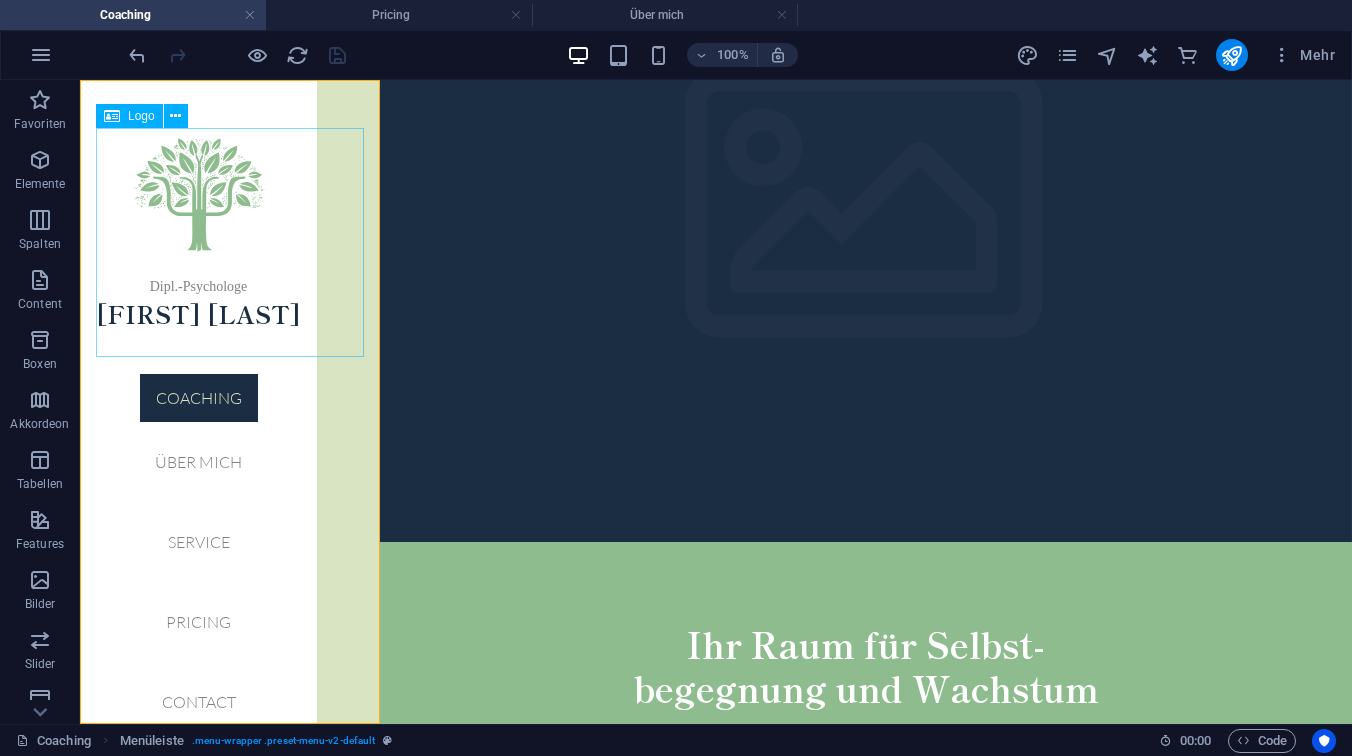 click on "Logo" at bounding box center (141, 116) 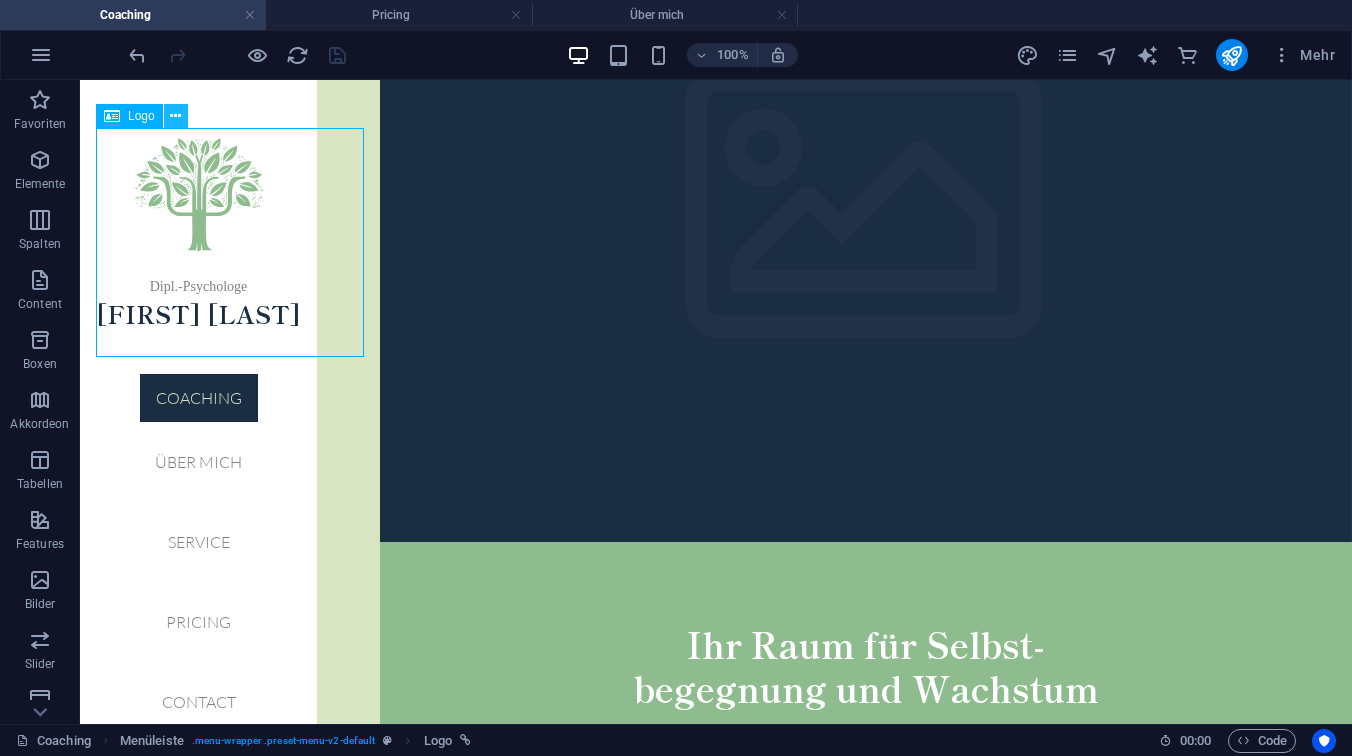 click at bounding box center (175, 116) 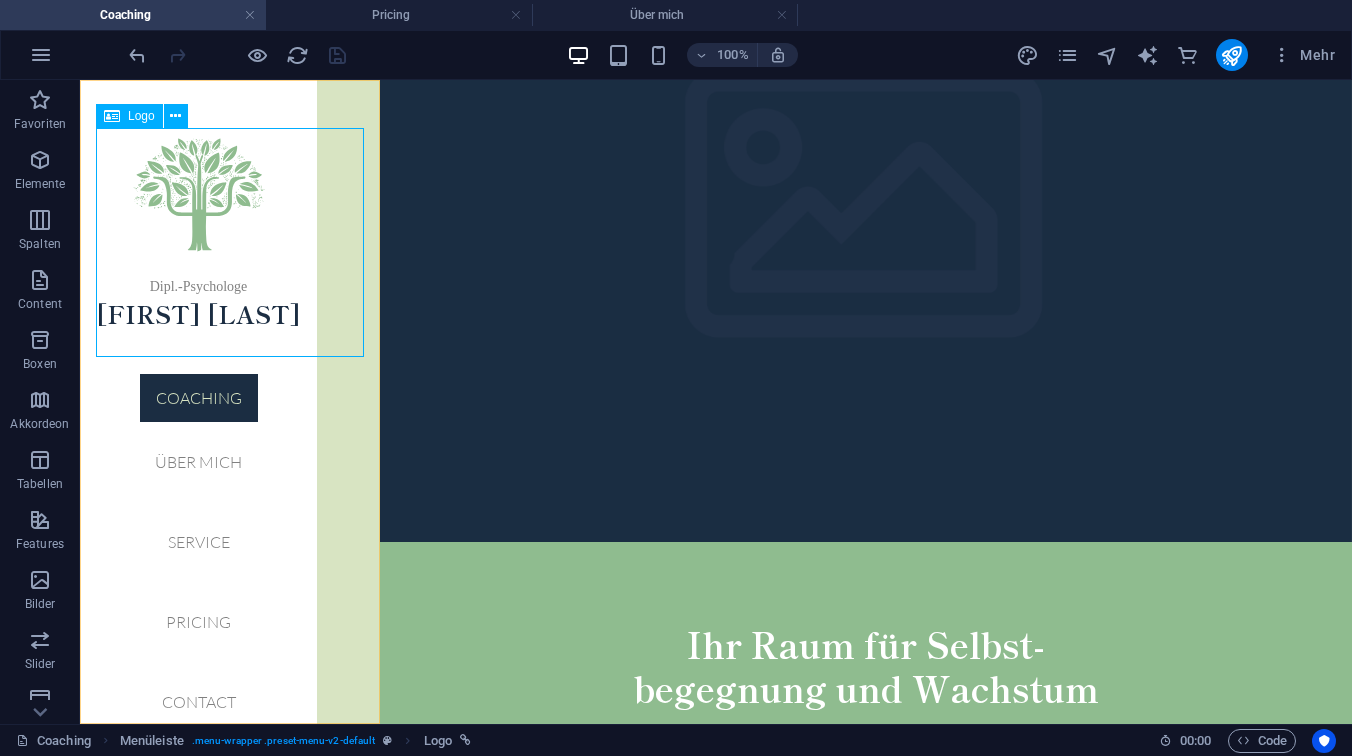 click on "Dipl.-Psychologe [FIRST] [LAST]" at bounding box center (198, 243) 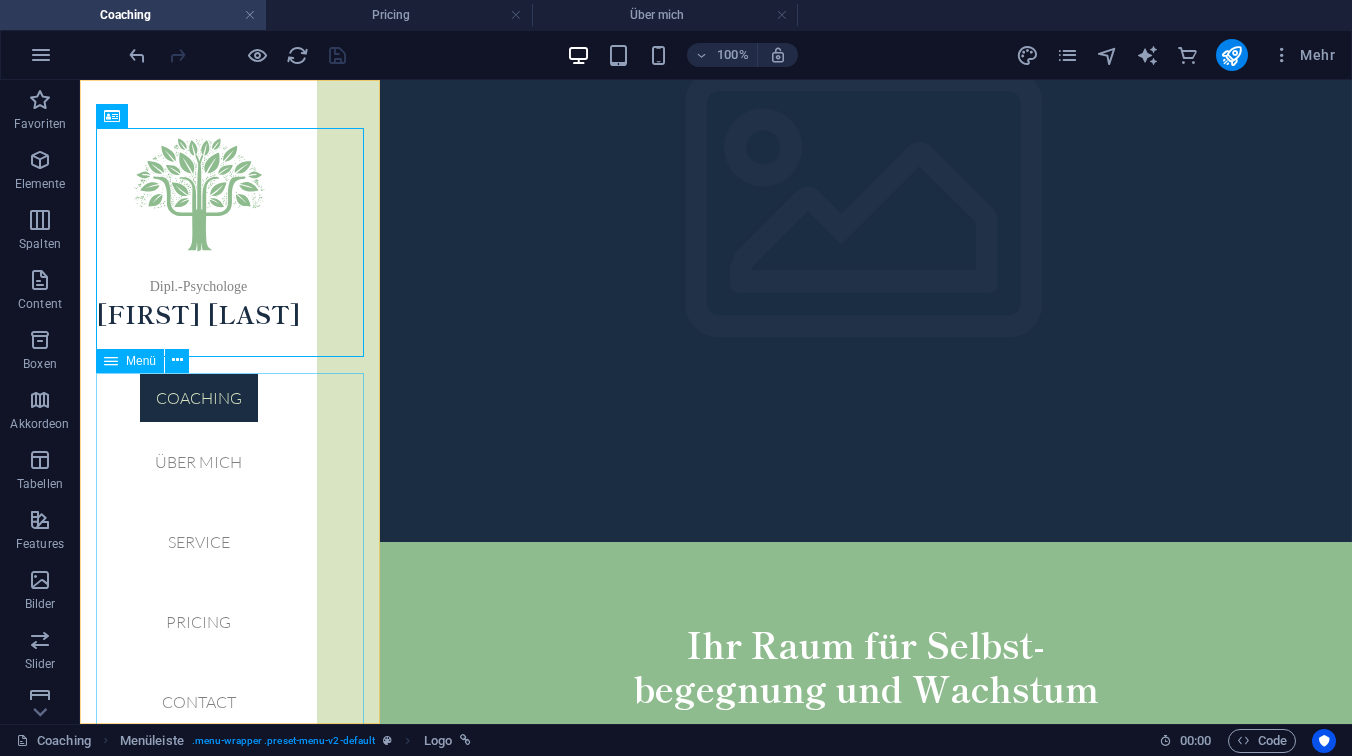 click on "Coaching Über mich Service Pricing Contact" at bounding box center [198, 558] 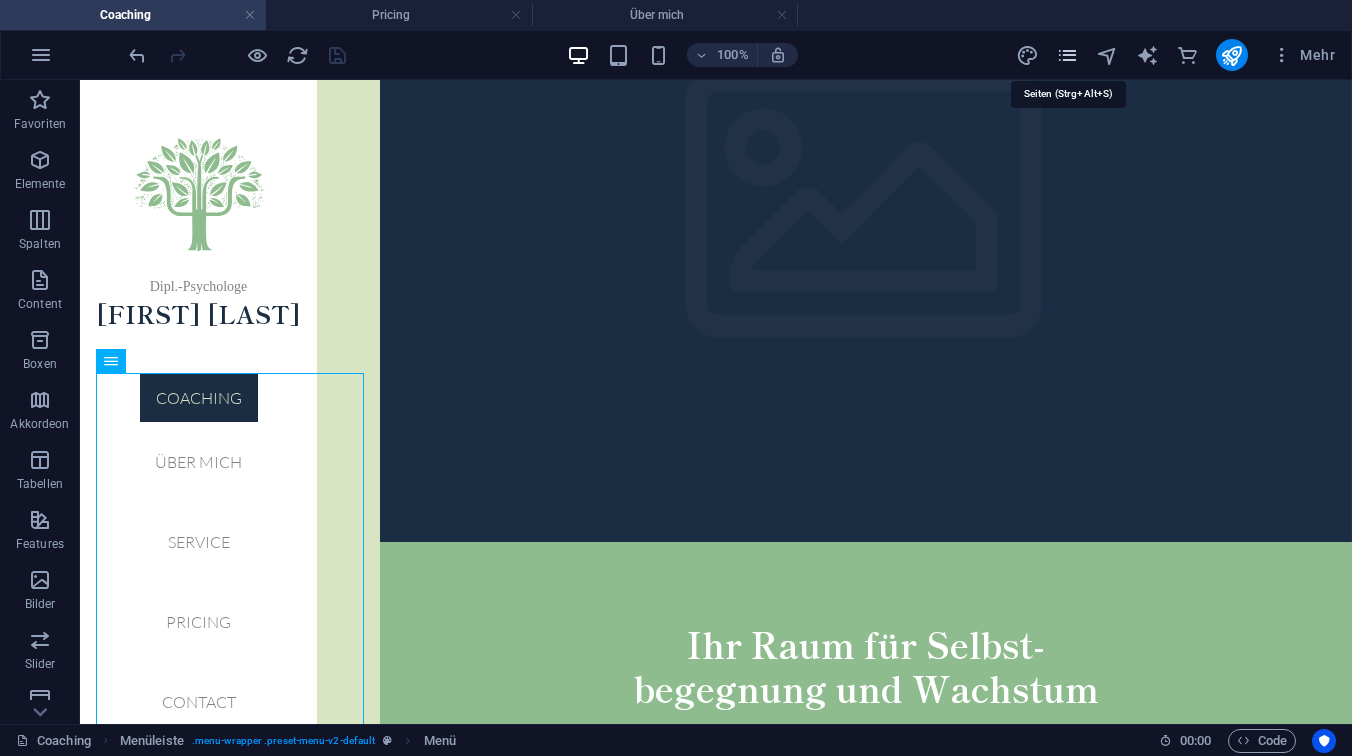 click at bounding box center (1067, 55) 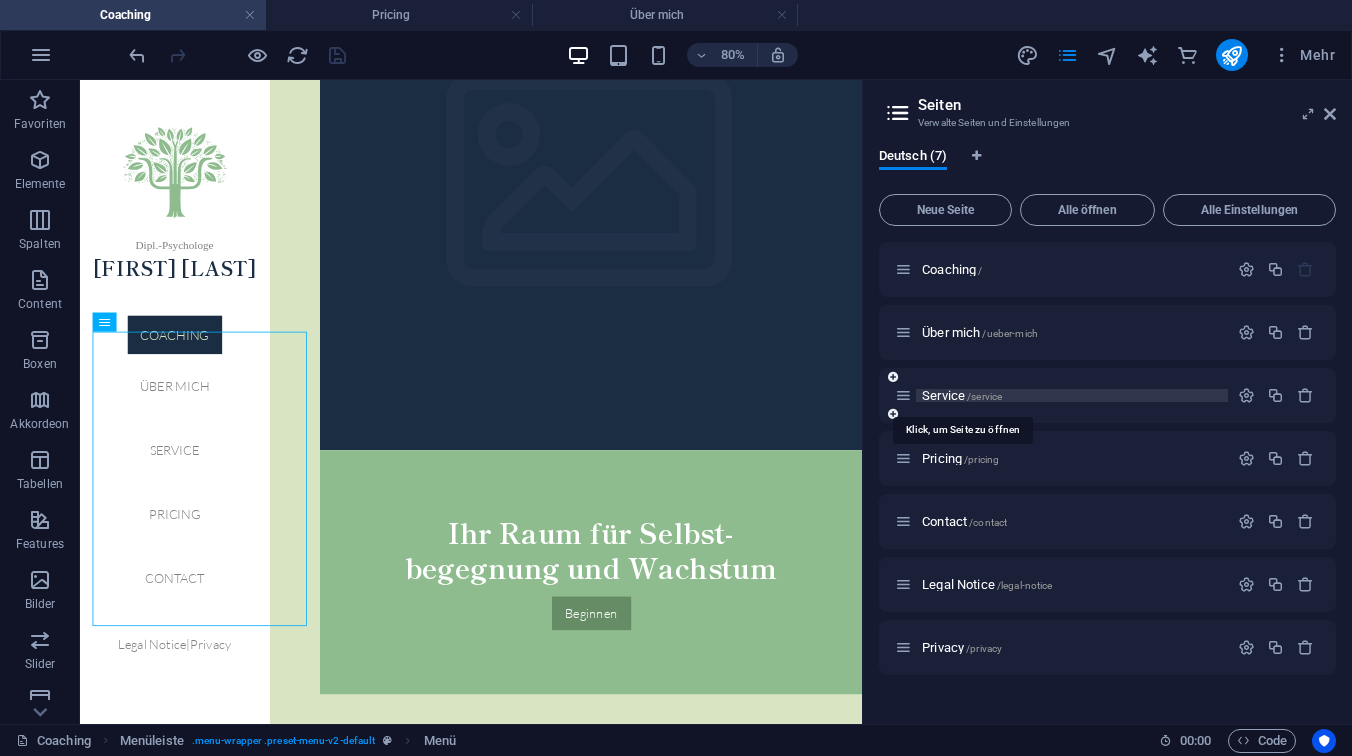 click on "Service /service" at bounding box center (962, 395) 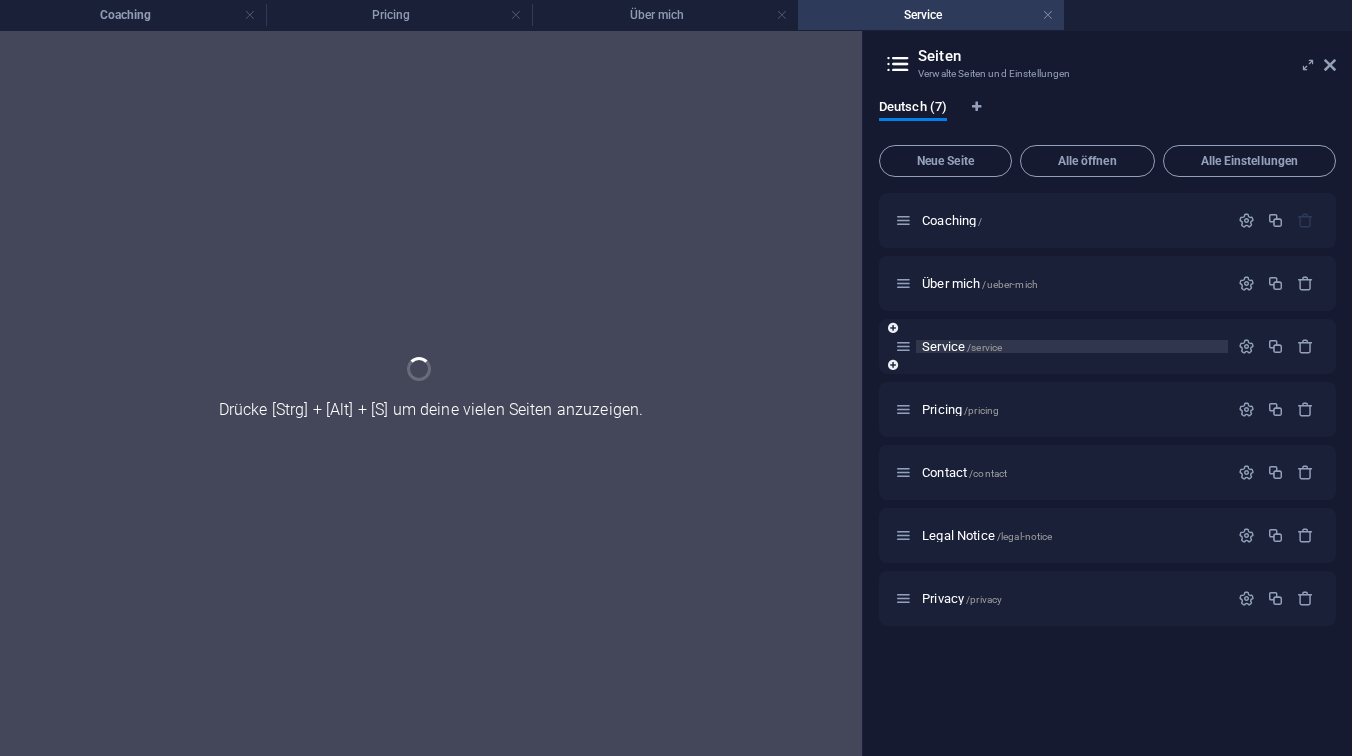 scroll, scrollTop: 0, scrollLeft: 0, axis: both 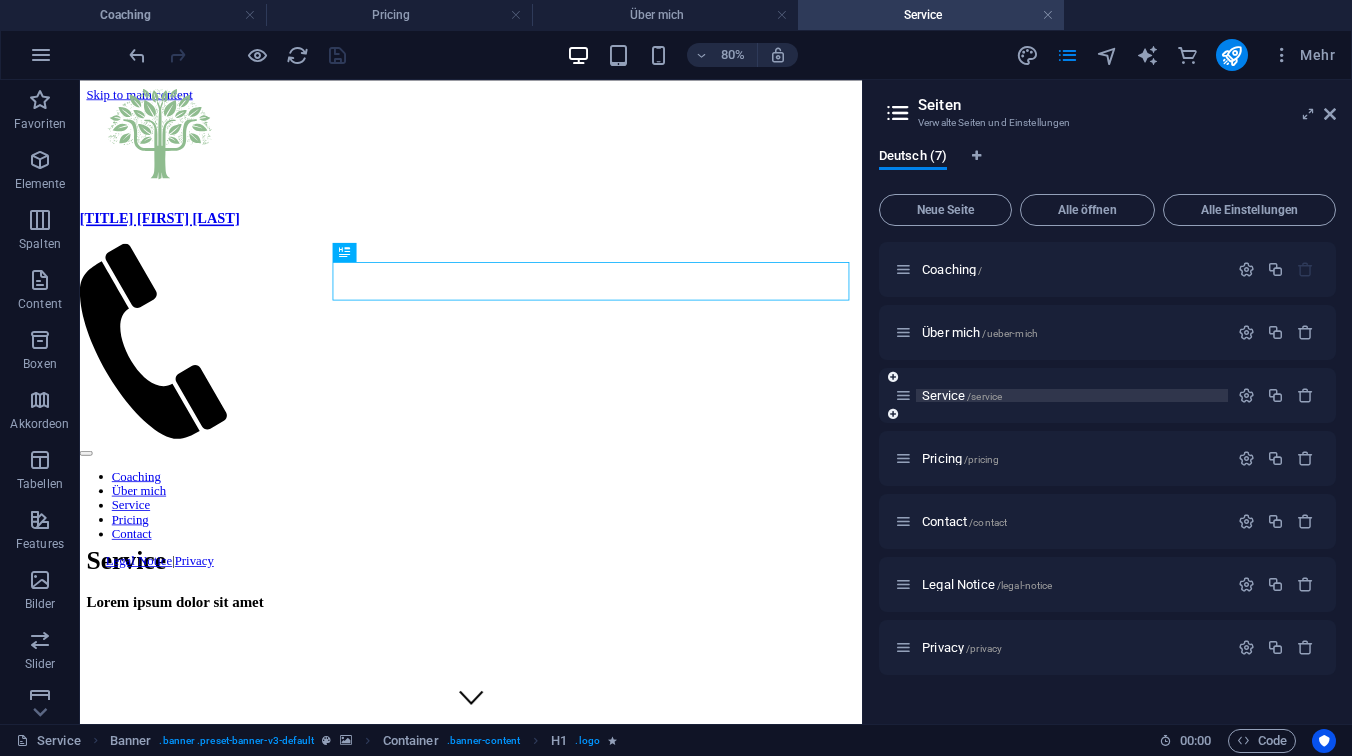 click on "Service /service" at bounding box center [962, 395] 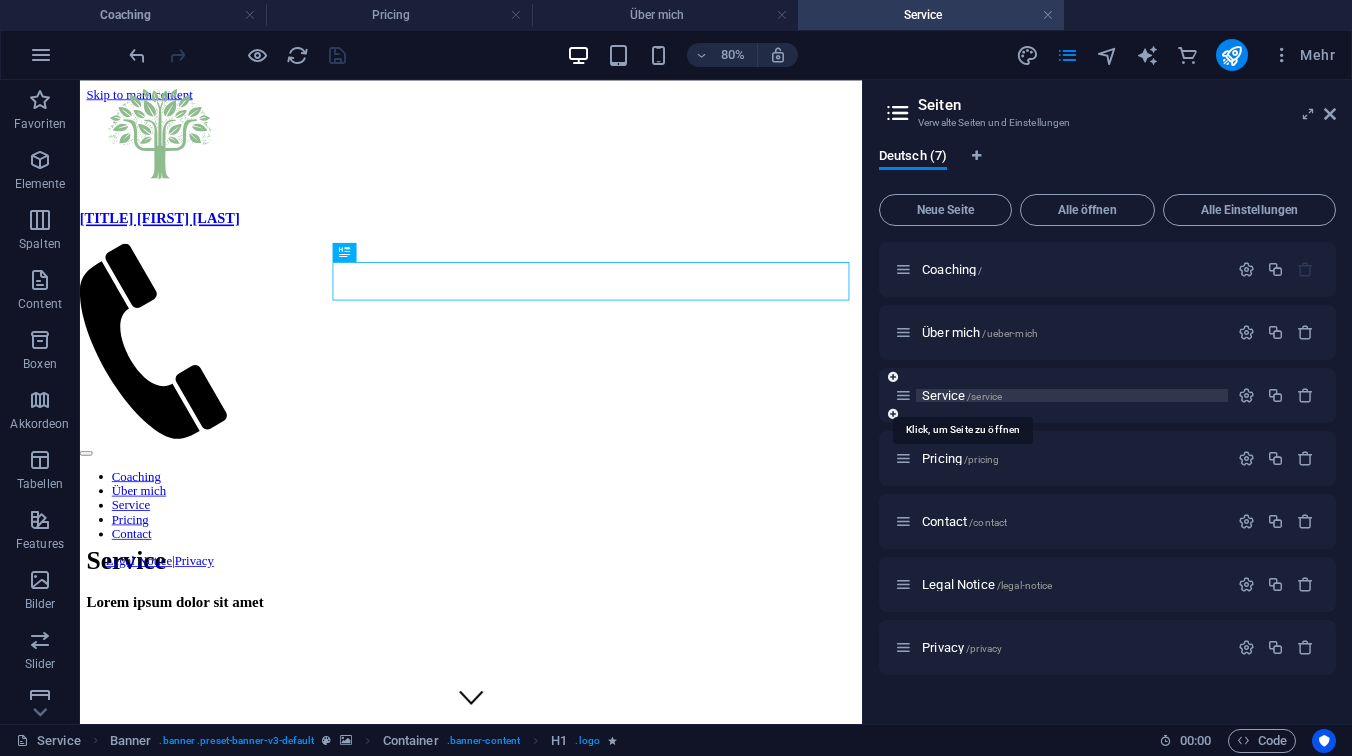 click on "/service" at bounding box center (984, 396) 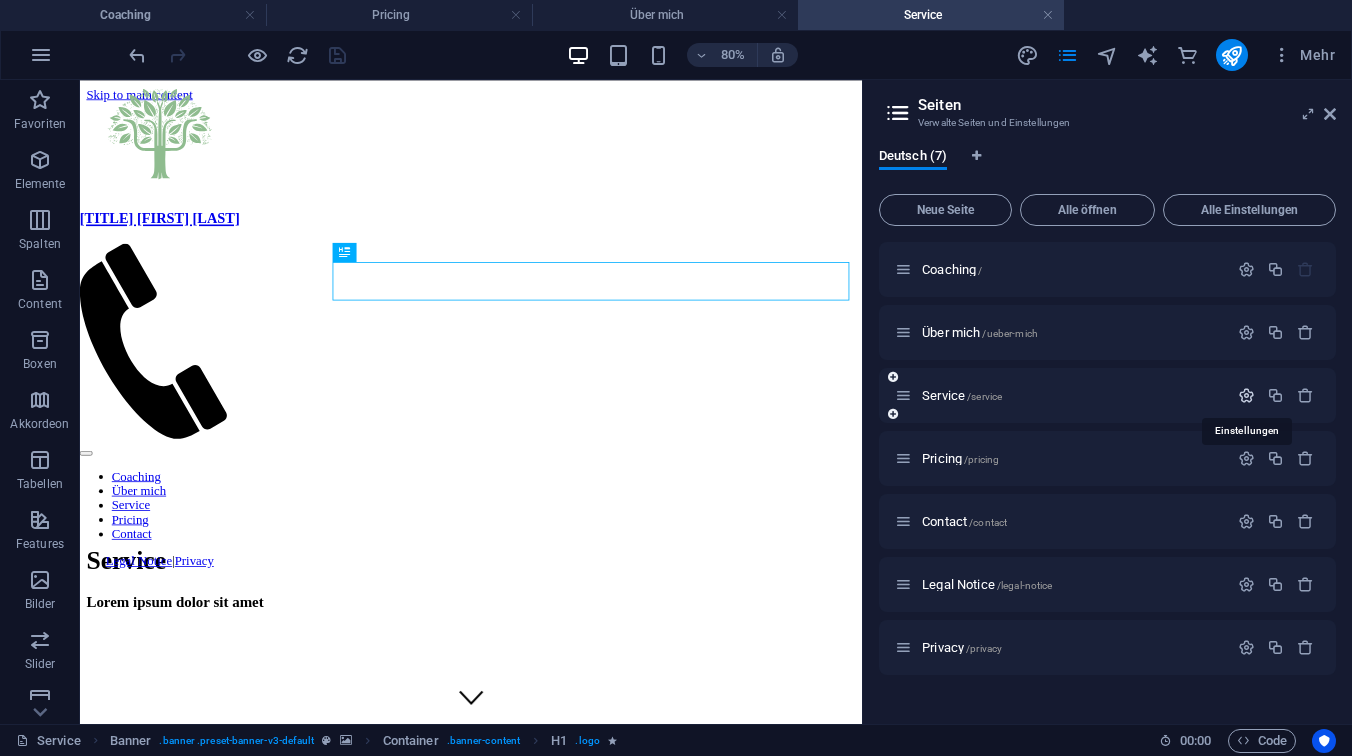 click at bounding box center [1246, 395] 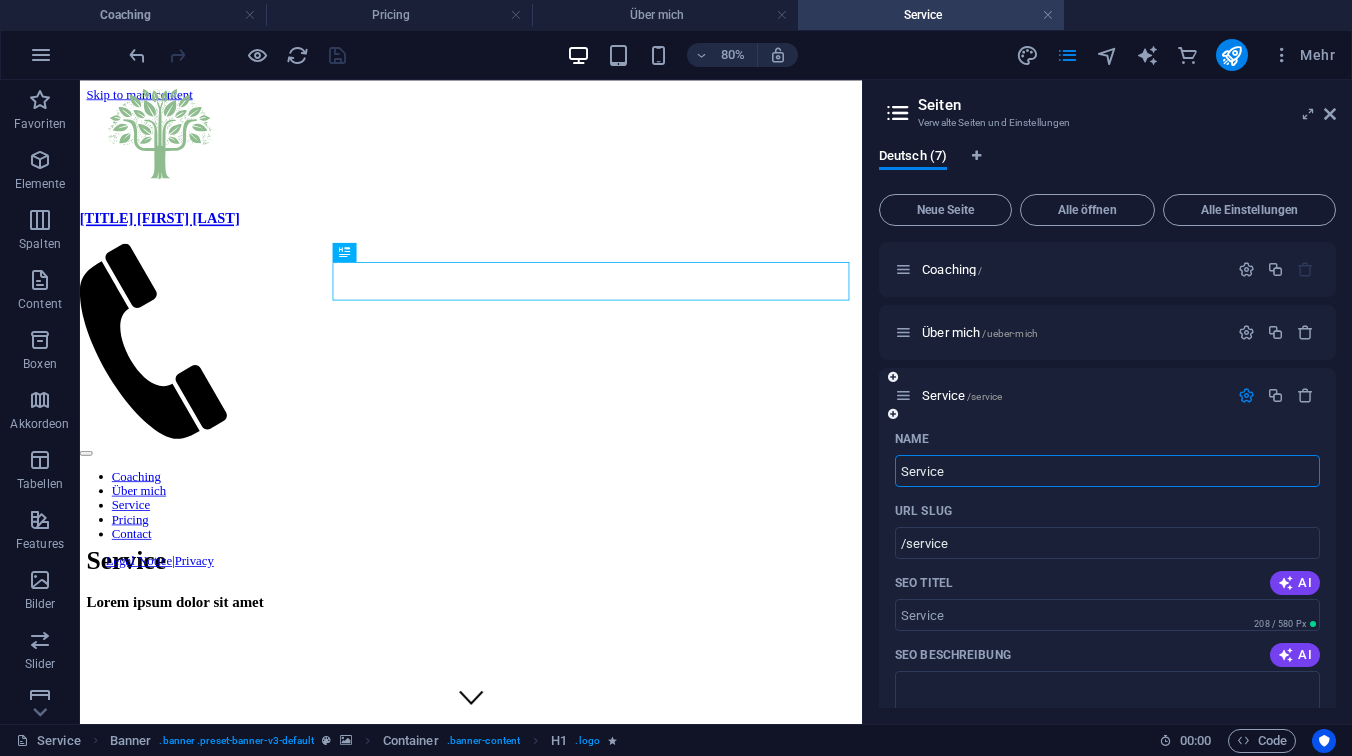 drag, startPoint x: 962, startPoint y: 472, endPoint x: 900, endPoint y: 465, distance: 62.39391 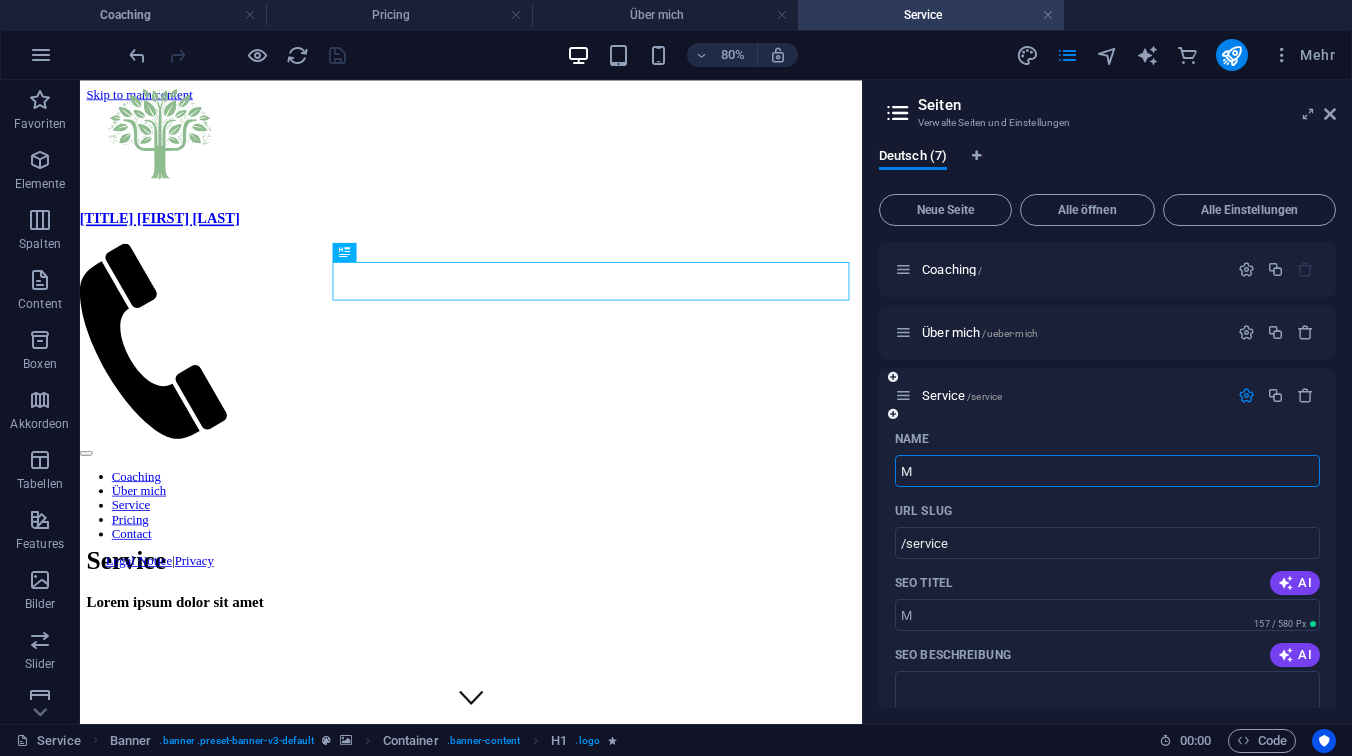 type on "Me" 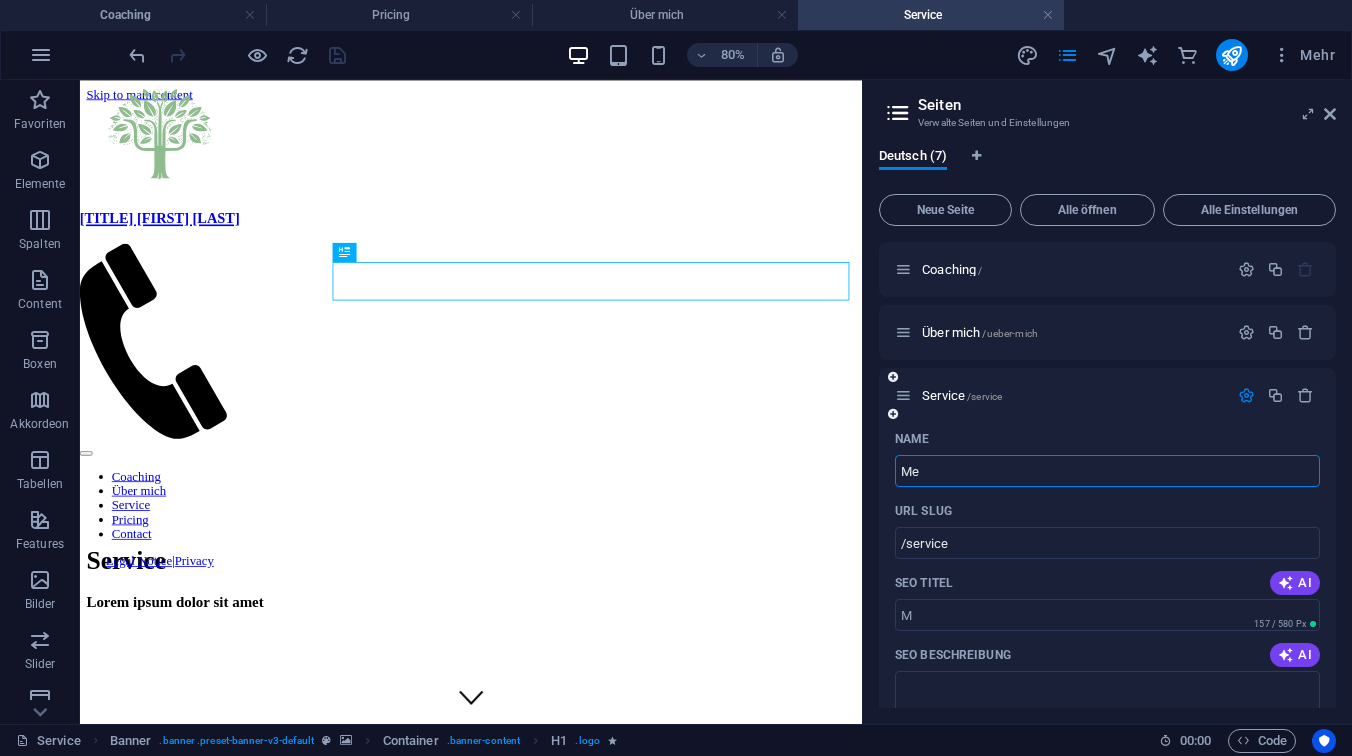type on "/m" 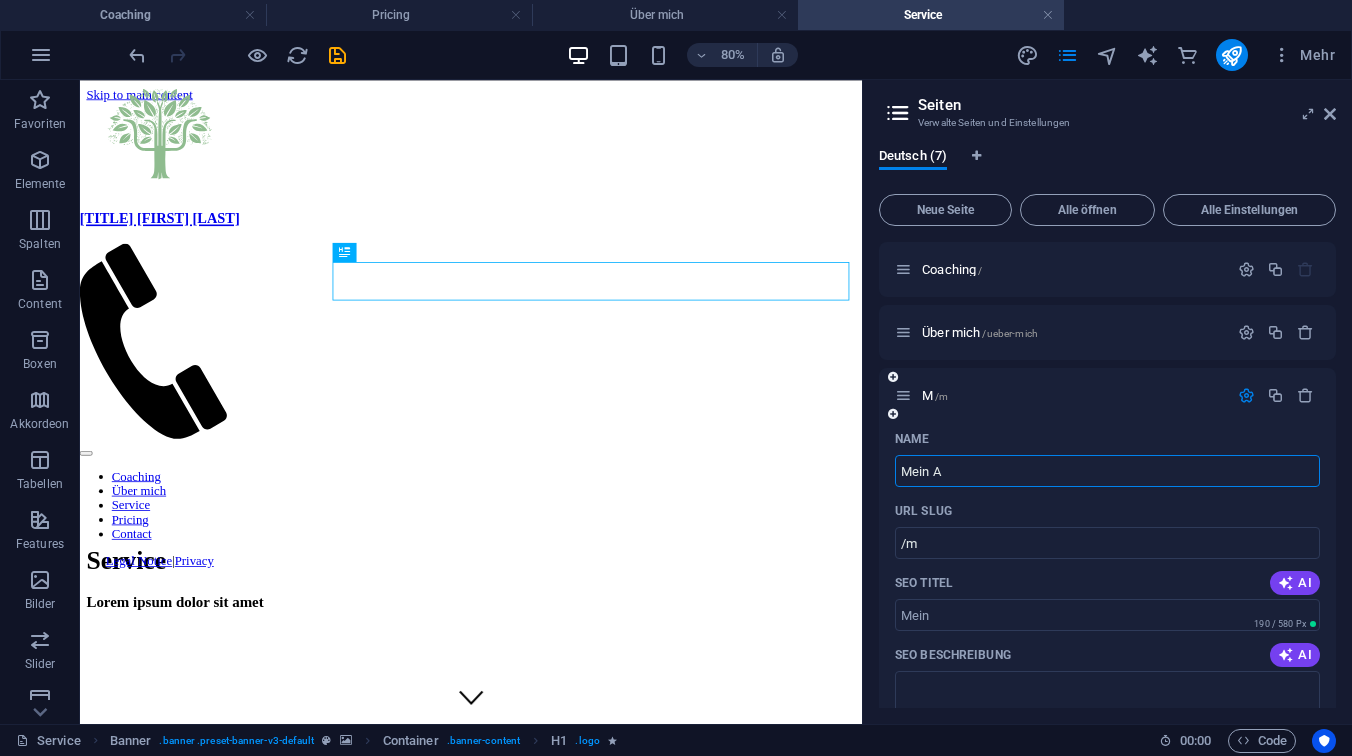 type on "Mein An" 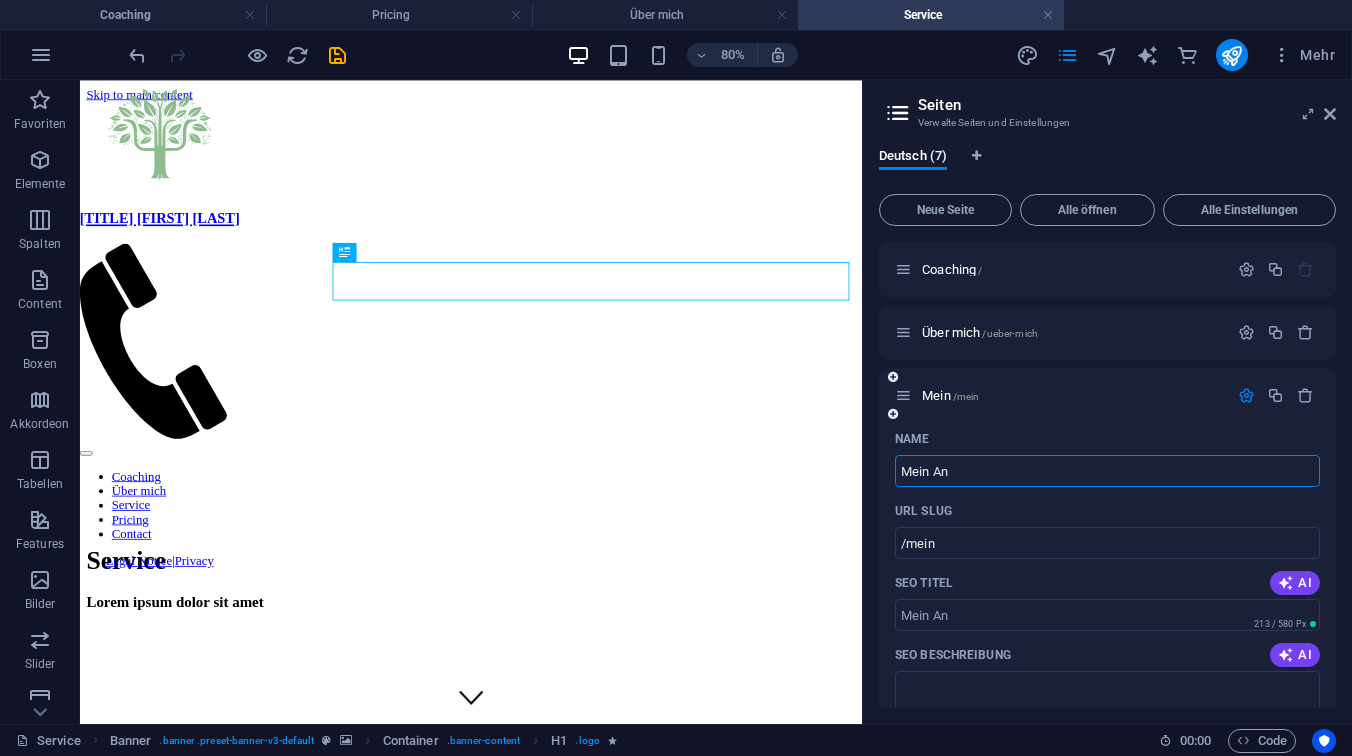 type on "Mein An" 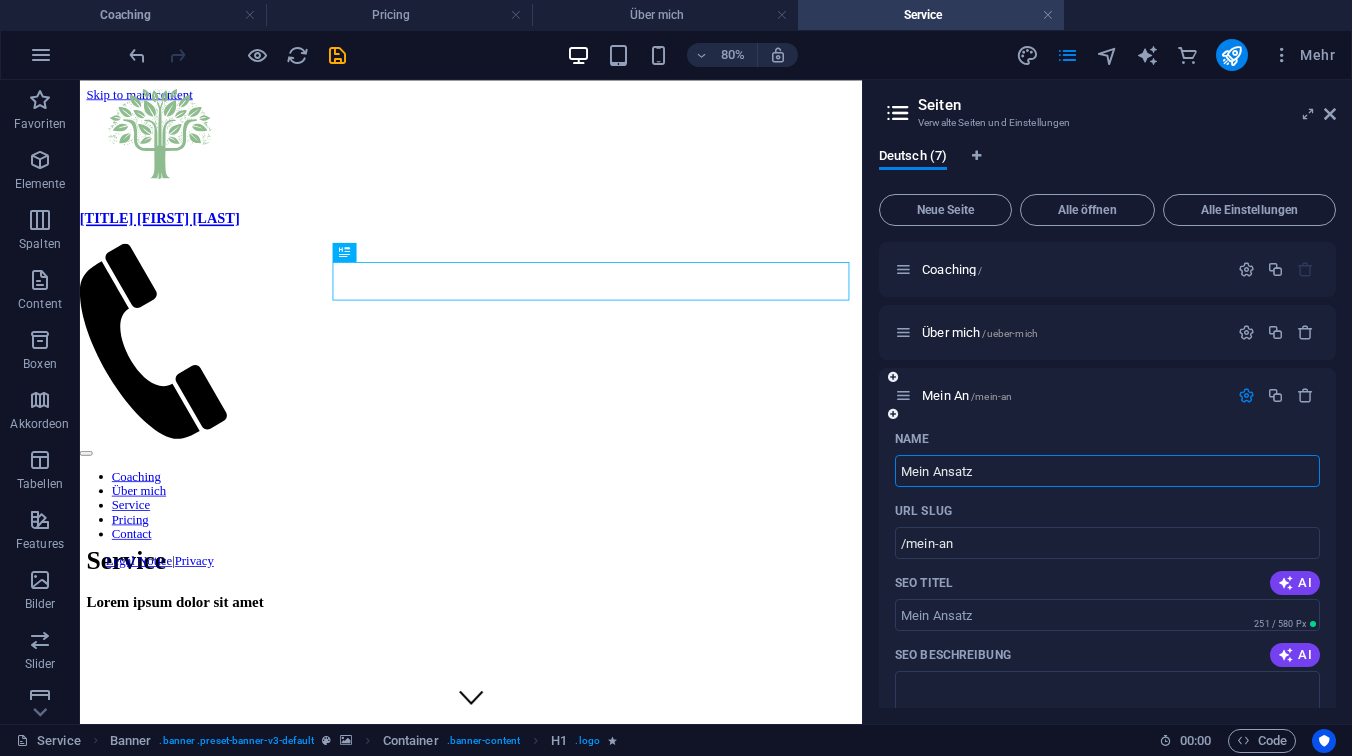 type on "Mein Ansatz" 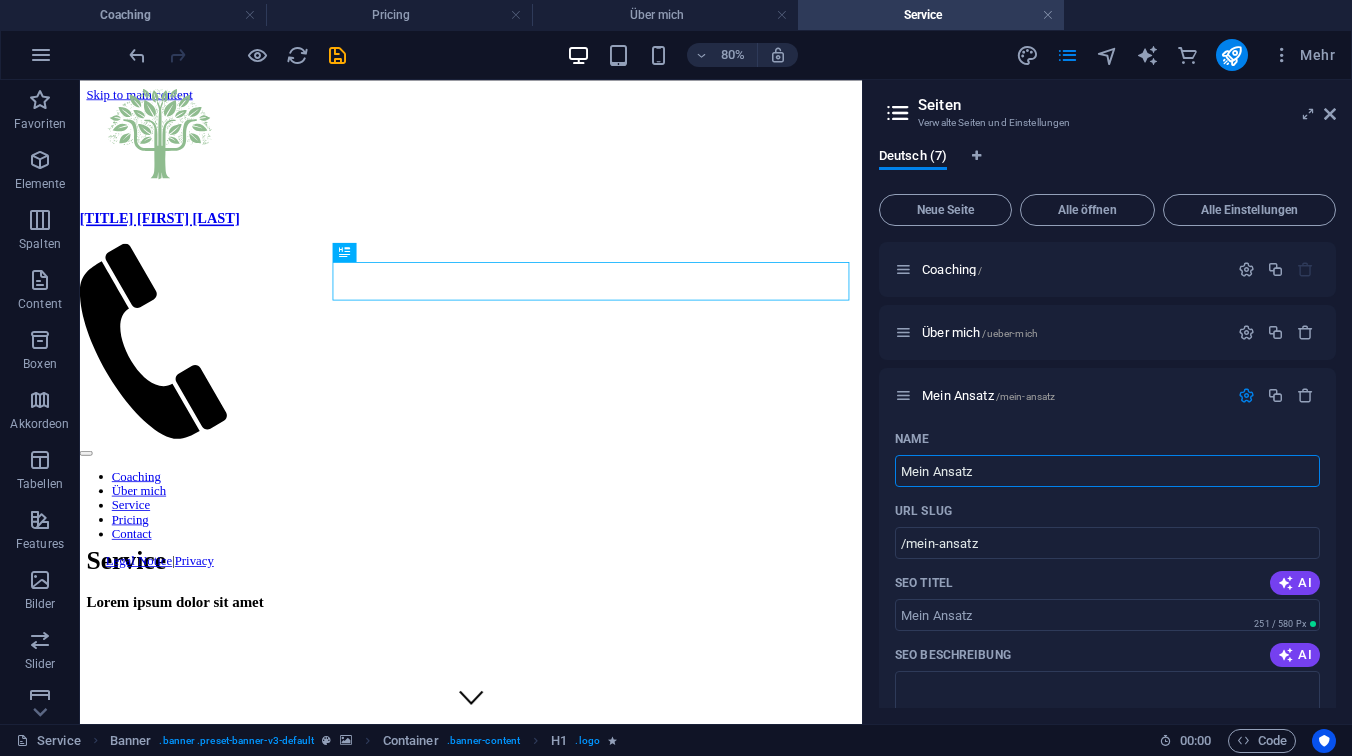 type on "Mein Ansatz" 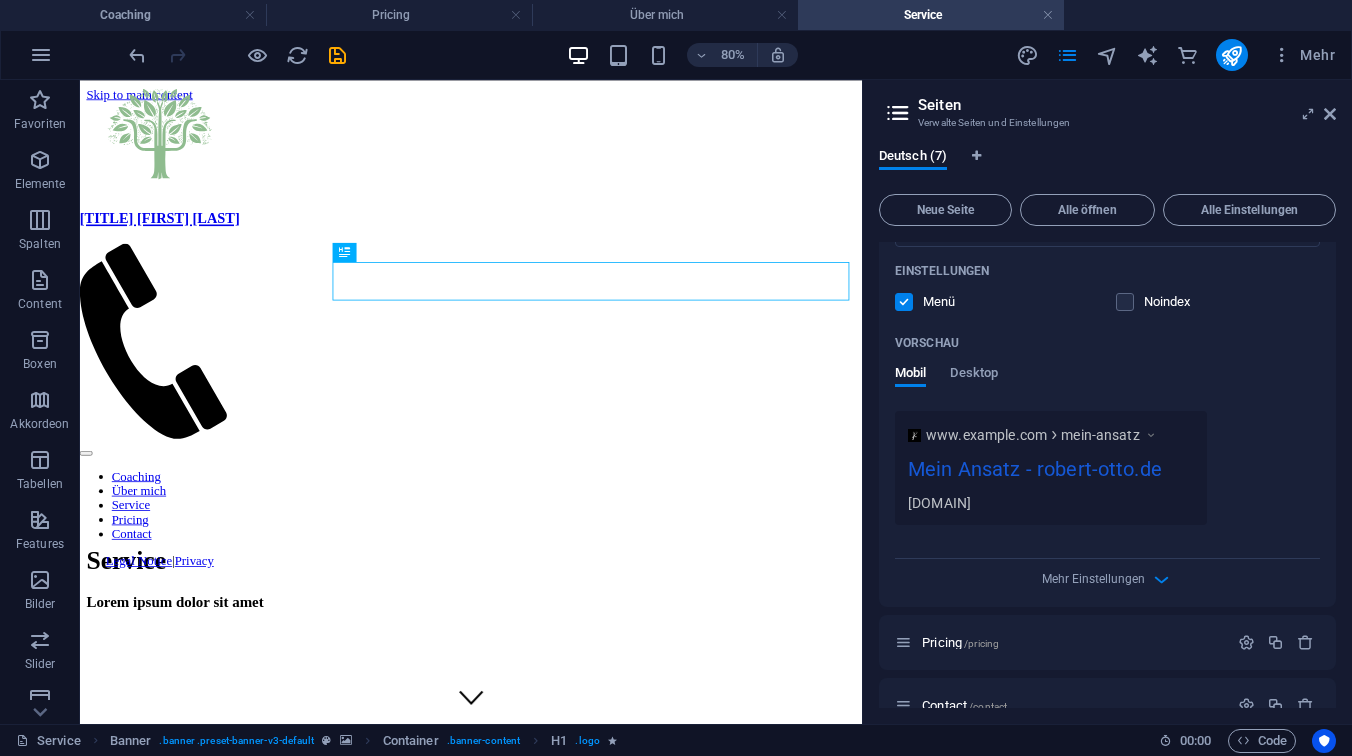 scroll, scrollTop: 720, scrollLeft: 0, axis: vertical 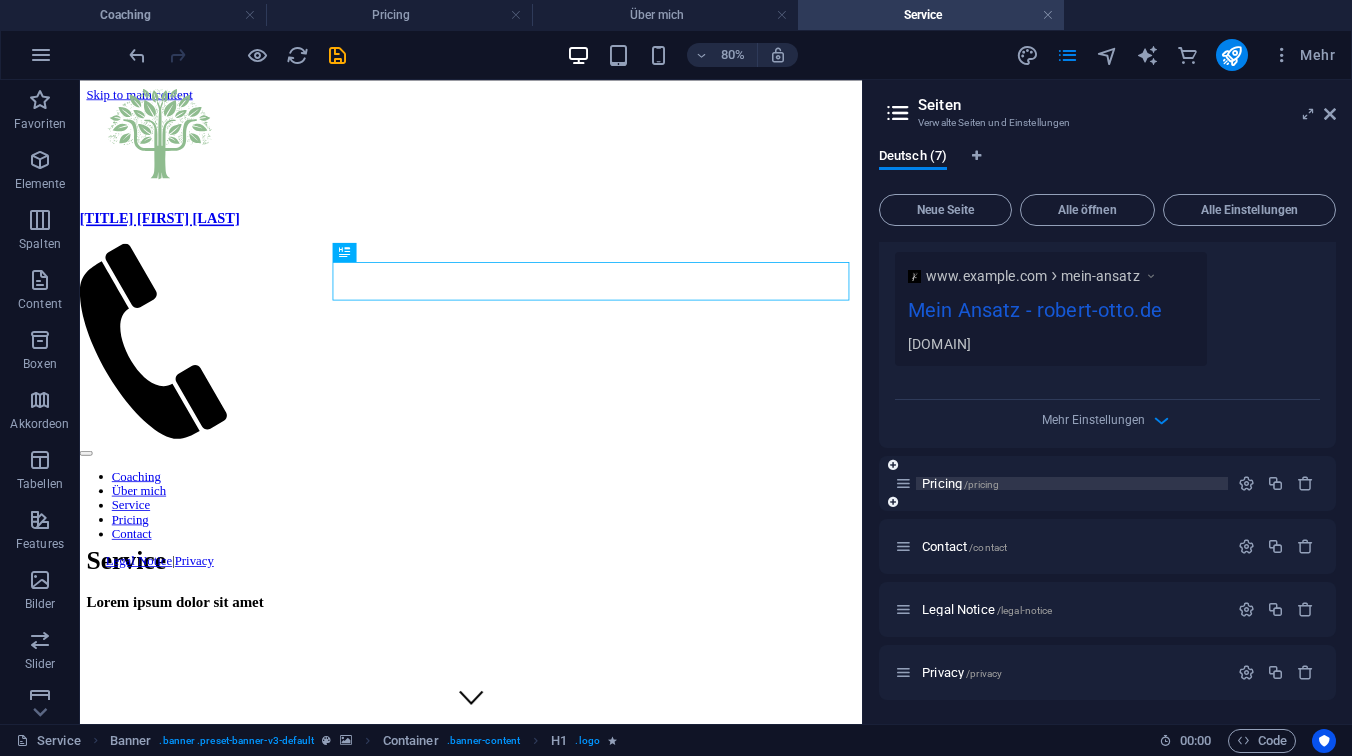 click on "Pricing /pricing" at bounding box center [960, 483] 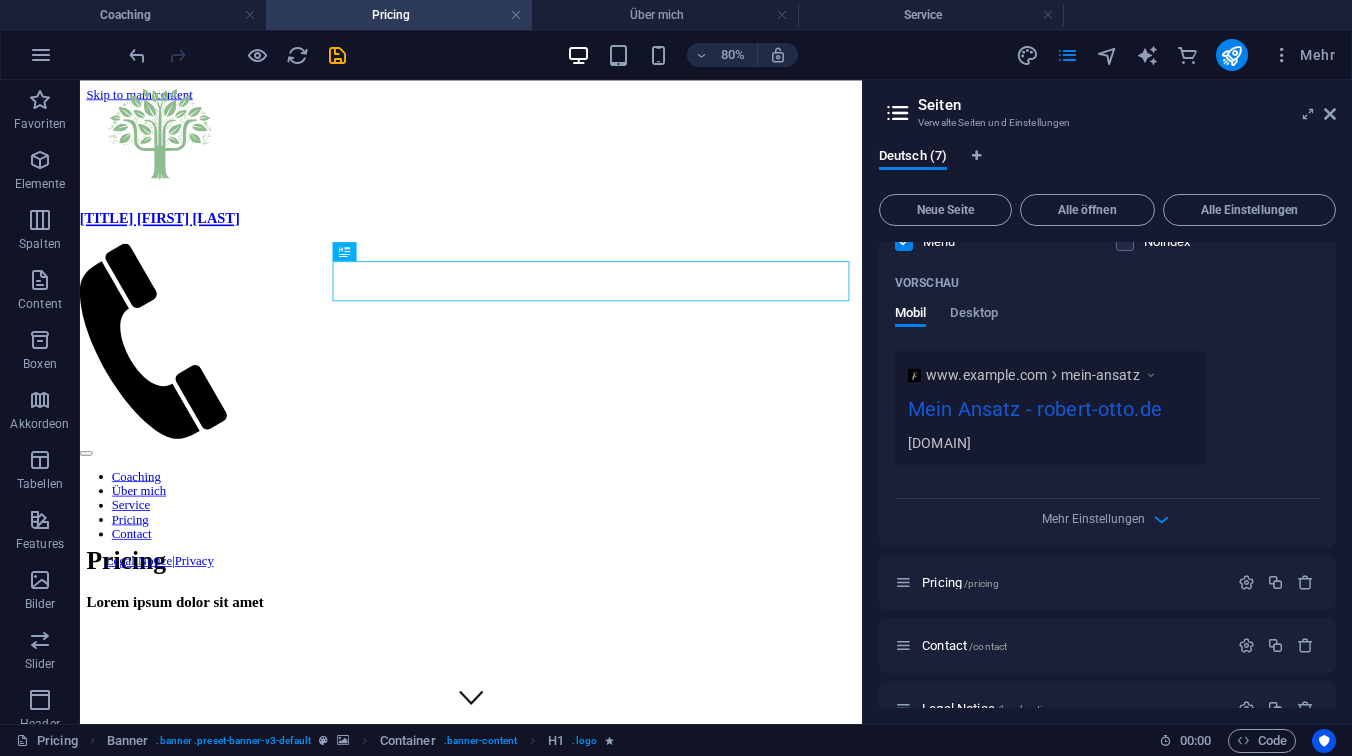 scroll, scrollTop: 720, scrollLeft: 0, axis: vertical 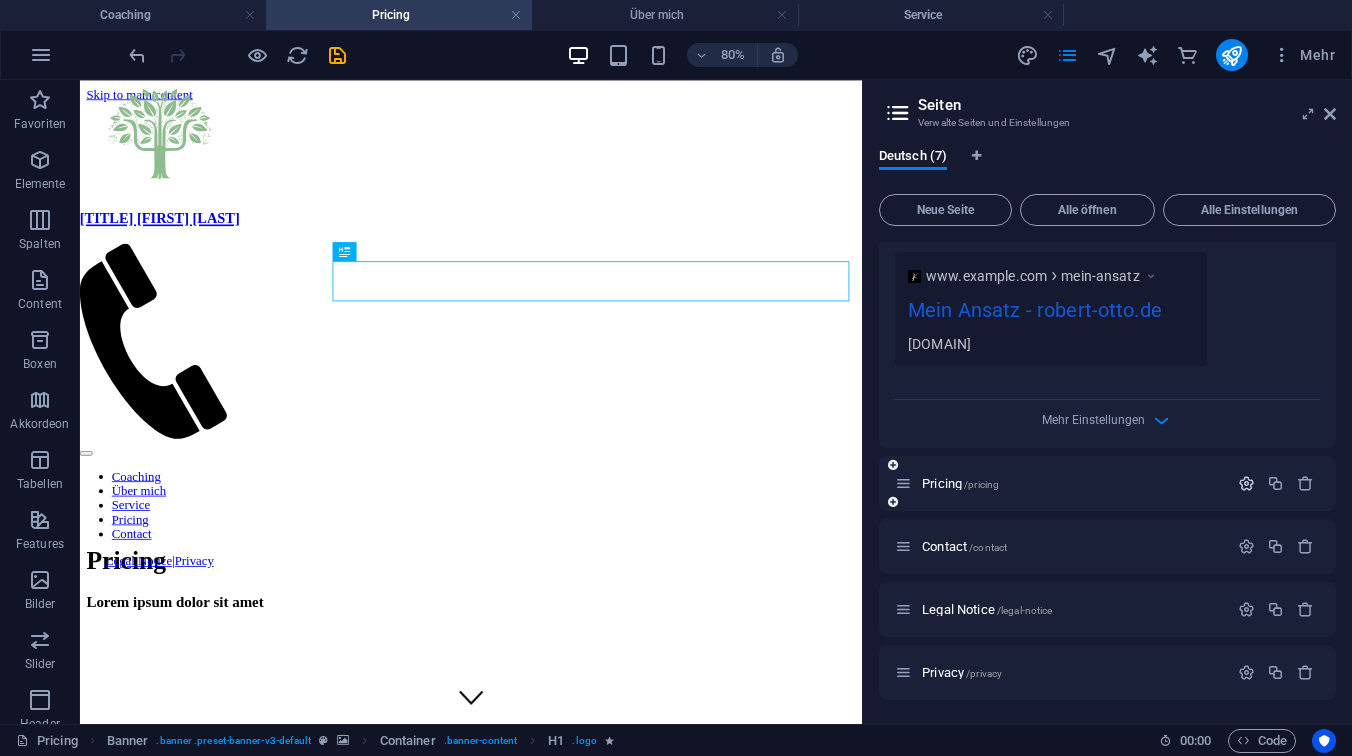 click at bounding box center [1246, 483] 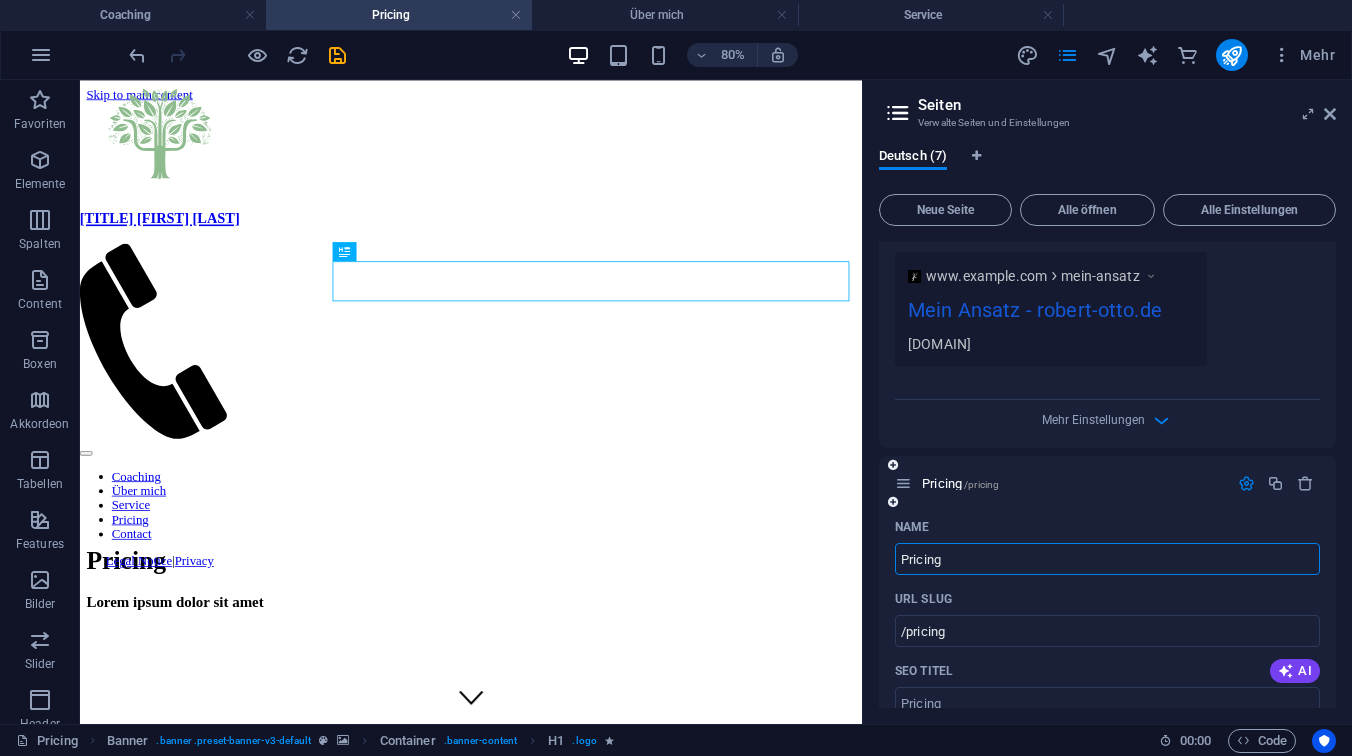 drag, startPoint x: 968, startPoint y: 554, endPoint x: 901, endPoint y: 550, distance: 67.11929 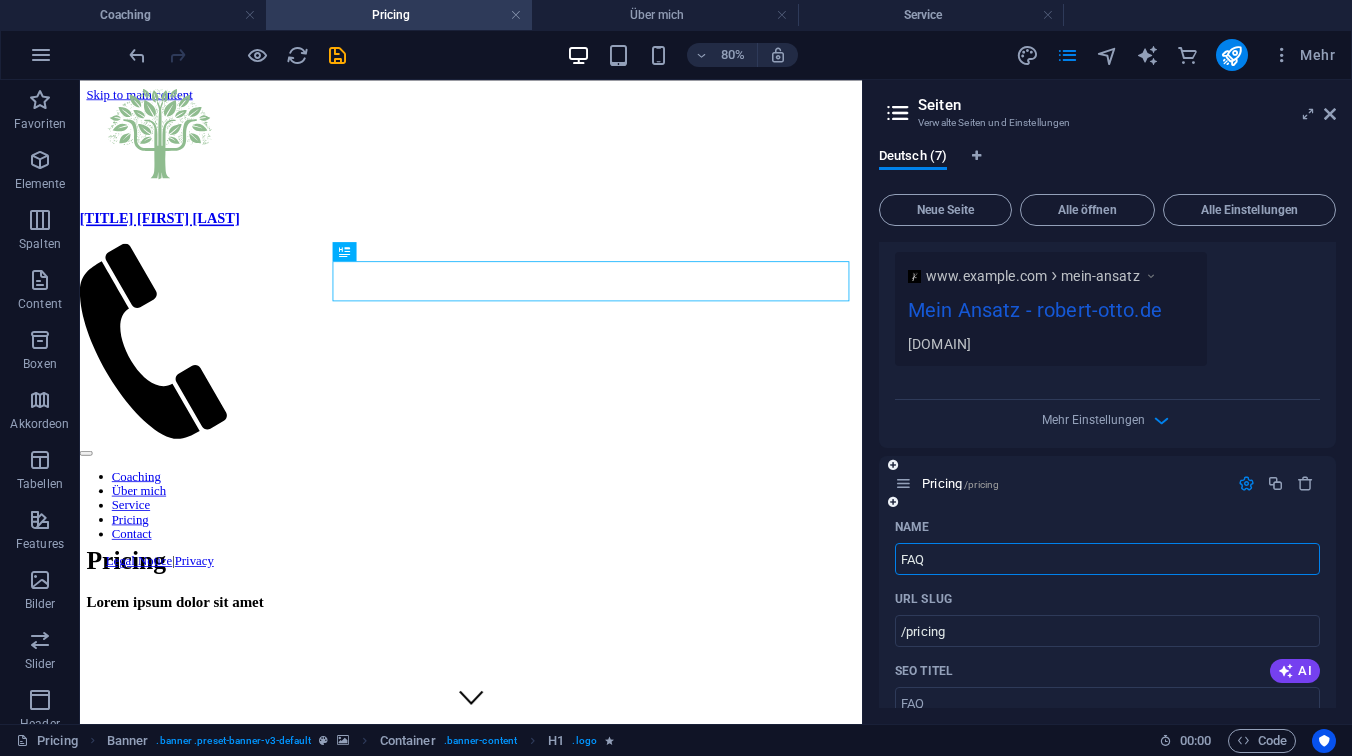 type on "FAQ" 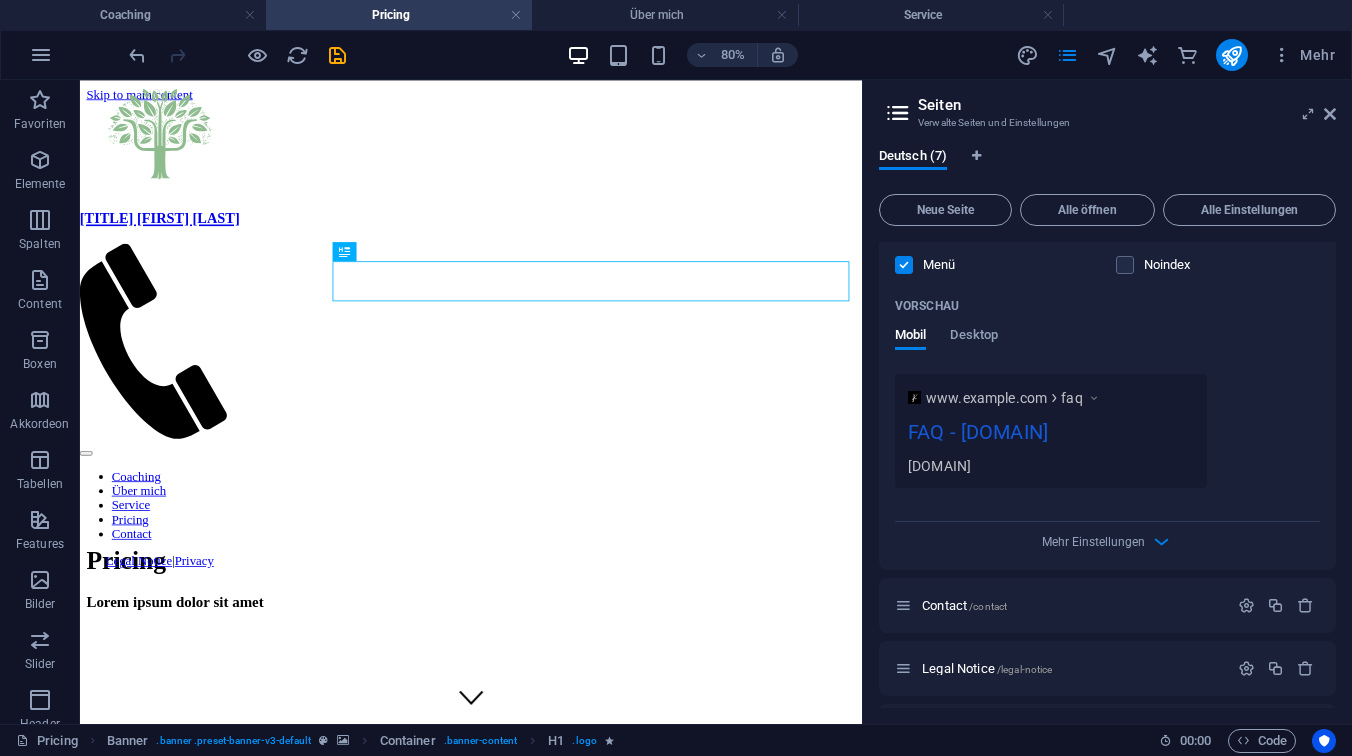 scroll, scrollTop: 1466, scrollLeft: 0, axis: vertical 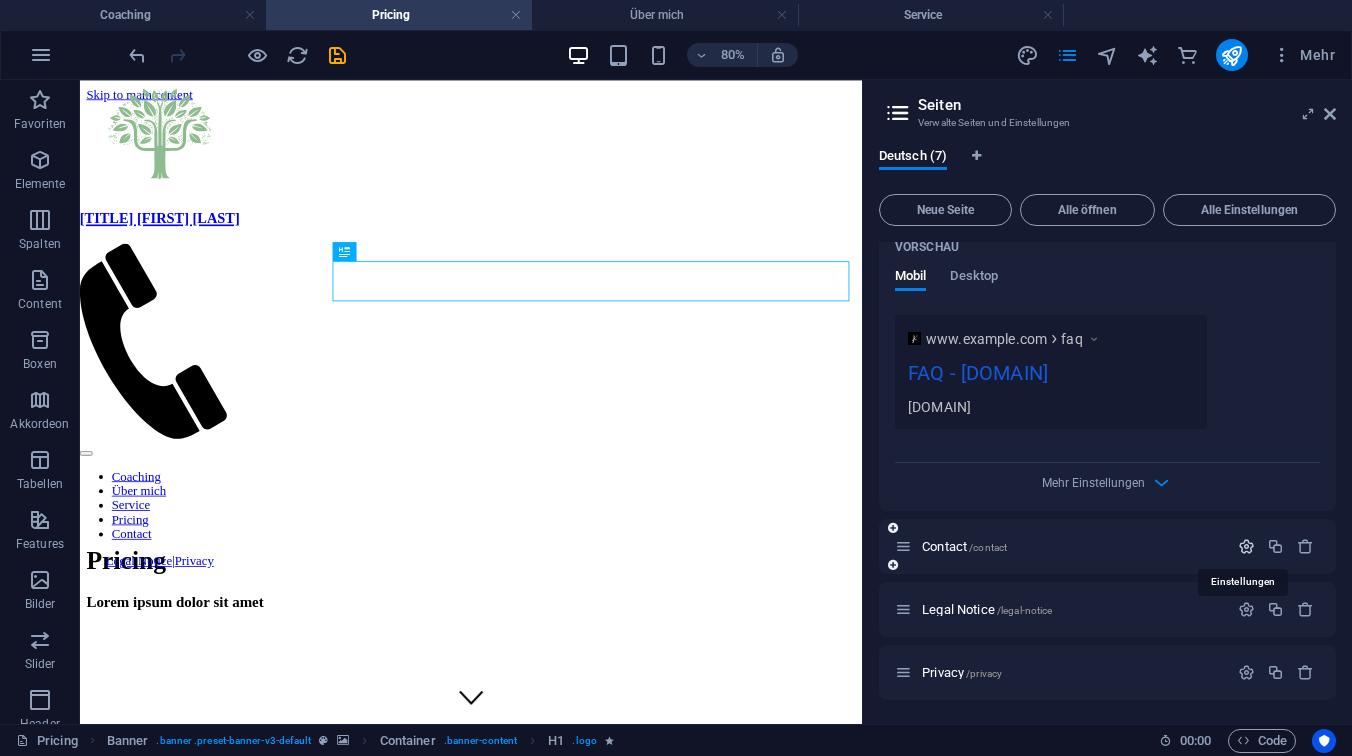 type on "FAQ" 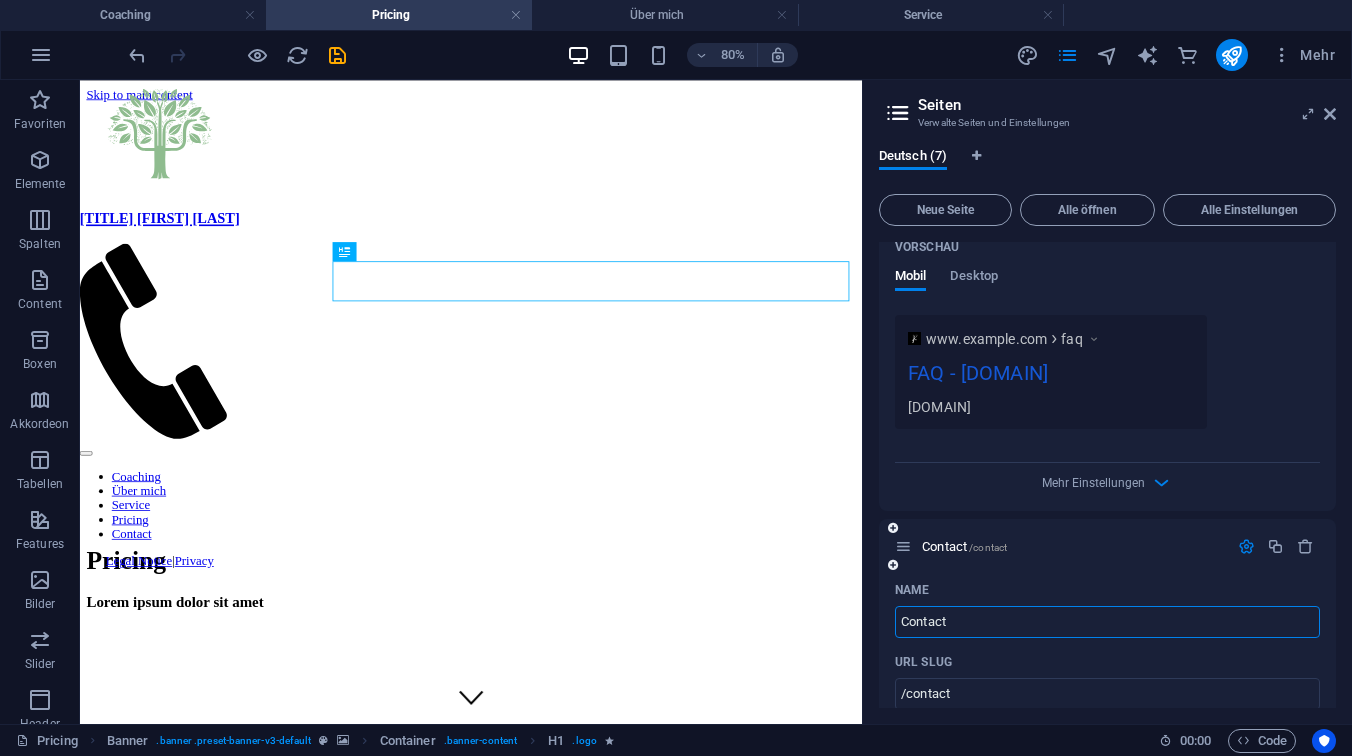 drag, startPoint x: 970, startPoint y: 624, endPoint x: 903, endPoint y: 621, distance: 67.06713 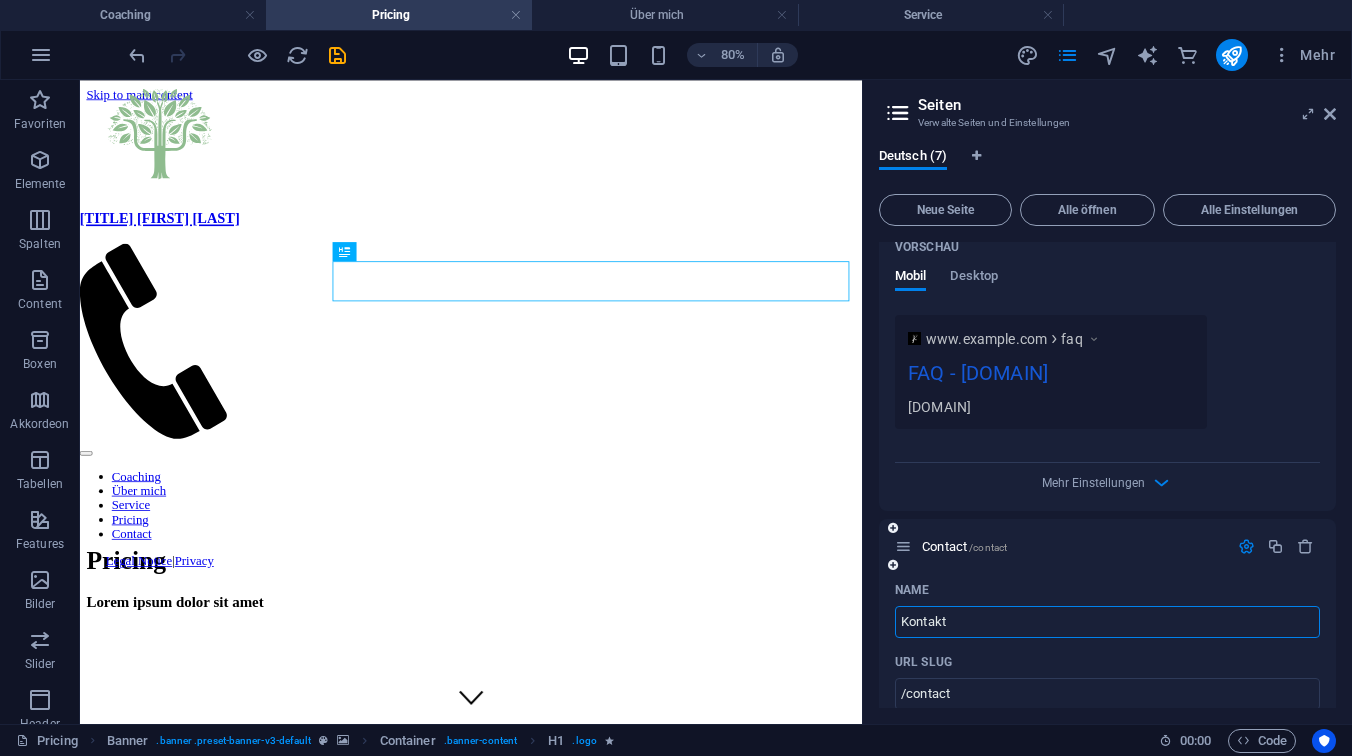 type on "Kontakt" 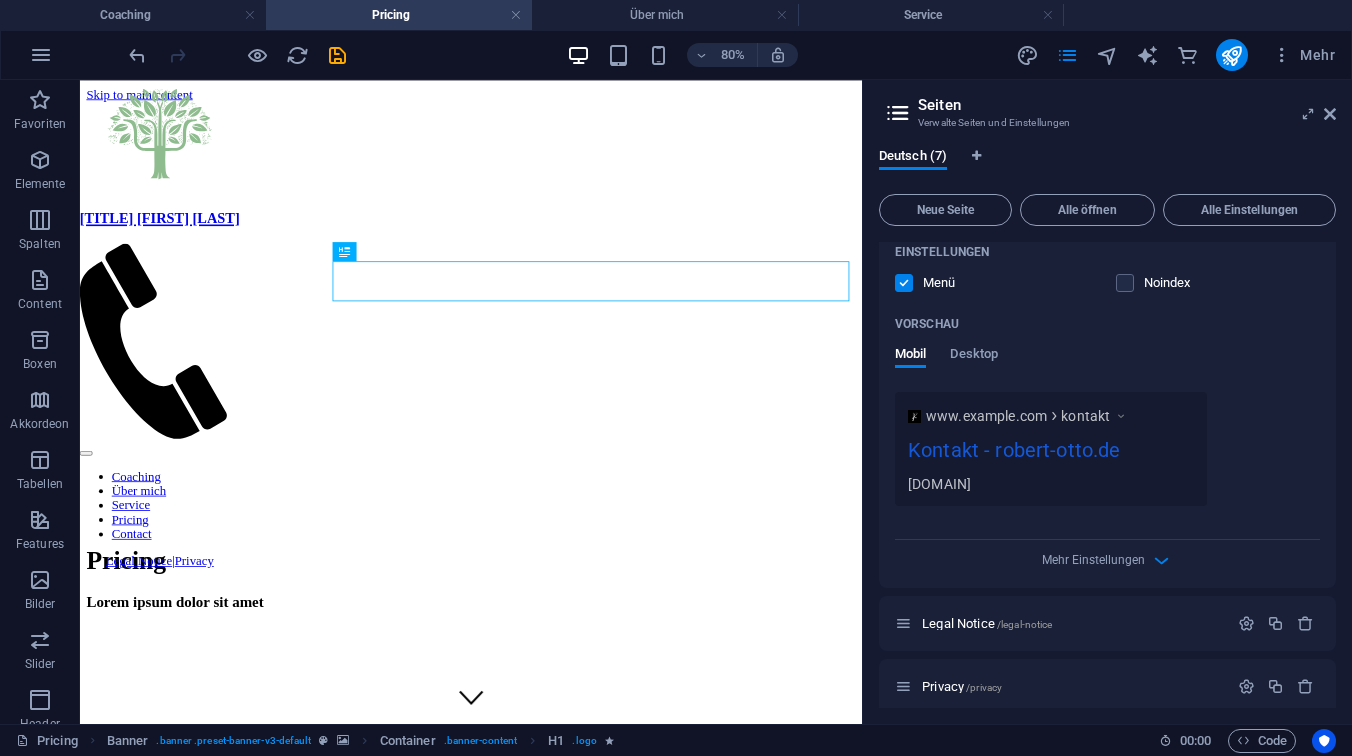 scroll, scrollTop: 2211, scrollLeft: 0, axis: vertical 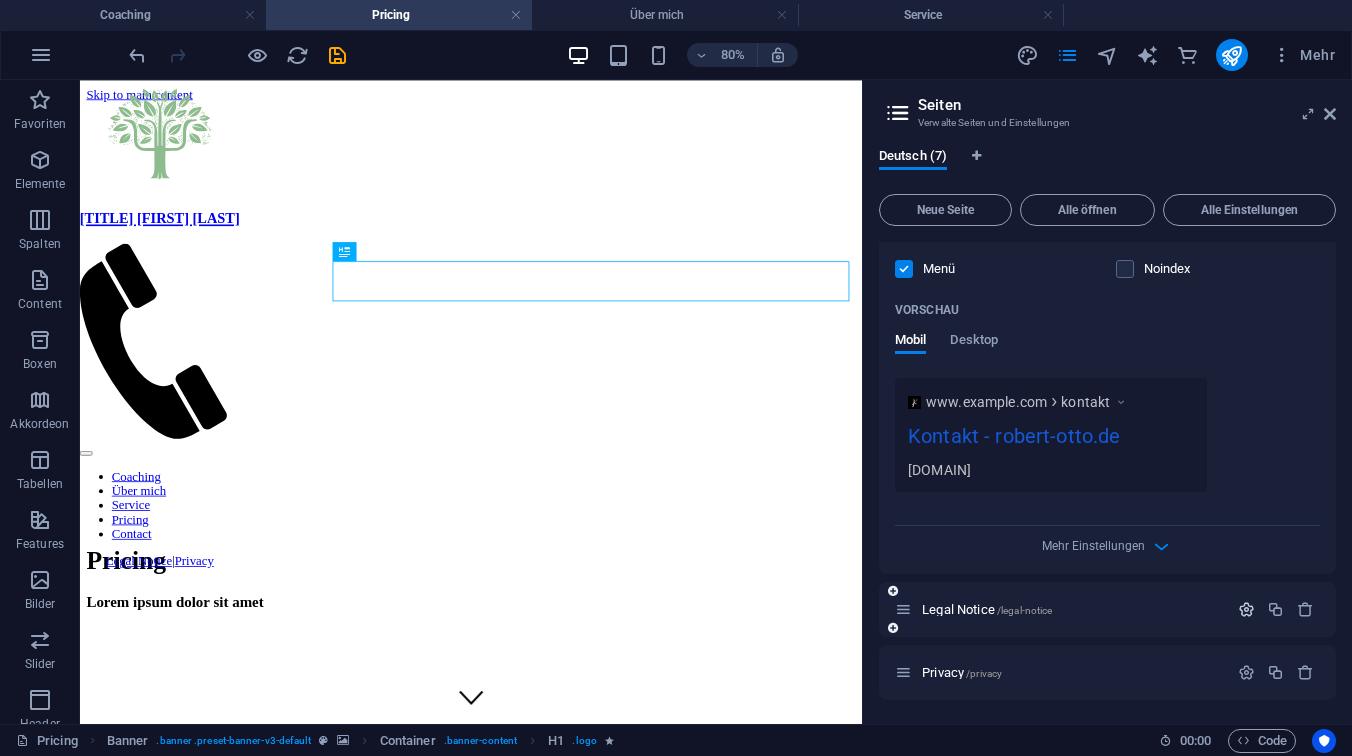 type on "Kontakt" 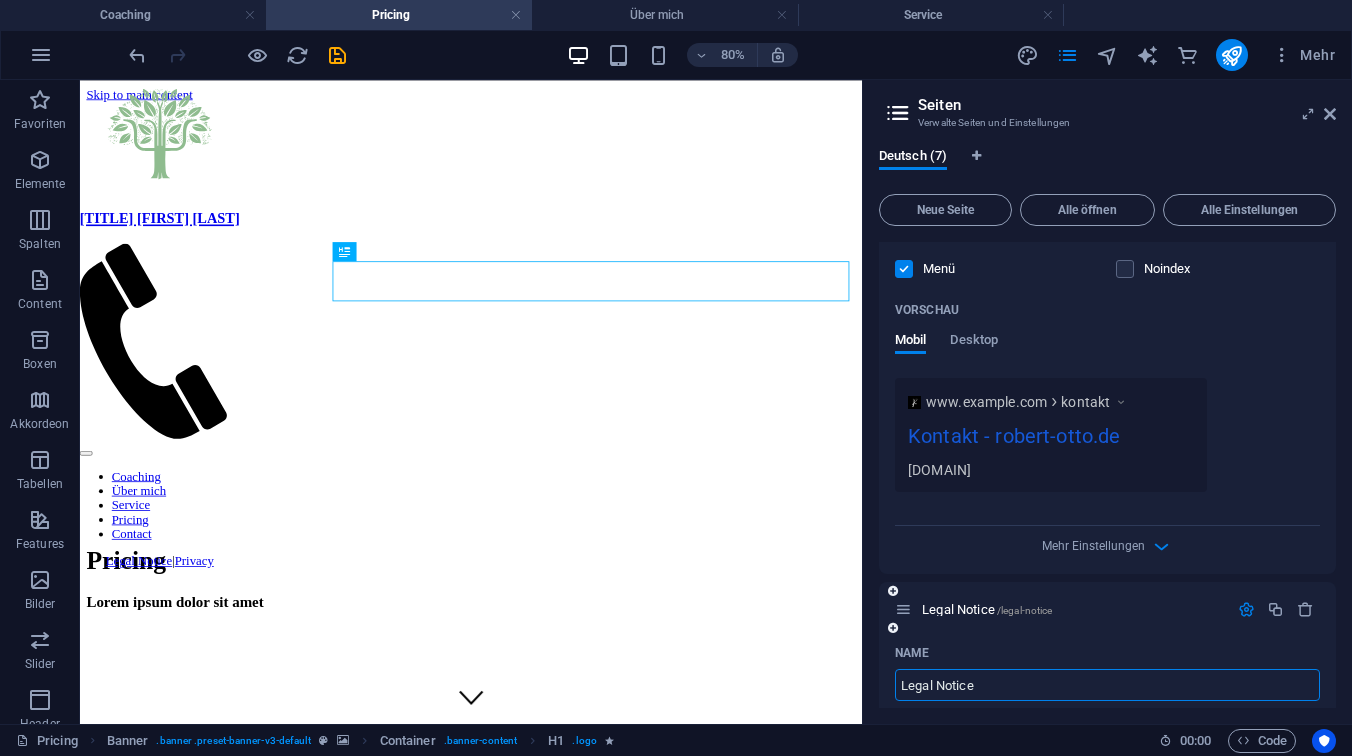 drag, startPoint x: 980, startPoint y: 680, endPoint x: 907, endPoint y: 669, distance: 73.82411 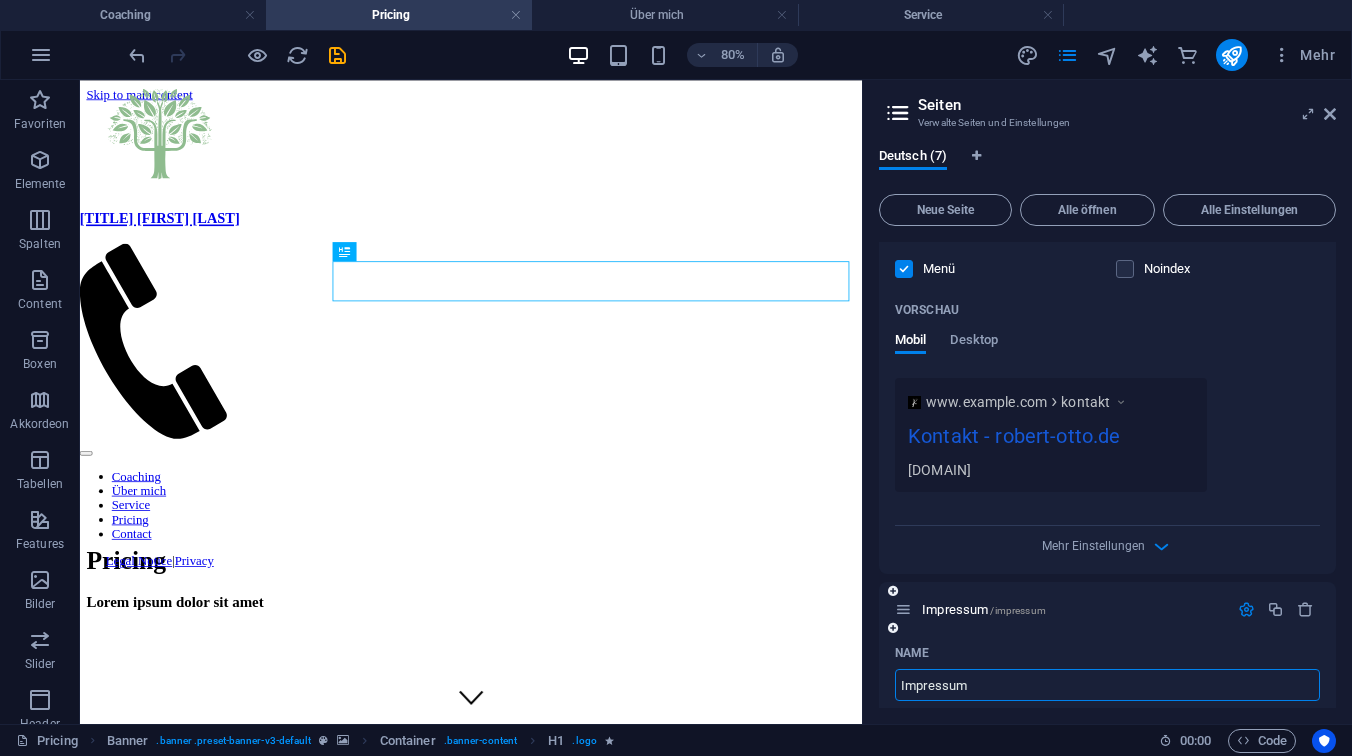 type on "Impressum" 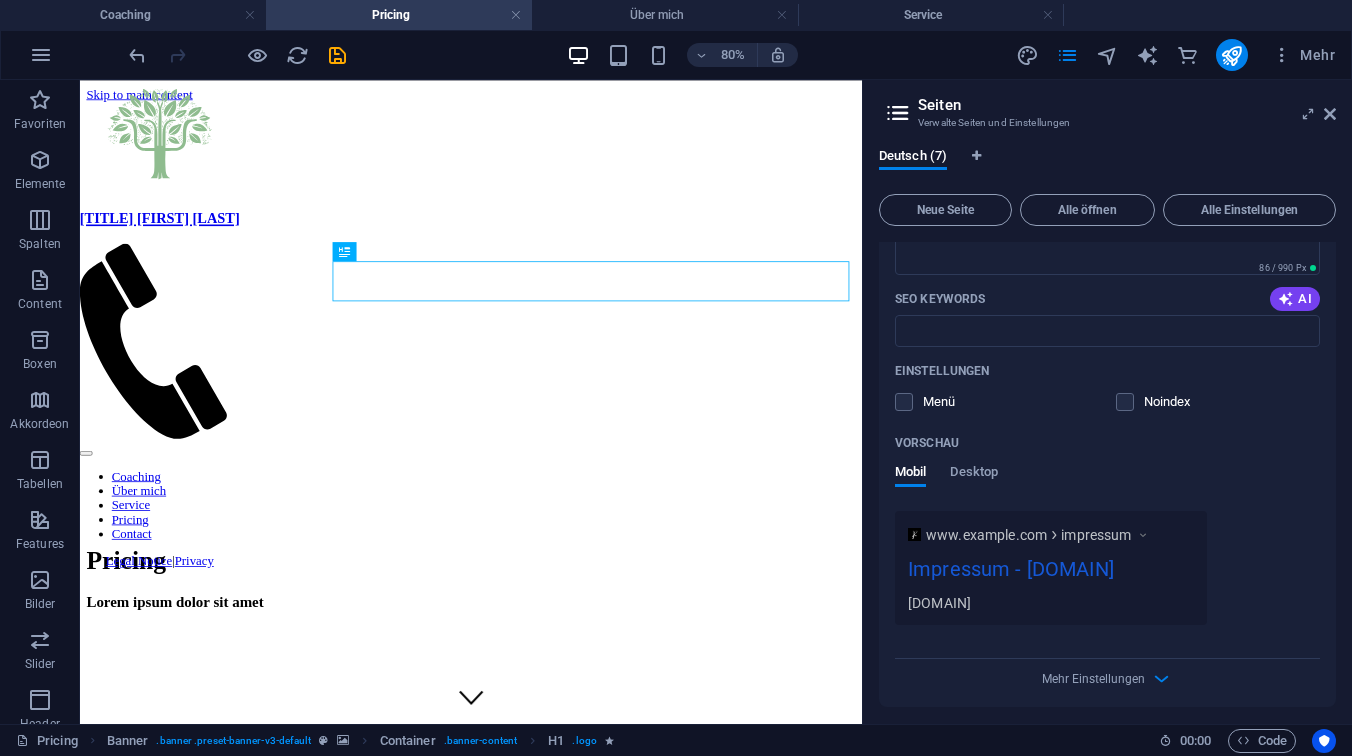 scroll, scrollTop: 2957, scrollLeft: 0, axis: vertical 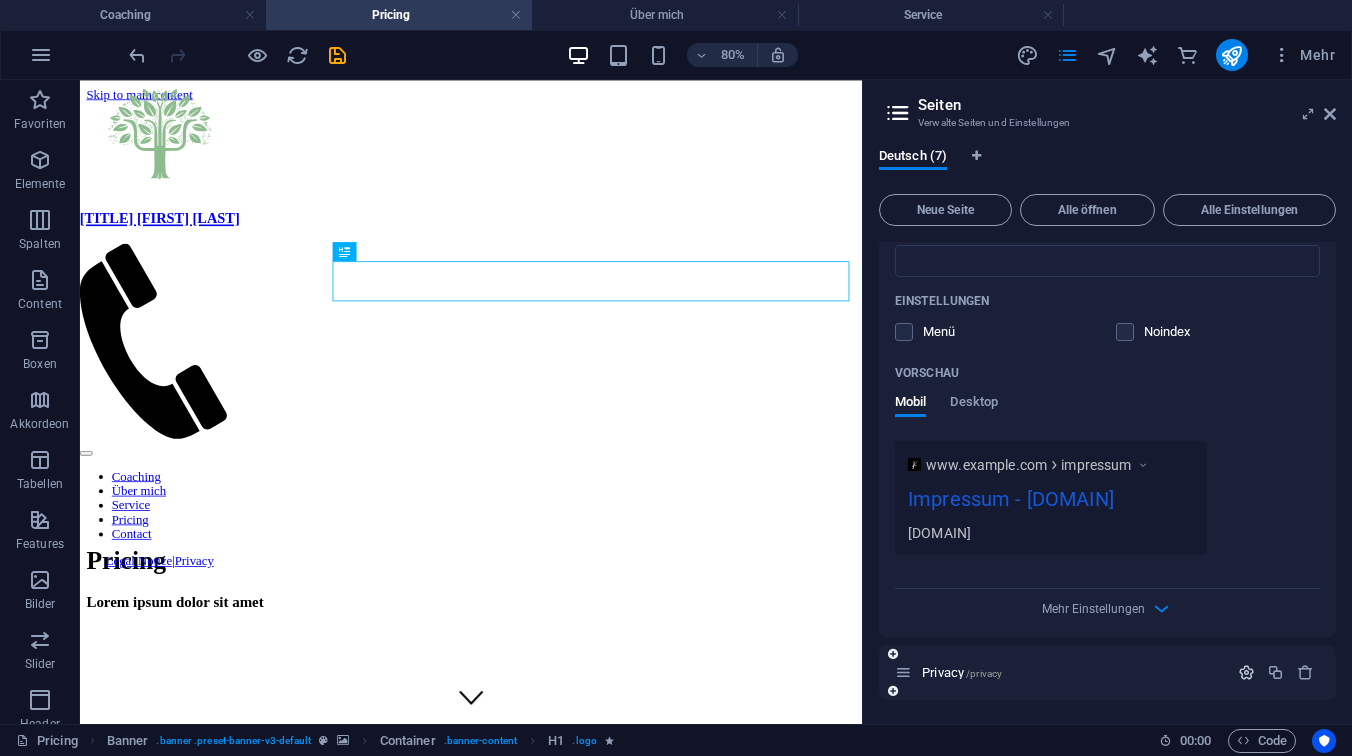 type on "Impressum" 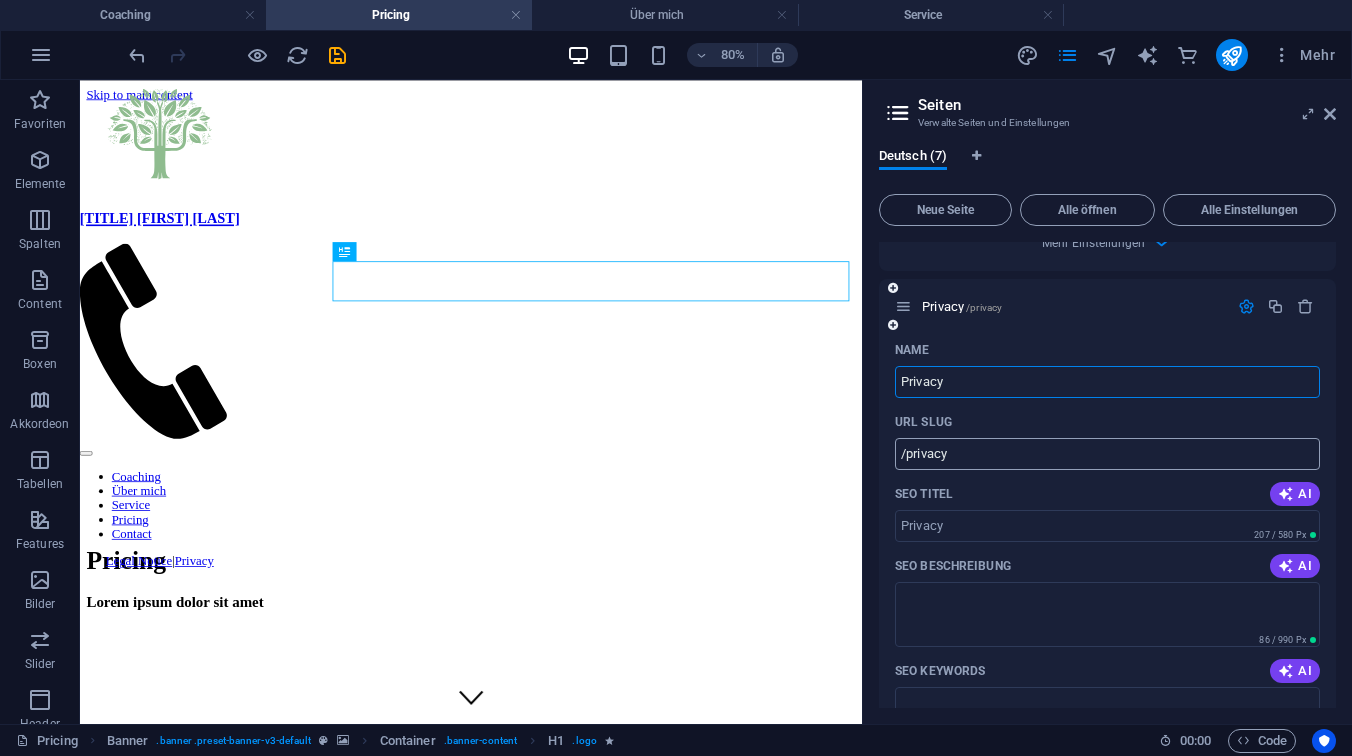 scroll, scrollTop: 3297, scrollLeft: 0, axis: vertical 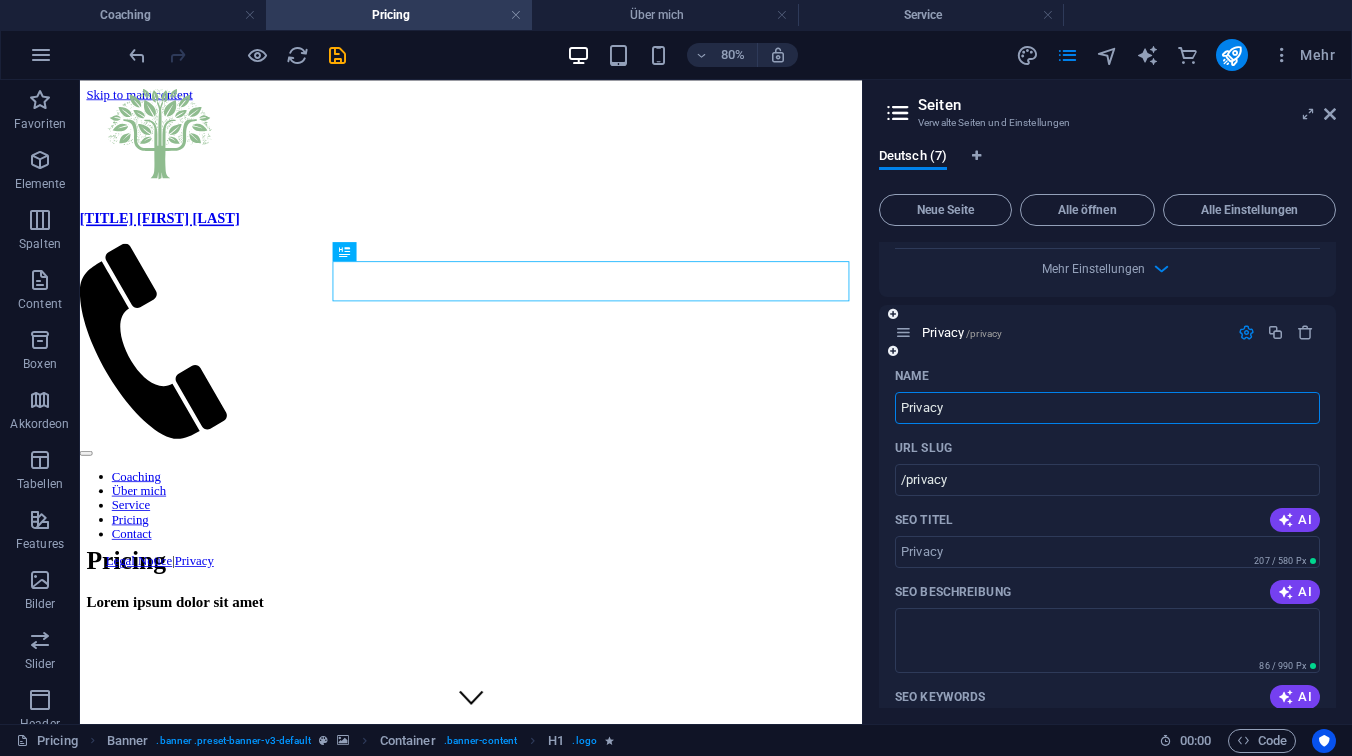 drag, startPoint x: 961, startPoint y: 408, endPoint x: 880, endPoint y: 395, distance: 82.036575 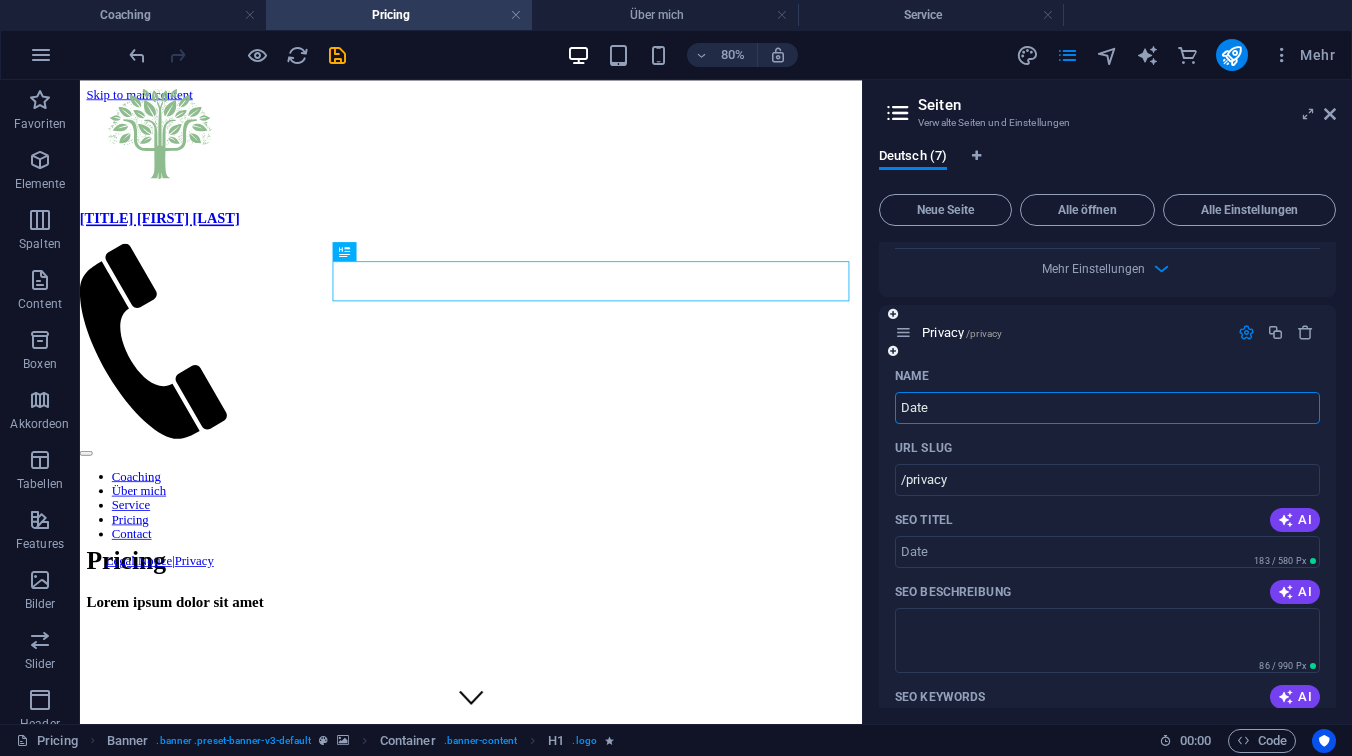 type on "Date" 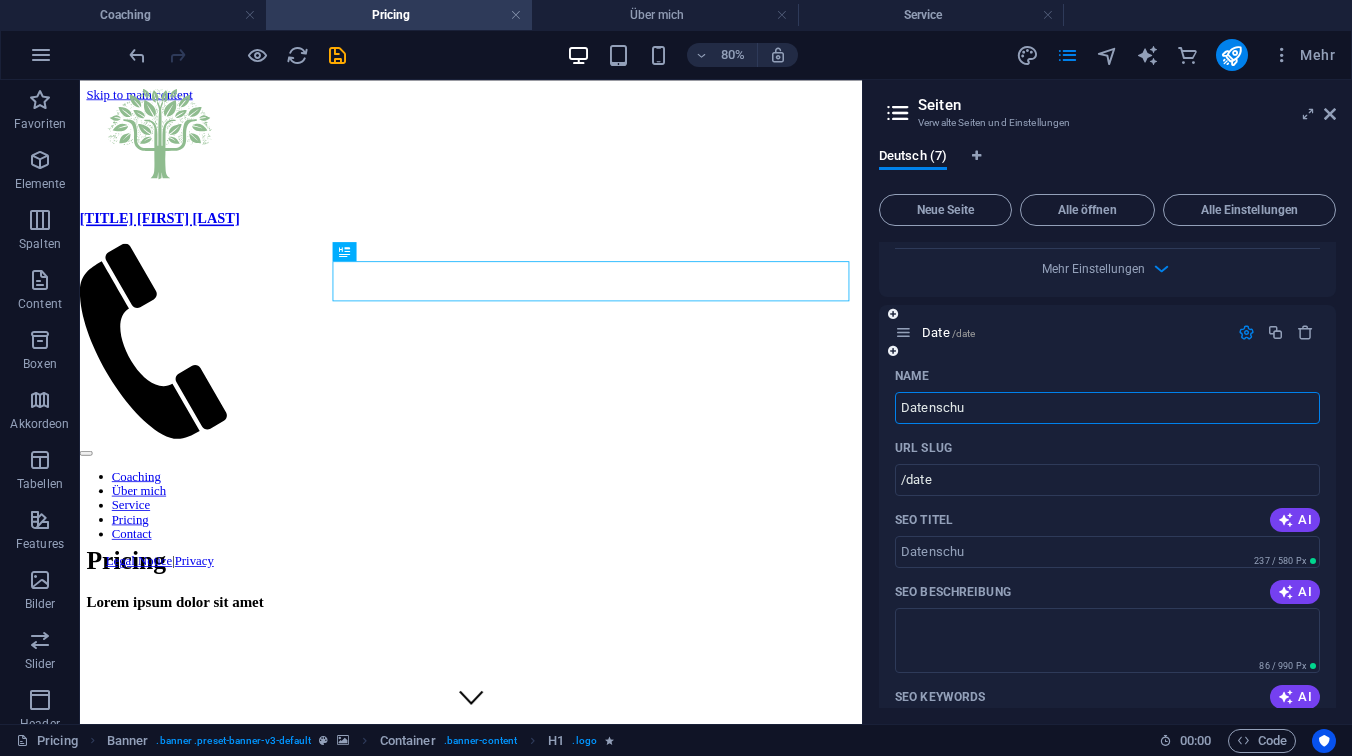 type on "Datenschu" 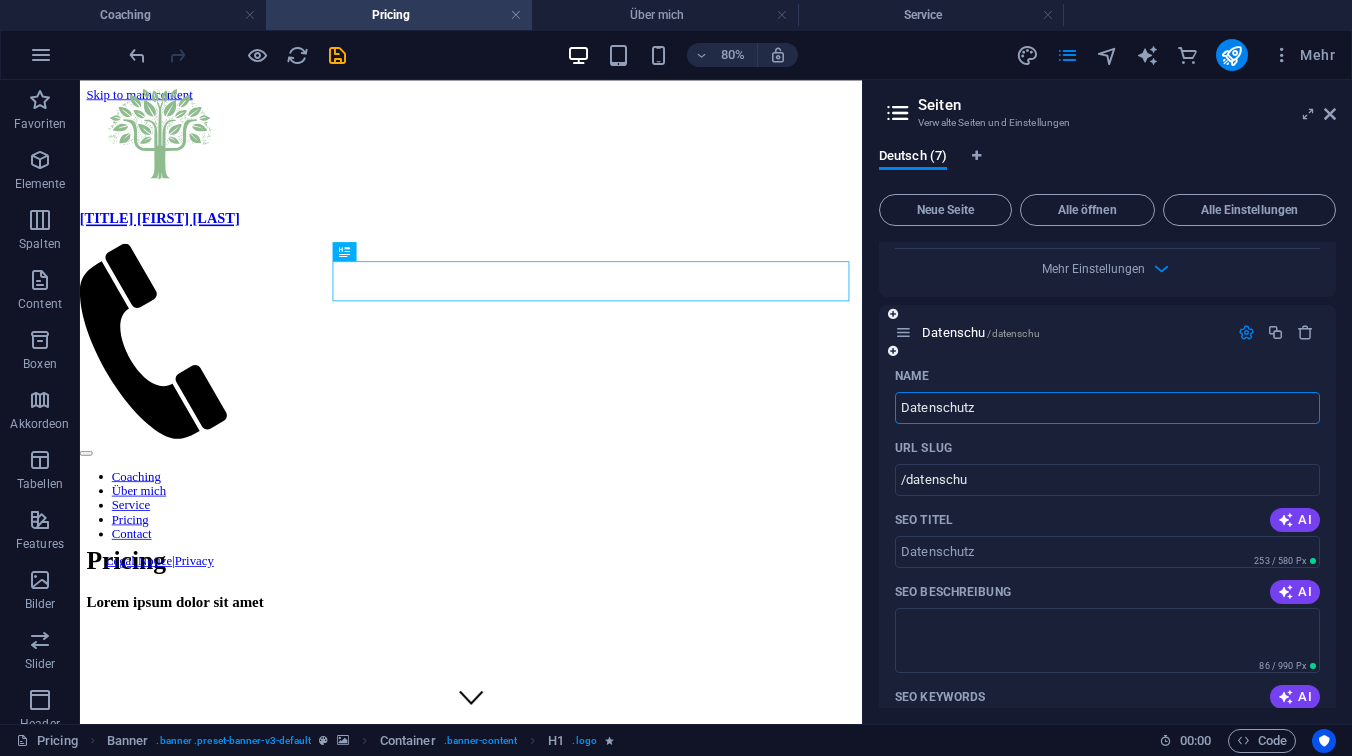 type on "Datenschutz" 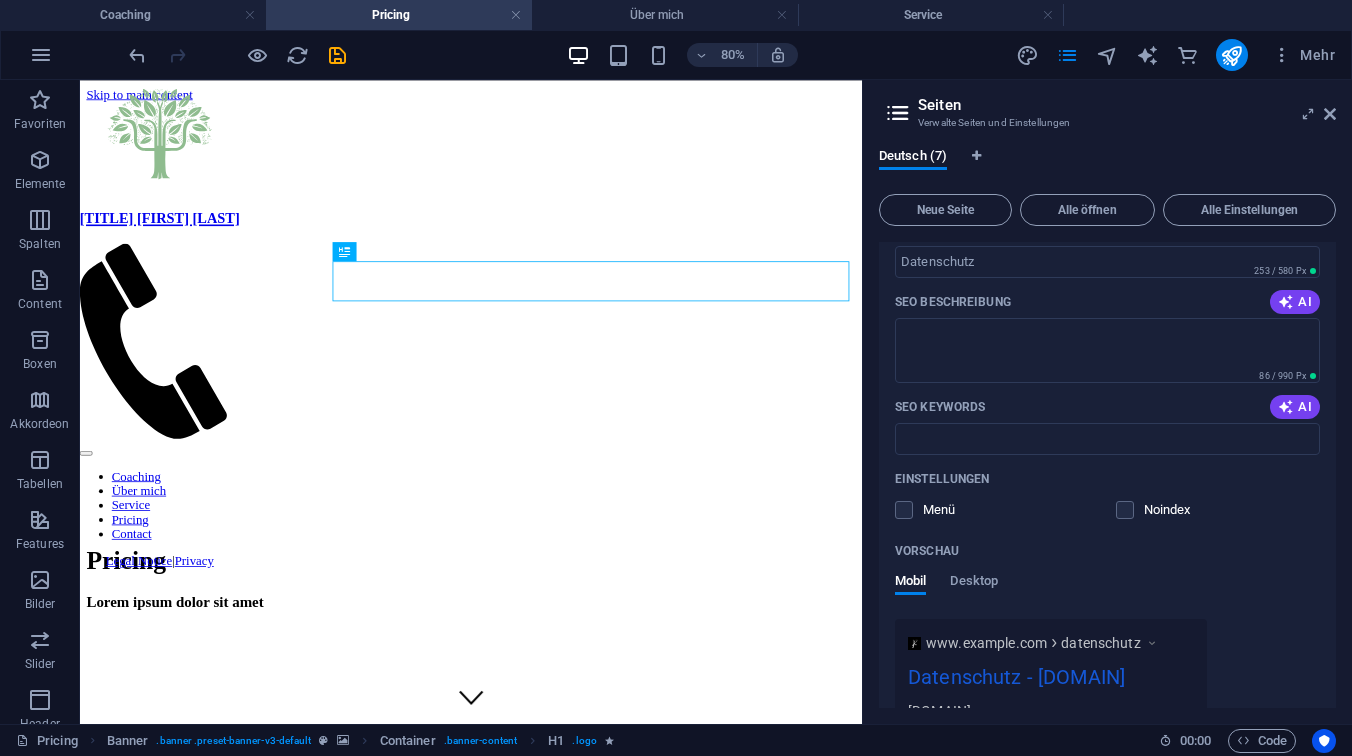 scroll, scrollTop: 3702, scrollLeft: 0, axis: vertical 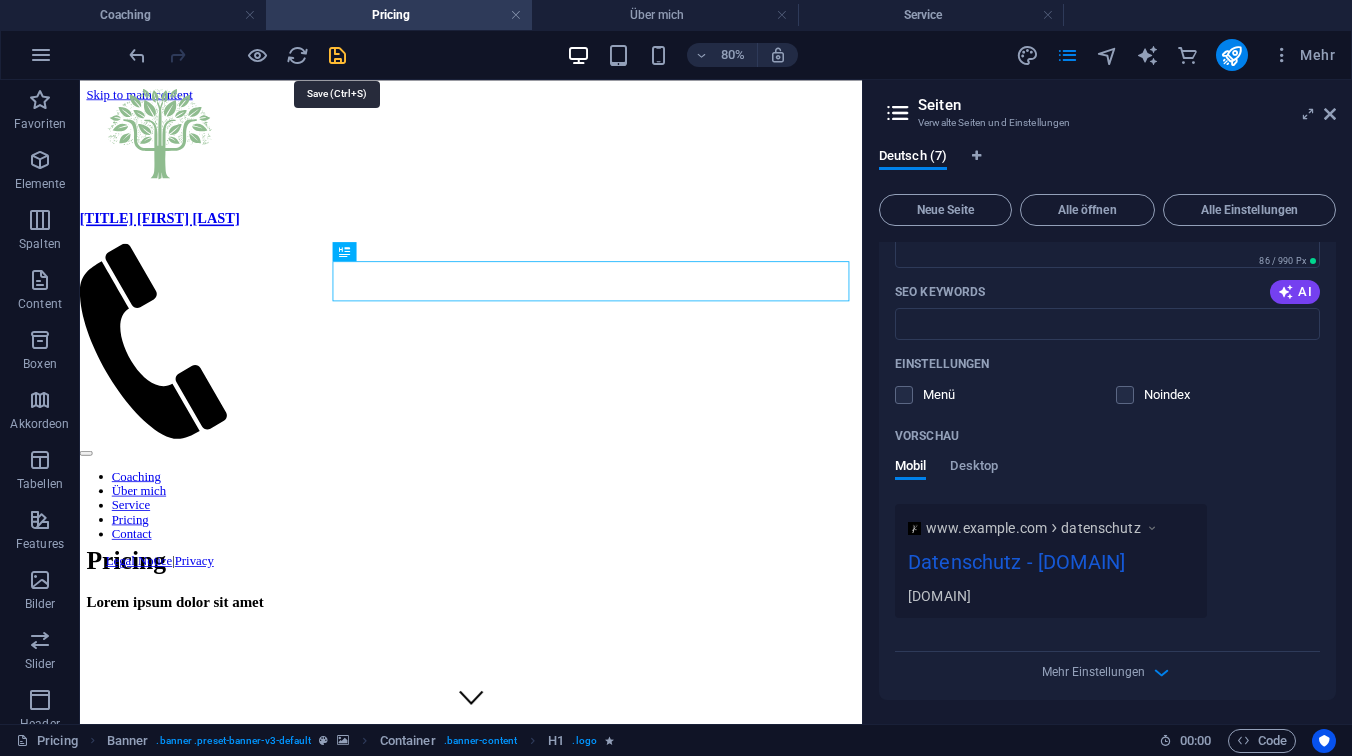 click at bounding box center (337, 55) 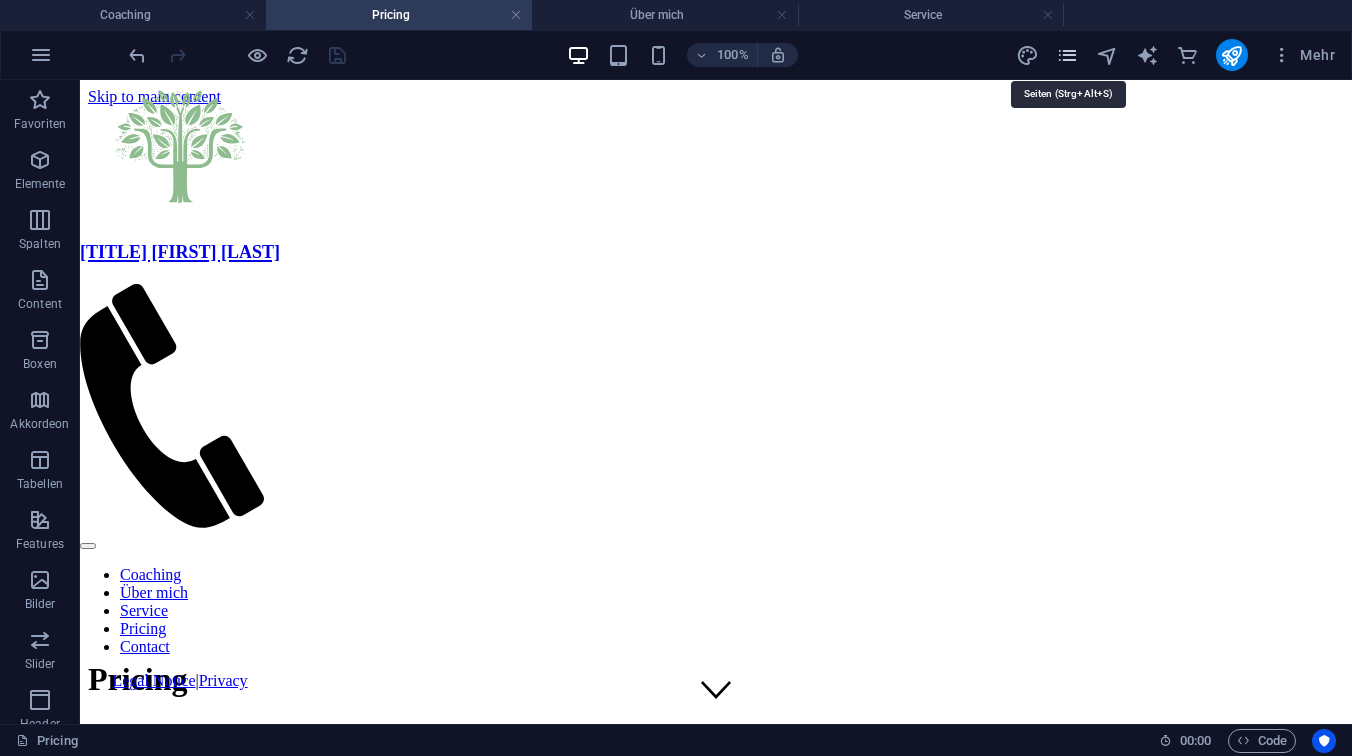 click at bounding box center (1067, 55) 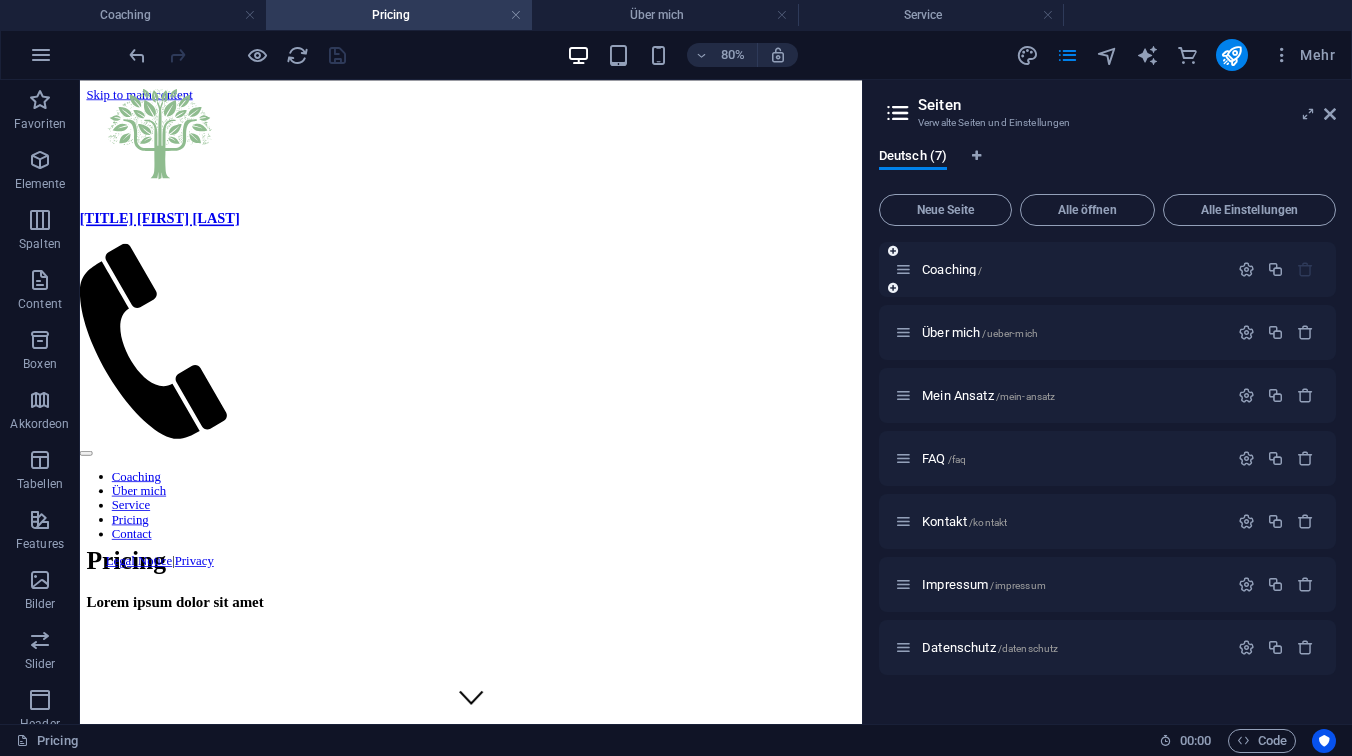 click at bounding box center [903, 269] 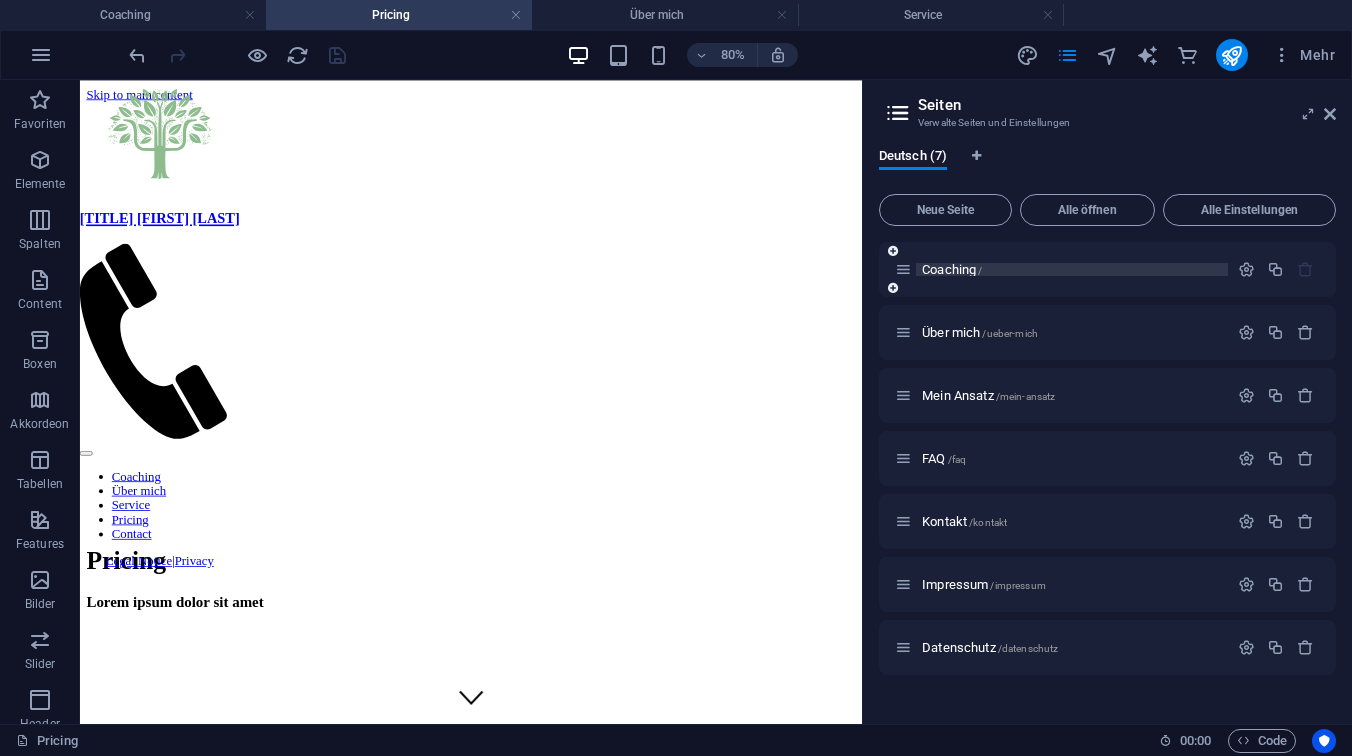 click on "Coaching /" at bounding box center (952, 269) 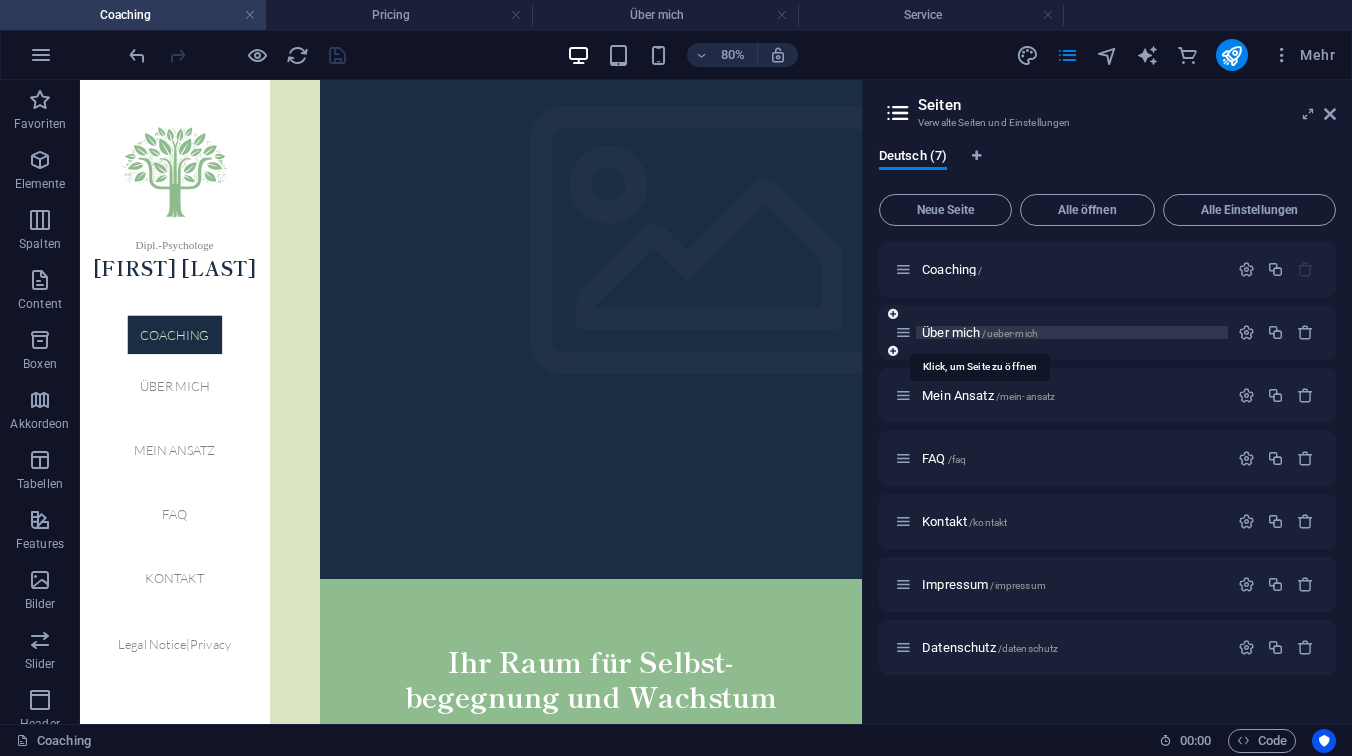 click on "Über mich /ueber-mich" at bounding box center (980, 332) 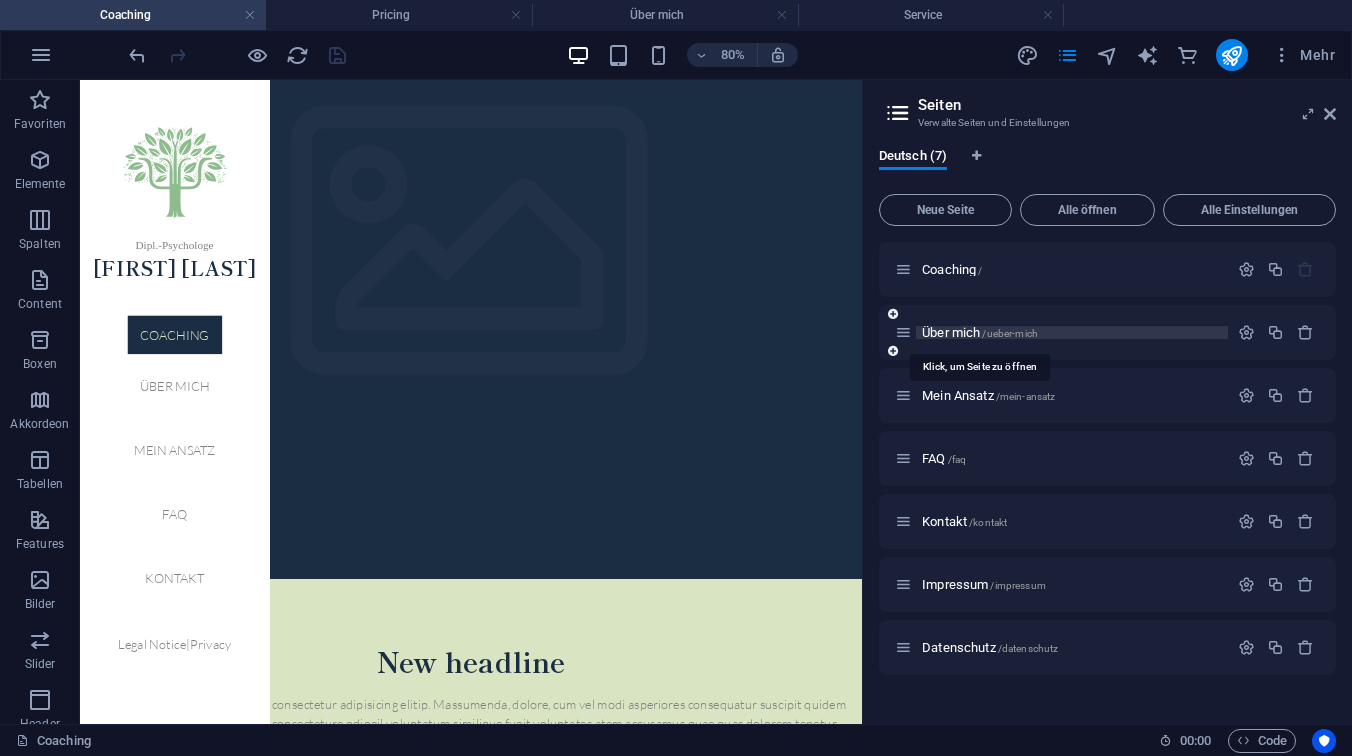 scroll, scrollTop: 0, scrollLeft: 0, axis: both 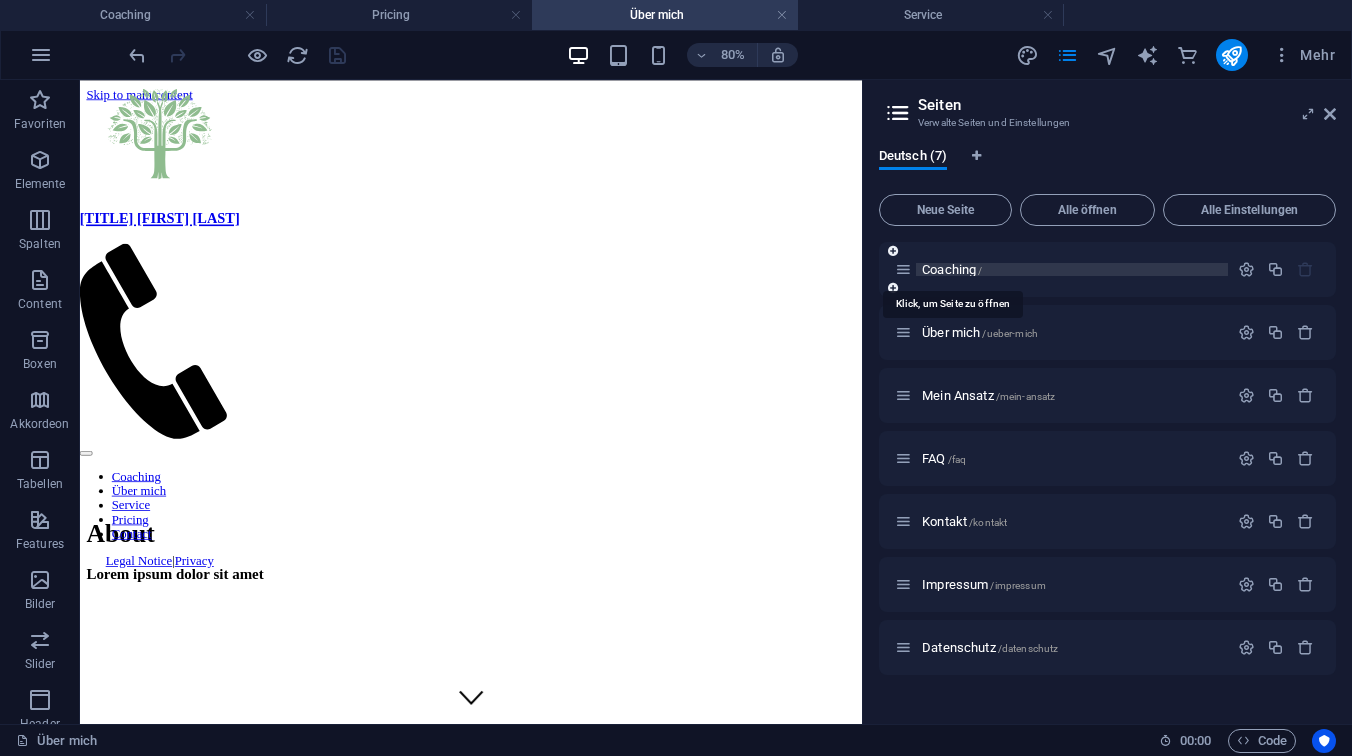 click on "Coaching /" at bounding box center [952, 269] 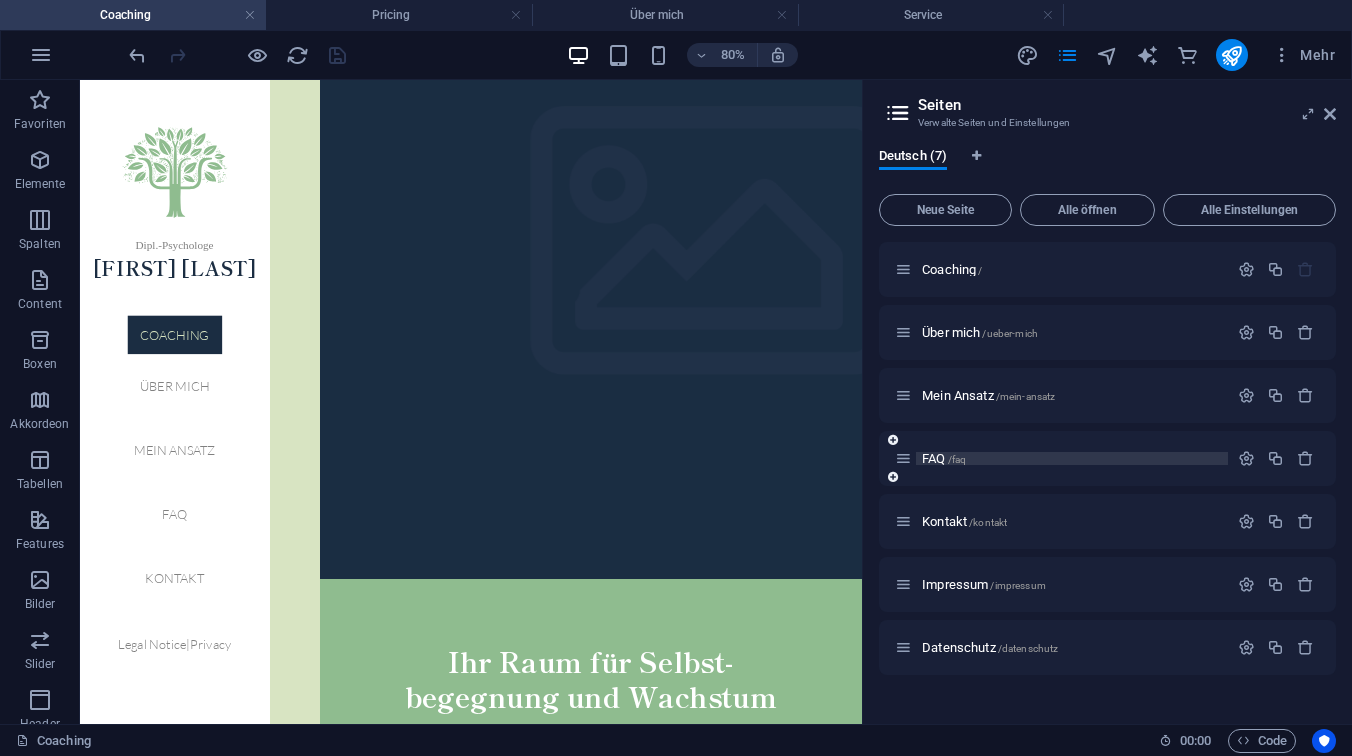 click on "FAQ /faq" at bounding box center [944, 458] 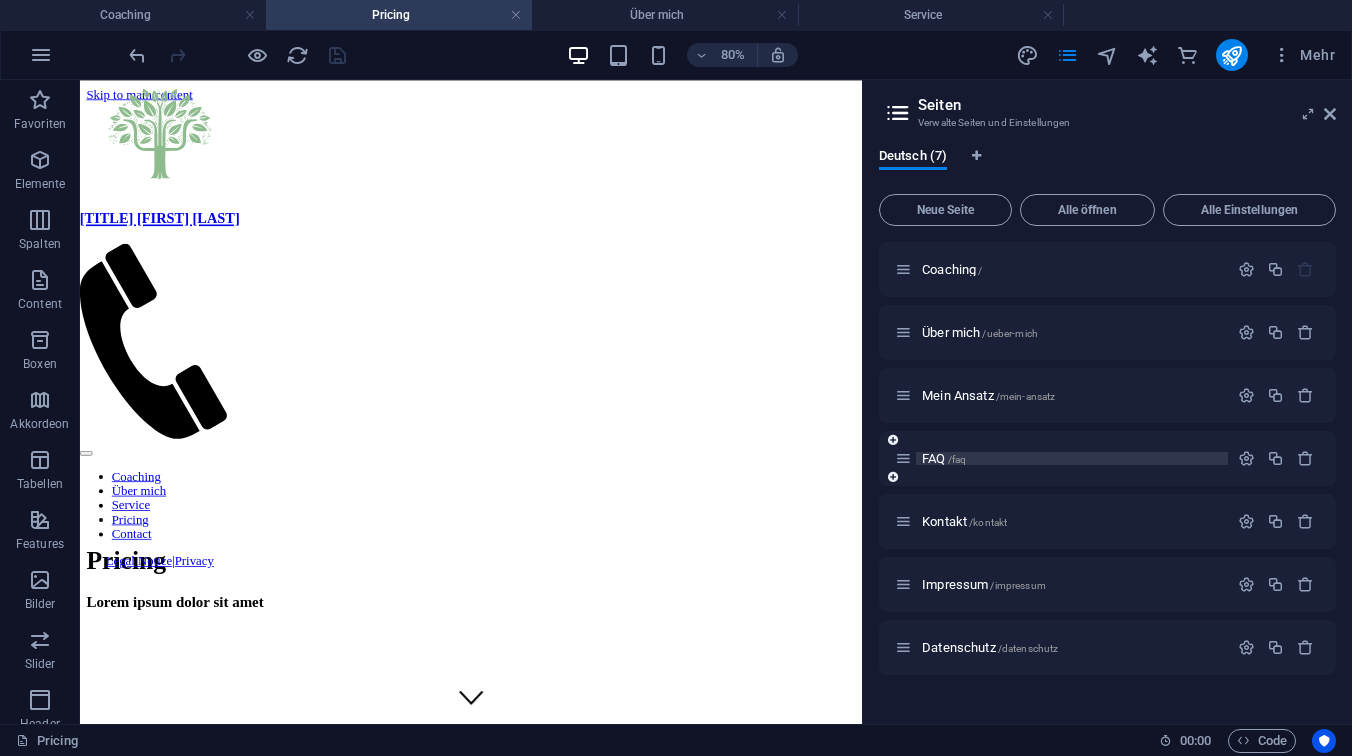 scroll, scrollTop: 0, scrollLeft: 0, axis: both 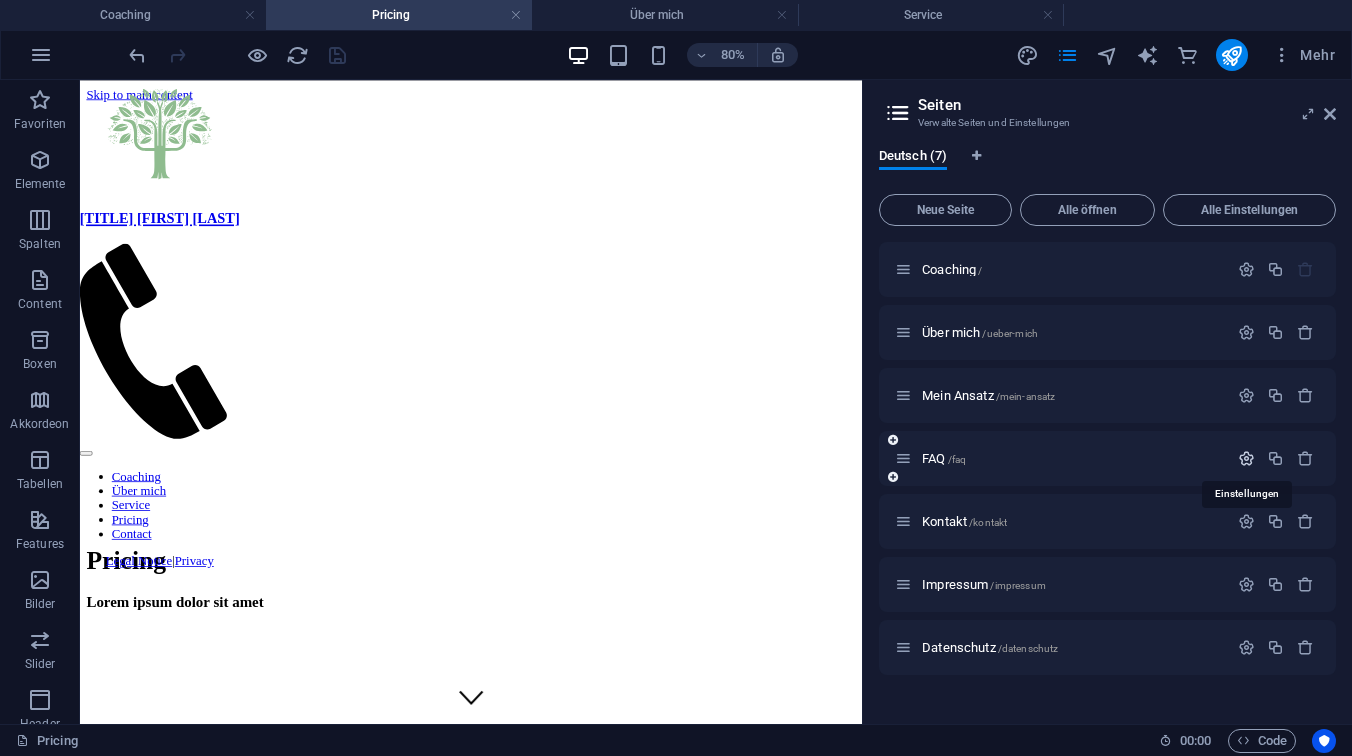 click at bounding box center (1246, 458) 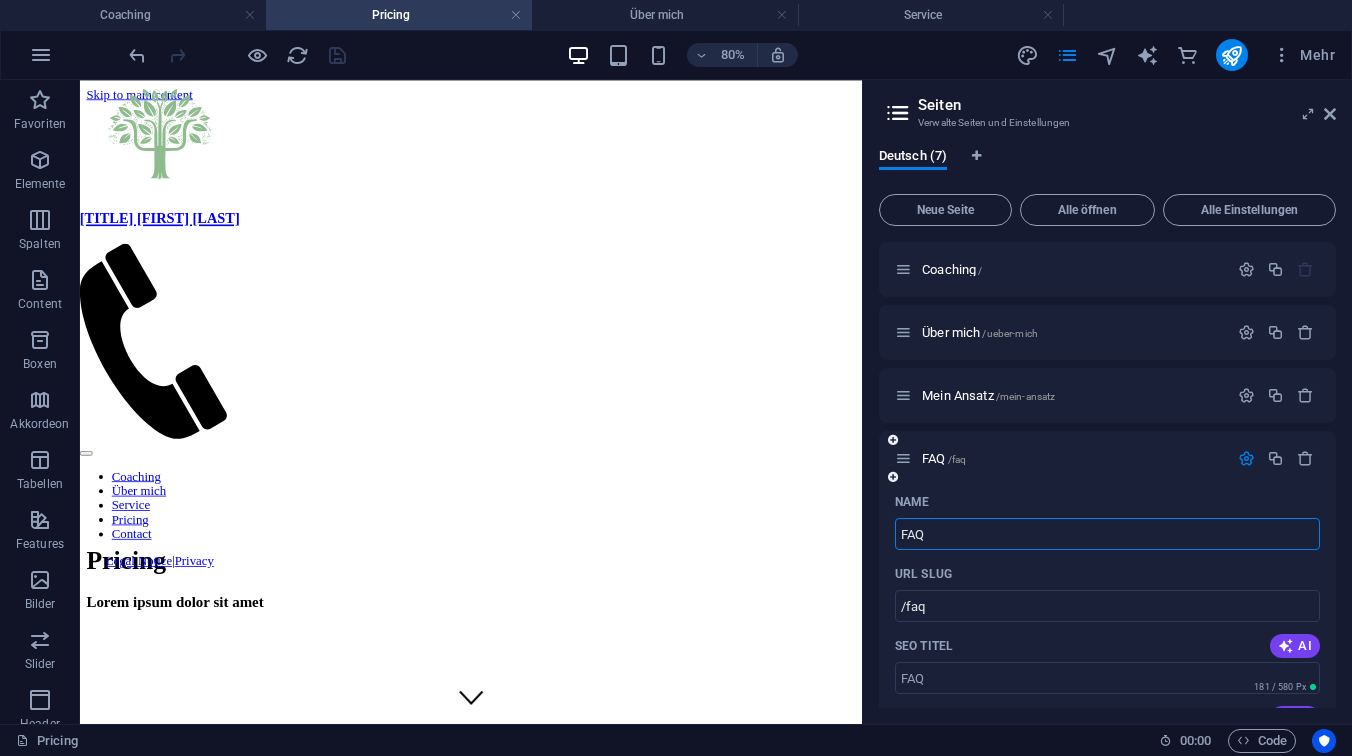 drag, startPoint x: 945, startPoint y: 536, endPoint x: 895, endPoint y: 532, distance: 50.159744 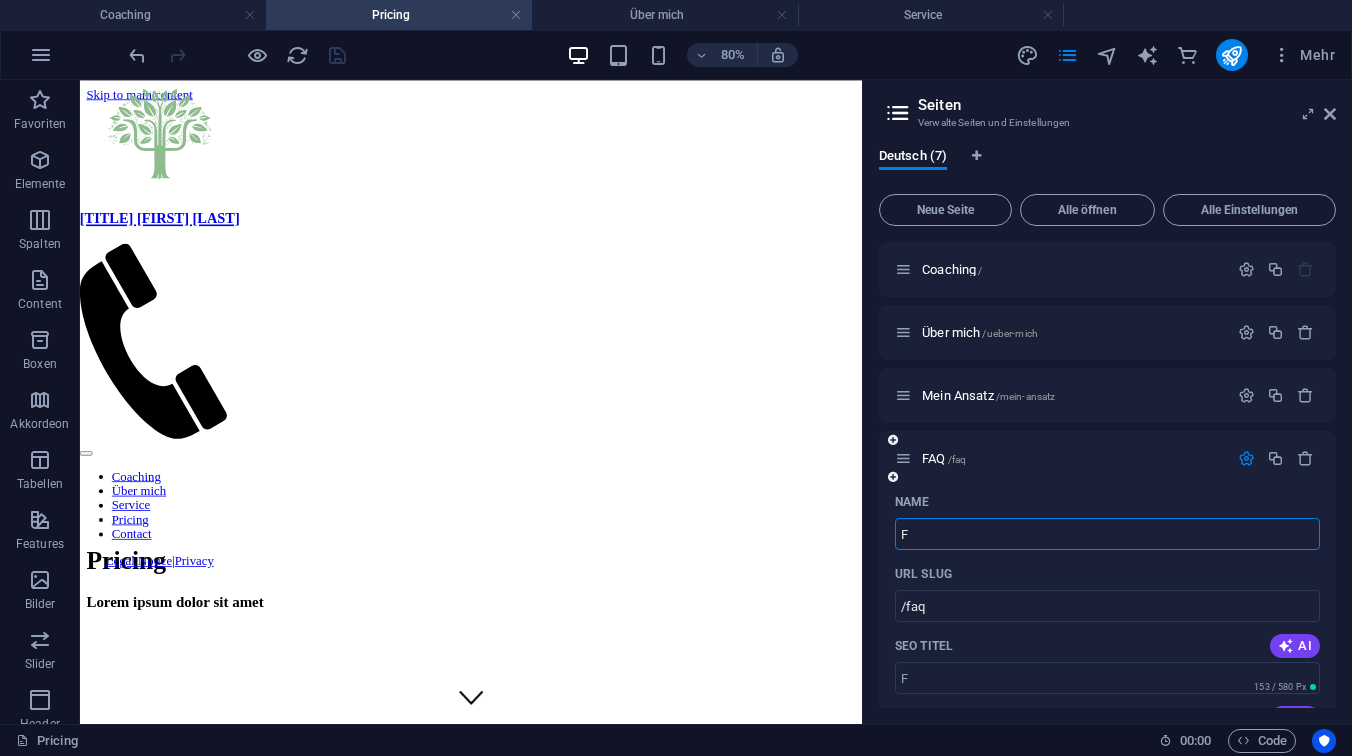 type on "F" 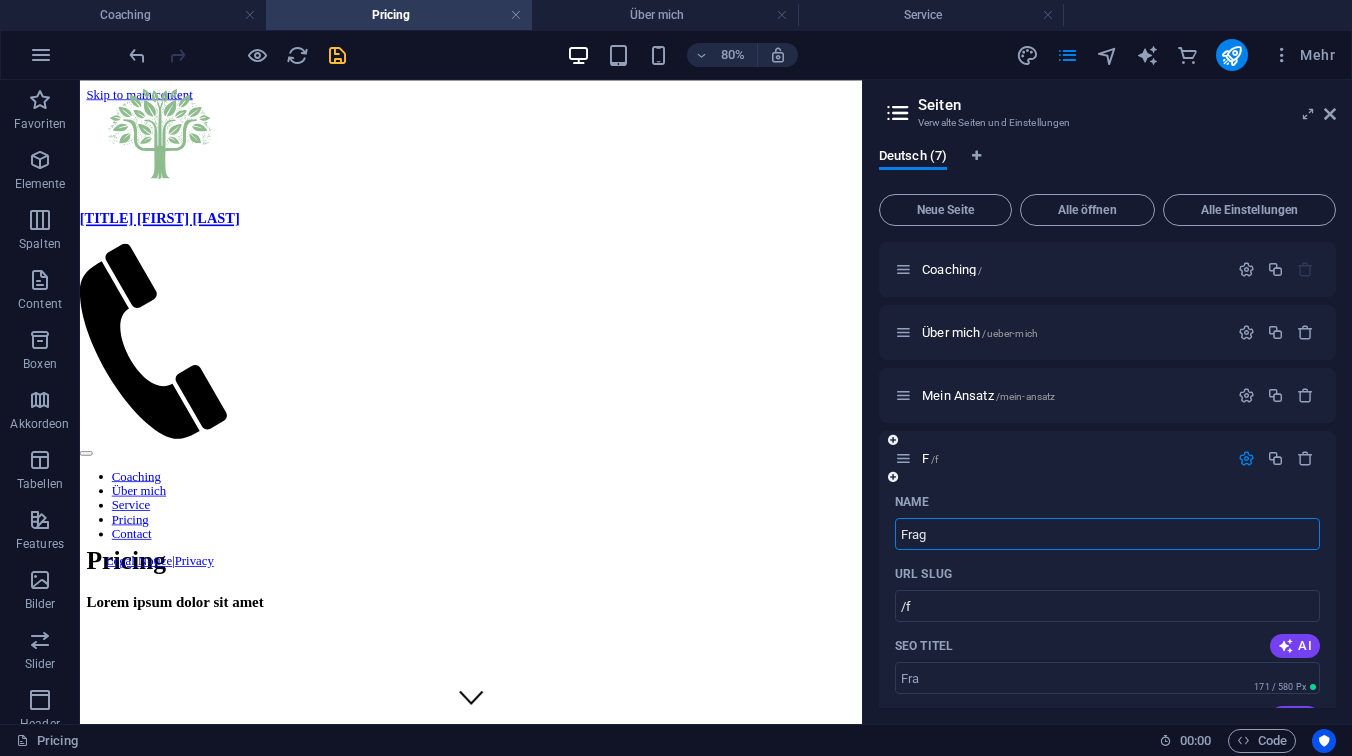 type on "Frage" 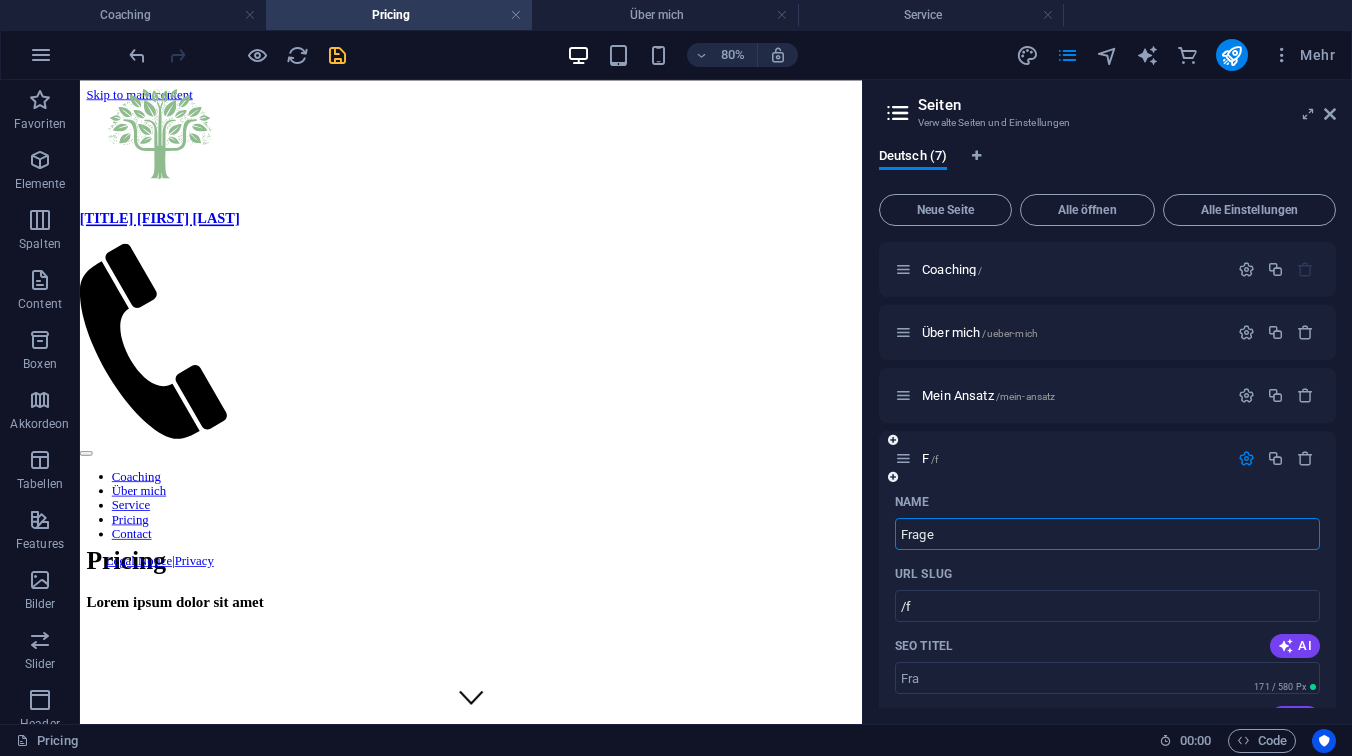 type on "/fra" 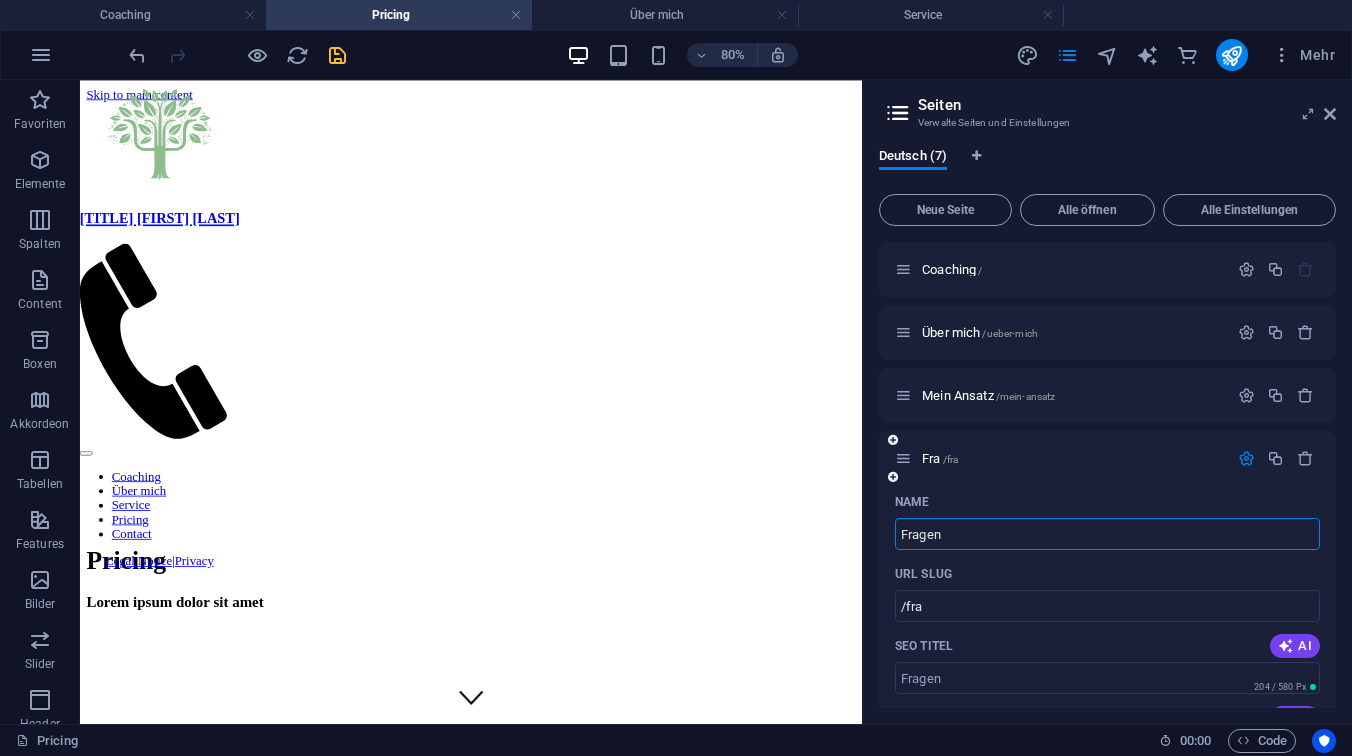 type on "Fragen" 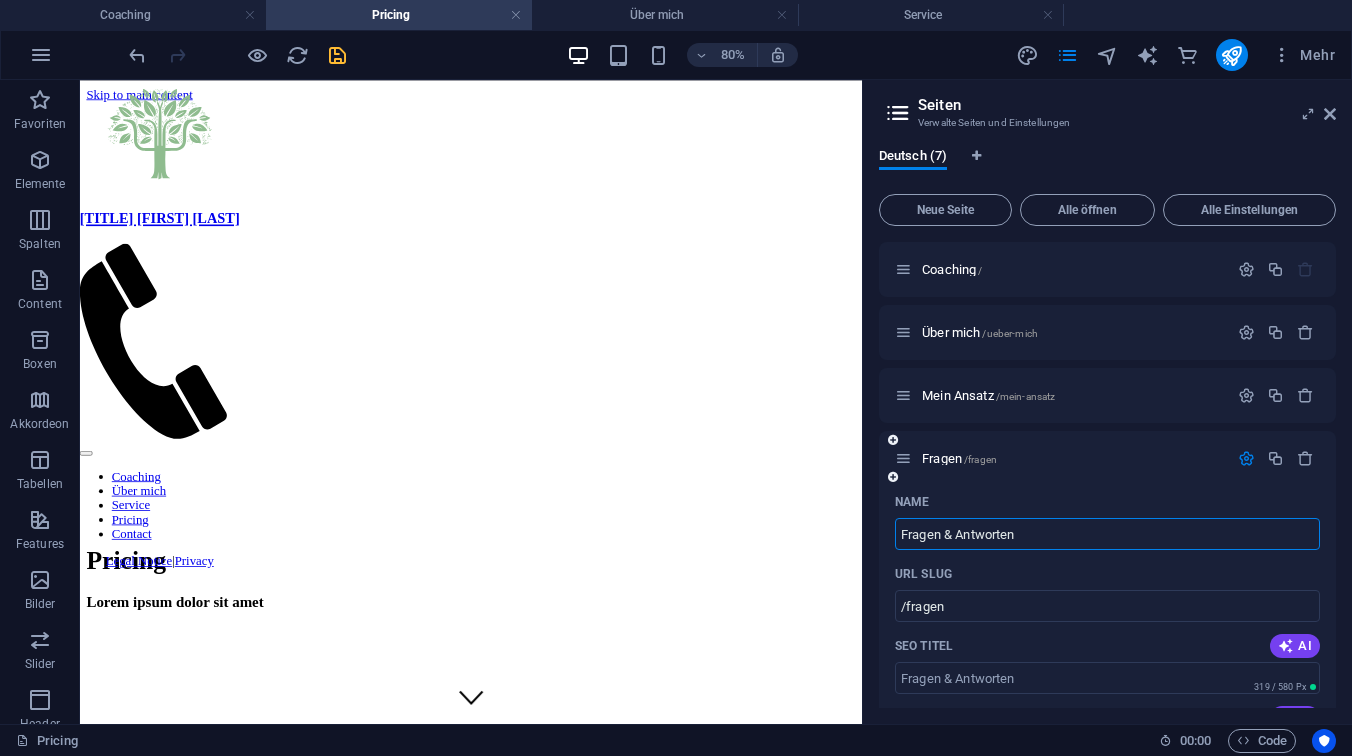 type on "Fragen & Antworten" 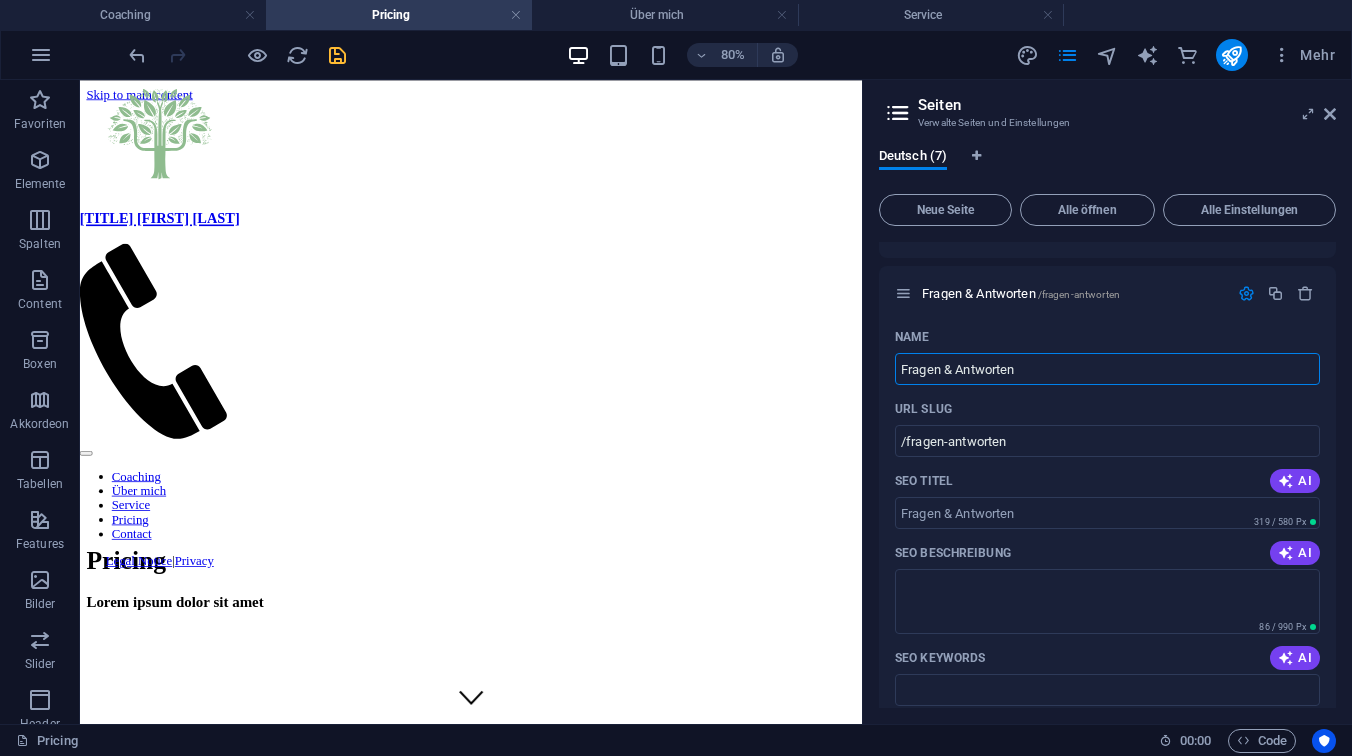 scroll, scrollTop: 0, scrollLeft: 0, axis: both 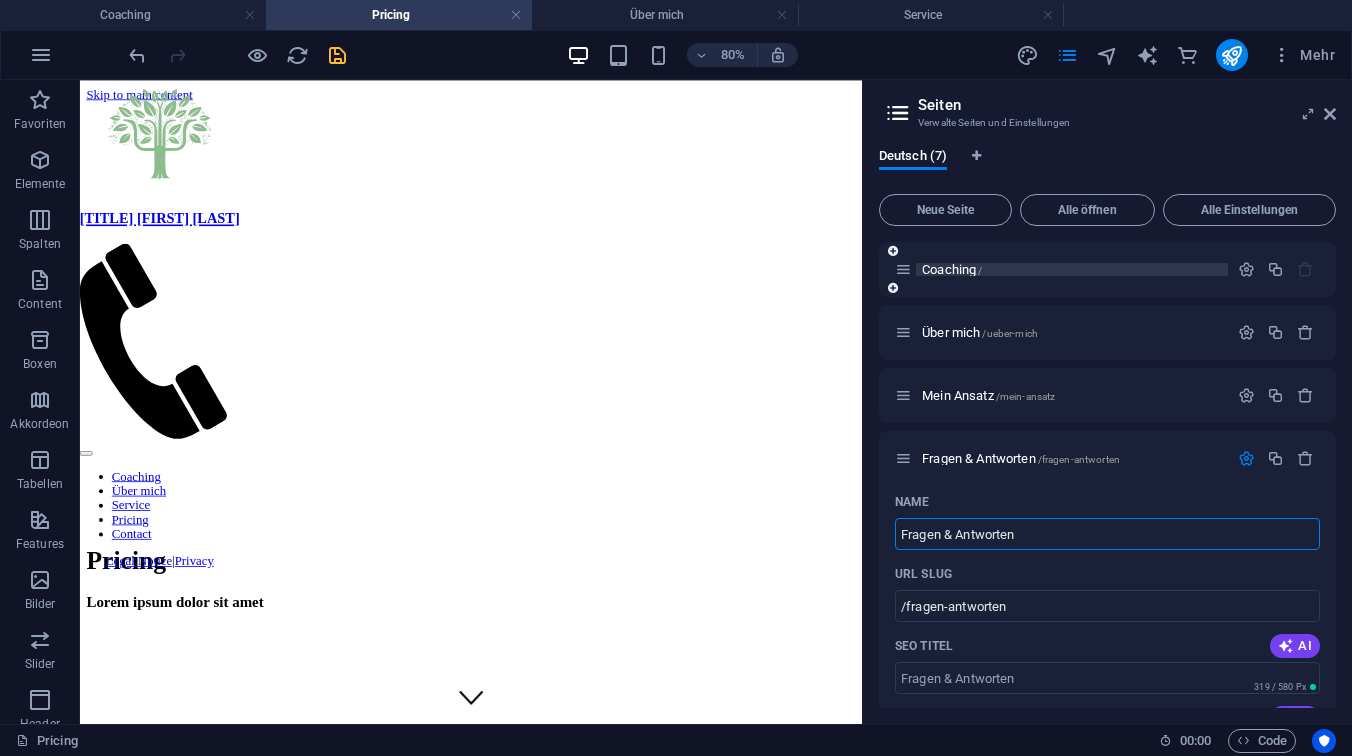 click on "Coaching /" at bounding box center (952, 269) 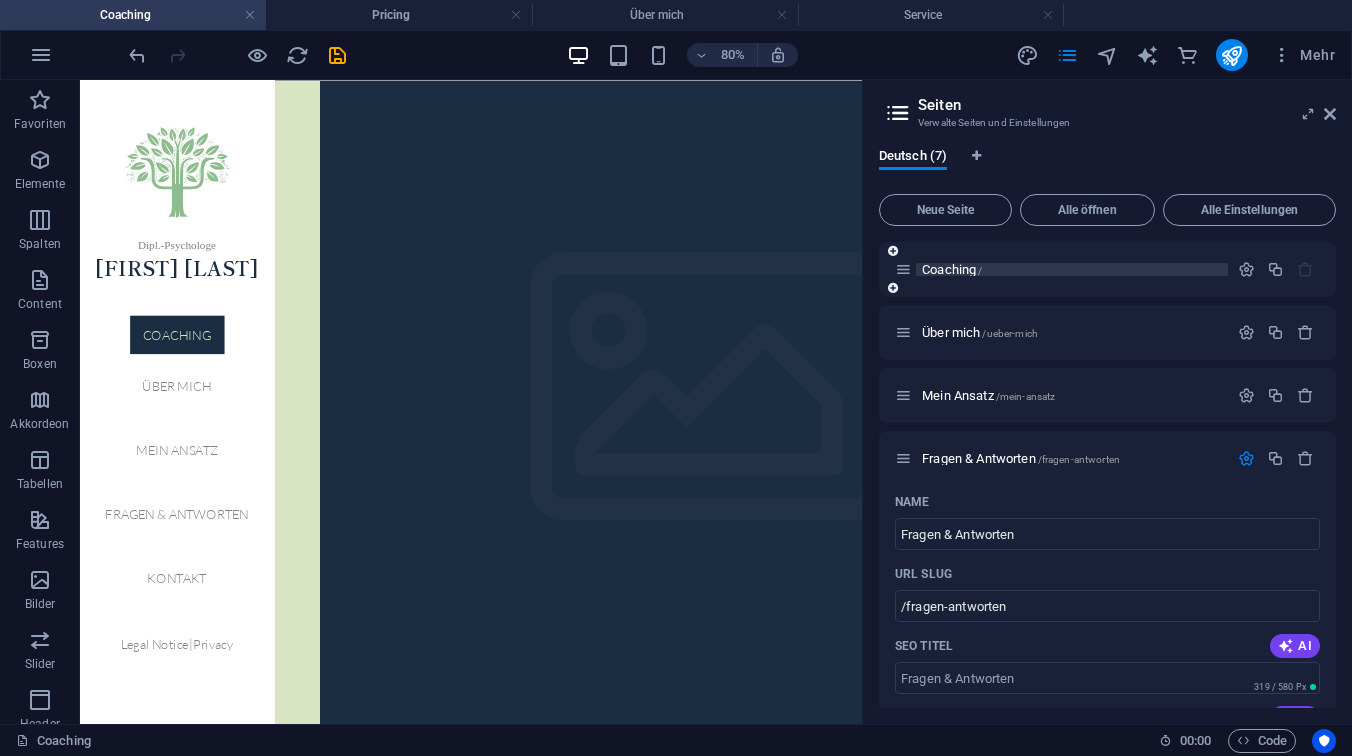 scroll, scrollTop: 182, scrollLeft: 0, axis: vertical 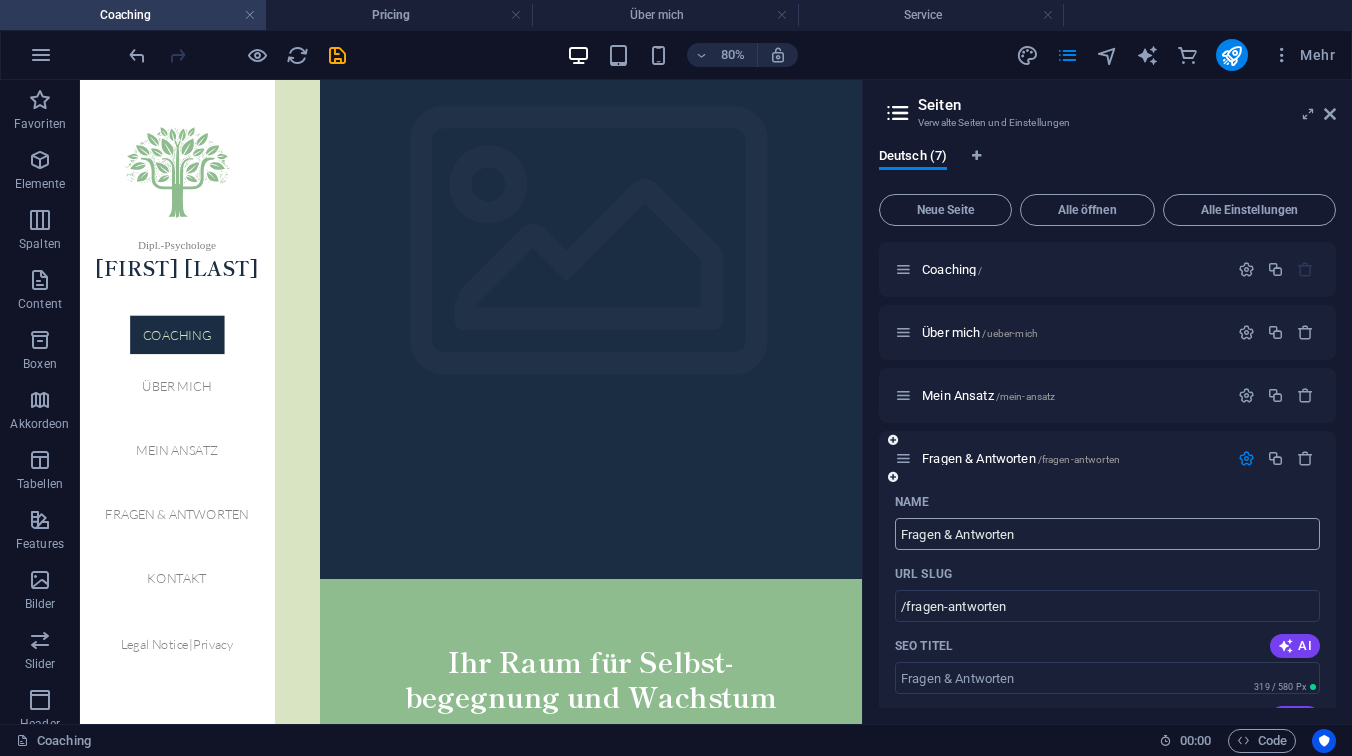 click on "Fragen & Antworten" at bounding box center (1107, 534) 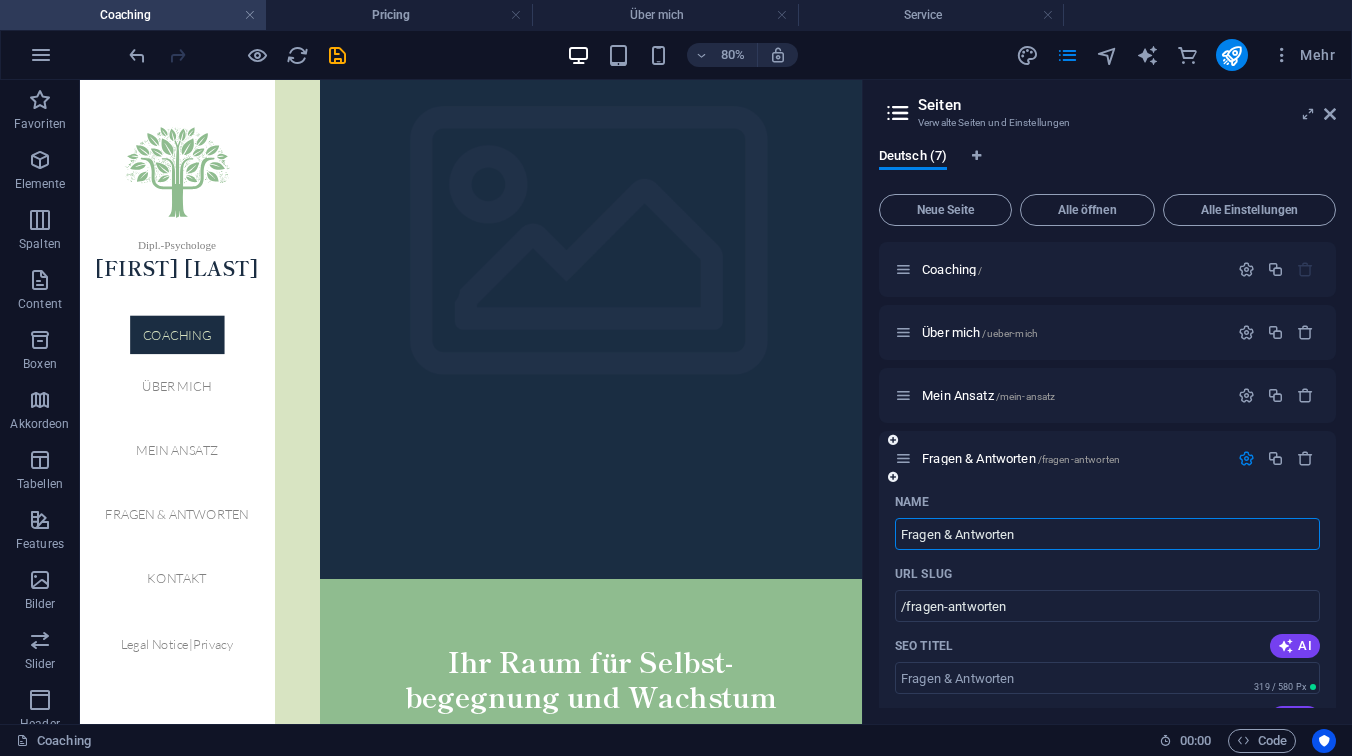 click on "Fragen & Antworten" at bounding box center (1107, 534) 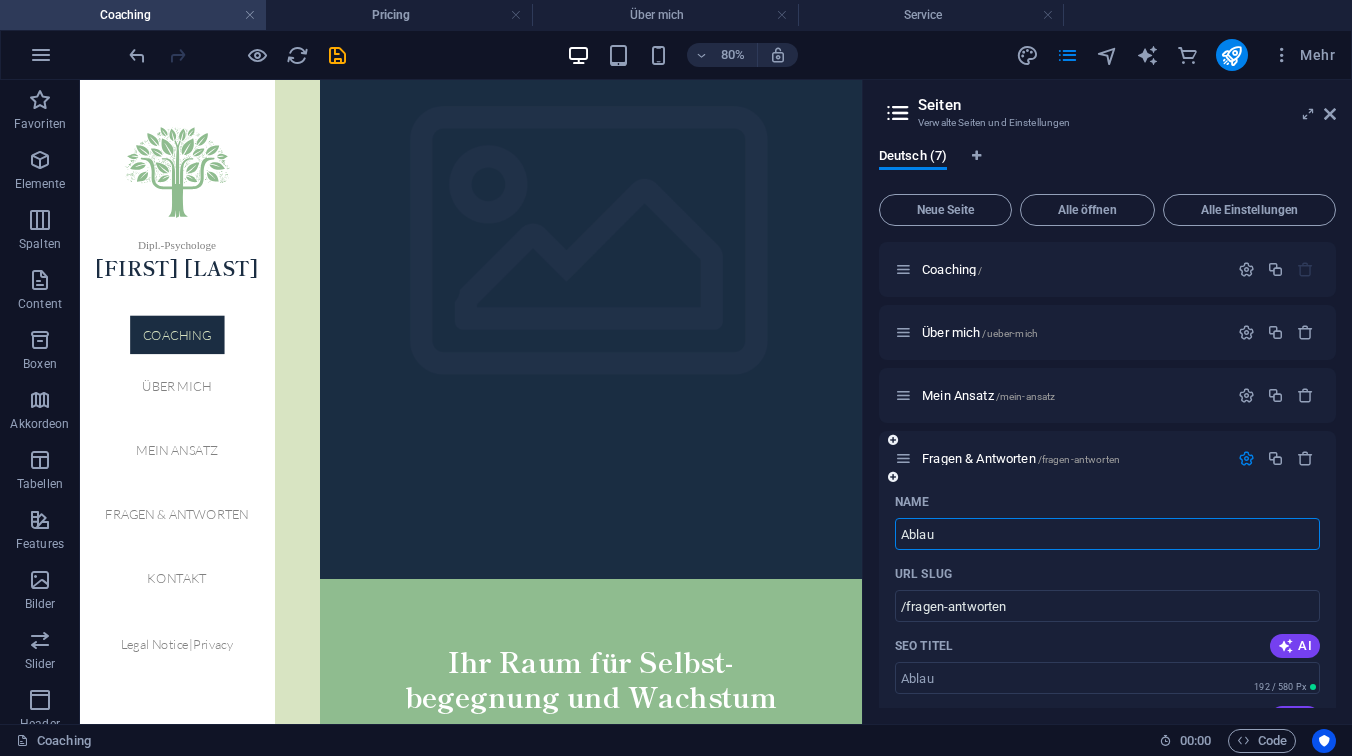 type on "Ablauf" 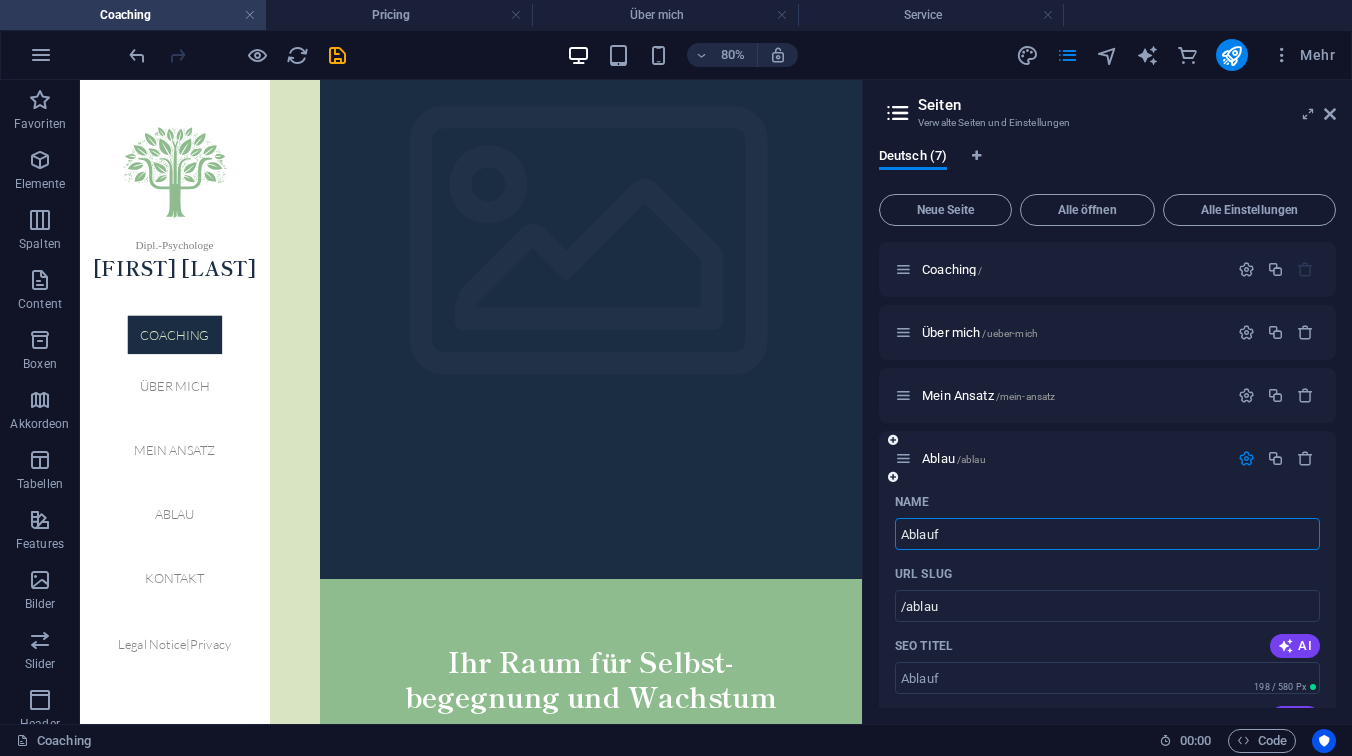 type on "Ablauf" 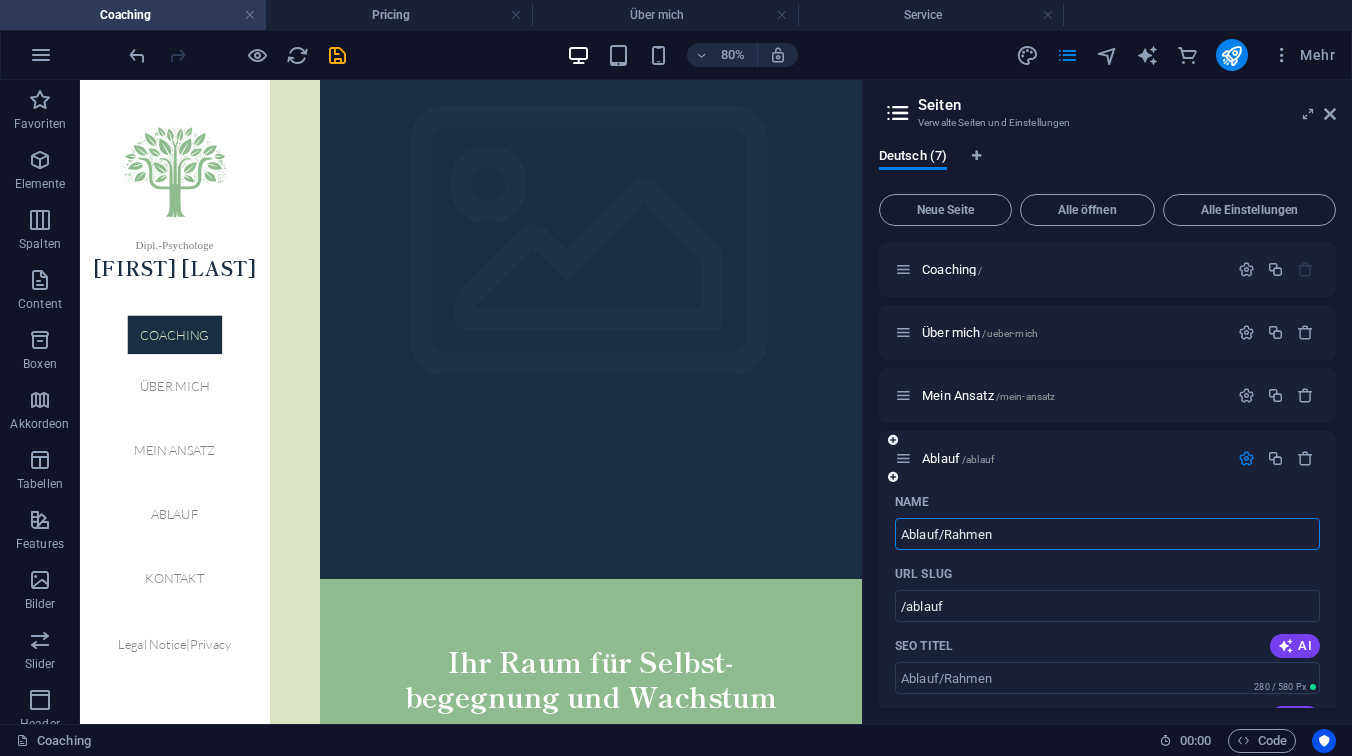 type on "Ablauf/Rahmen" 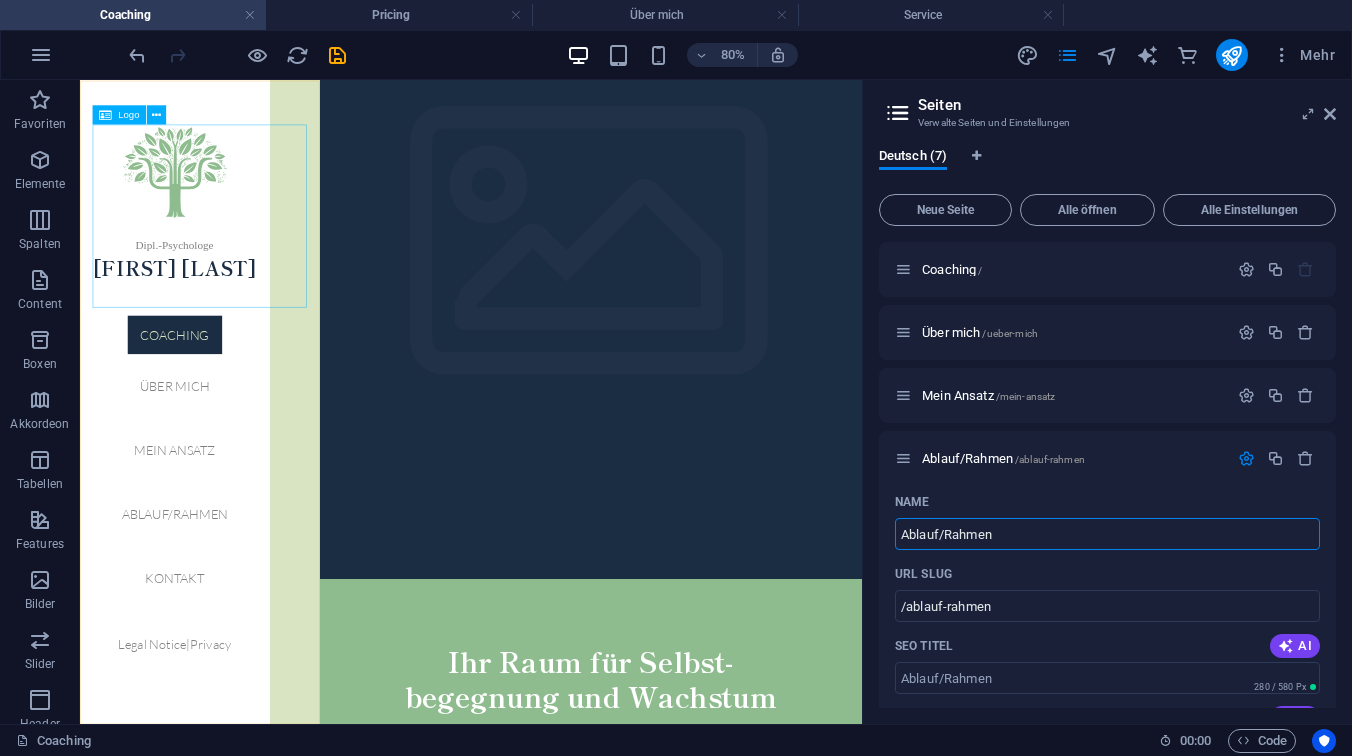 type on "Ablauf/Rahmen" 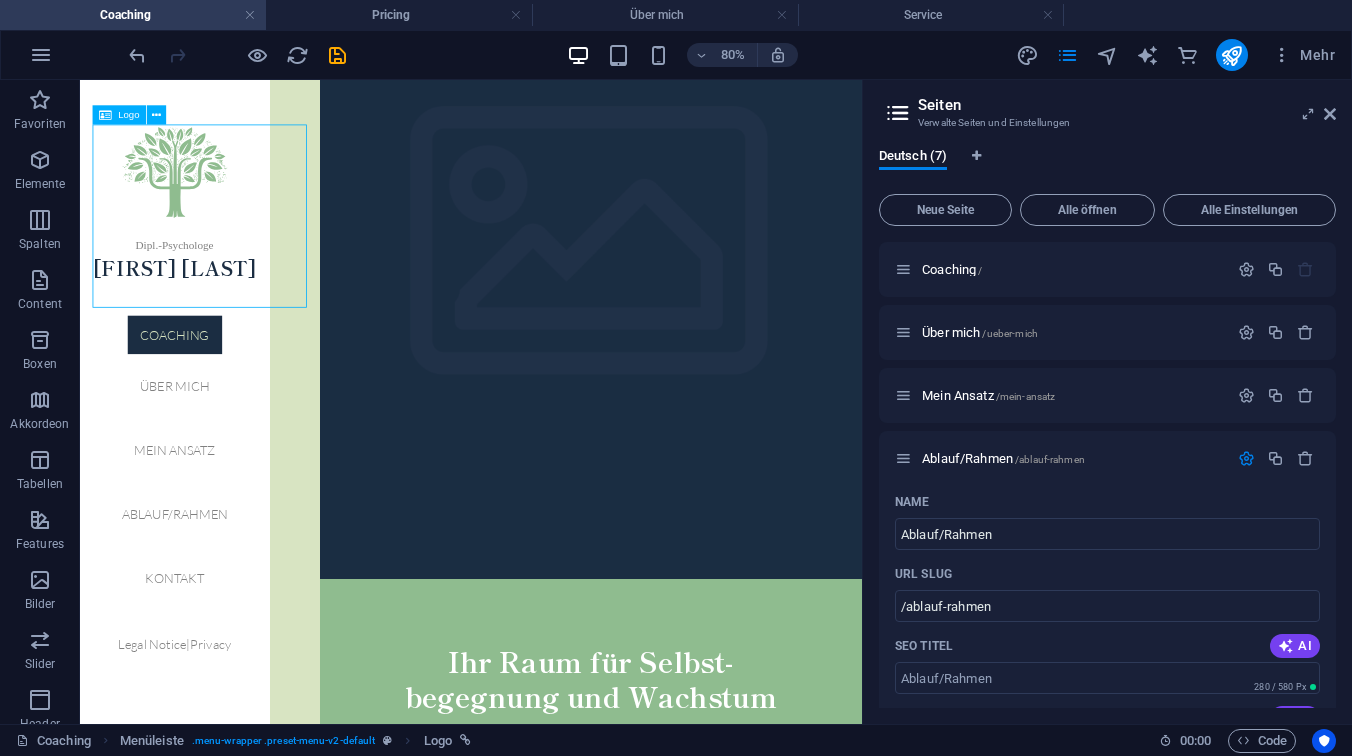 click on "Dipl.-Psychologe [FIRST] [LAST]" at bounding box center [198, 243] 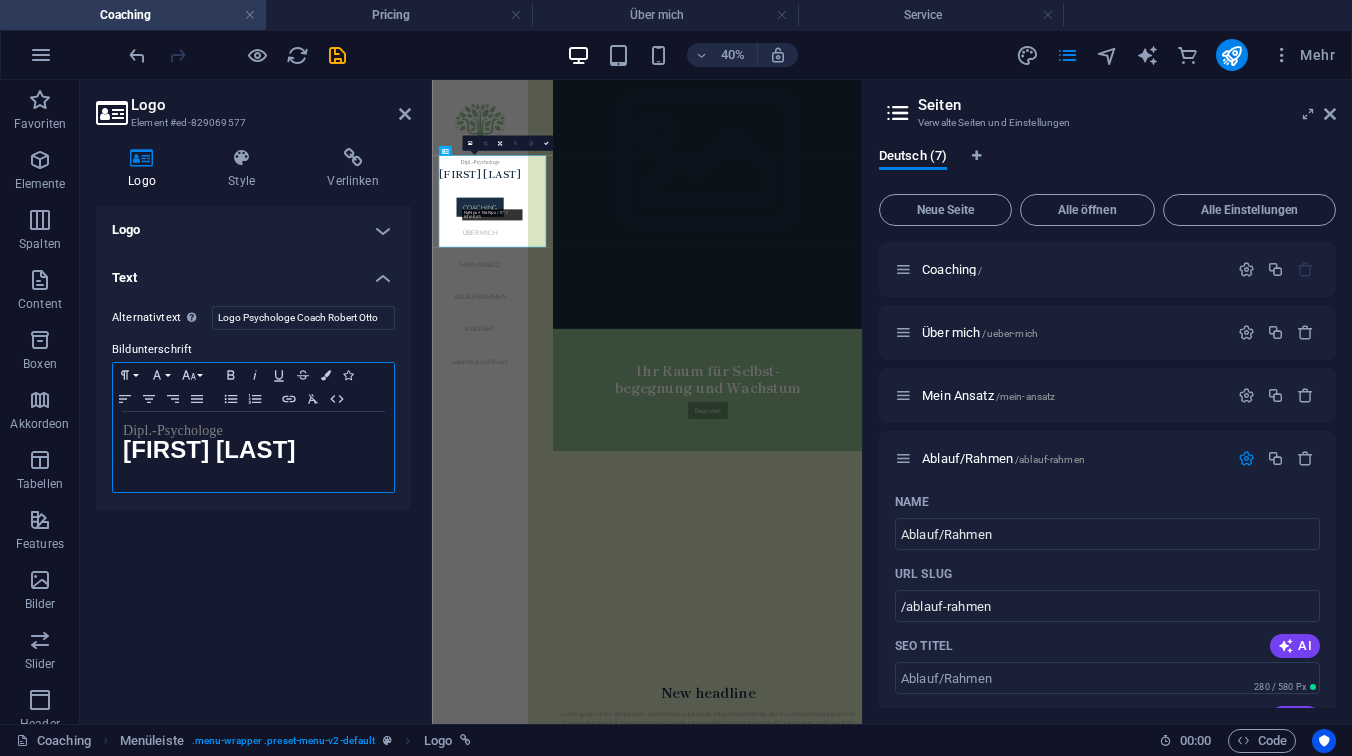 click on "Dipl.-Psychologe [FIRST] [LAST]" at bounding box center (253, 452) 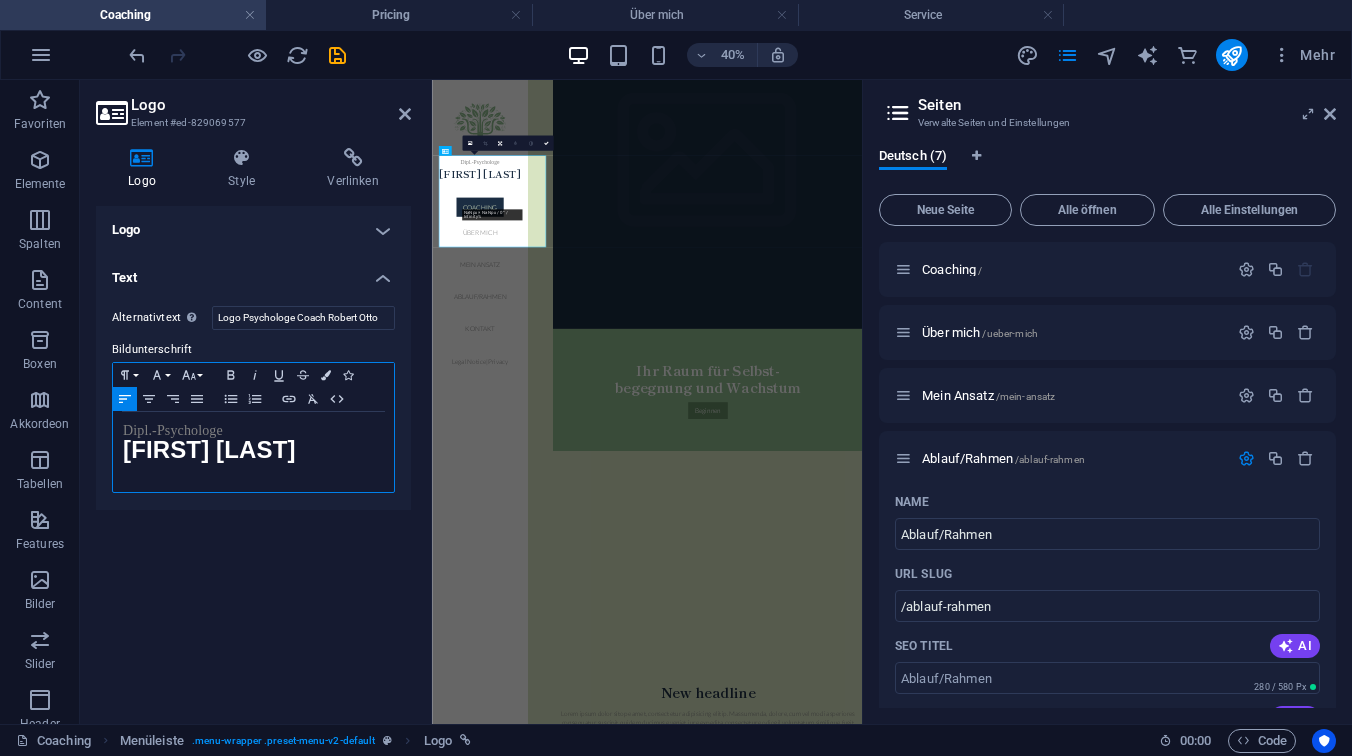 type 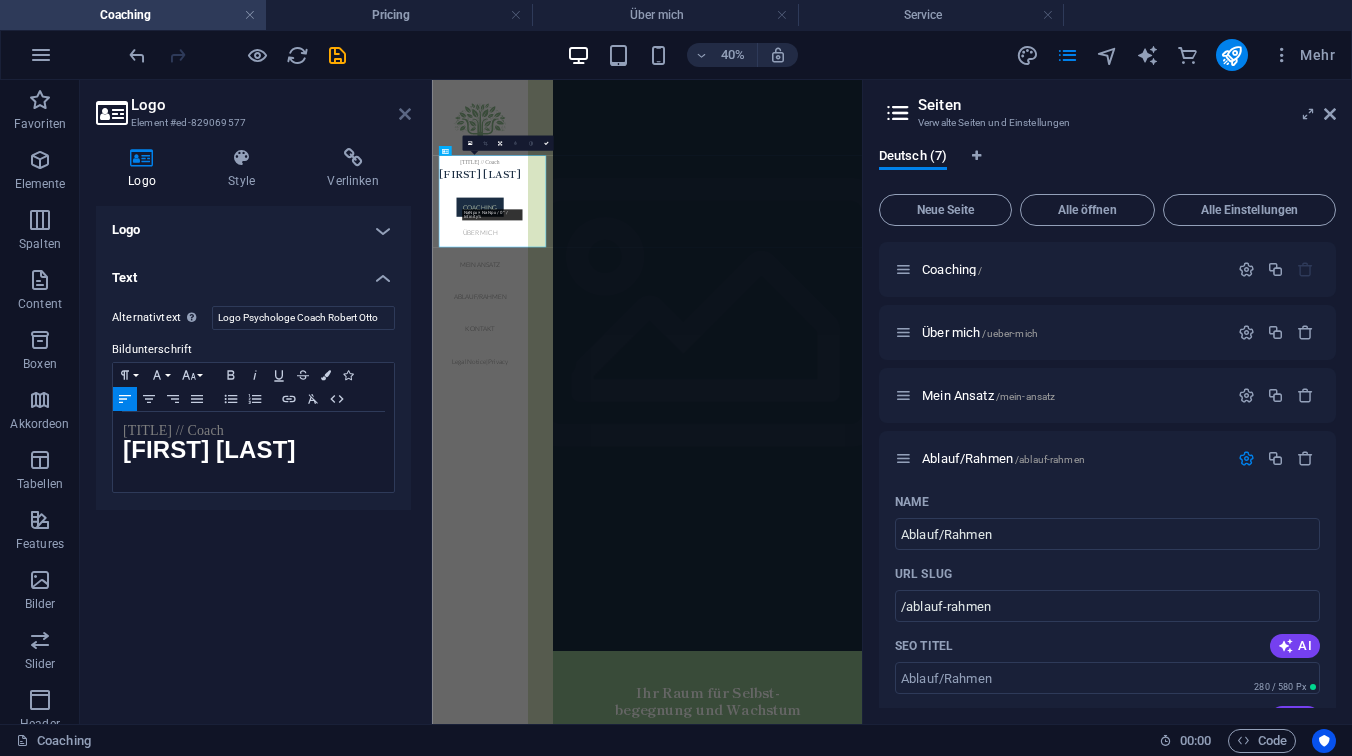 click at bounding box center [405, 114] 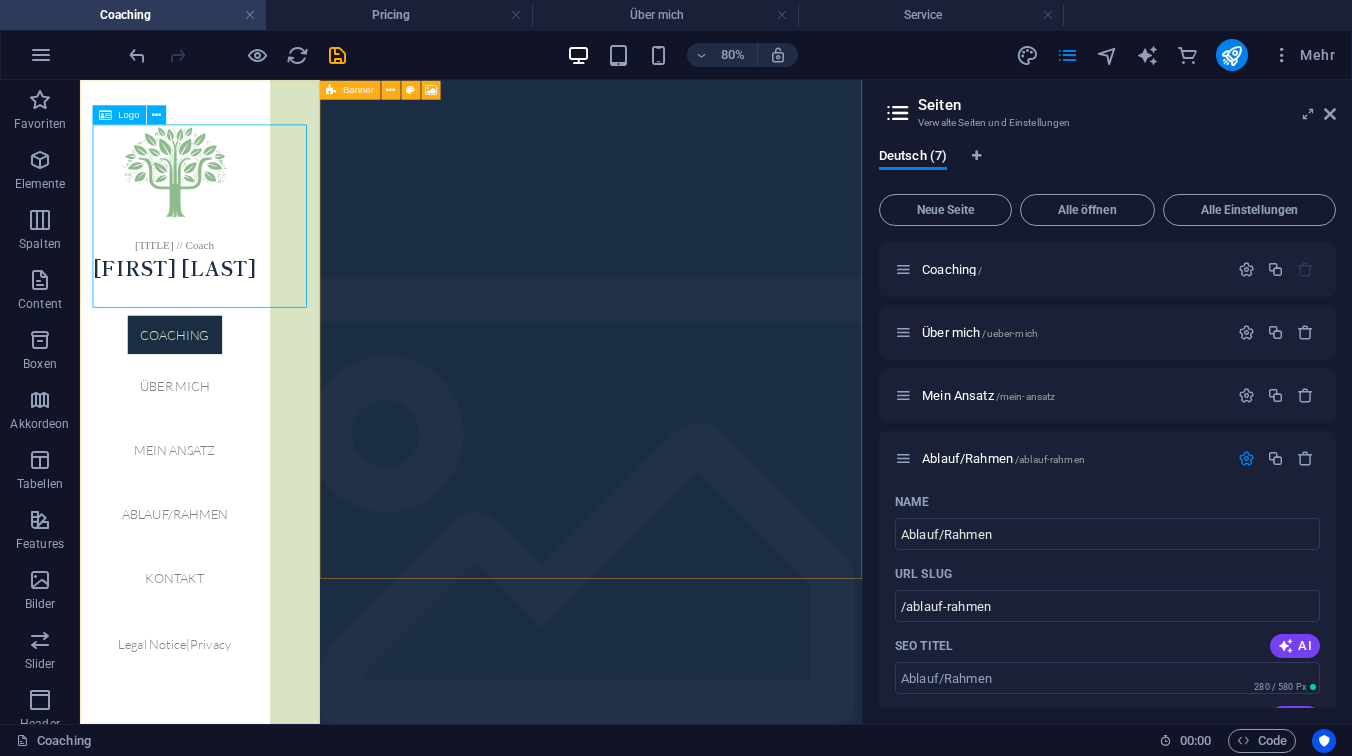 click on "Dipl.-Psychologe // Coach [FIRST] [LAST]" at bounding box center (198, 243) 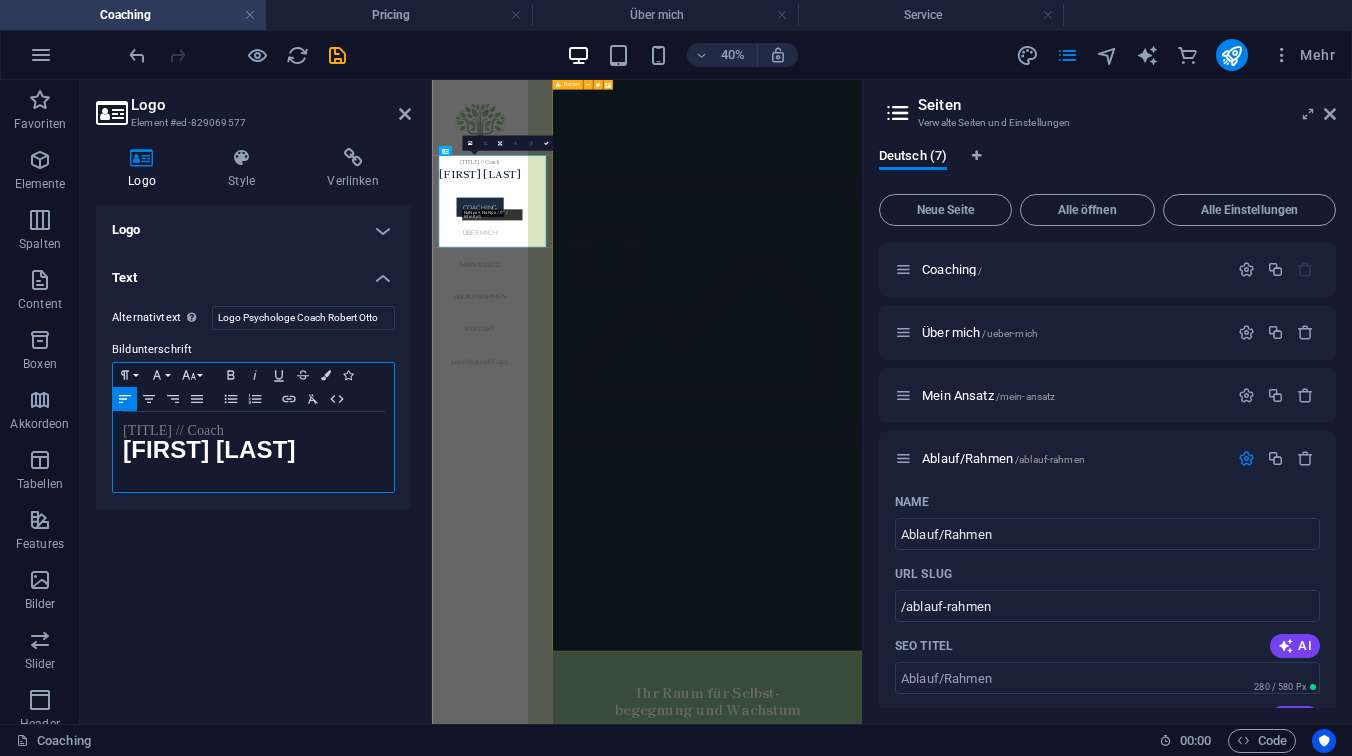 click on "[TITLE] // Coach" at bounding box center (173, 430) 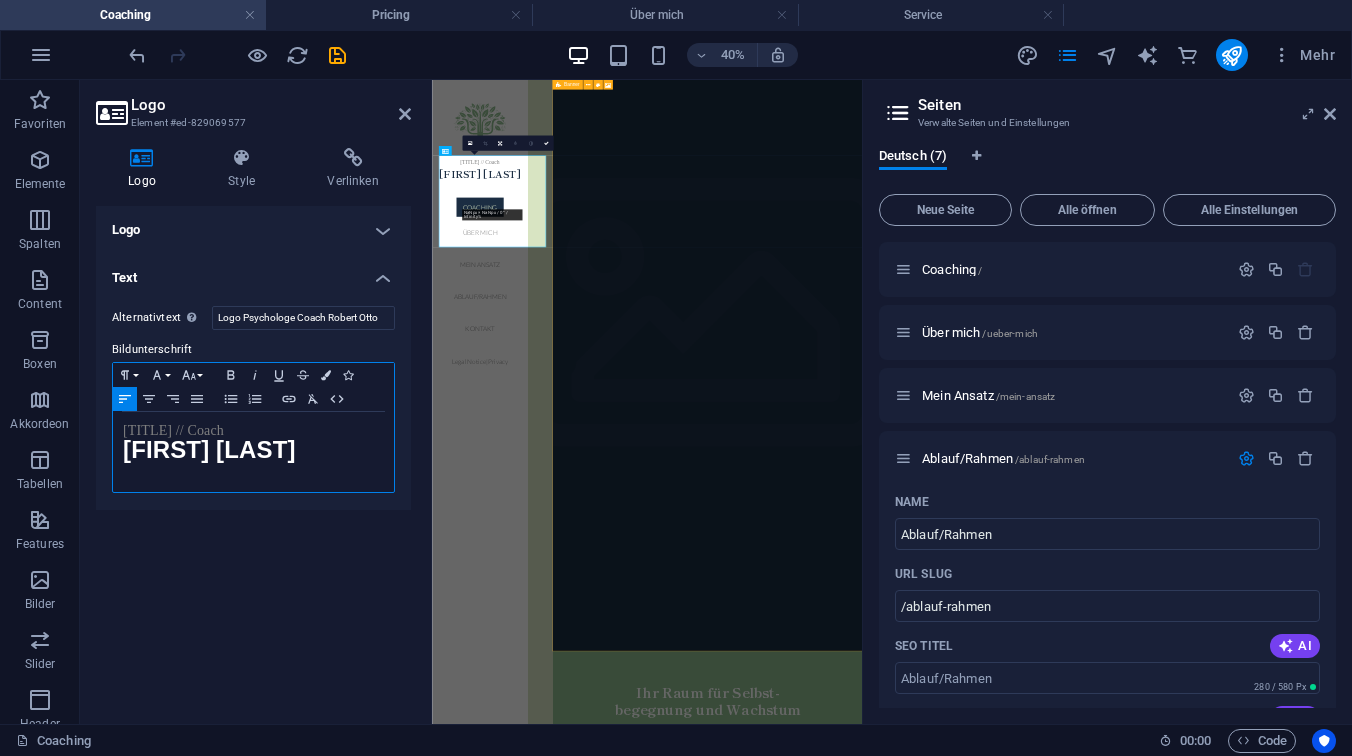 type 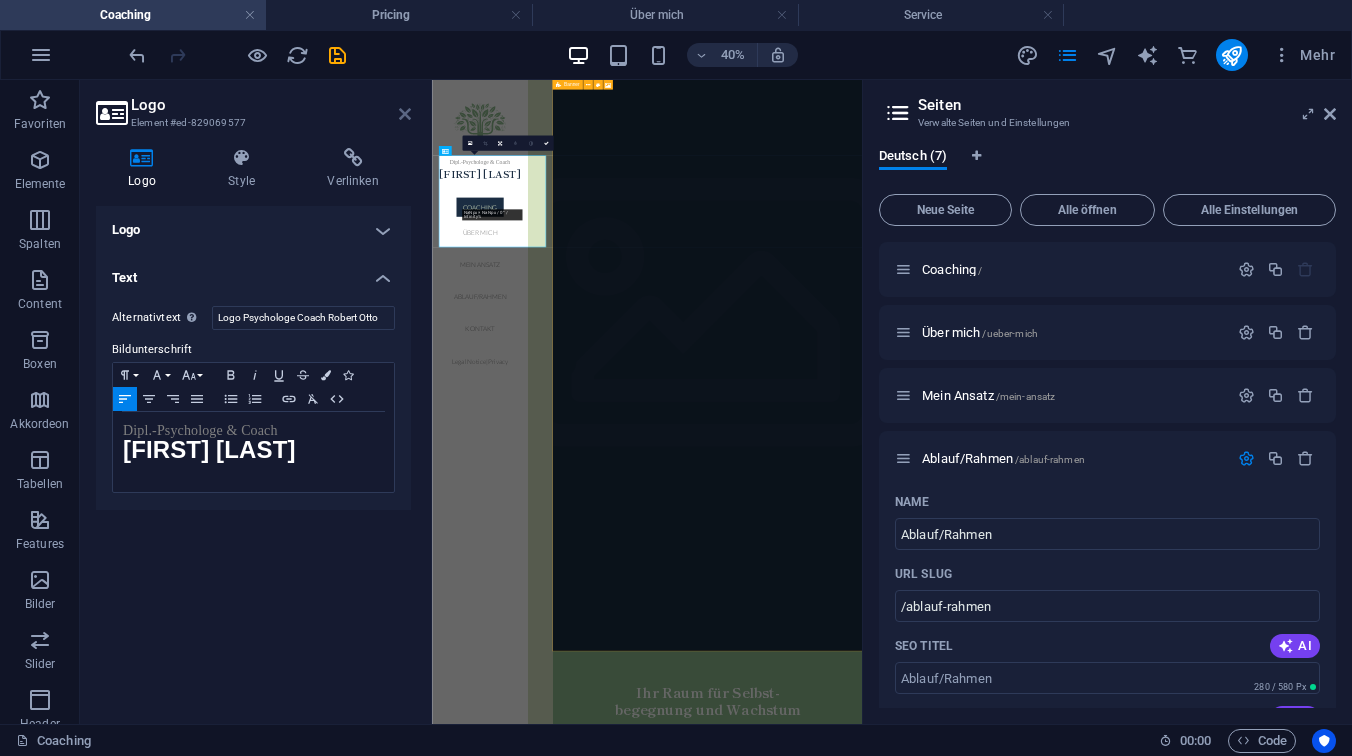 click at bounding box center (405, 114) 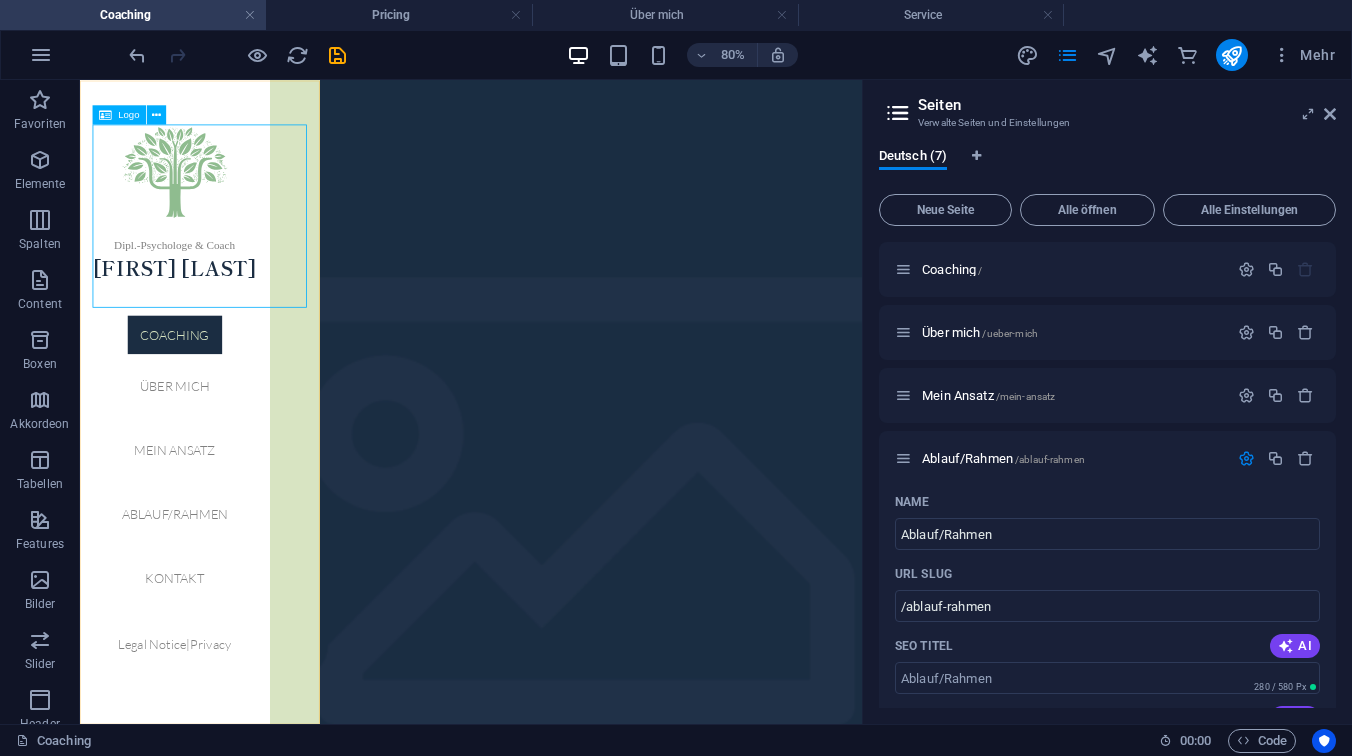 click on "Dipl.-Psychologe & Coach [FIRST] [LAST]" at bounding box center [198, 243] 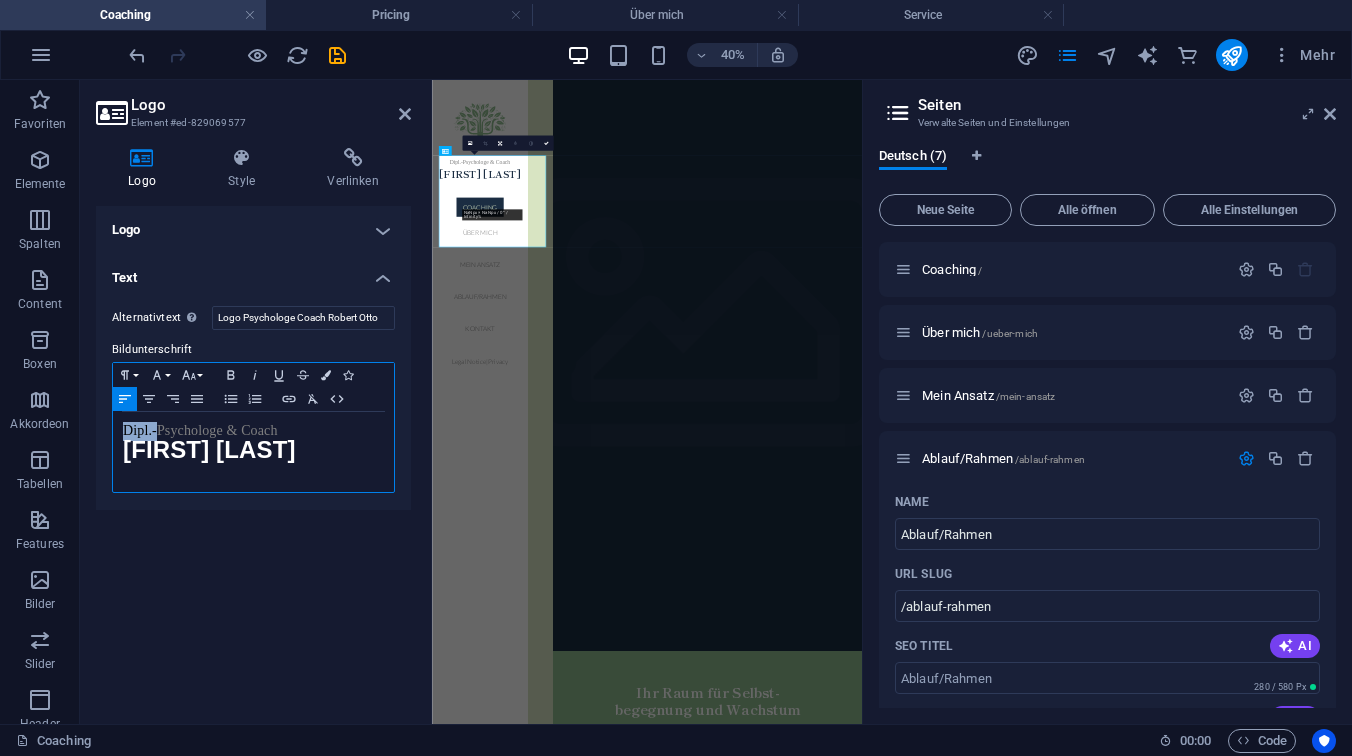 drag, startPoint x: 159, startPoint y: 431, endPoint x: 115, endPoint y: 435, distance: 44.181442 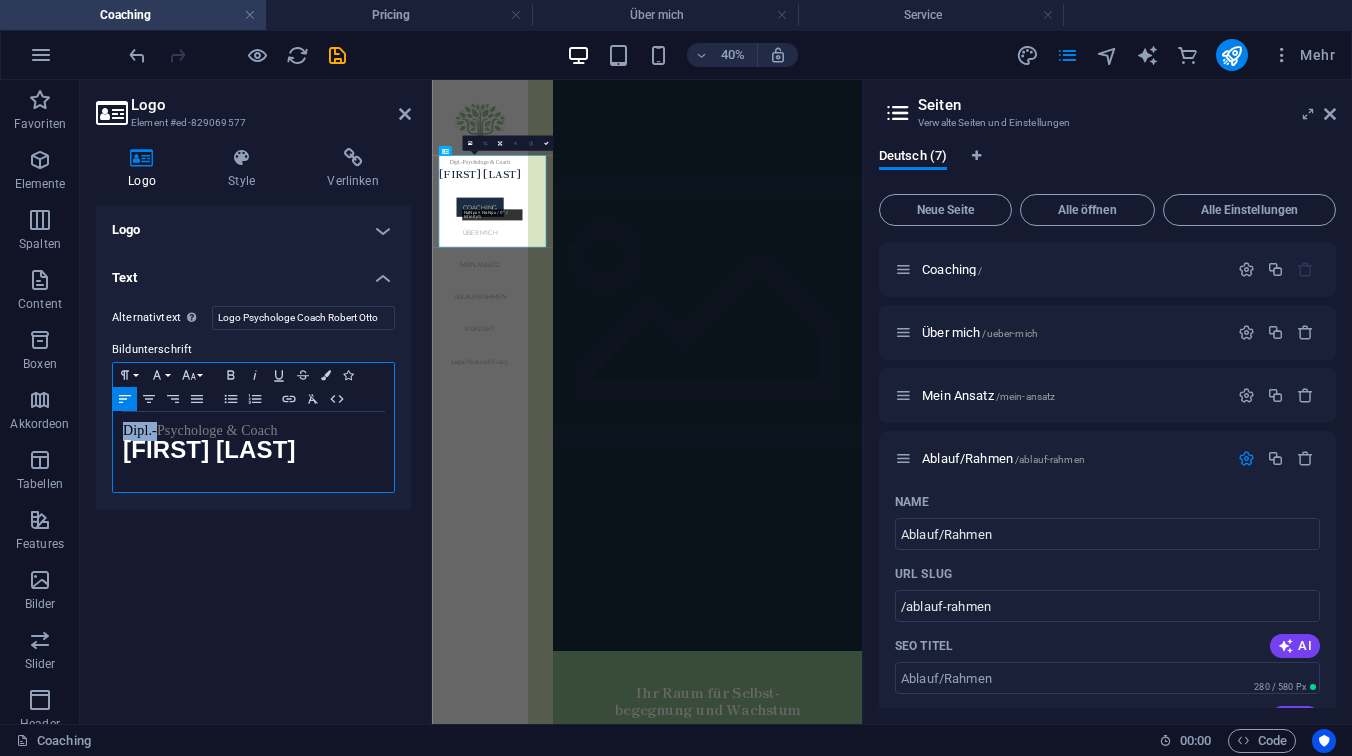 click on "Dipl.-Psychologe & Coach [FIRST] [LAST]" at bounding box center [253, 452] 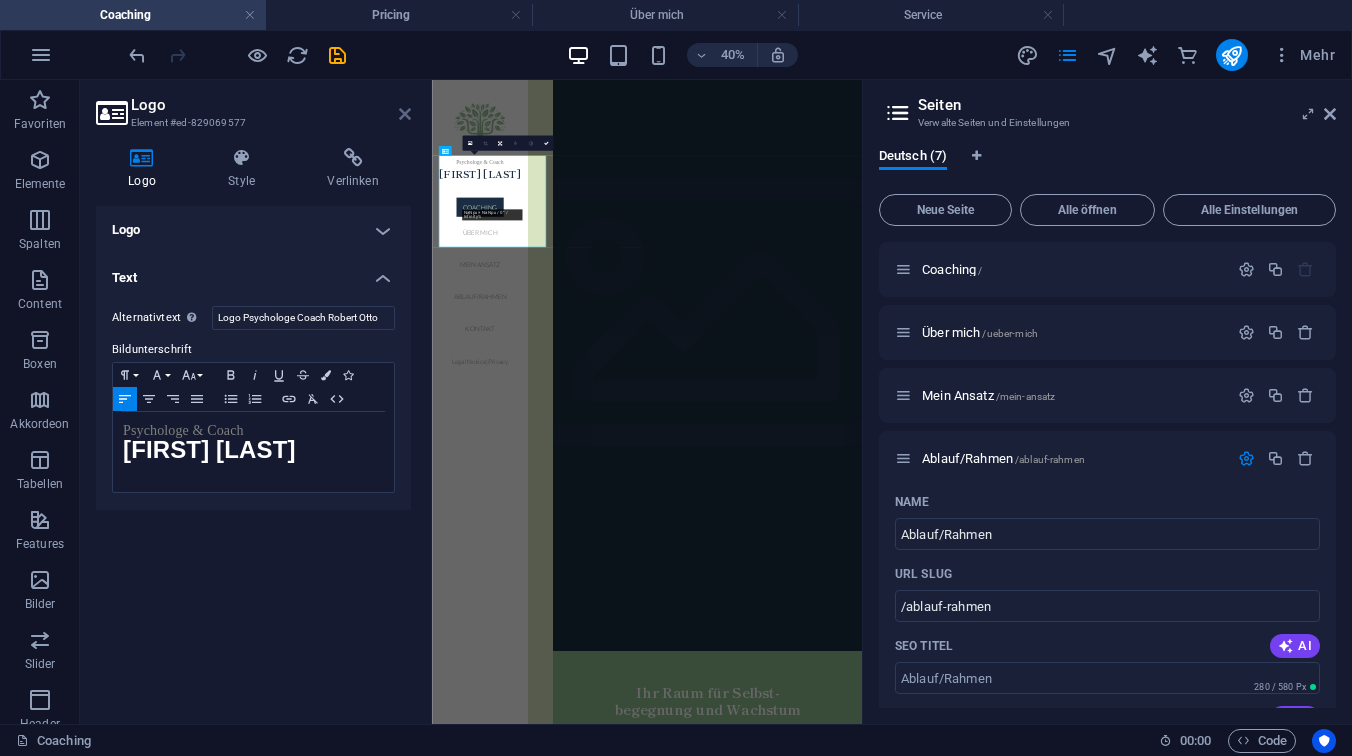 click at bounding box center (405, 114) 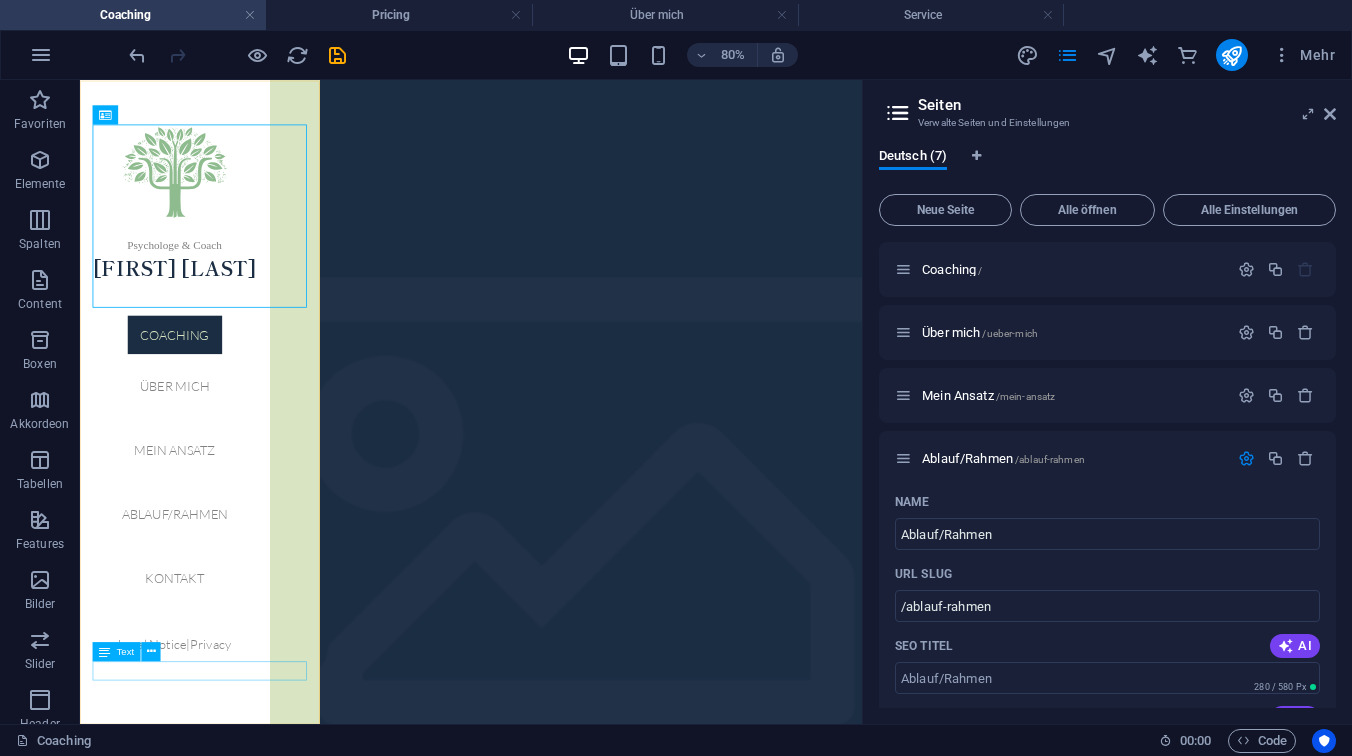 click on "Legal Notice  |  Privacy" at bounding box center (198, 784) 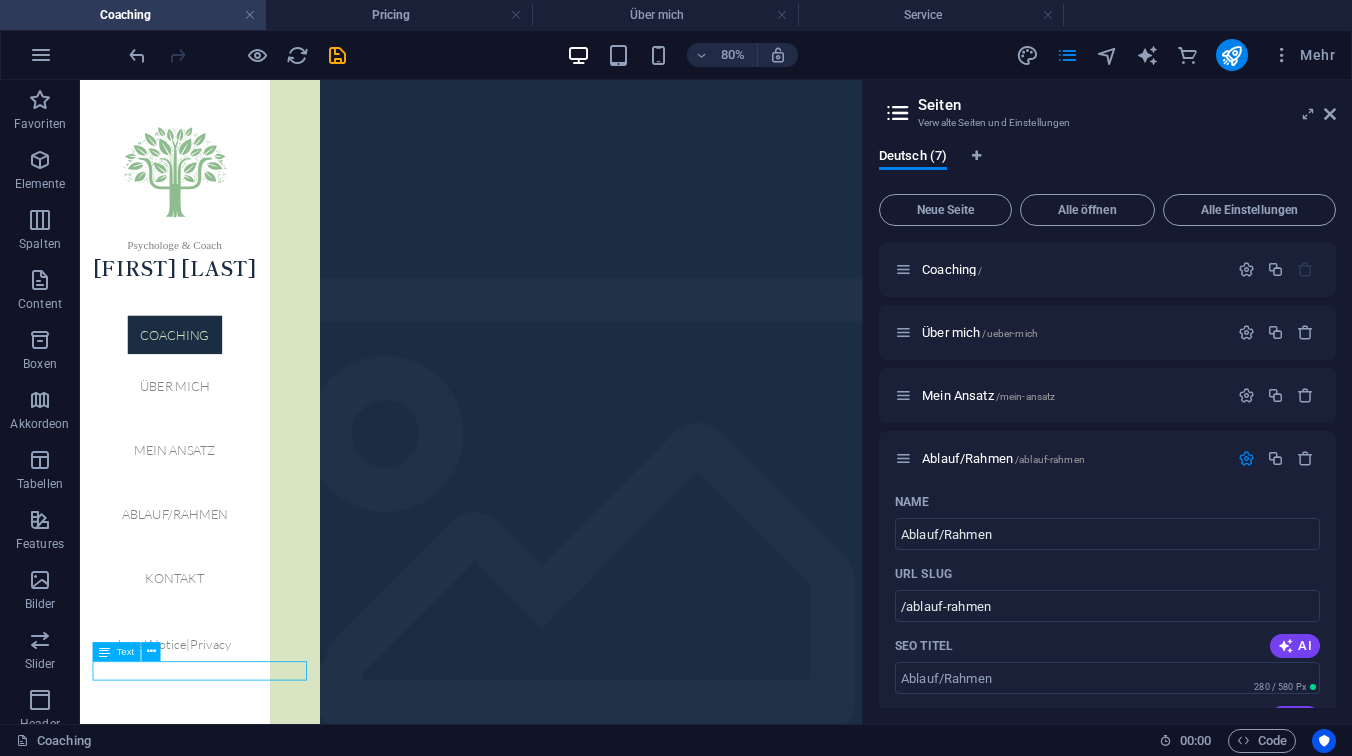 click on "Legal Notice  |  Privacy" at bounding box center [198, 784] 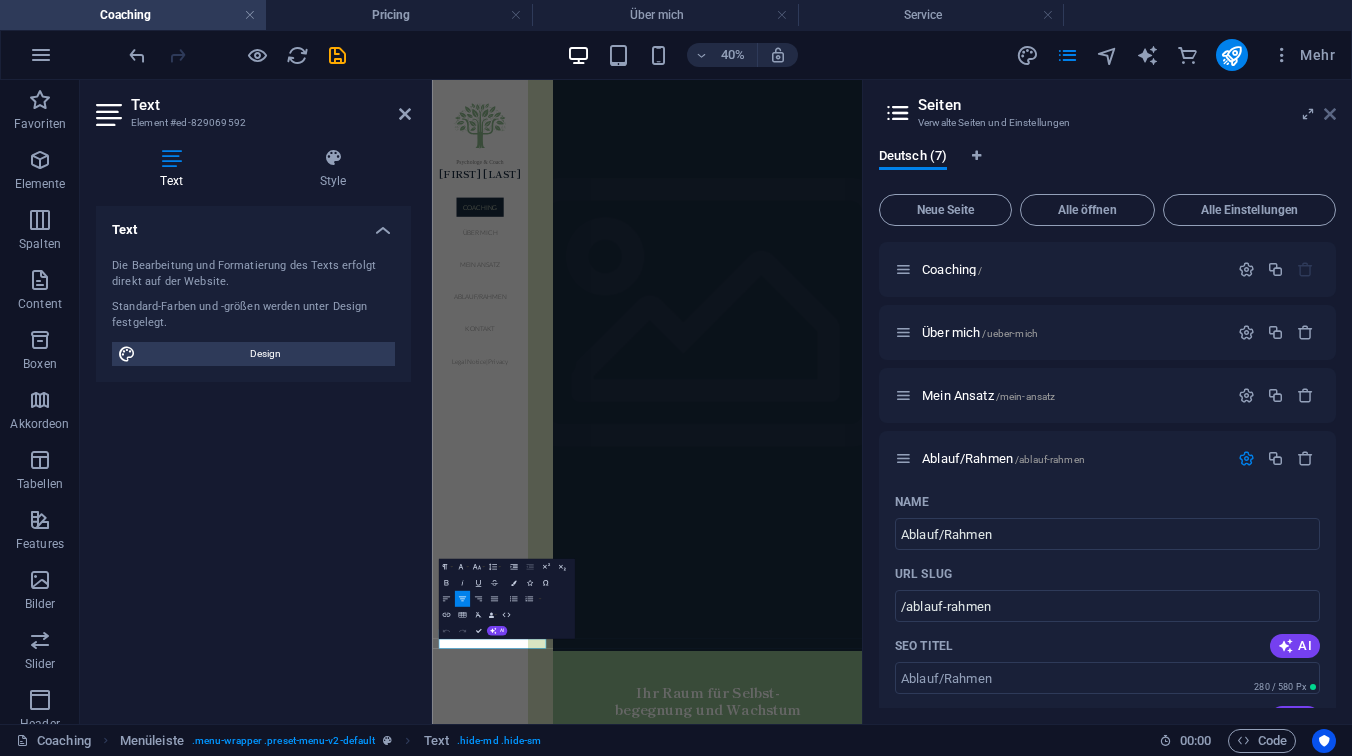 click at bounding box center [1330, 114] 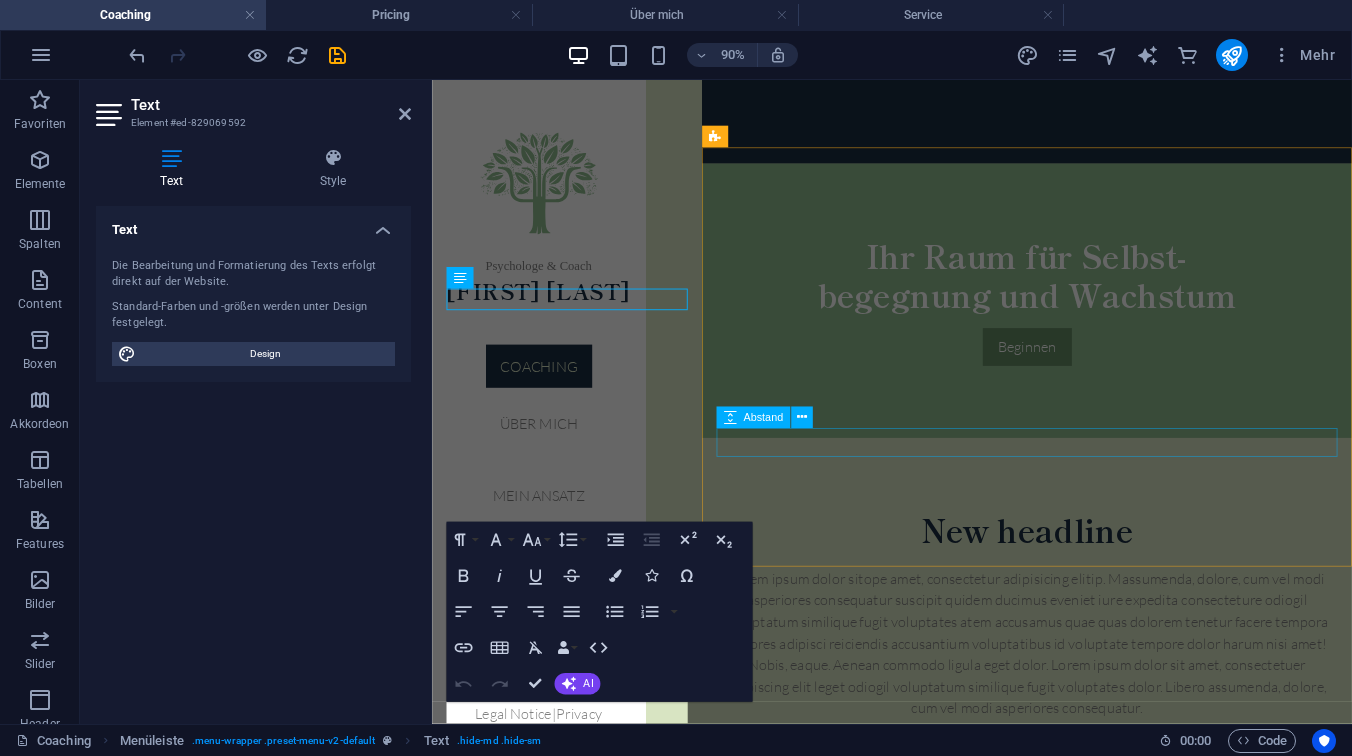 scroll, scrollTop: 657, scrollLeft: 0, axis: vertical 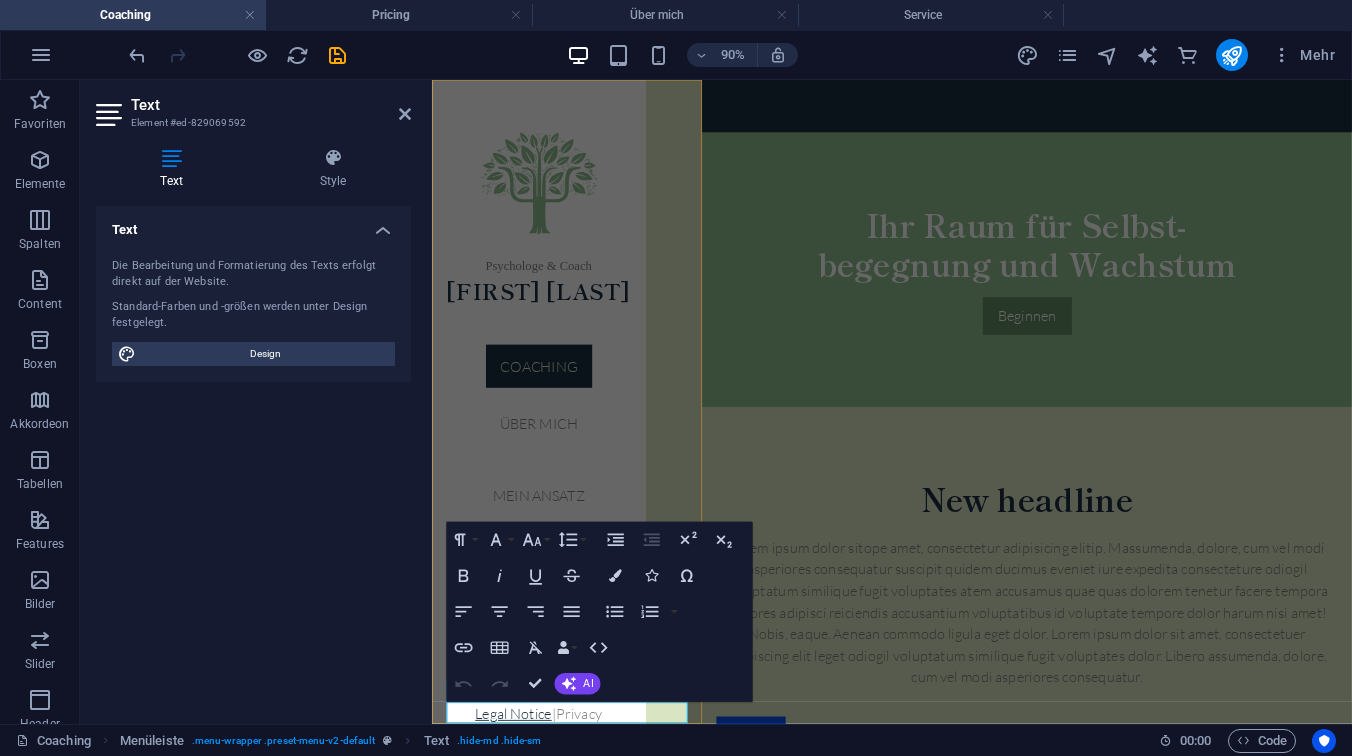 click on "Legal Notice" at bounding box center [522, 784] 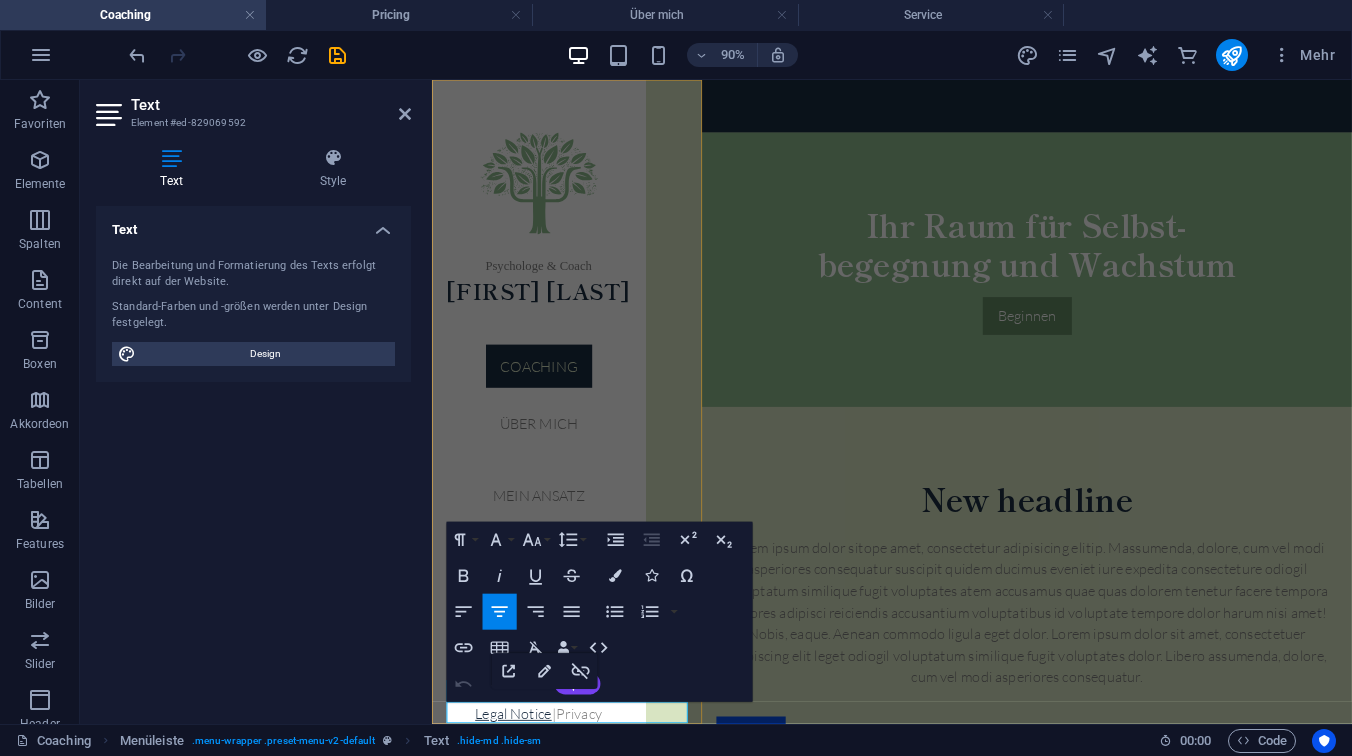 click on "Legal Notice" at bounding box center (522, 784) 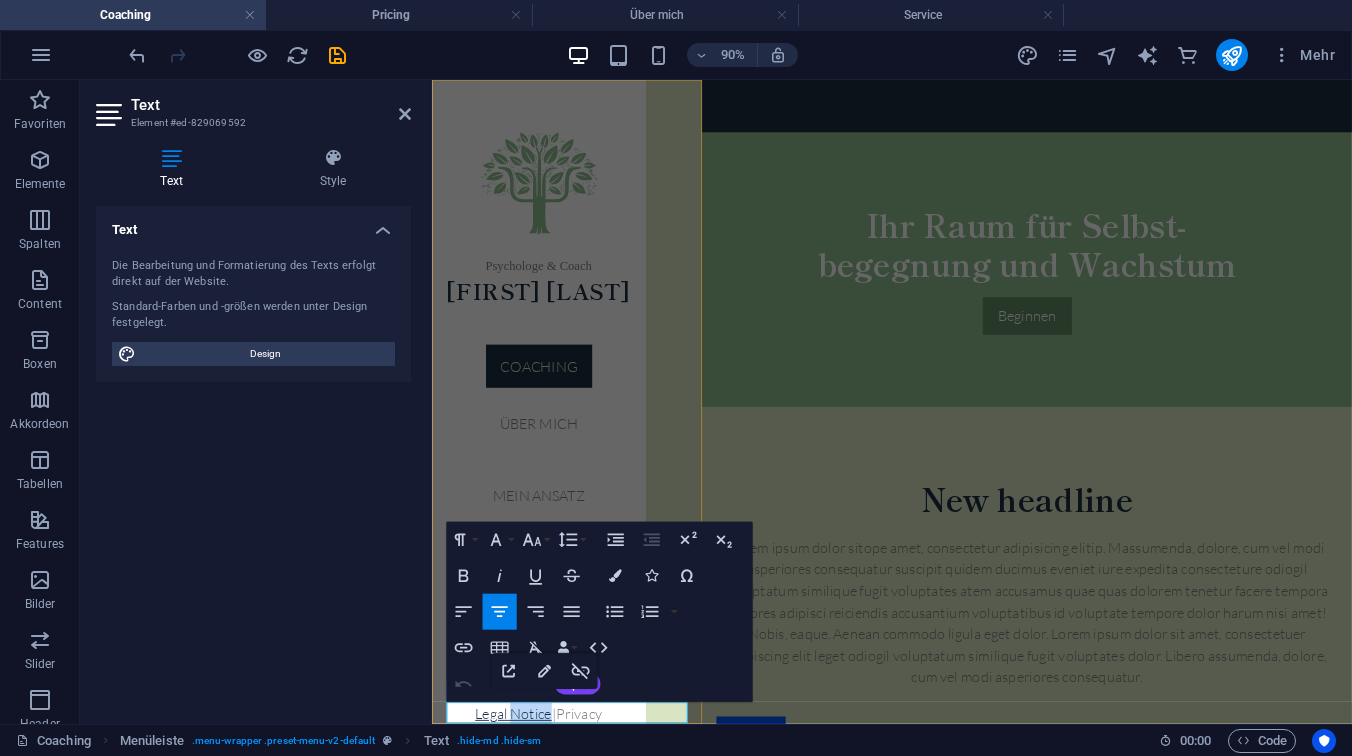 click on "Legal Notice" at bounding box center [522, 784] 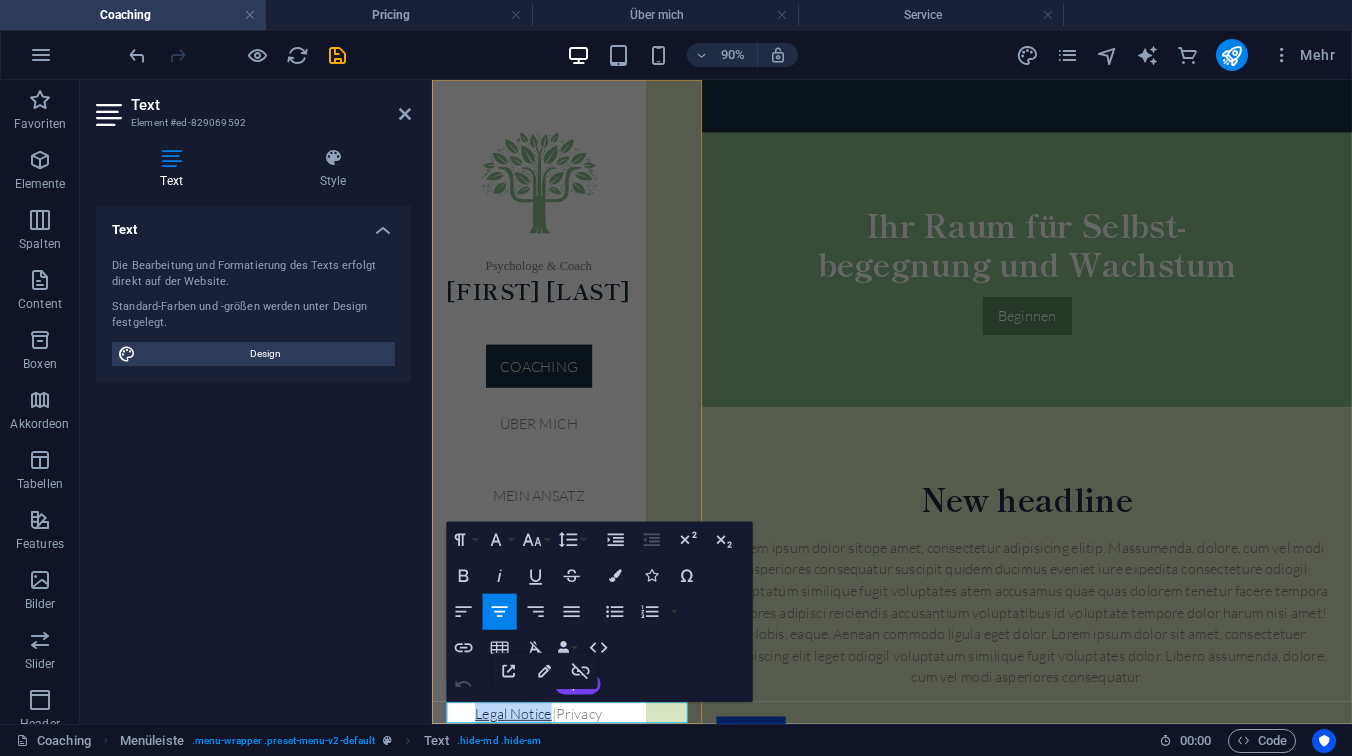 drag, startPoint x: 508, startPoint y: 785, endPoint x: 590, endPoint y: 780, distance: 82.1523 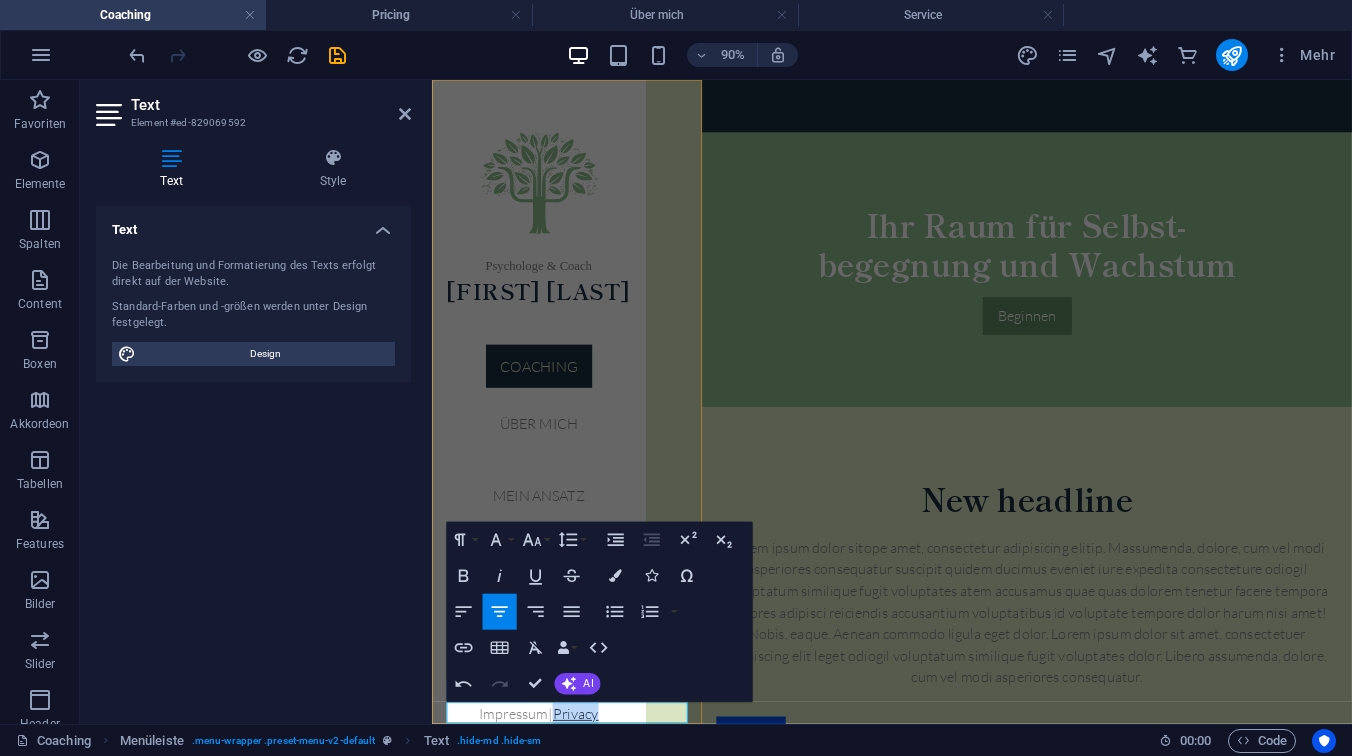 drag, startPoint x: 650, startPoint y: 787, endPoint x: 602, endPoint y: 789, distance: 48.04165 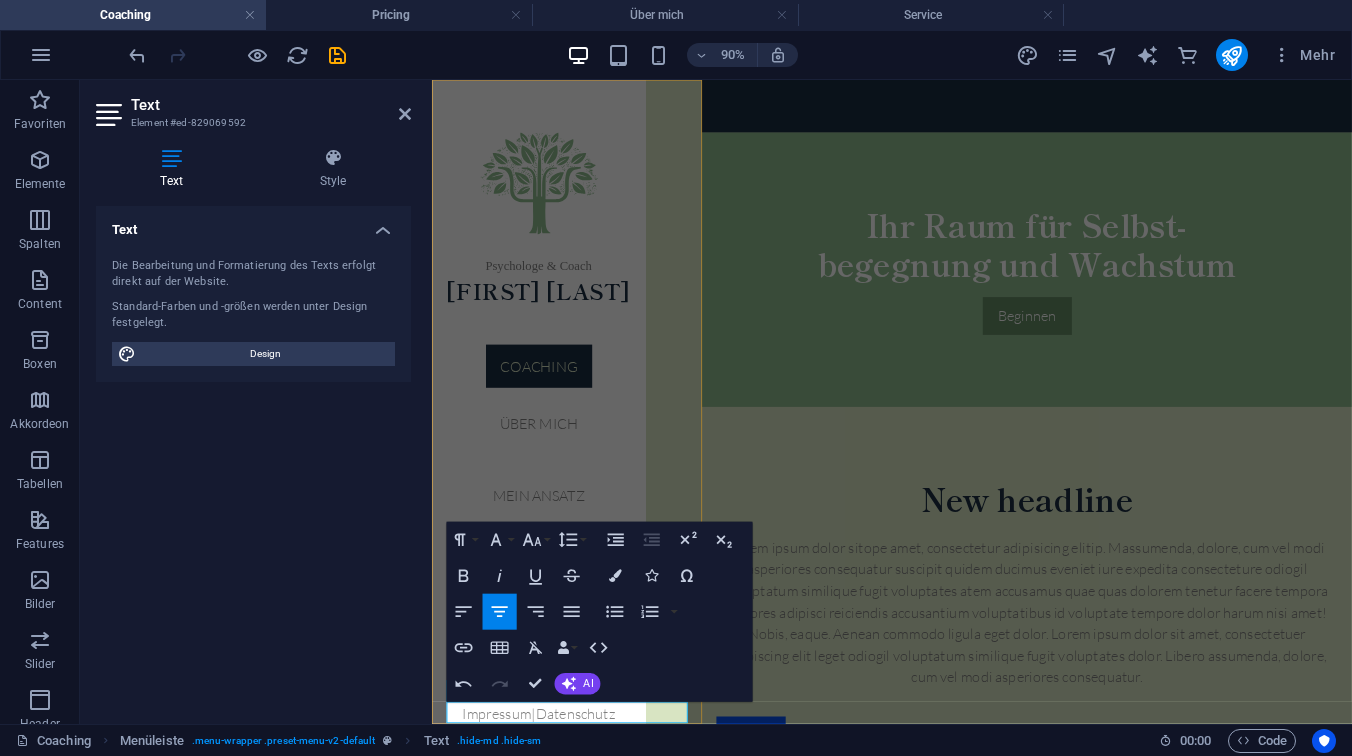 click on "[TITLE] & Coach [FIRST] [LAST] Coaching Über mich Mein Ansatz Ablauf/Rahmen Kontakt Impressum|Datenschutz" at bounding box center [550, 438] 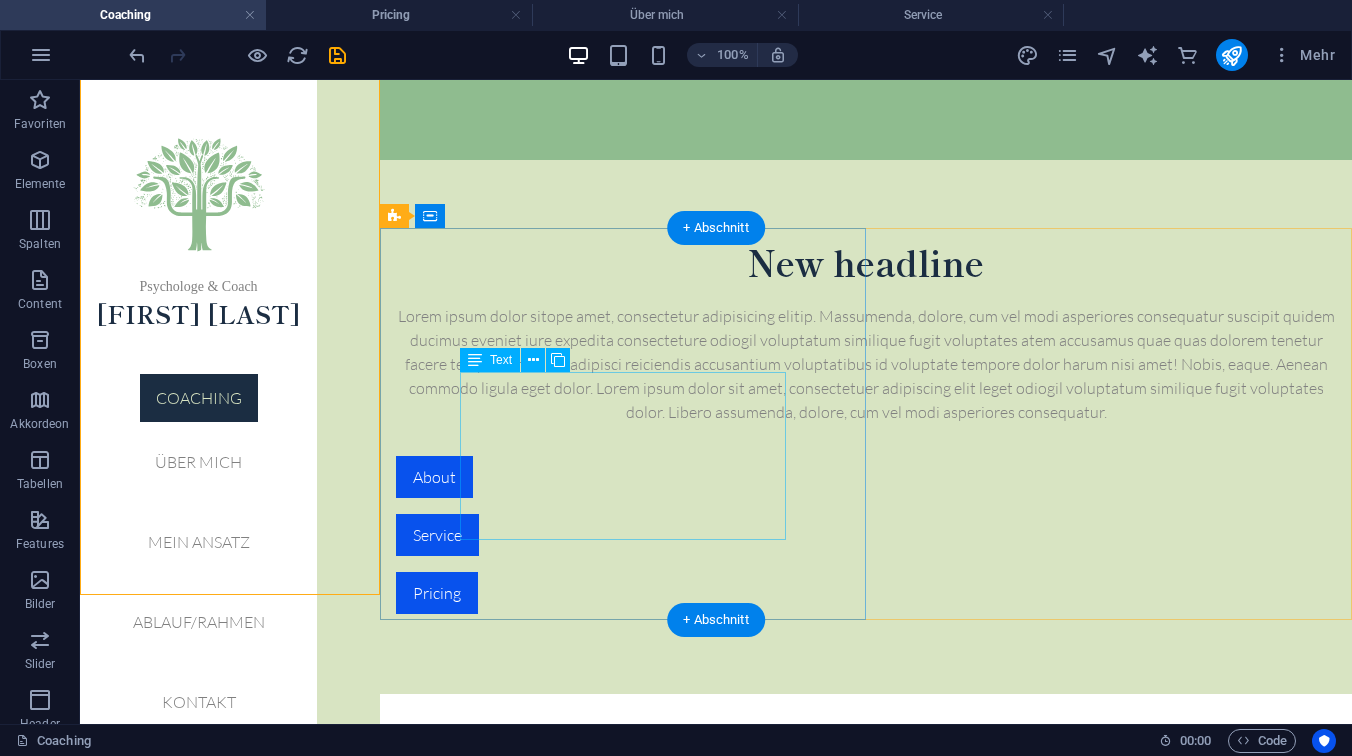 scroll, scrollTop: 1419, scrollLeft: 0, axis: vertical 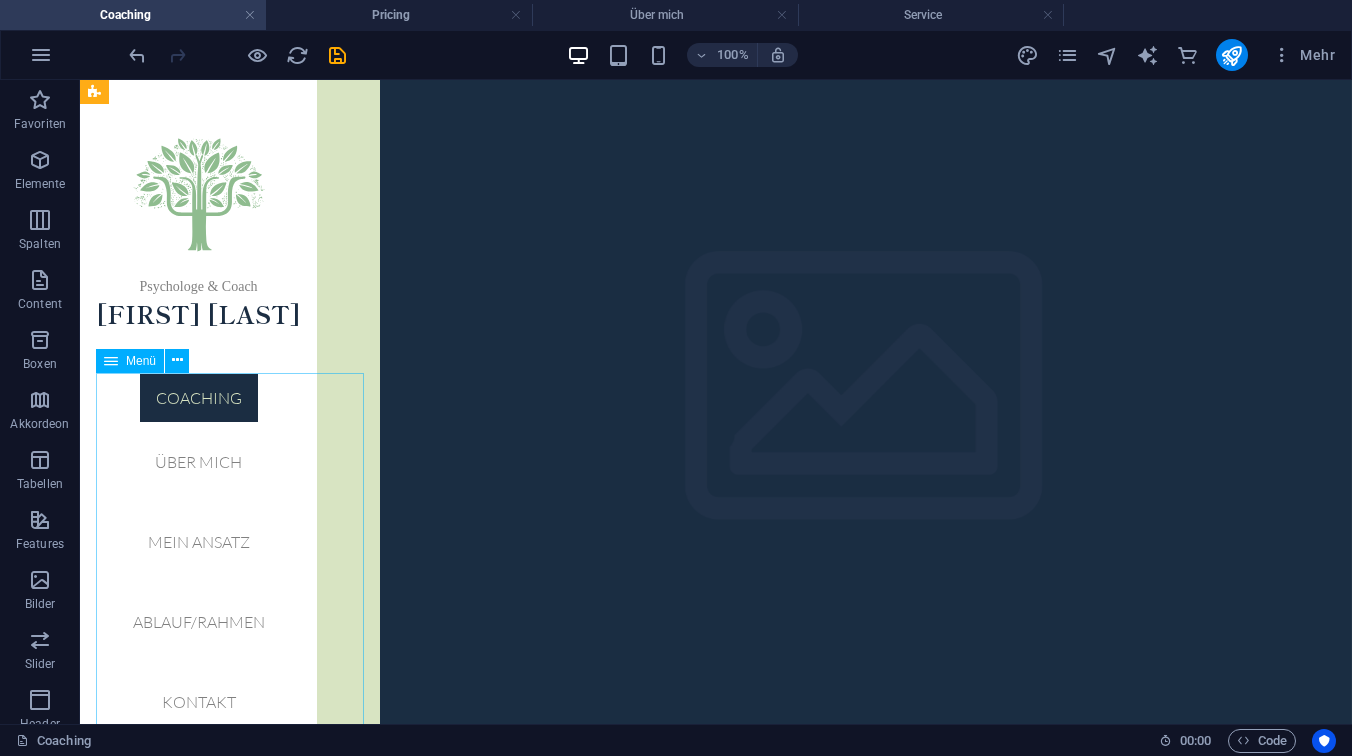 click on "Coaching Über mich Mein Ansatz Ablauf/Rahmen Kontakt" at bounding box center [198, 558] 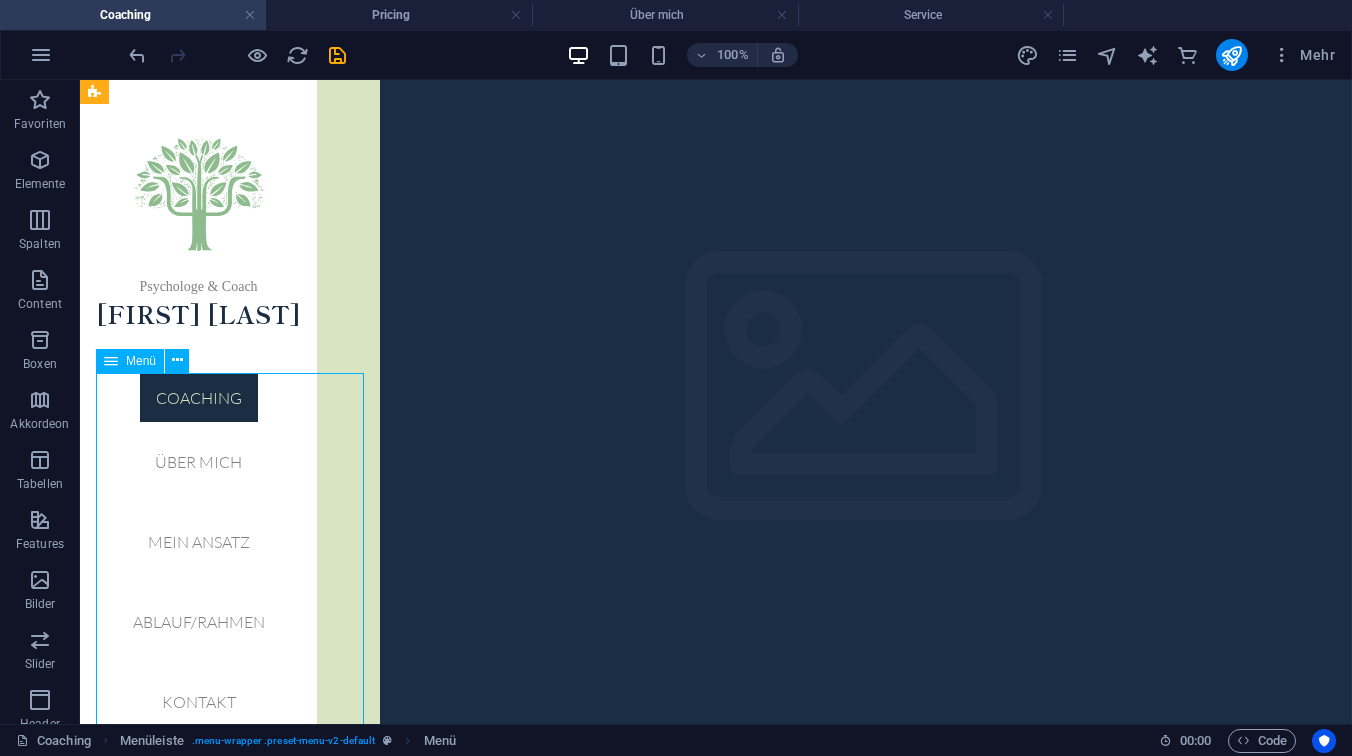 click on "Coaching Über mich Mein Ansatz Ablauf/Rahmen Kontakt" at bounding box center [198, 558] 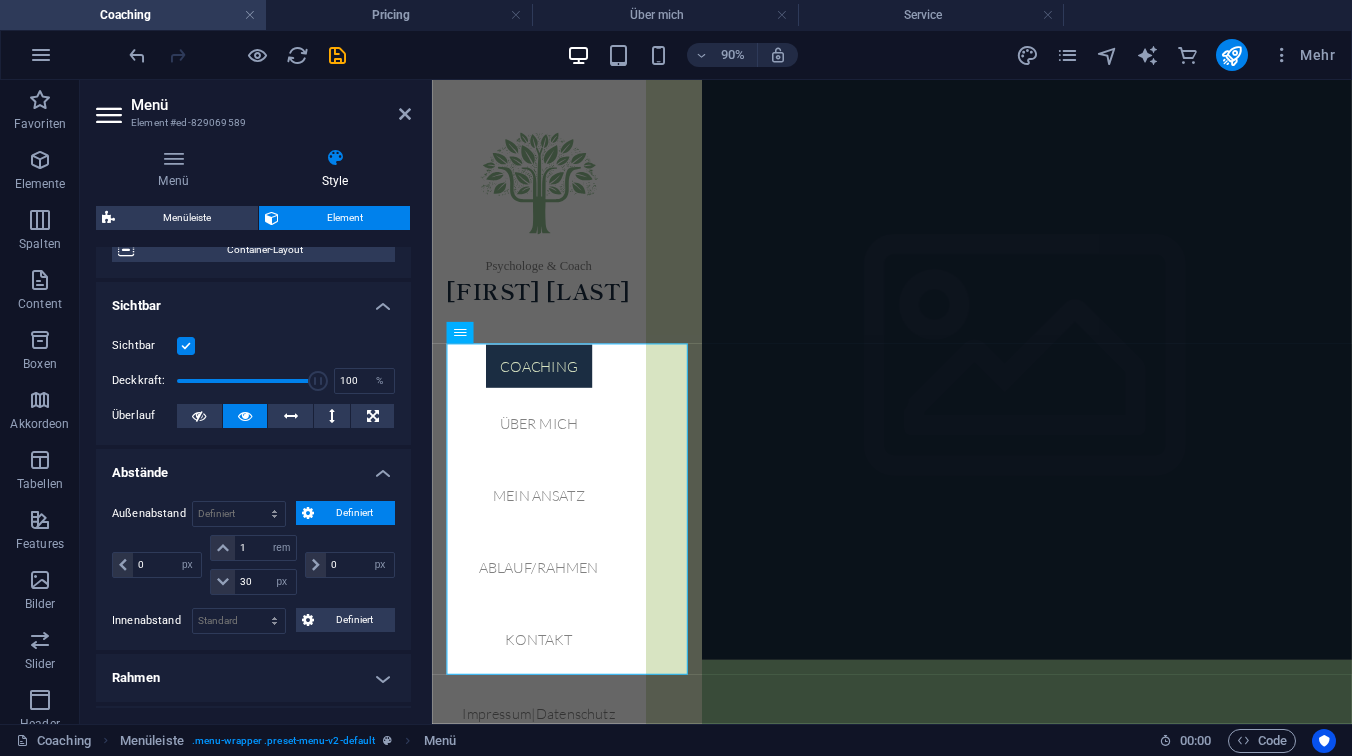 scroll, scrollTop: 188, scrollLeft: 0, axis: vertical 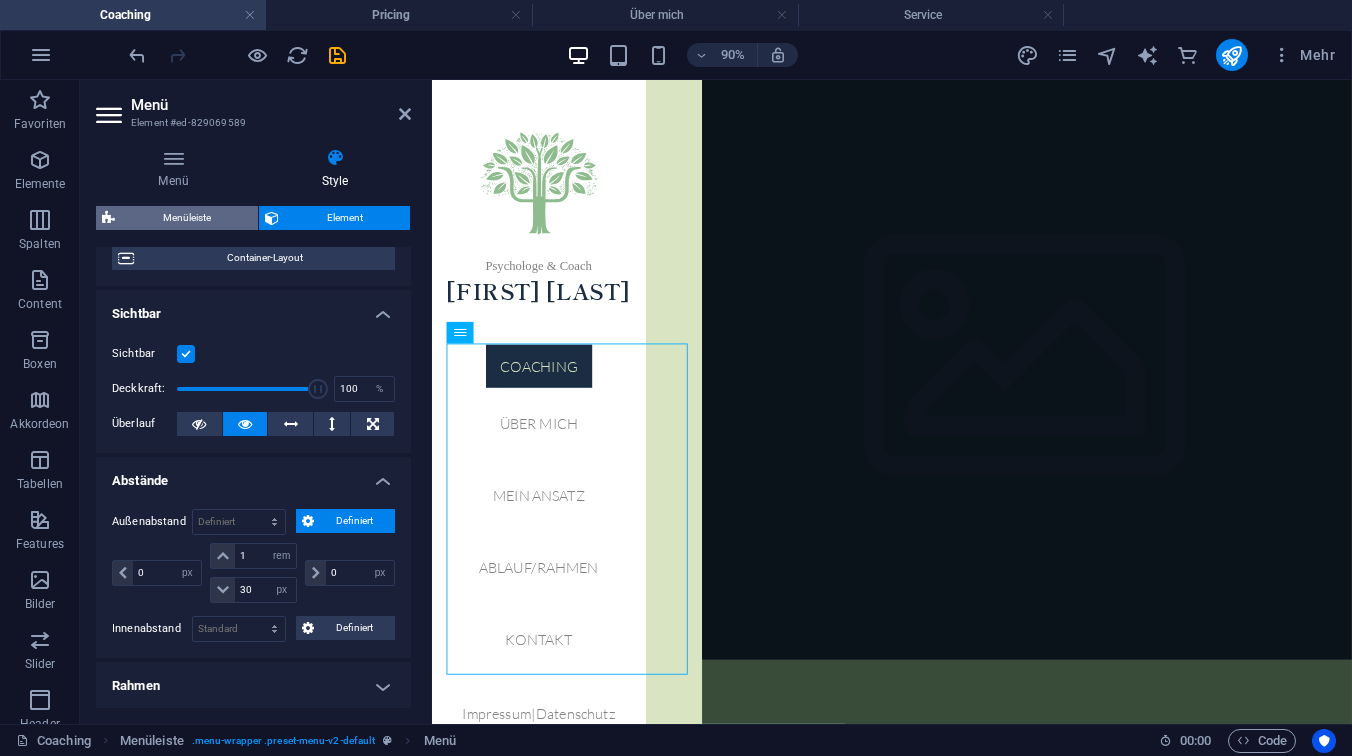click on "Menüleiste" at bounding box center (186, 218) 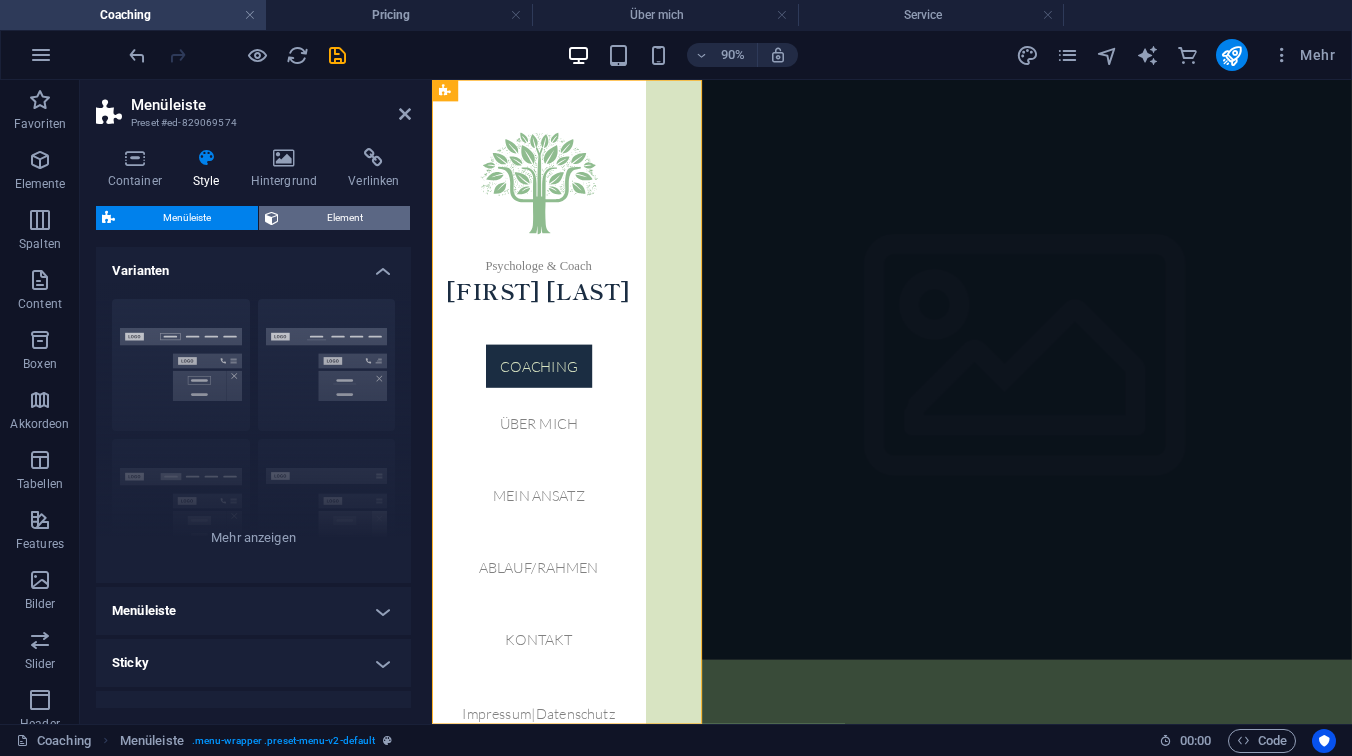 click on "Element" at bounding box center [344, 218] 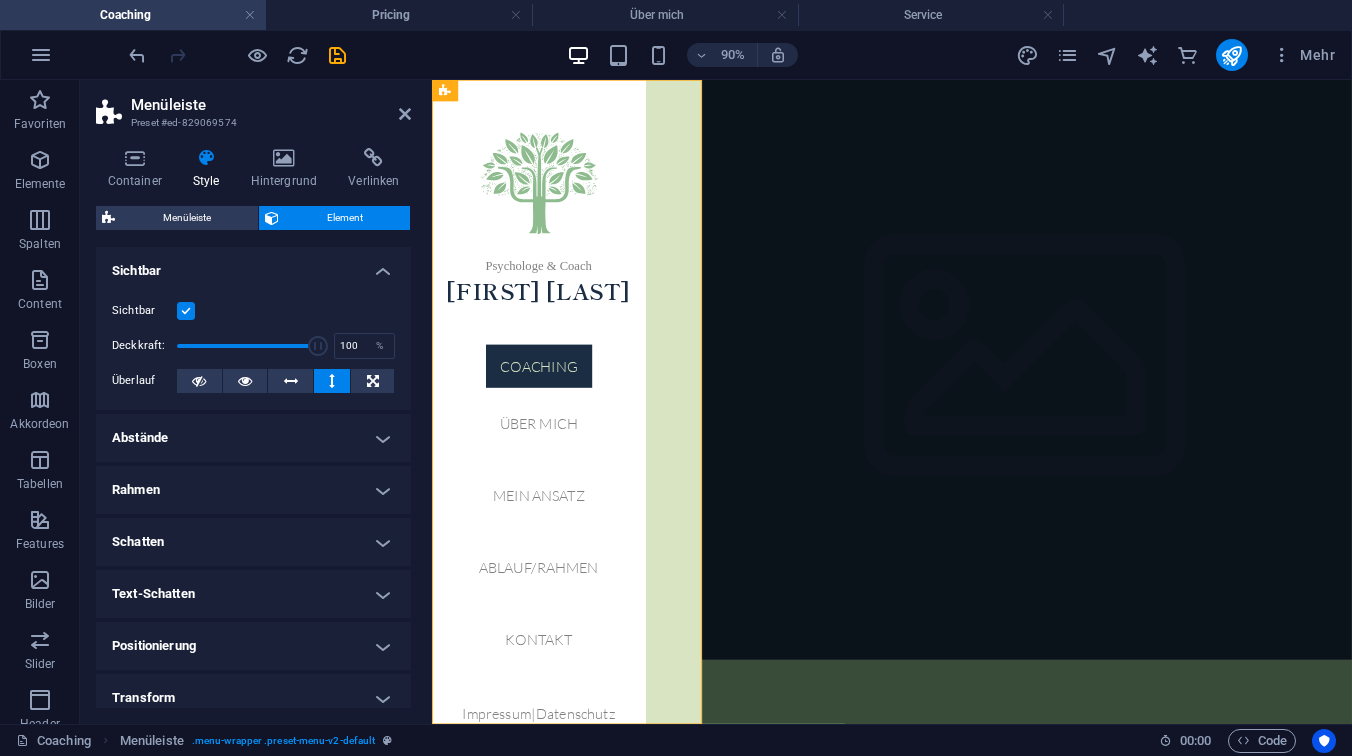 click on "Abstände" at bounding box center [253, 438] 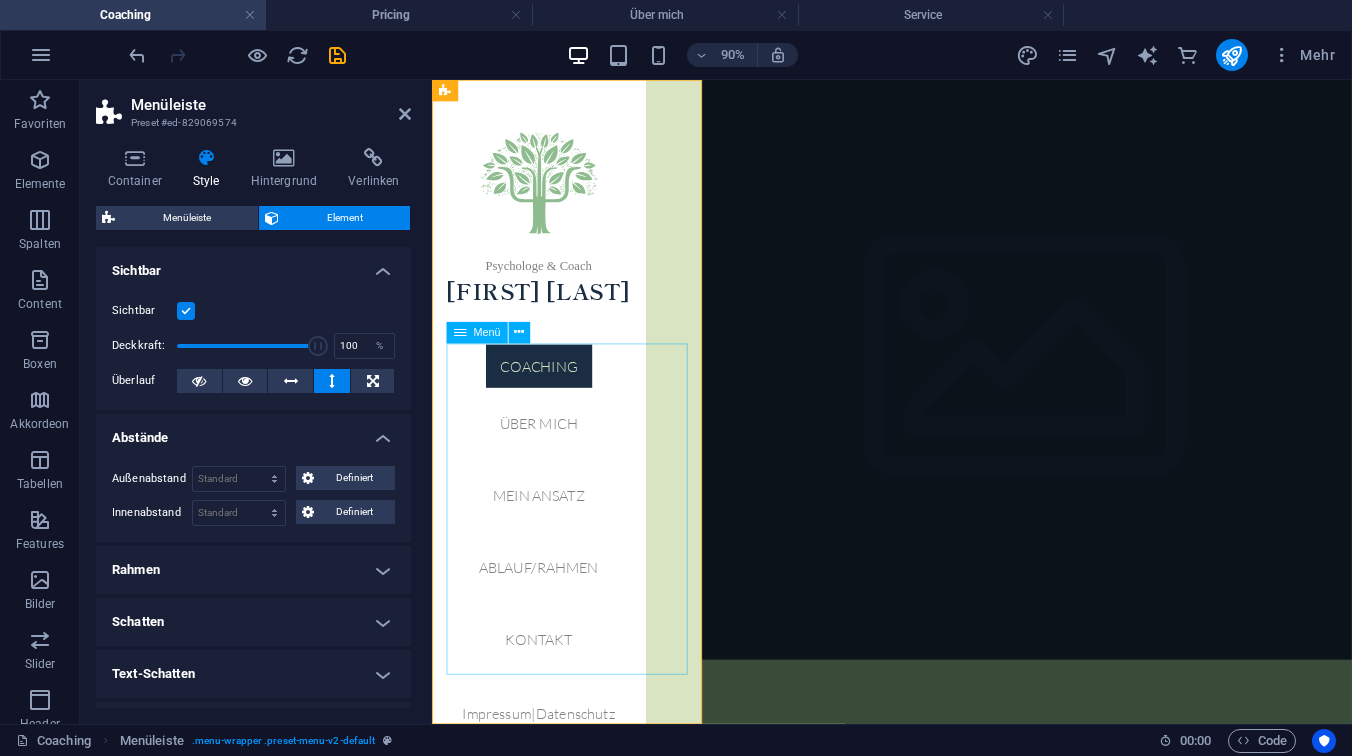 click on "Coaching Über mich Mein Ansatz Ablauf/Rahmen Kontakt" at bounding box center (550, 558) 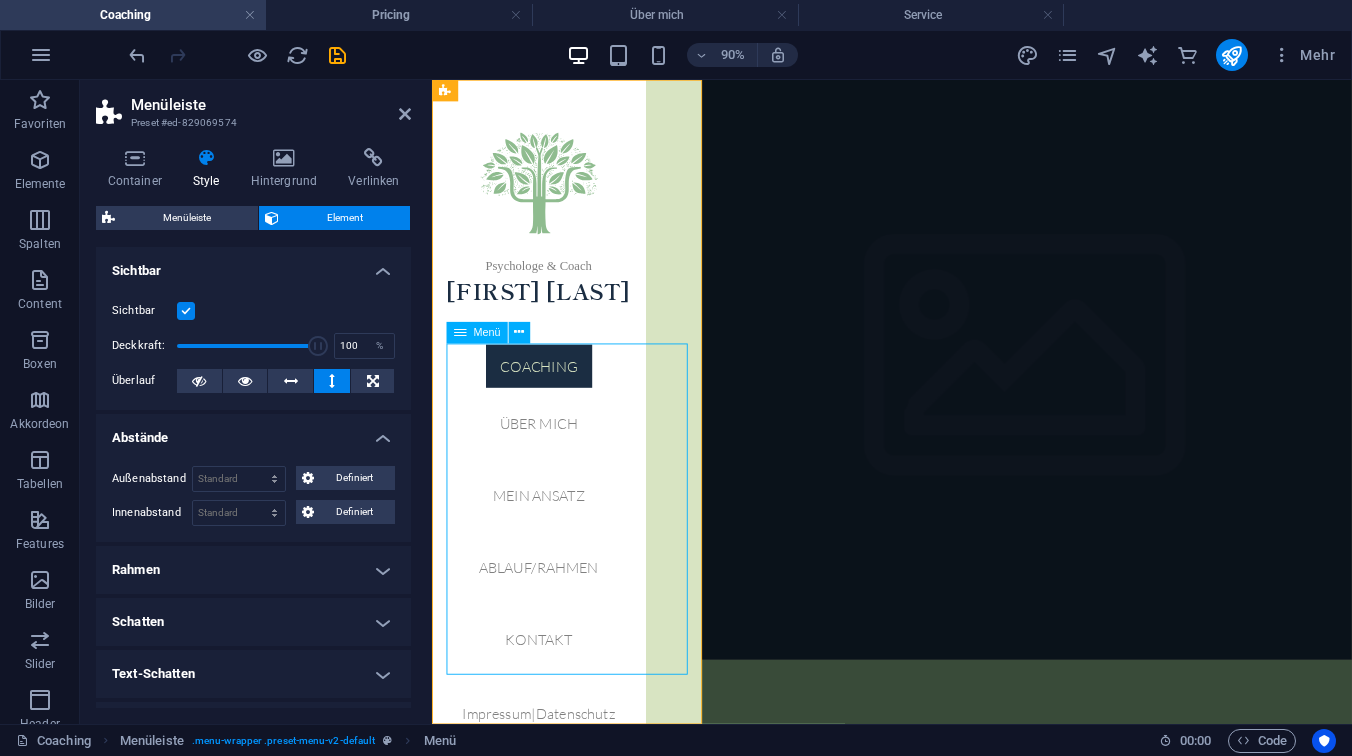 click on "Coaching Über mich Mein Ansatz Ablauf/Rahmen Kontakt" at bounding box center (550, 558) 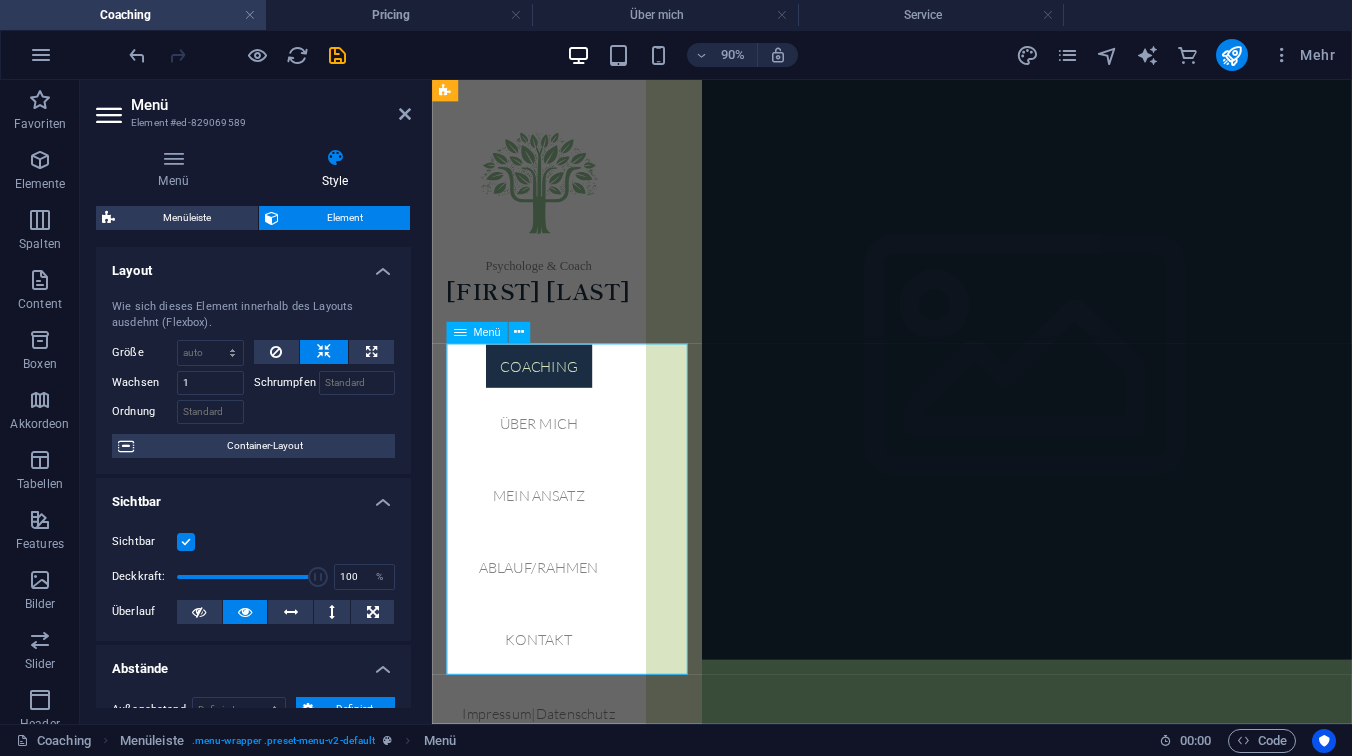 click on "Coaching Über mich Mein Ansatz Ablauf/Rahmen Kontakt" at bounding box center (550, 558) 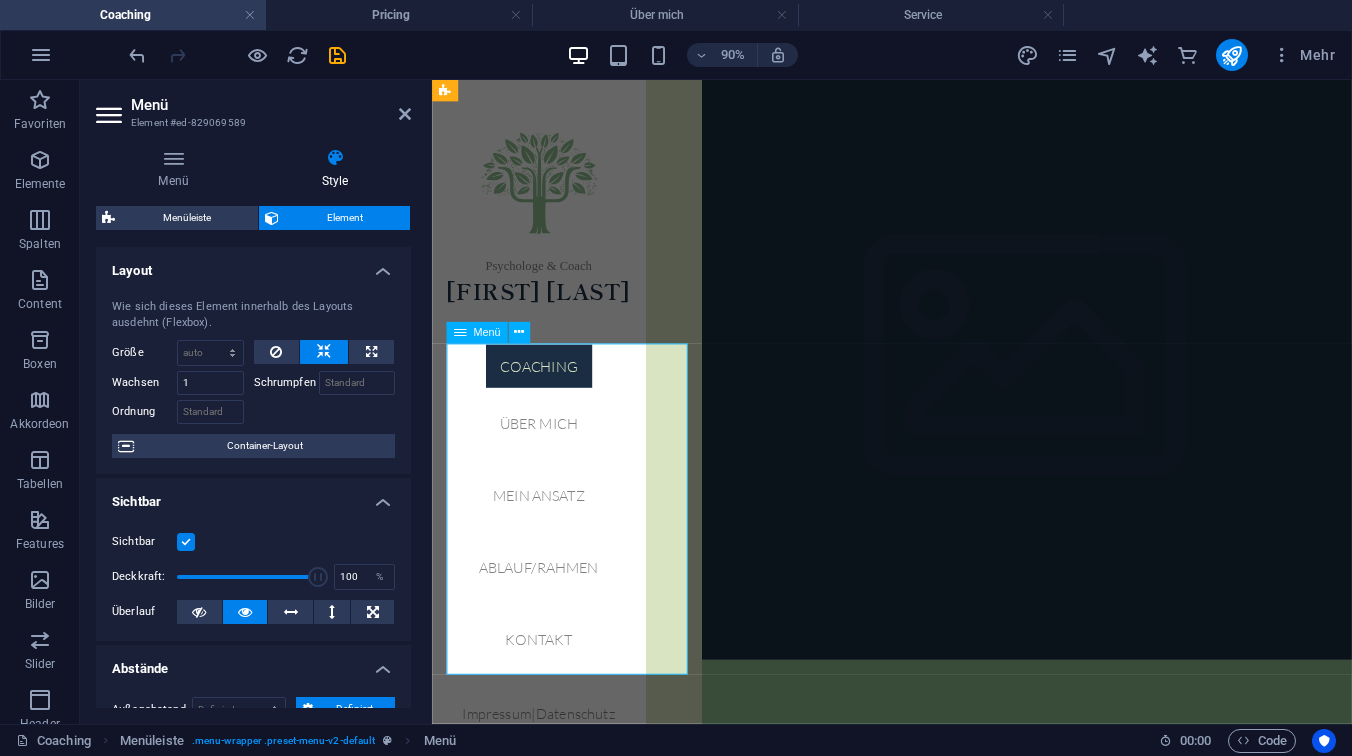 click on "Coaching Über mich Mein Ansatz Ablauf/Rahmen Kontakt" at bounding box center (550, 558) 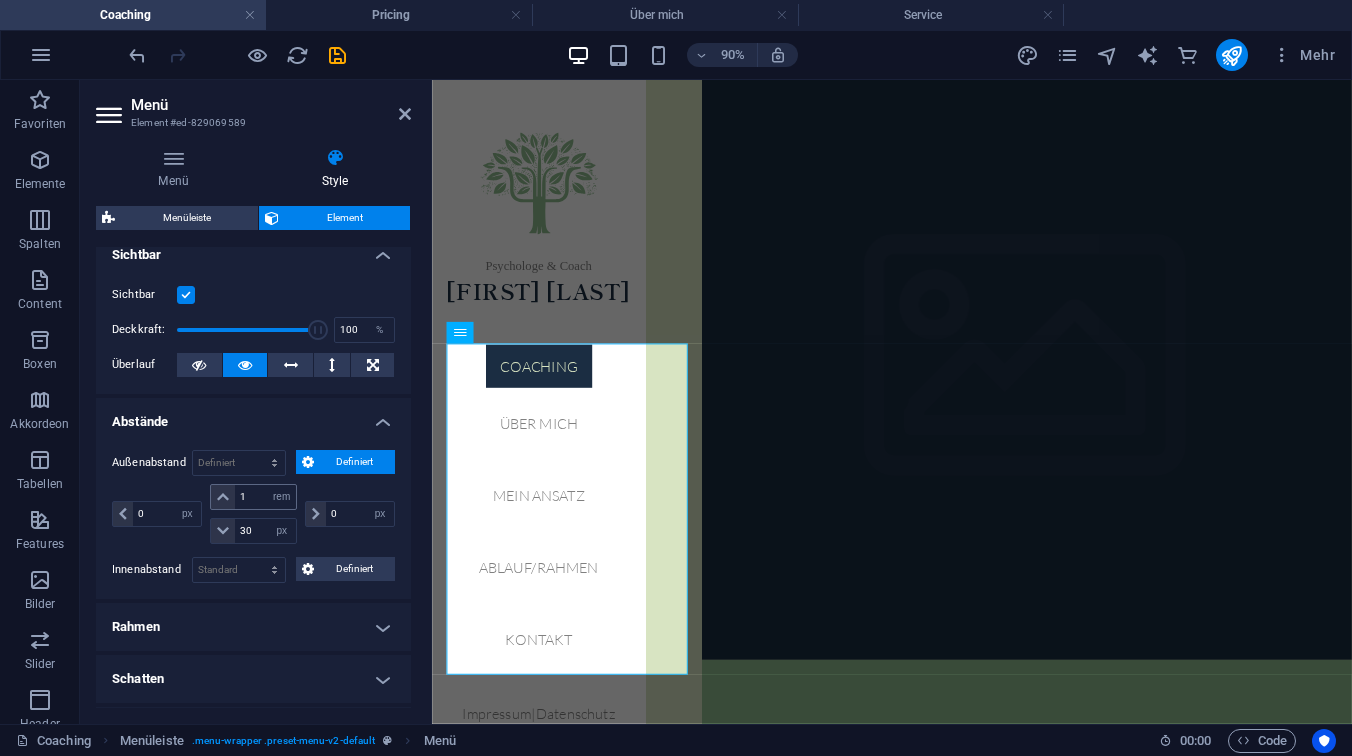 scroll, scrollTop: 248, scrollLeft: 0, axis: vertical 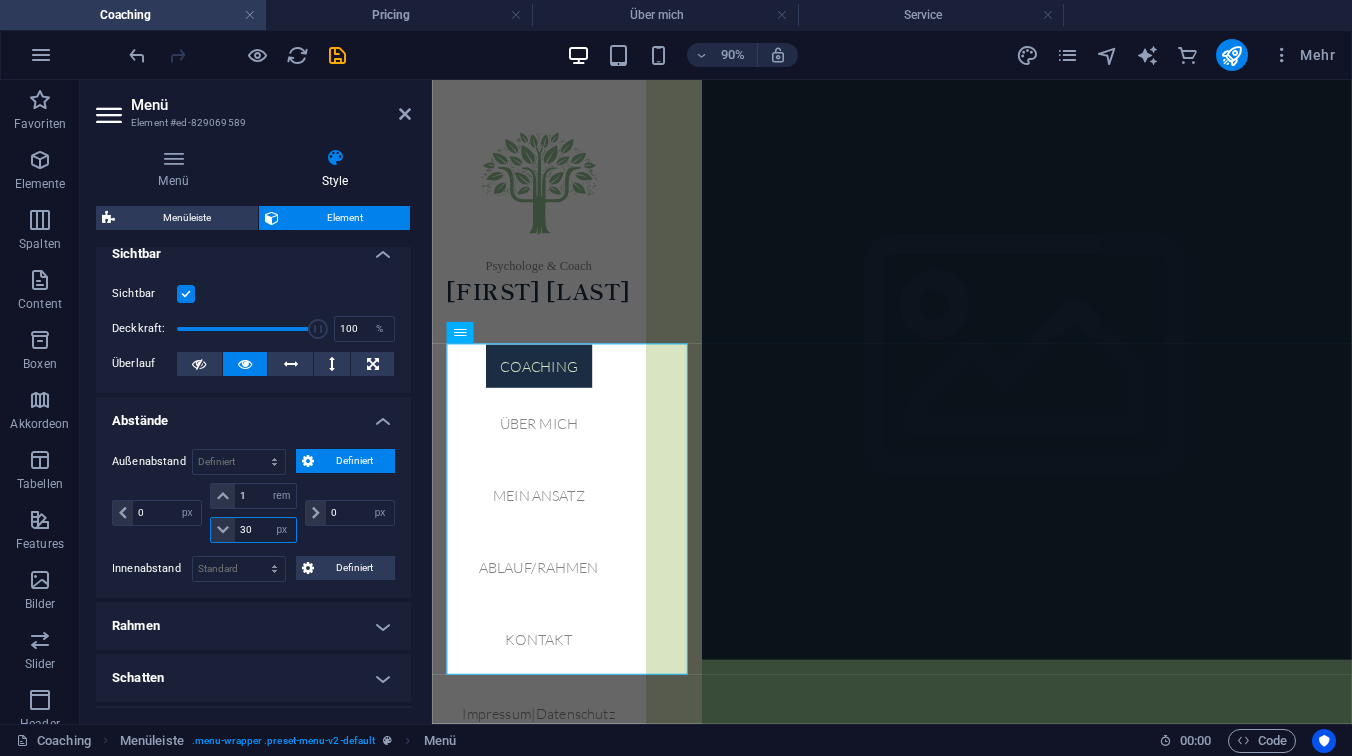 click on "30" at bounding box center [265, 530] 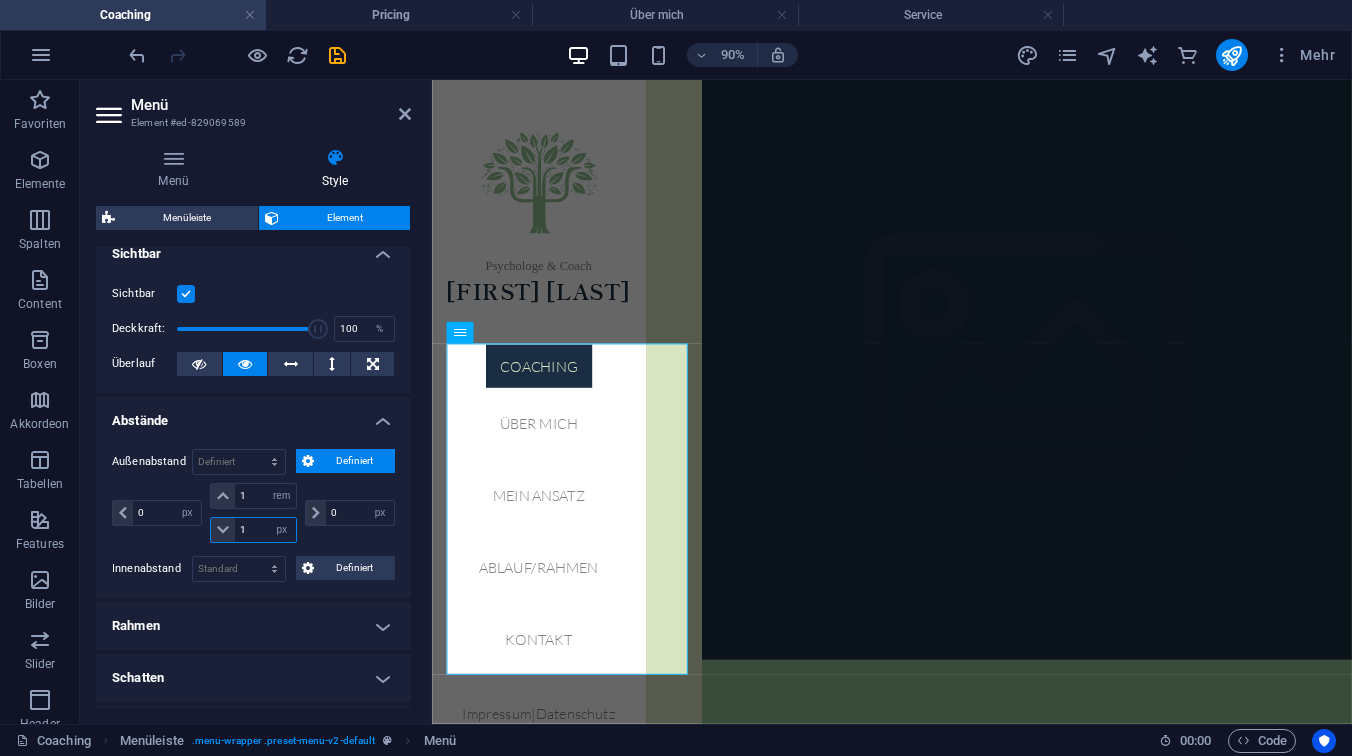 type on "1" 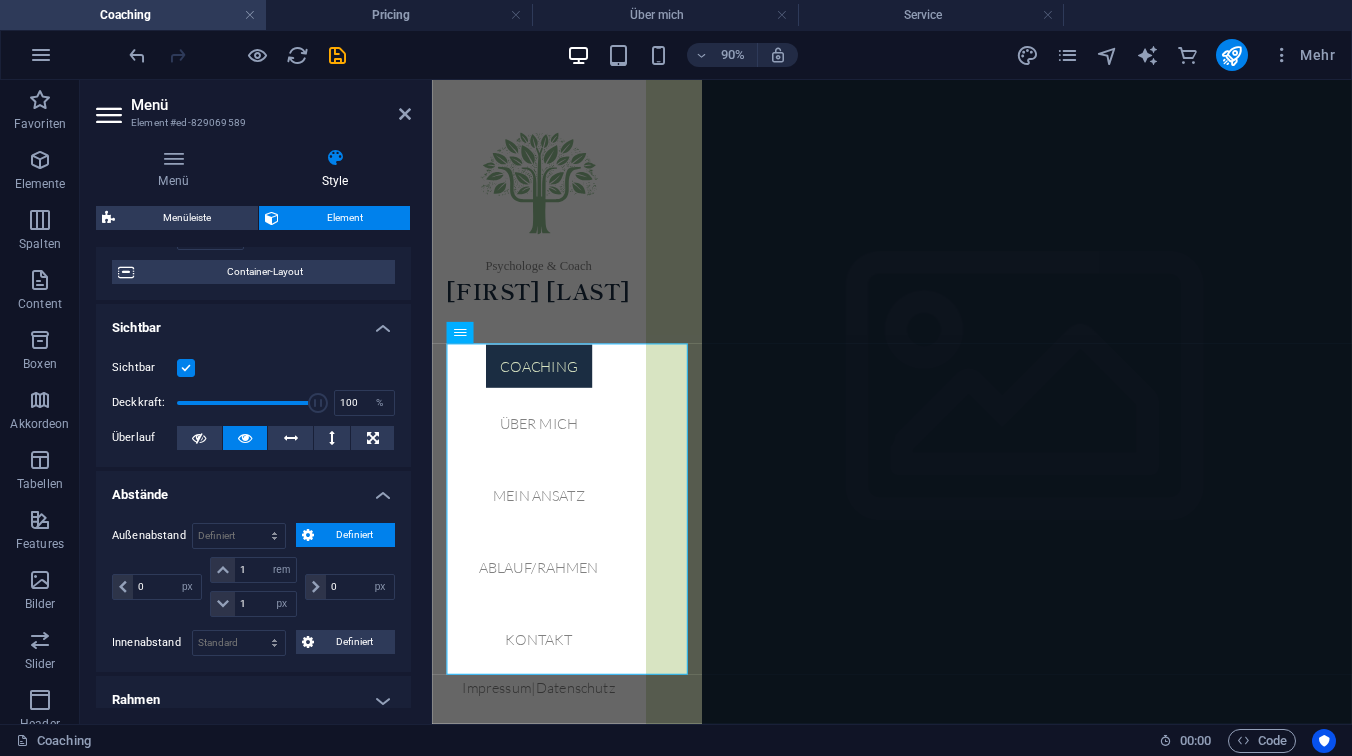 scroll, scrollTop: 0, scrollLeft: 0, axis: both 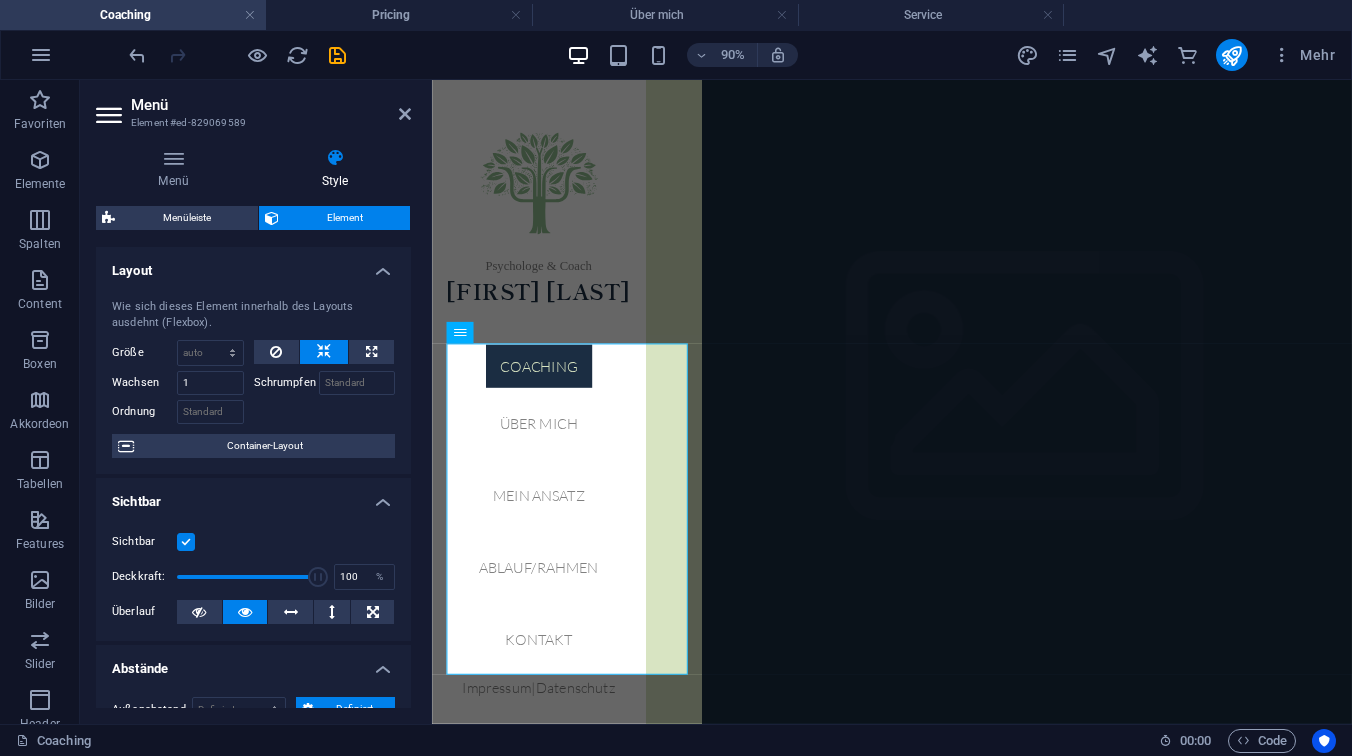 click on "Element" at bounding box center [344, 218] 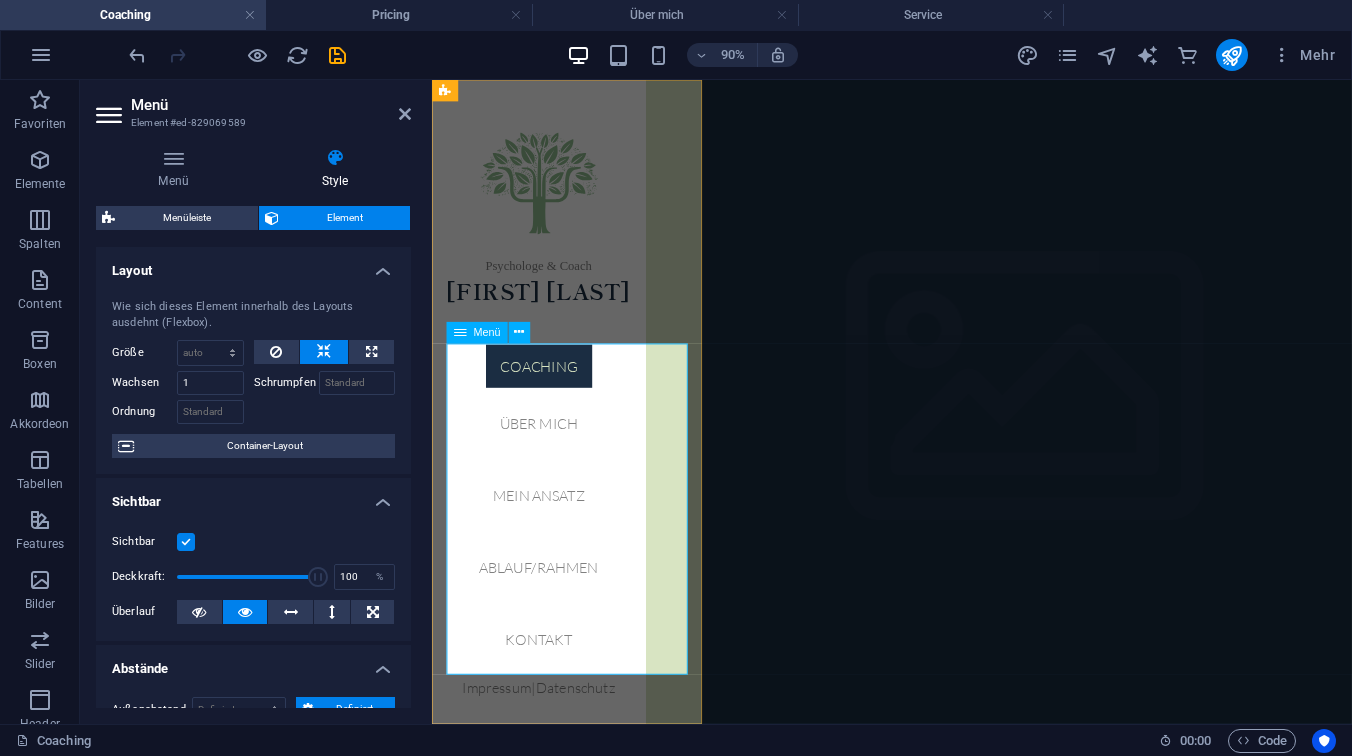 click on "Coaching Über mich Mein Ansatz Ablauf/Rahmen Kontakt" at bounding box center [550, 558] 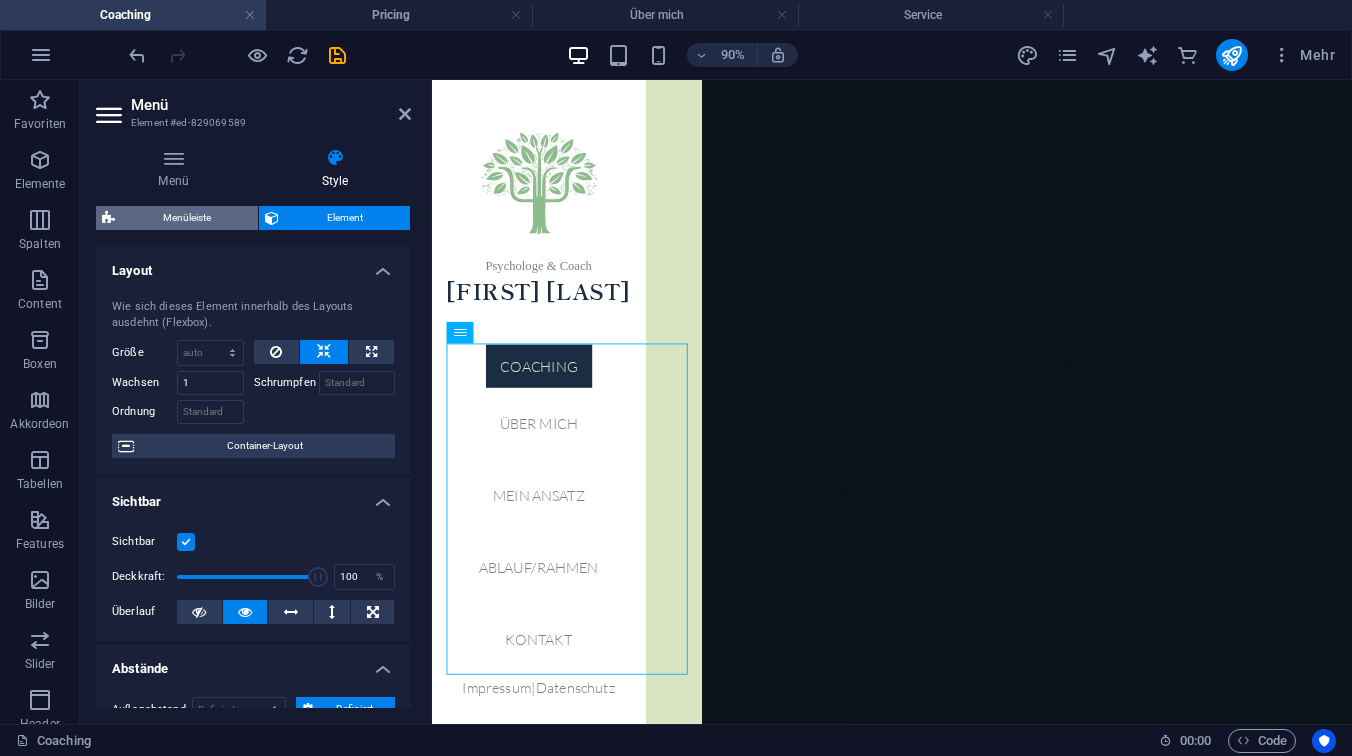 click on "Menüleiste" at bounding box center (186, 218) 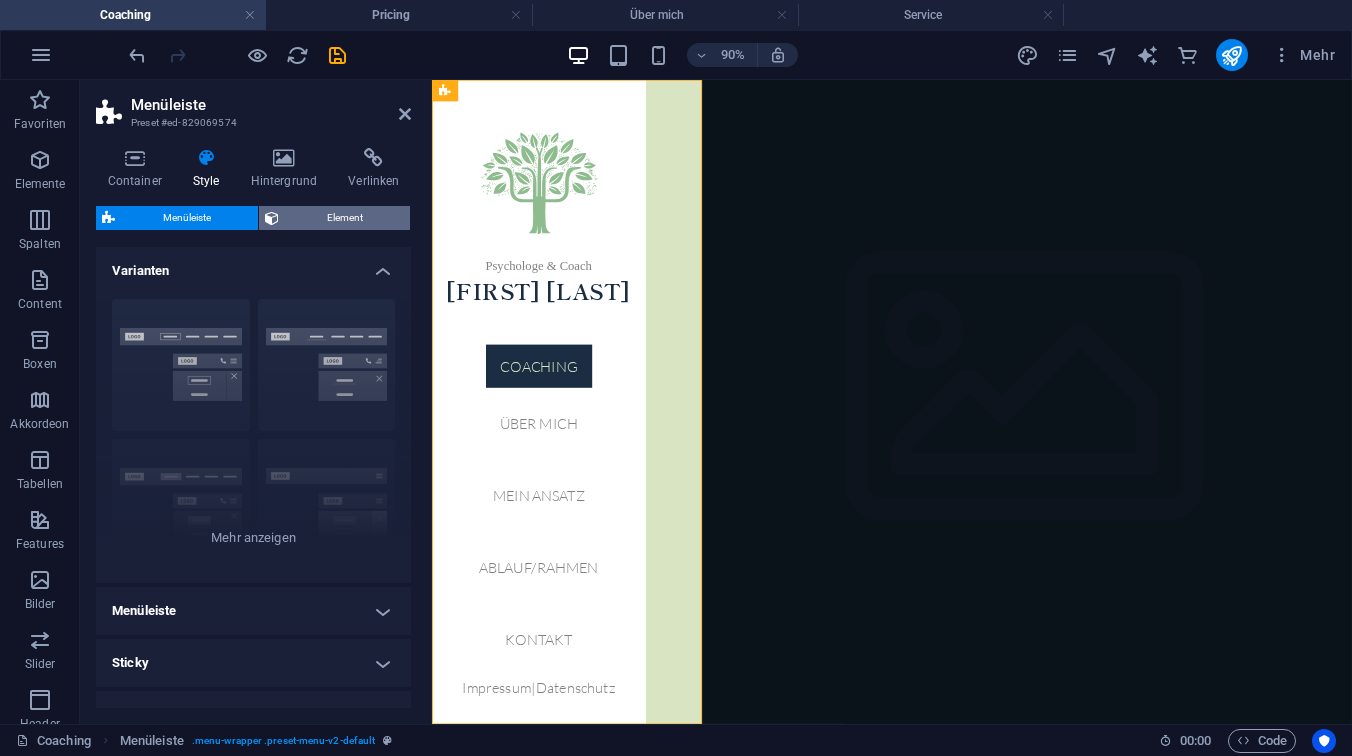 click on "Element" at bounding box center [344, 218] 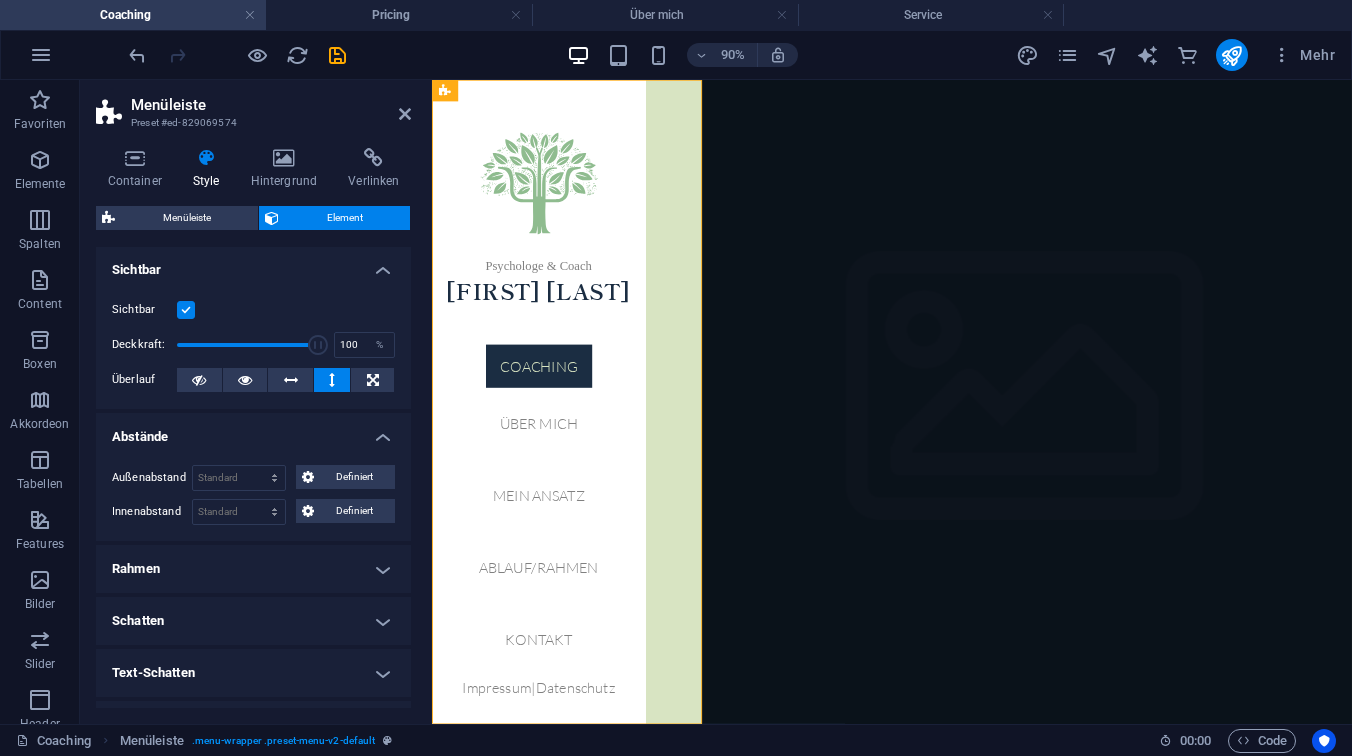 scroll, scrollTop: 0, scrollLeft: 0, axis: both 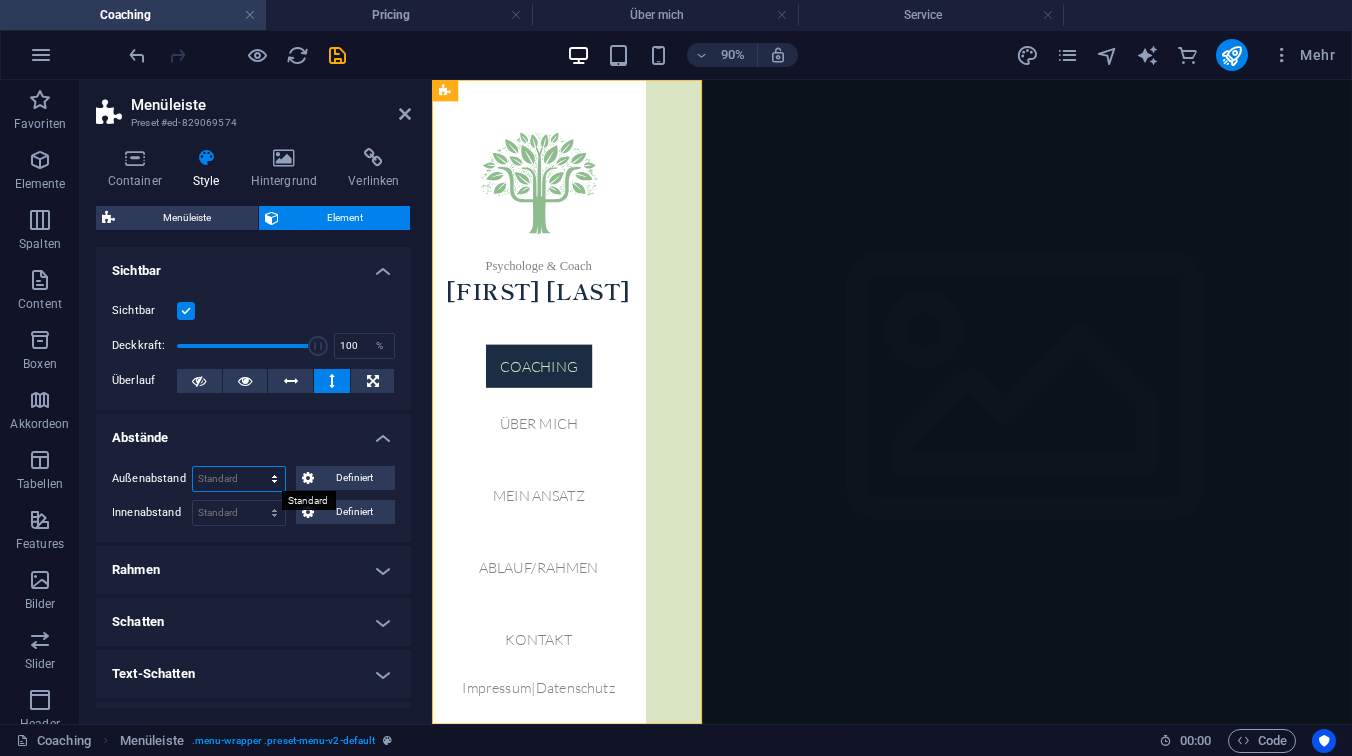 click on "Standard auto px % rem vw vh Definiert" at bounding box center (239, 479) 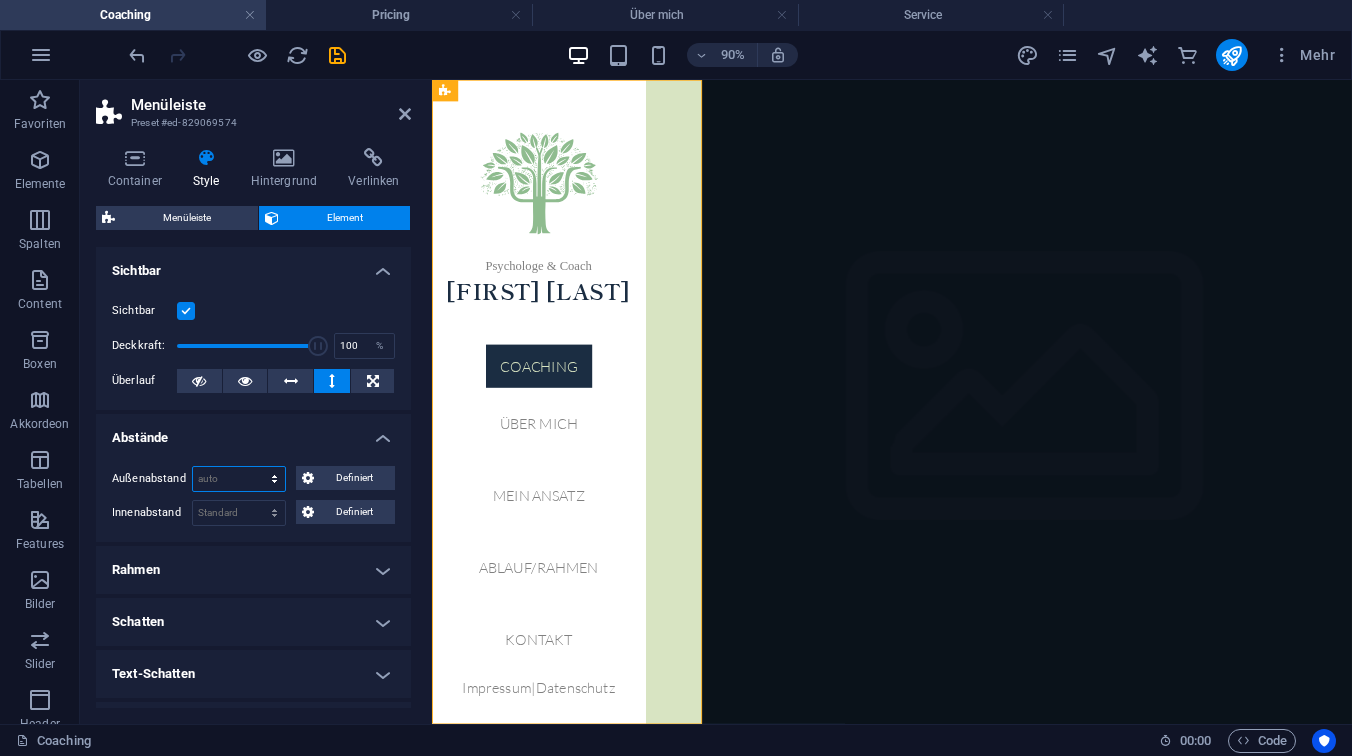 click on "Standard auto px % rem vw vh Definiert" at bounding box center [239, 479] 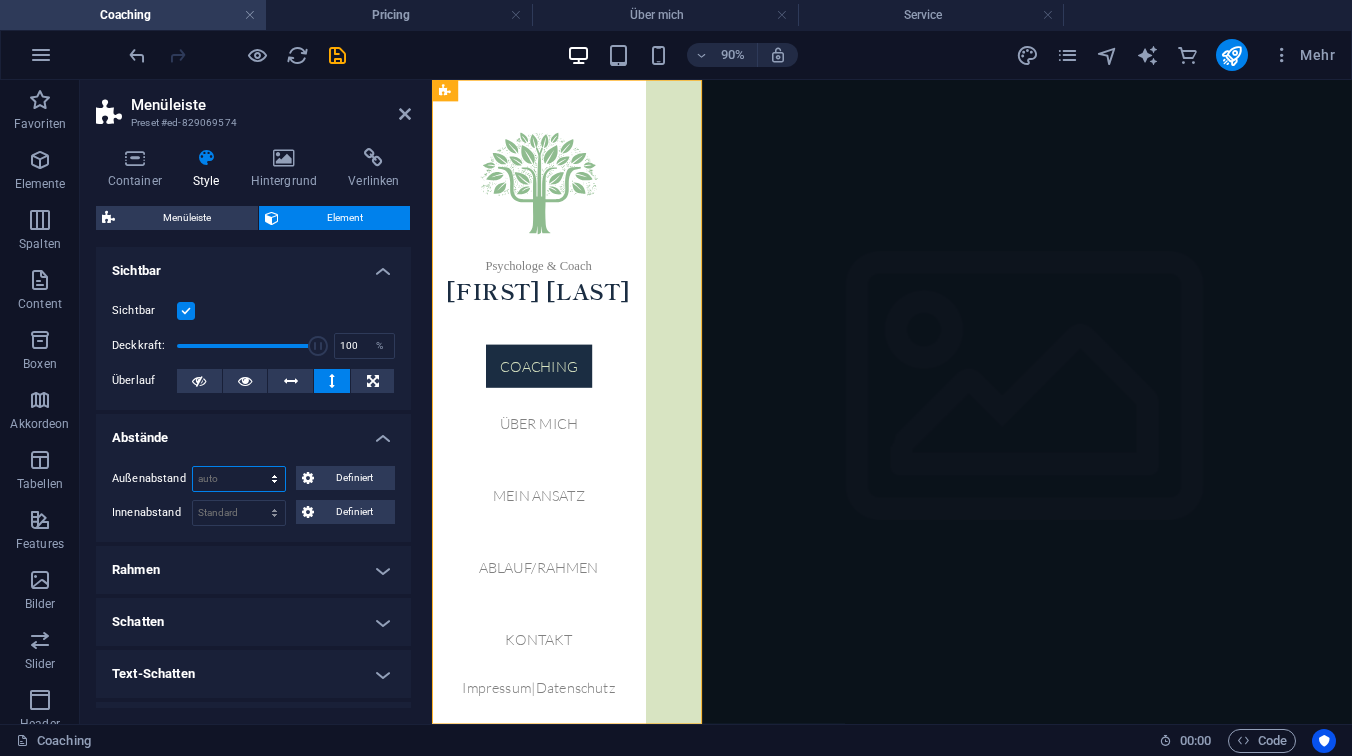click on "Standard auto px % rem vw vh Definiert" at bounding box center (239, 479) 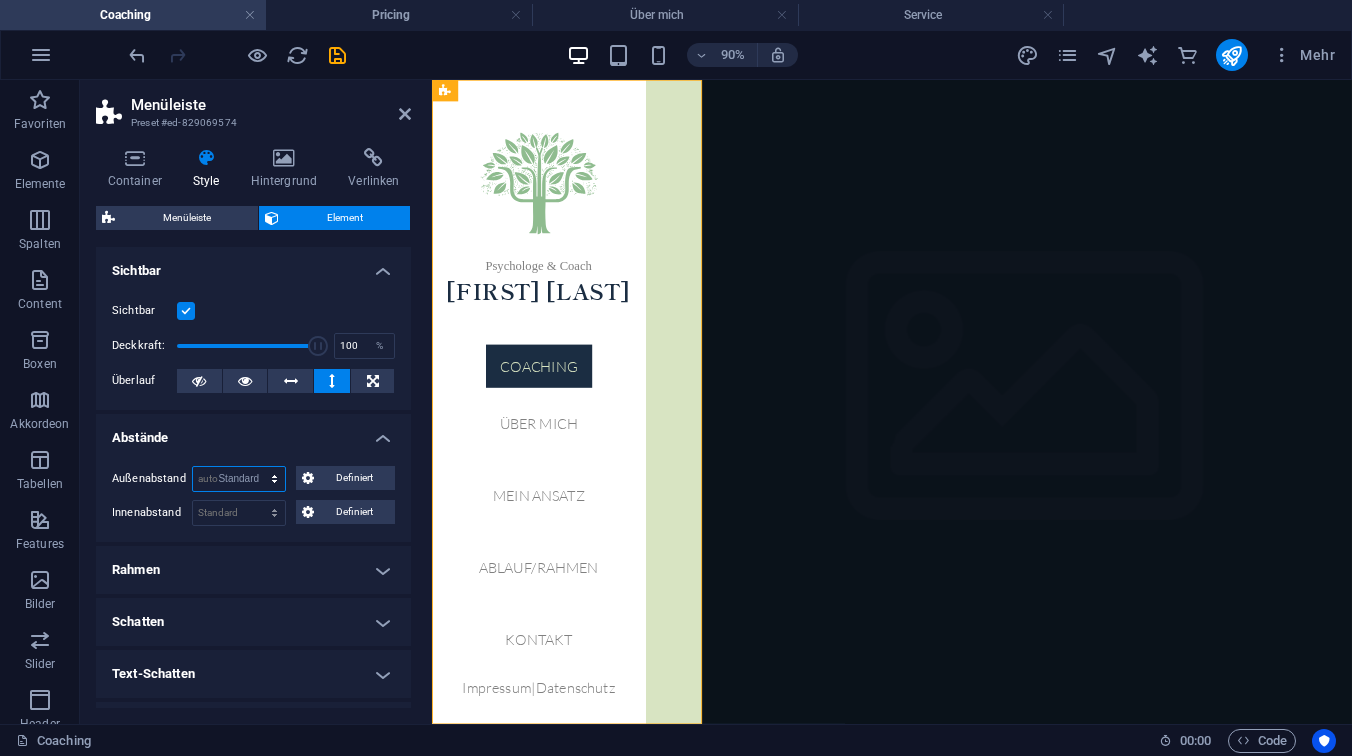select on "DISABLED_OPTION_VALUE" 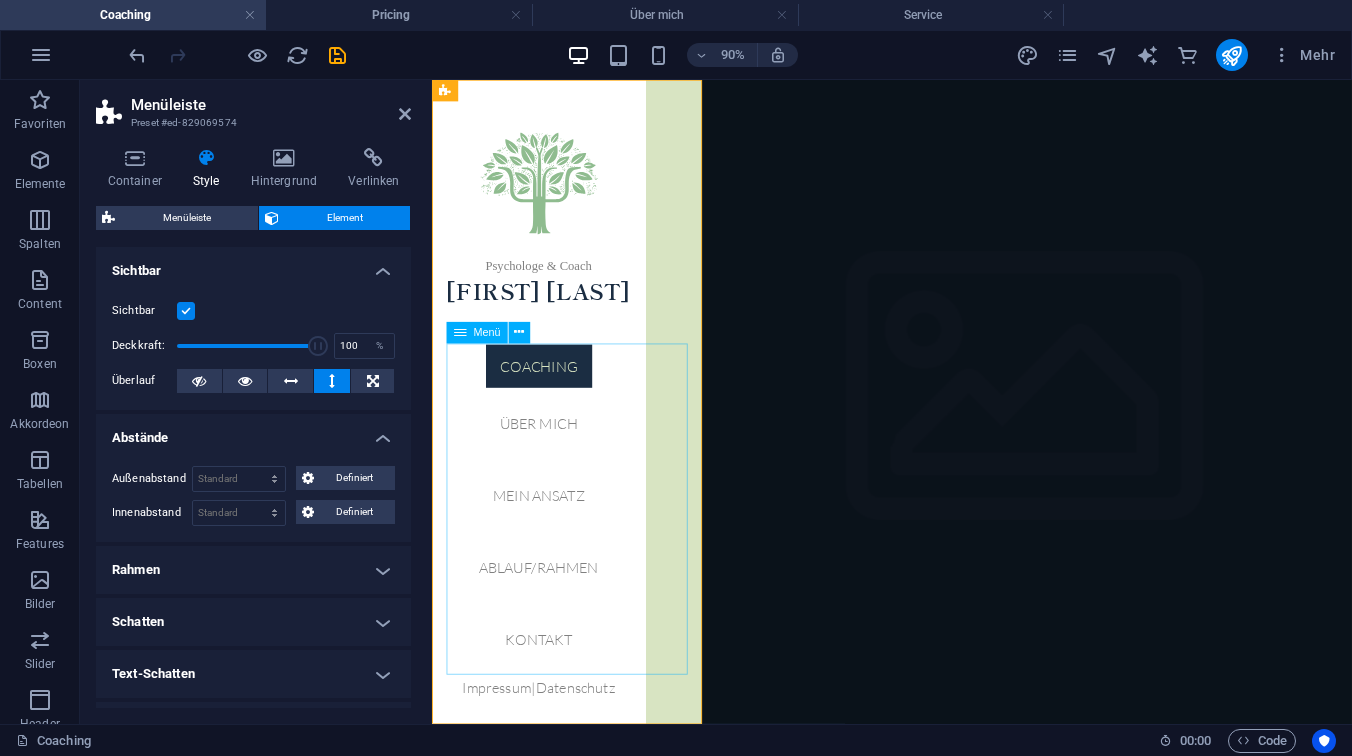 click on "Coaching Über mich Mein Ansatz Ablauf/Rahmen Kontakt" at bounding box center (550, 558) 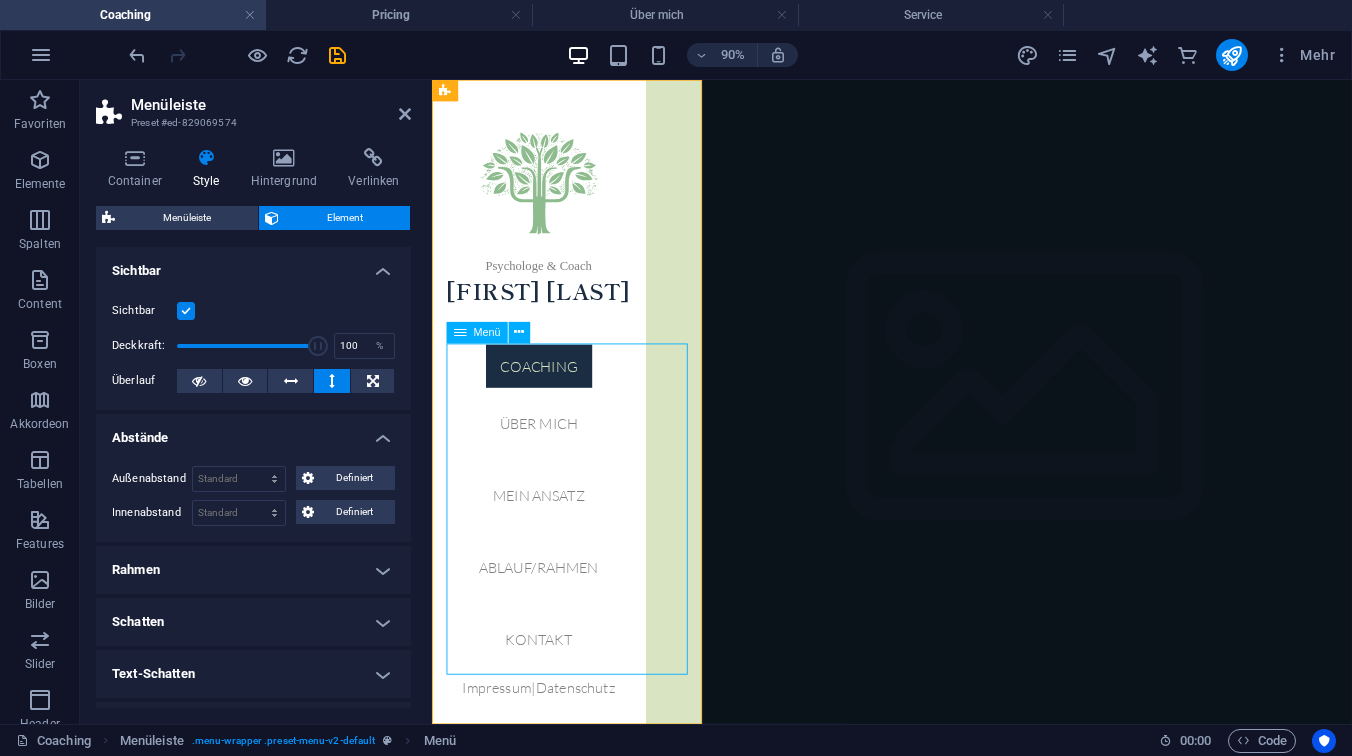 click on "Coaching Über mich Mein Ansatz Ablauf/Rahmen Kontakt" at bounding box center (550, 558) 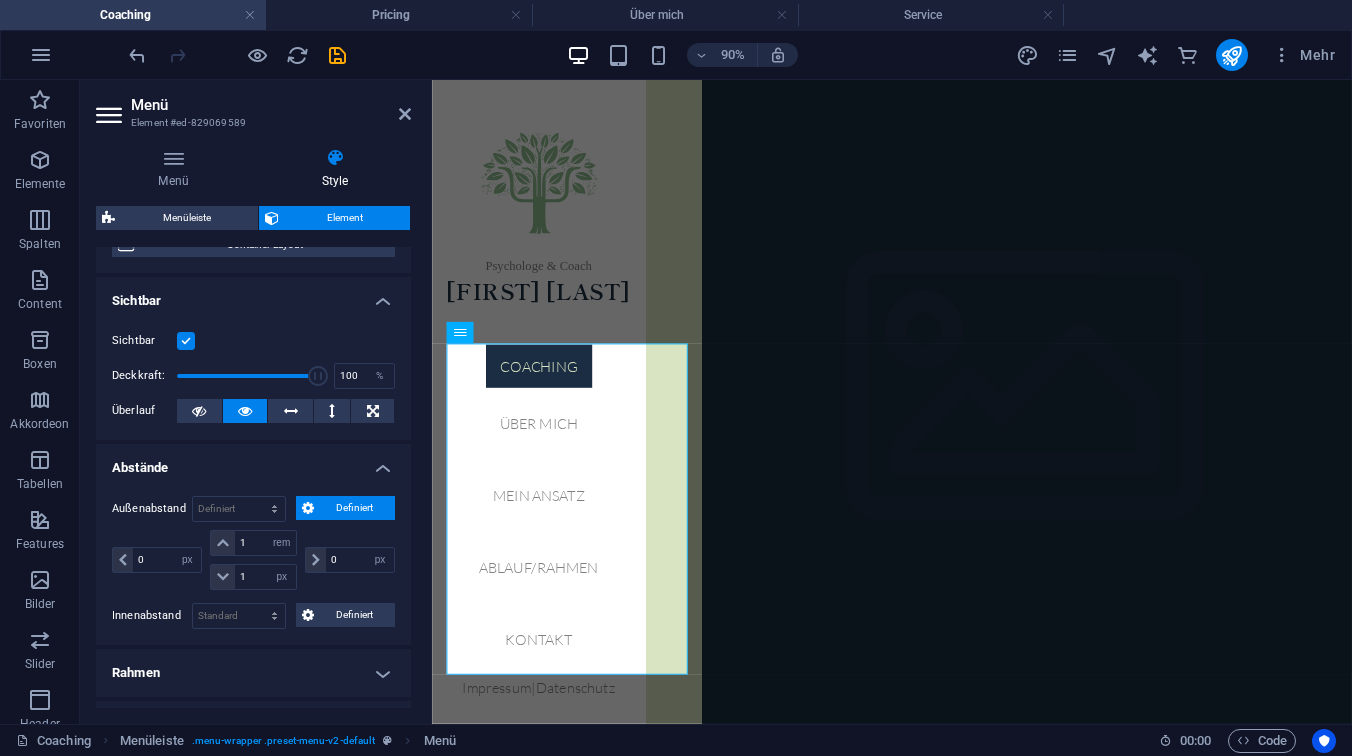 scroll, scrollTop: 202, scrollLeft: 0, axis: vertical 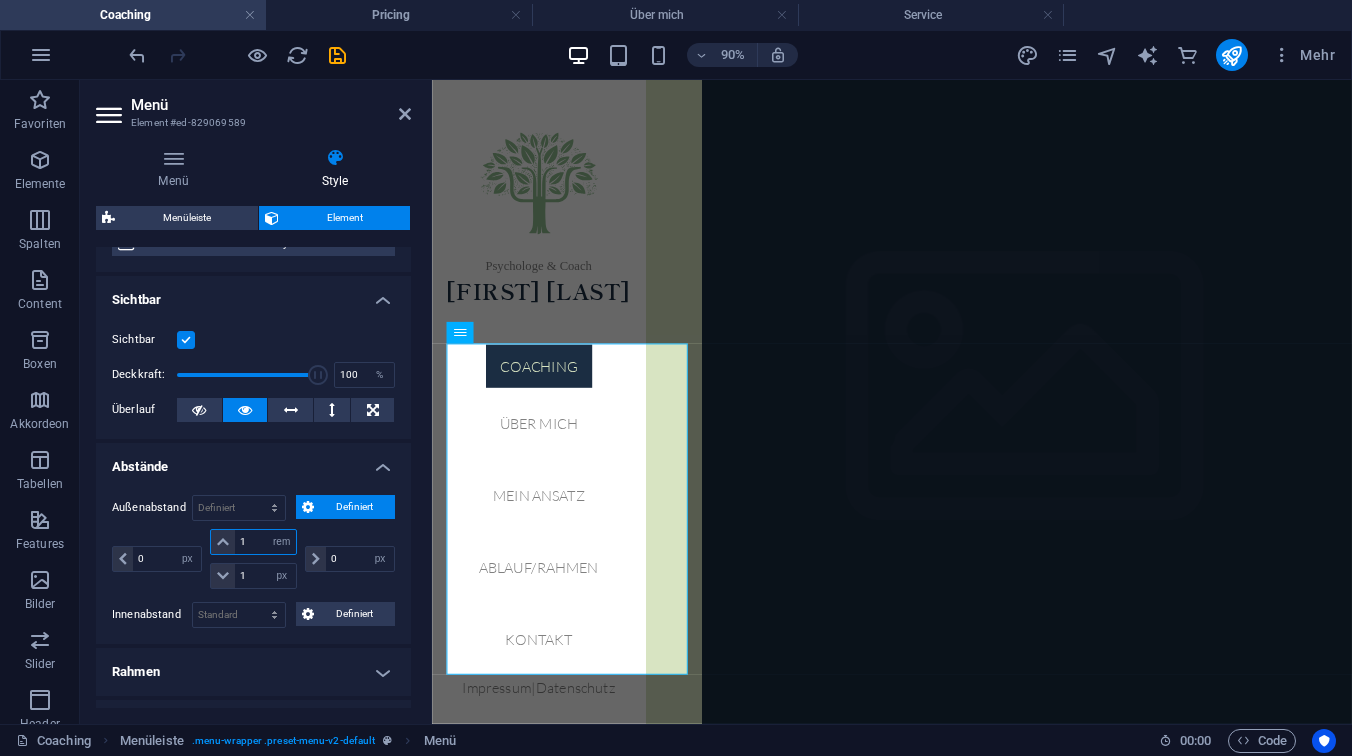 drag, startPoint x: 252, startPoint y: 543, endPoint x: 238, endPoint y: 545, distance: 14.142136 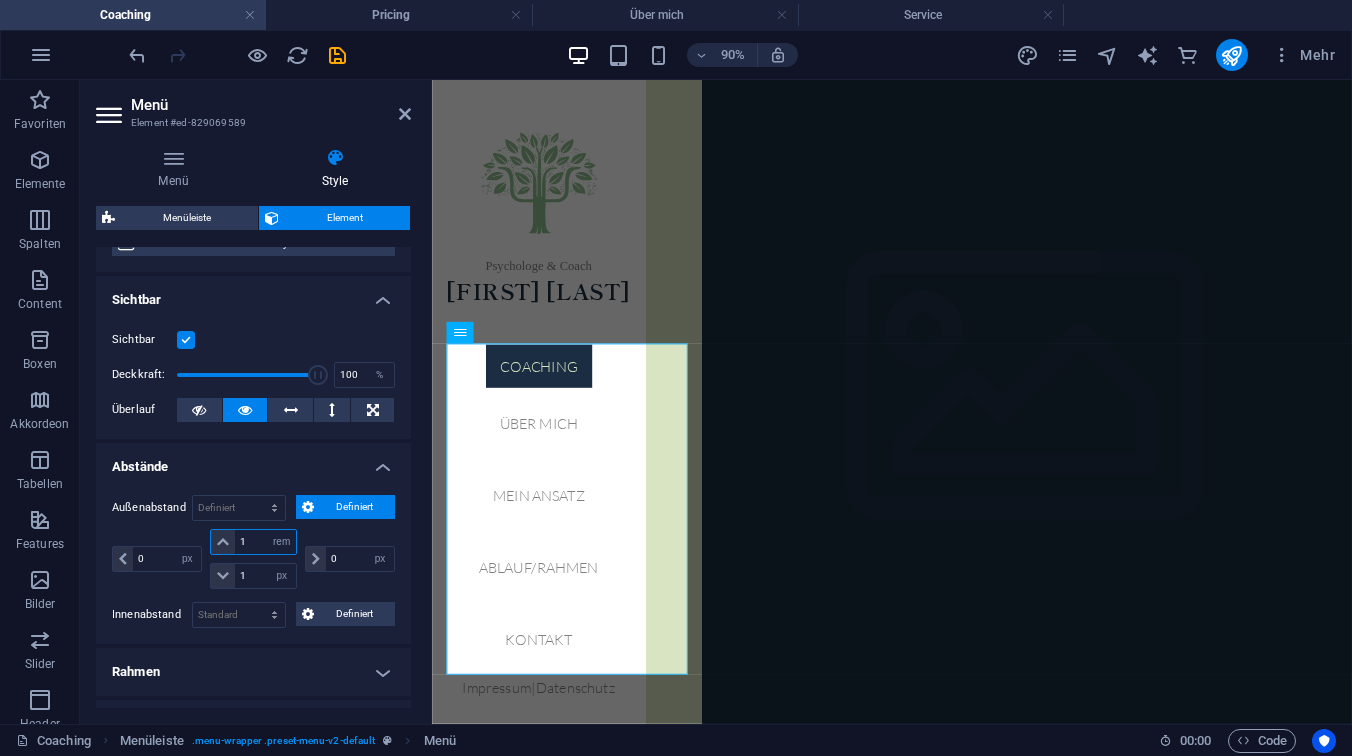 type on "0" 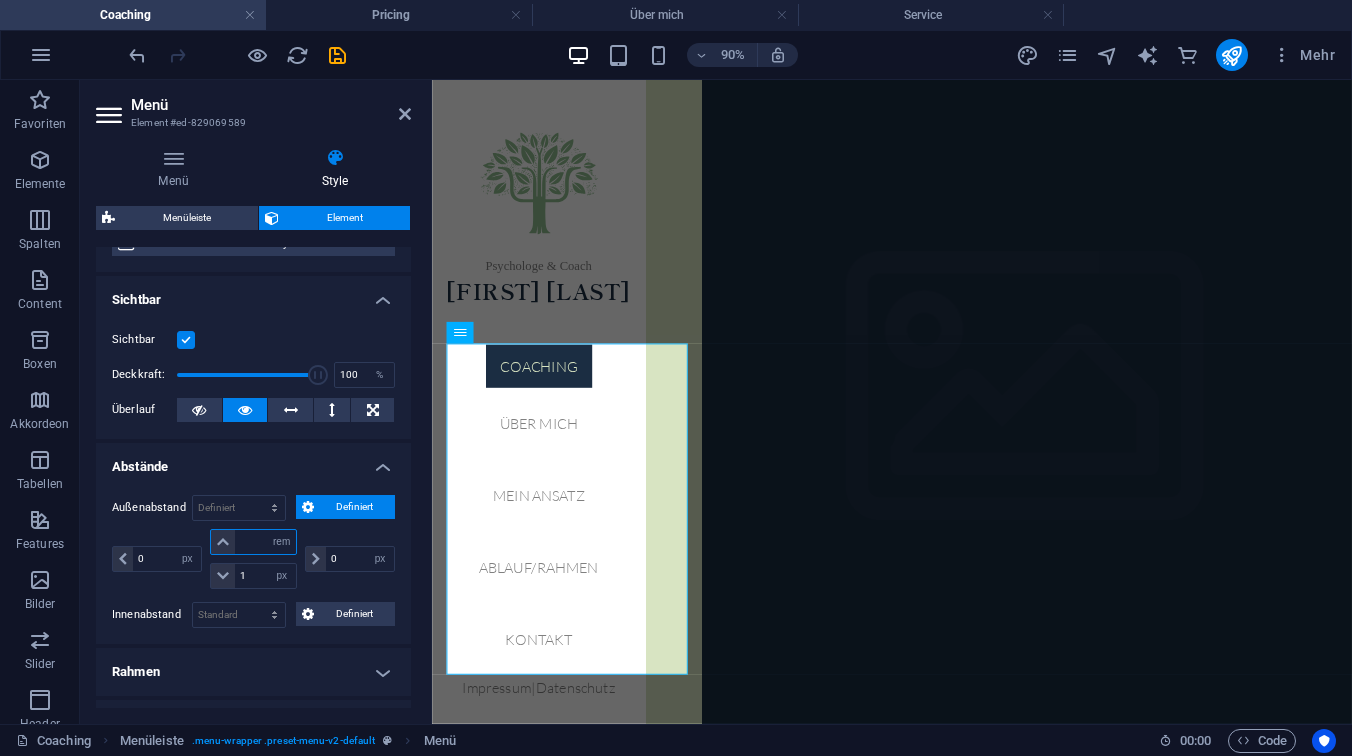 type on "0.5" 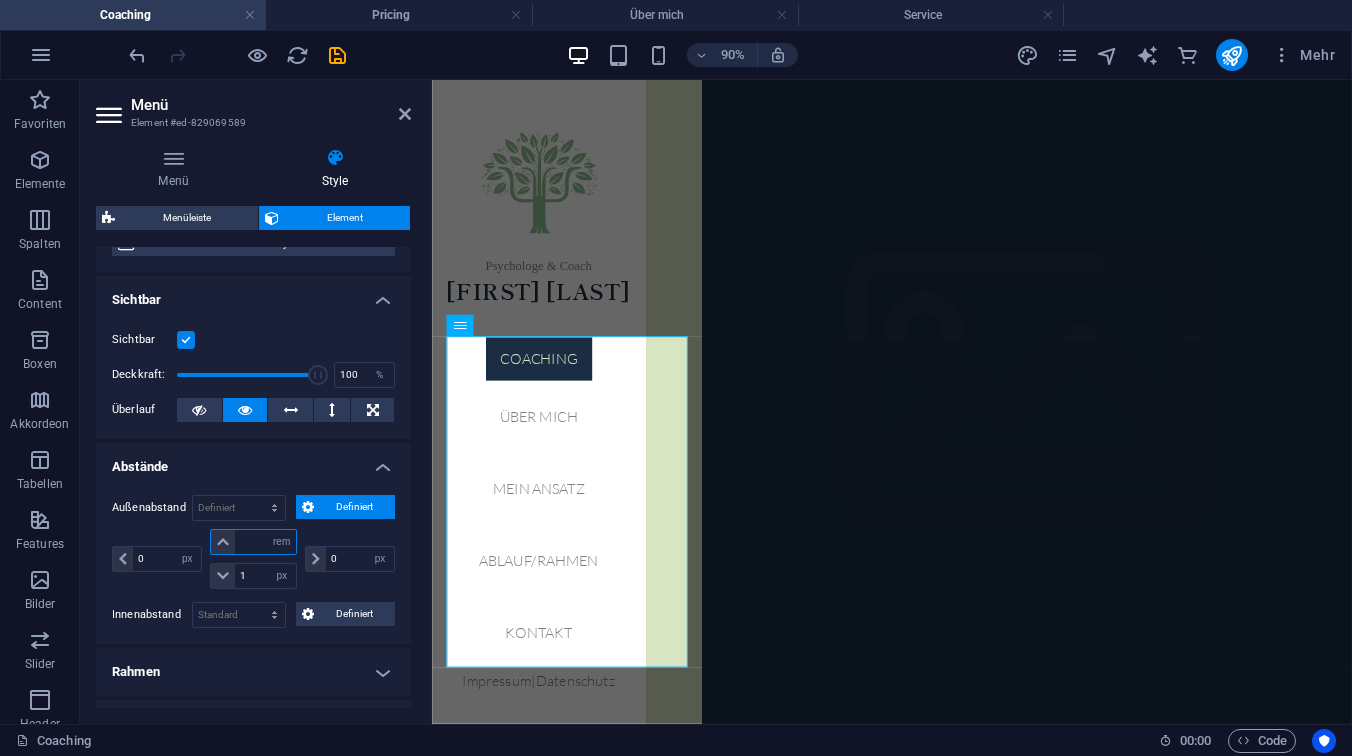 type on "0" 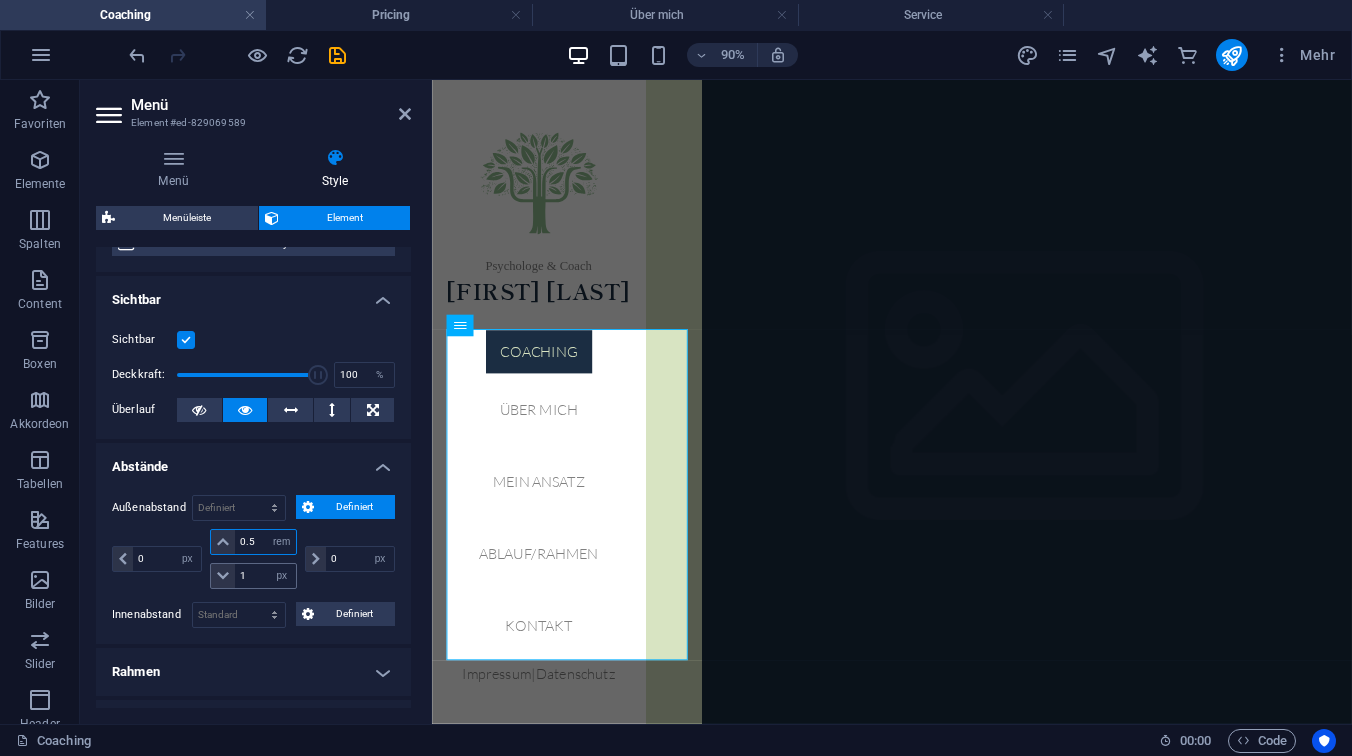 type on "0.5" 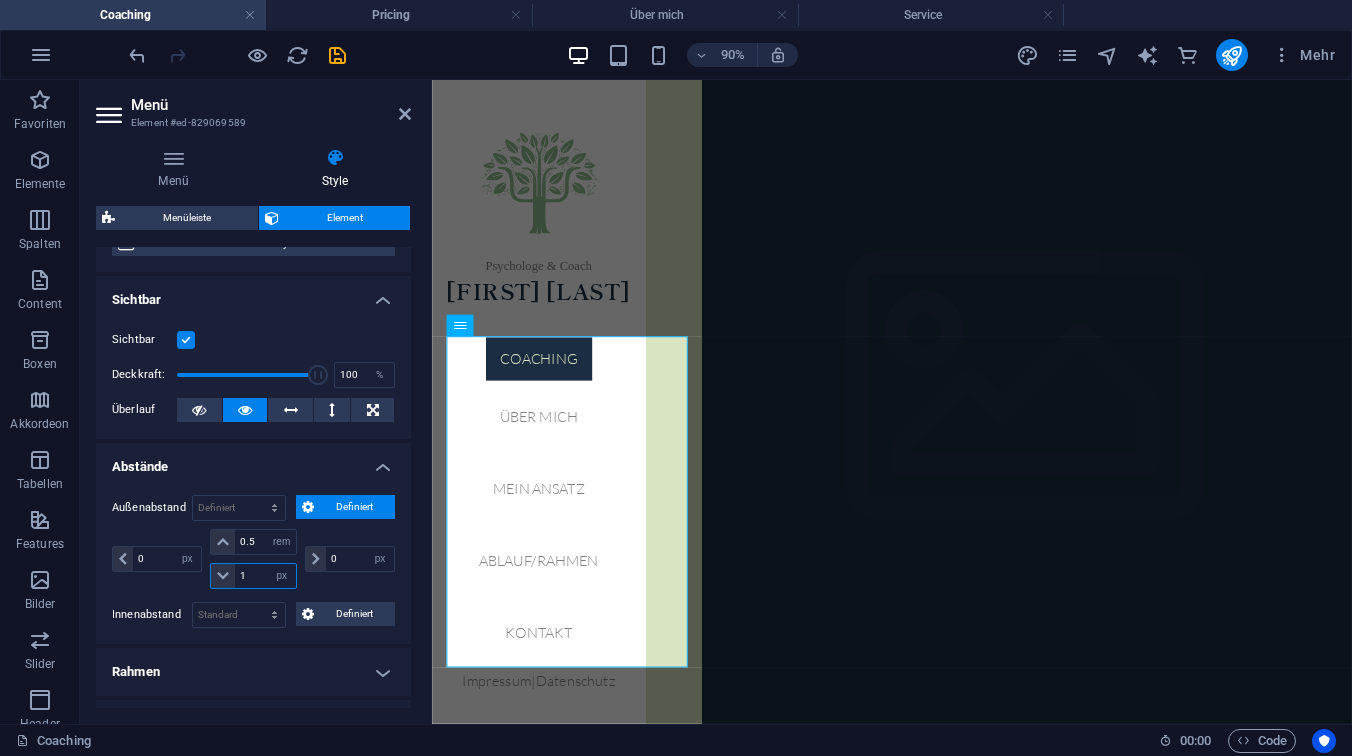 drag, startPoint x: 249, startPoint y: 580, endPoint x: 229, endPoint y: 580, distance: 20 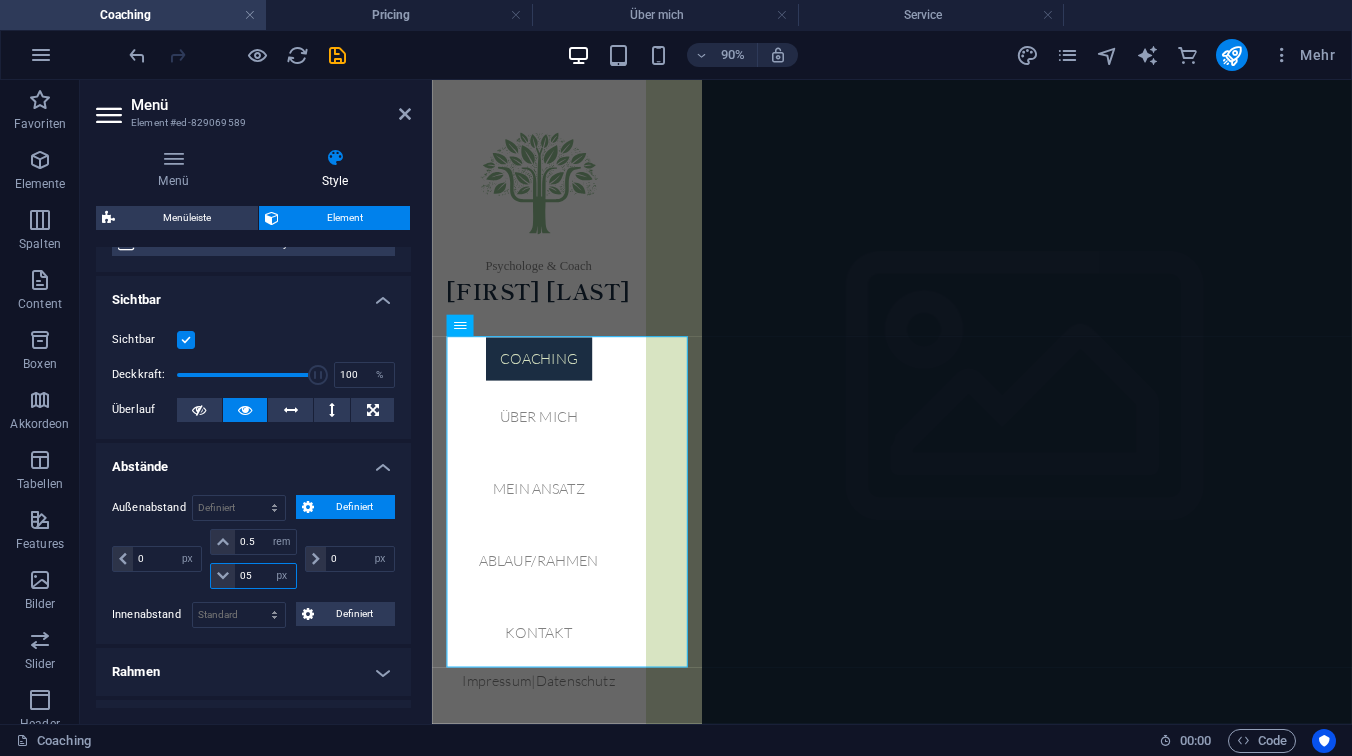 type on "5" 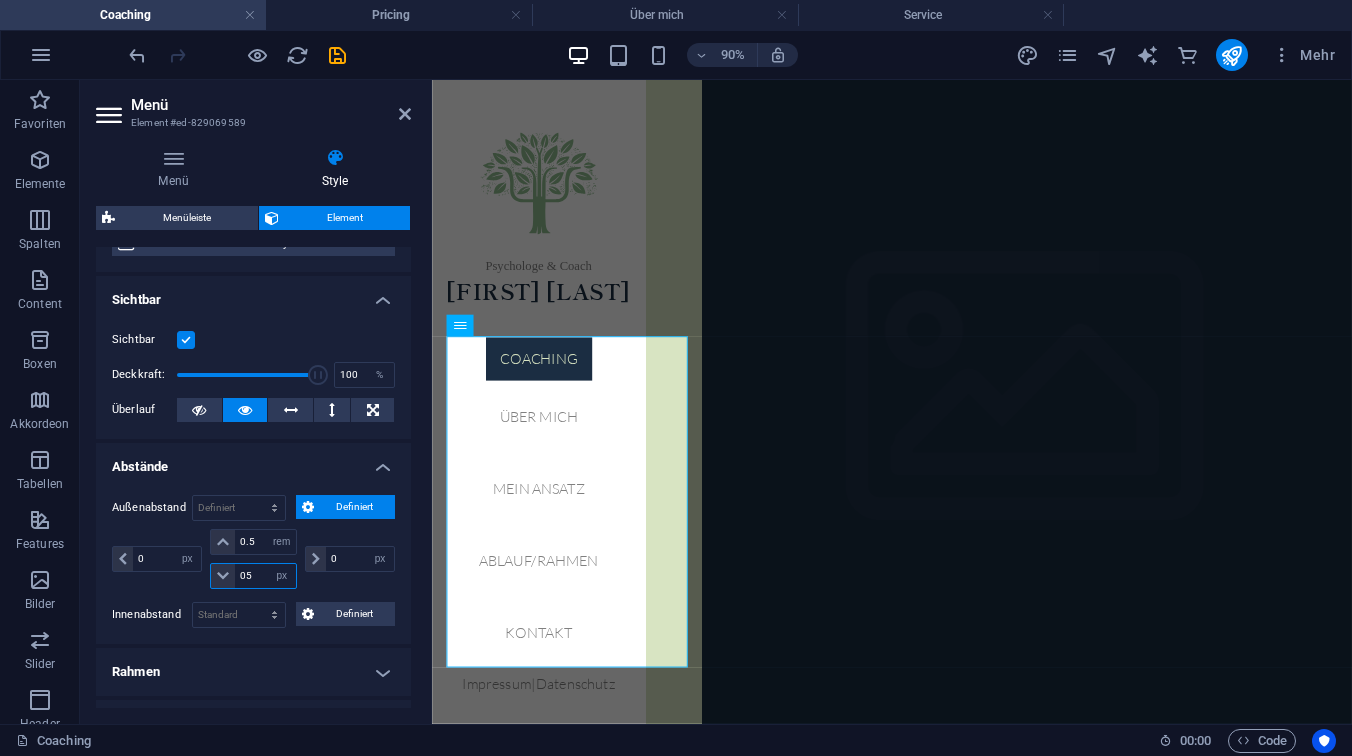 type on "5" 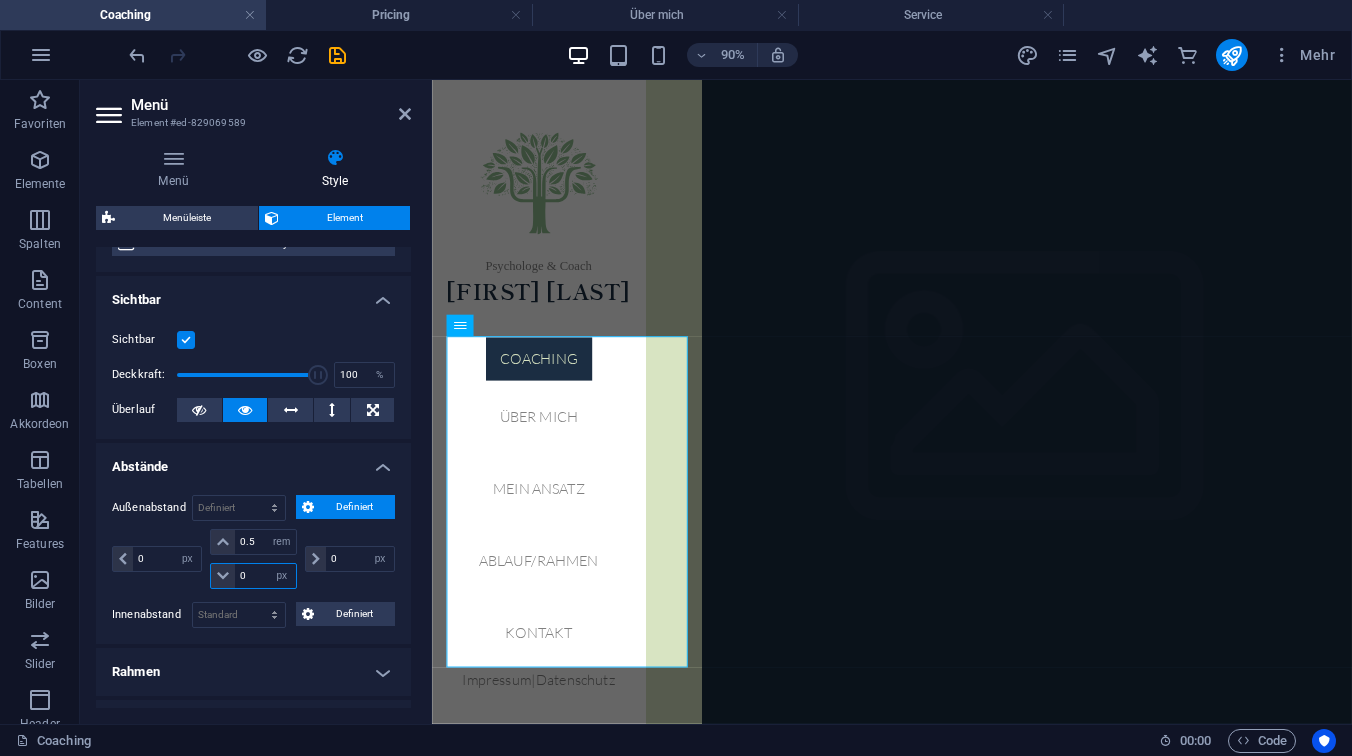 type on "0" 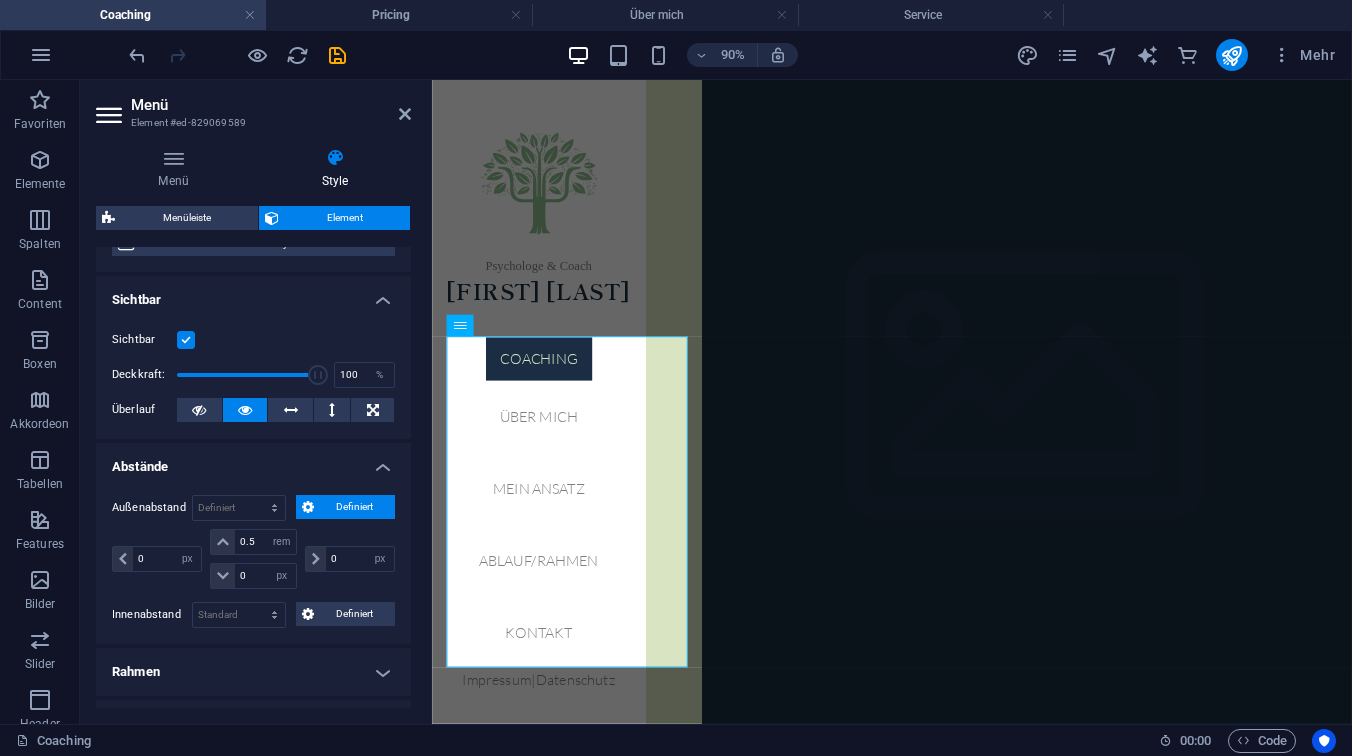 click on "Rahmen" at bounding box center [253, 672] 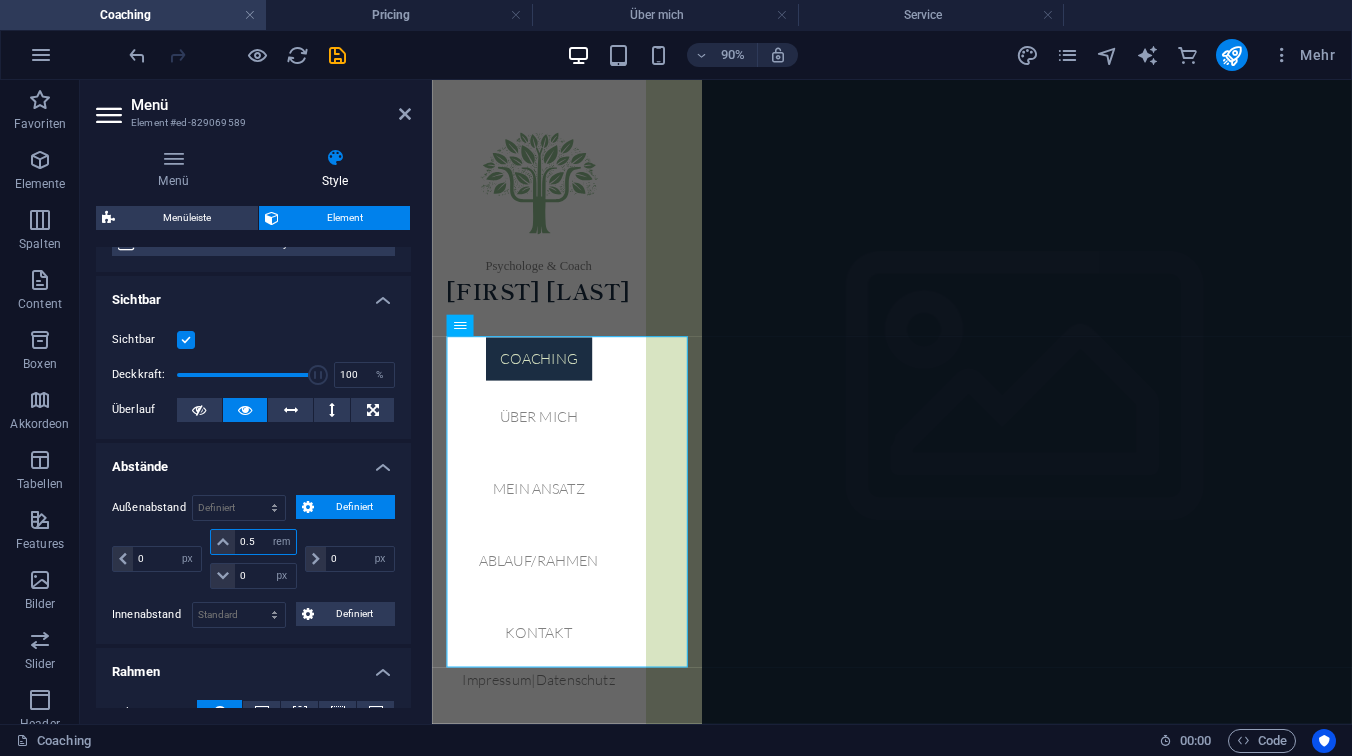 click on "0.5" at bounding box center (265, 542) 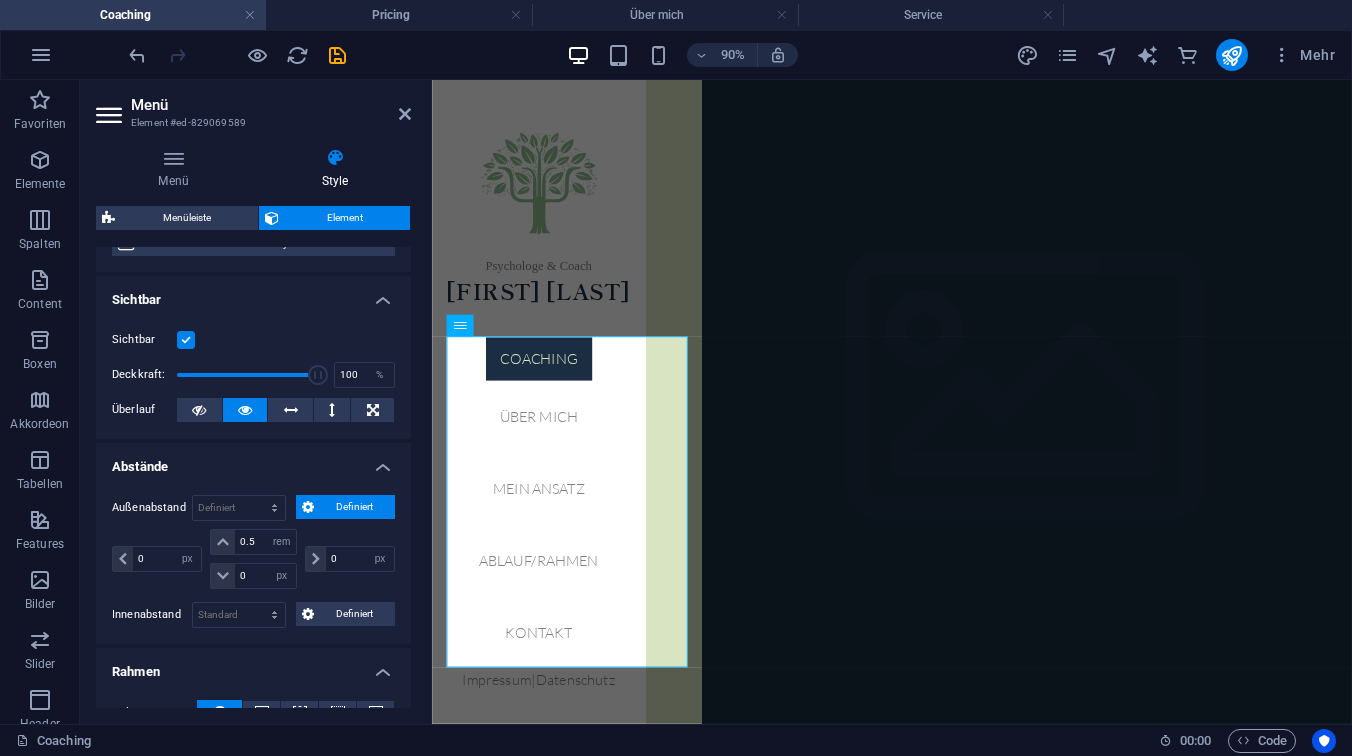 click on "0 auto px % rem vw vh" at bounding box center (348, 559) 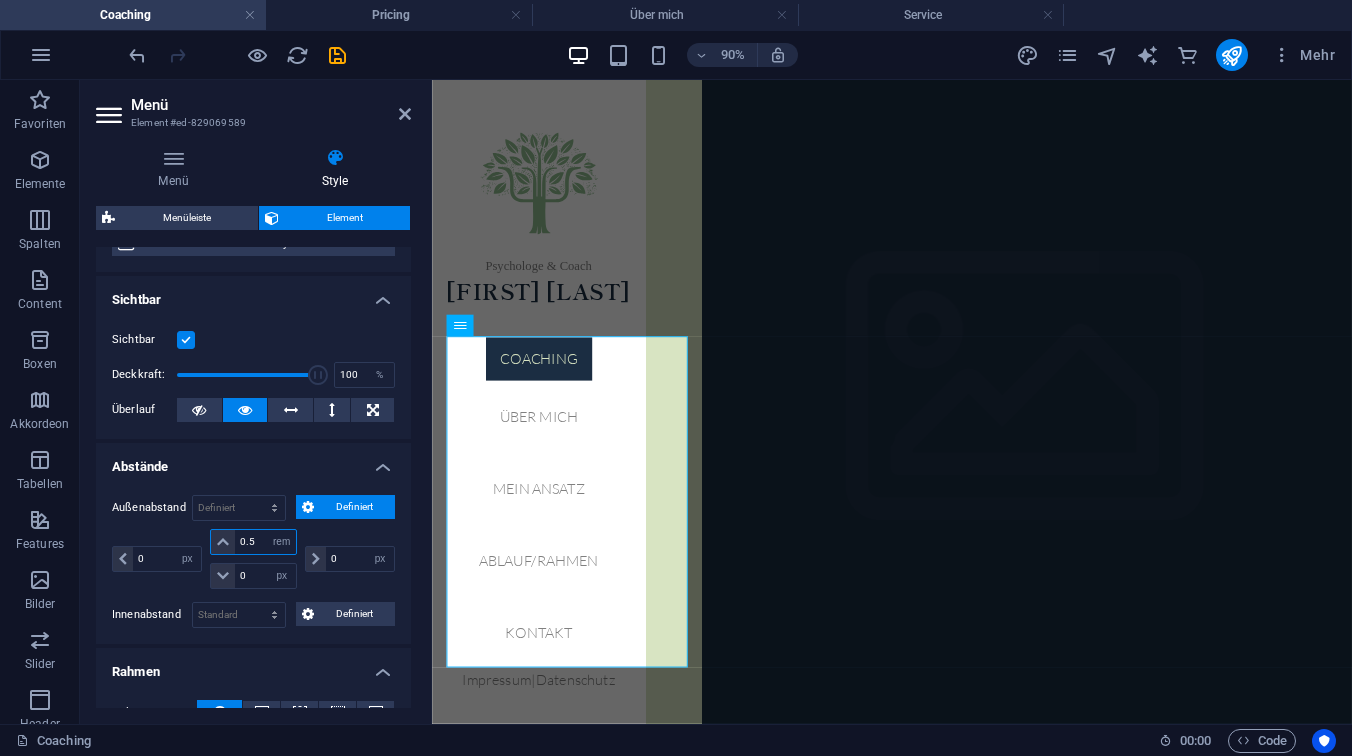 click on "0.5" at bounding box center (265, 542) 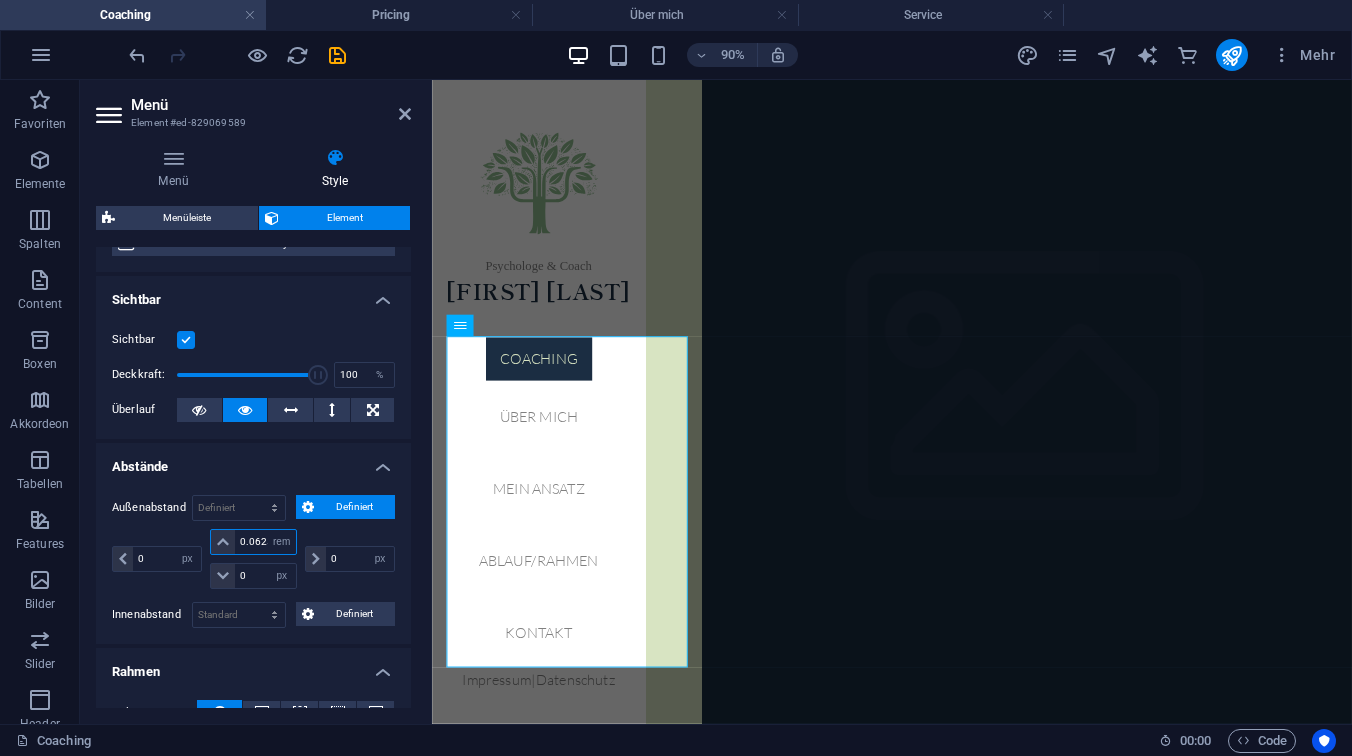 type on "0" 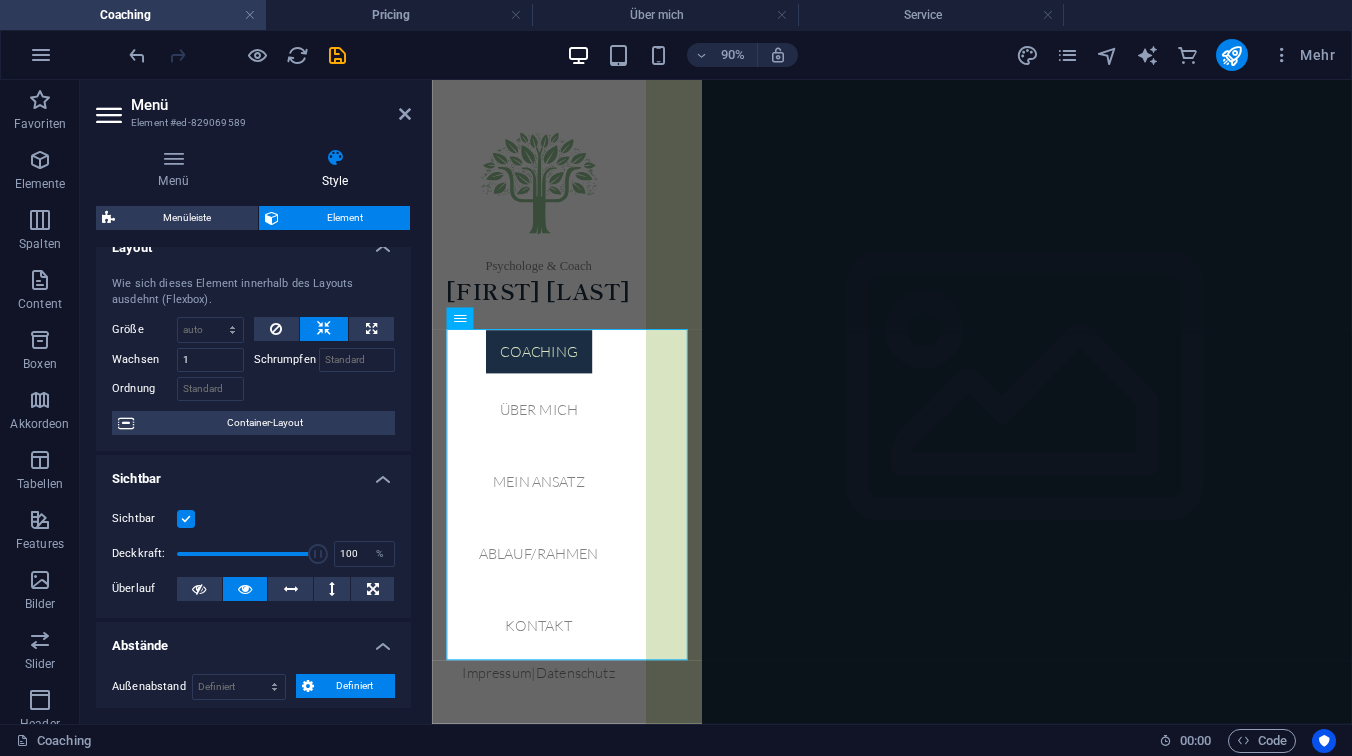 scroll, scrollTop: 0, scrollLeft: 0, axis: both 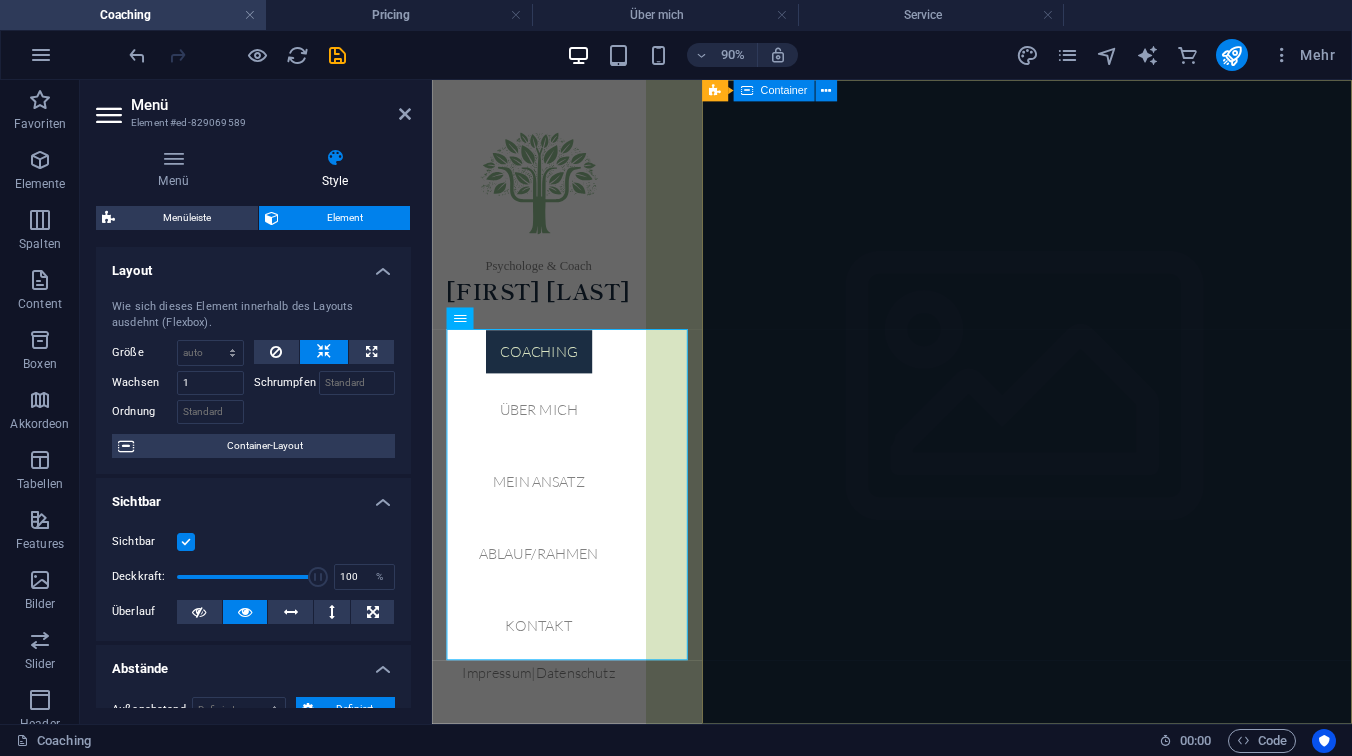click on "Ihr Raum für Selbst-  begegnung und Wachstum Beginnen" at bounding box center (1093, 948) 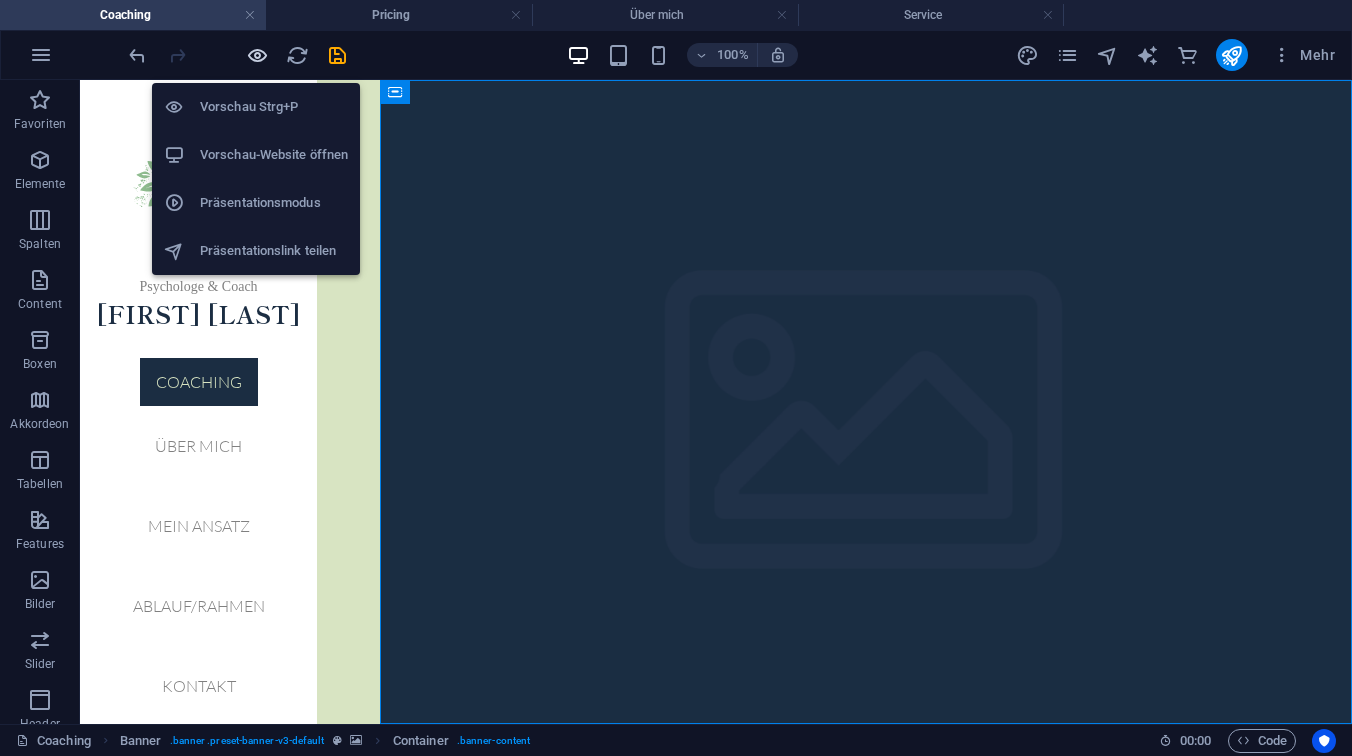 click at bounding box center (257, 55) 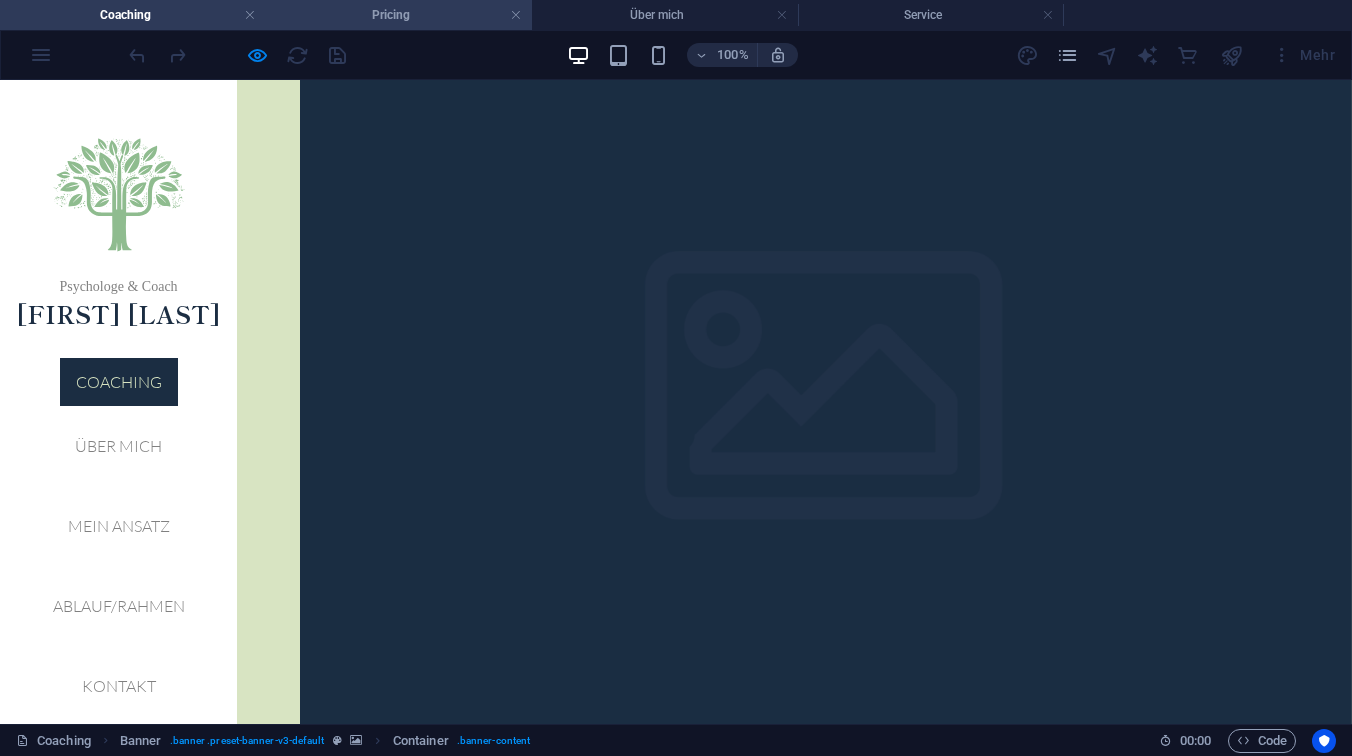 click on "Pricing" at bounding box center [399, 15] 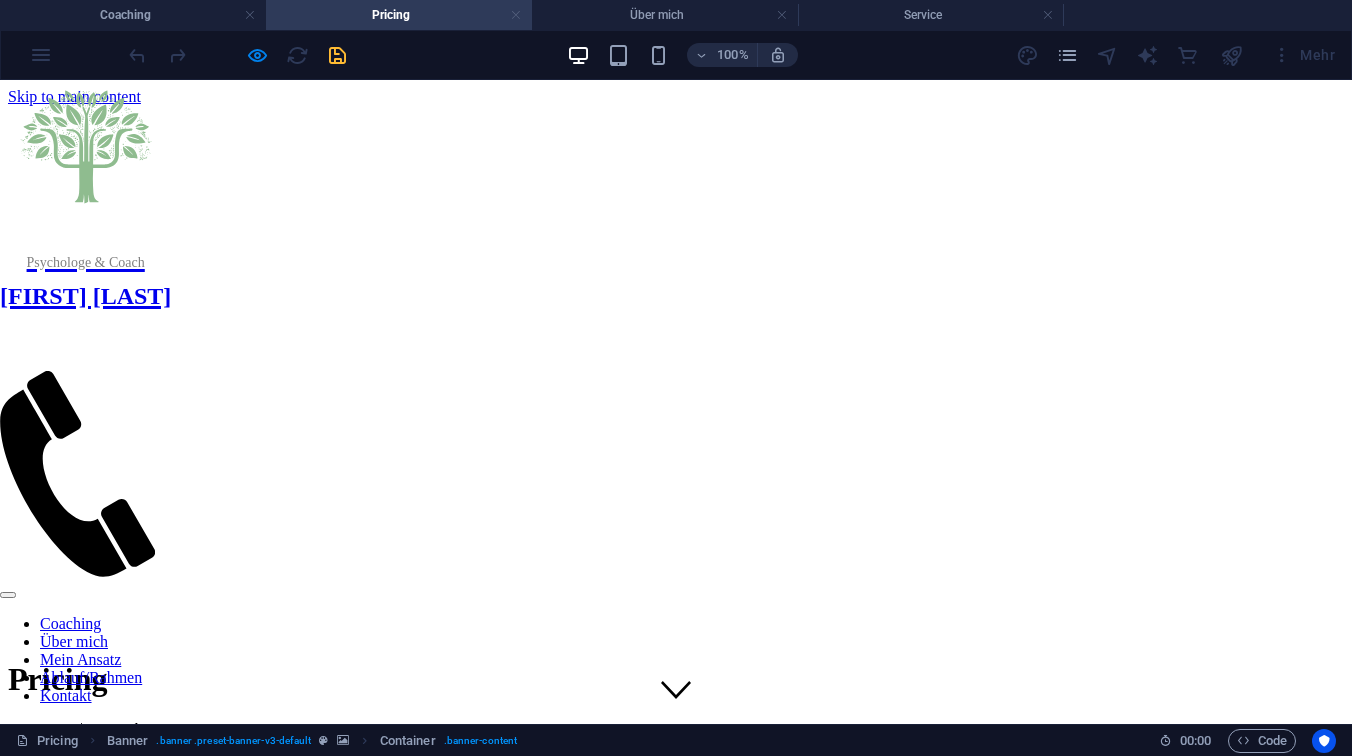 click at bounding box center (516, 15) 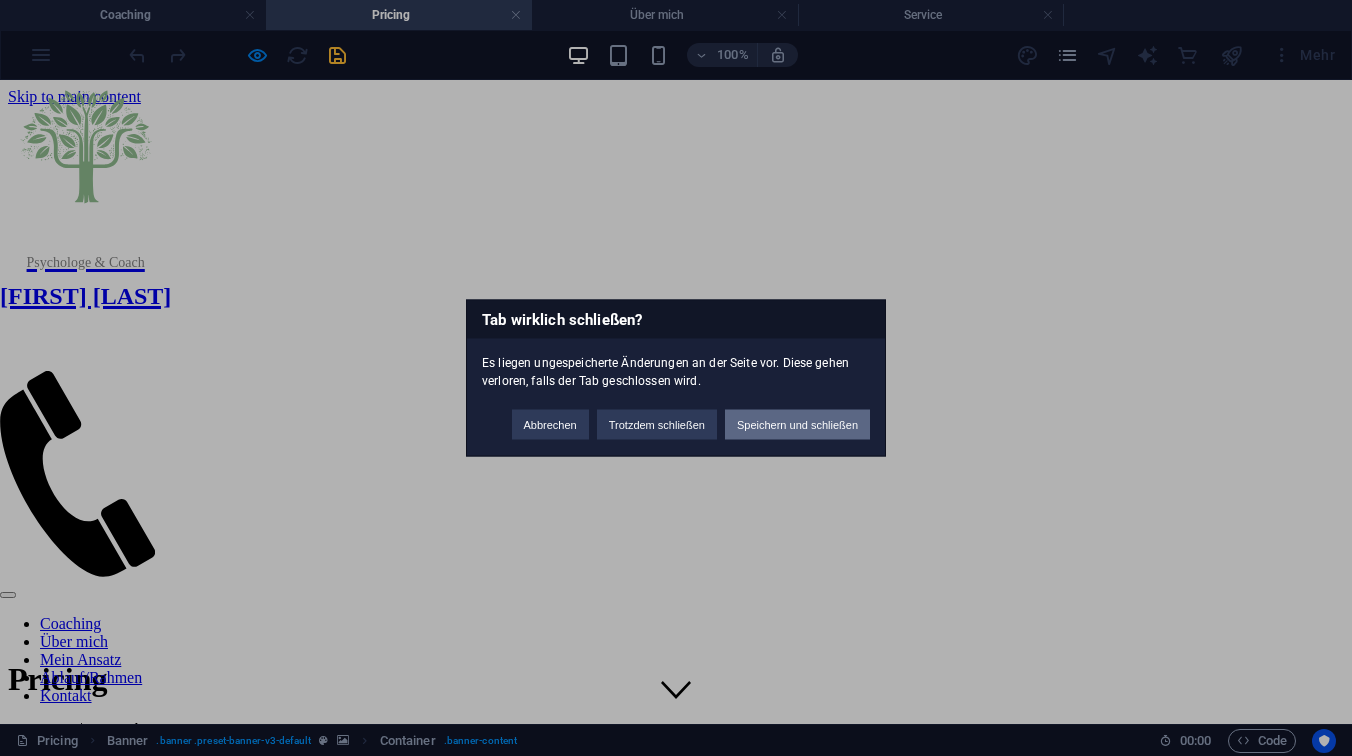 click on "Speichern und schließen" at bounding box center [797, 425] 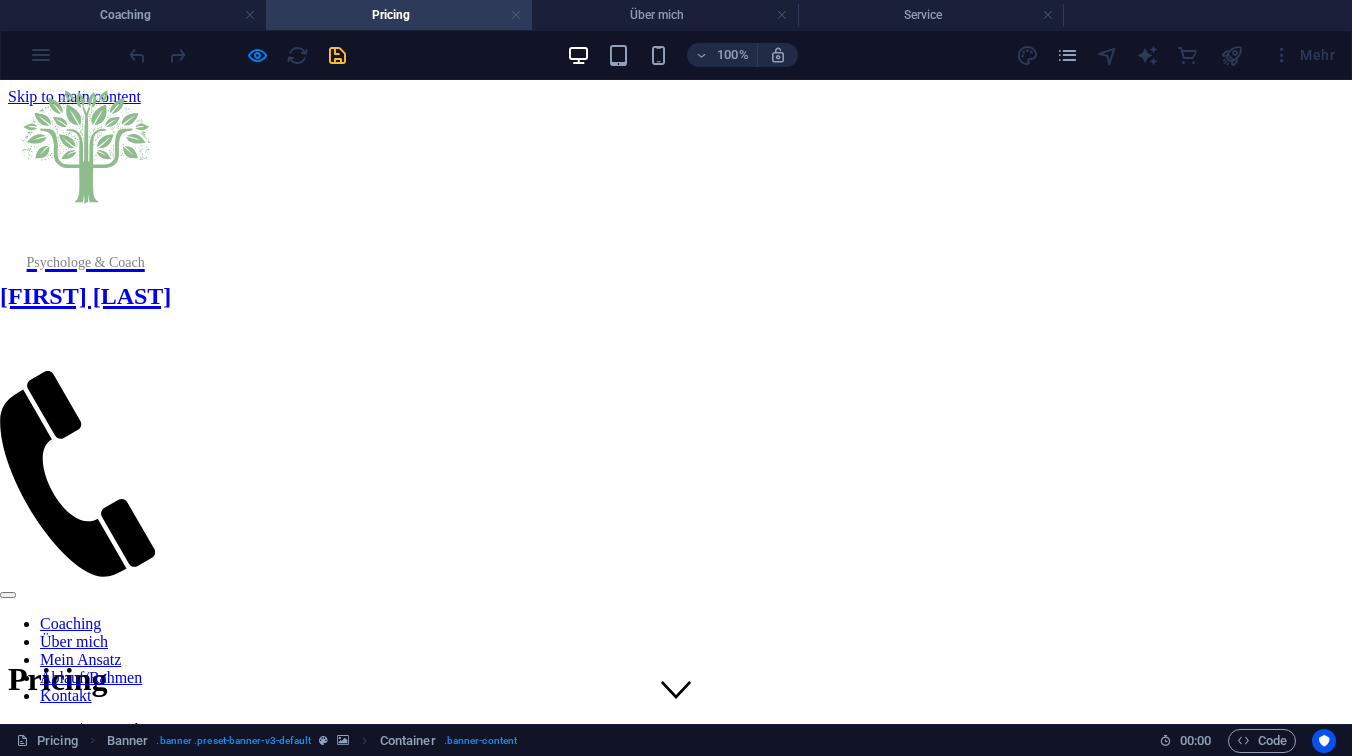 click at bounding box center [516, 15] 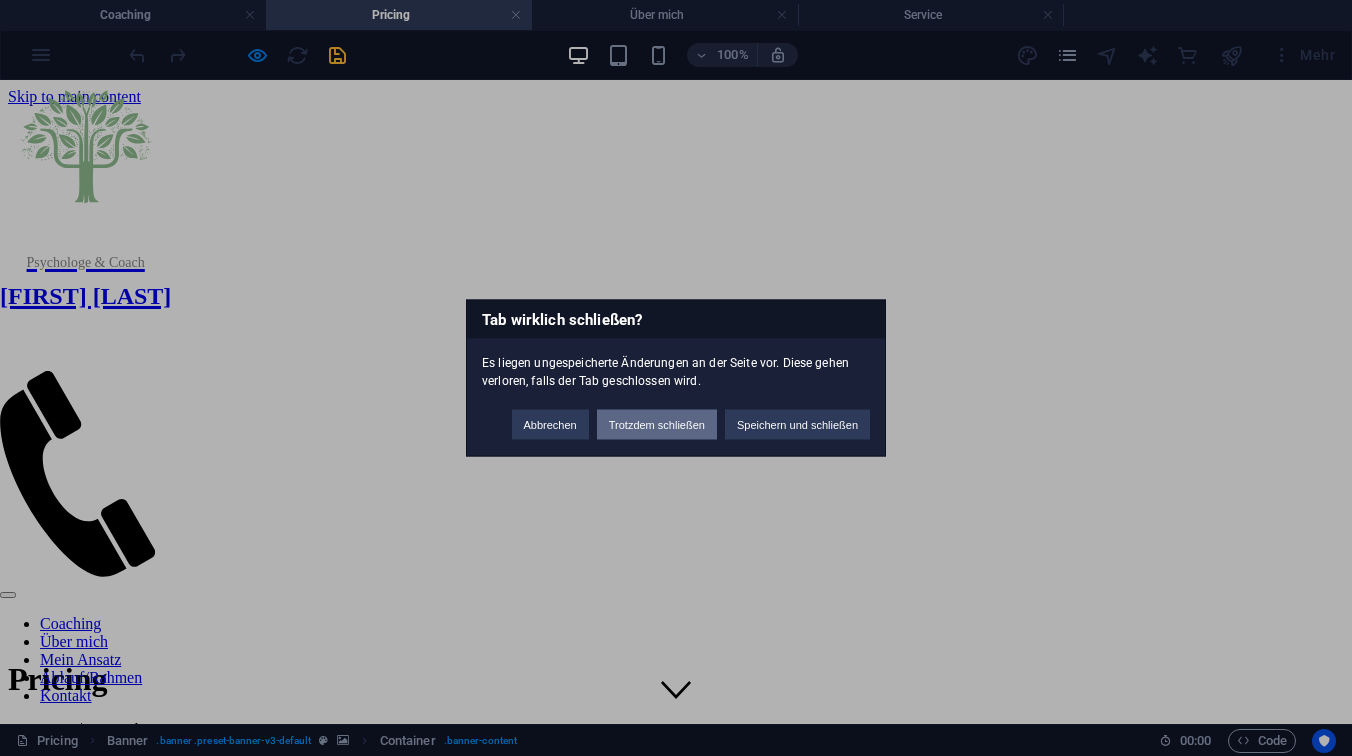 click on "Trotzdem schließen" at bounding box center [657, 425] 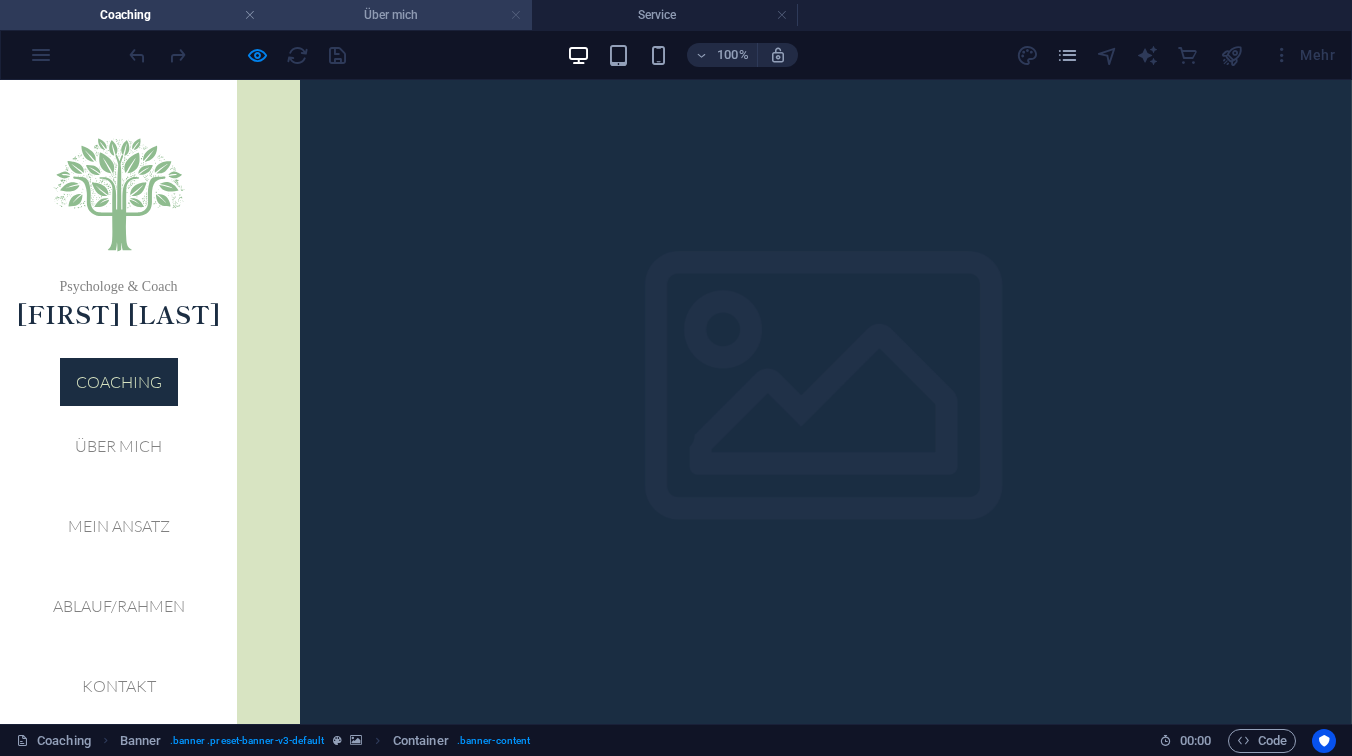 click at bounding box center (516, 15) 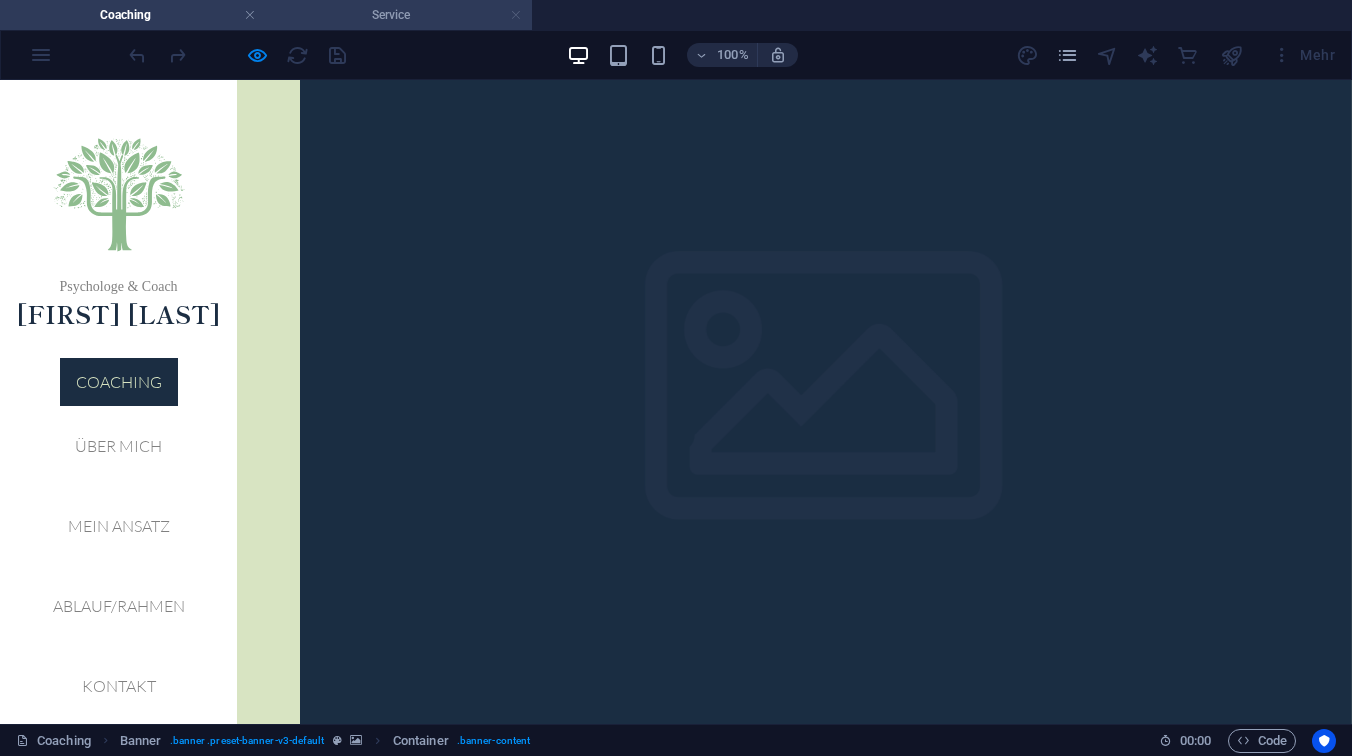 click at bounding box center [516, 15] 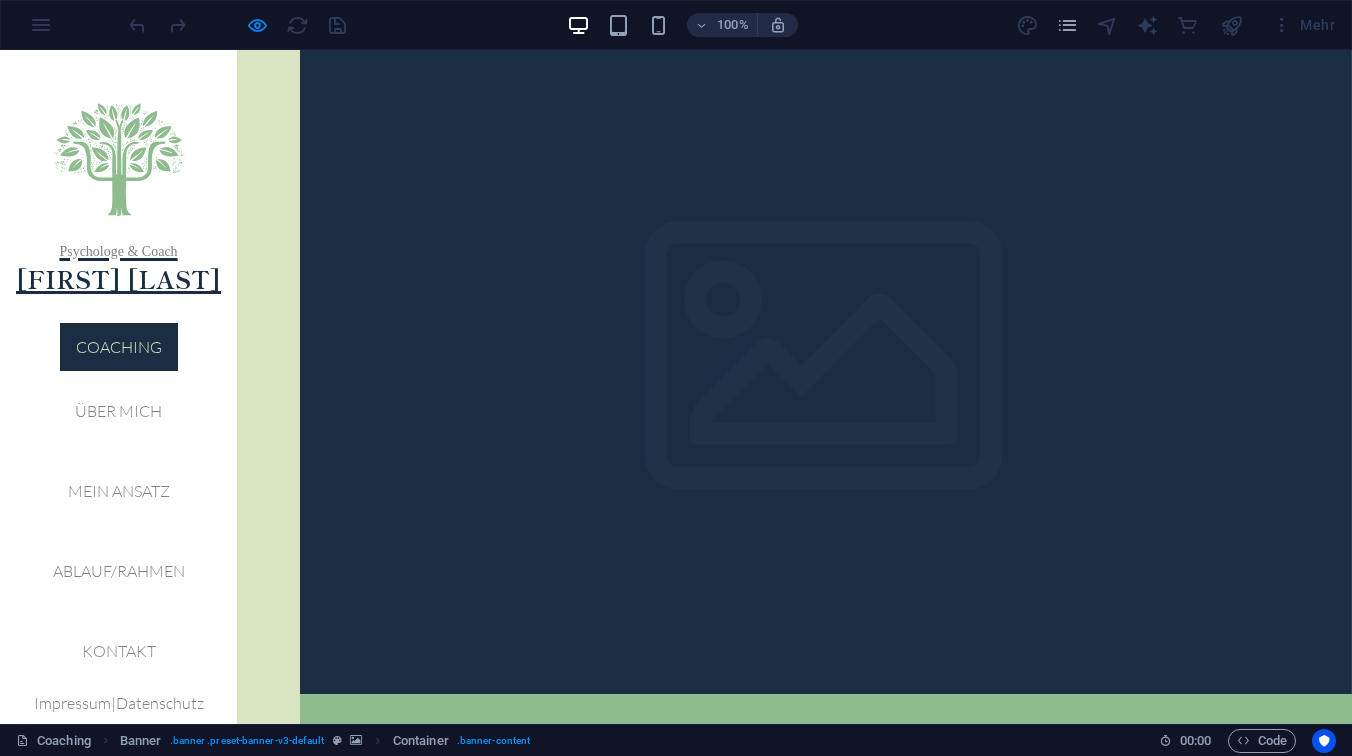 scroll, scrollTop: 0, scrollLeft: 0, axis: both 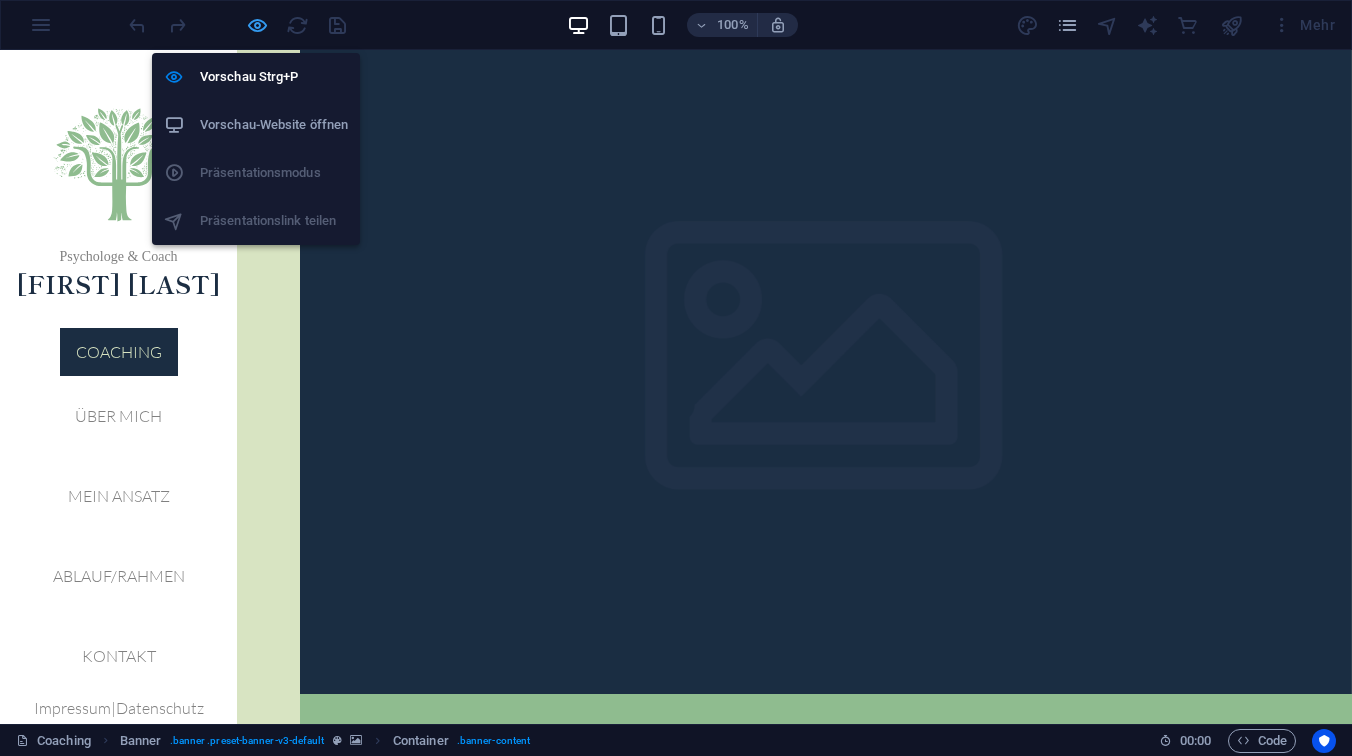 click at bounding box center (257, 25) 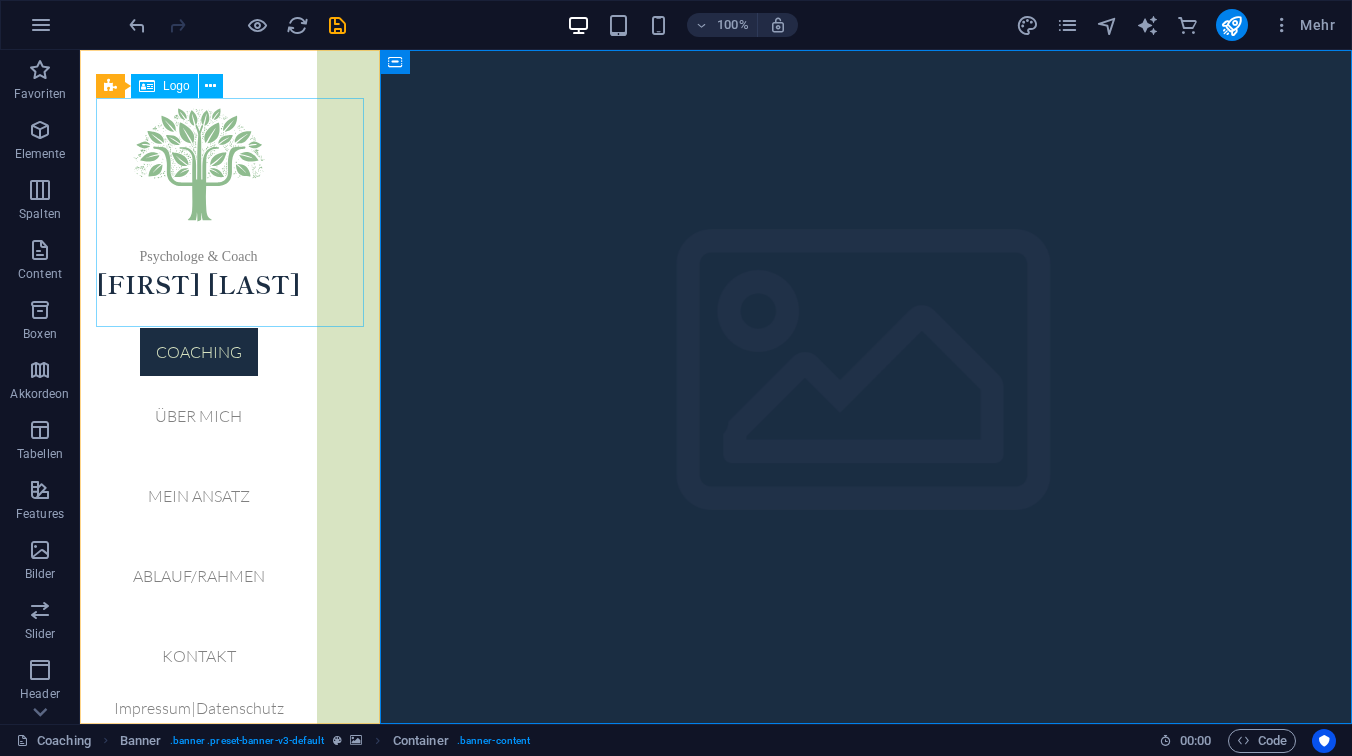 click on "Psychologe & Coach [FIRST] [LAST]" at bounding box center (198, 213) 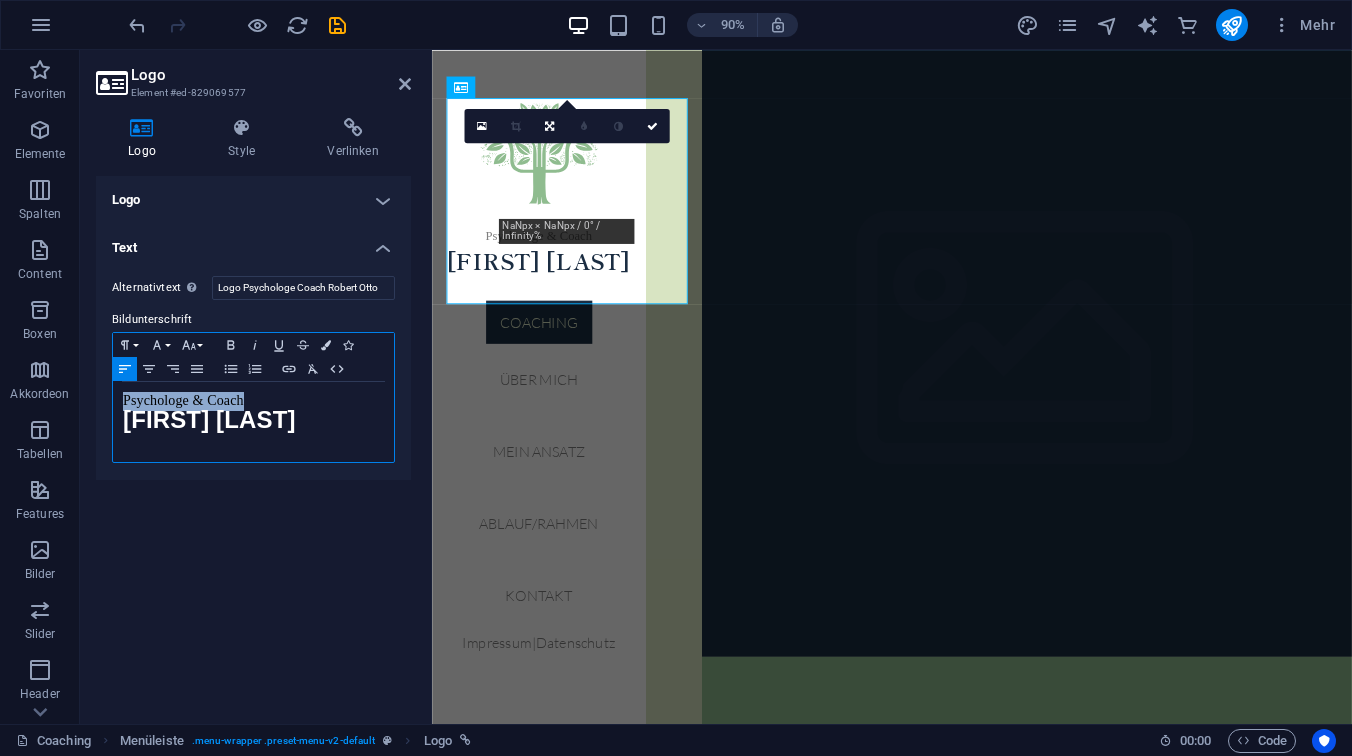 drag, startPoint x: 262, startPoint y: 396, endPoint x: 143, endPoint y: 388, distance: 119.26861 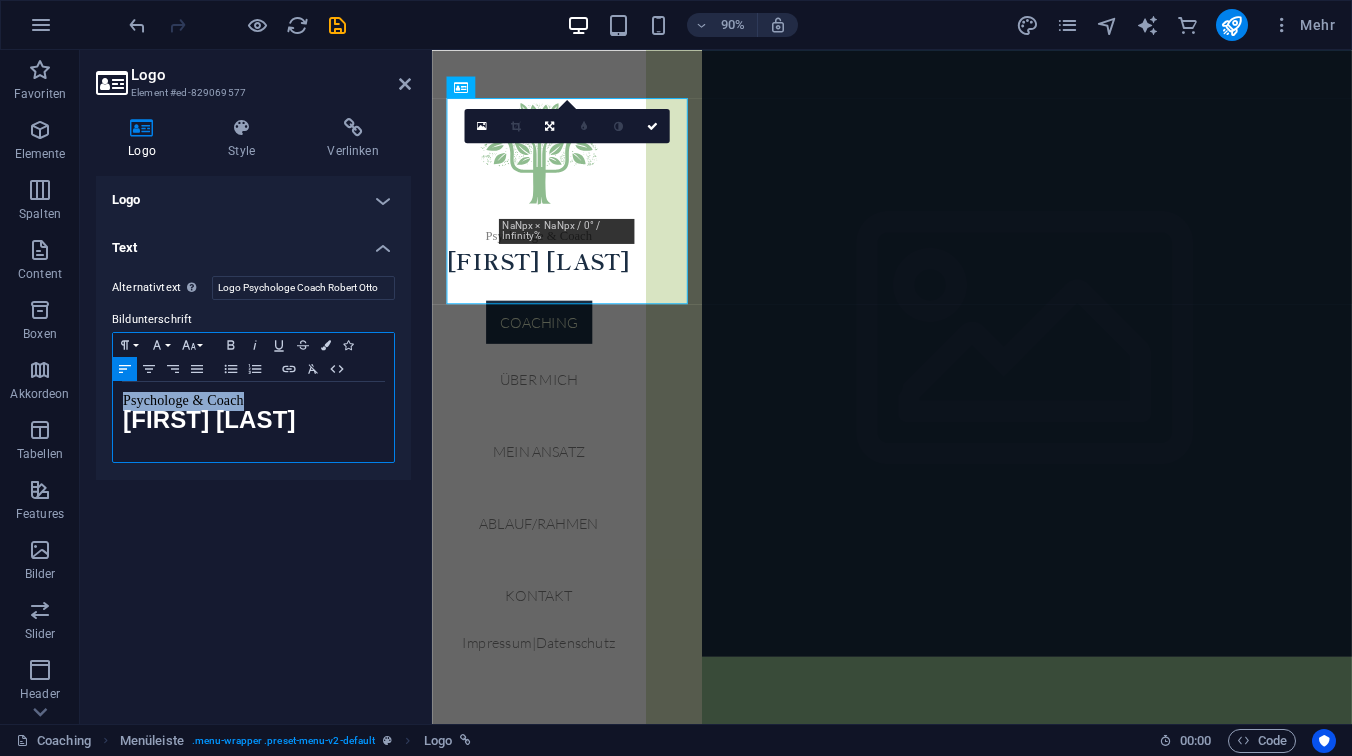 click on "Psychologe & Coach [FIRST] [LAST]" at bounding box center (253, 422) 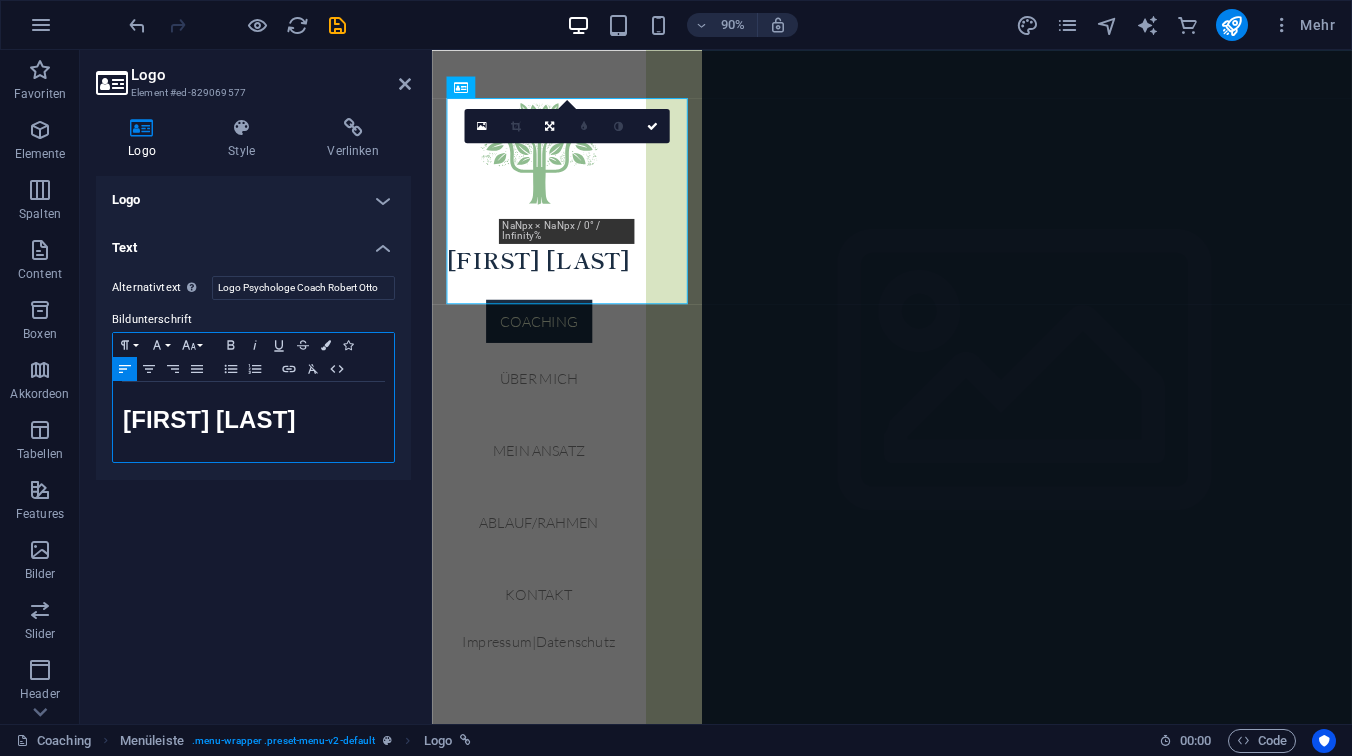 click on "[FIRST] [LAST]" at bounding box center [209, 419] 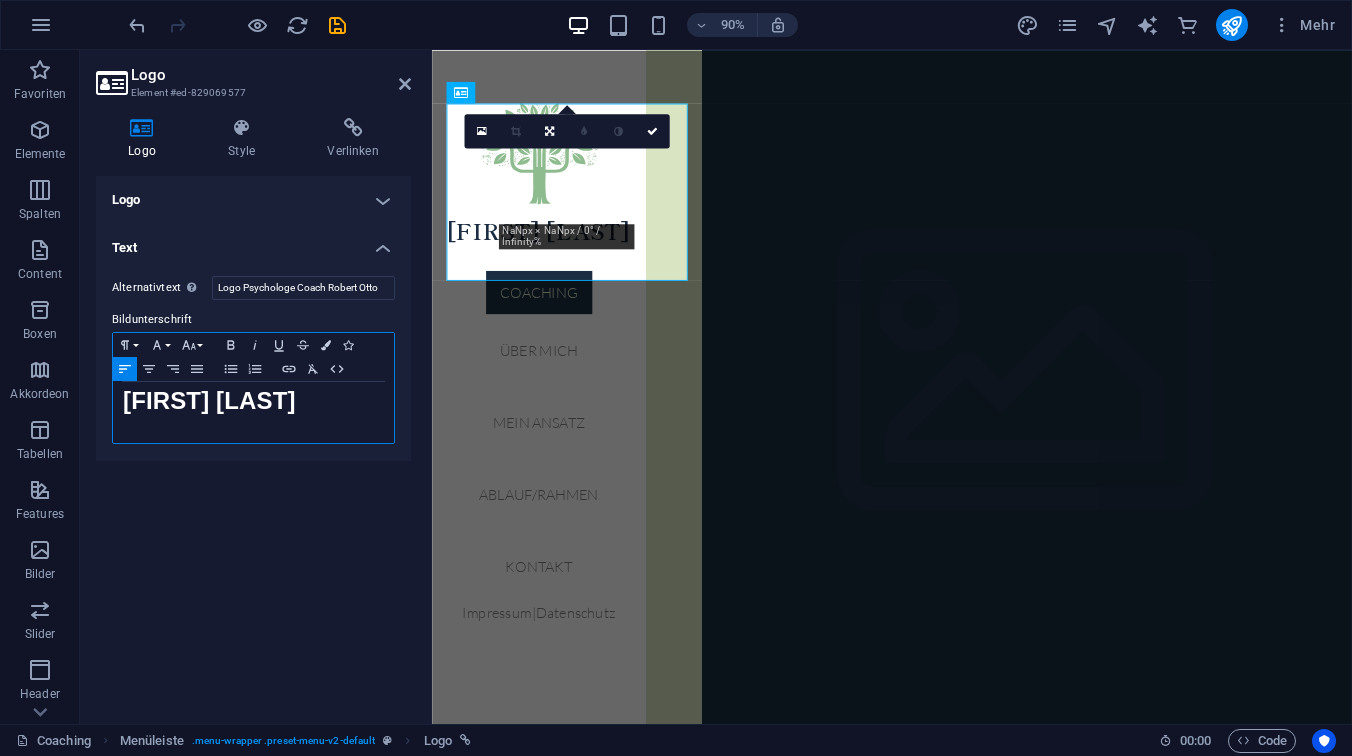 type 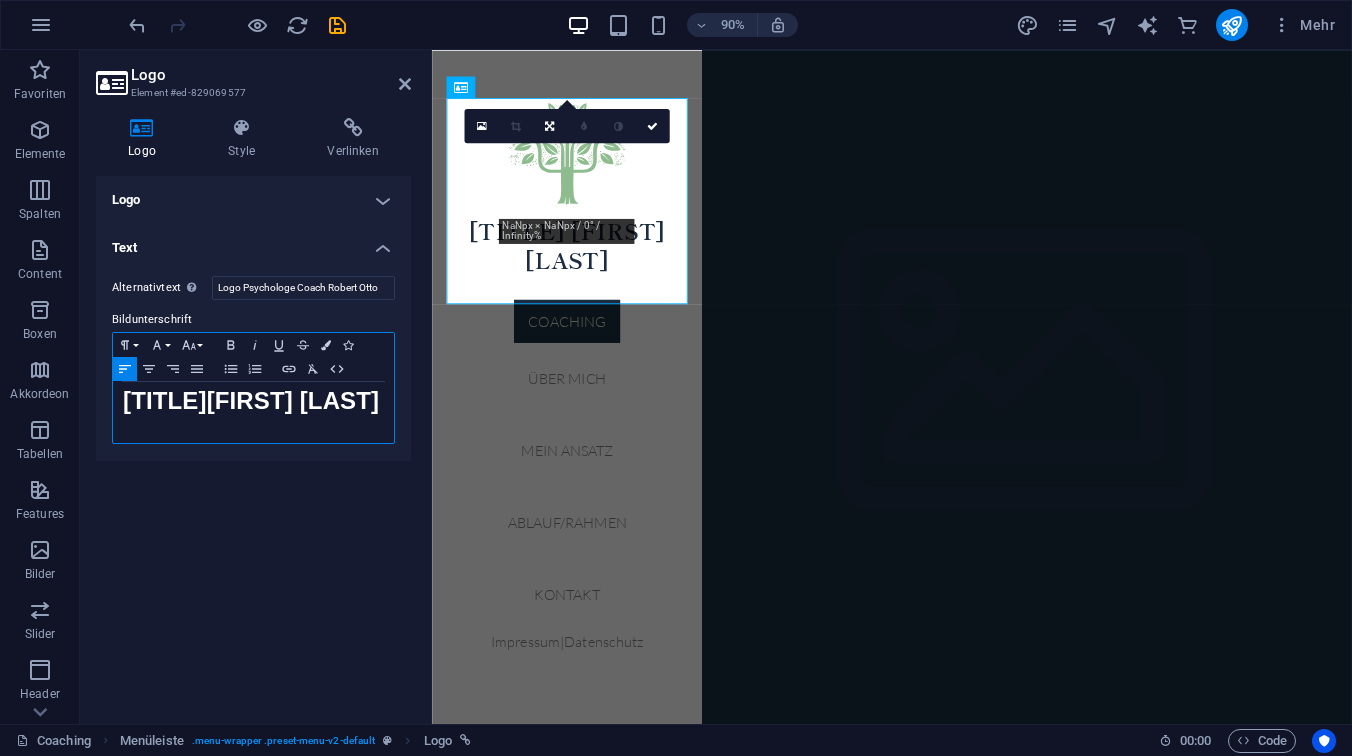 click on "Dipl.-Psych.  [FIRST] [LAST]" at bounding box center (251, 400) 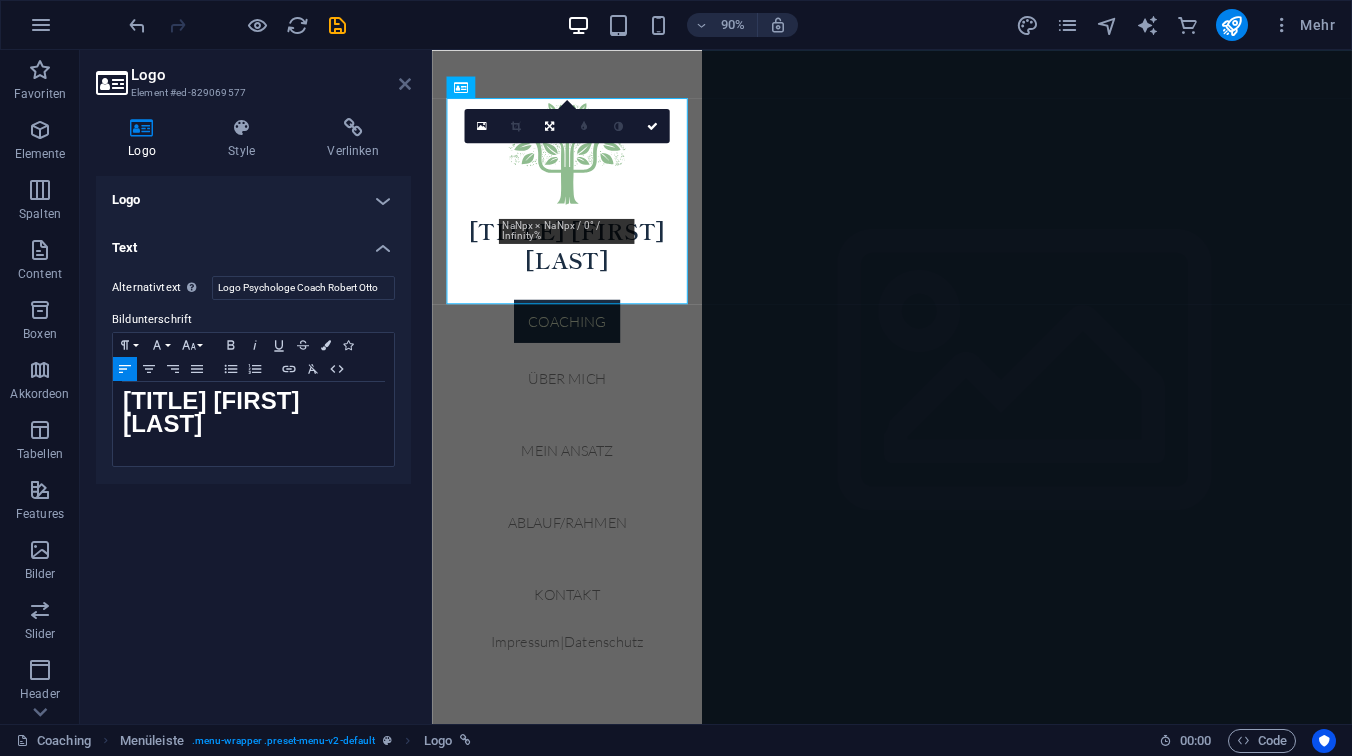 click at bounding box center (405, 84) 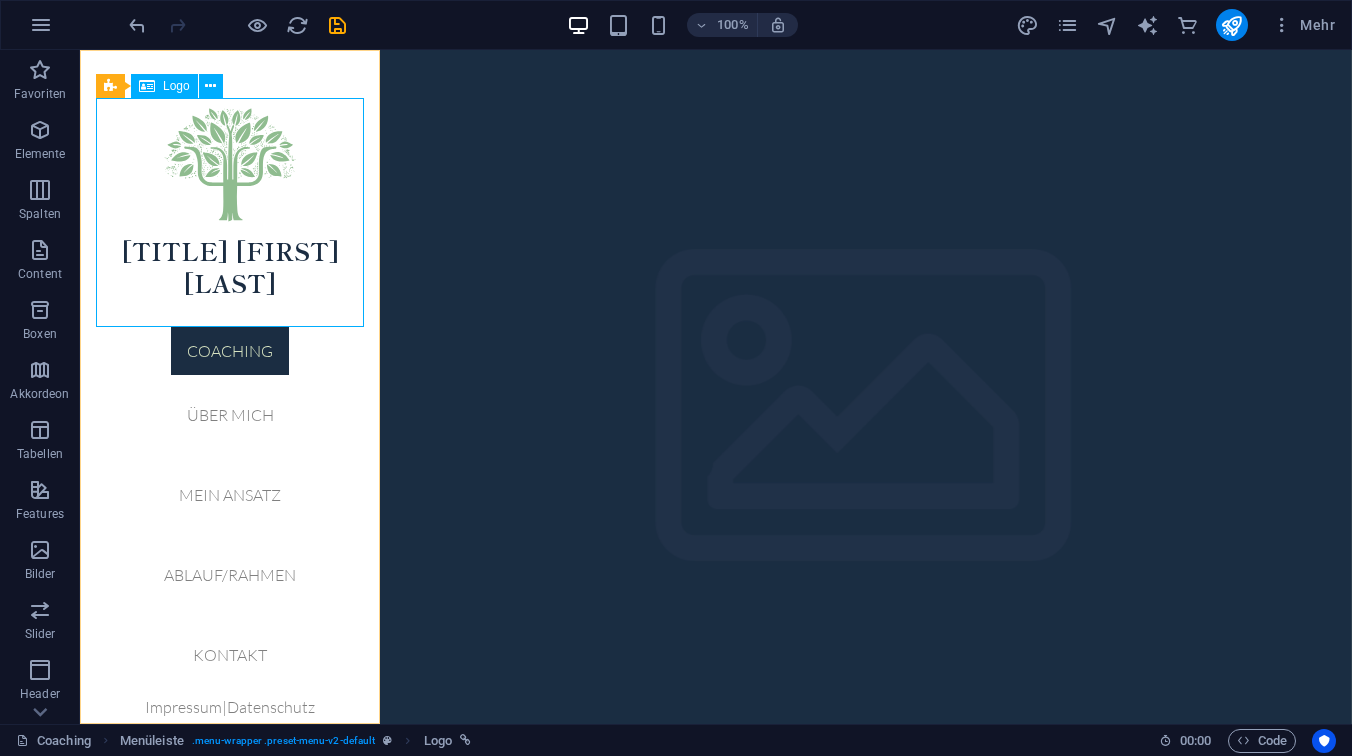 click on "[TITLE] [FIRST] [LAST]" at bounding box center [230, 212] 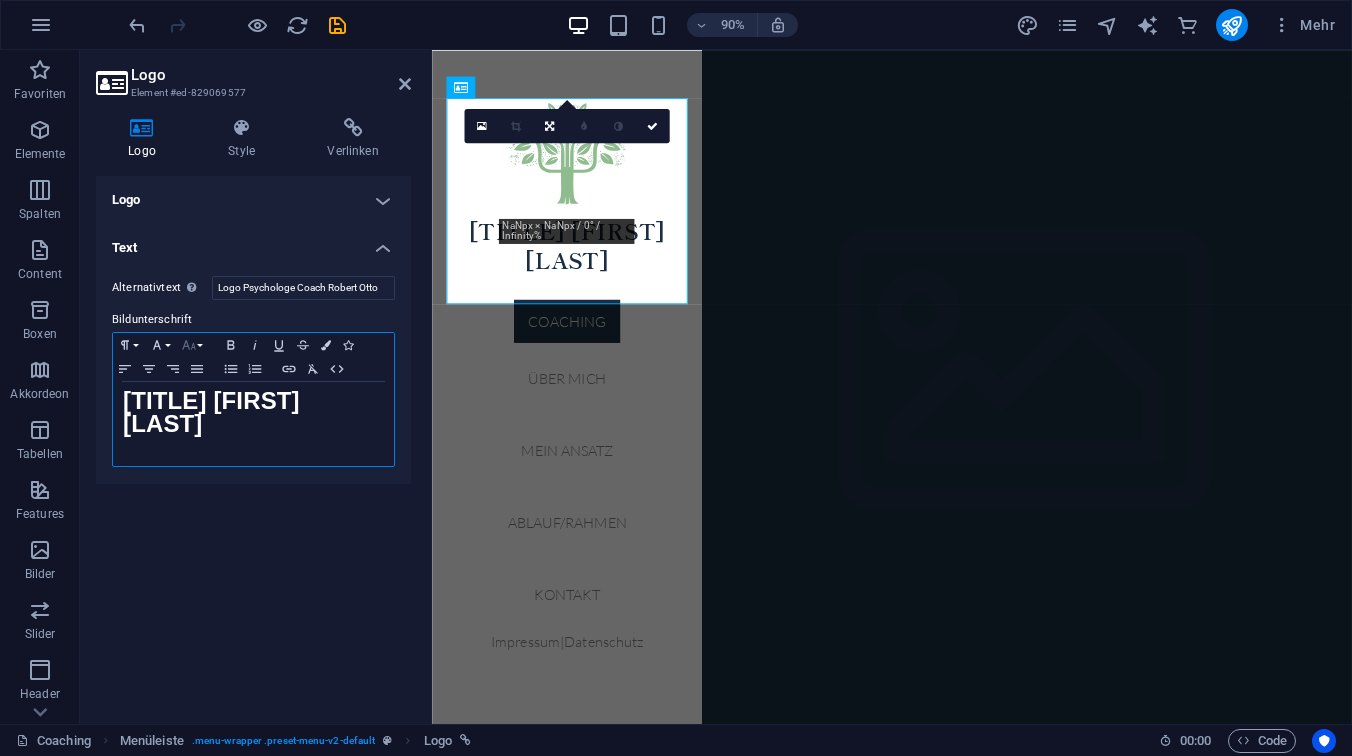 click 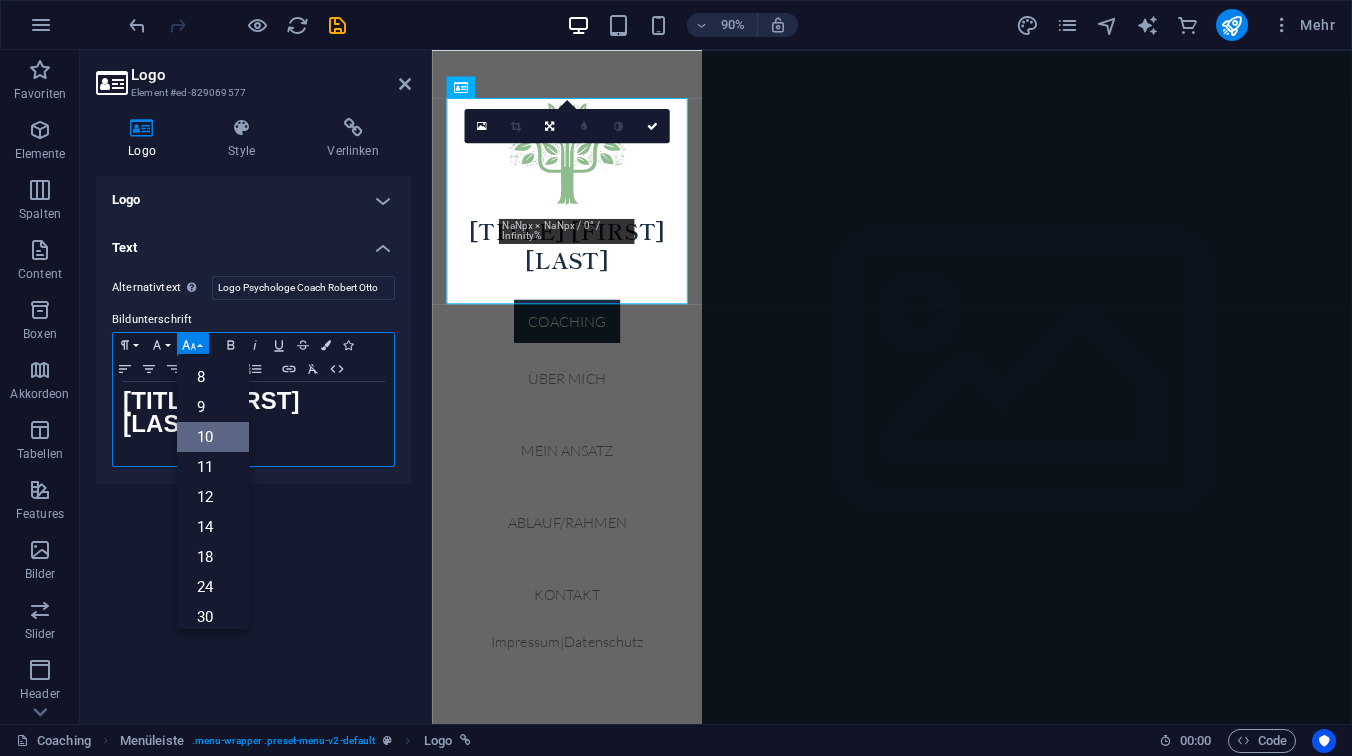 scroll, scrollTop: 83, scrollLeft: 0, axis: vertical 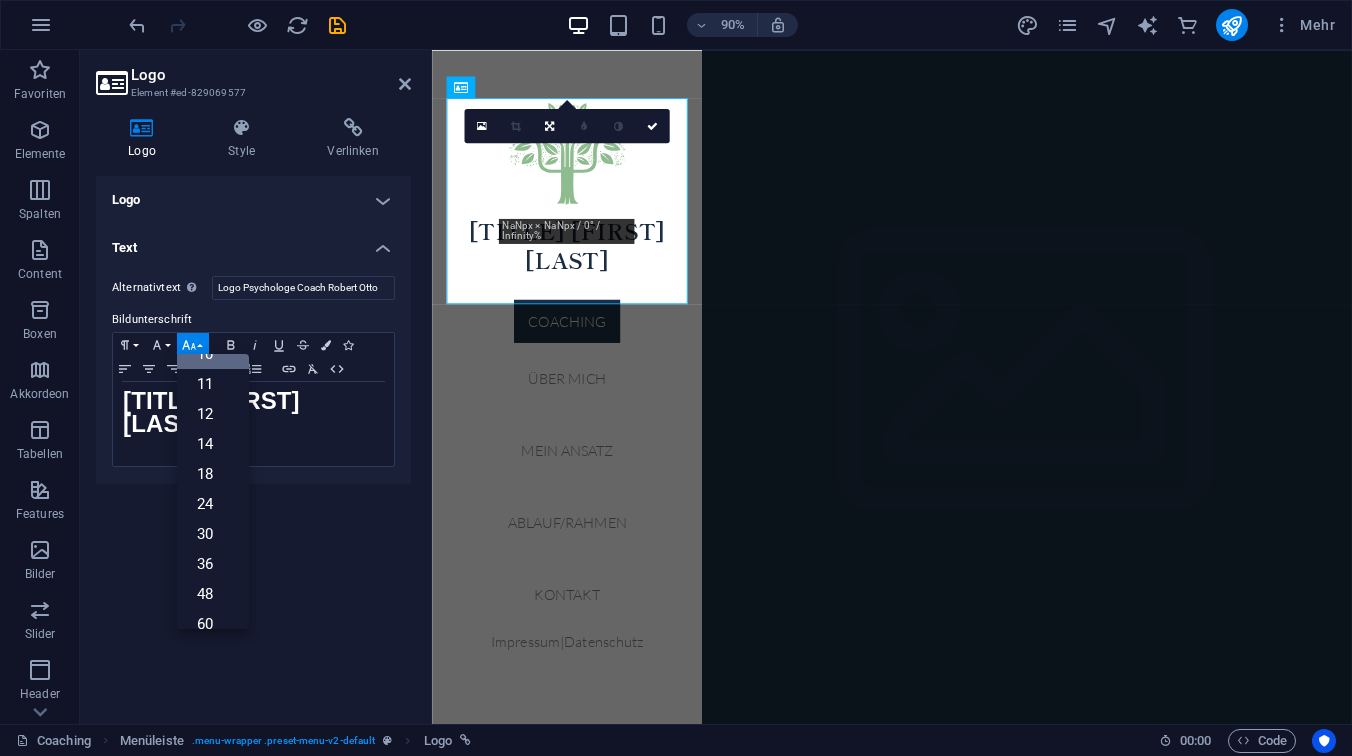 click on "Logo Image Text Ziehe Dateien zum Hochladen hierher oder klicke hier, um aus Dateien oder kostenlosen Stockfotos & -videos zu wählen Wähle aus deinen Dateien, Stockfotos oder lade Dateien hoch Hochladen Breite 150 Standard auto px rem % em vh vw Bild einpassen Bild automatisch anhand einer fixen Breite und Höhe einpassen Höhe Standard auto px Ausrichtung Lazyload Bilder auf Seite nachträglich laden. Verbessert Ladezeit (Pagespeed). Responsive Automatisch Retina-Bilder und kleinere Bilder auf Smartphones laden Lightbox Als Überschrift Das Bild in eine H1-Überschrift einfügen. Nützlich, um dem Alternativtext die Gewichtung einer H1-Überschrift zu geben, z.B. für das Logo. Deaktiviert lassen, wenn unklar. Optimiert Bilder werden komprimiert für eine bessere Ladegeschwindigkeit der Website. Position Richtung Benutzerdefiniert X-Versatz 50 px rem % vh vw Y-Versatz 50 px rem % vh vw Design Textfluss Kein Bild links Bild rechts Lege fest wie sich Text um das Bild verhalten soll. Text Alternativtext Code" at bounding box center (253, 442) 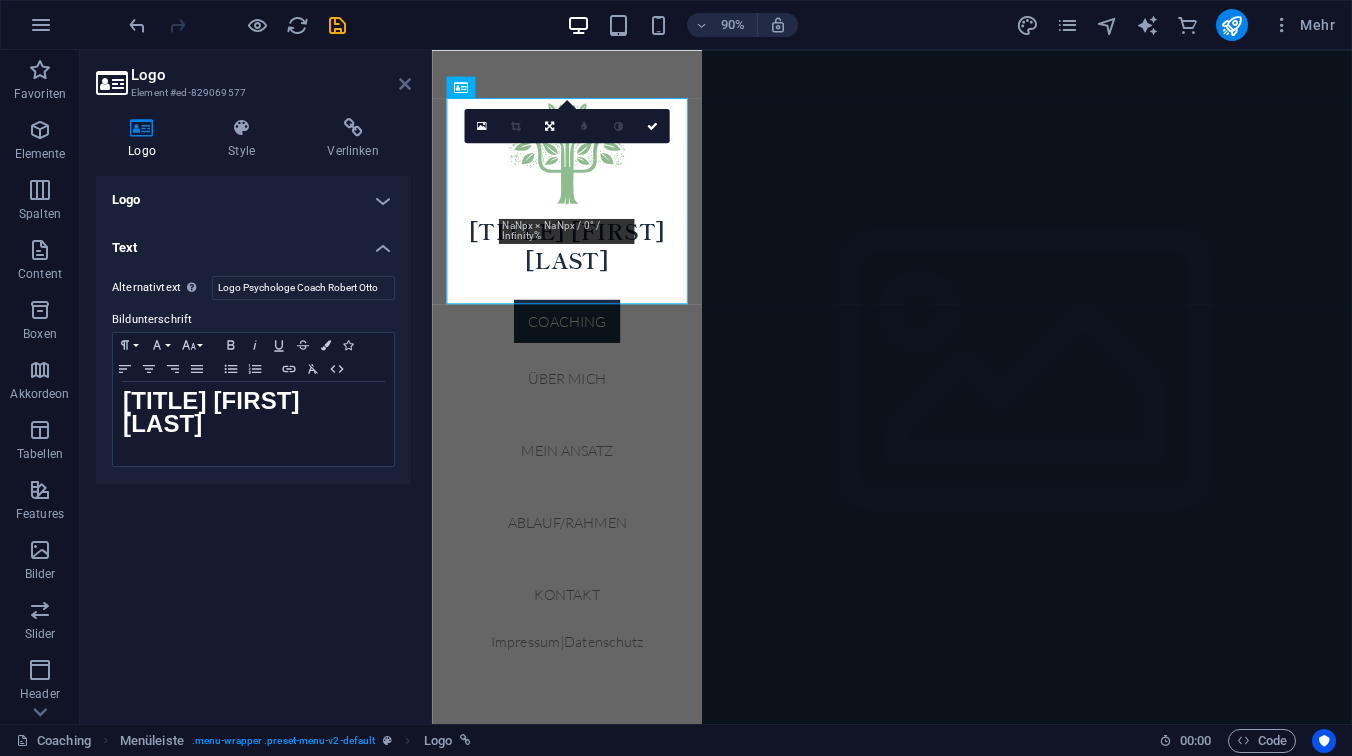 click at bounding box center [405, 84] 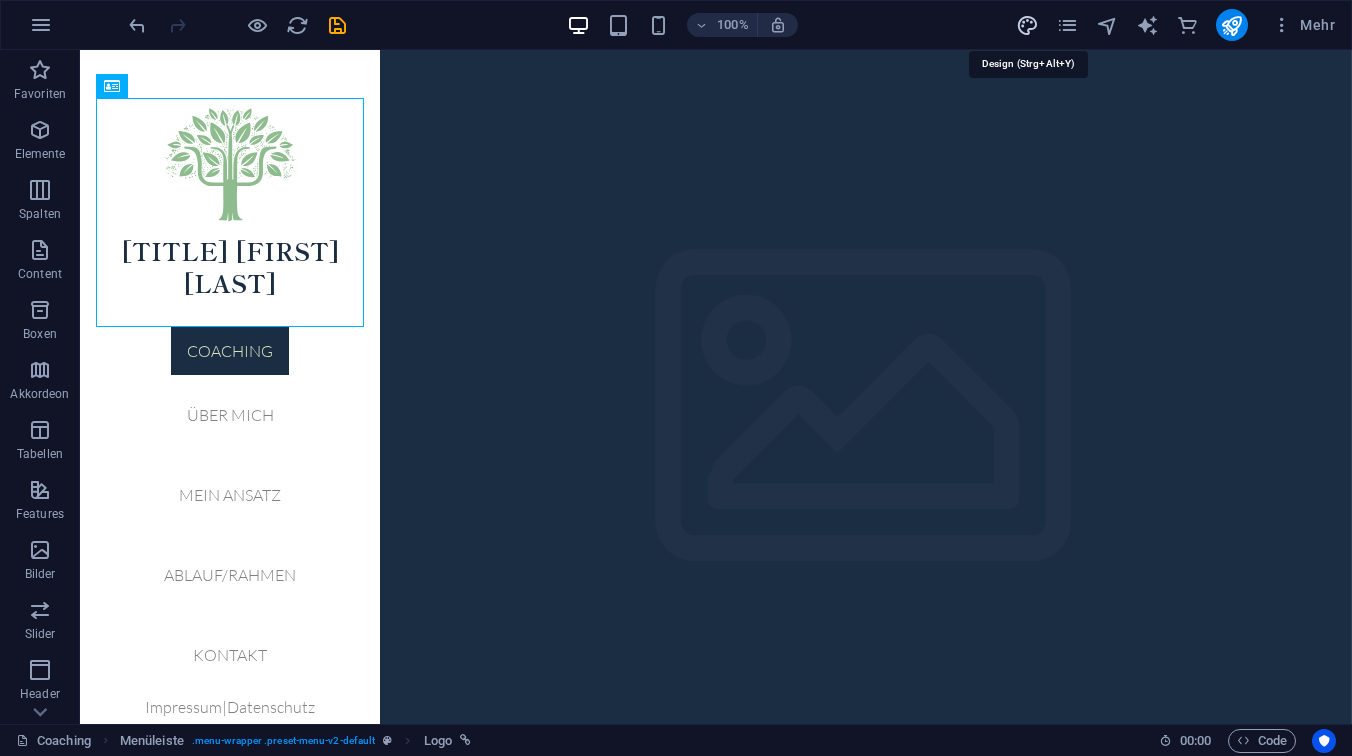 click at bounding box center (1027, 25) 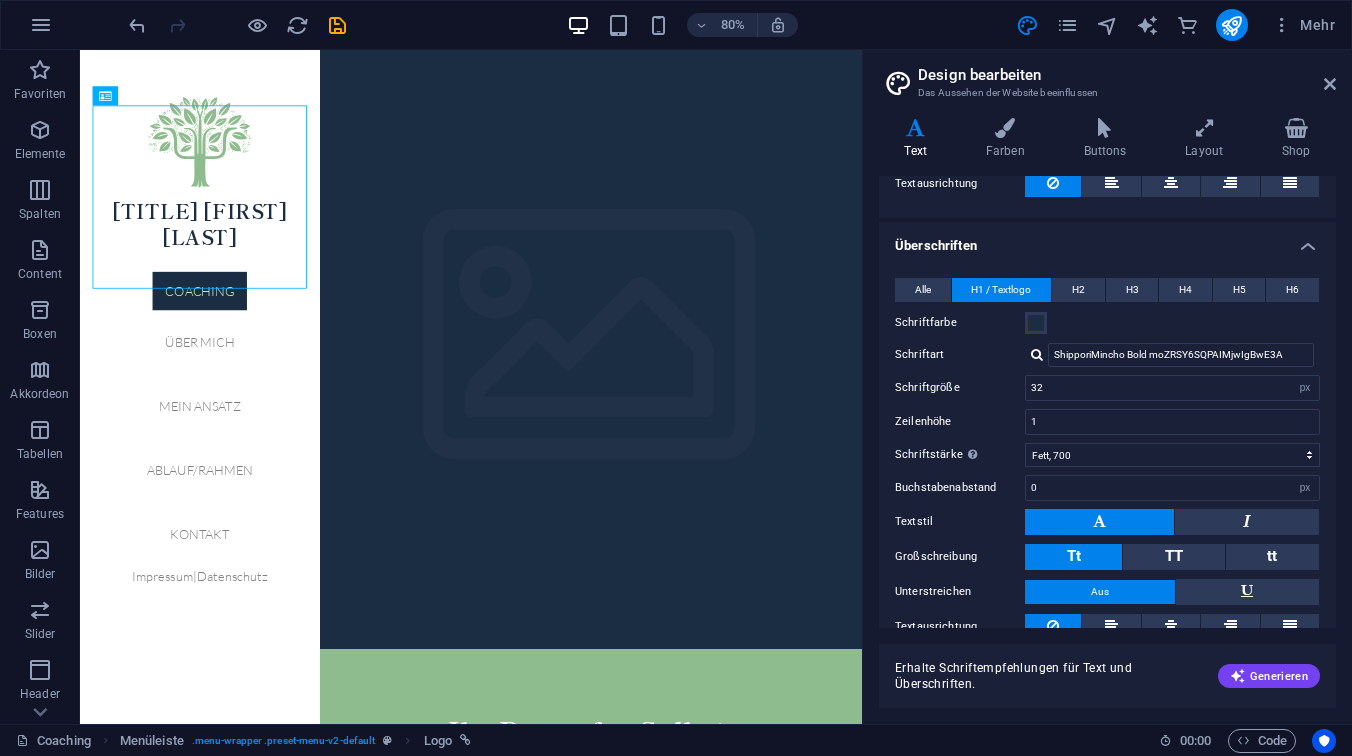 scroll, scrollTop: 425, scrollLeft: 0, axis: vertical 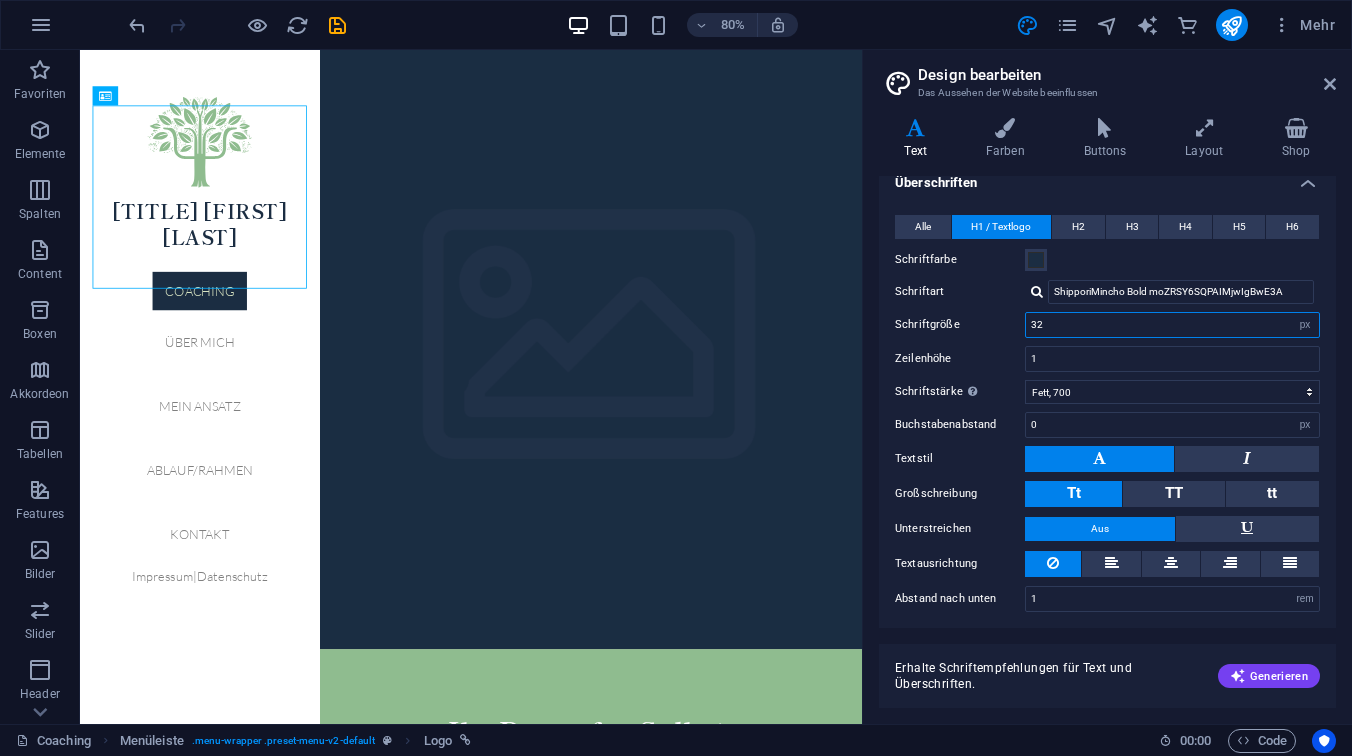 click on "32" at bounding box center [1172, 325] 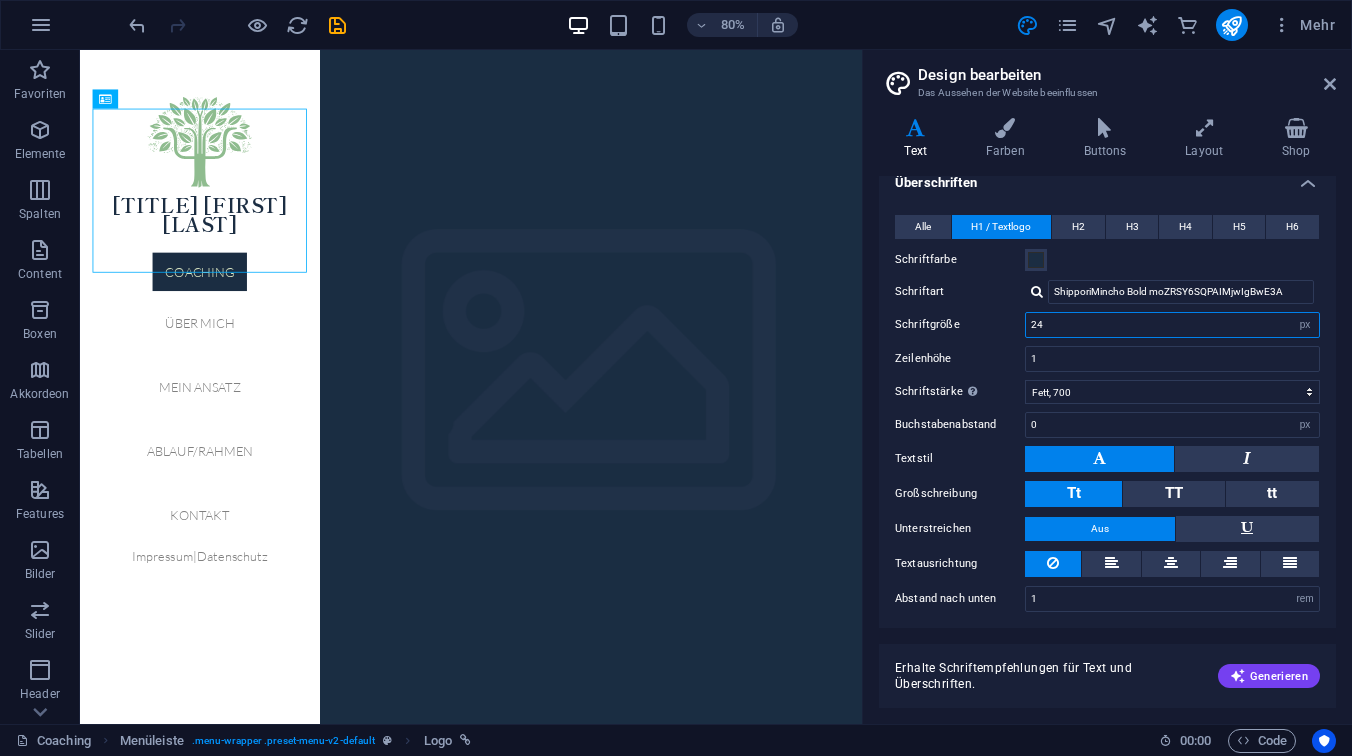 click on "24" at bounding box center (1172, 325) 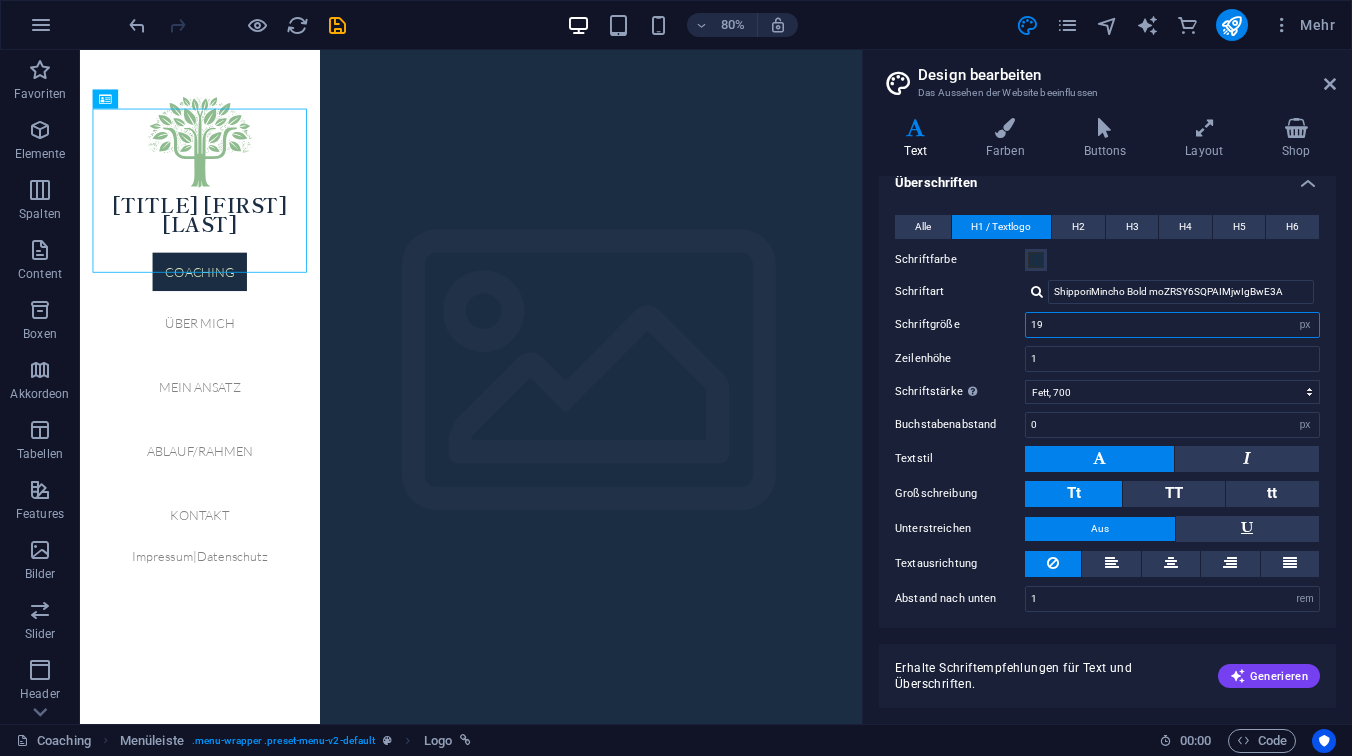 type on "18" 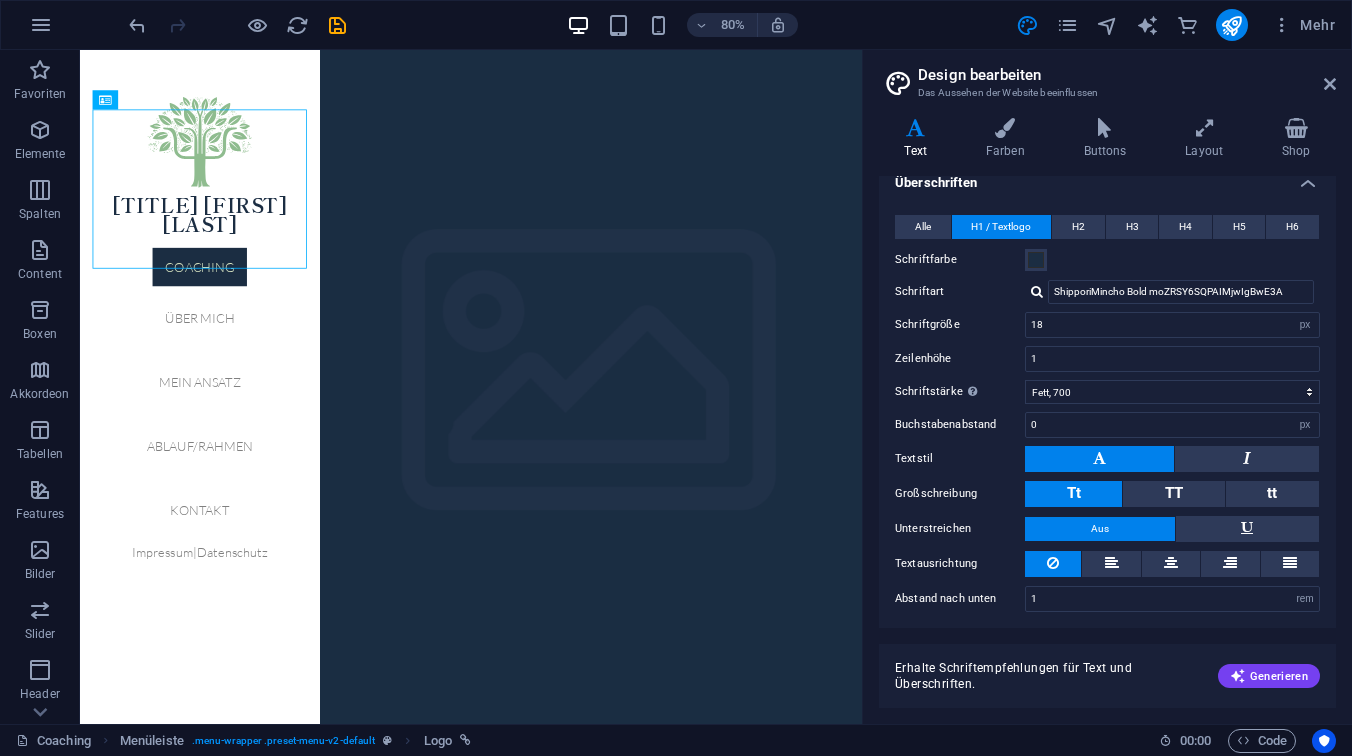 click on "Erhalte Schriftempfehlungen für Text und Überschriften. Generieren" at bounding box center [1107, 664] 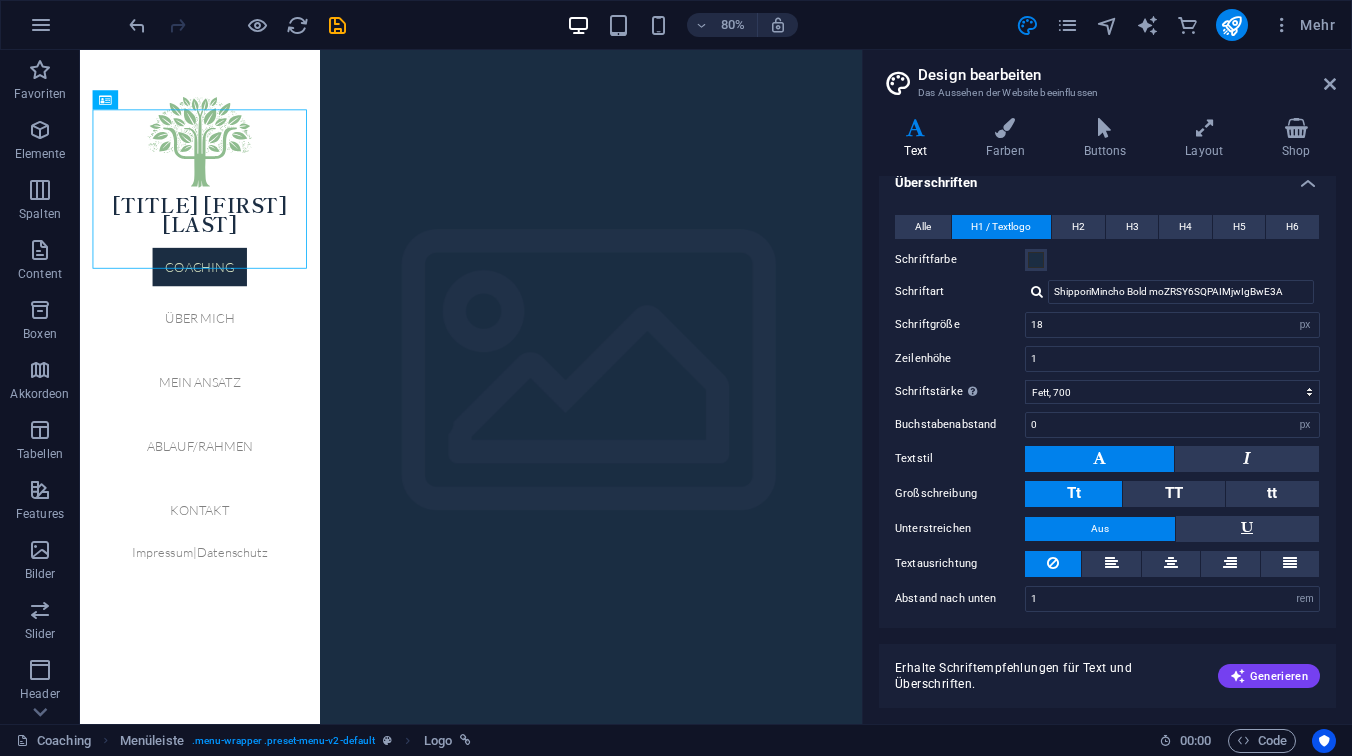 click on "Erhalte Schriftempfehlungen für Text und Überschriften. Generieren" at bounding box center [1107, 676] 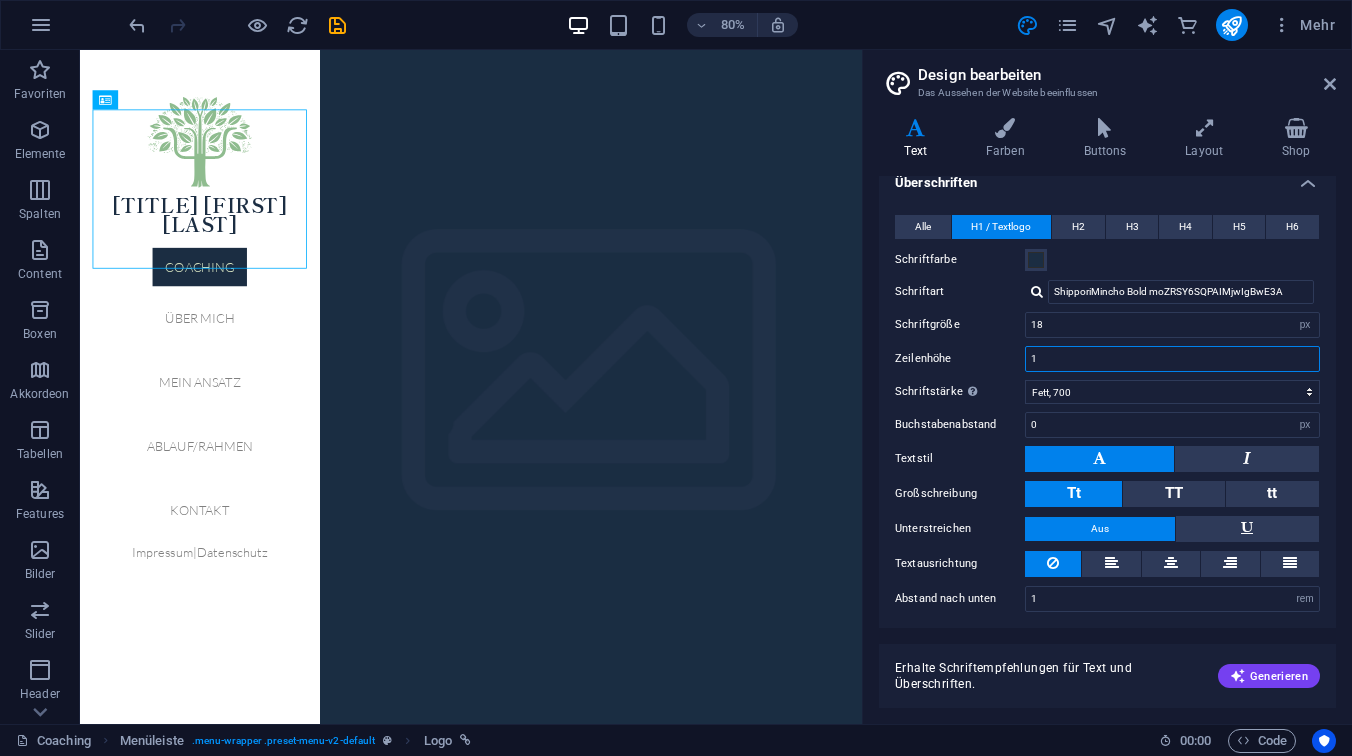 click on "1" at bounding box center (1172, 359) 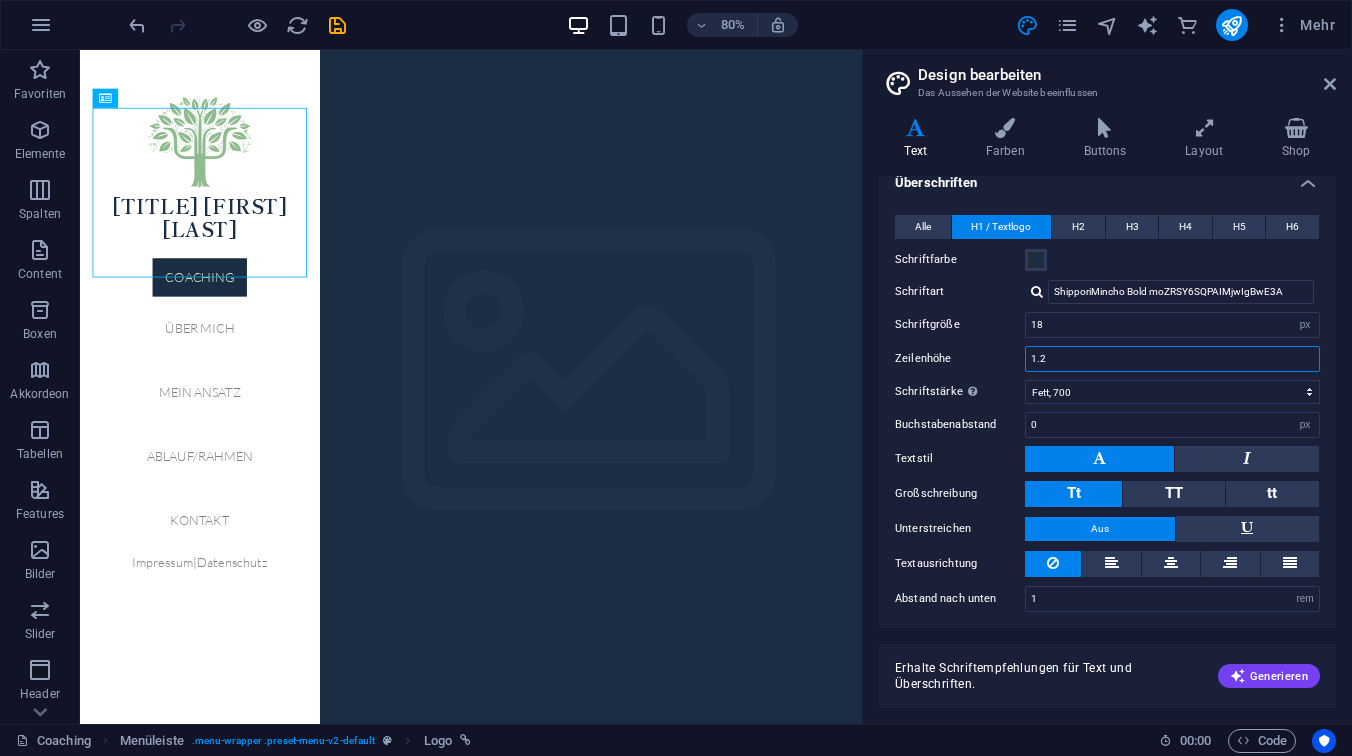 type on "1.2" 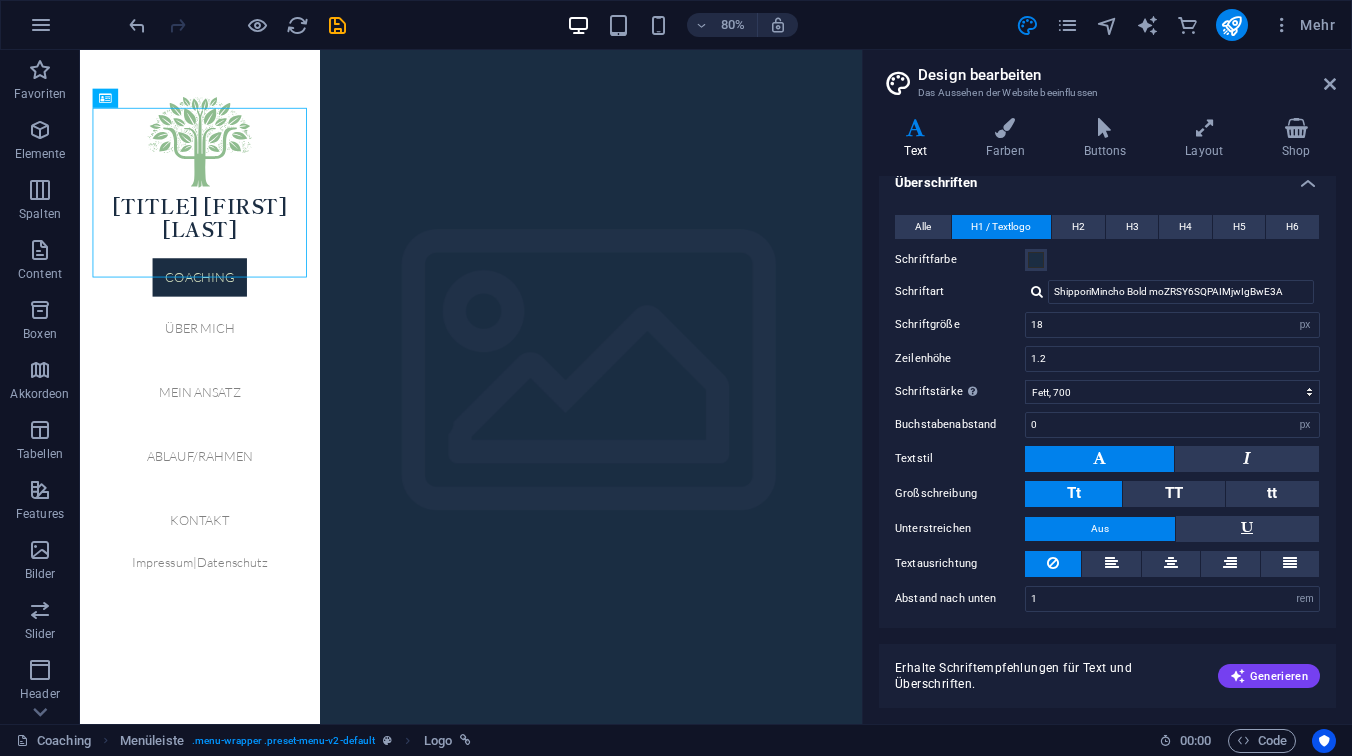 click on "Erhalte Schriftempfehlungen für Text und Überschriften. Generieren" at bounding box center (1107, 676) 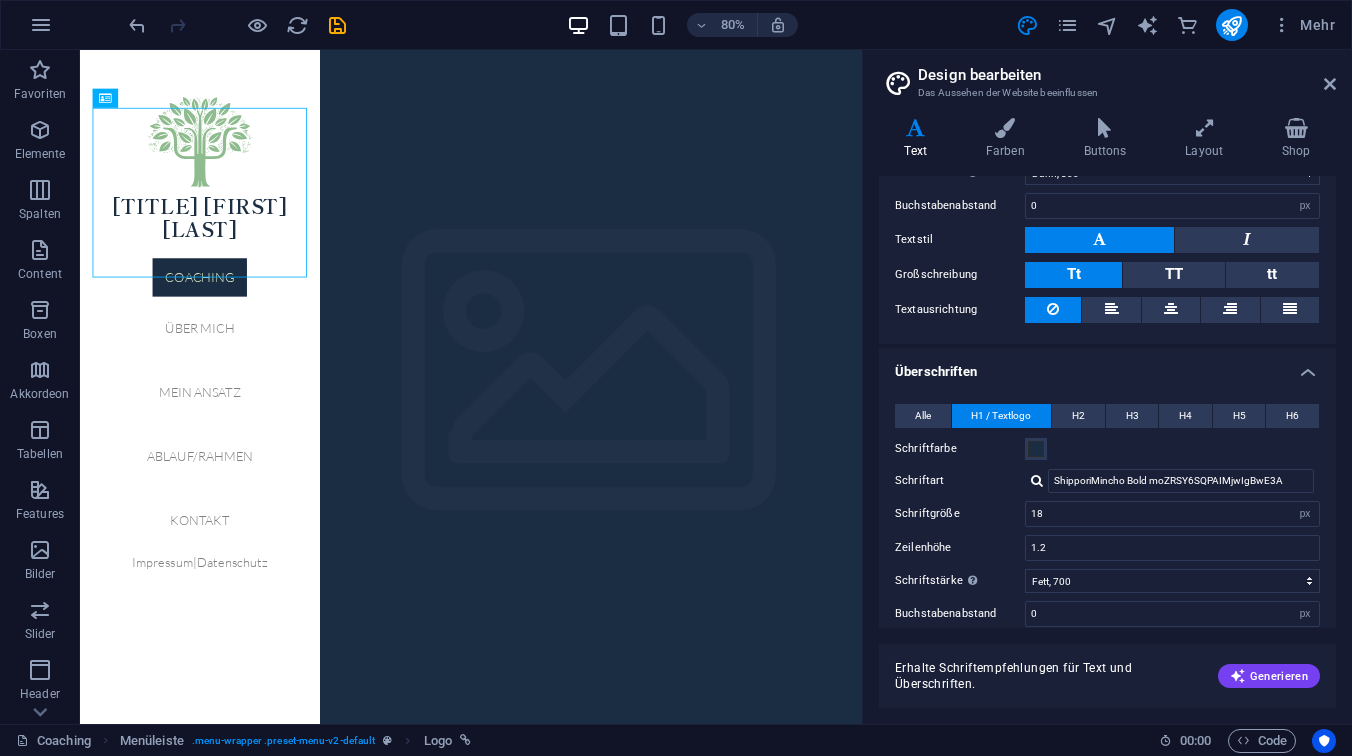scroll, scrollTop: 425, scrollLeft: 0, axis: vertical 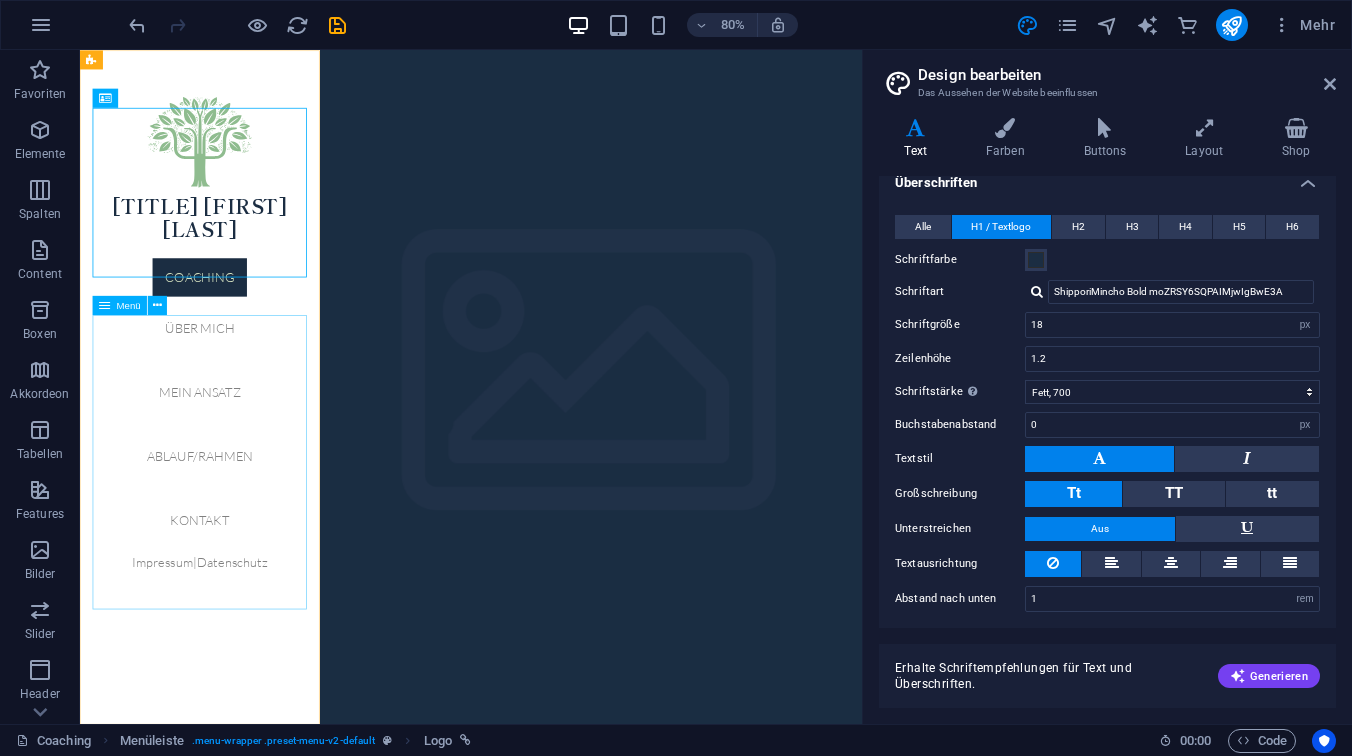 click on "Coaching Über mich Mein Ansatz Ablauf/Rahmen Kontakt" at bounding box center (230, 494) 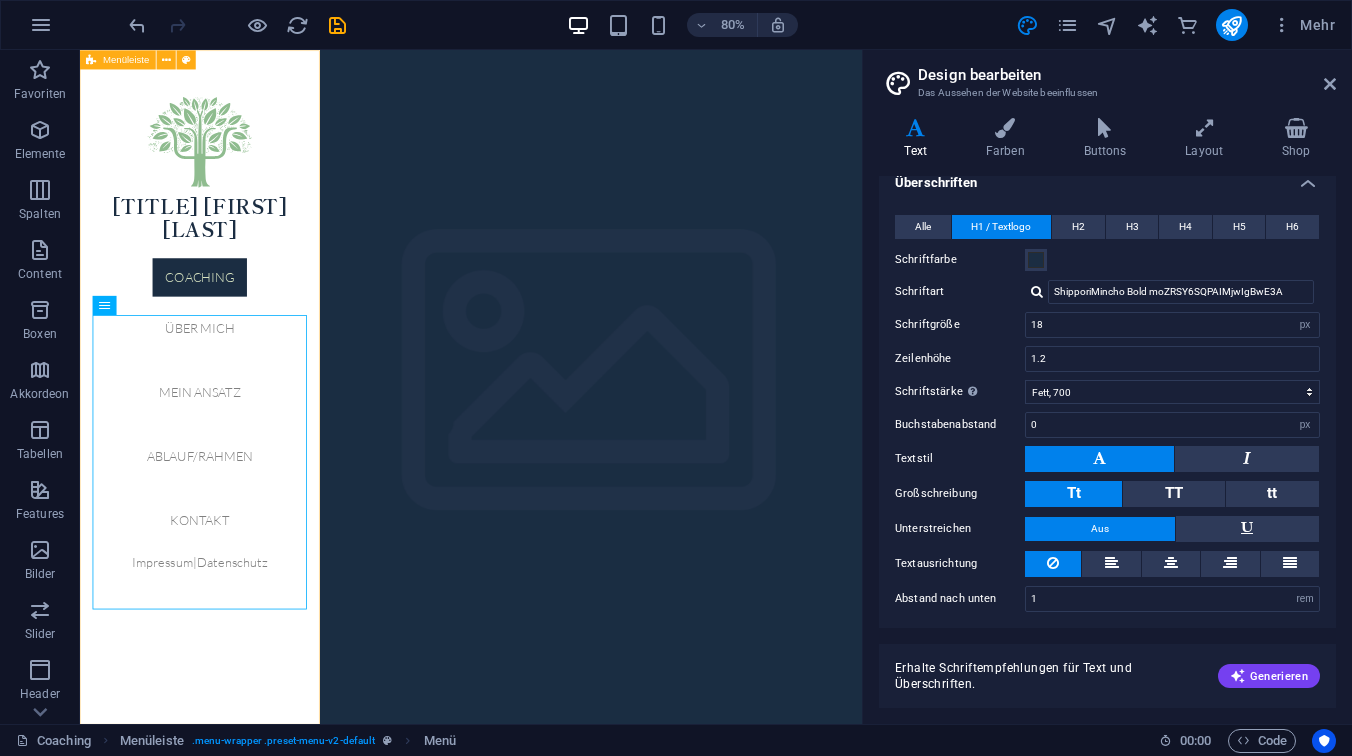 click on "Dipl.-Psych. [FIRST] [LAST] Coaching Über mich Mein Ansatz Ablauf/Rahmen Kontakt Impressum|Datenschutz" at bounding box center (230, 471) 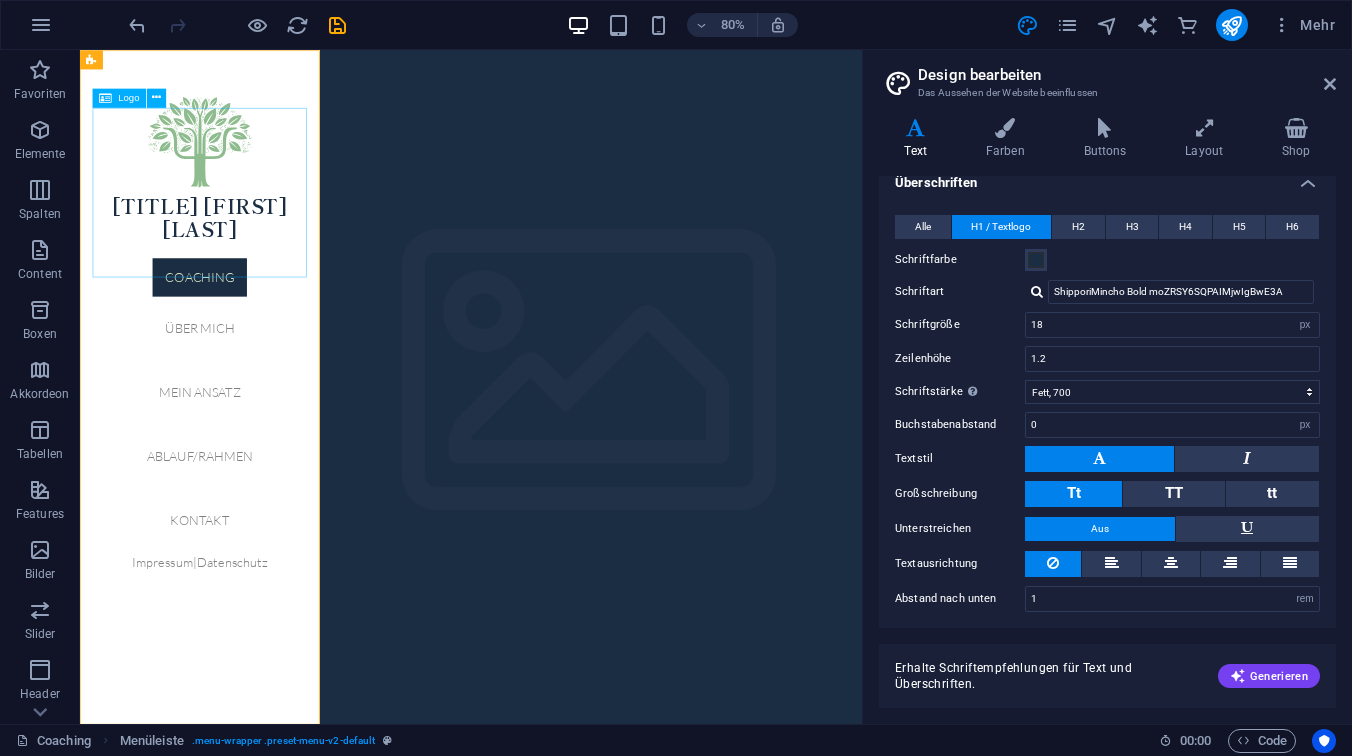 click on "[TITLE] [FIRST] [LAST]" at bounding box center (230, 204) 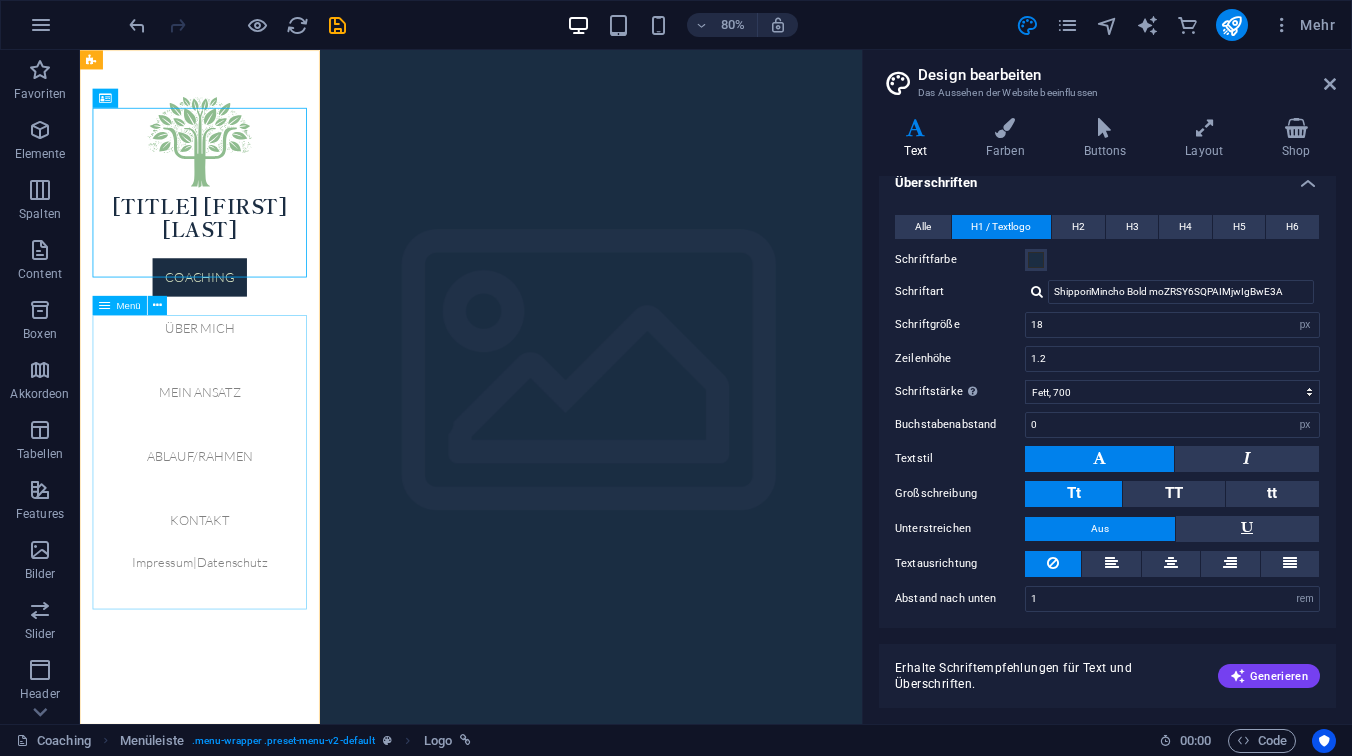 click on "Coaching Über mich Mein Ansatz Ablauf/Rahmen Kontakt" at bounding box center [230, 494] 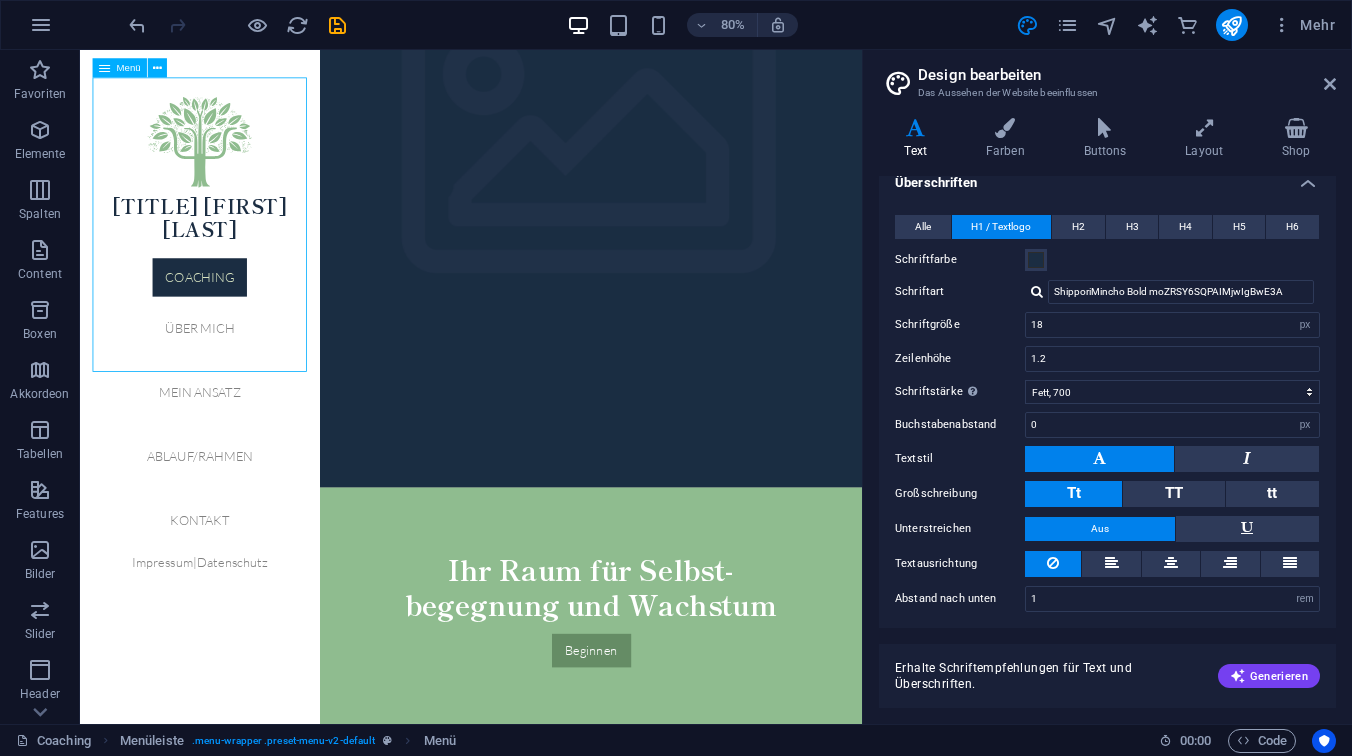 scroll, scrollTop: 0, scrollLeft: 0, axis: both 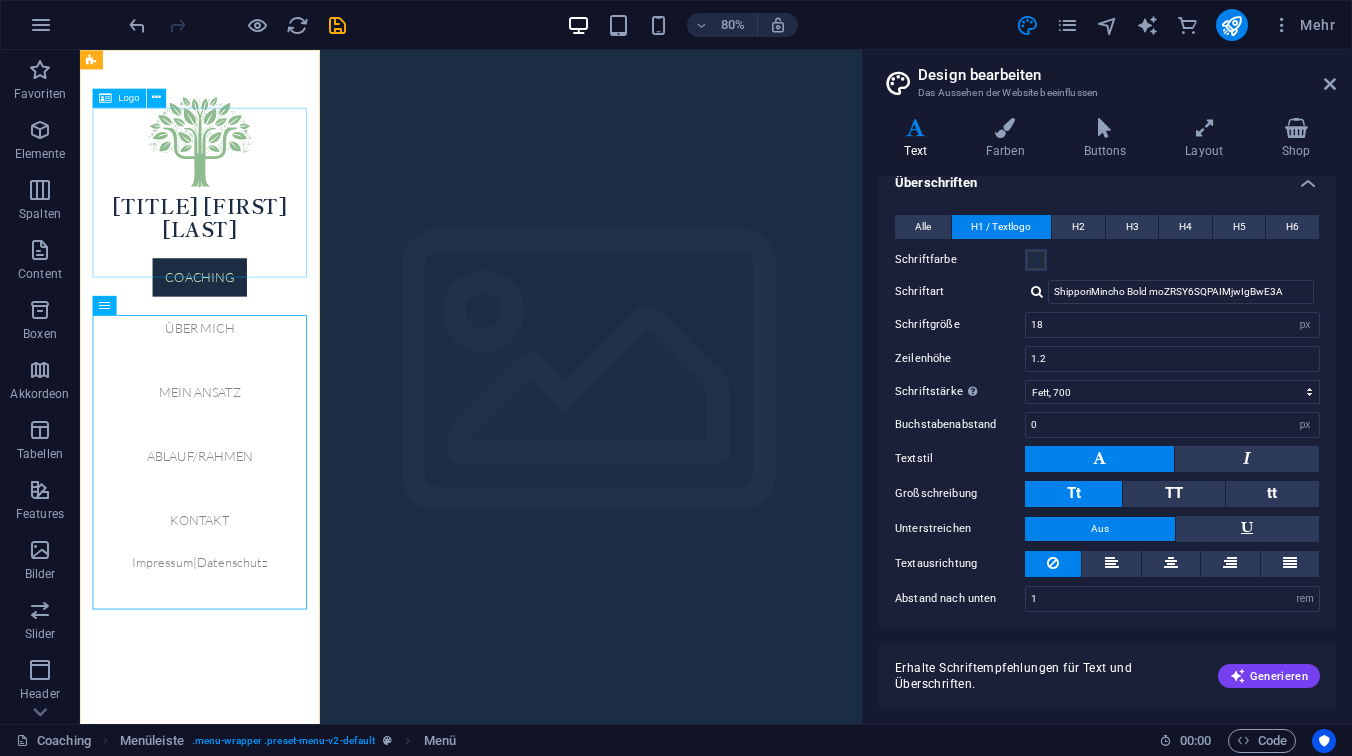 click on "[TITLE] [FIRST] [LAST]" at bounding box center [230, 204] 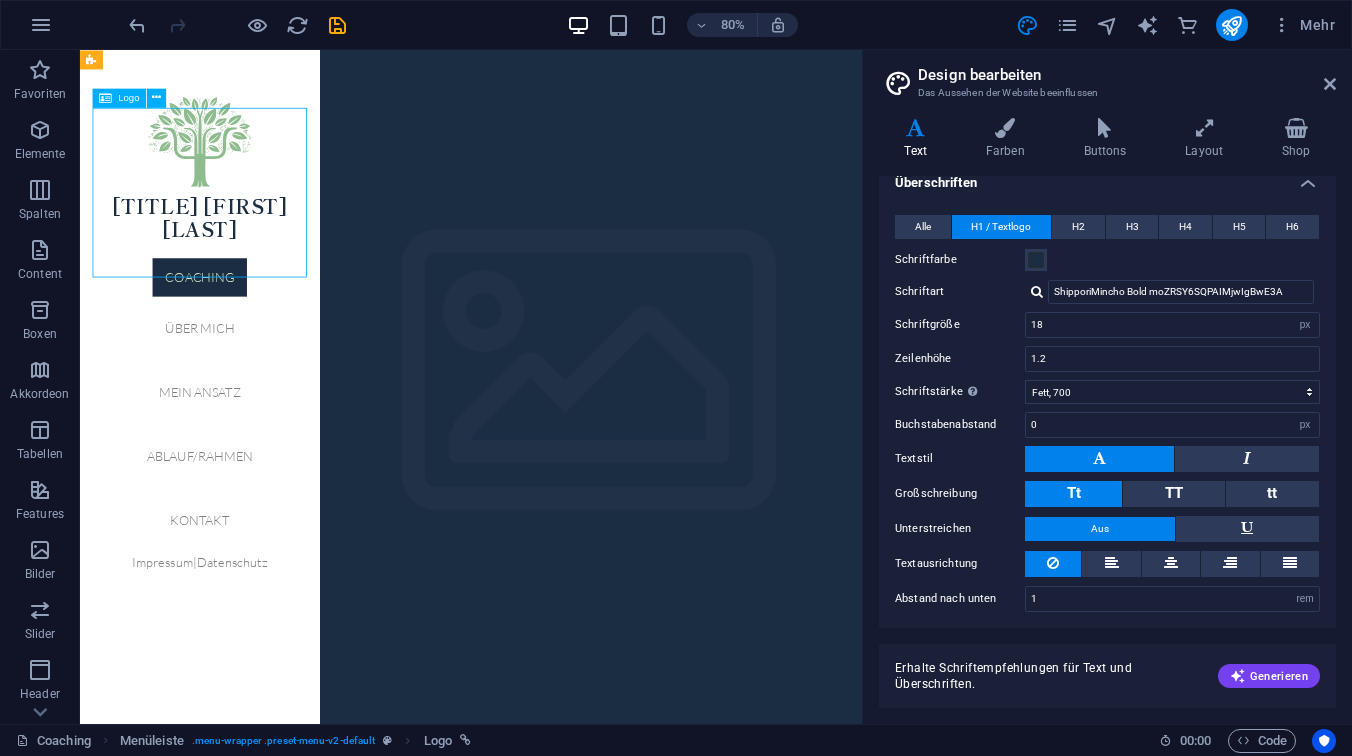 click on "[TITLE] [FIRST] [LAST]" at bounding box center [230, 204] 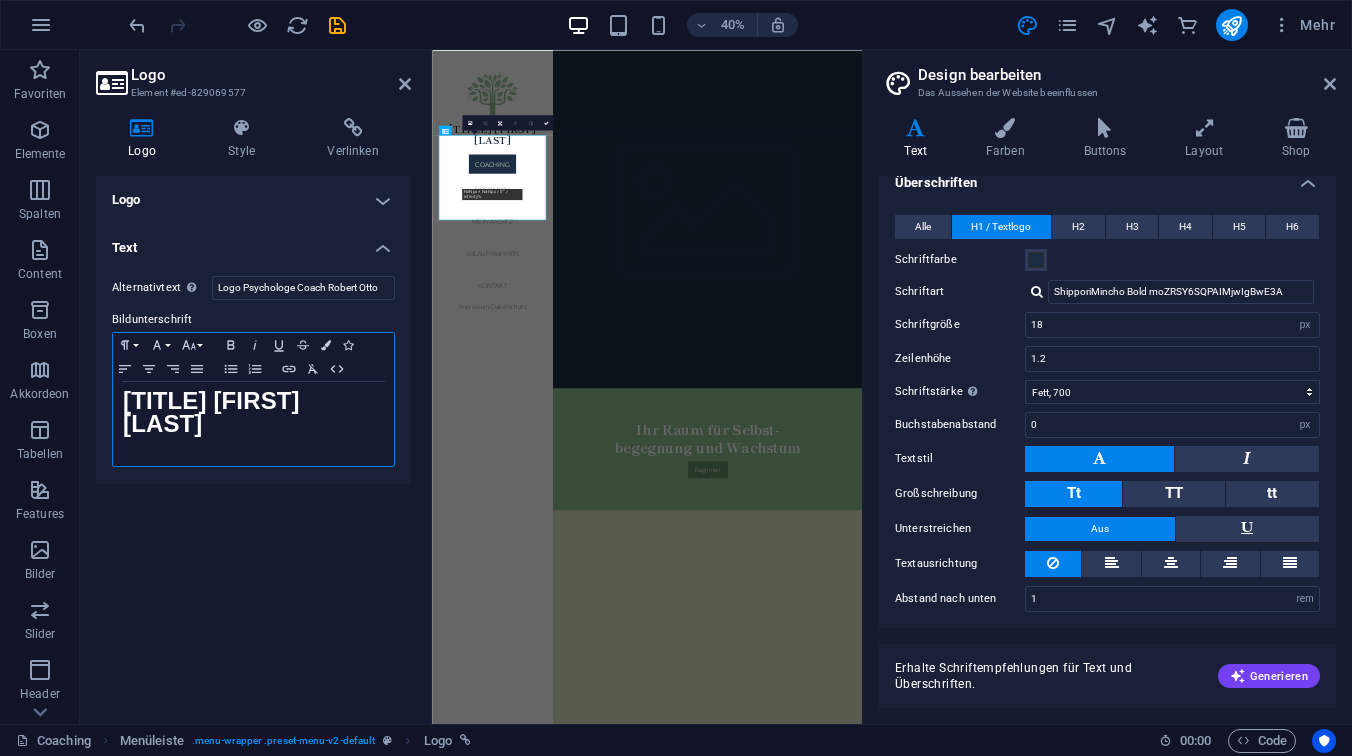 click on "[TITLE] [FIRST] [LAST]" at bounding box center (211, 412) 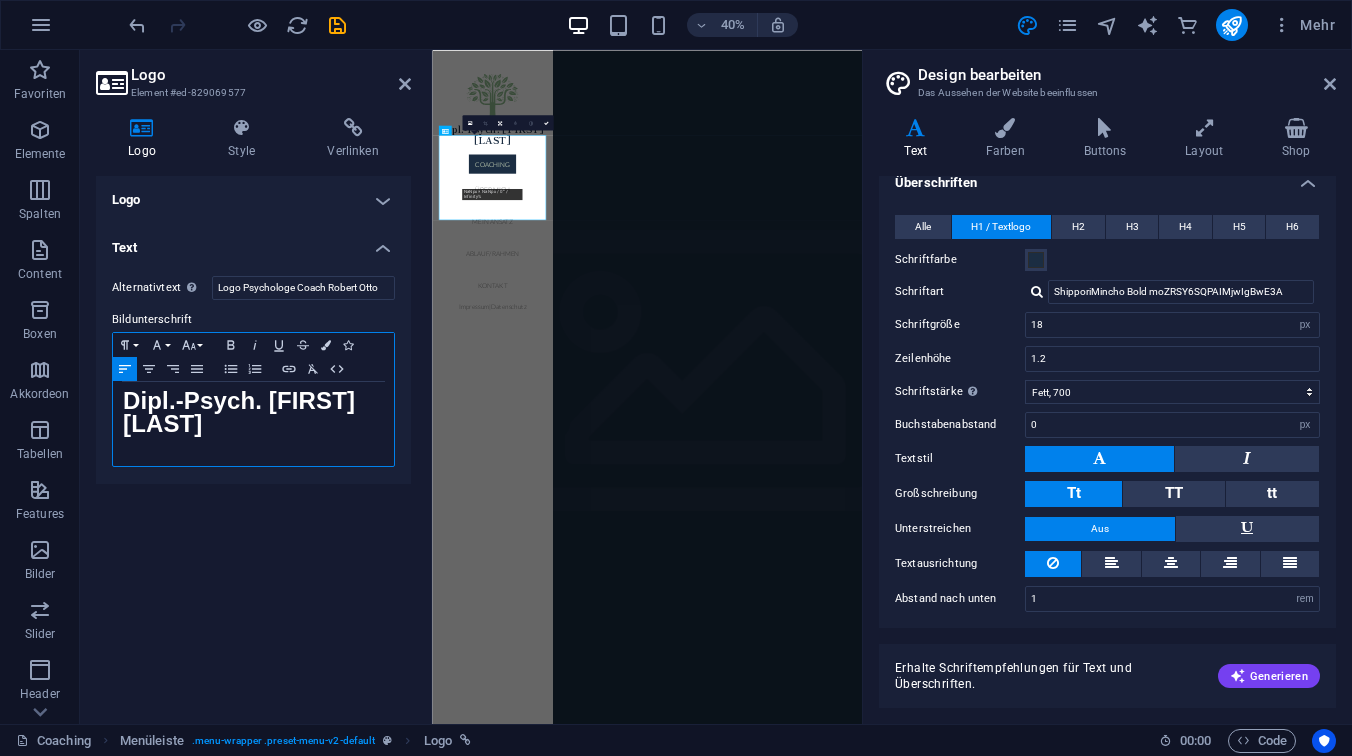 type 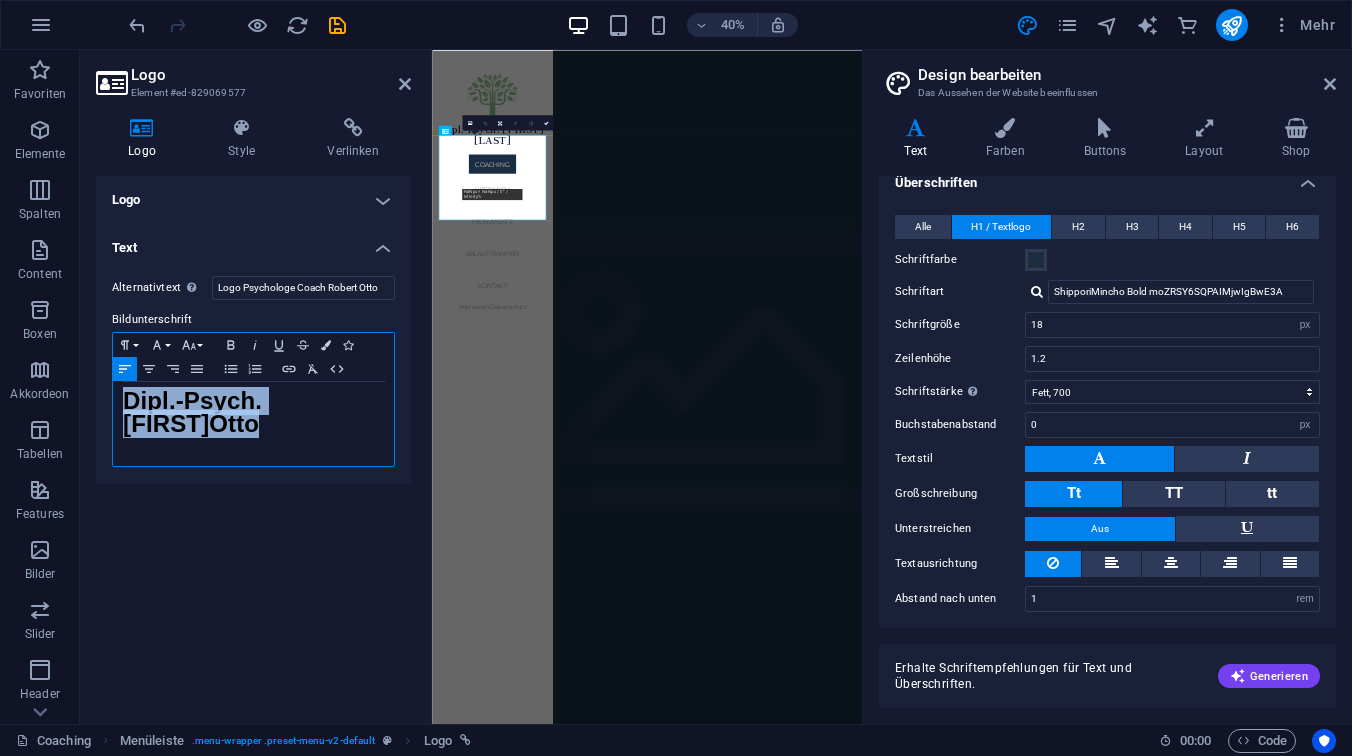 drag, startPoint x: 200, startPoint y: 431, endPoint x: 112, endPoint y: 398, distance: 93.98404 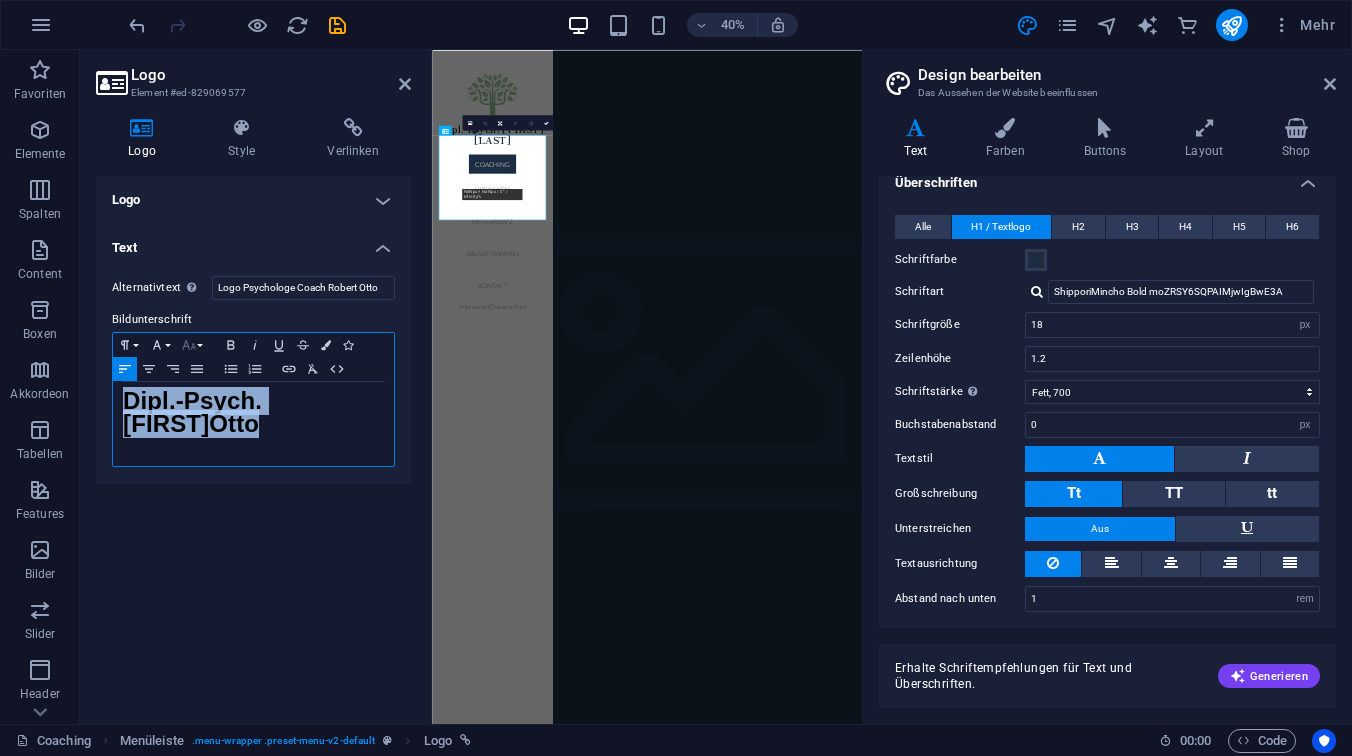 click on "Font Size" at bounding box center [193, 345] 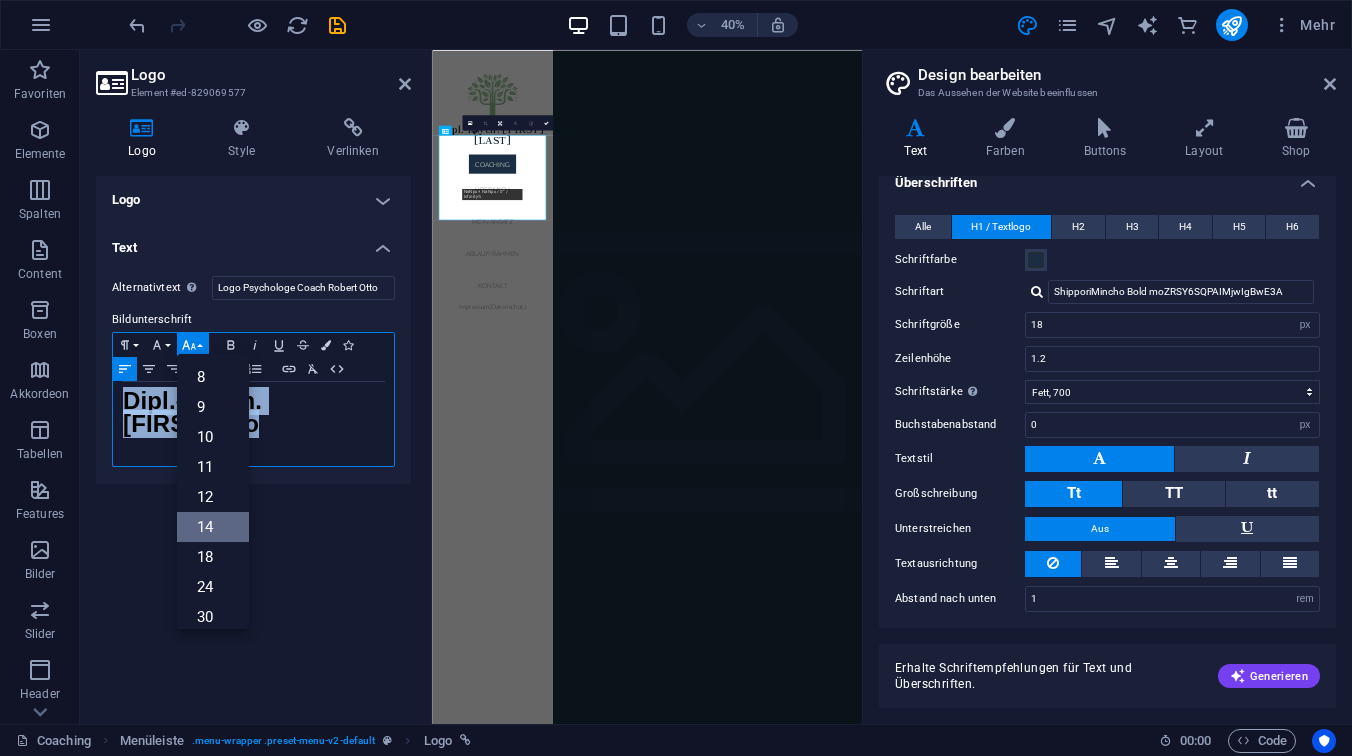 scroll, scrollTop: 161, scrollLeft: 0, axis: vertical 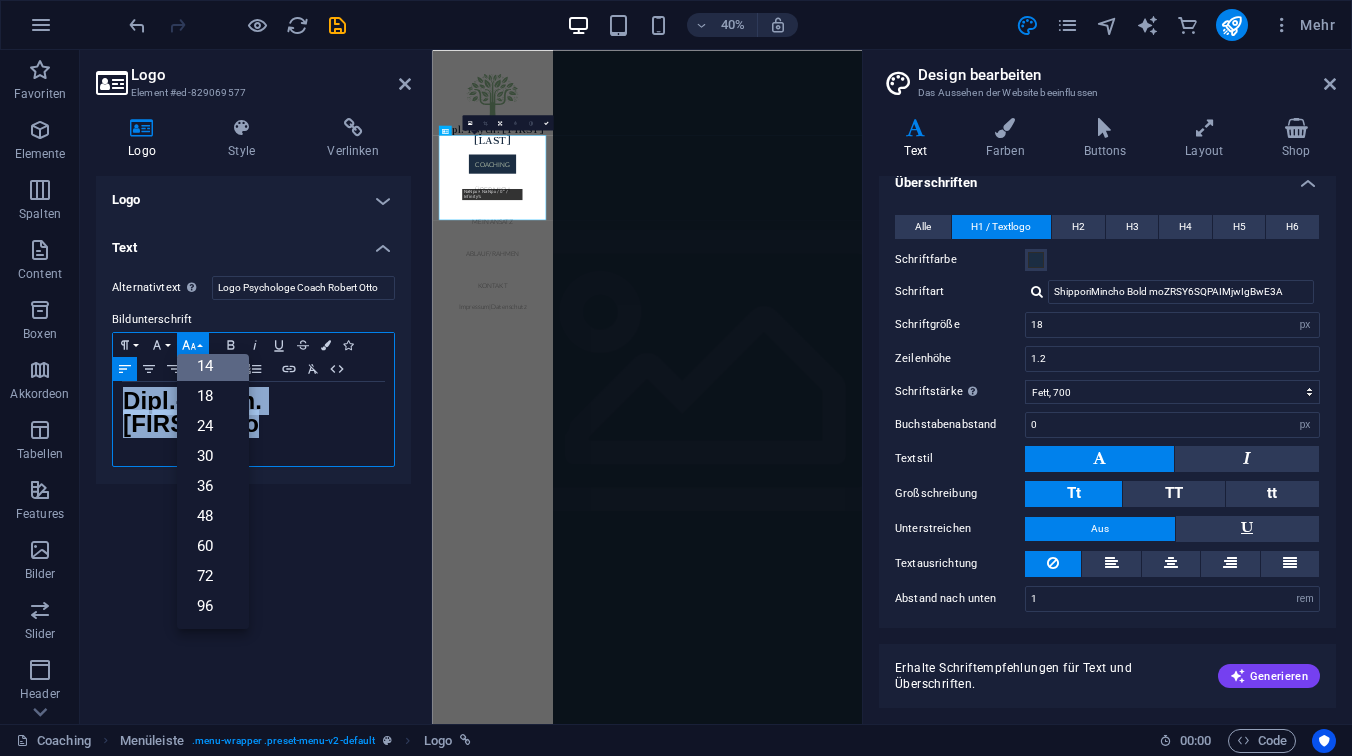 click on "​ Dipl.-Psych. [FIRST]  [LAST]" at bounding box center (253, 424) 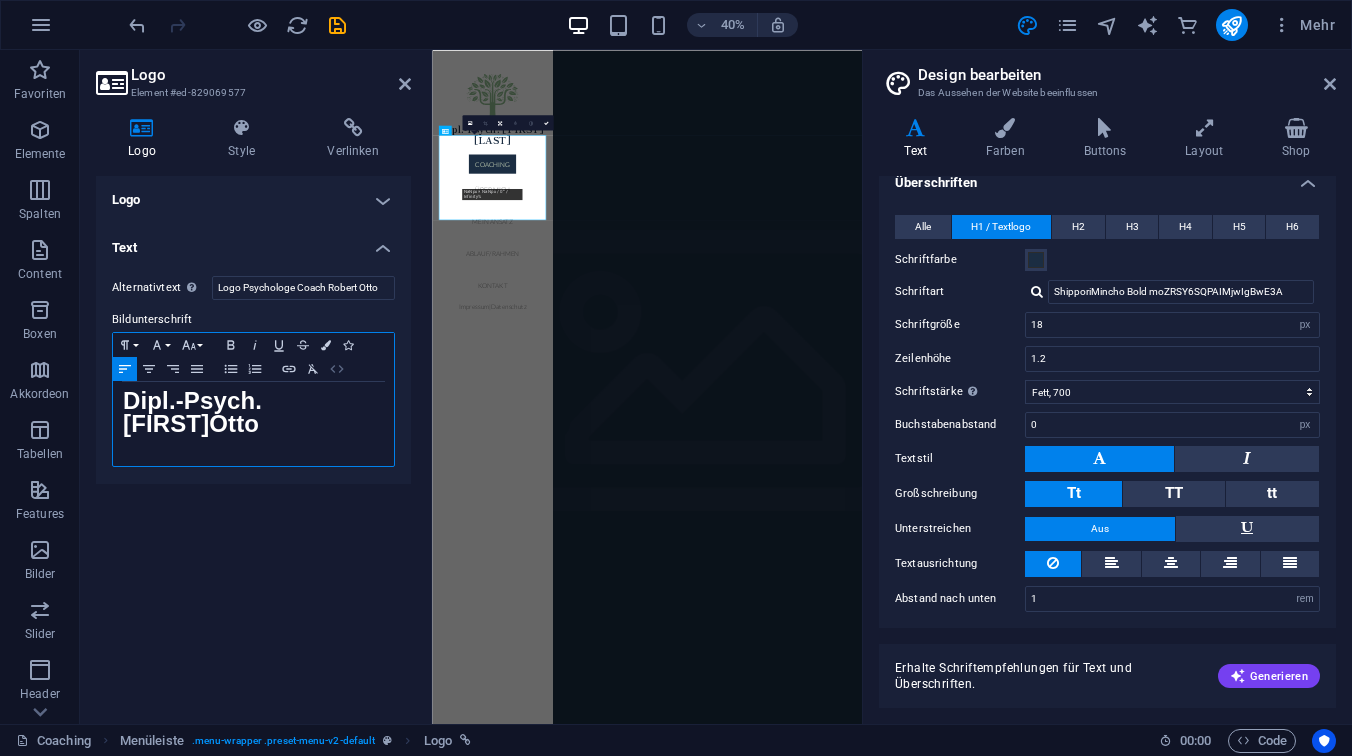 click 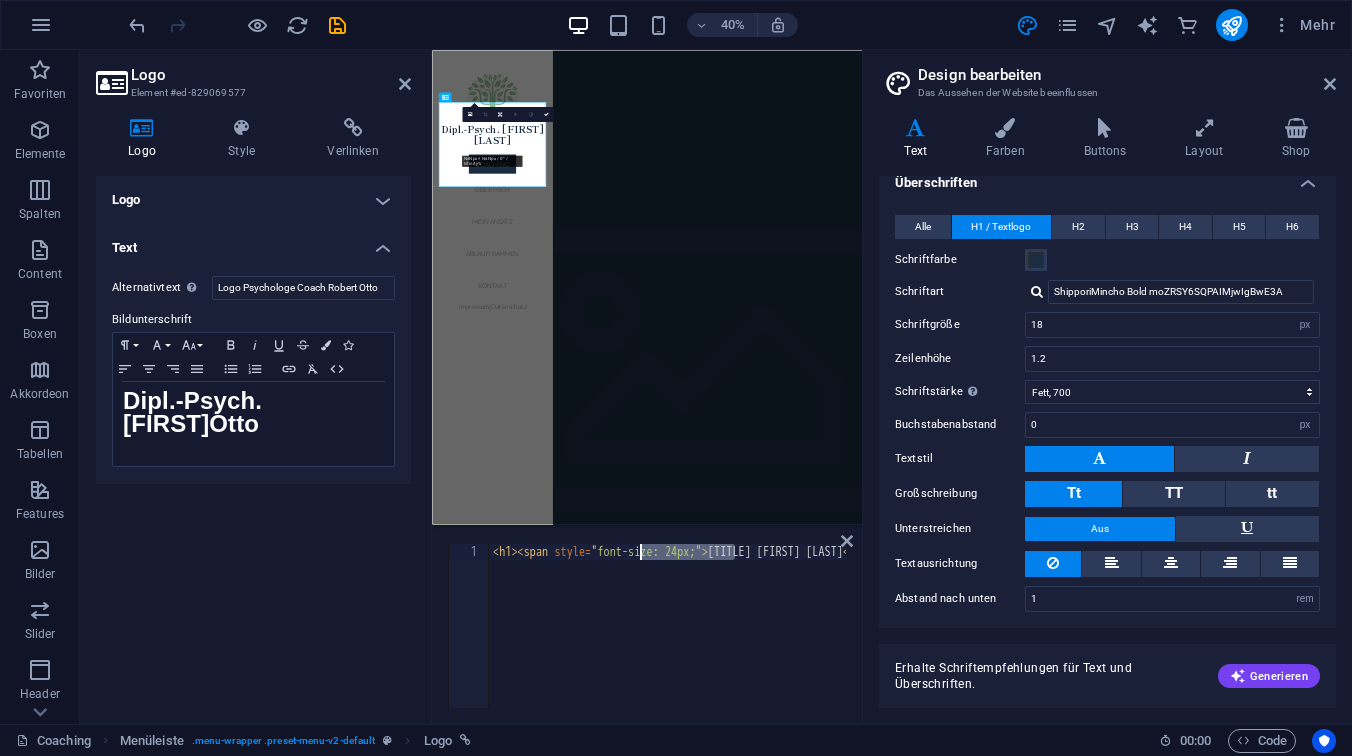 scroll, scrollTop: 0, scrollLeft: 231, axis: horizontal 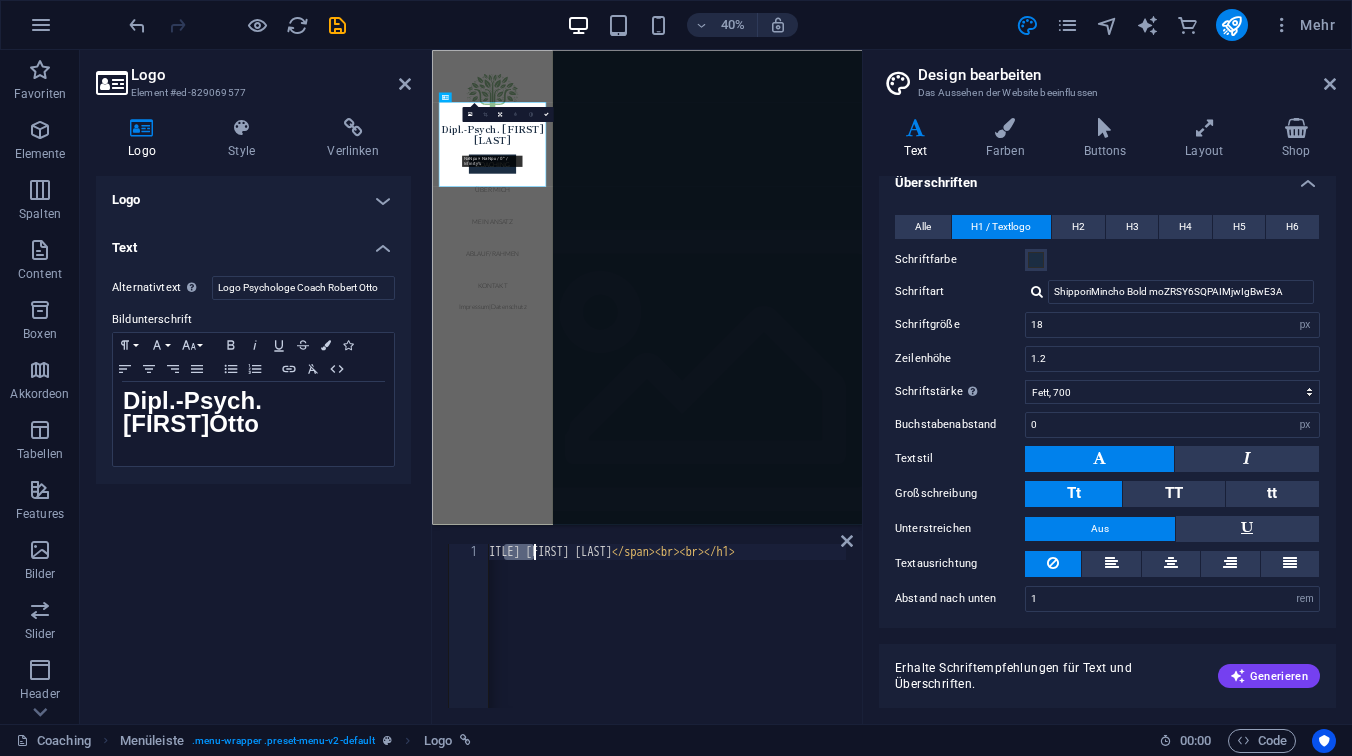 drag, startPoint x: 733, startPoint y: 555, endPoint x: 532, endPoint y: 560, distance: 201.06218 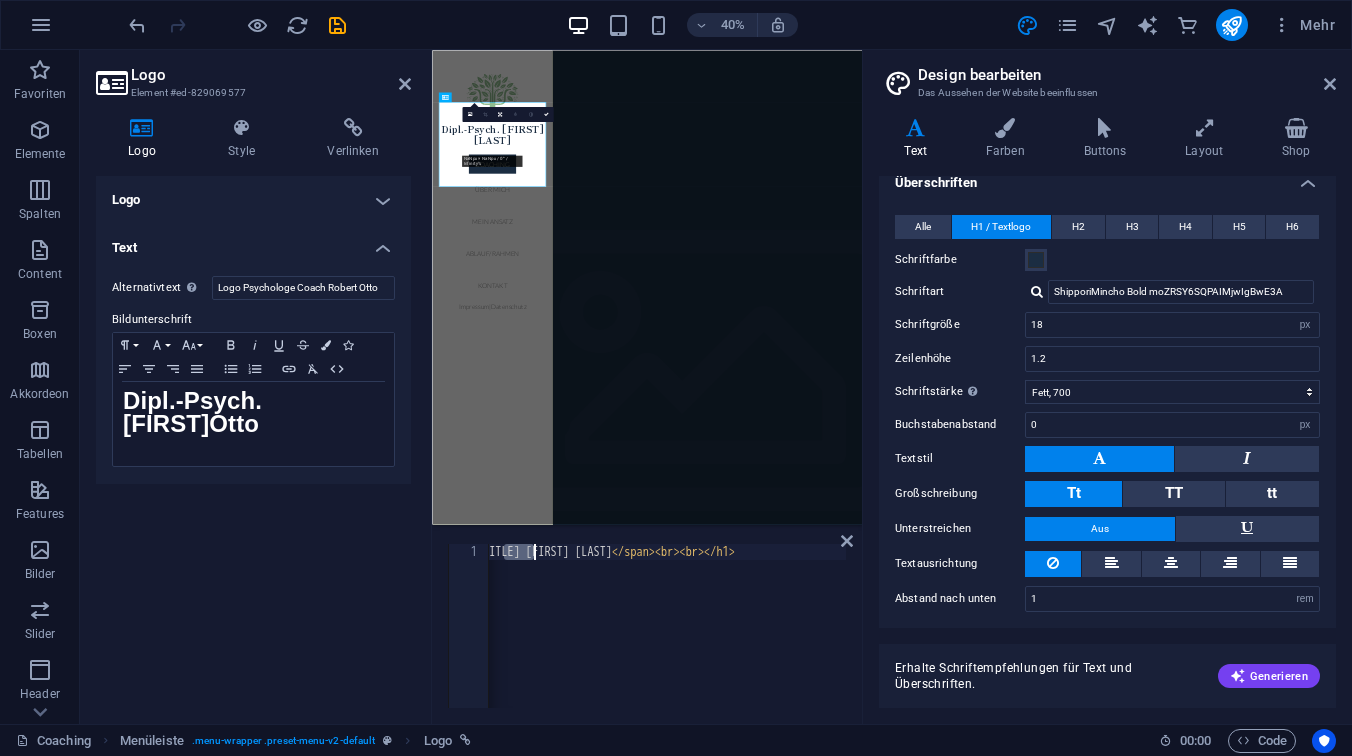 click on "<h1> <span style="font-size: 24px;">Dipl.-Psych. [FIRST] [LAST]</span><br><br></h1>" at bounding box center [552, 640] 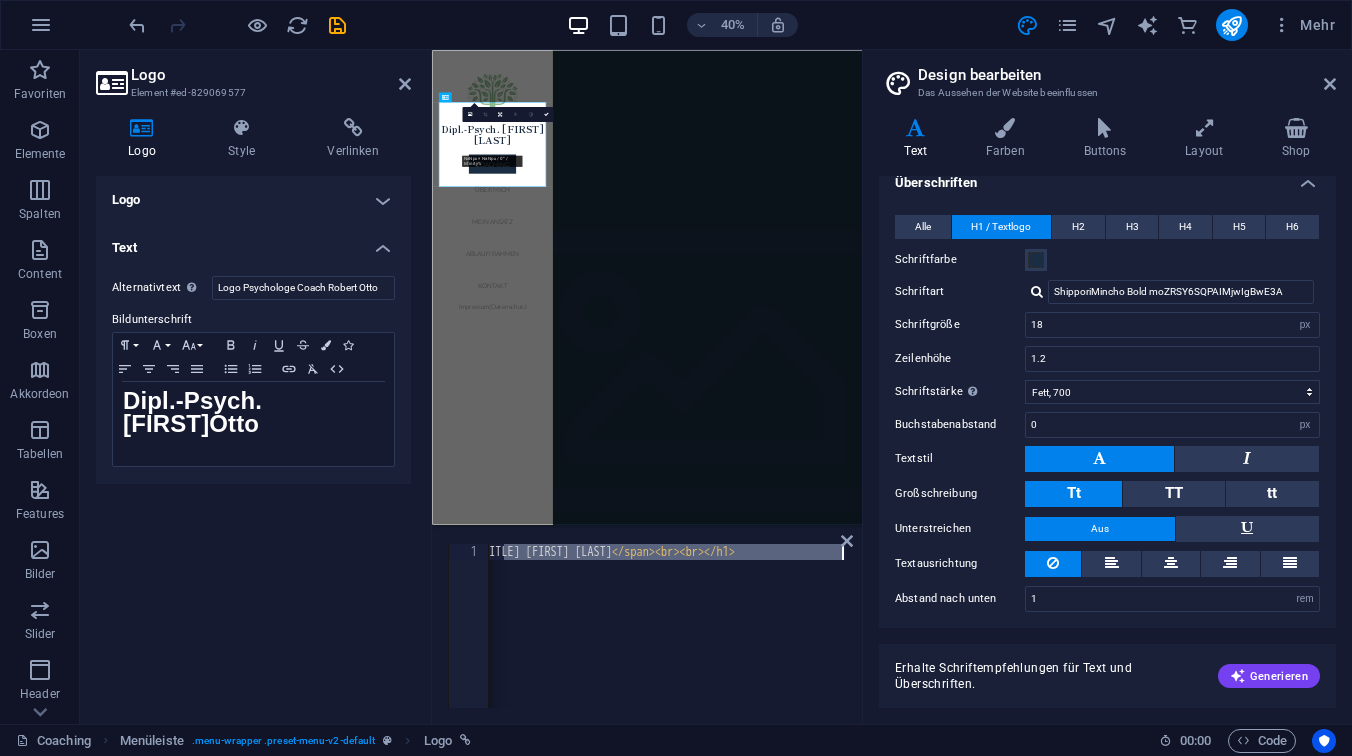 click on "<h1> <span style="font-size: 24px;">Dipl.-Psych. [FIRST] [LAST]</span><br><br></h1>" at bounding box center [552, 640] 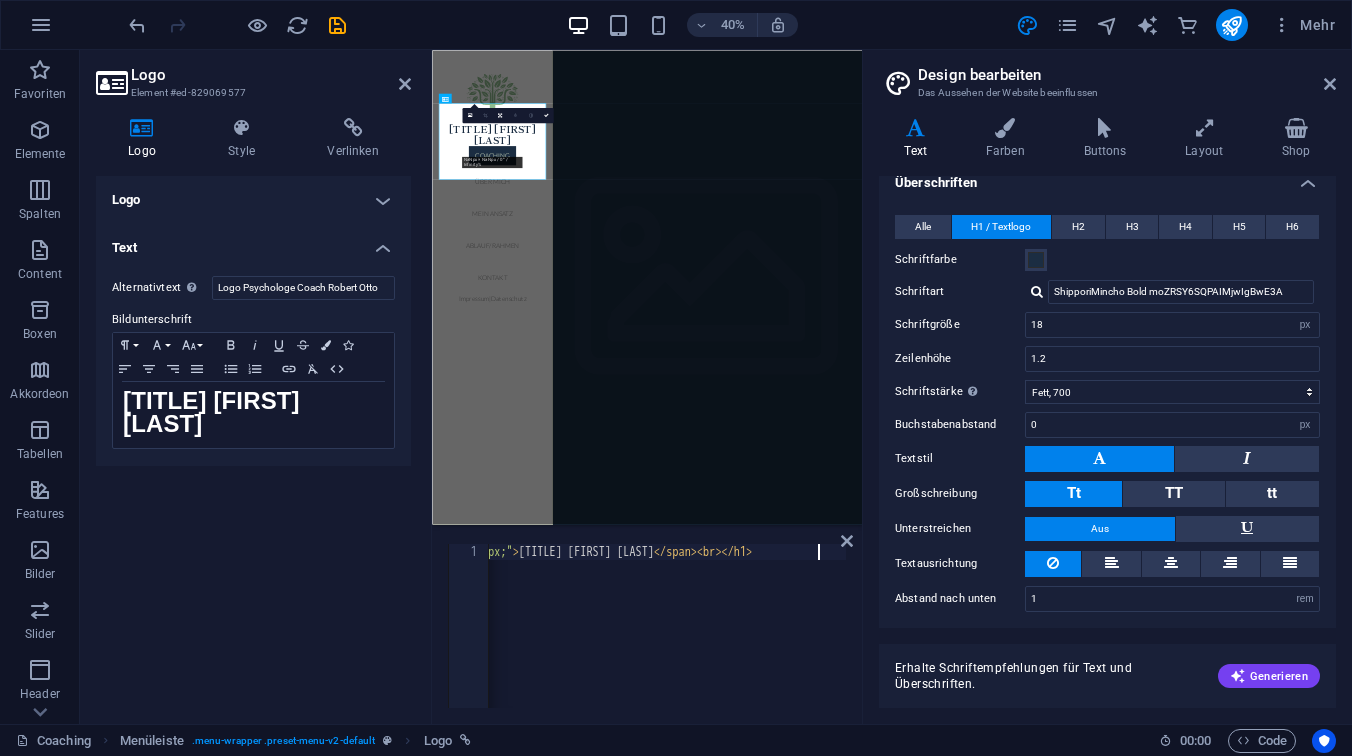 scroll, scrollTop: 0, scrollLeft: 0, axis: both 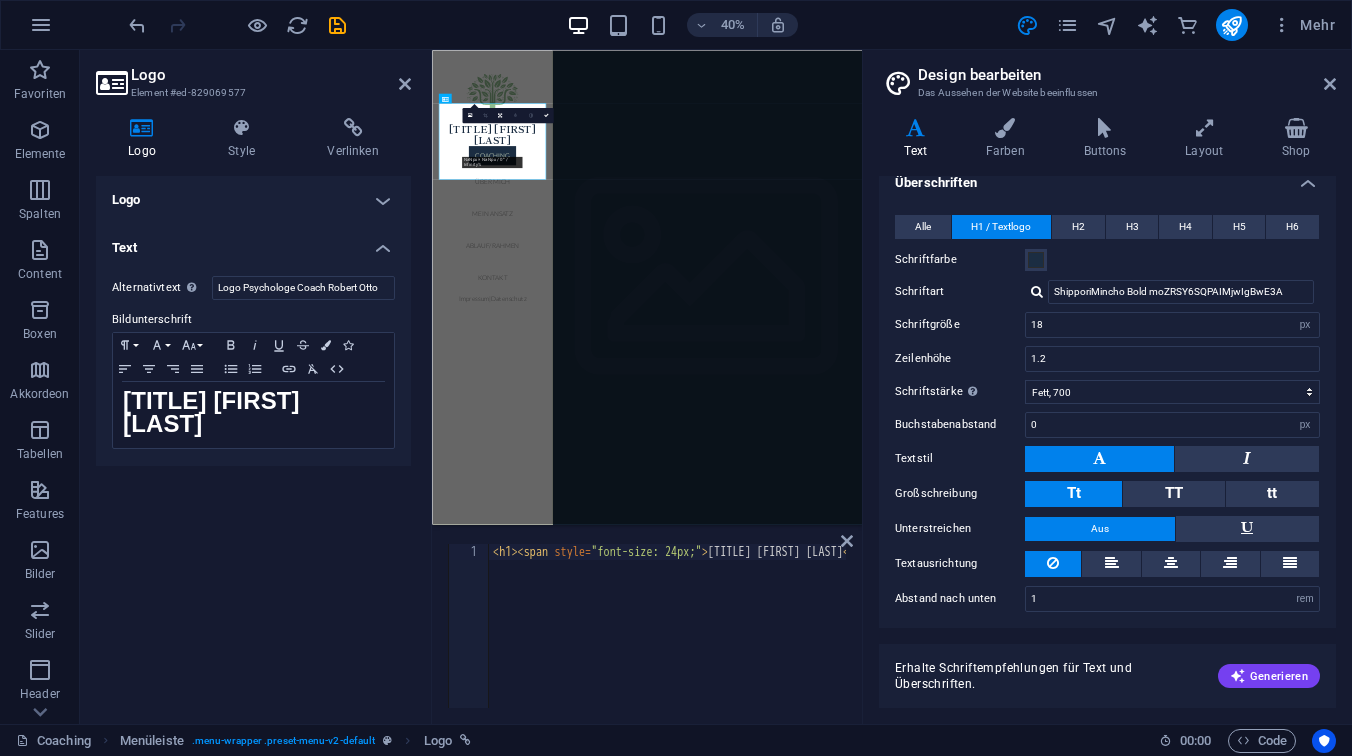 click on "<h1><span style="font-size: 24px;">[FIRST] [LAST]</span><br></h1>" at bounding box center [768, 640] 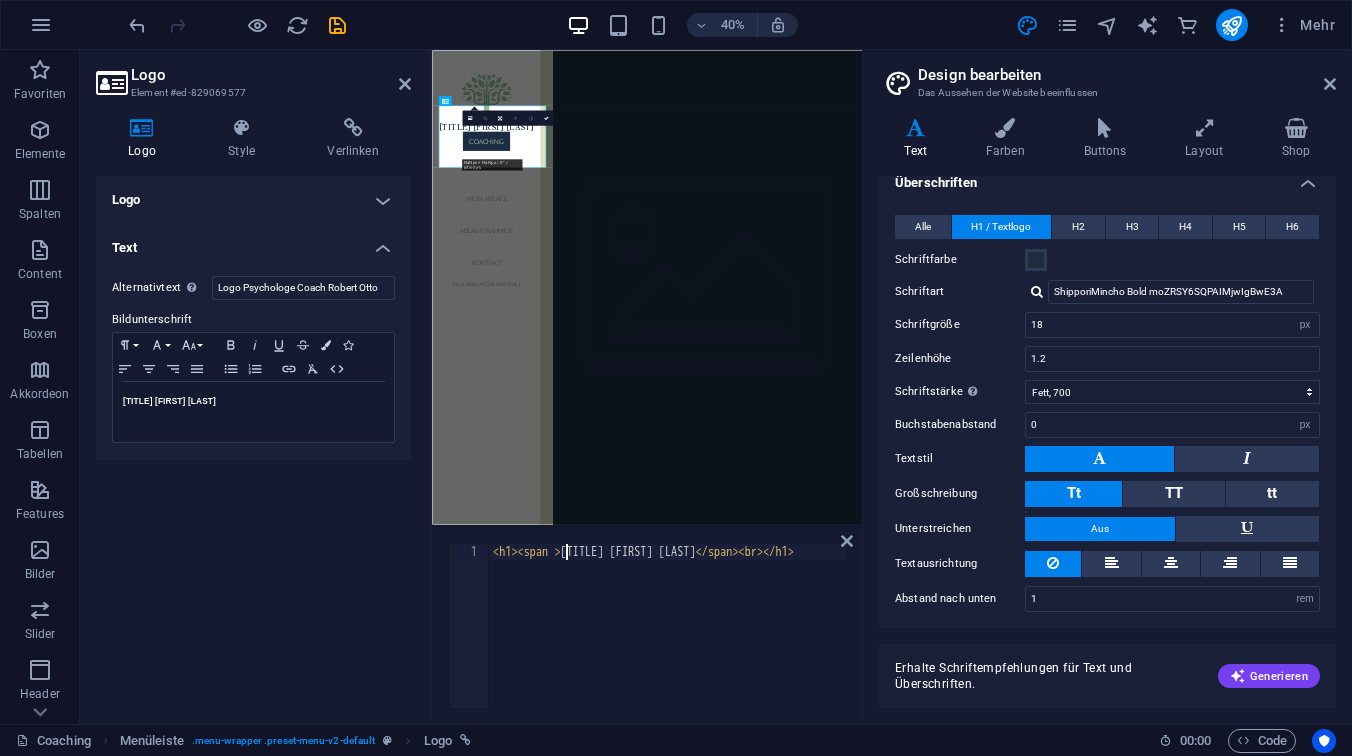 type on "<h1><span >Dipl.-Psych. [FIRST] [LAST]</span><br></h1>" 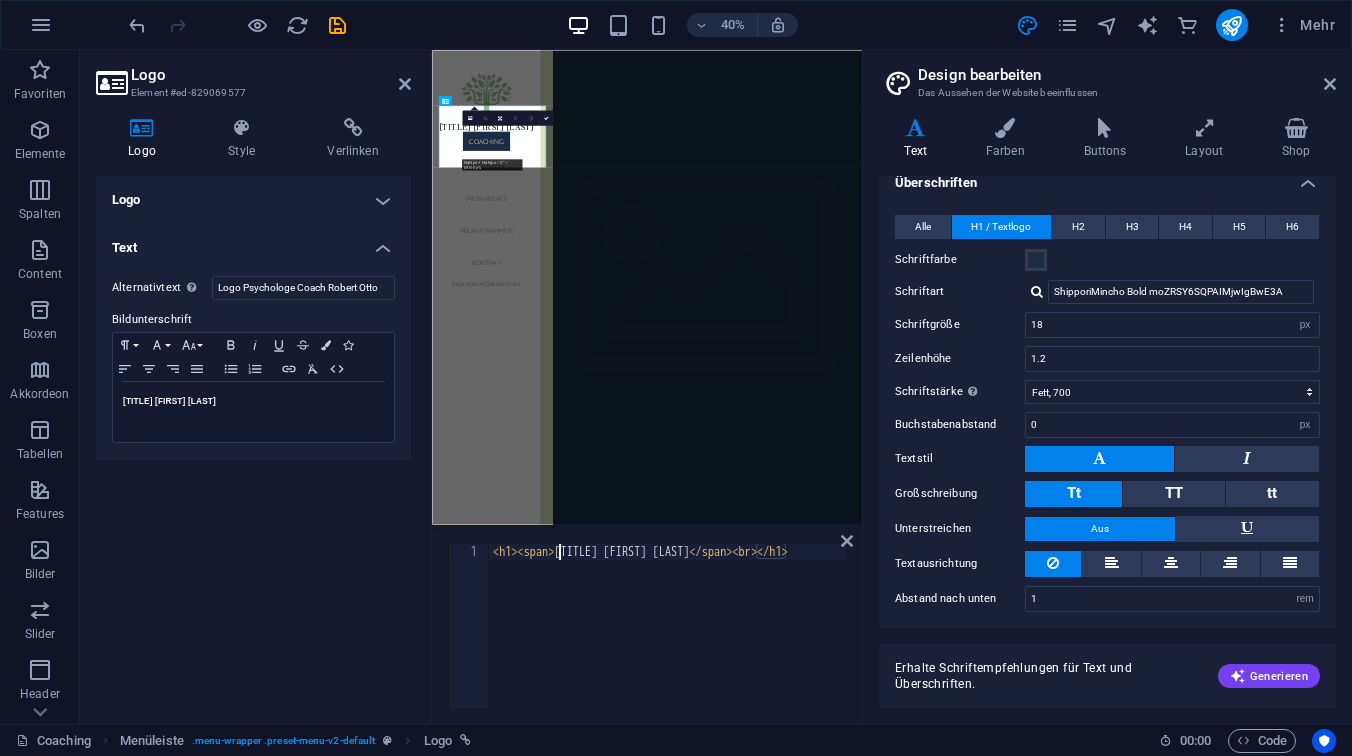 click on "Logo Image Text Ziehe Dateien zum Hochladen hierher oder klicke hier, um aus Dateien oder kostenlosen Stockfotos & -videos zu wählen Wähle aus deinen Dateien, Stockfotos oder lade Dateien hoch Hochladen Breite 150 Standard auto px rem % em vh vw Bild einpassen Bild automatisch anhand einer fixen Breite und Höhe einpassen Höhe Standard auto px Ausrichtung Lazyload Bilder auf Seite nachträglich laden. Verbessert Ladezeit (Pagespeed). Responsive Automatisch Retina-Bilder und kleinere Bilder auf Smartphones laden Lightbox Als Überschrift Das Bild in eine H1-Überschrift einfügen. Nützlich, um dem Alternativtext die Gewichtung einer H1-Überschrift zu geben, z.B. für das Logo. Deaktiviert lassen, wenn unklar. Optimiert Bilder werden komprimiert für eine bessere Ladegeschwindigkeit der Website. Position Richtung Benutzerdefiniert X-Versatz 50 px rem % vh vw Y-Versatz 50 px rem % vh vw Design Textfluss Kein Bild links Bild rechts Lege fest wie sich Text um das Bild verhalten soll. Text Alternativtext Code" at bounding box center (253, 442) 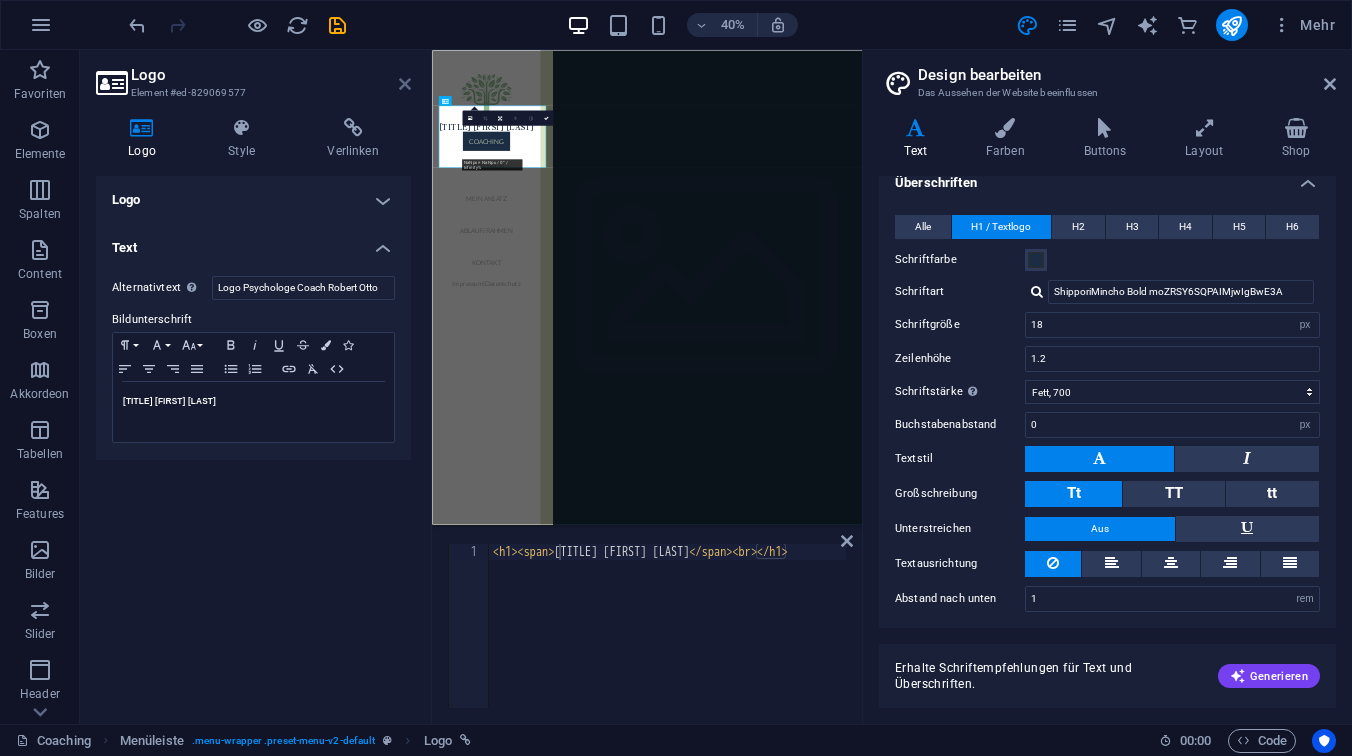 click at bounding box center [405, 84] 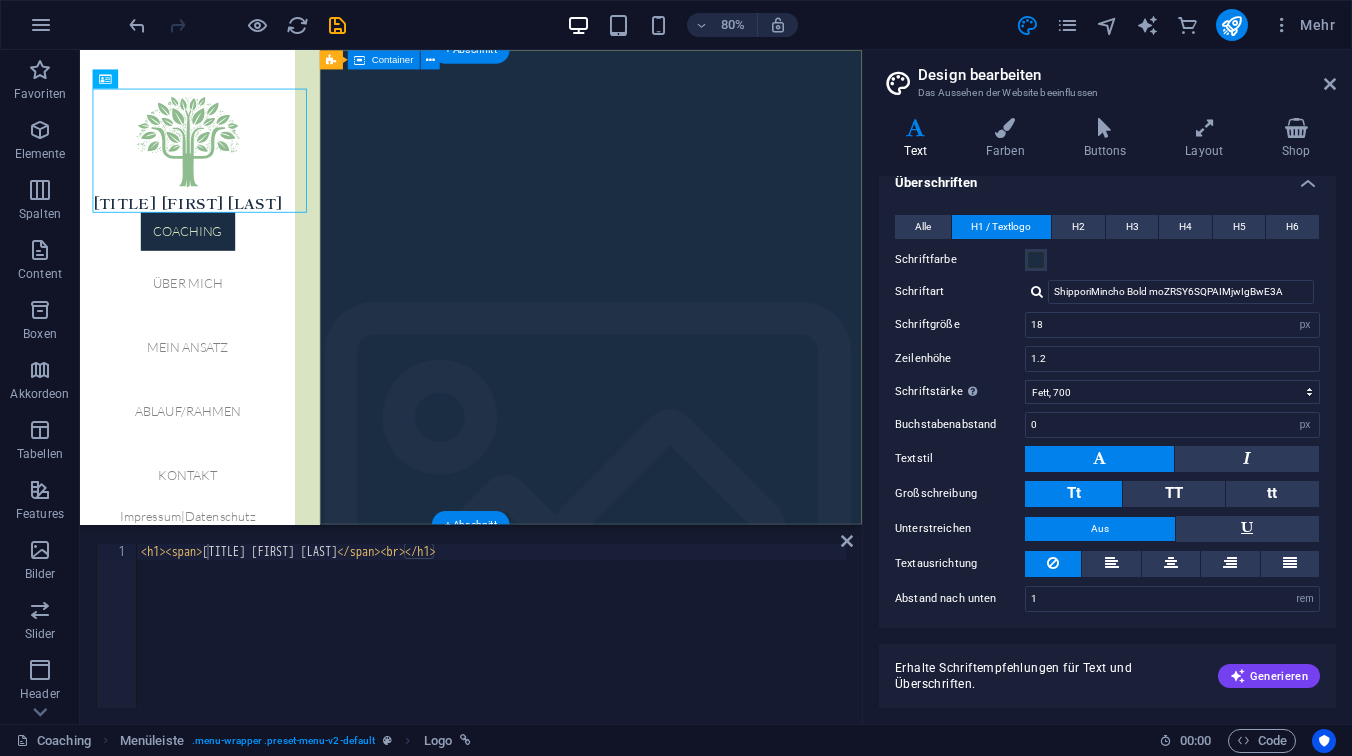 click on "Ihr Raum für Selbst-  begegnung und Wachstum Beginnen" at bounding box center (719, 1387) 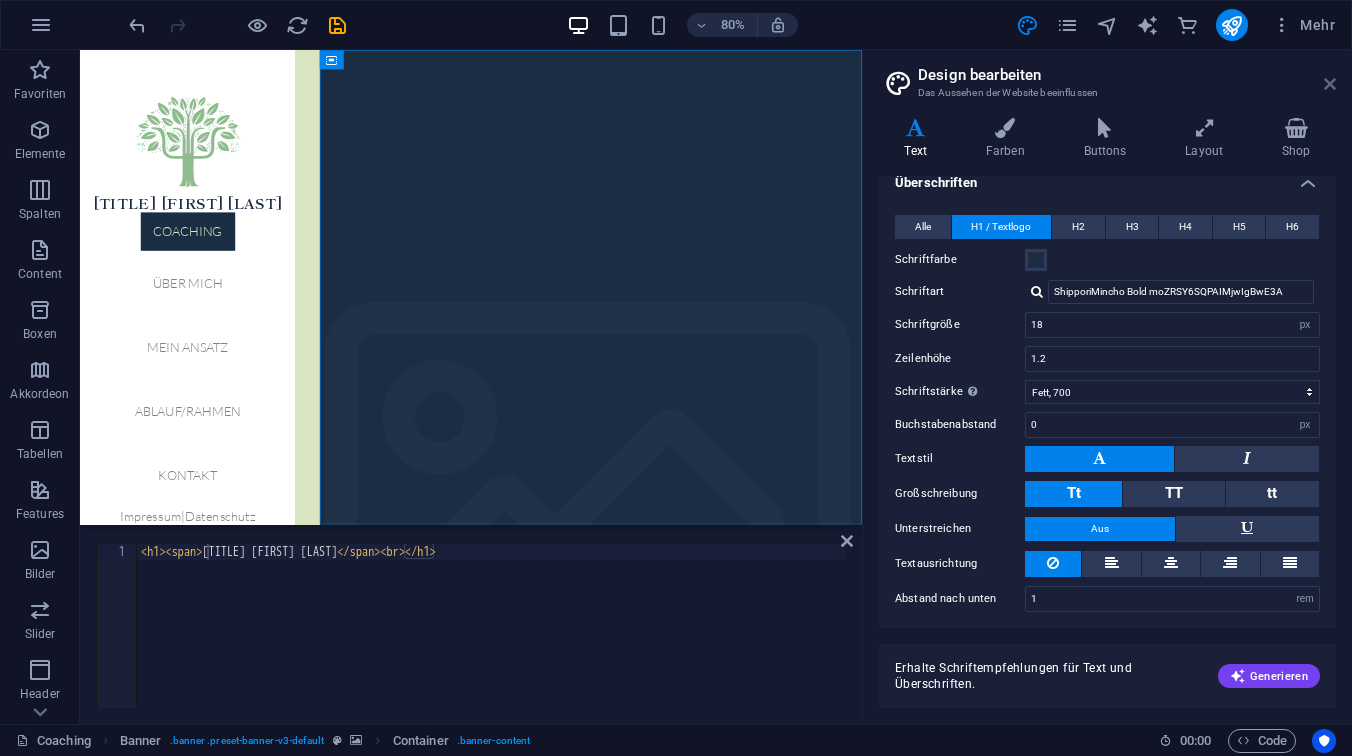 click at bounding box center (1330, 84) 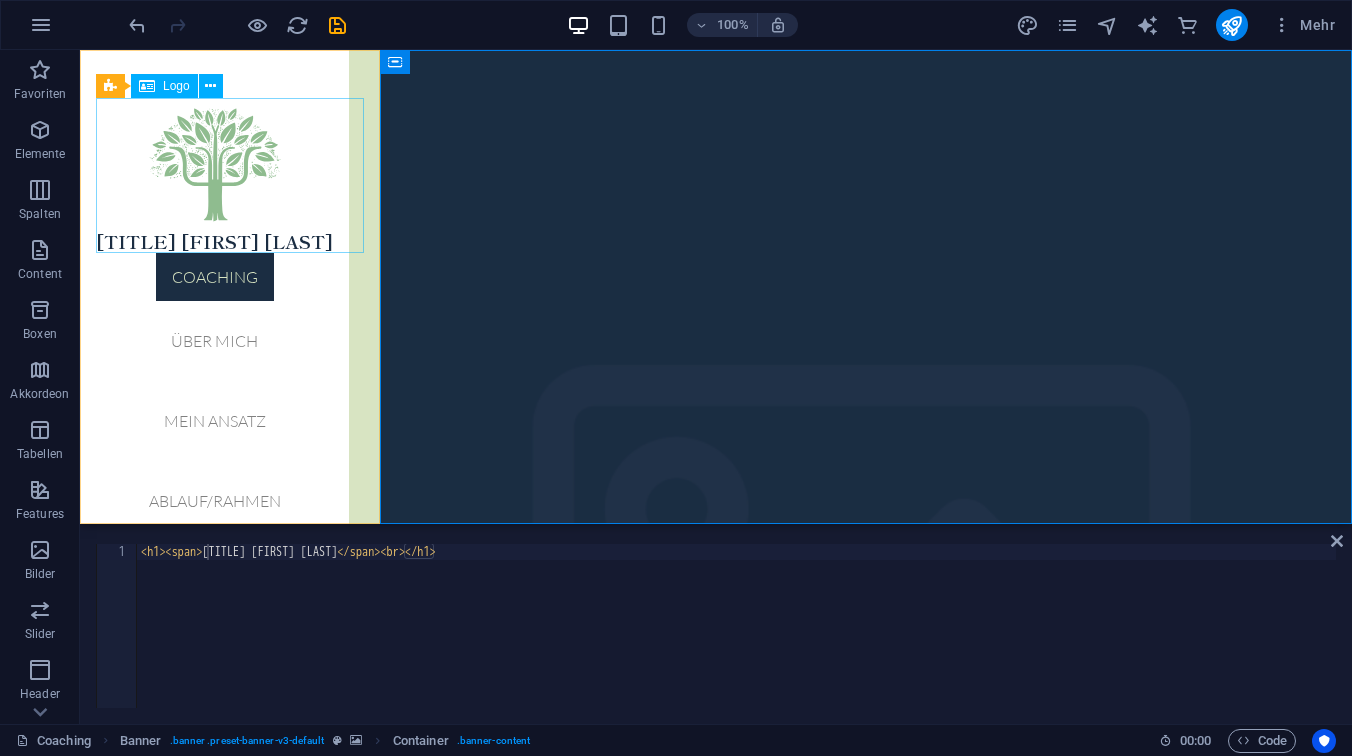 click on "[TITLE] [FIRST] [LAST]" at bounding box center [214, 175] 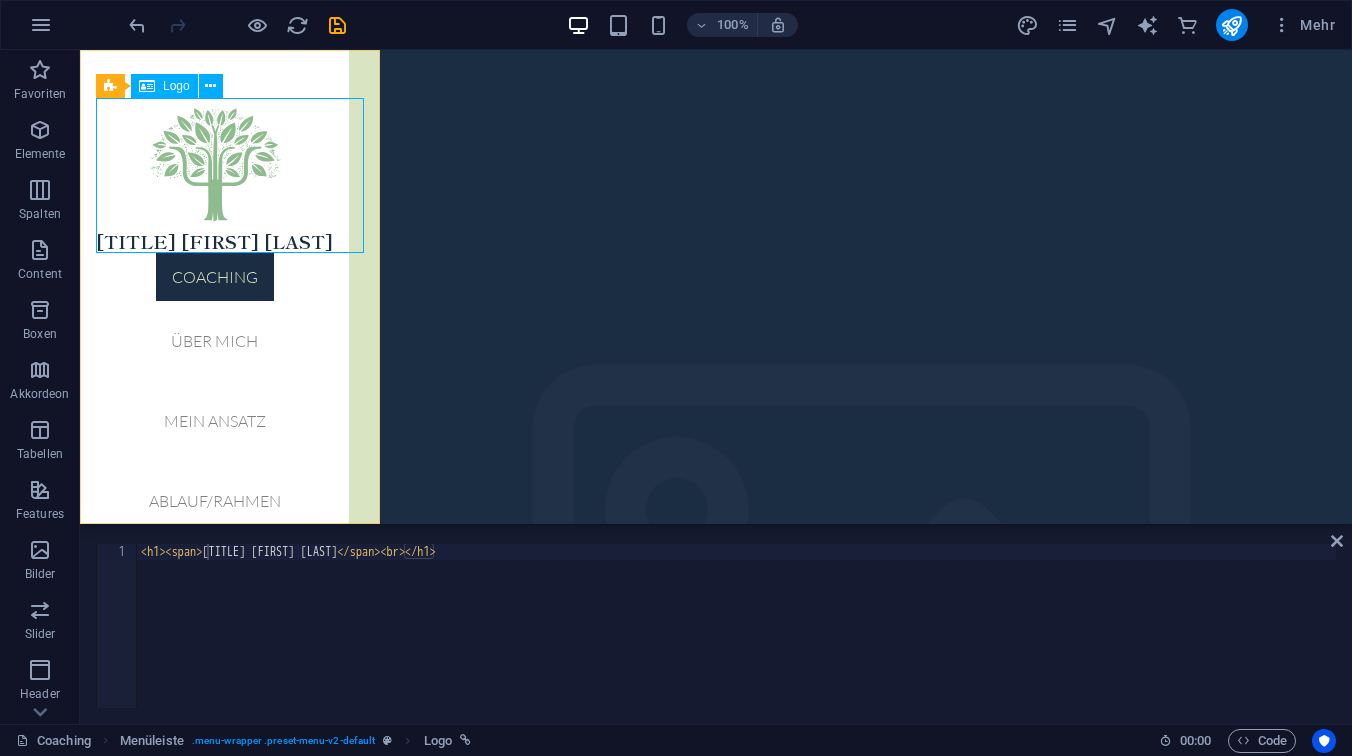 click on "Logo" at bounding box center (176, 86) 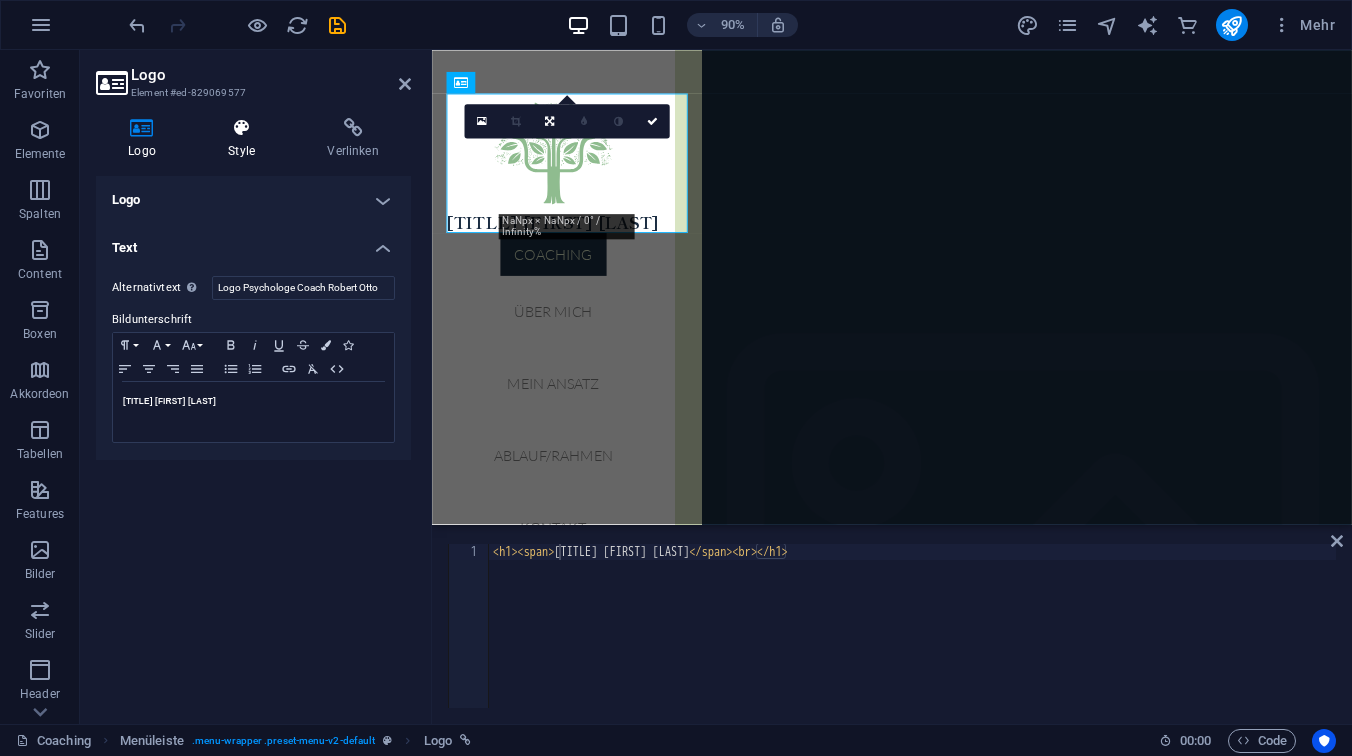 click at bounding box center (241, 128) 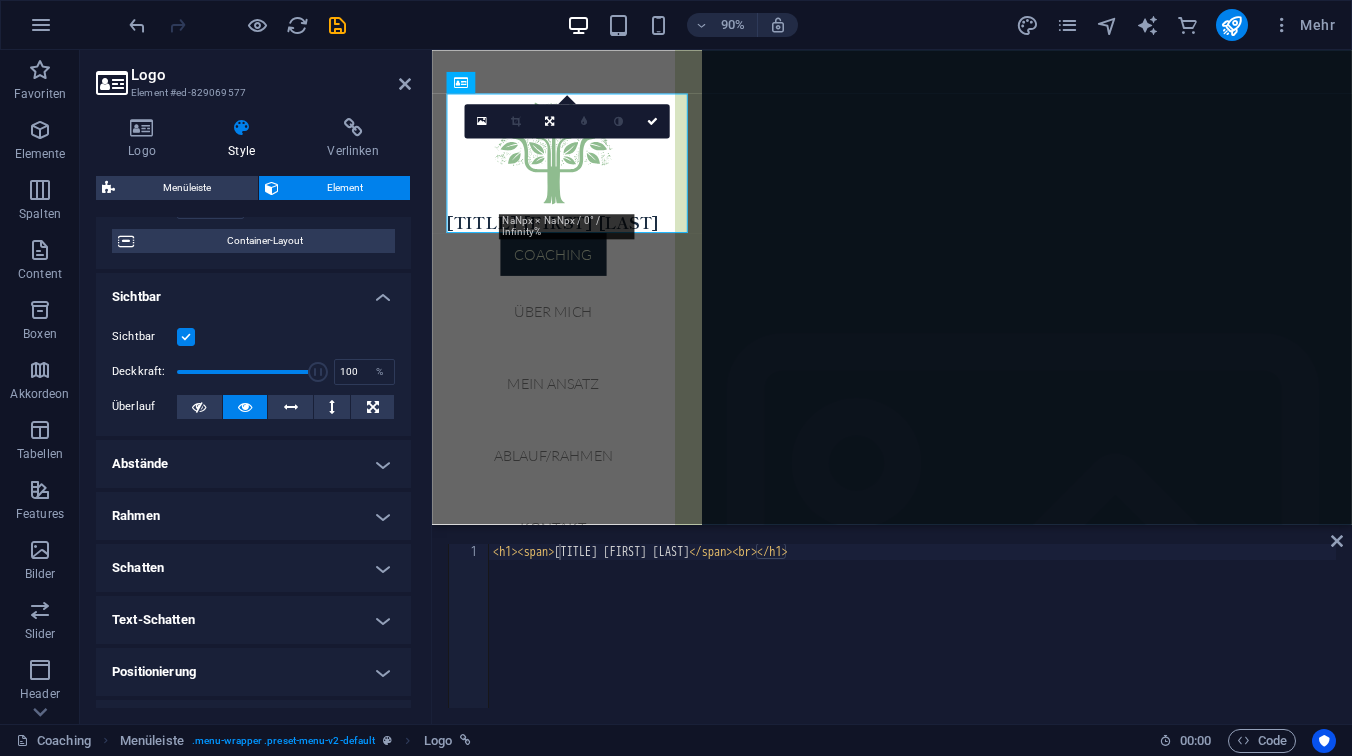 scroll, scrollTop: 190, scrollLeft: 0, axis: vertical 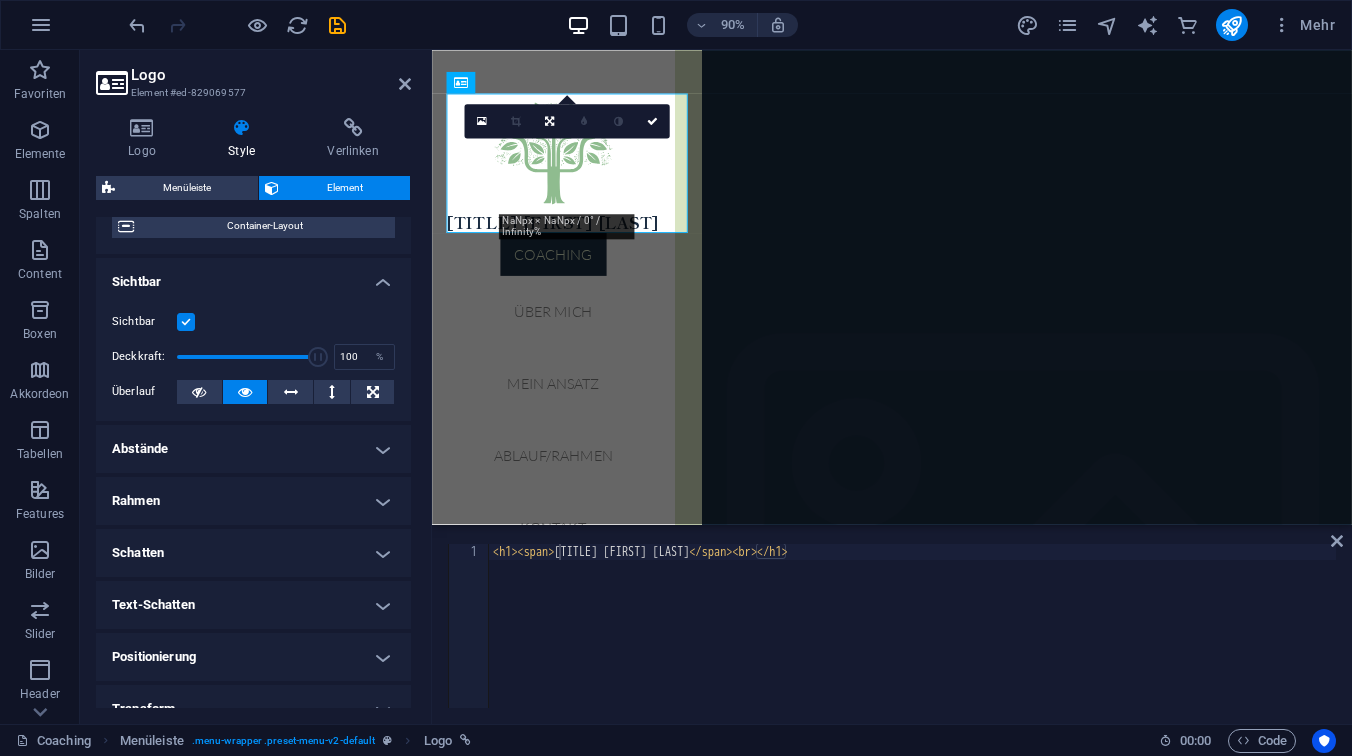 click on "Abstände" at bounding box center [253, 449] 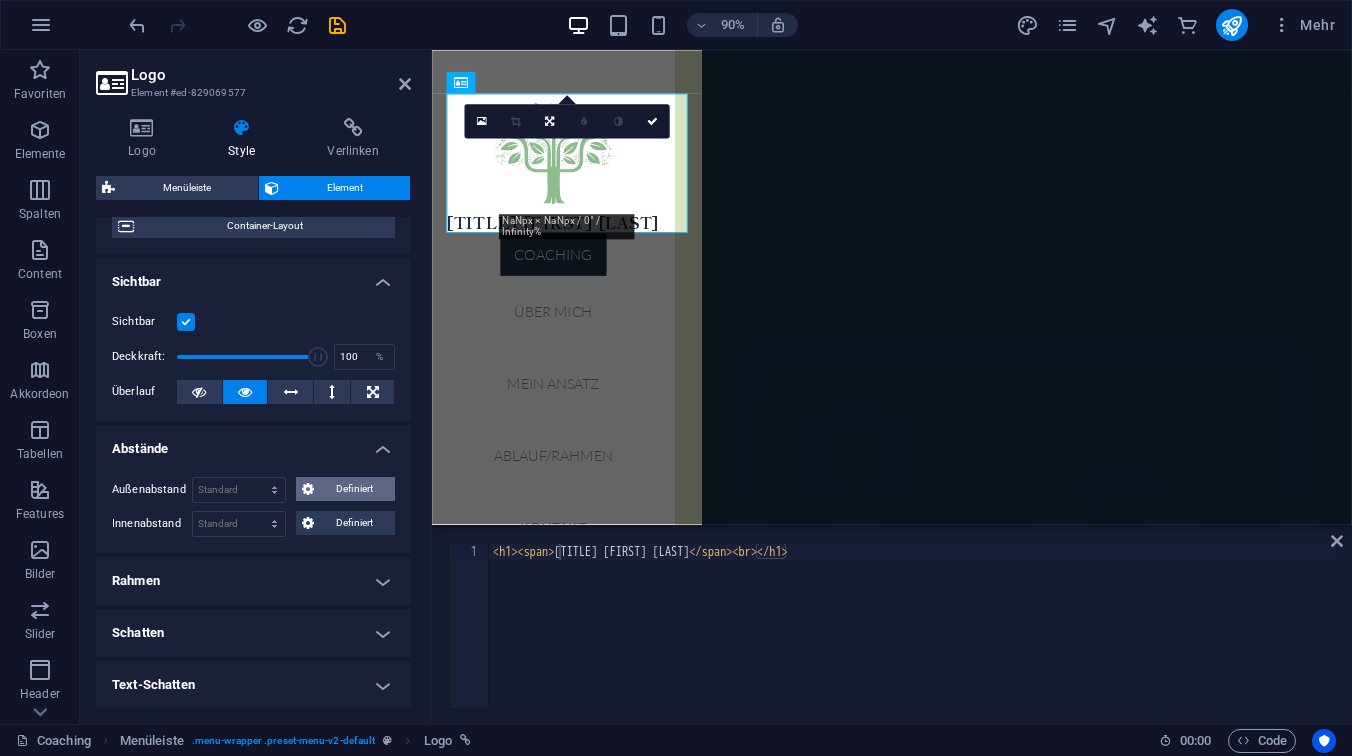 click on "Definiert" at bounding box center [355, 489] 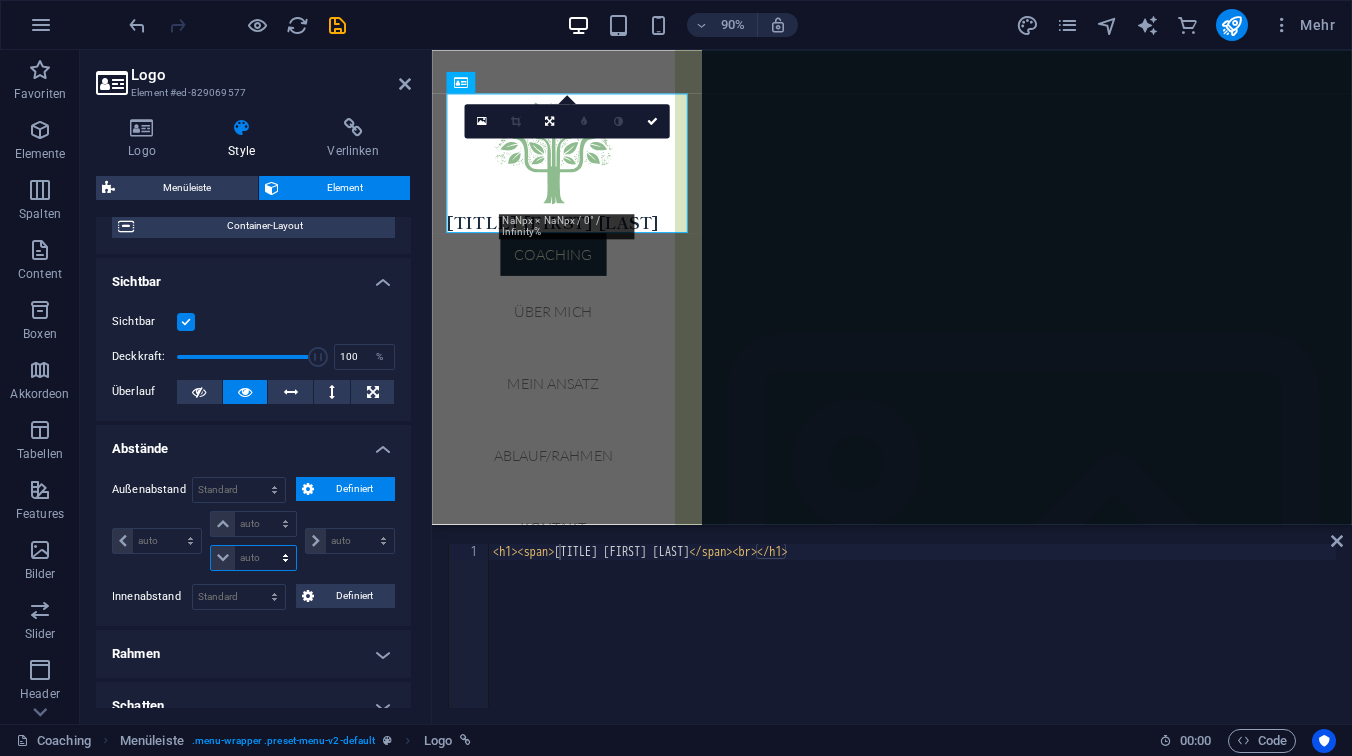 click on "auto px % rem vw vh" at bounding box center (253, 558) 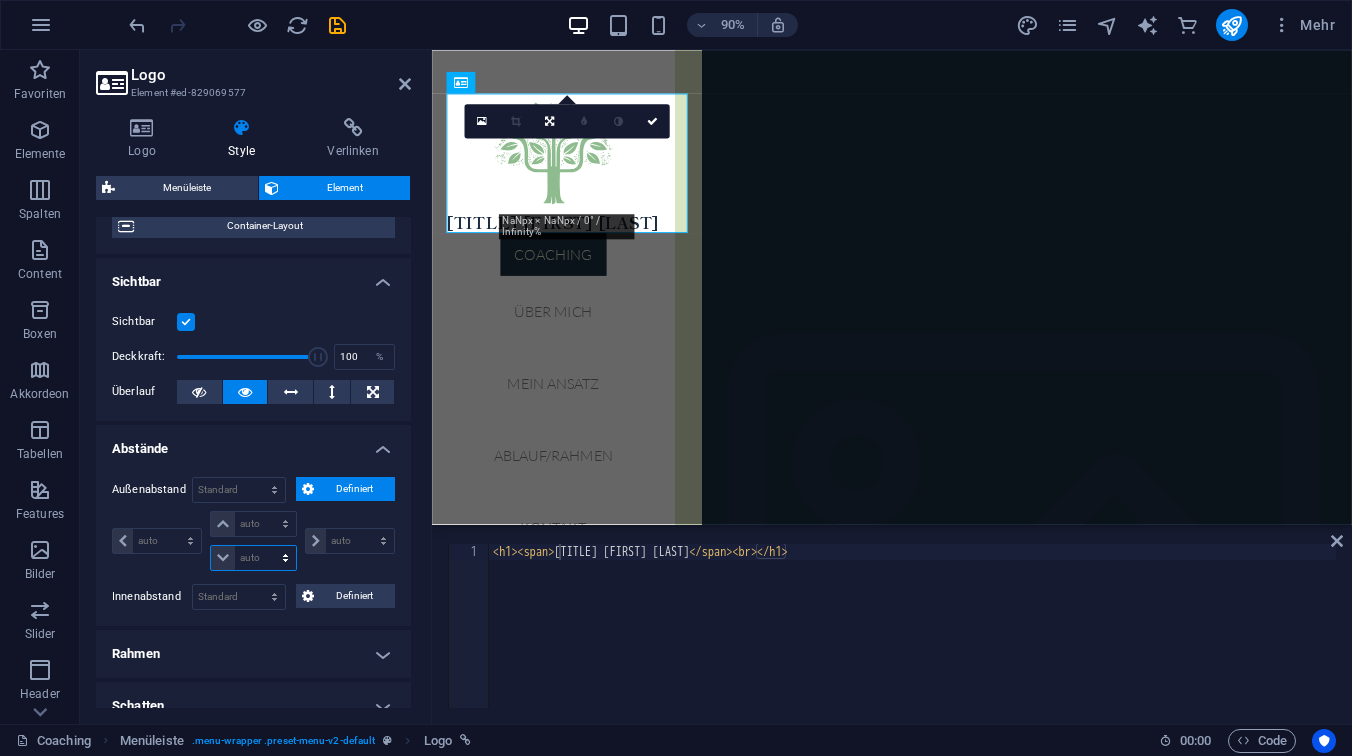 select on "px" 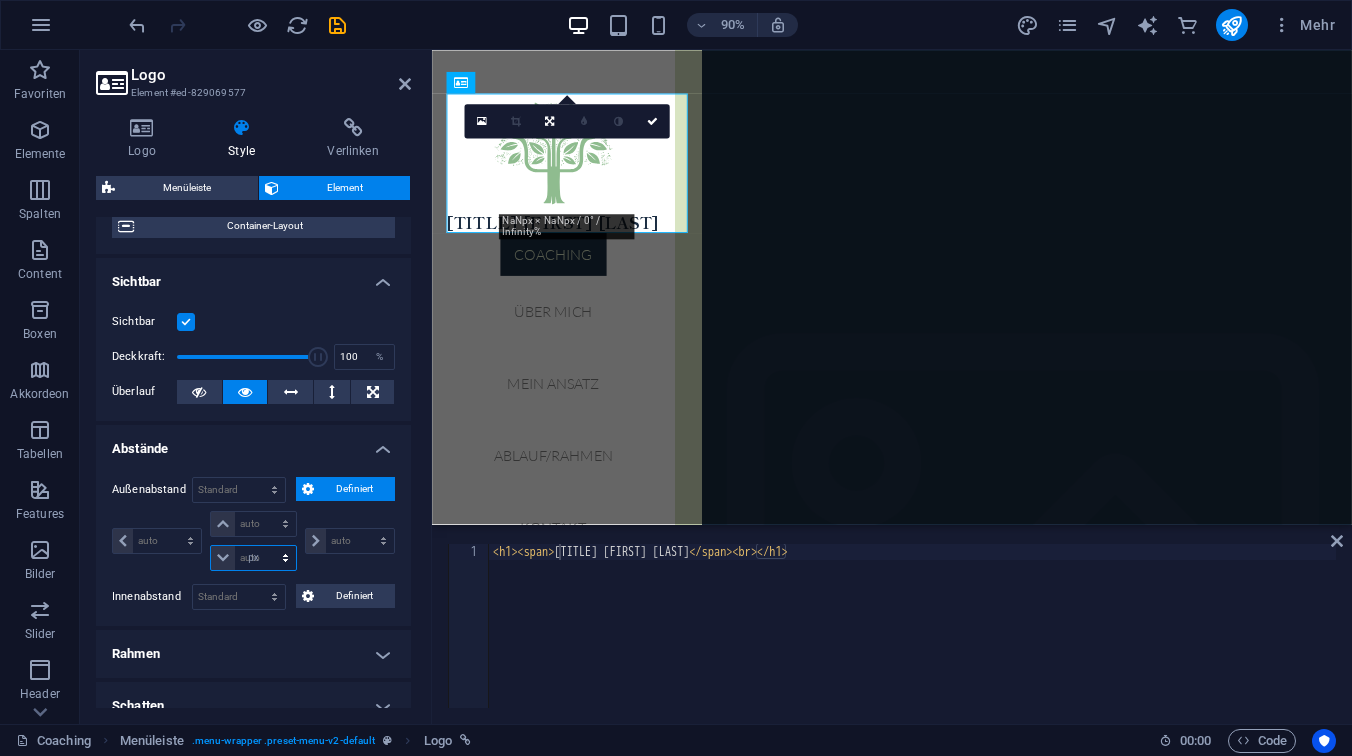 type on "0" 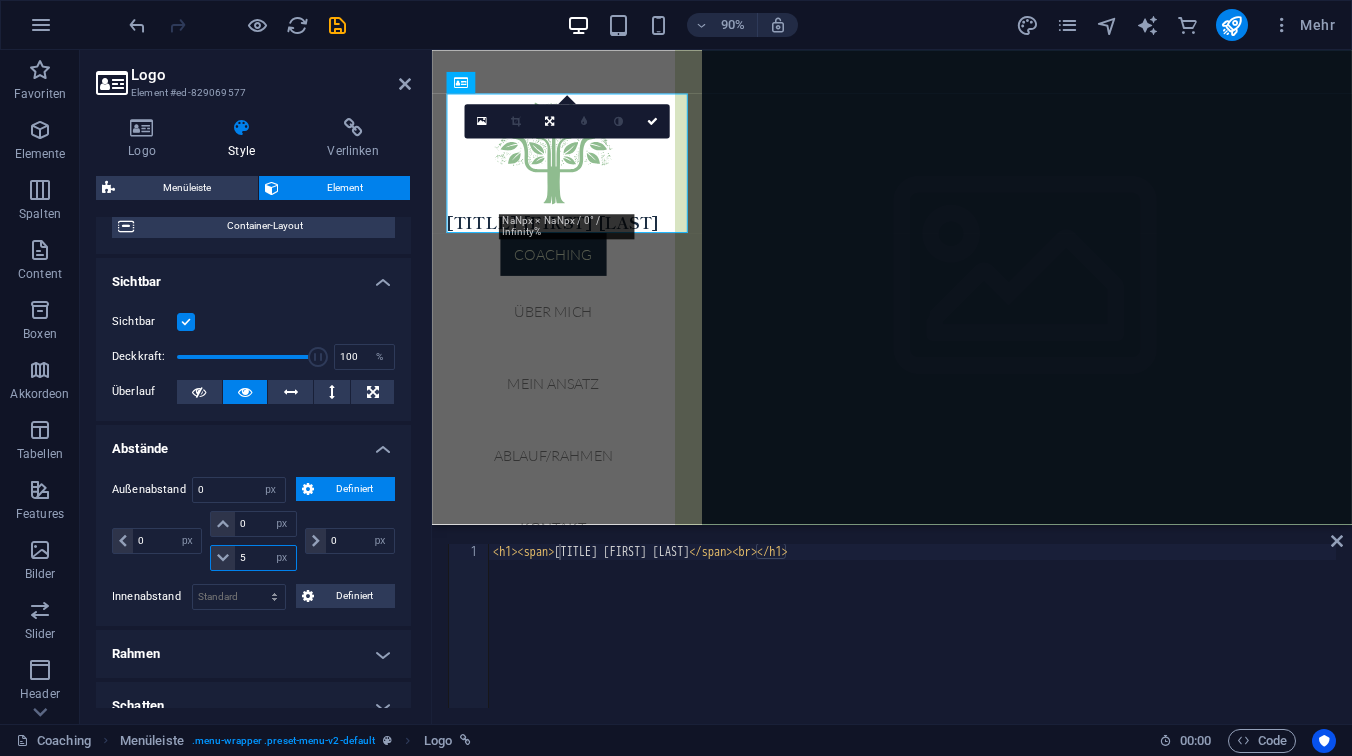 type on "50" 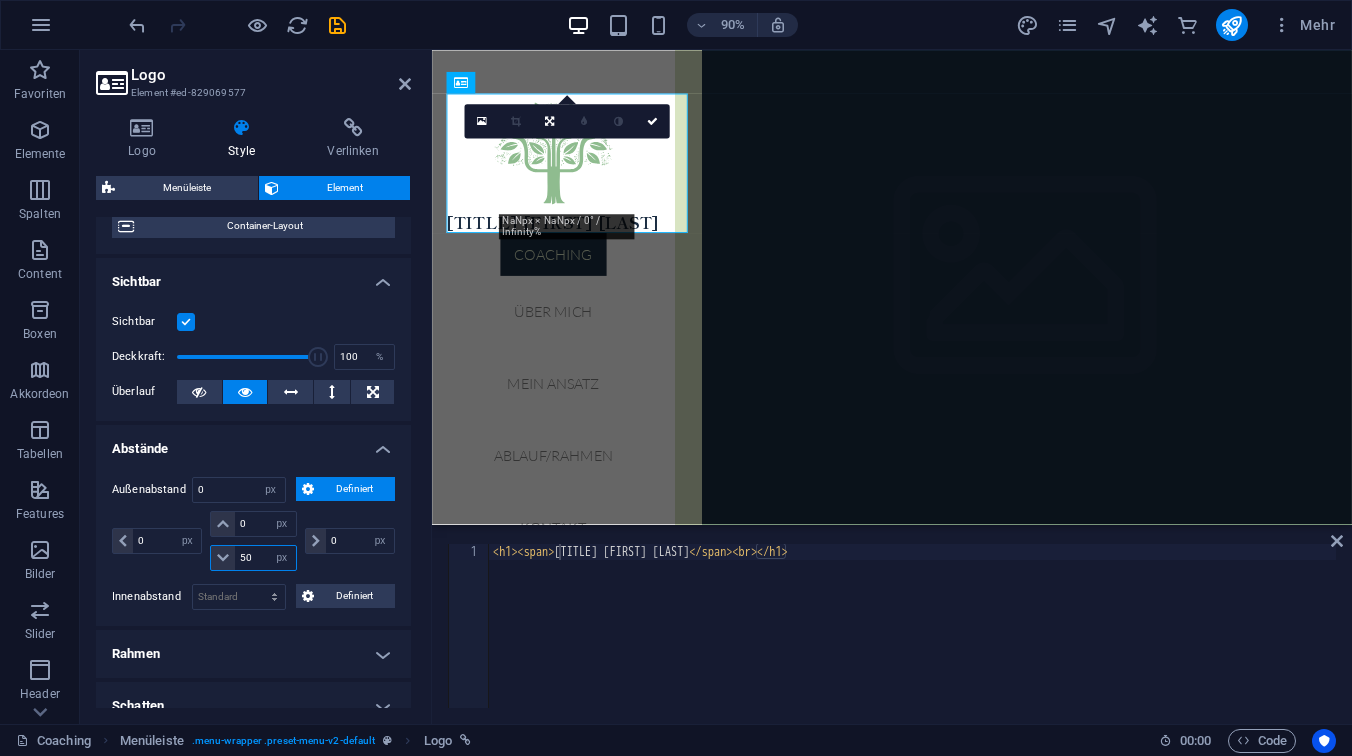 type 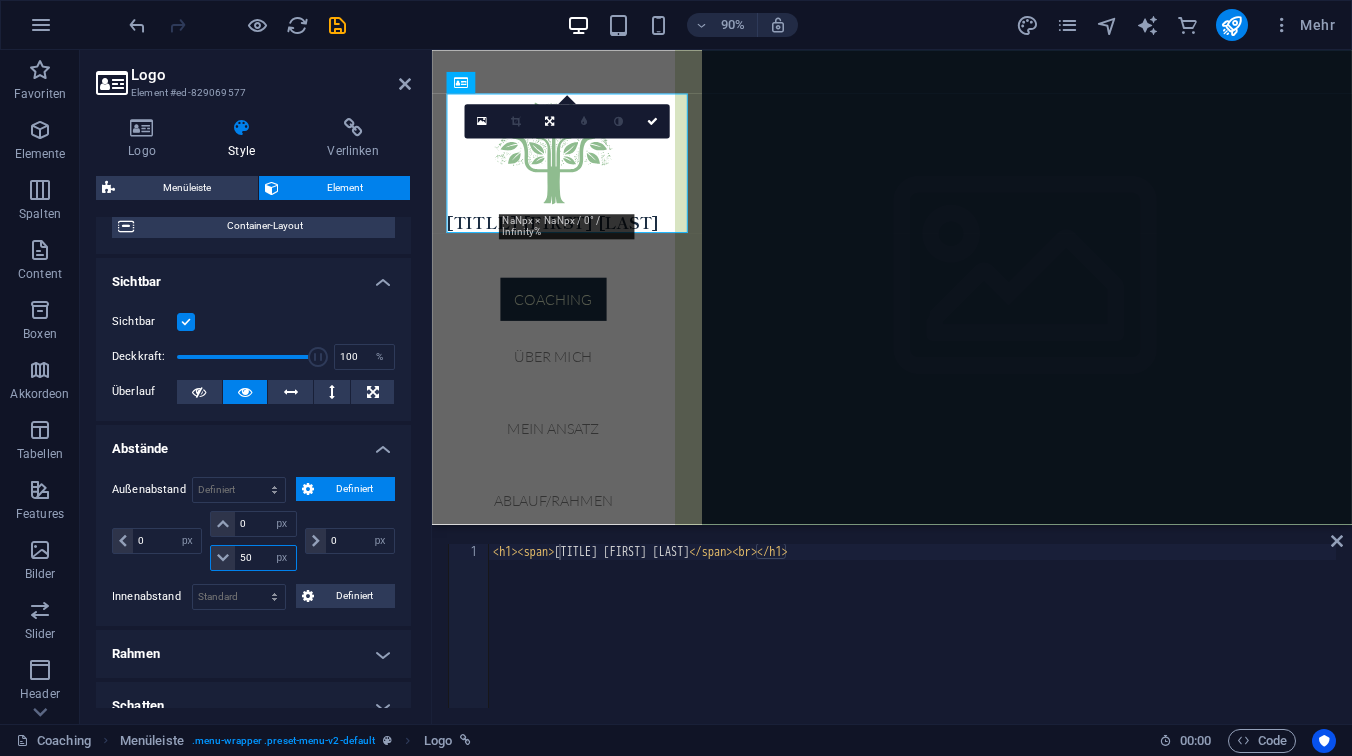 type on "5" 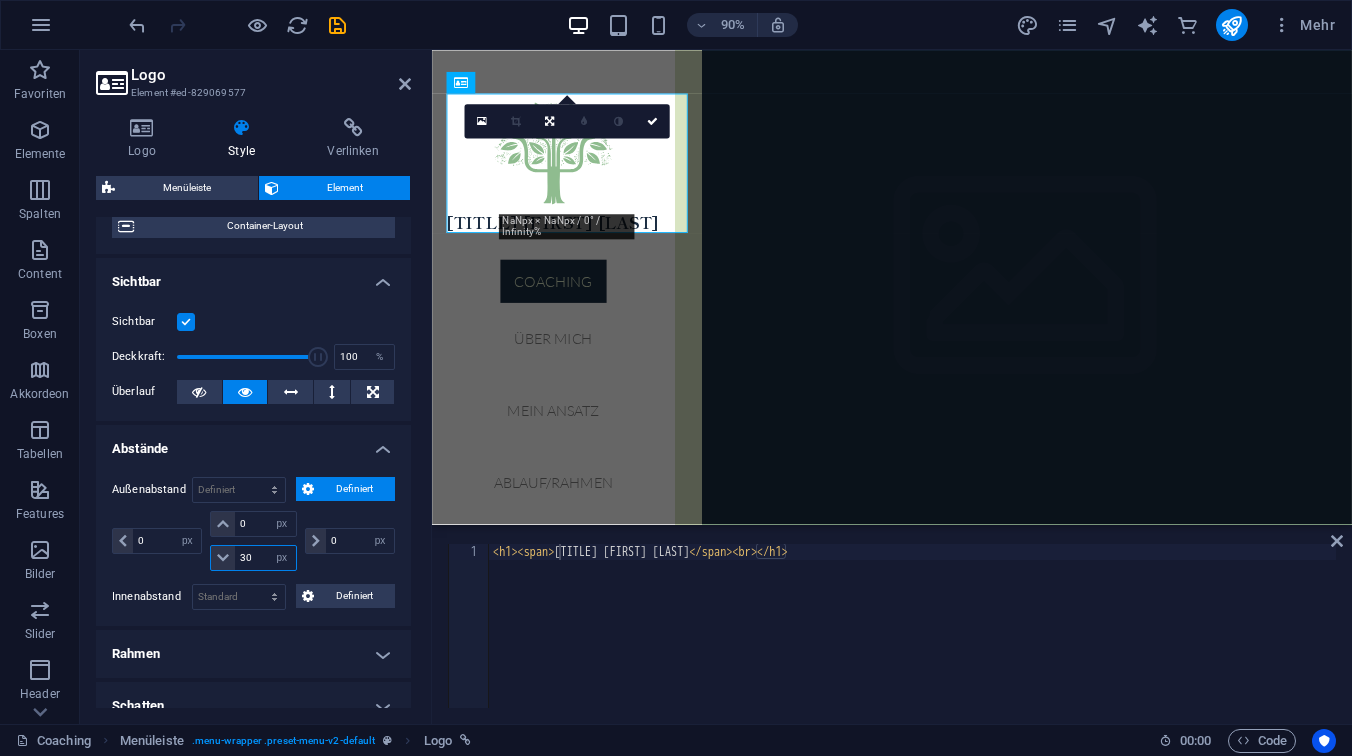 type on "3" 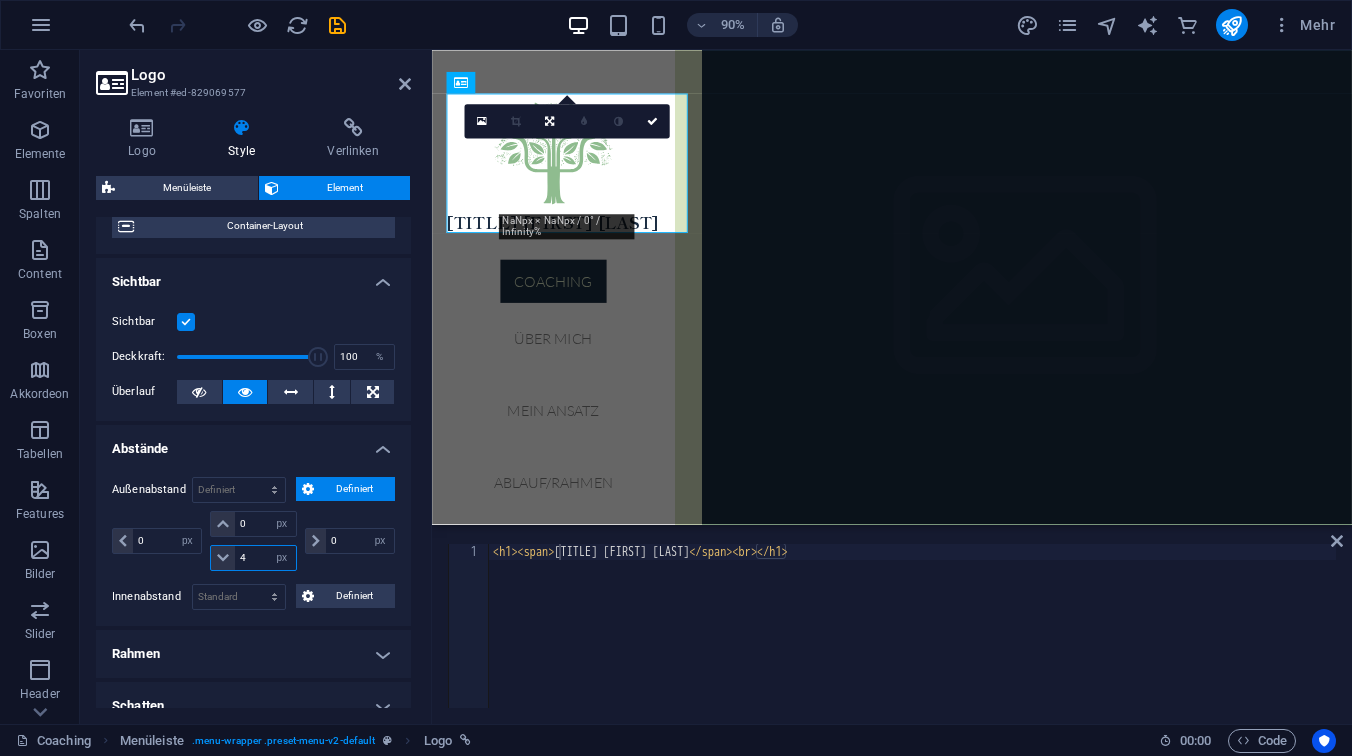 type on "45" 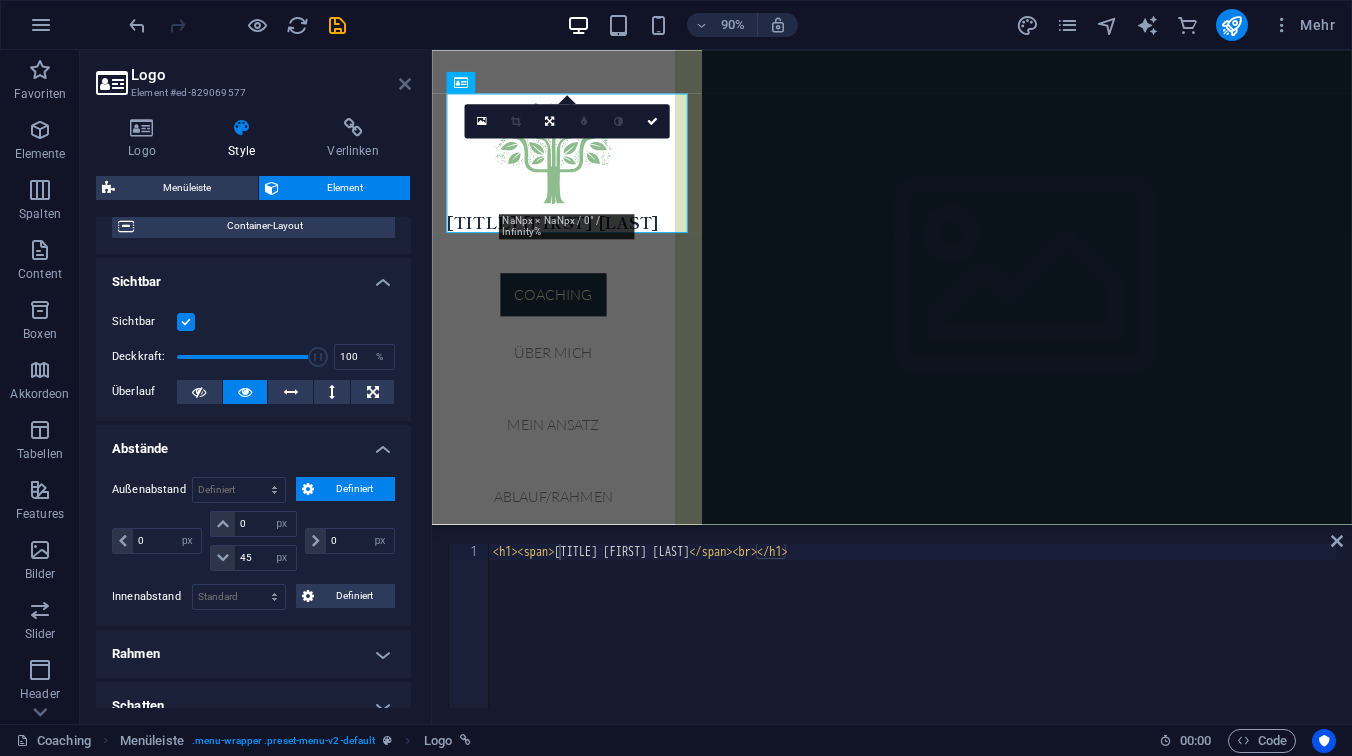 click at bounding box center (405, 84) 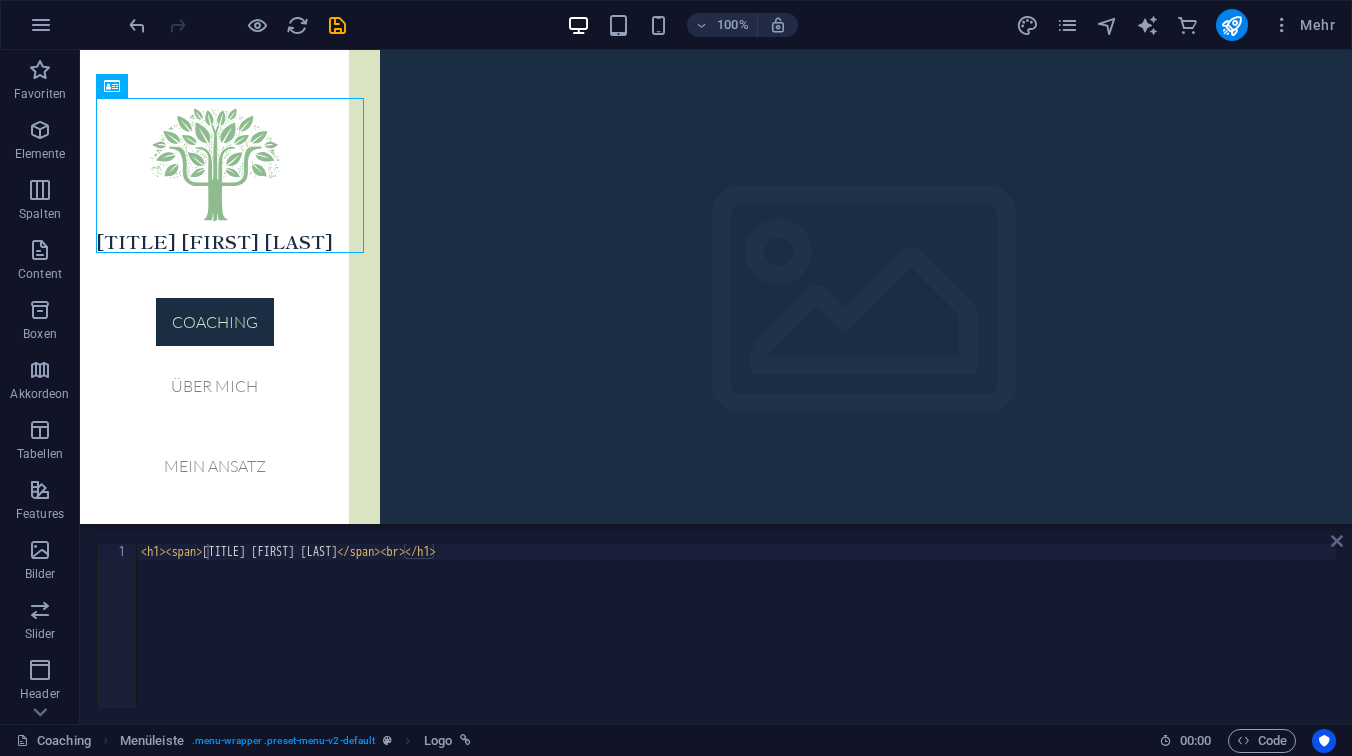 click at bounding box center [1337, 541] 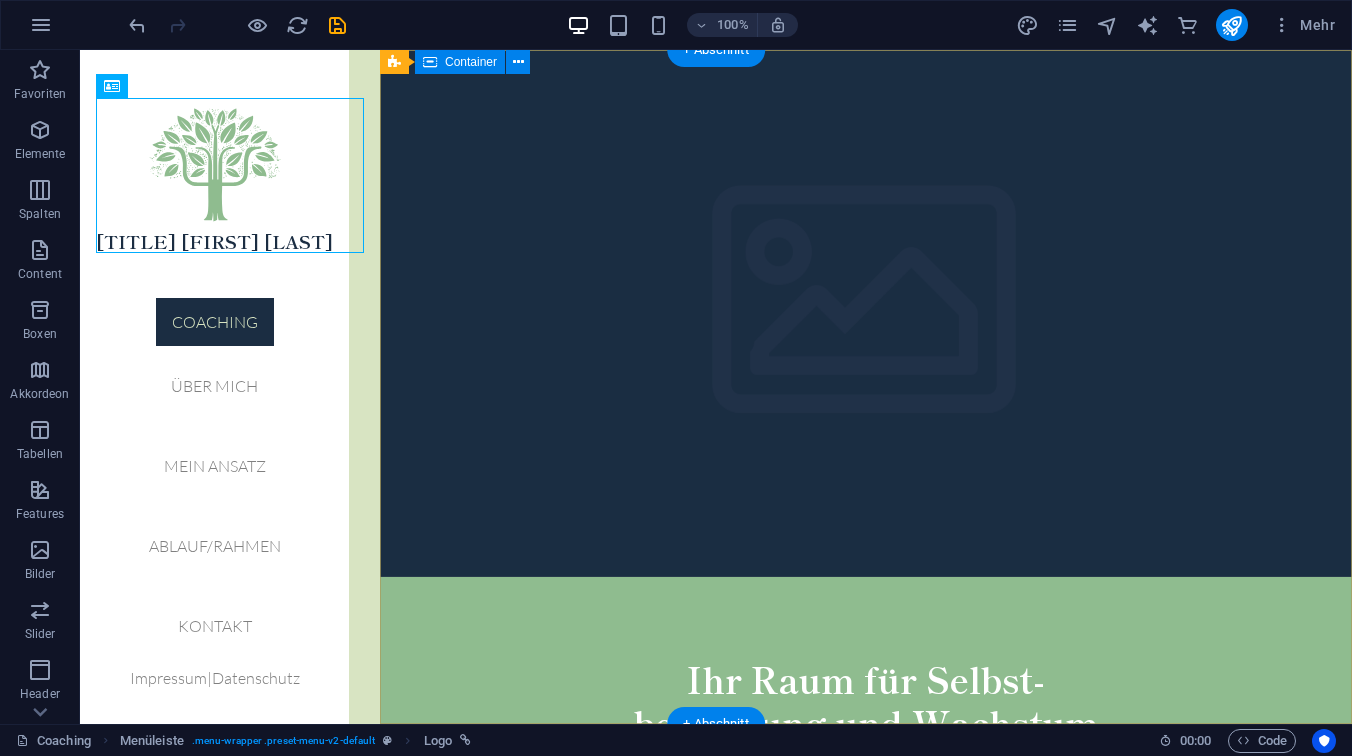 click on "Ihr Raum für Selbst-  begegnung und Wachstum Beginnen" at bounding box center [866, 729] 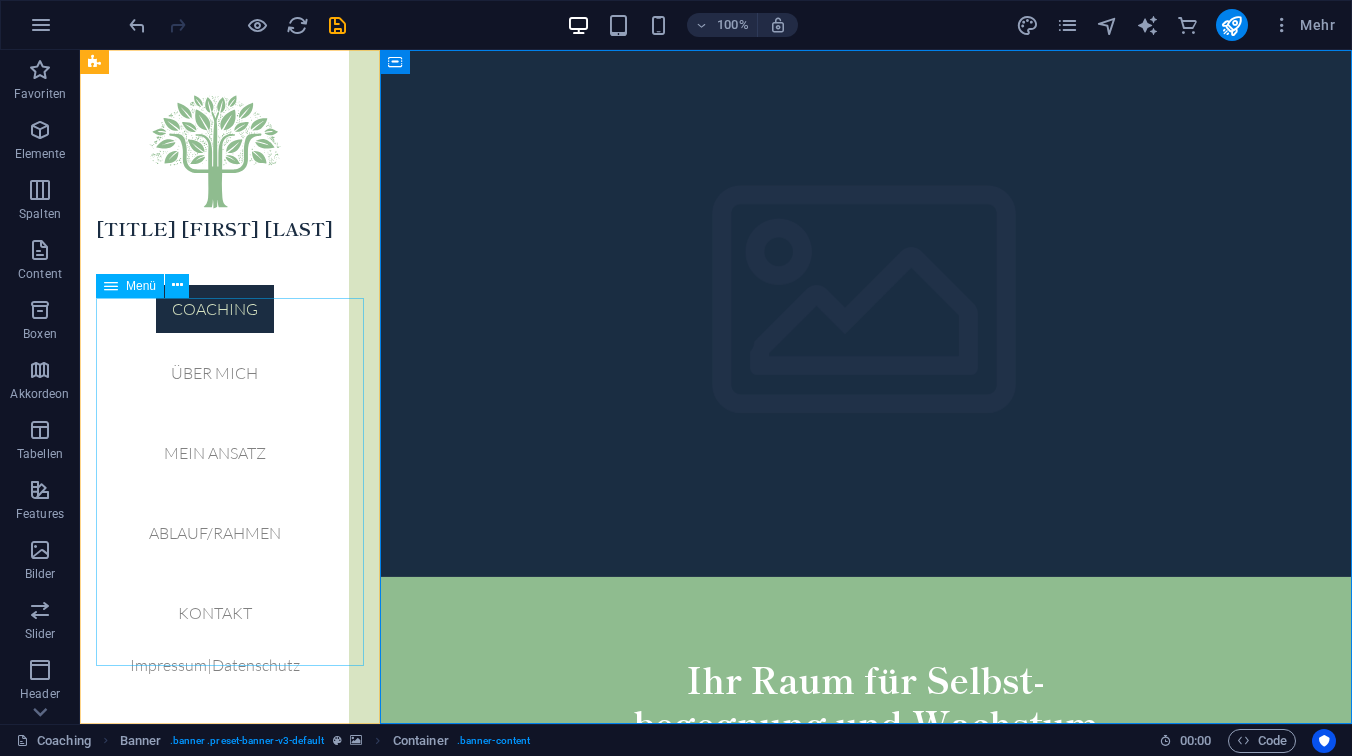 scroll, scrollTop: 0, scrollLeft: 0, axis: both 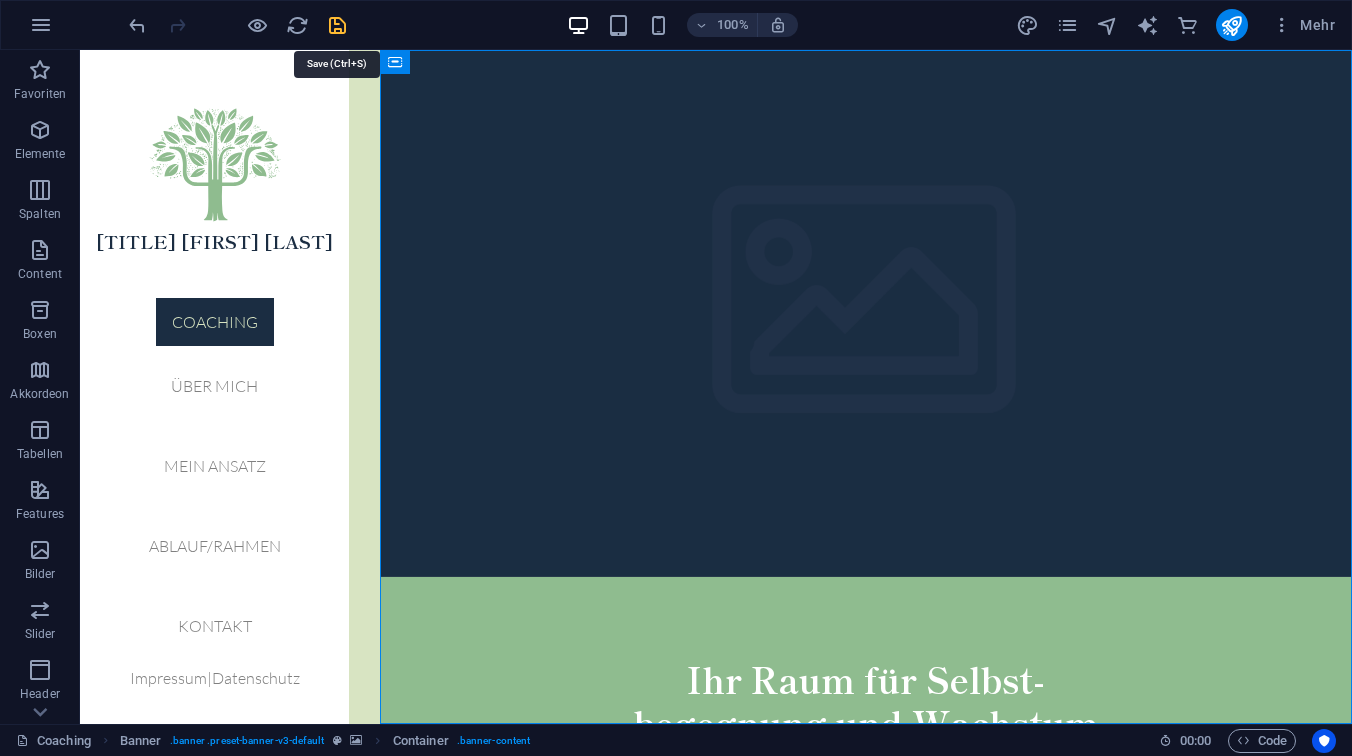 click at bounding box center [337, 25] 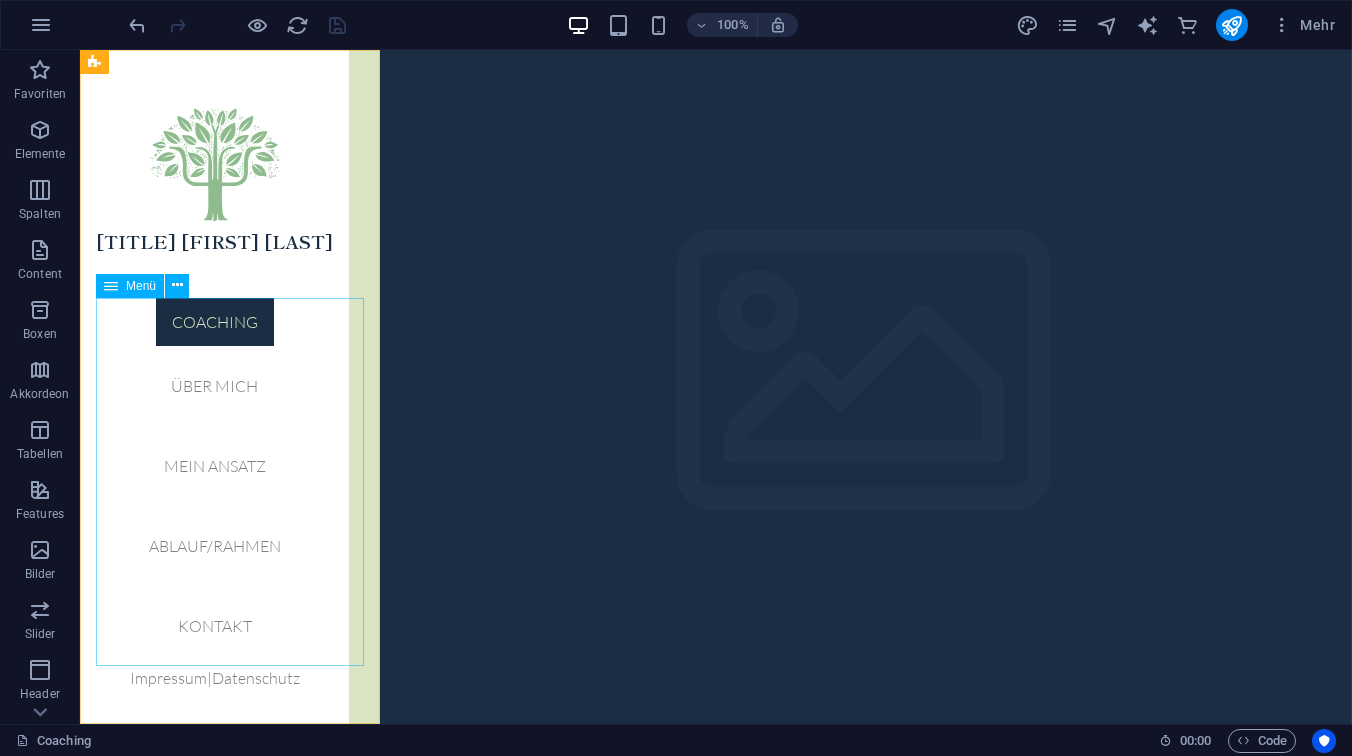 click on "Coaching Über mich Mein Ansatz Ablauf/Rahmen Kontakt" at bounding box center (214, 482) 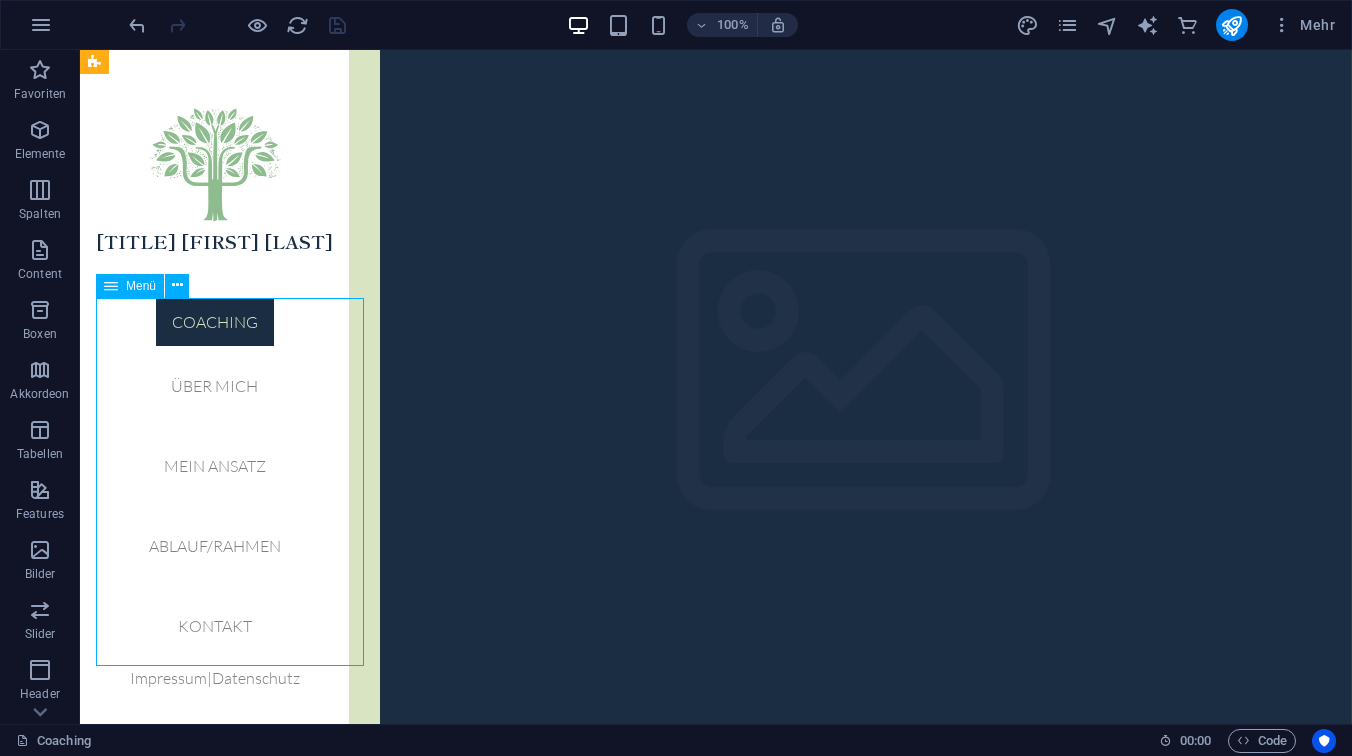click on "Coaching Über mich Mein Ansatz Ablauf/Rahmen Kontakt" at bounding box center [214, 482] 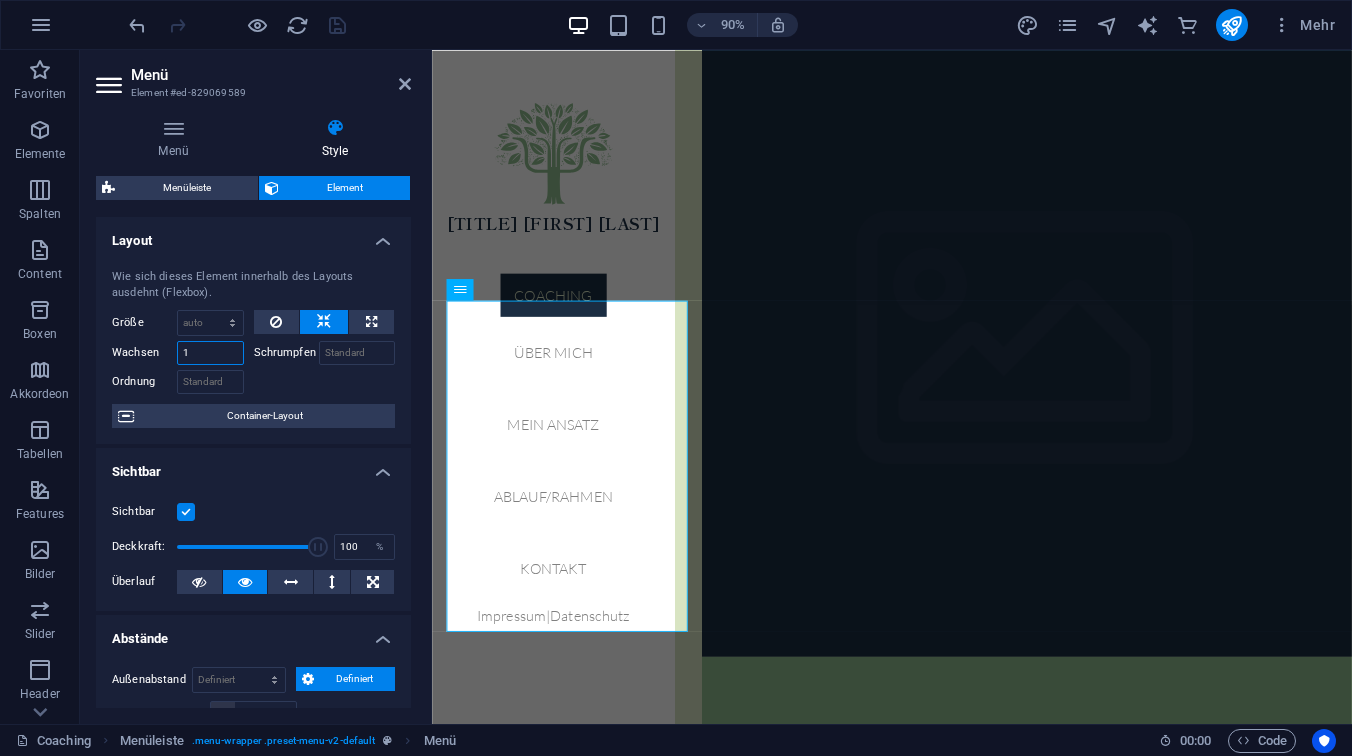 click on "1" at bounding box center (210, 353) 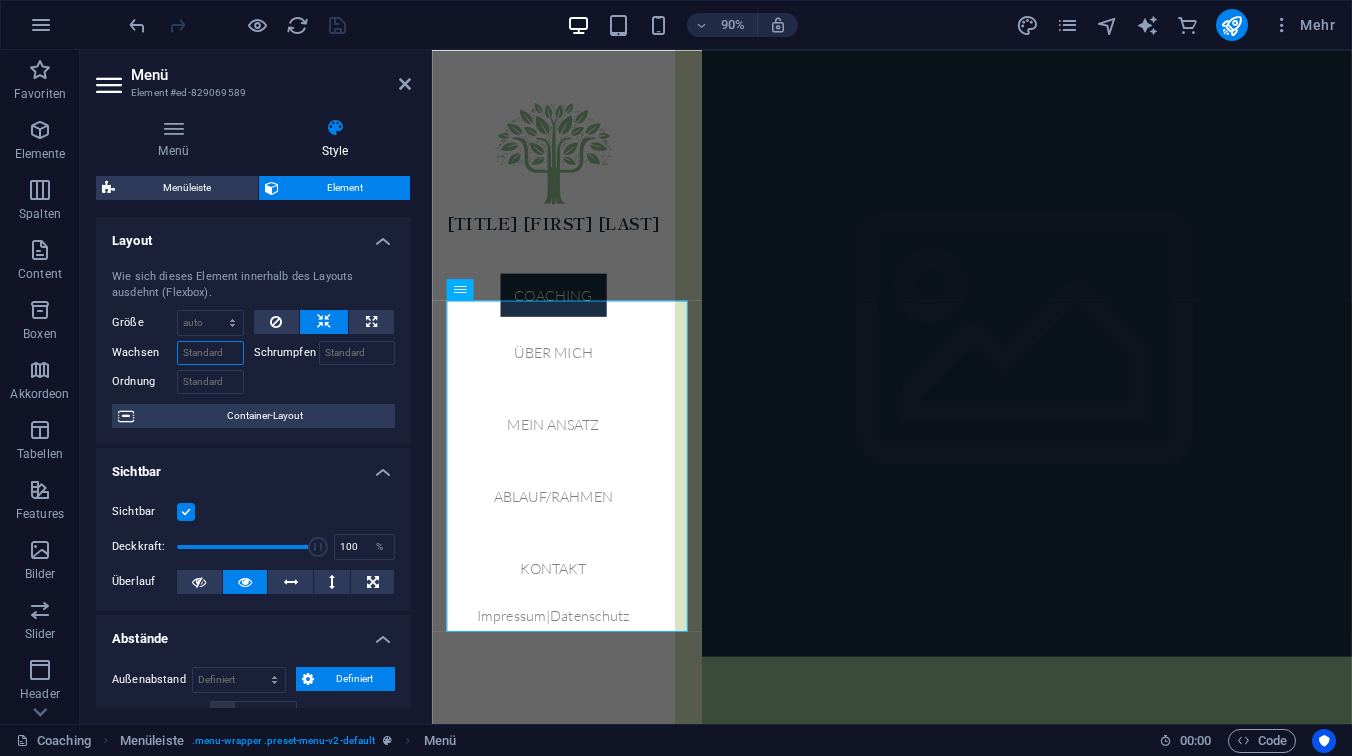 type on "0" 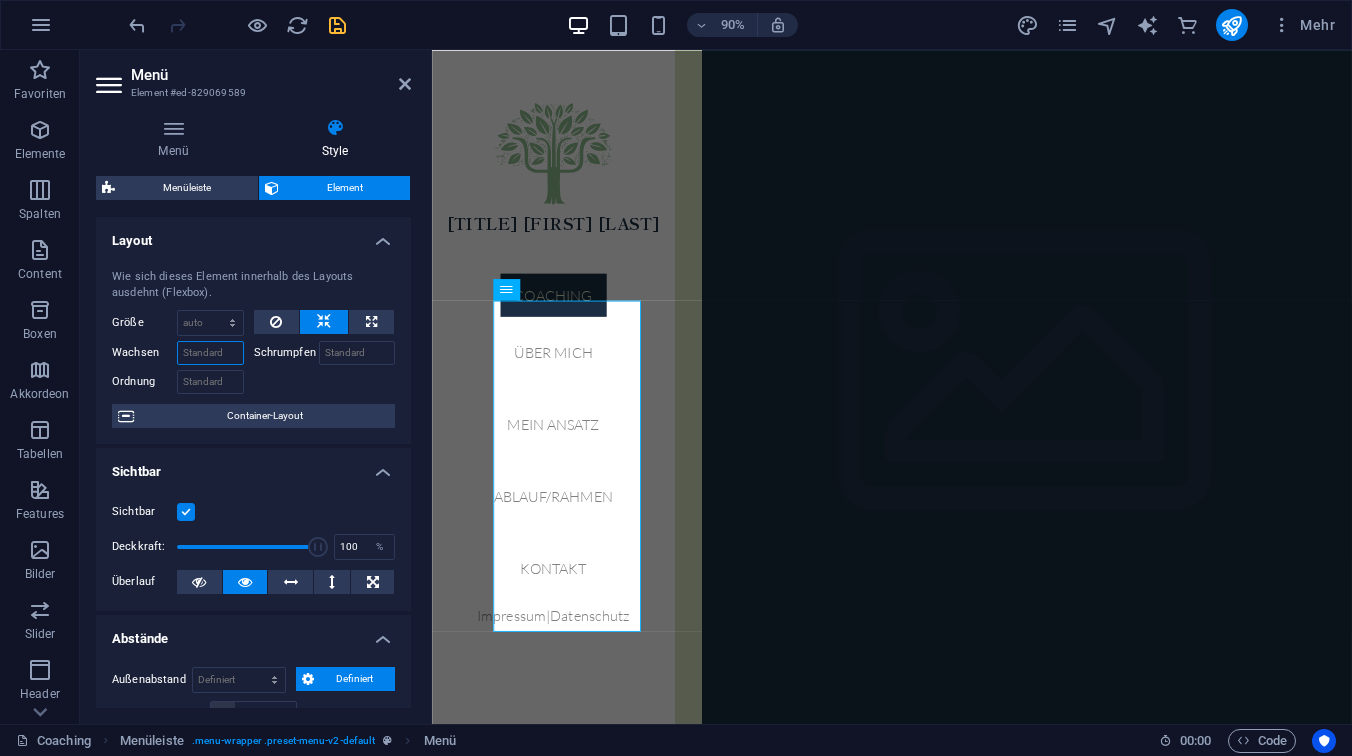type on "1" 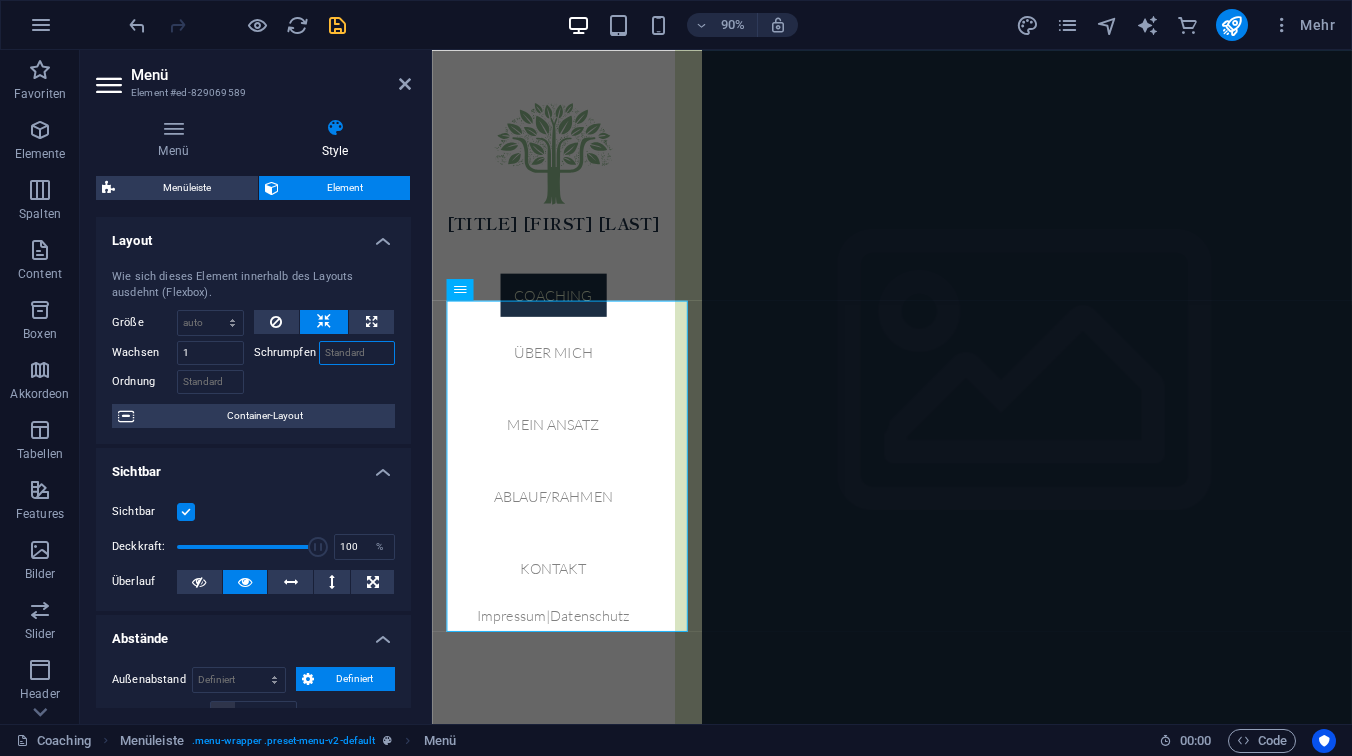 click on "Schrumpfen" at bounding box center (357, 353) 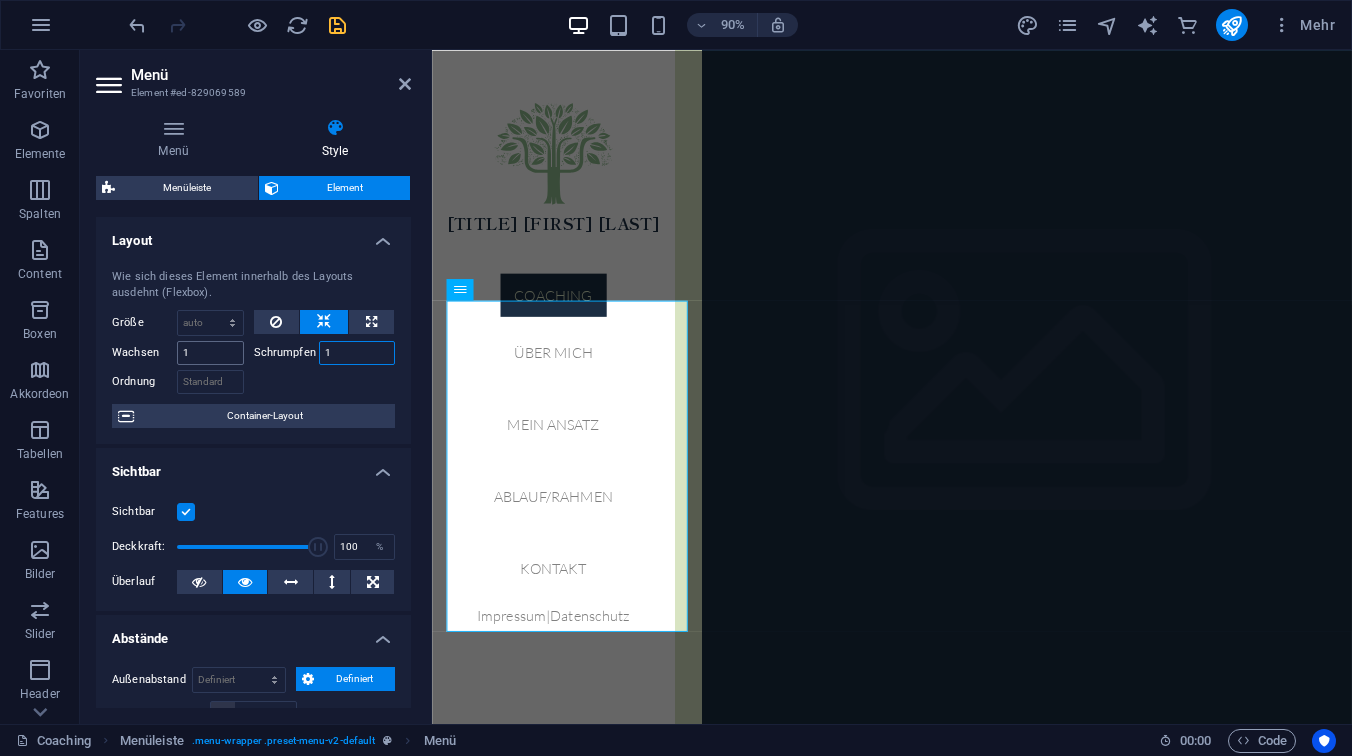 type on "1" 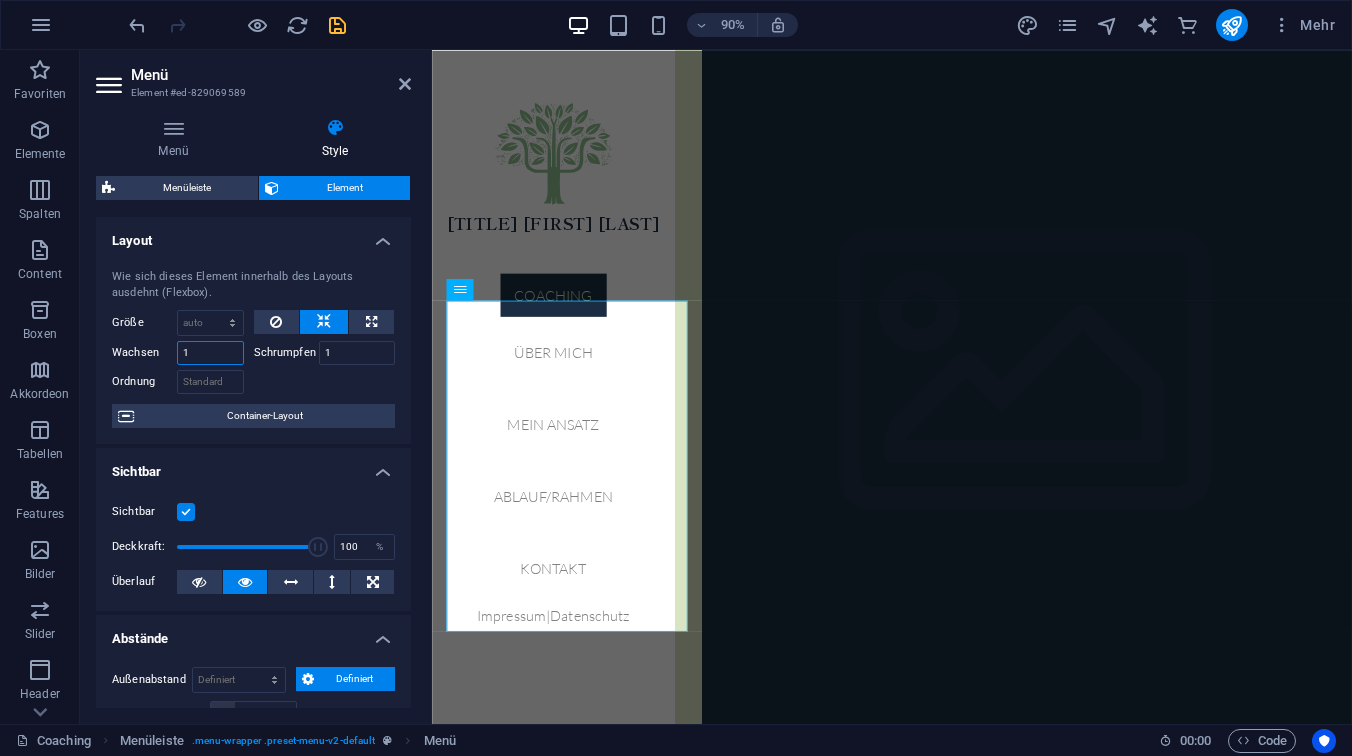 click on "1" at bounding box center (210, 353) 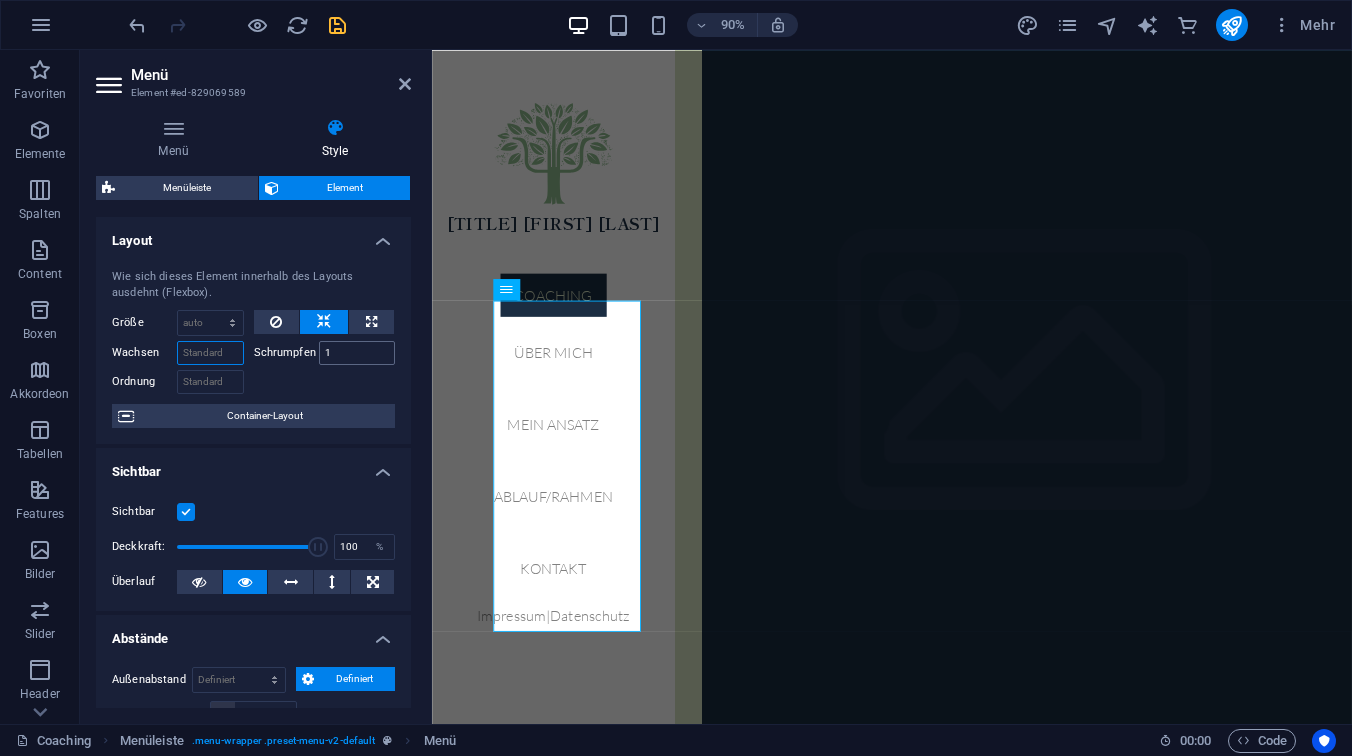 type 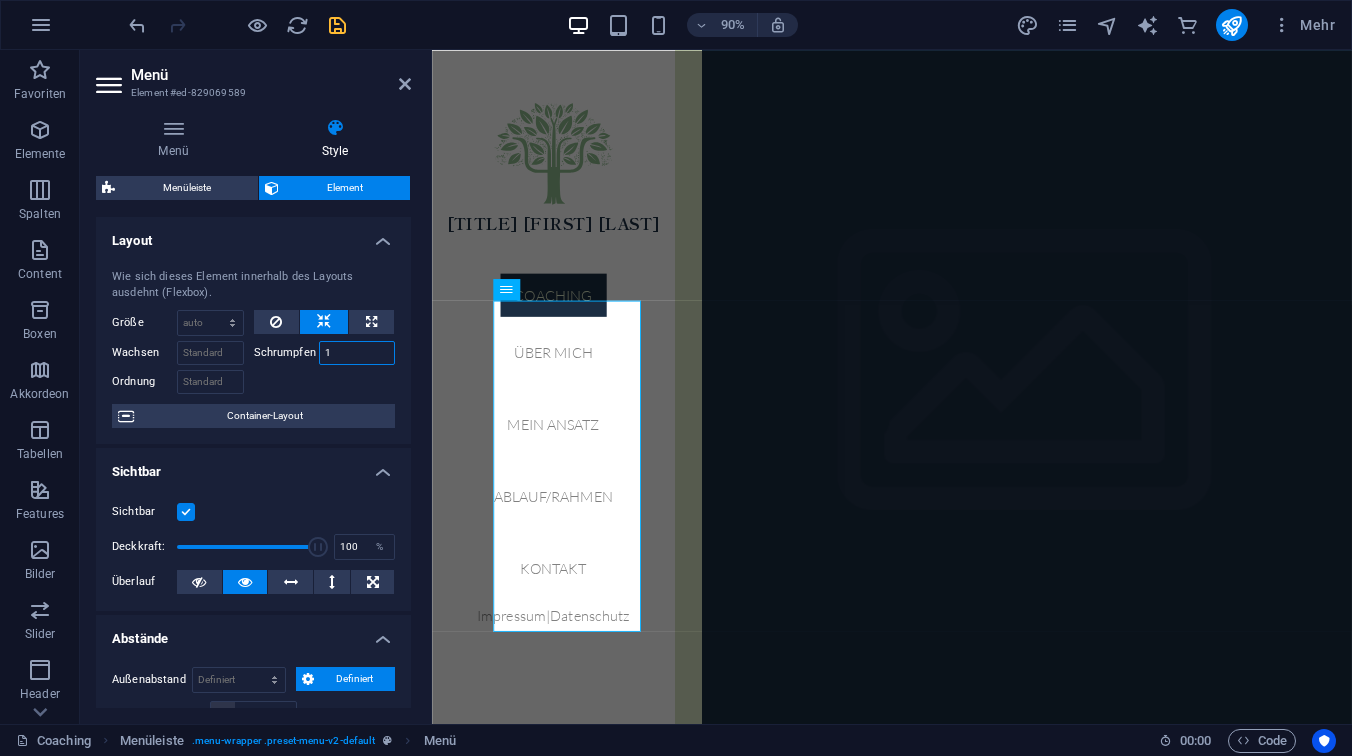 click on "1" at bounding box center [357, 353] 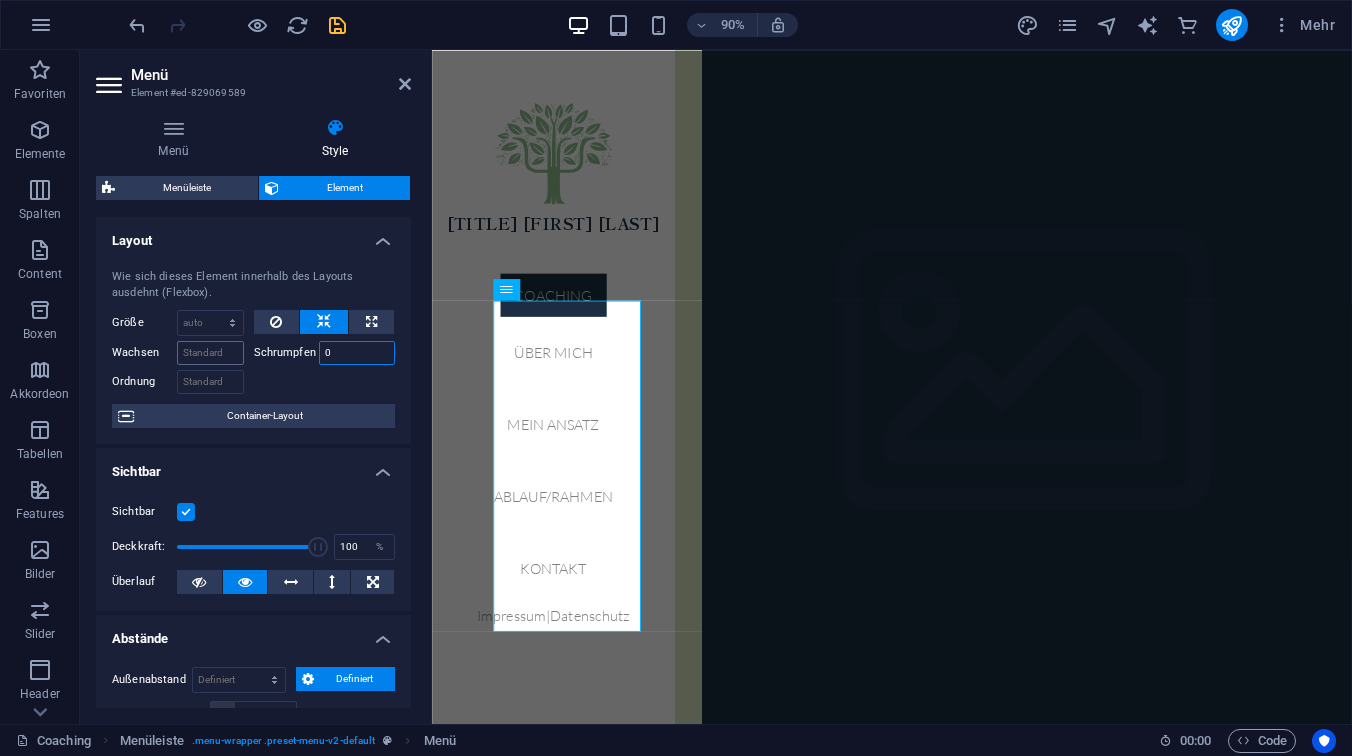 type on "0" 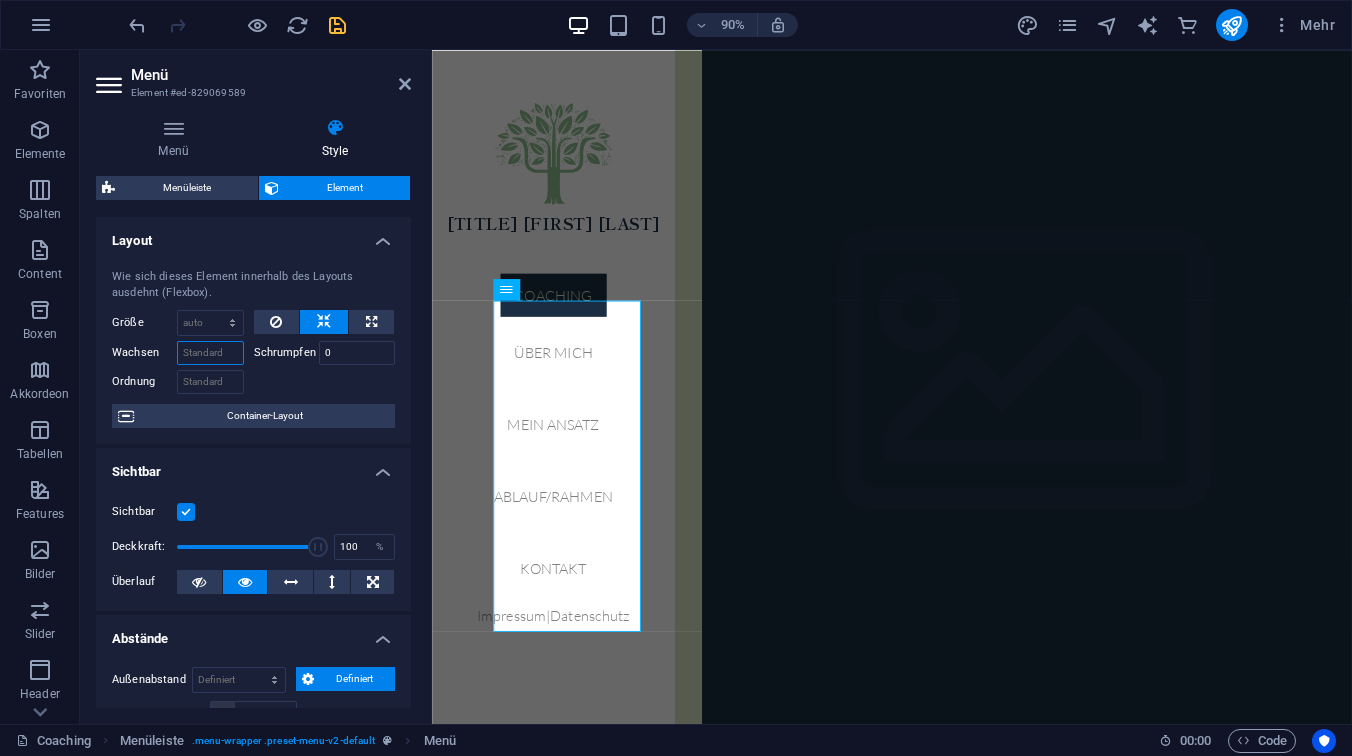 click on "Wachsen" at bounding box center (210, 353) 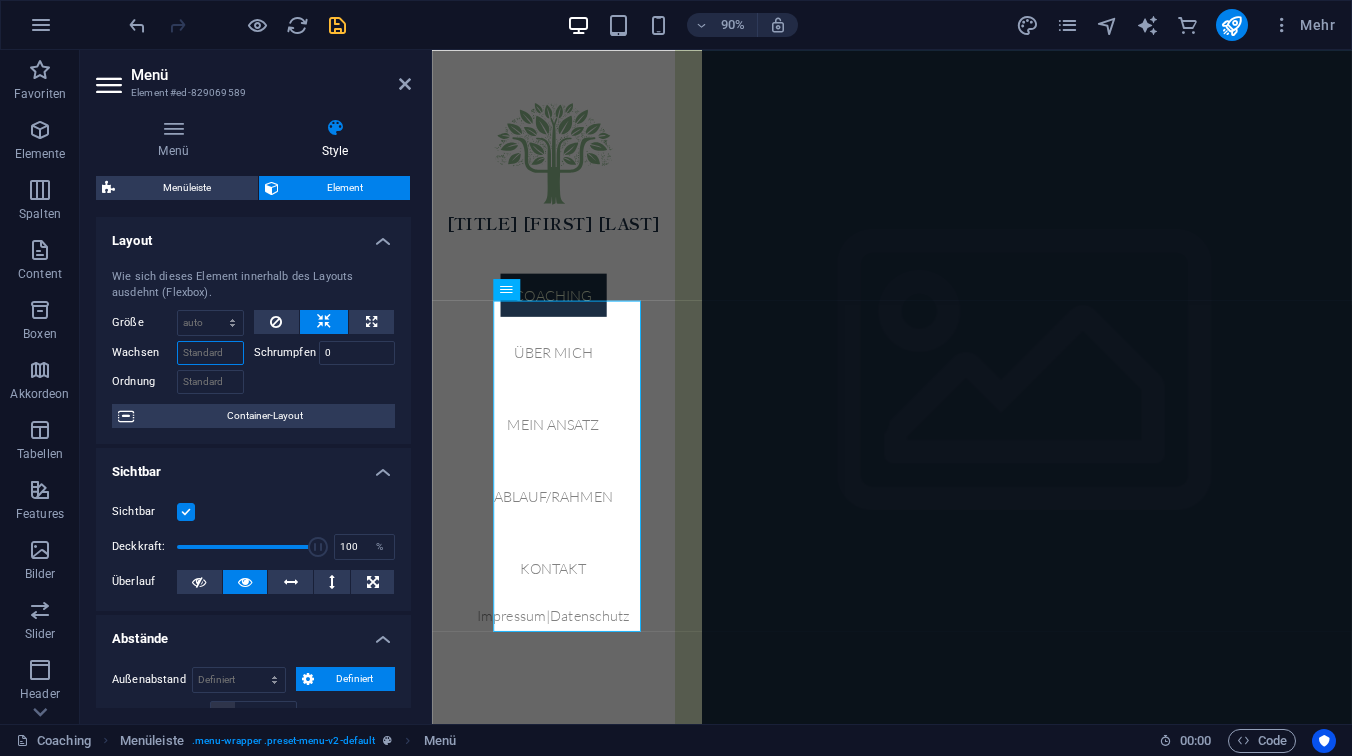 type on "1" 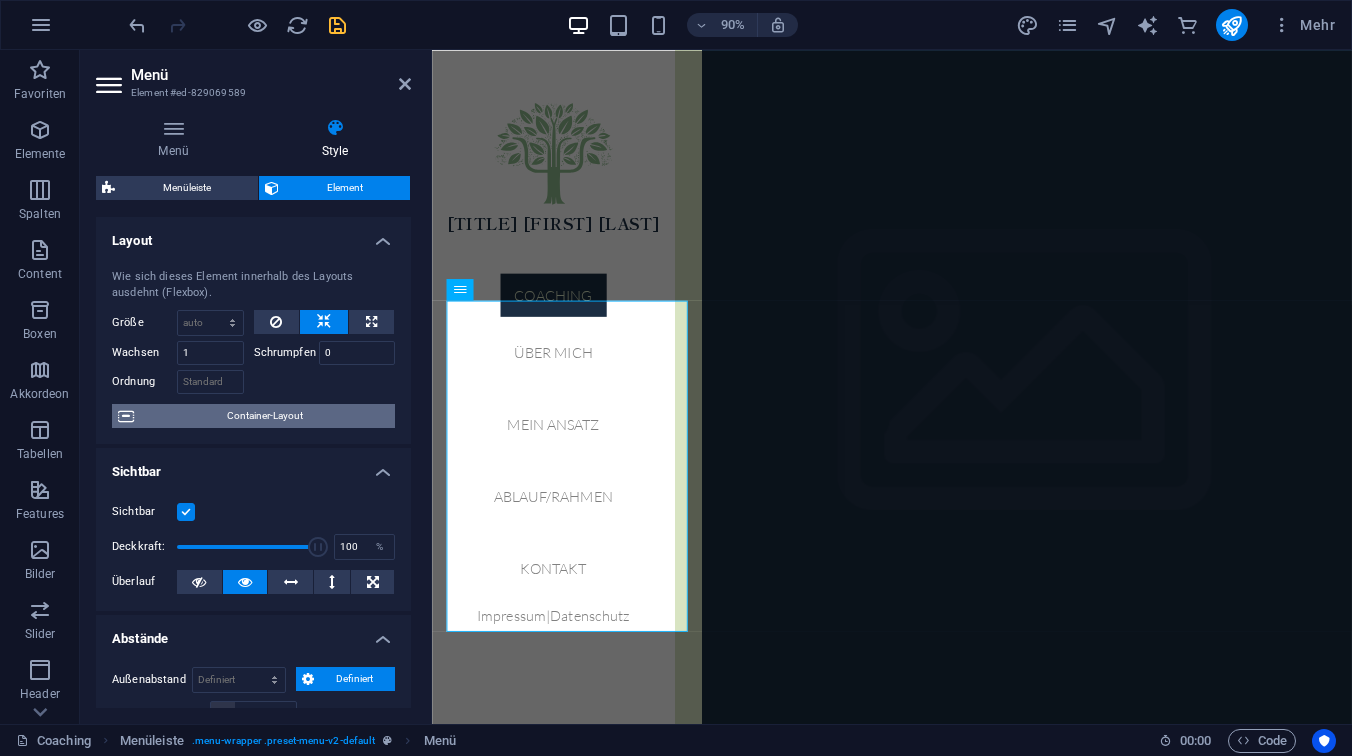 click on "Container-Layout" at bounding box center (264, 416) 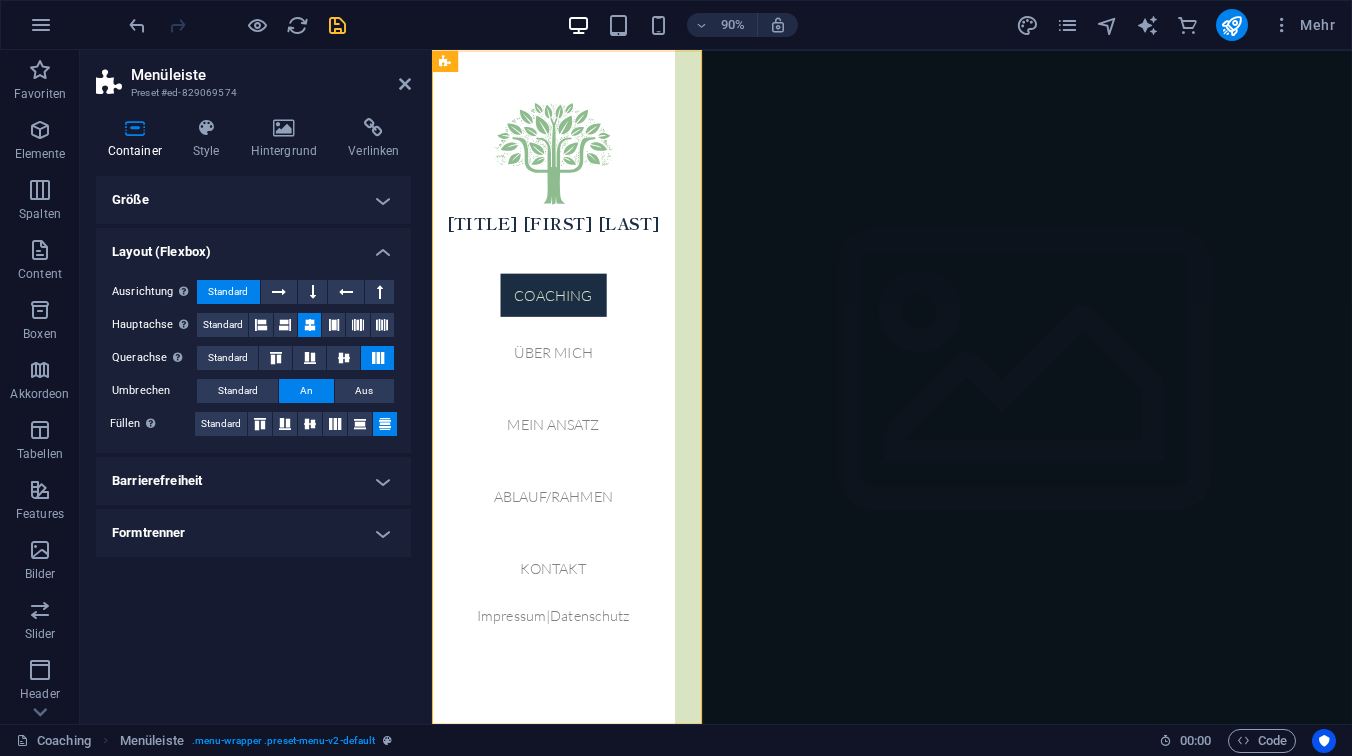 click on "Barrierefreiheit" at bounding box center [253, 481] 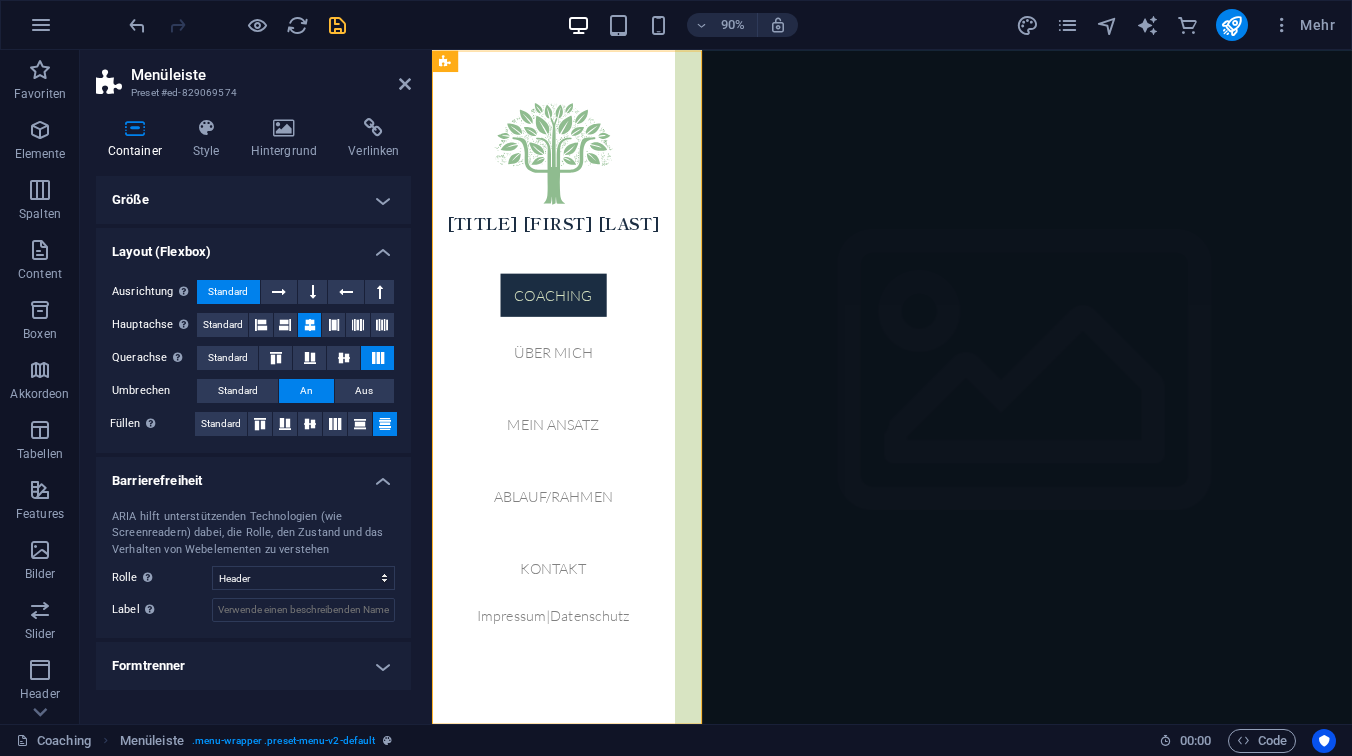 click on "Barrierefreiheit" at bounding box center (253, 475) 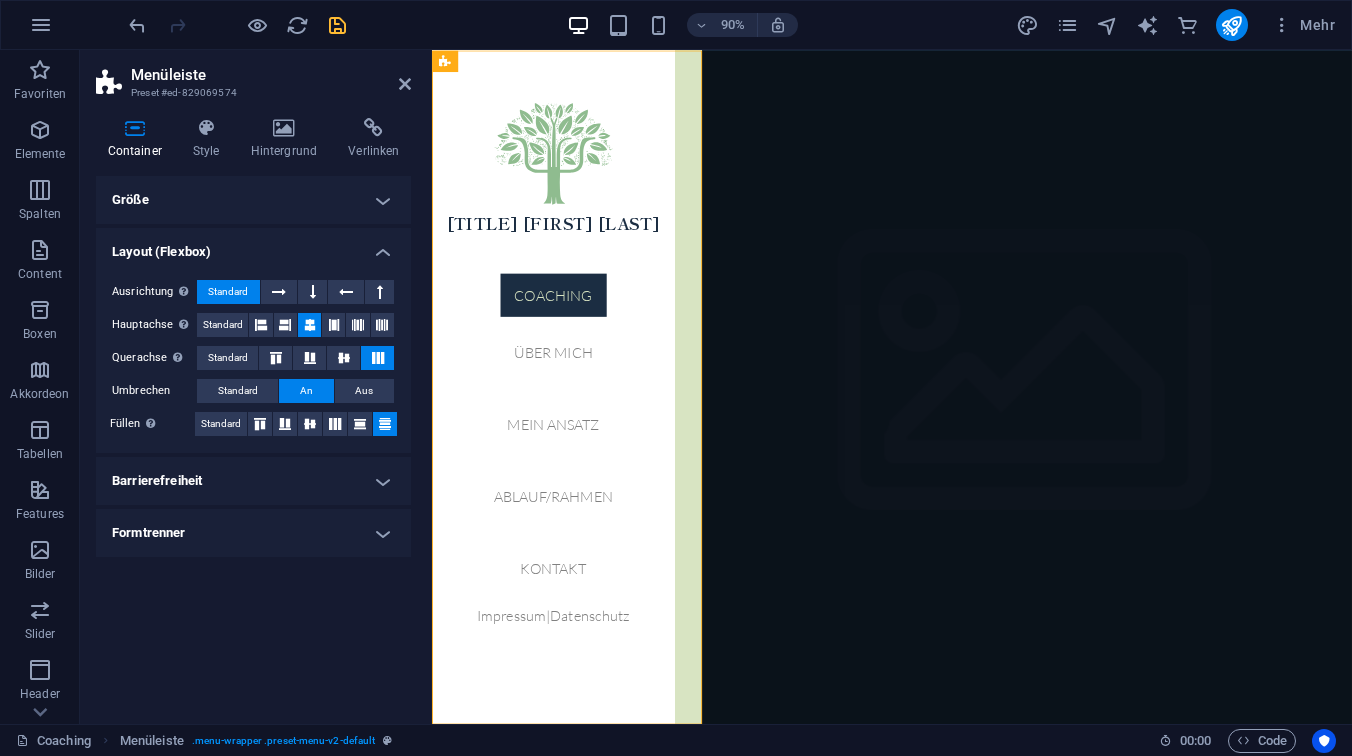click on "Formtrenner" at bounding box center (253, 533) 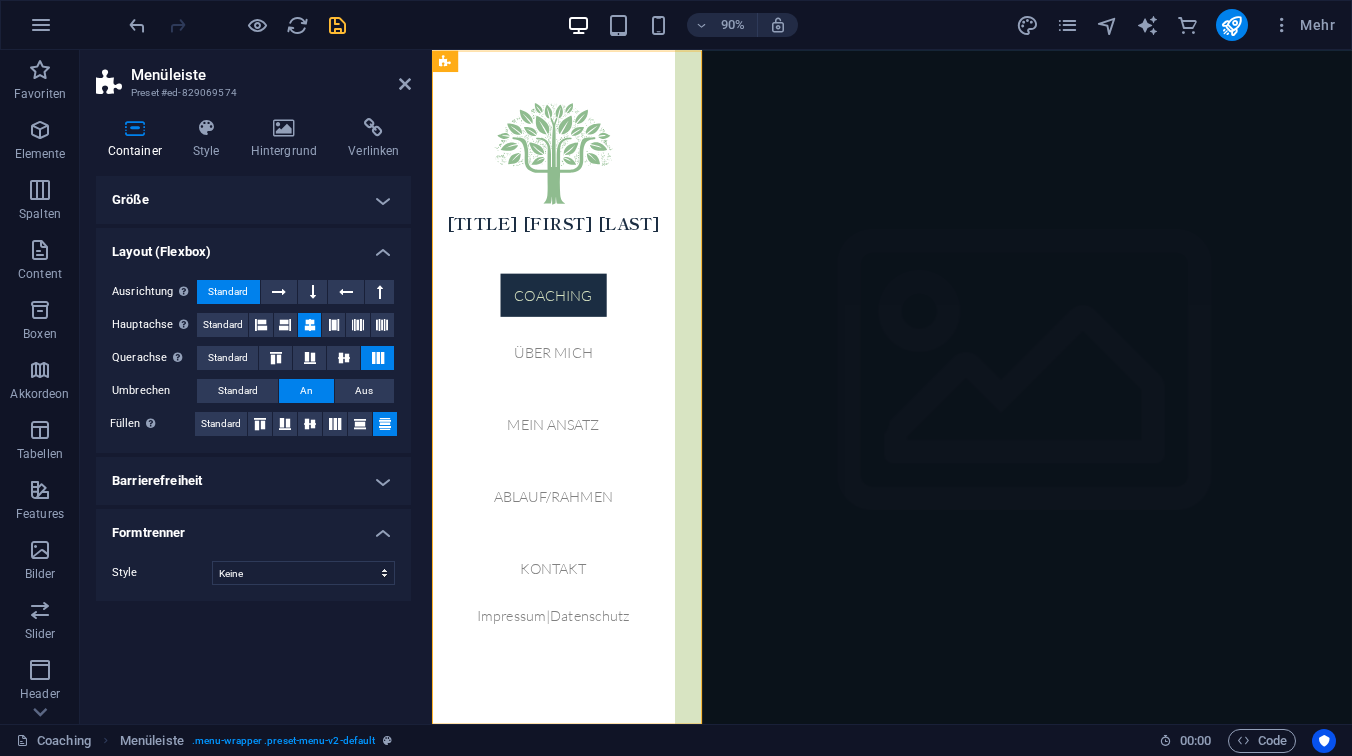 click on "Formtrenner" at bounding box center (253, 527) 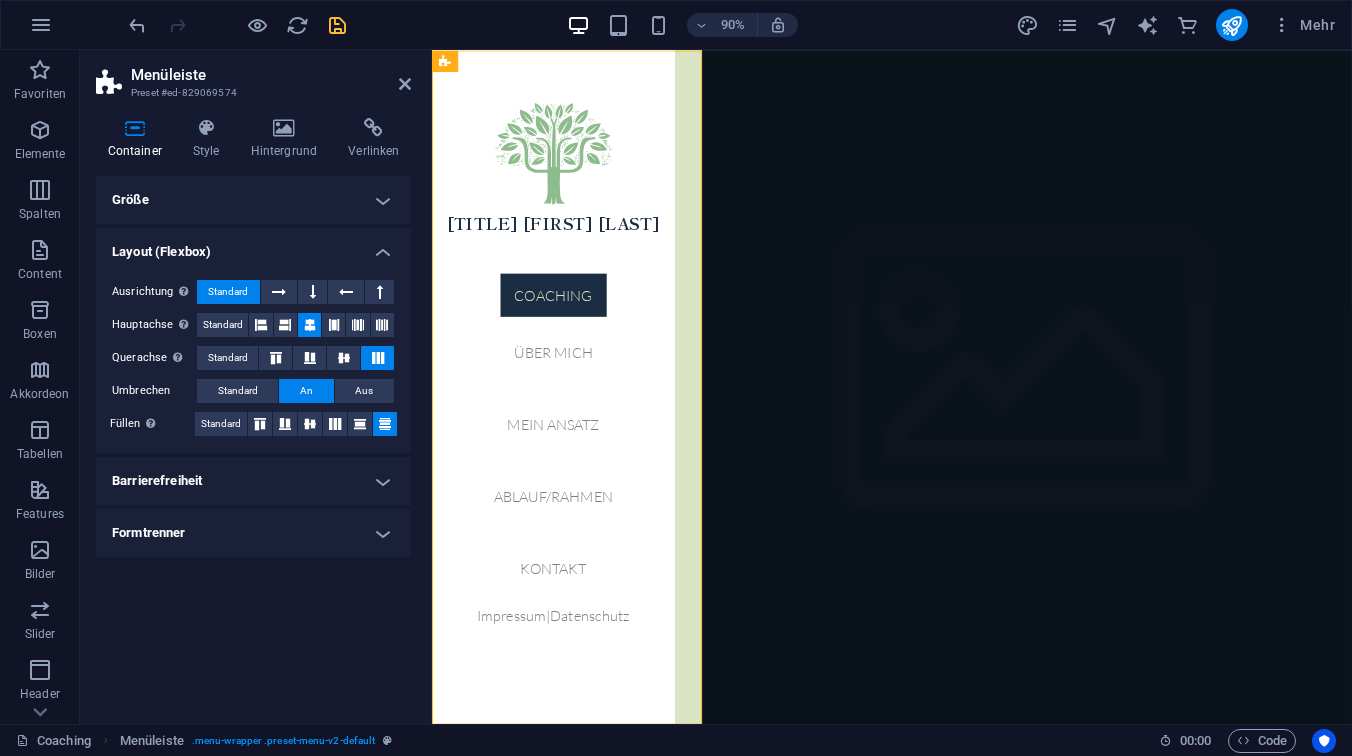 click on "Größe" at bounding box center [253, 200] 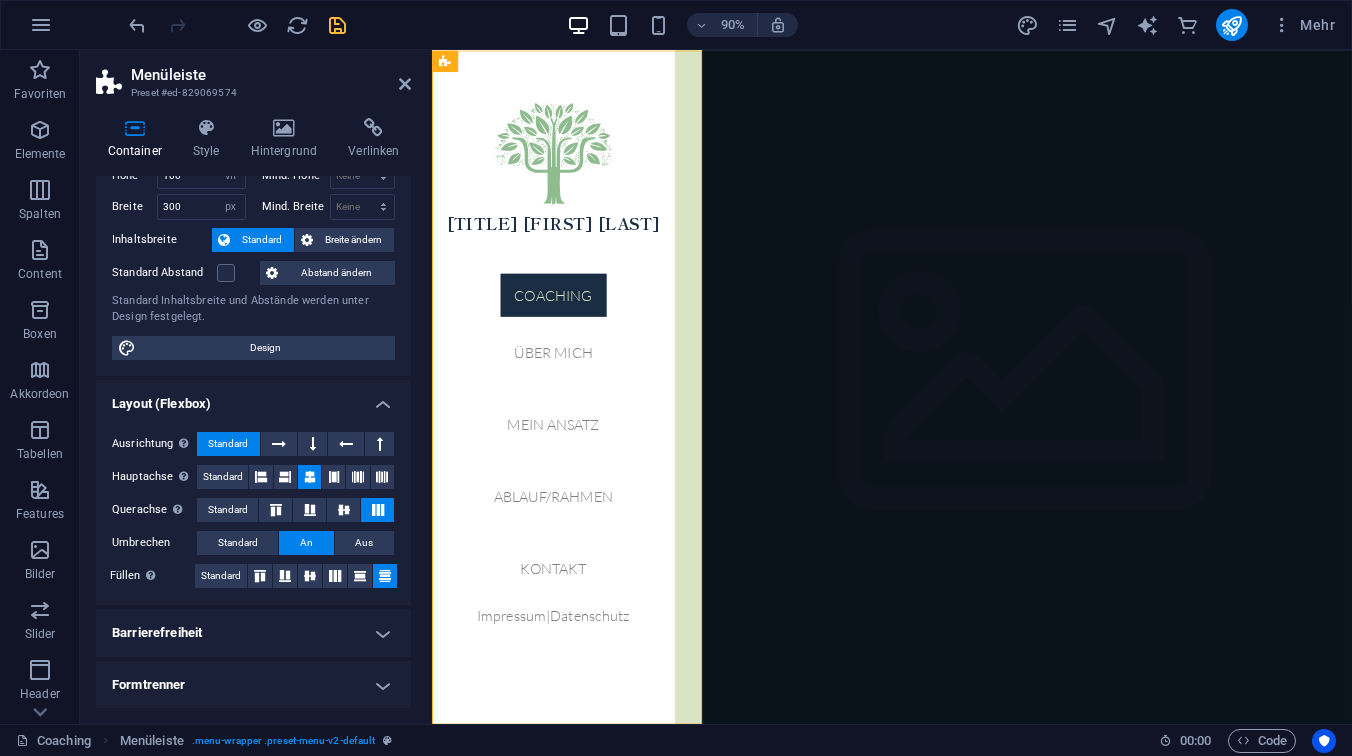 scroll, scrollTop: 0, scrollLeft: 0, axis: both 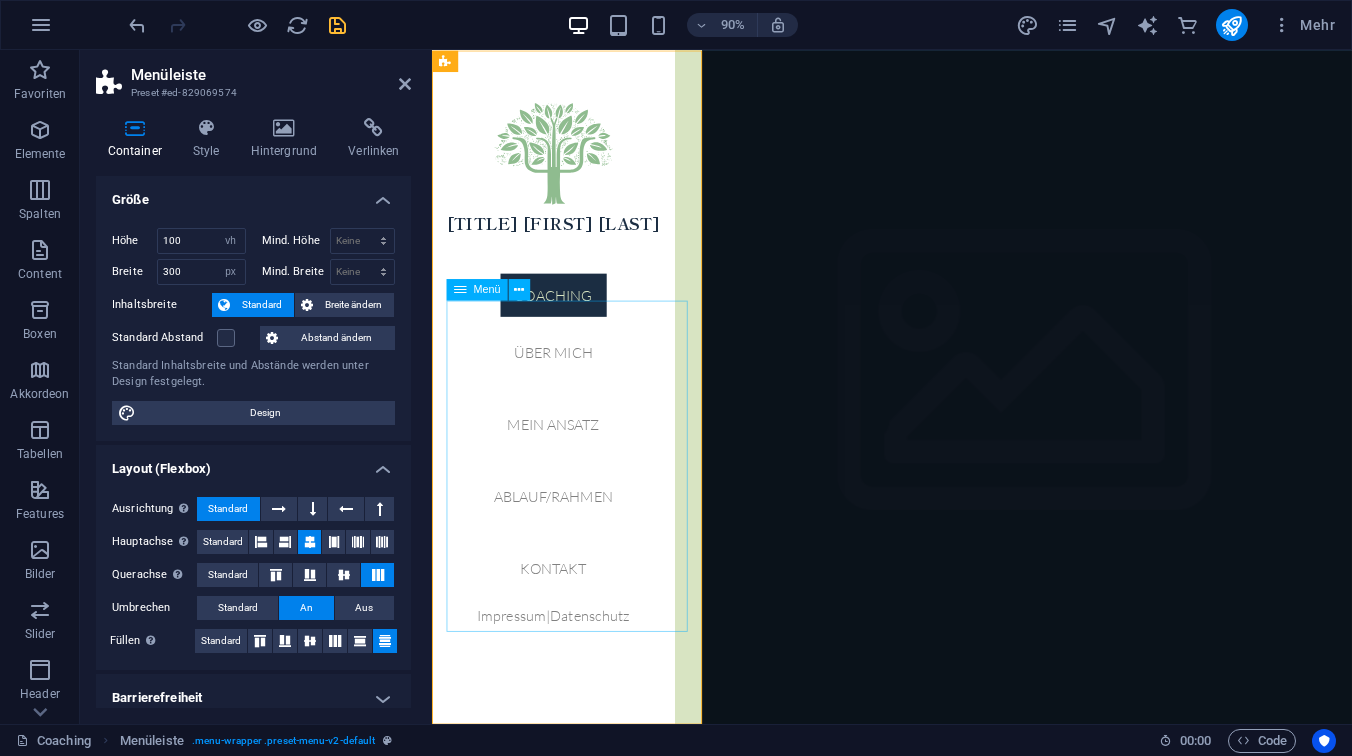 click on "Coaching Über mich Mein Ansatz Ablauf/Rahmen Kontakt" at bounding box center [566, 482] 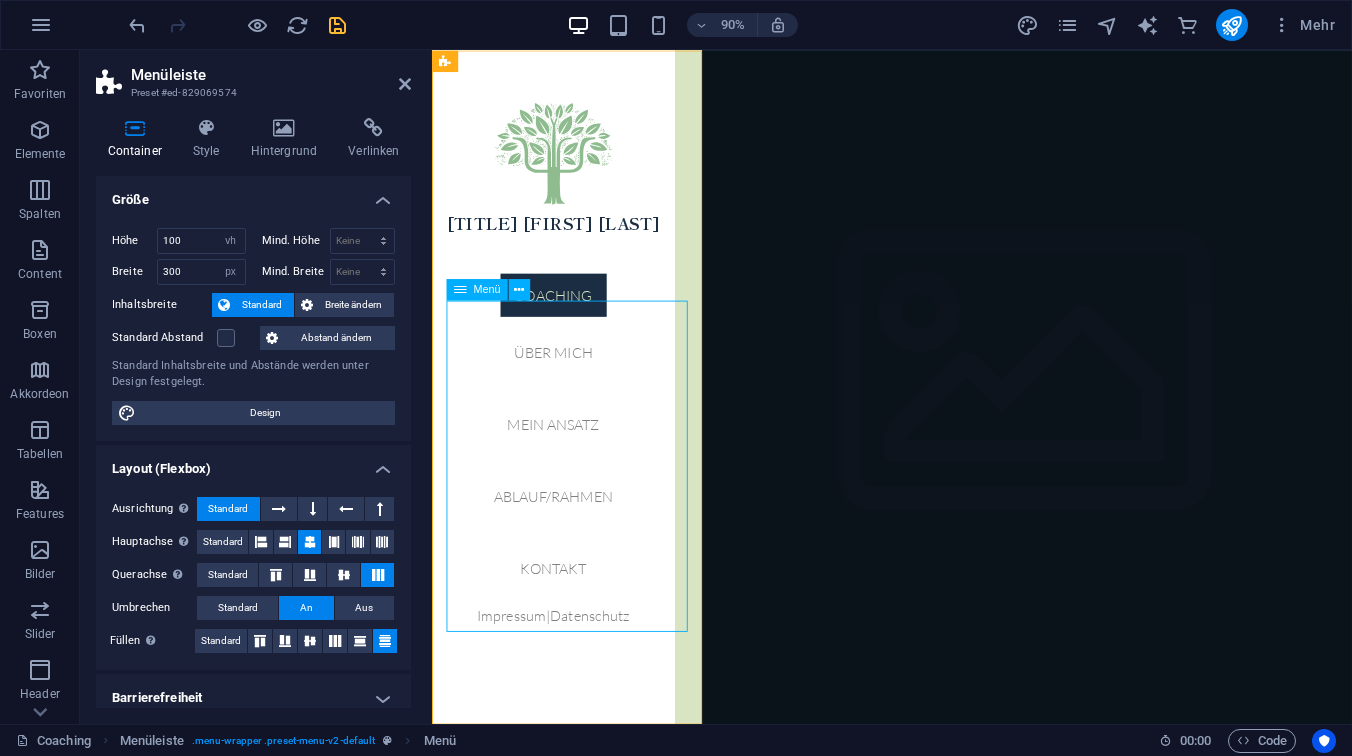 click on "Coaching Über mich Mein Ansatz Ablauf/Rahmen Kontakt" at bounding box center [566, 482] 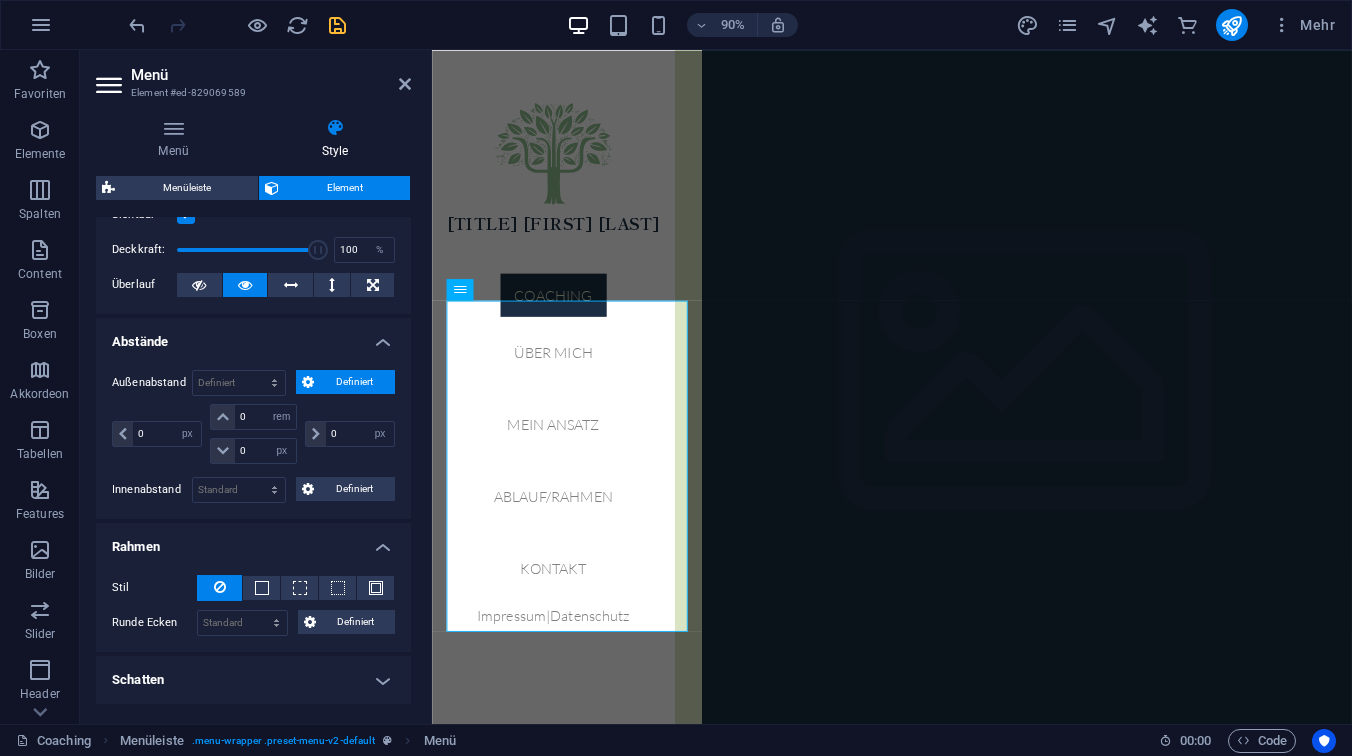 scroll, scrollTop: 299, scrollLeft: 0, axis: vertical 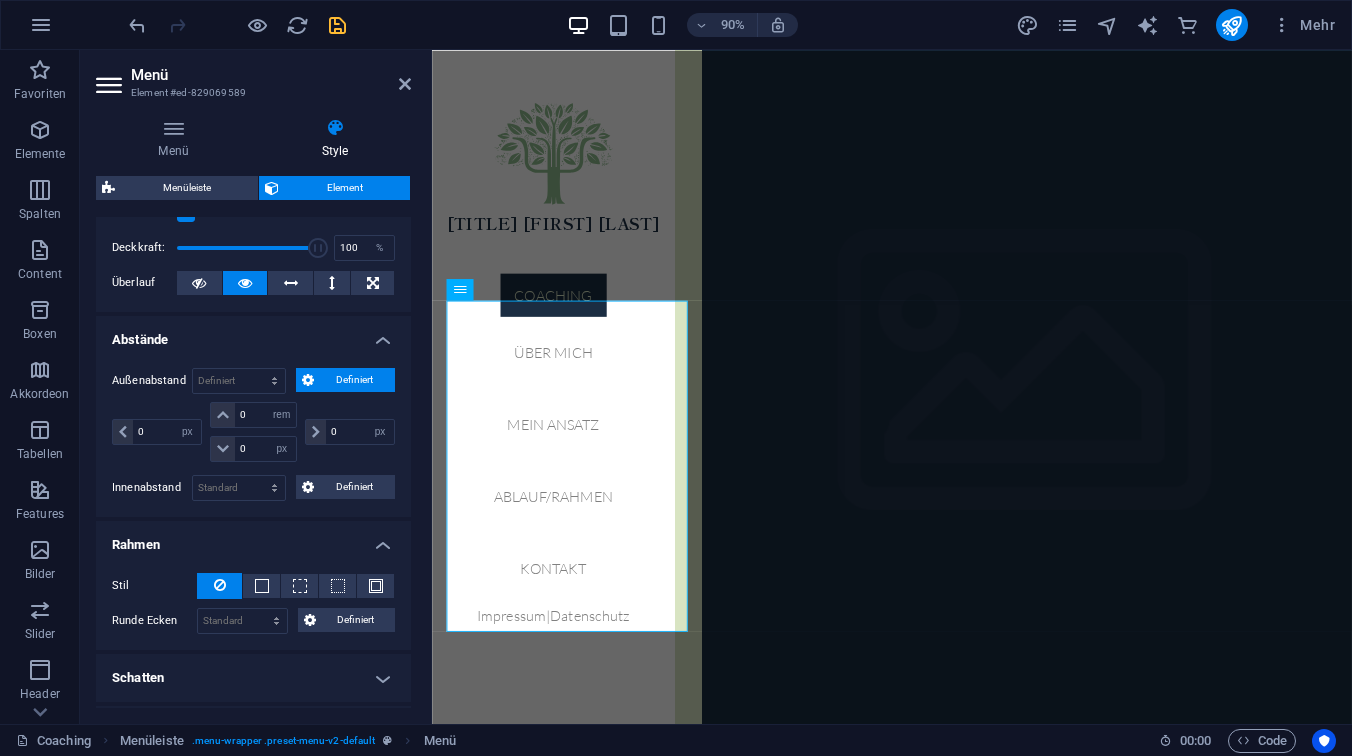 click on "Definiert" at bounding box center (355, 380) 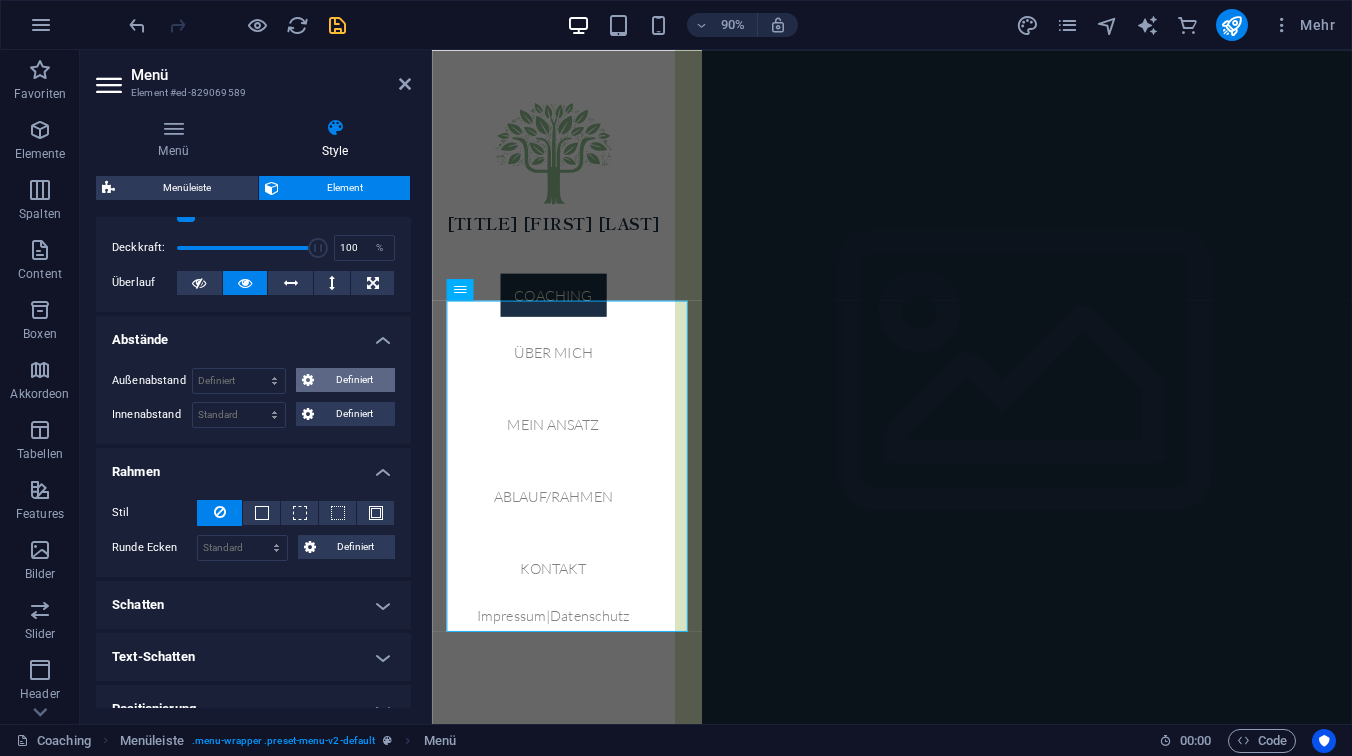 click on "Definiert" at bounding box center (355, 380) 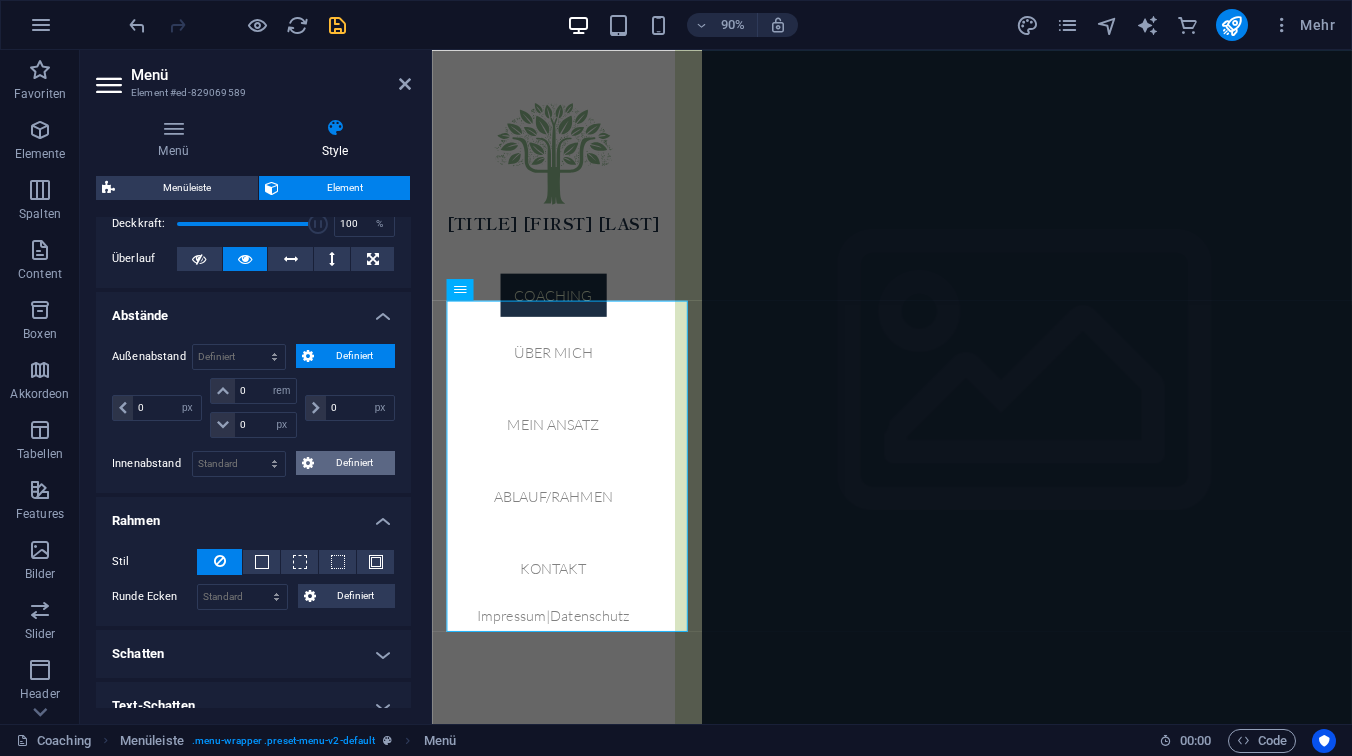 scroll, scrollTop: 604, scrollLeft: 0, axis: vertical 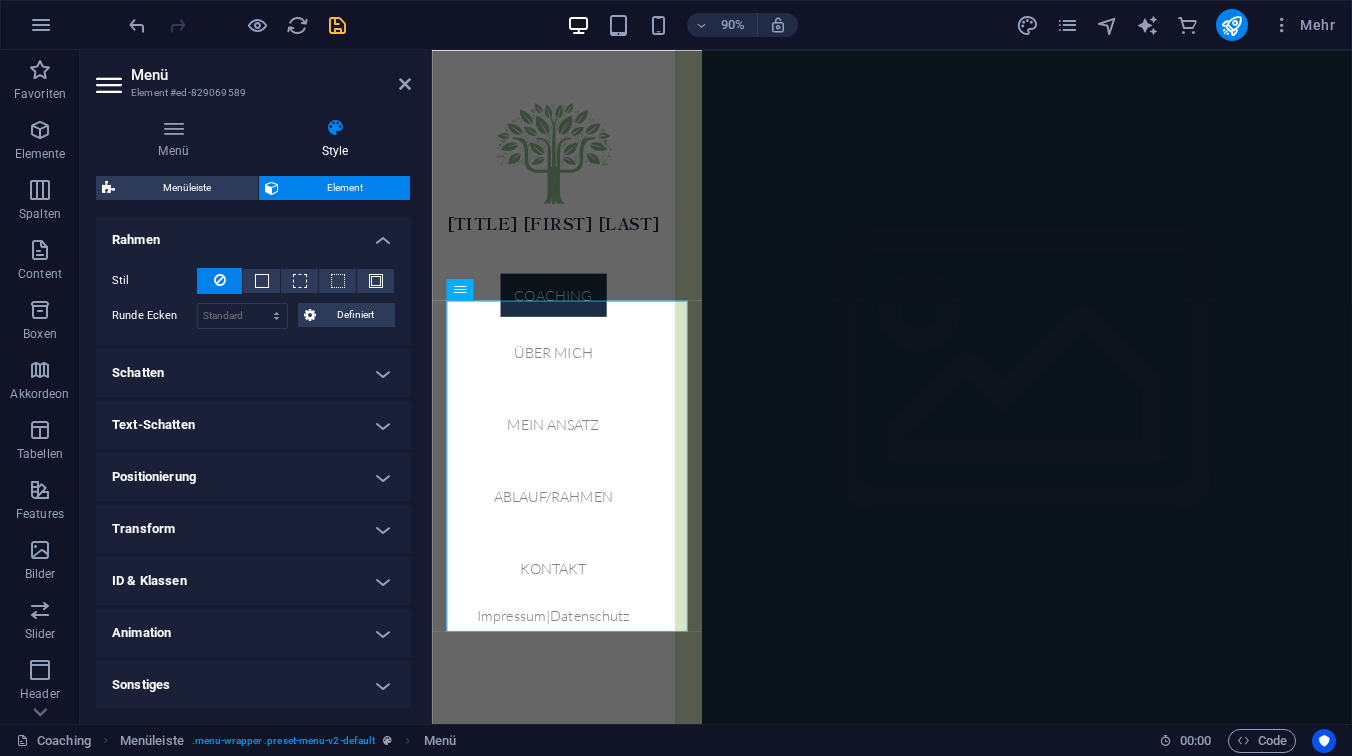 click on "Schatten" at bounding box center (253, 373) 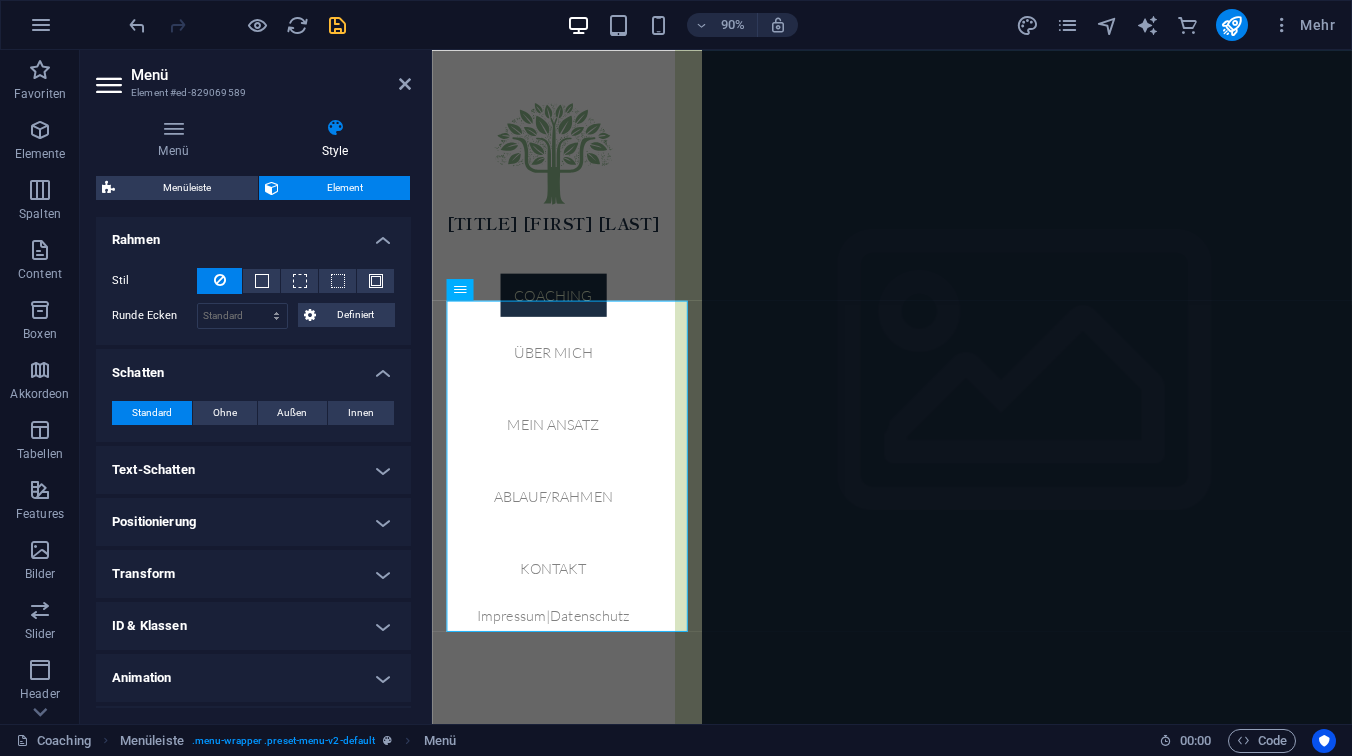 click on "Schatten" at bounding box center (253, 367) 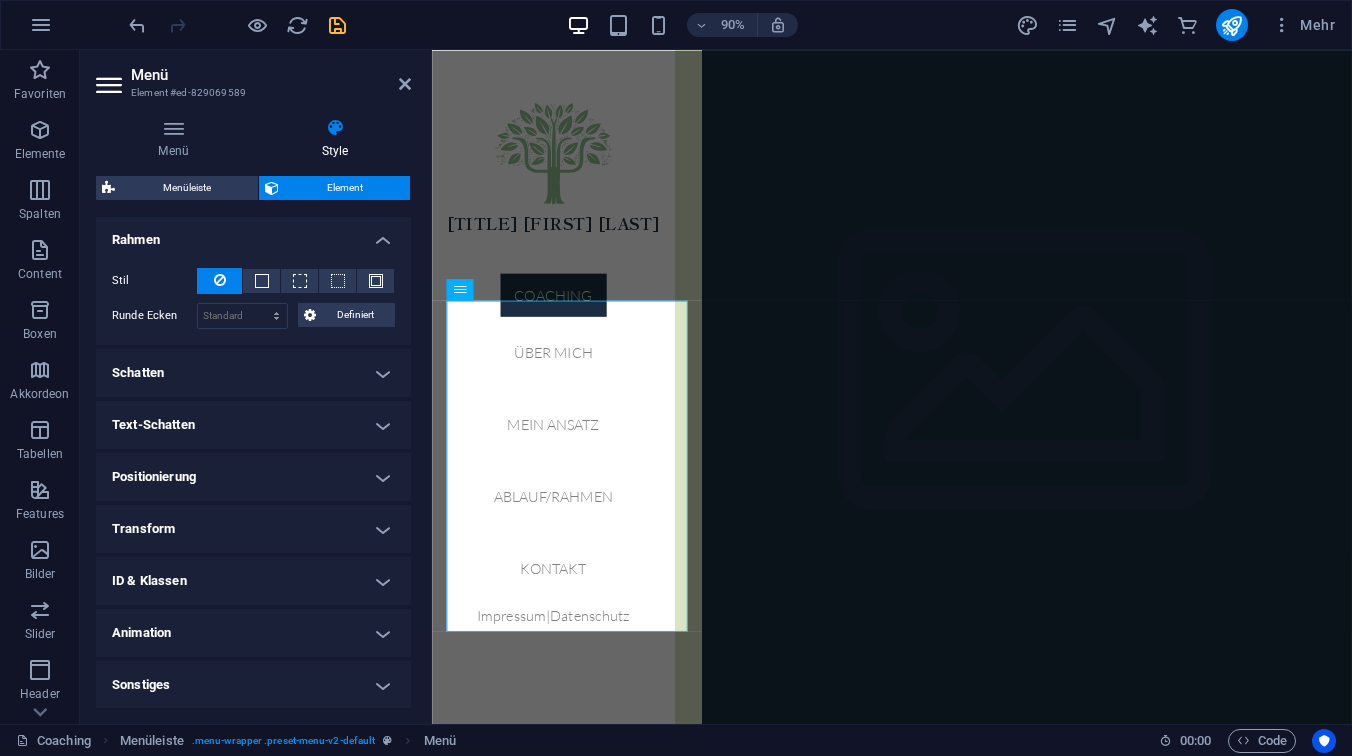 click on "Sonstiges" at bounding box center [253, 685] 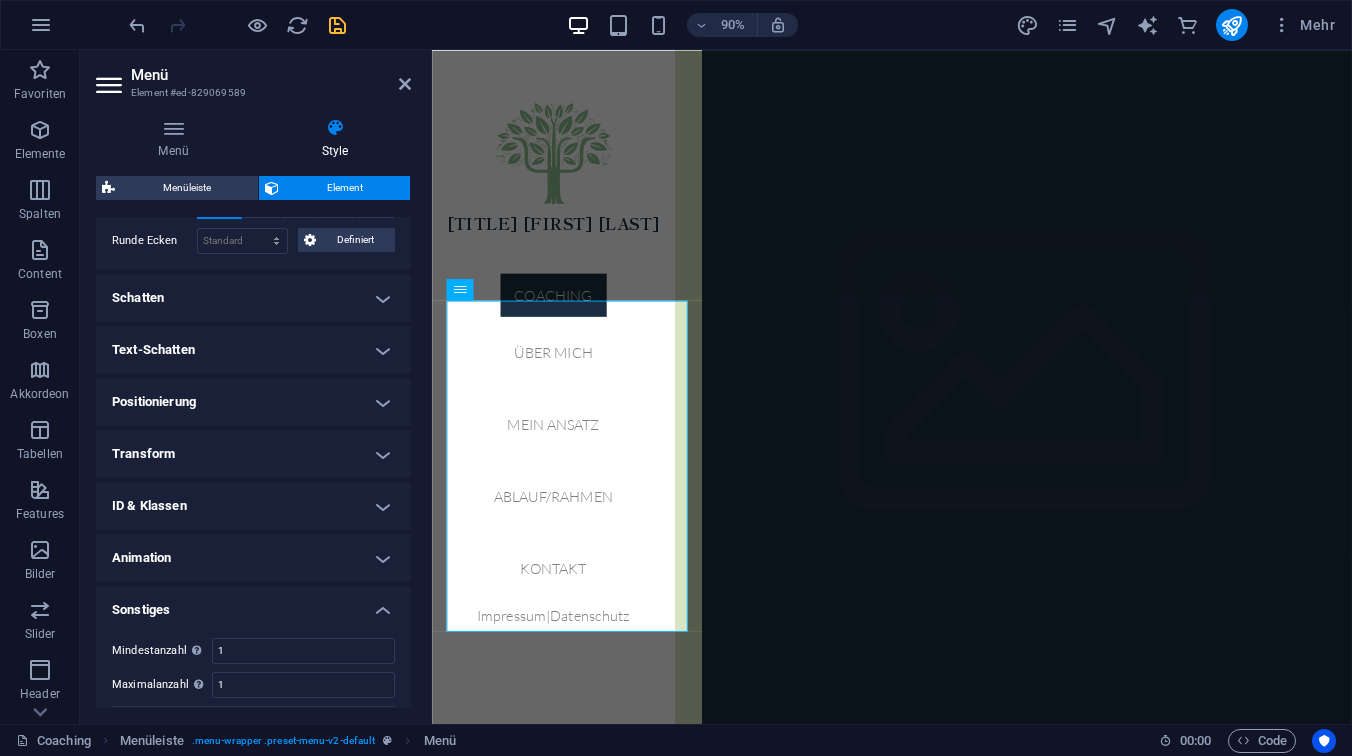 scroll, scrollTop: 728, scrollLeft: 0, axis: vertical 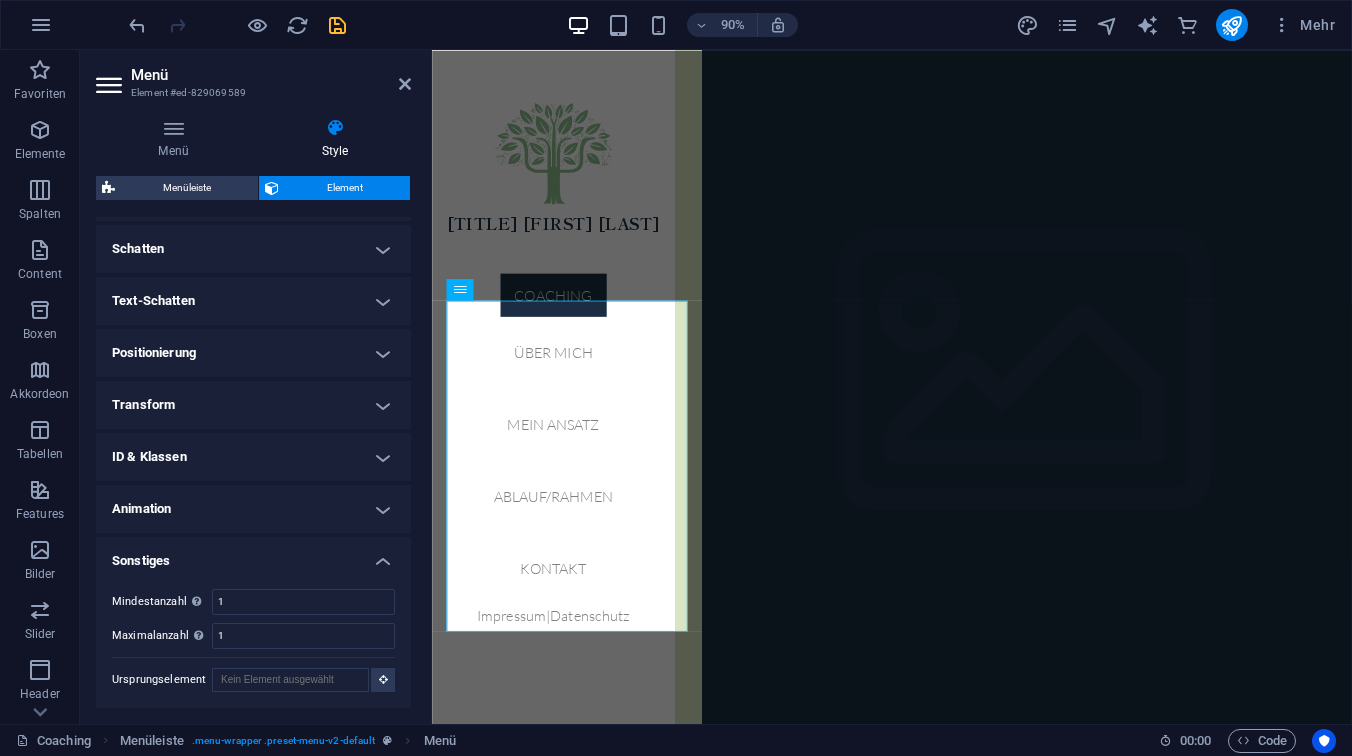 click on "Sonstiges" at bounding box center [253, 555] 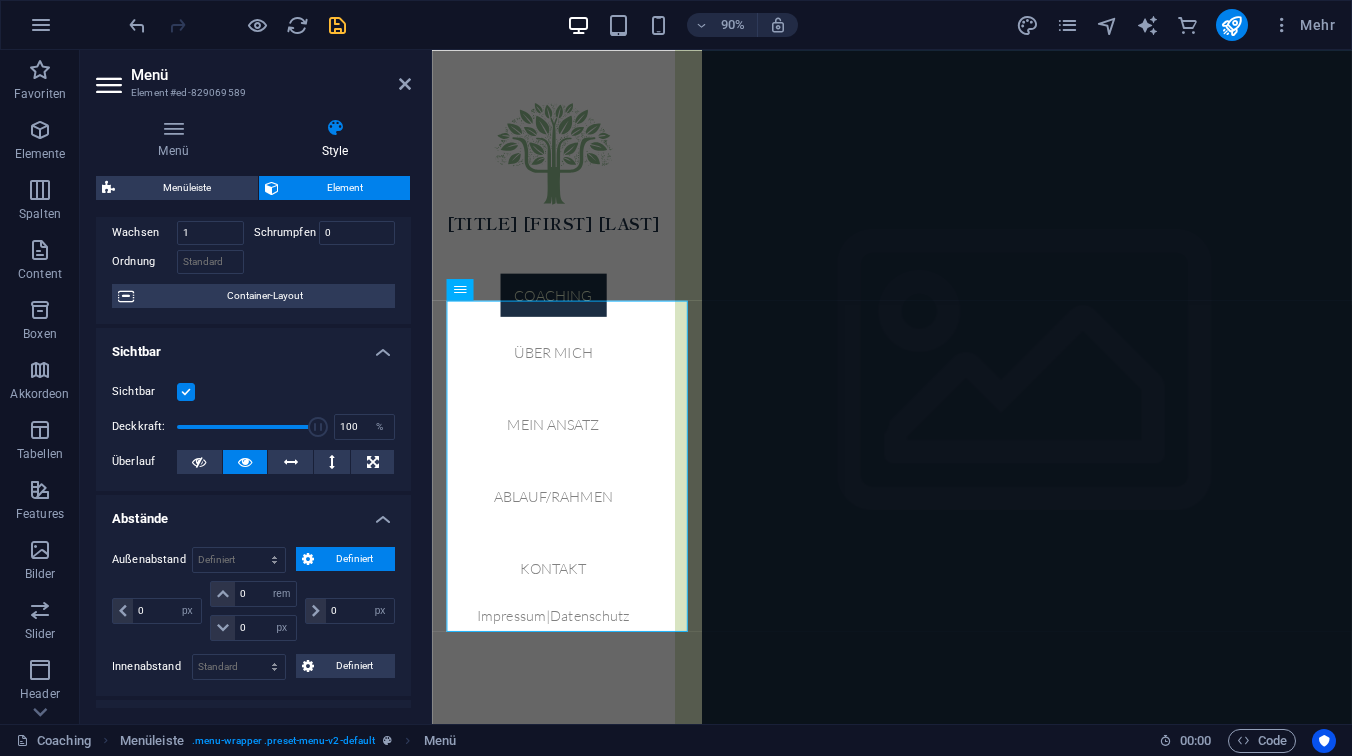 scroll, scrollTop: 0, scrollLeft: 0, axis: both 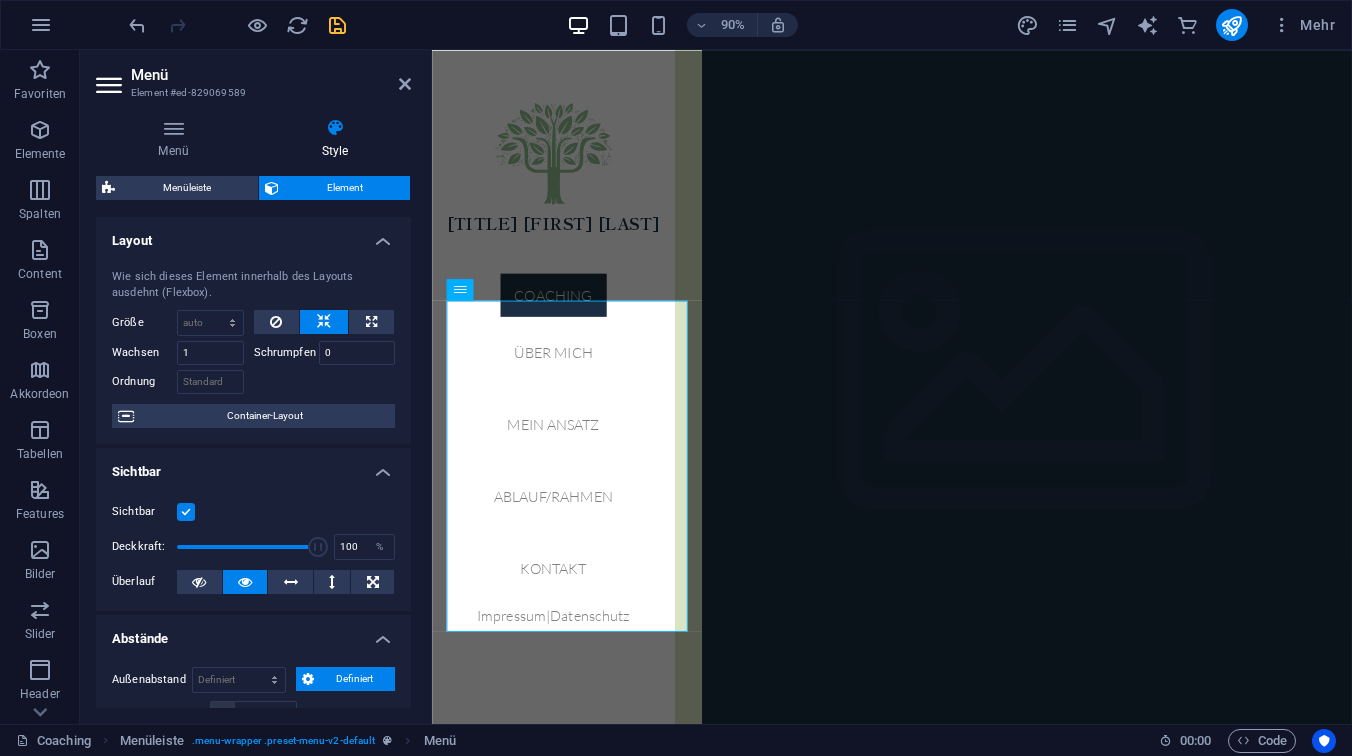 click on "Element" at bounding box center [344, 188] 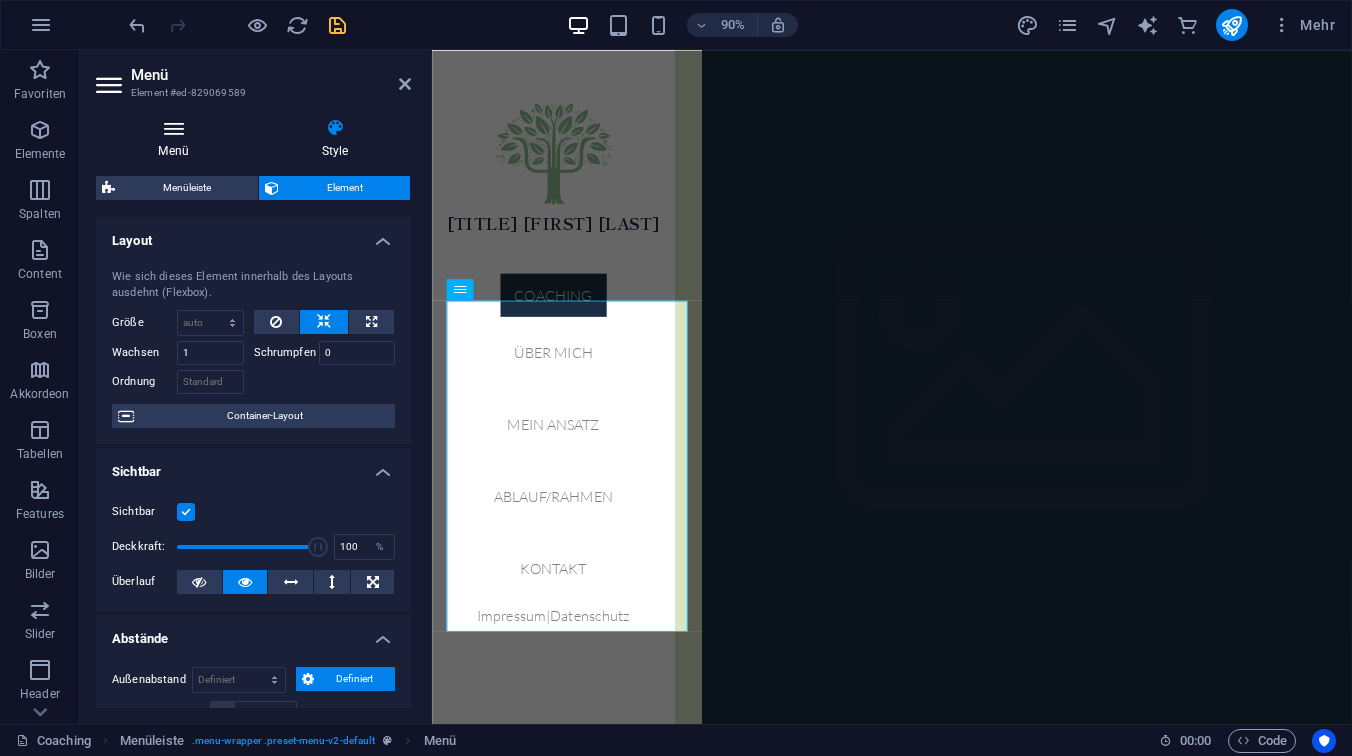 click at bounding box center (173, 128) 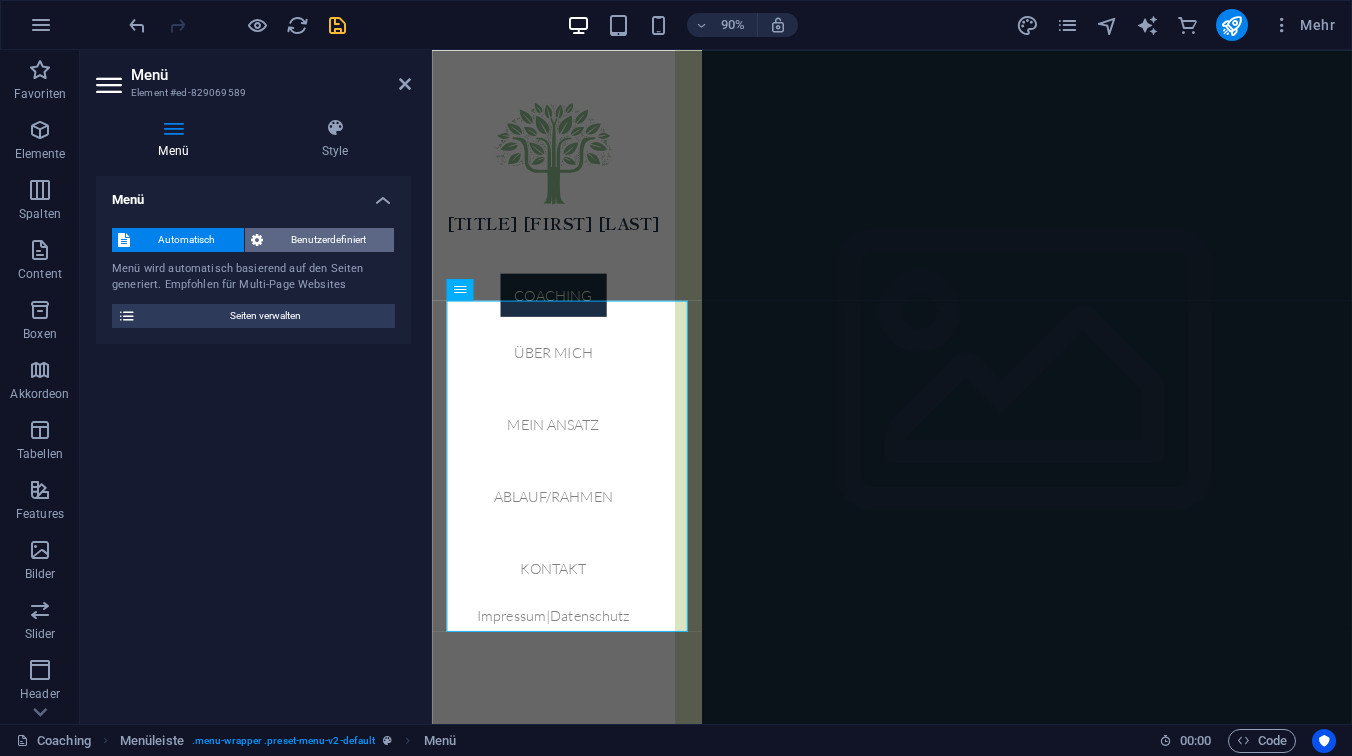 click on "Benutzerdefiniert" at bounding box center [329, 240] 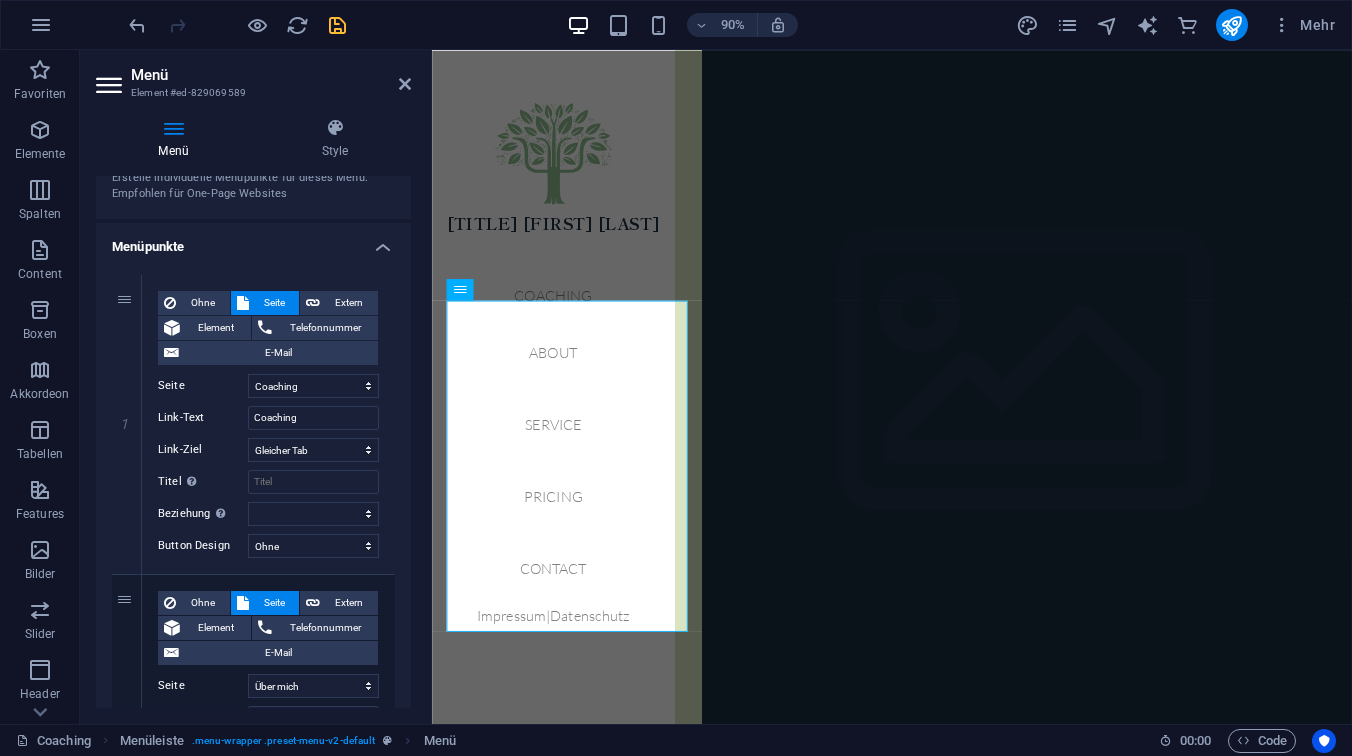 scroll, scrollTop: 100, scrollLeft: 0, axis: vertical 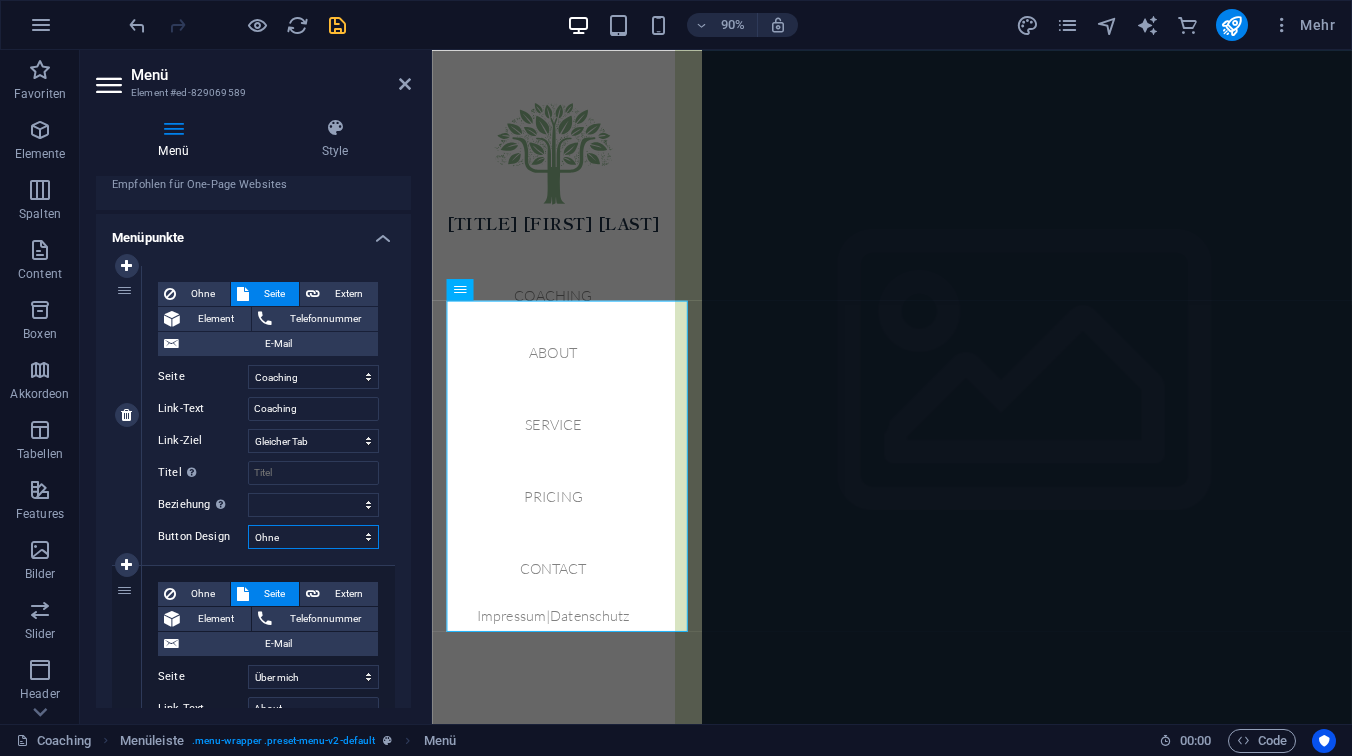 click on "Ohne Standard Primär Sekundär" at bounding box center (313, 537) 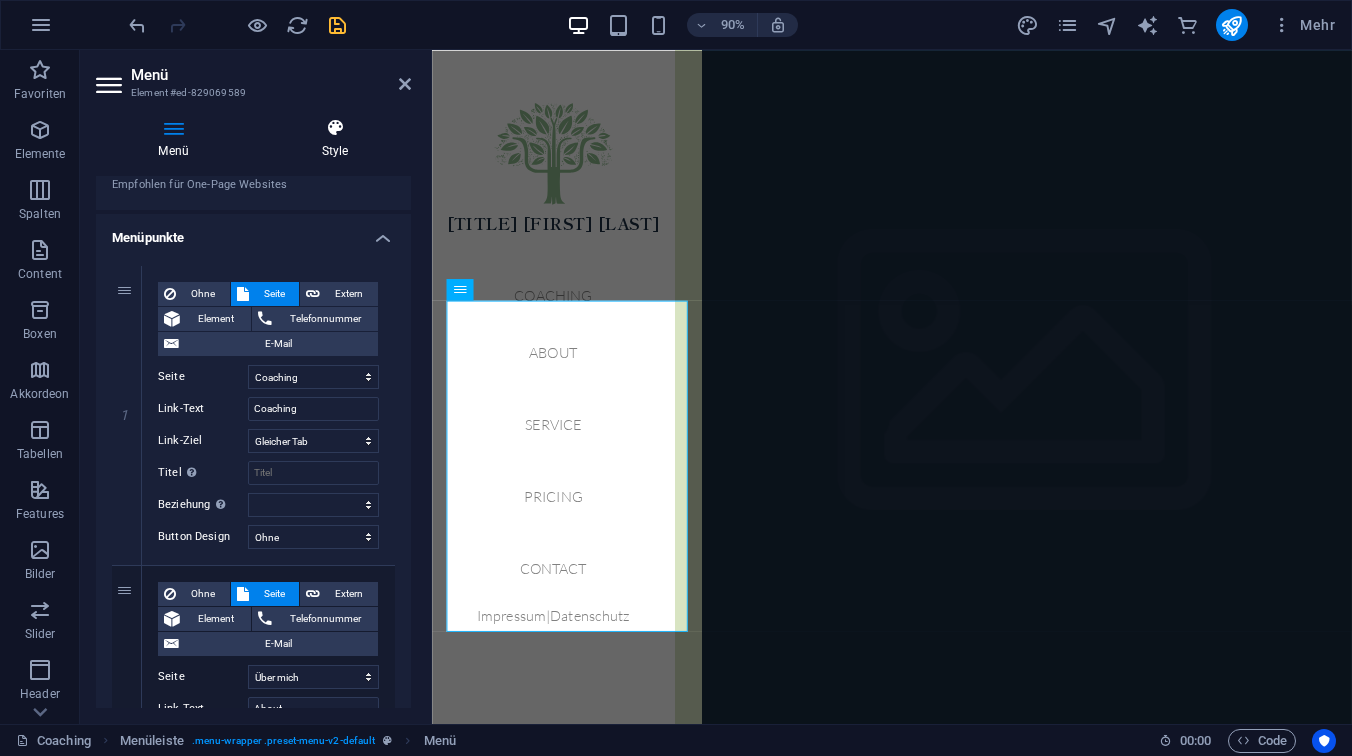 click at bounding box center [335, 128] 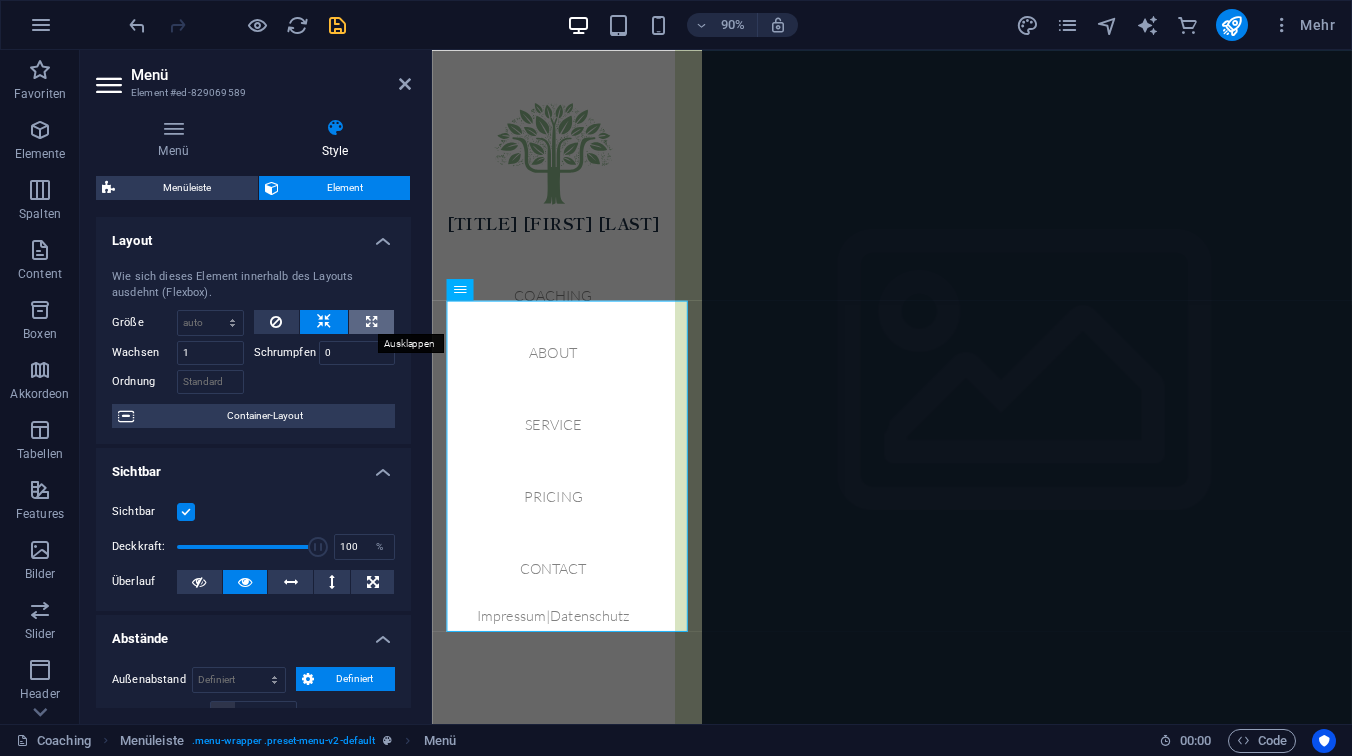 click at bounding box center [371, 322] 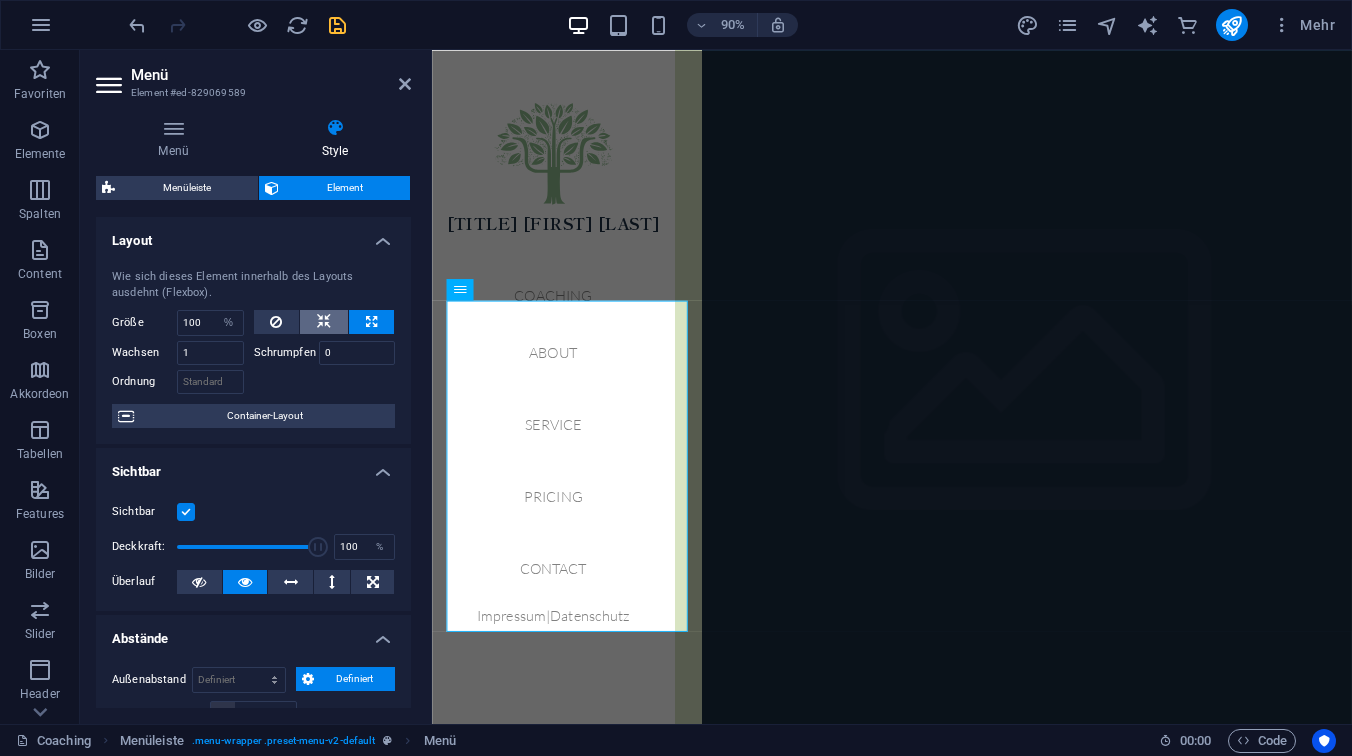click at bounding box center (324, 322) 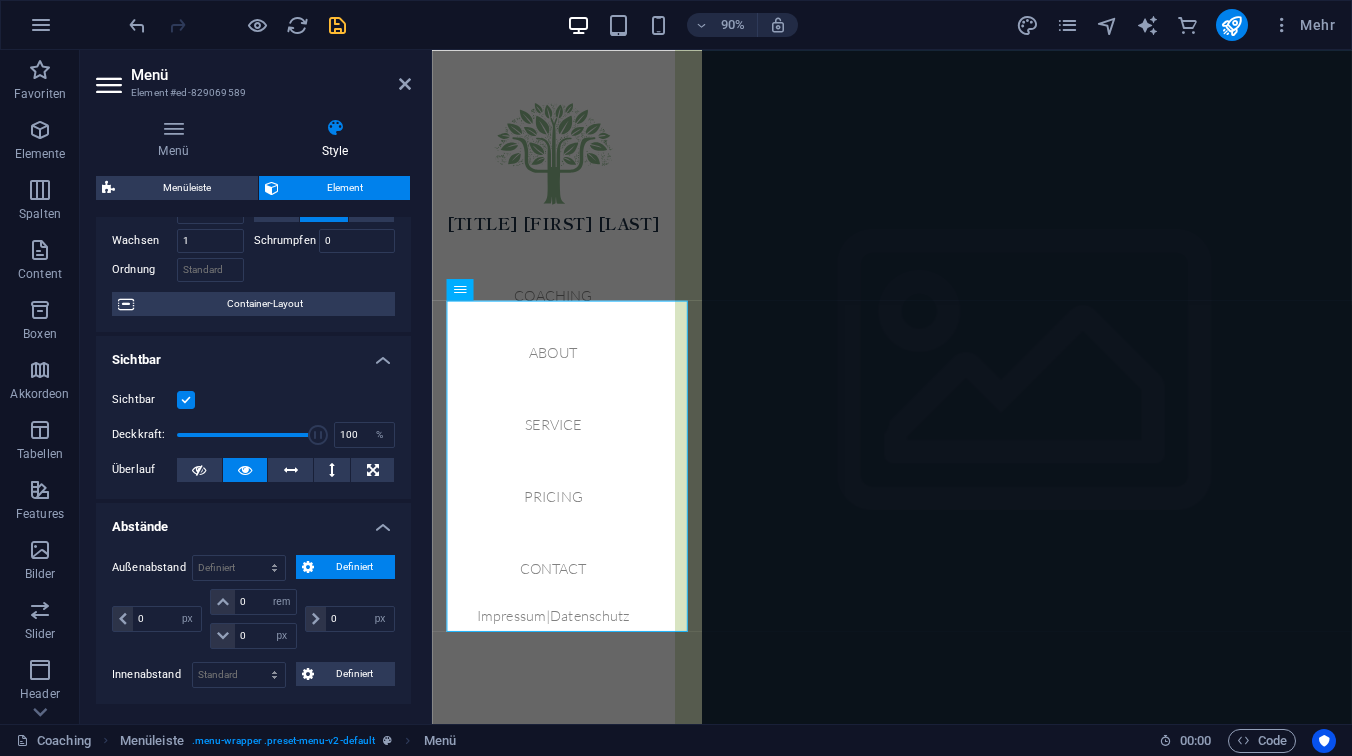 scroll, scrollTop: 119, scrollLeft: 0, axis: vertical 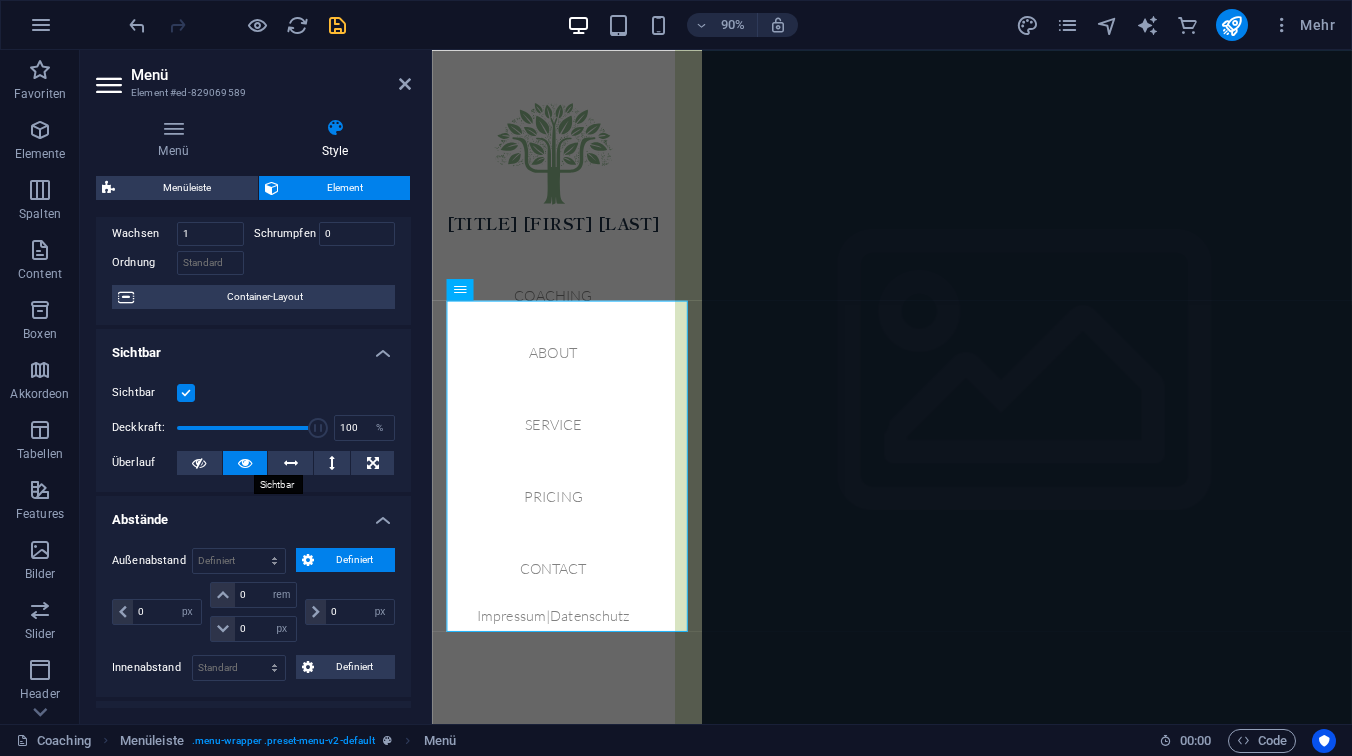 click at bounding box center [245, 463] 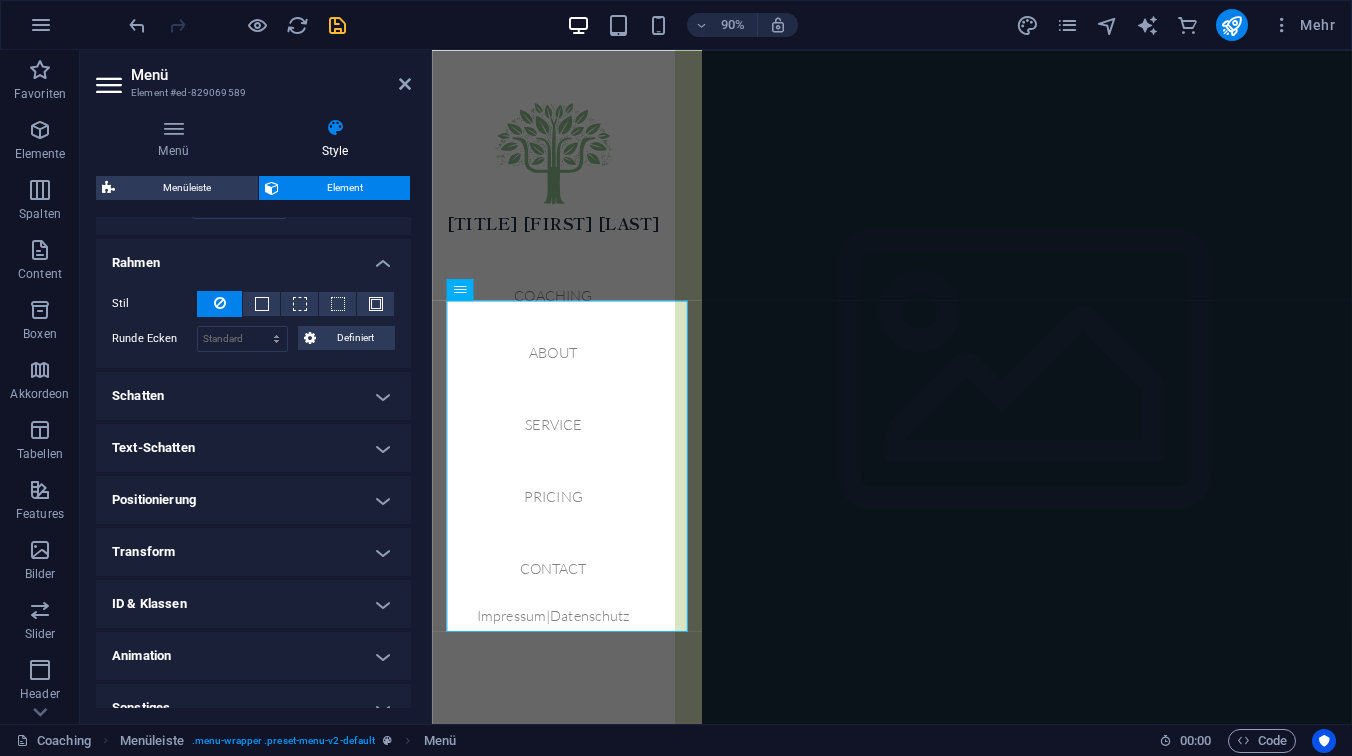 scroll, scrollTop: 604, scrollLeft: 0, axis: vertical 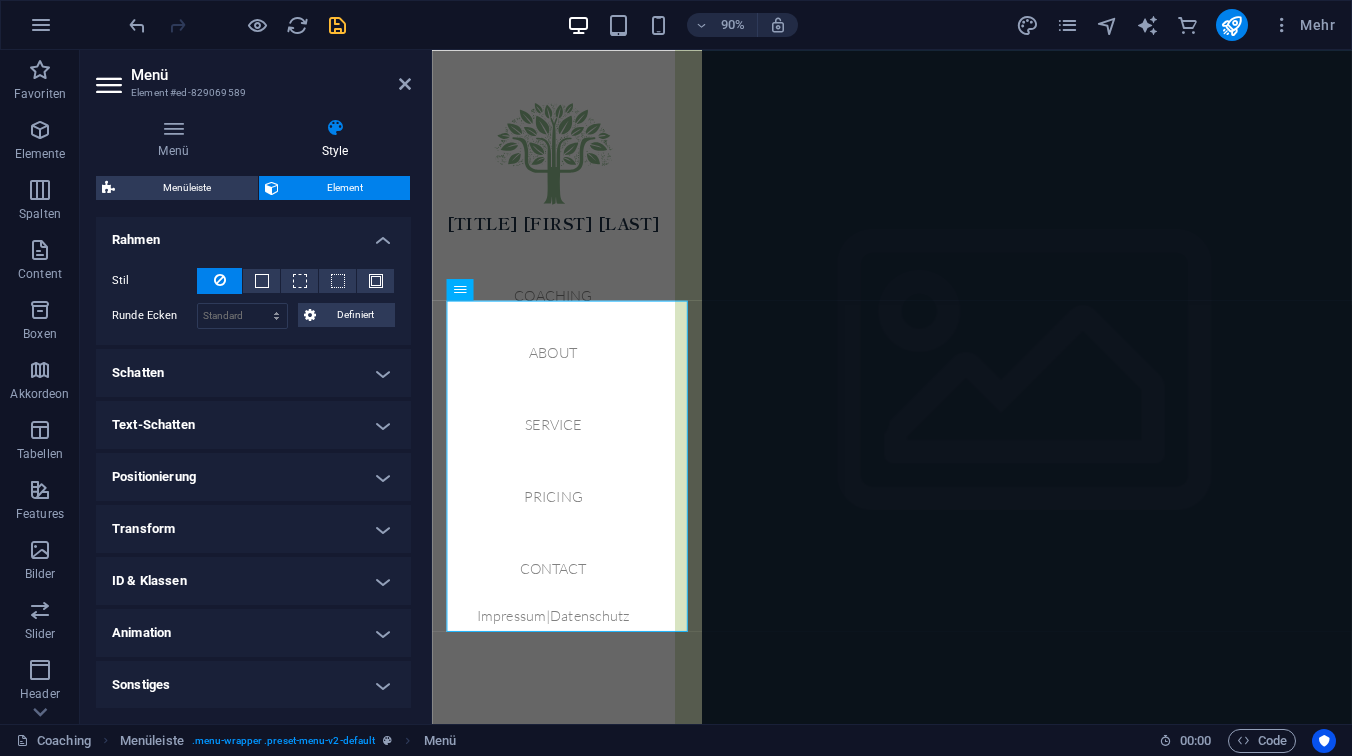 click on "Animation" at bounding box center [253, 633] 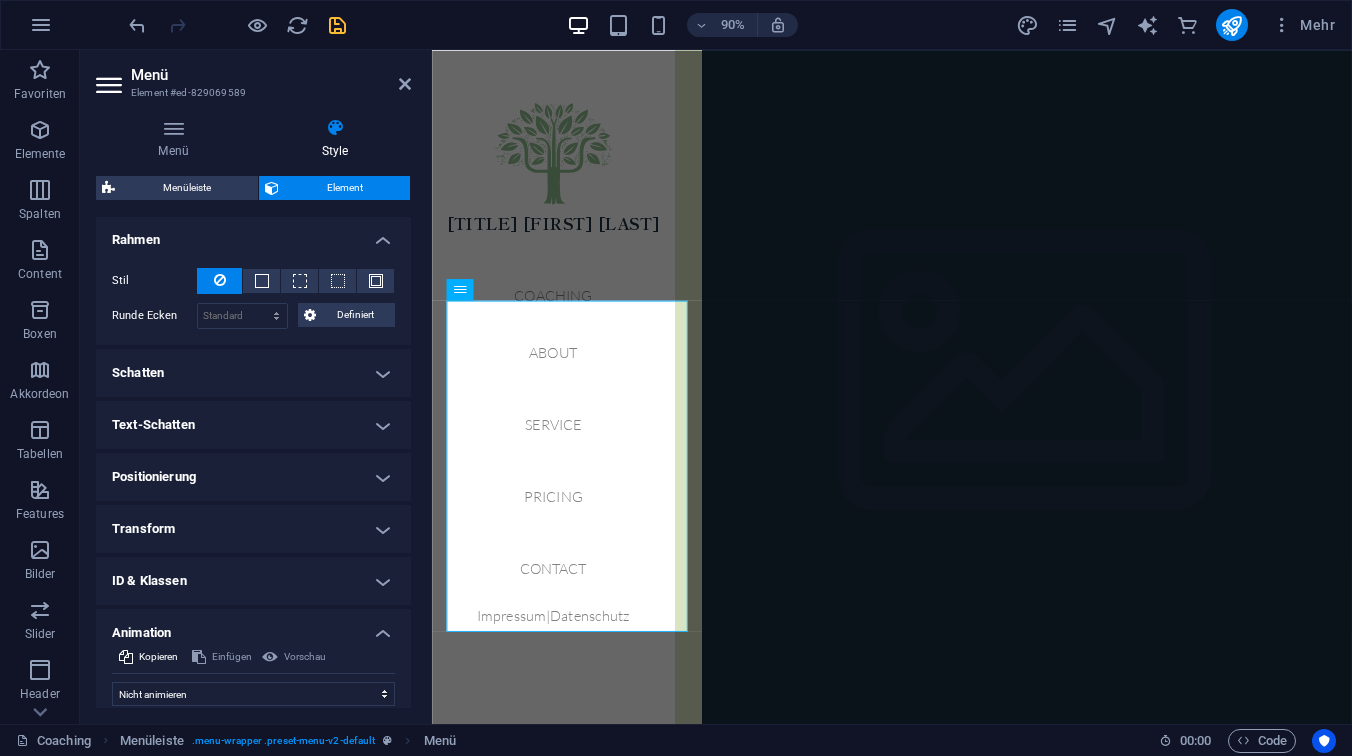 scroll, scrollTop: 669, scrollLeft: 0, axis: vertical 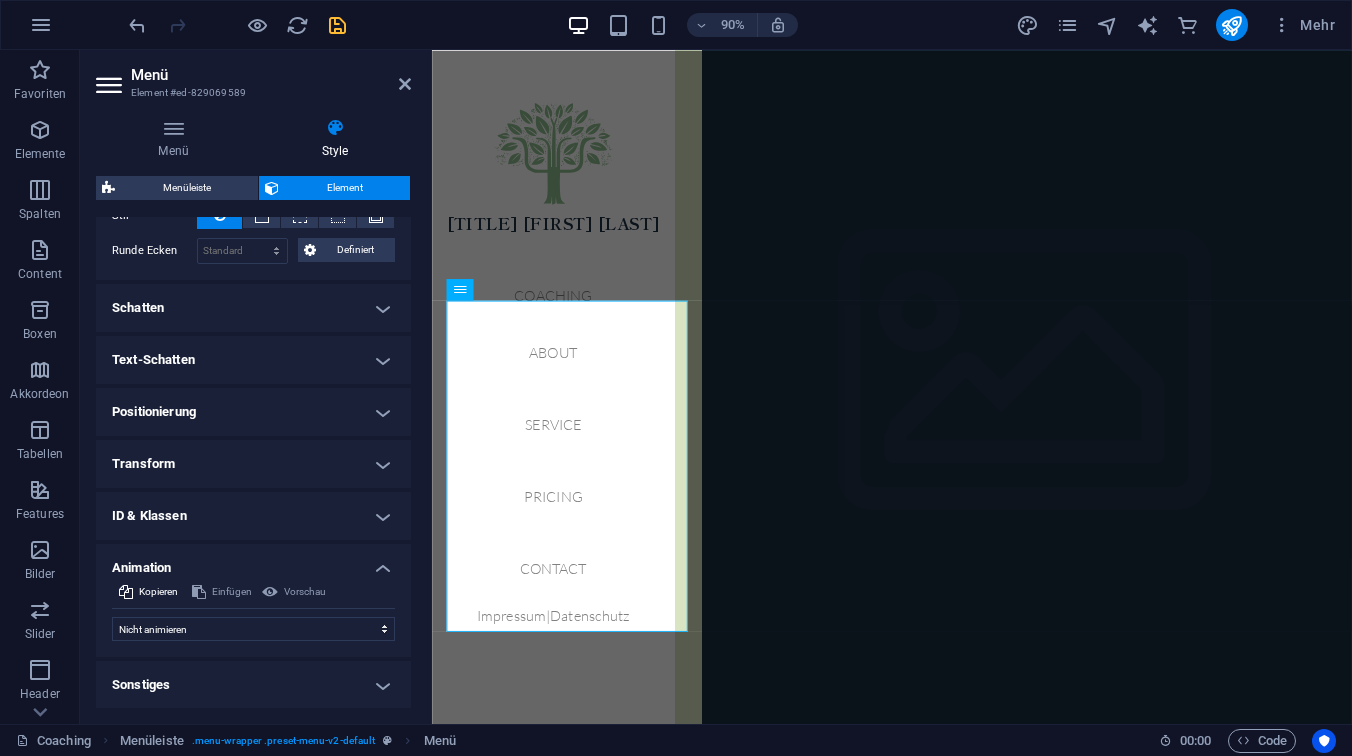 click on "Transform" at bounding box center (253, 464) 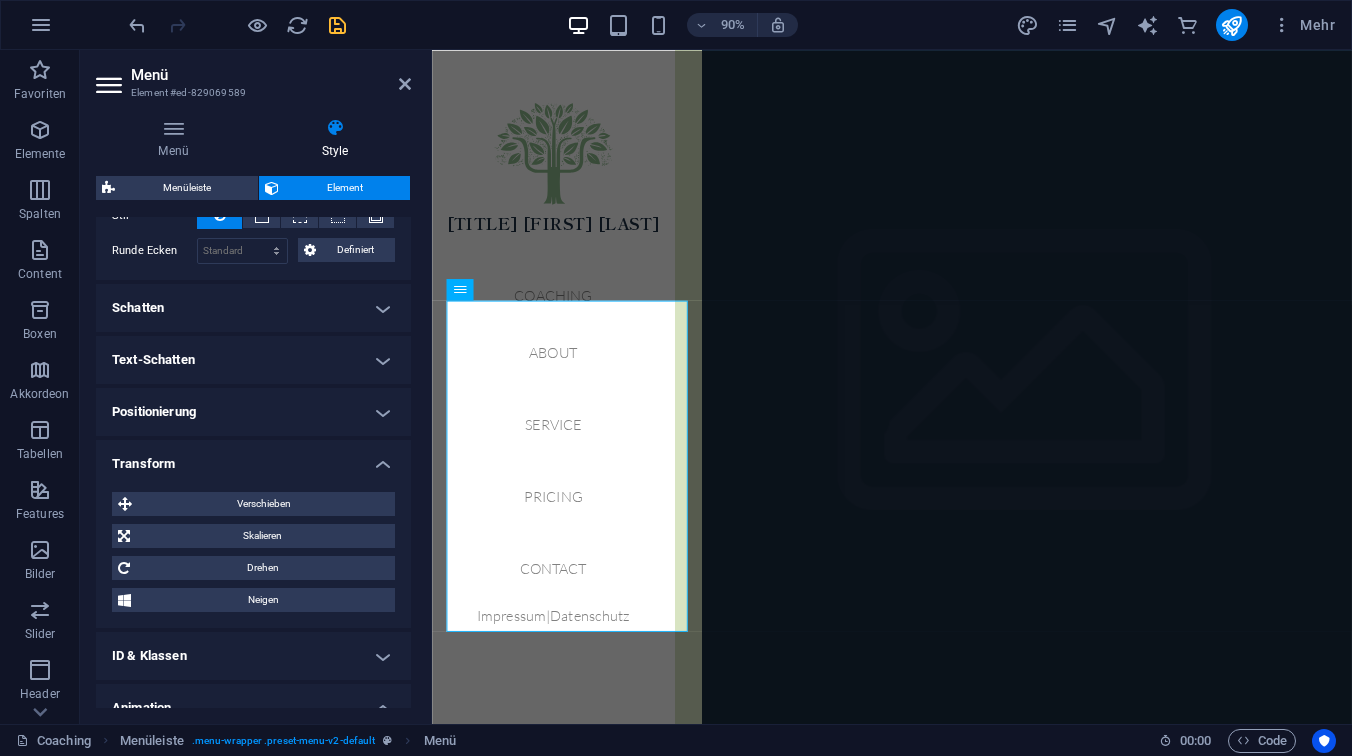 click on "Positionierung" at bounding box center (253, 412) 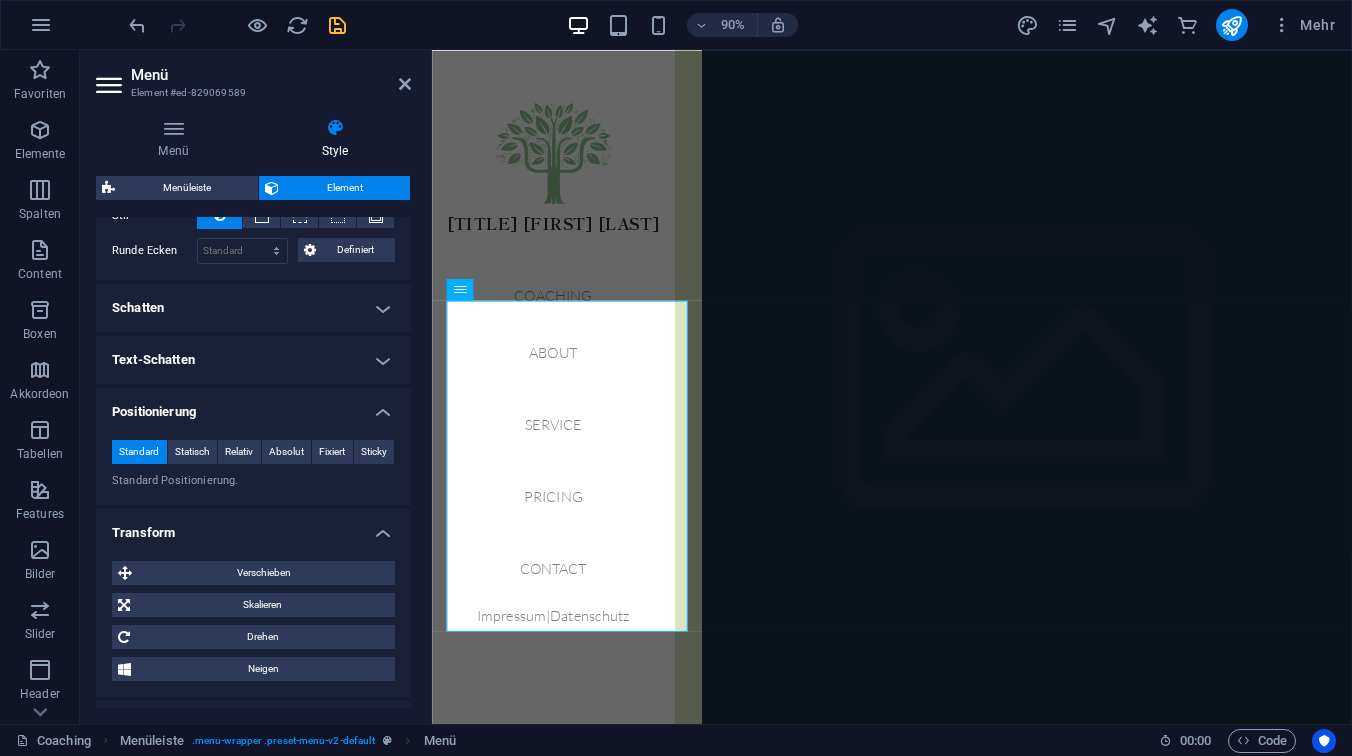 click on "Text-Schatten" at bounding box center (253, 360) 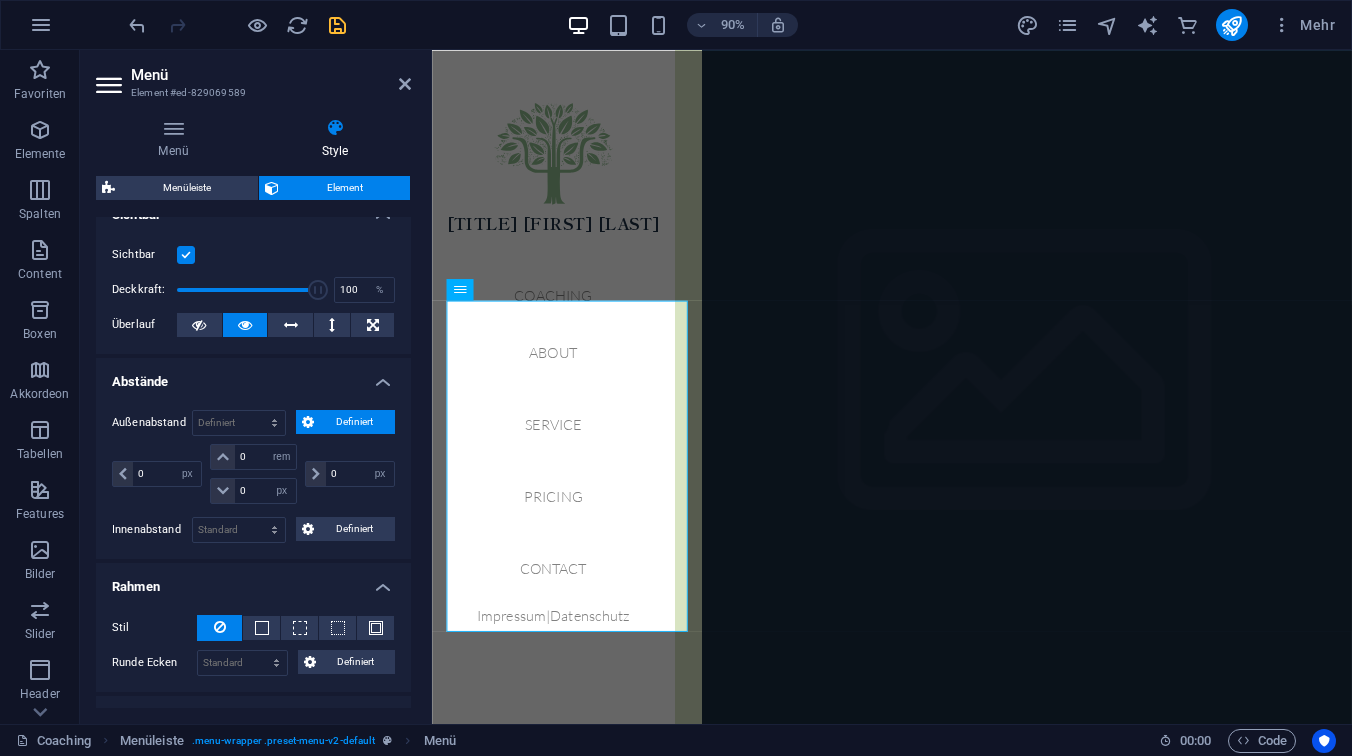 scroll, scrollTop: 255, scrollLeft: 0, axis: vertical 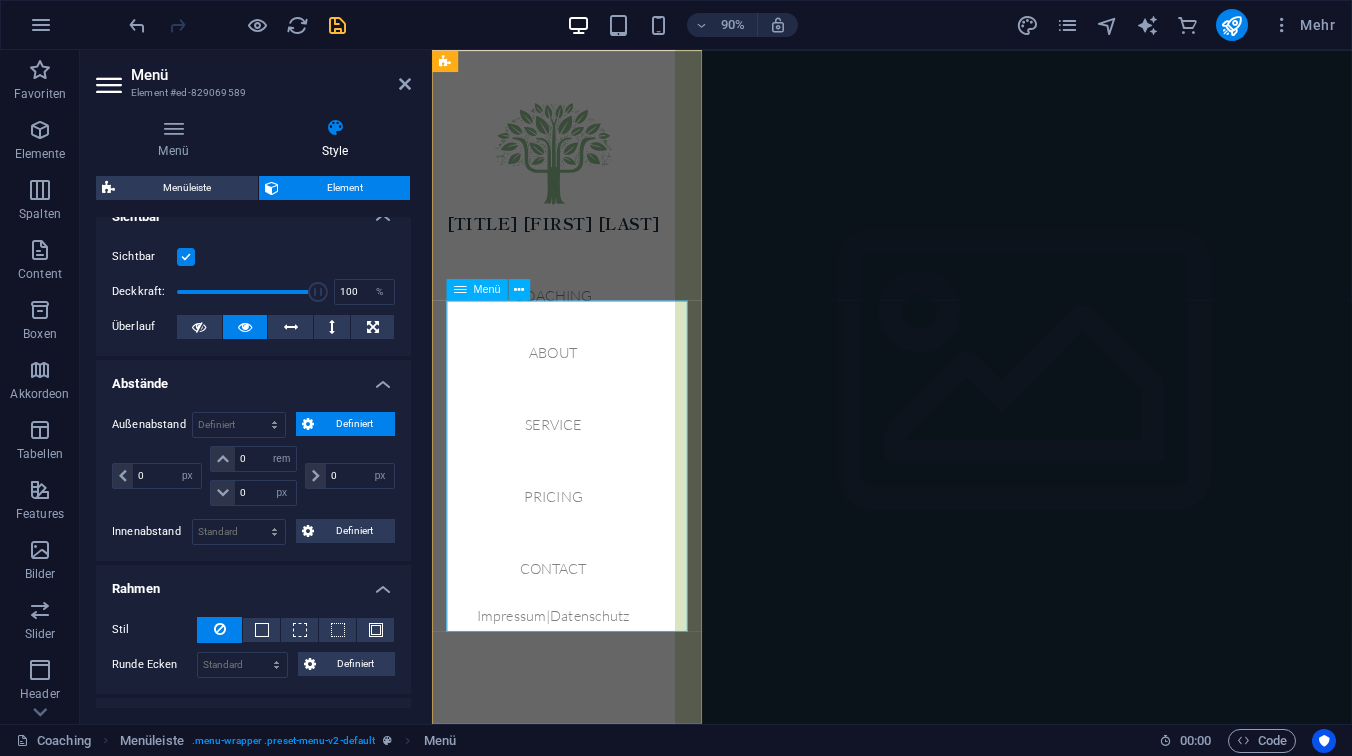 click on "Coaching About Service Pricing Contact" at bounding box center (566, 482) 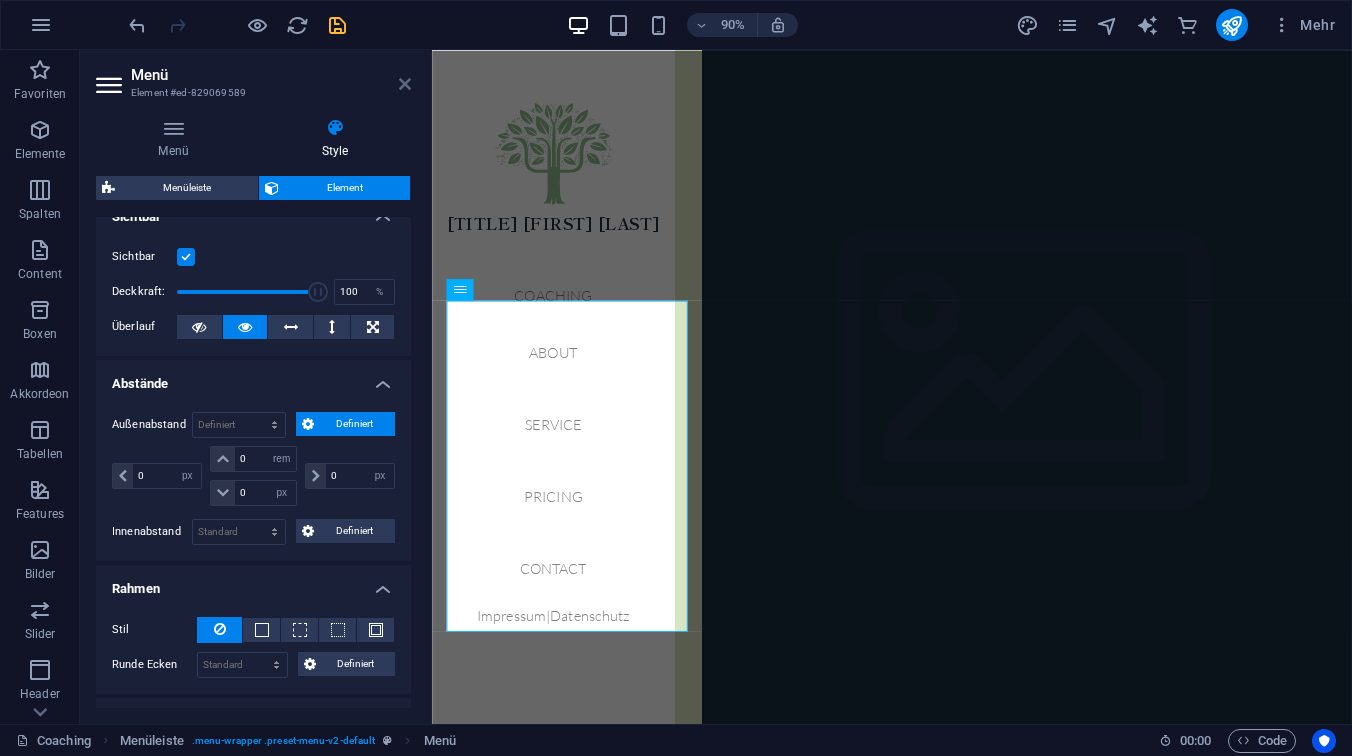 click at bounding box center (405, 84) 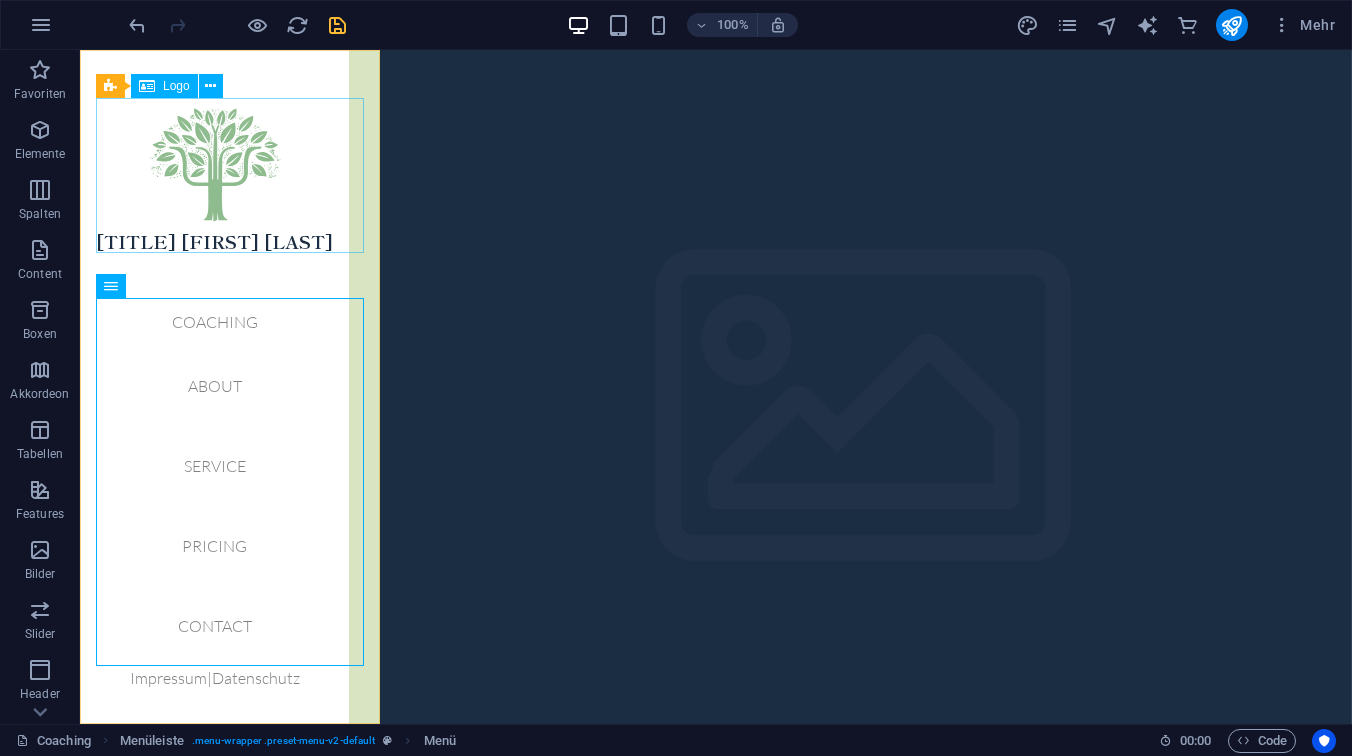 click on "[TITLE] [FIRST] [LAST]" at bounding box center (214, 175) 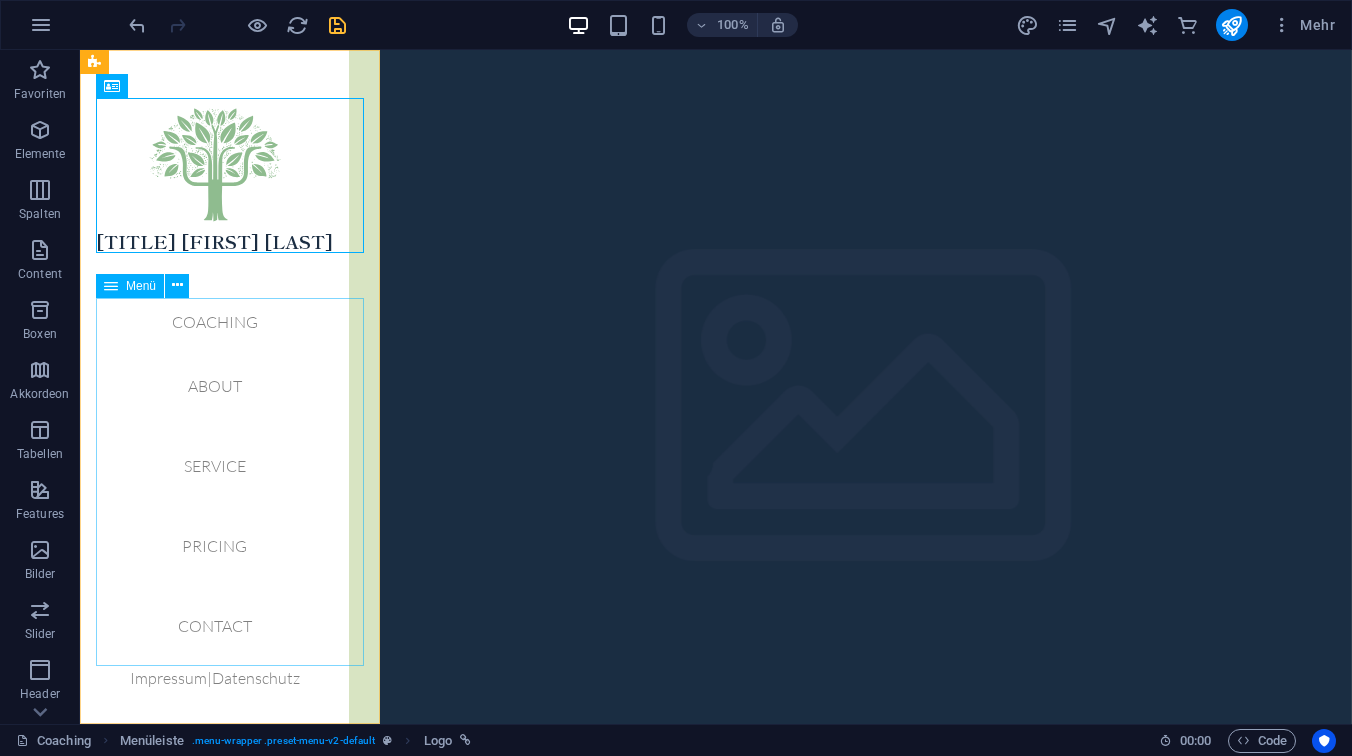 click on "Coaching About Service Pricing Contact" at bounding box center (214, 482) 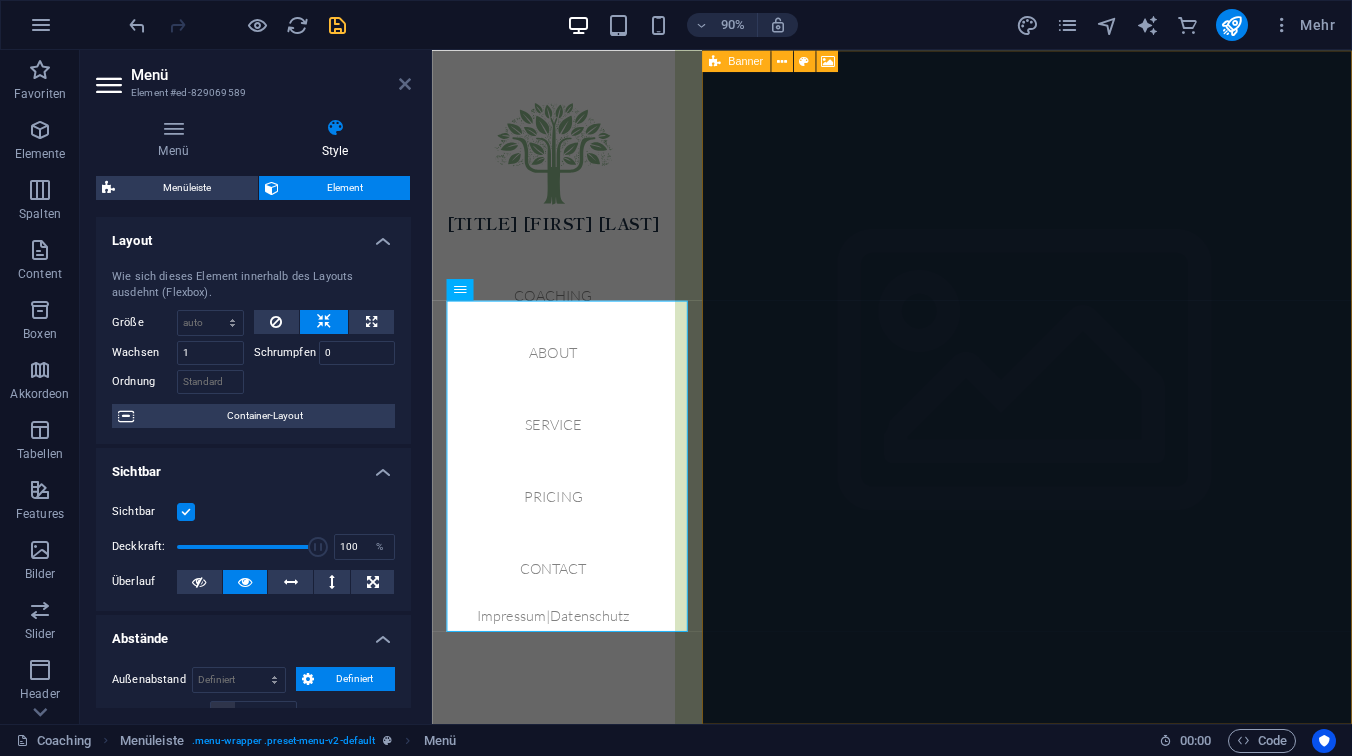 click at bounding box center (405, 84) 